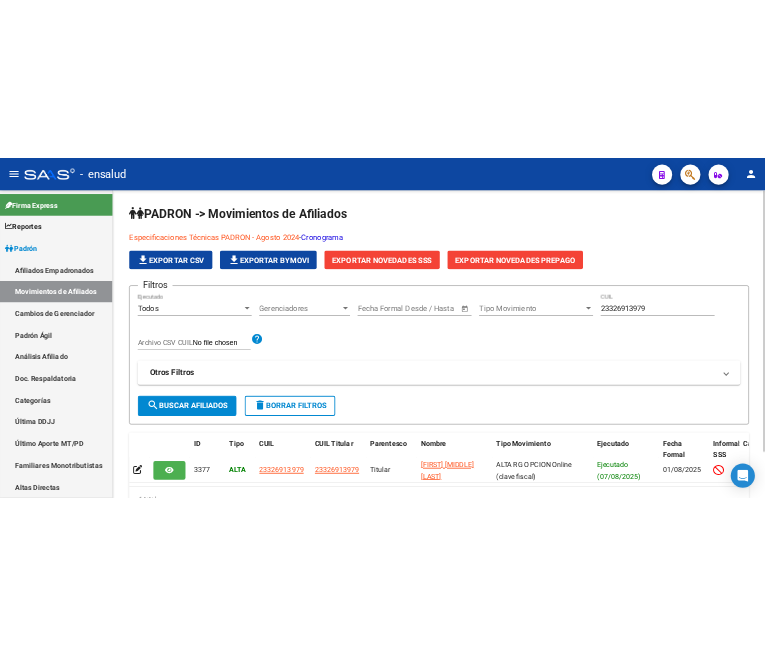 scroll, scrollTop: 0, scrollLeft: 0, axis: both 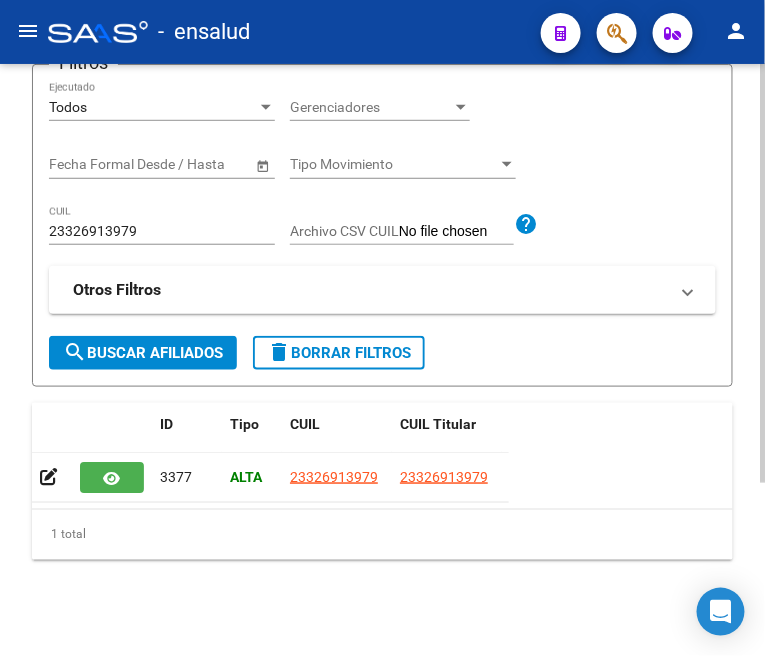 click on "23326913979" 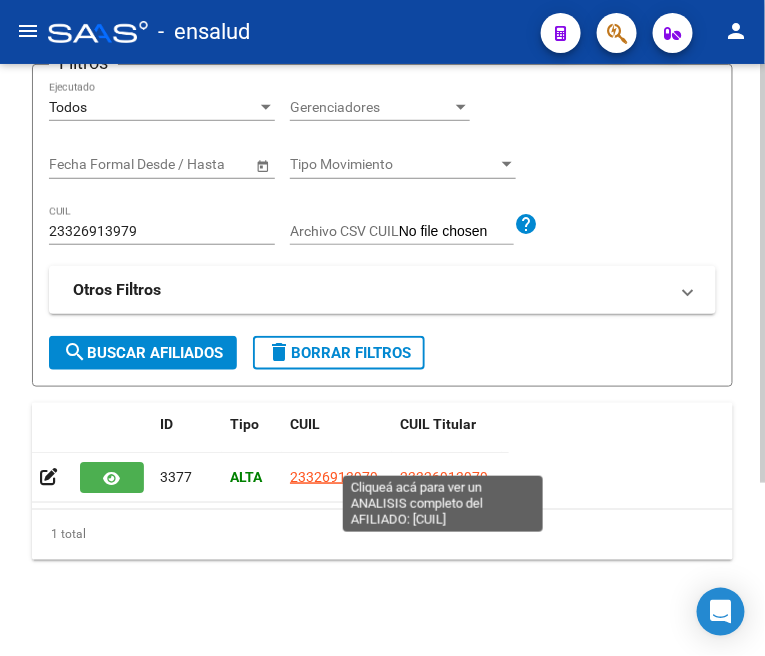 click on "23326913979" 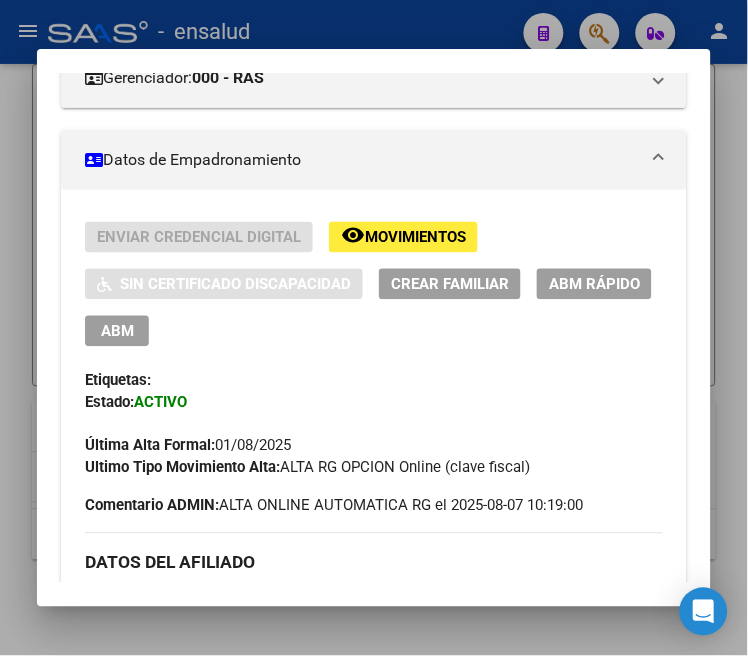 scroll, scrollTop: 333, scrollLeft: 0, axis: vertical 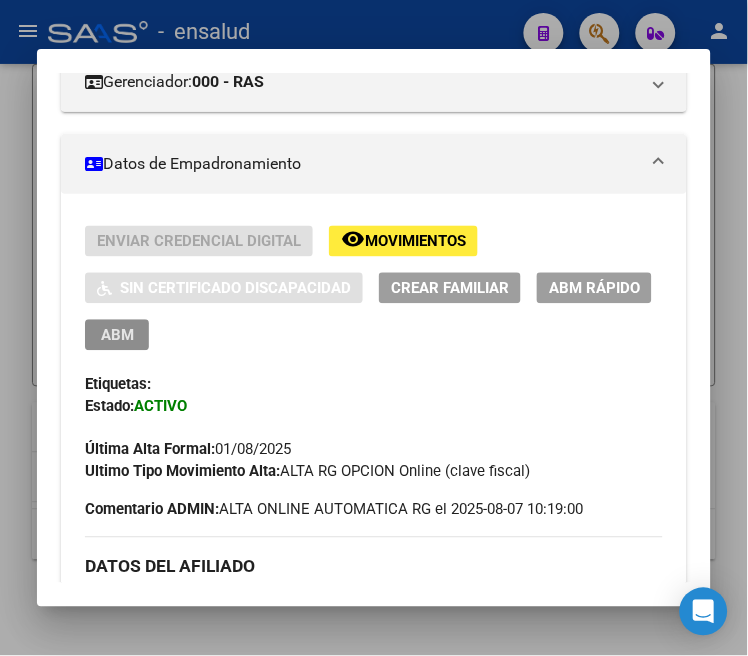 click on "ABM" at bounding box center [117, 336] 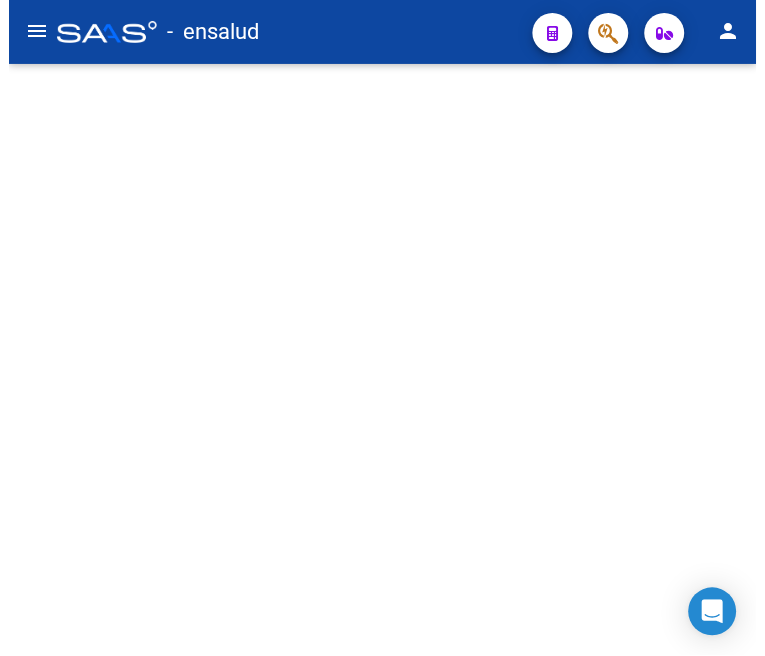scroll, scrollTop: 0, scrollLeft: 0, axis: both 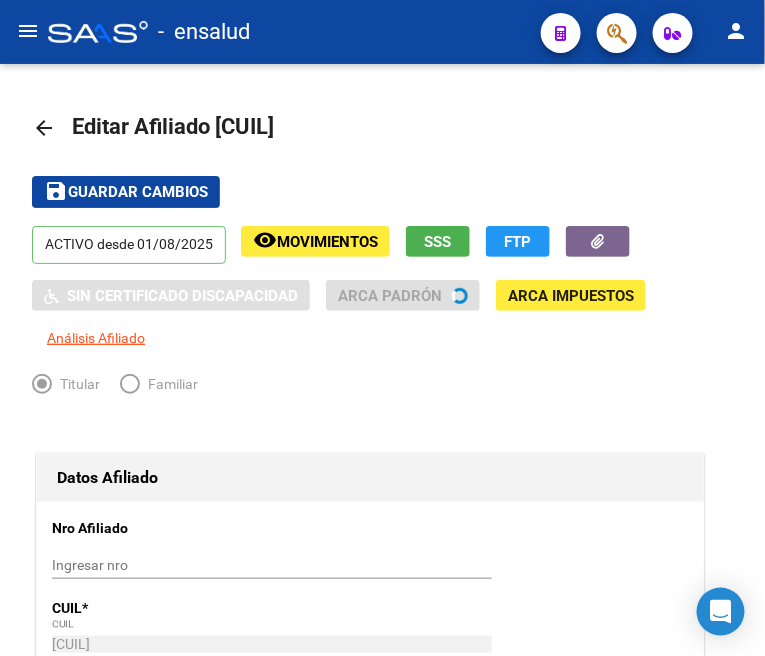 radio on "true" 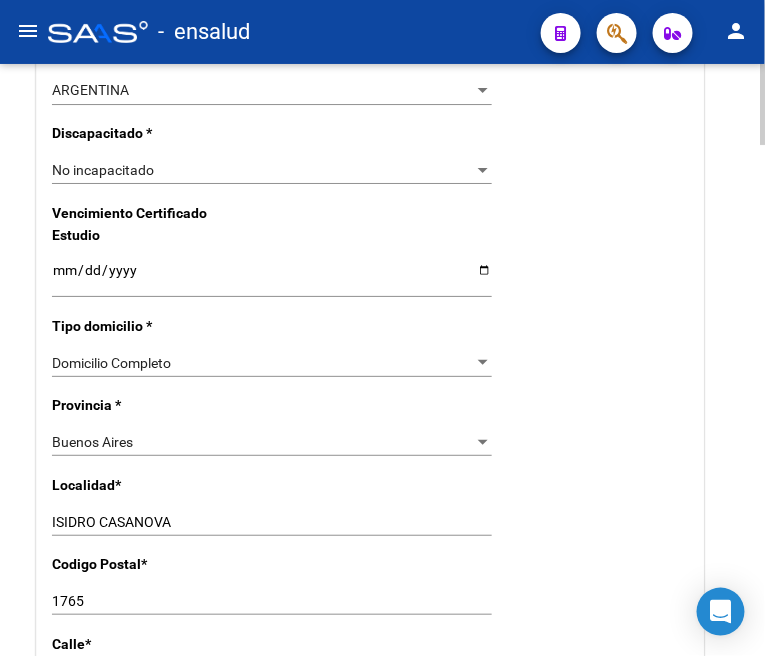 scroll, scrollTop: 1333, scrollLeft: 0, axis: vertical 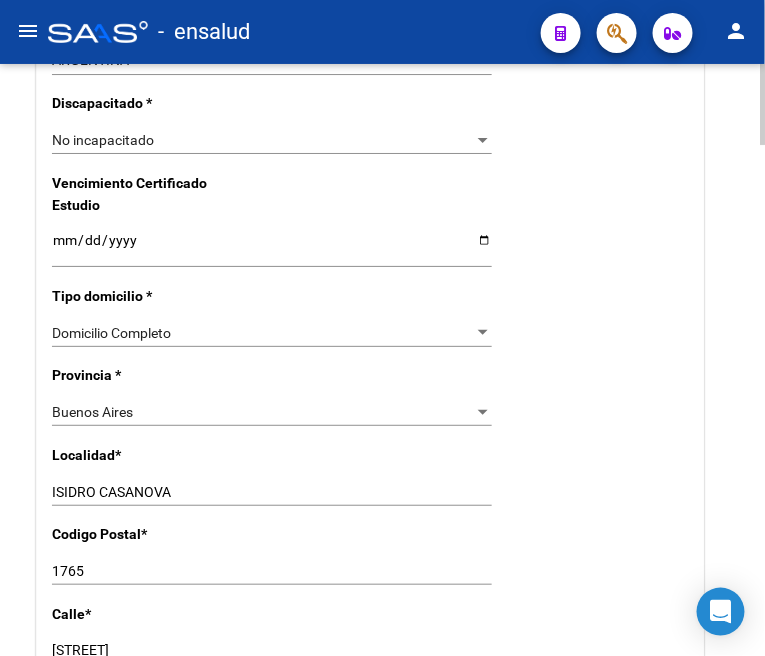 click on "ISIDRO CASANOVA" at bounding box center (272, 492) 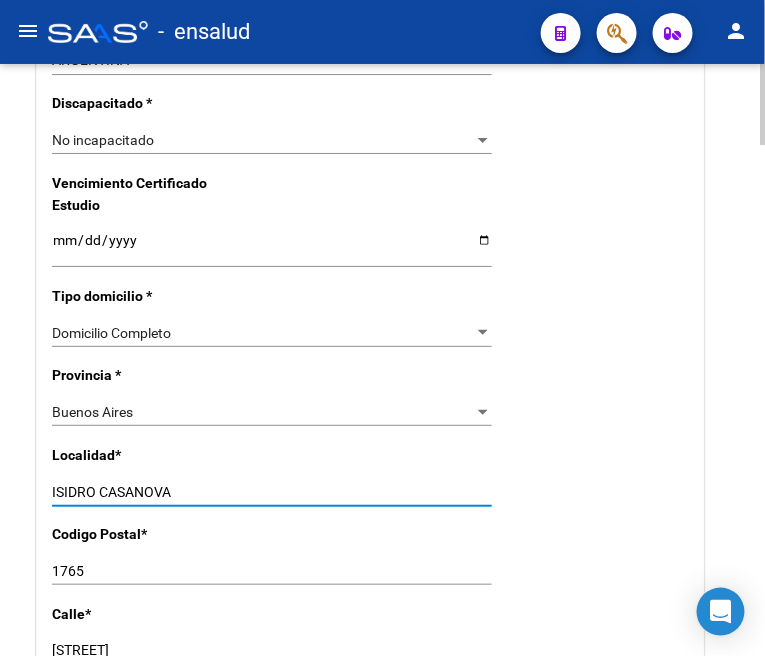 click on "ISIDRO CASANOVA" at bounding box center [272, 492] 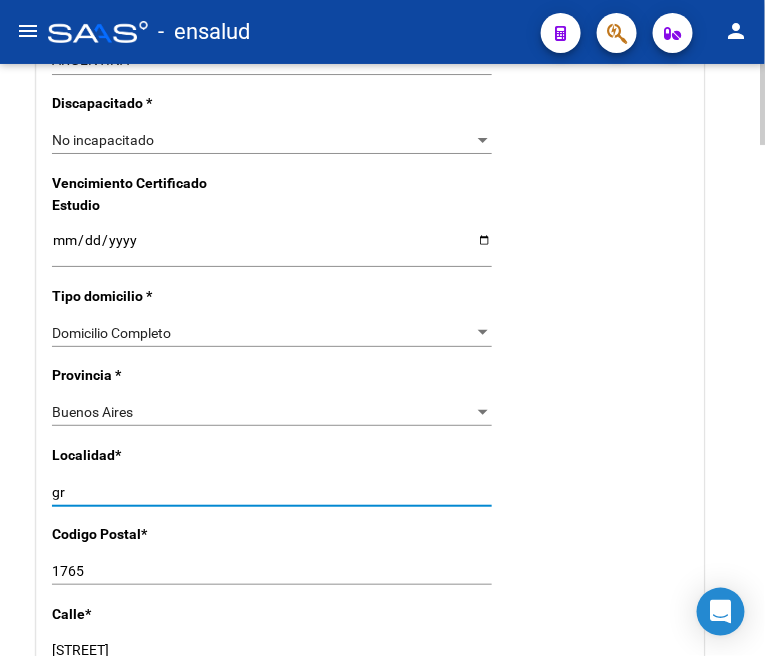 type on "g" 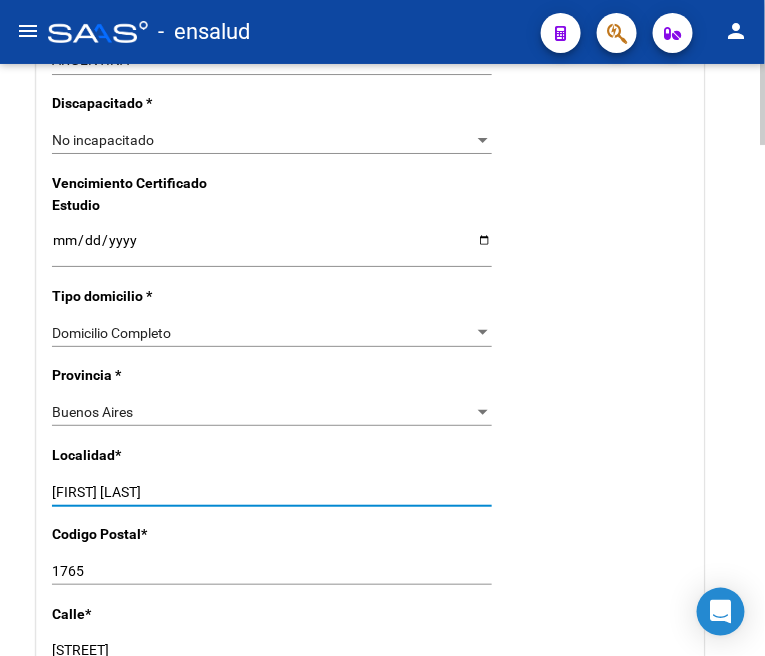 type on "[FIRST] [LAST]" 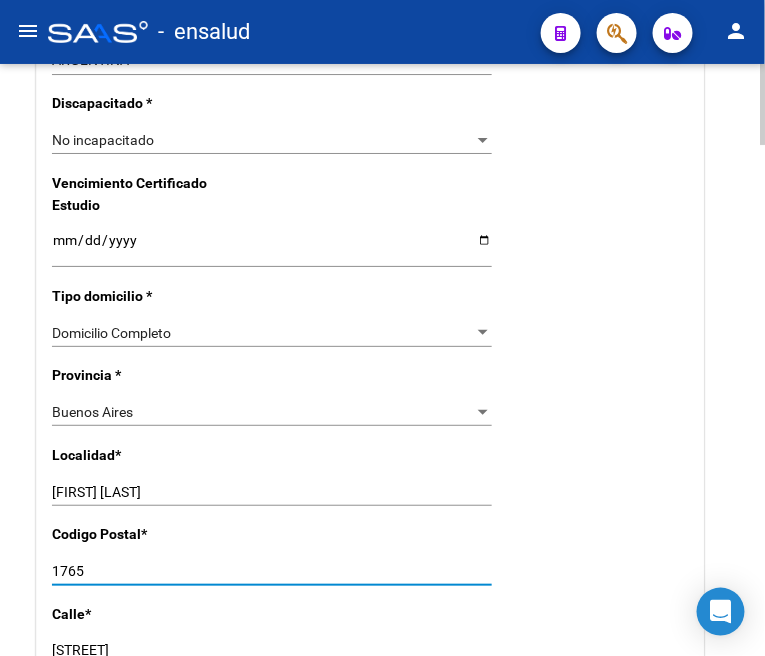 click on "1765" at bounding box center (272, 571) 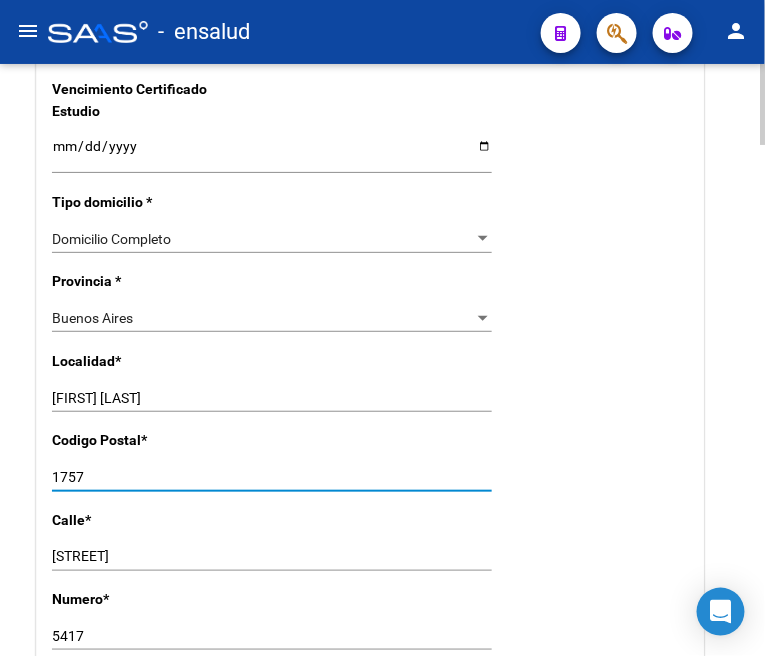 scroll, scrollTop: 1555, scrollLeft: 0, axis: vertical 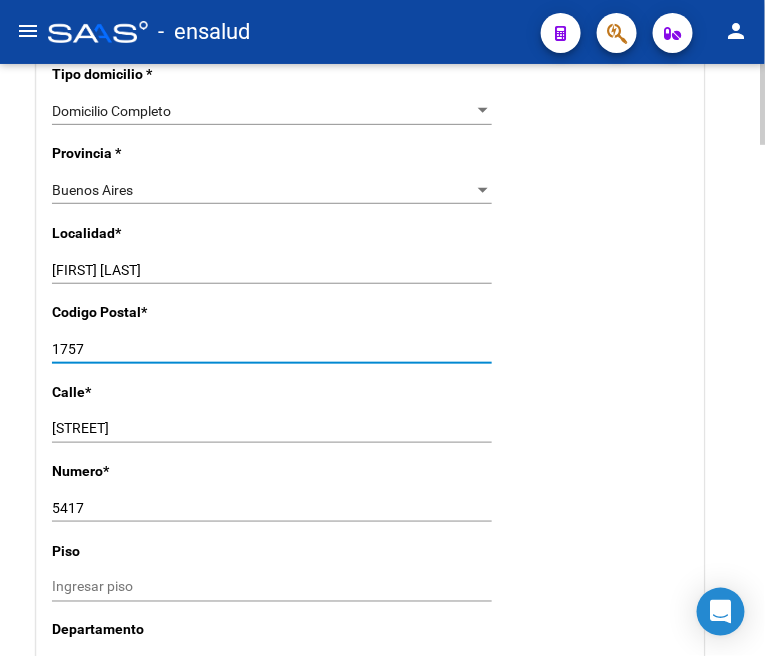 type on "1757" 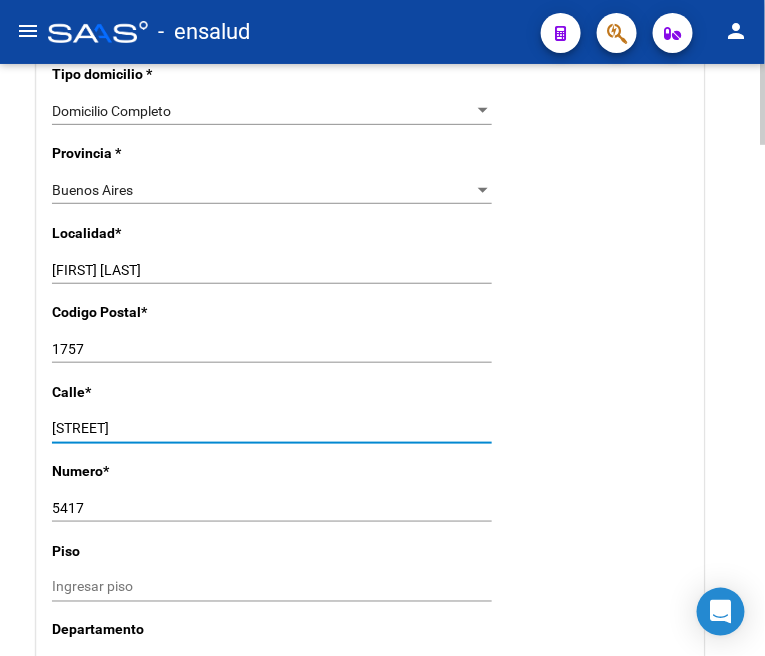 drag, startPoint x: 155, startPoint y: 432, endPoint x: 18, endPoint y: 425, distance: 137.17871 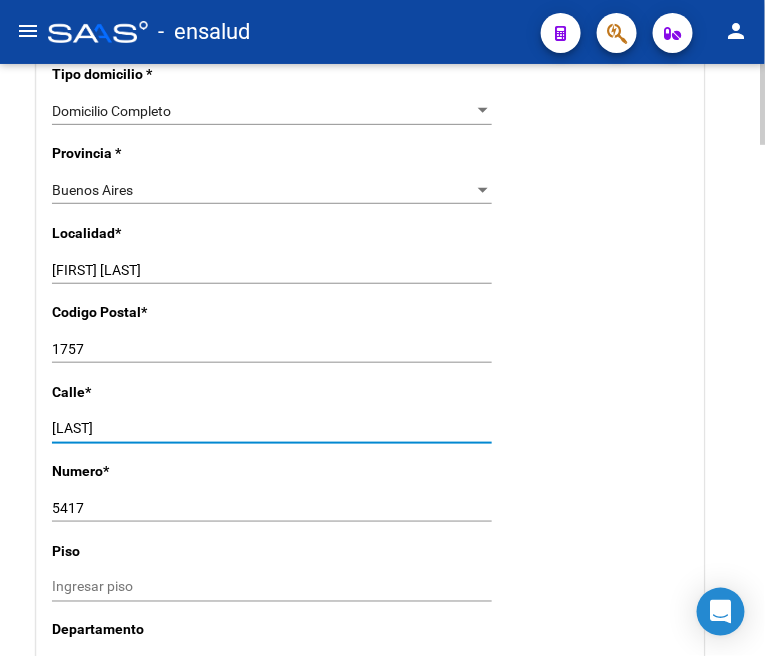 type on "[LAST]" 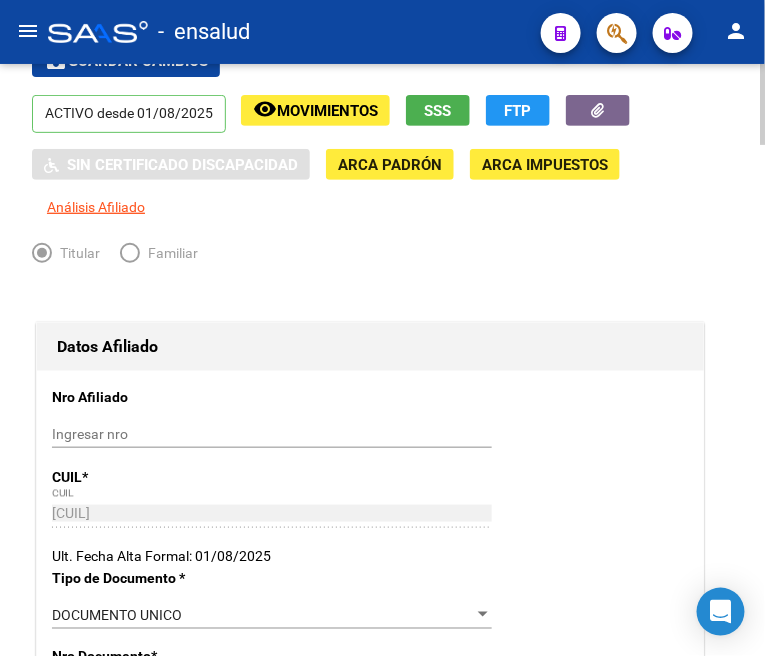 scroll, scrollTop: 0, scrollLeft: 0, axis: both 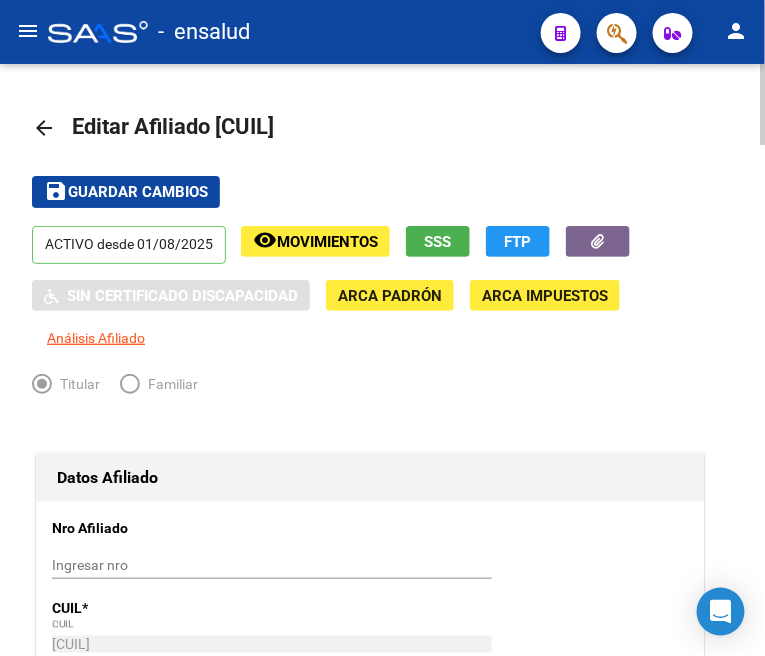 type on "2990" 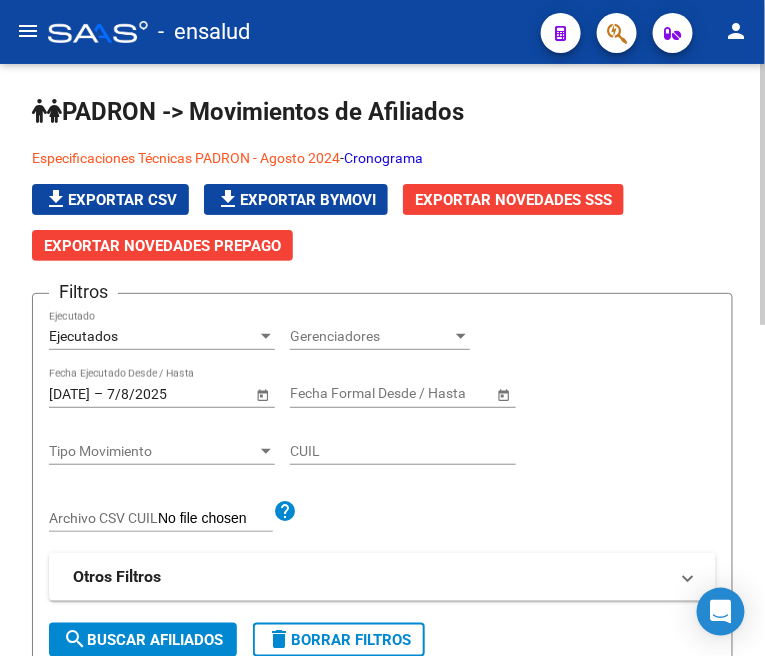 click at bounding box center (266, 336) 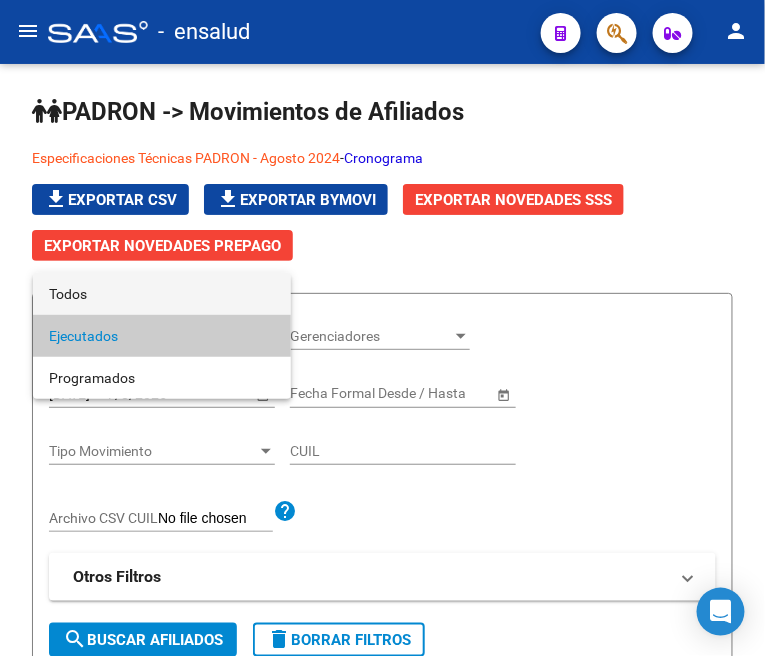 click on "Todos" at bounding box center (162, 294) 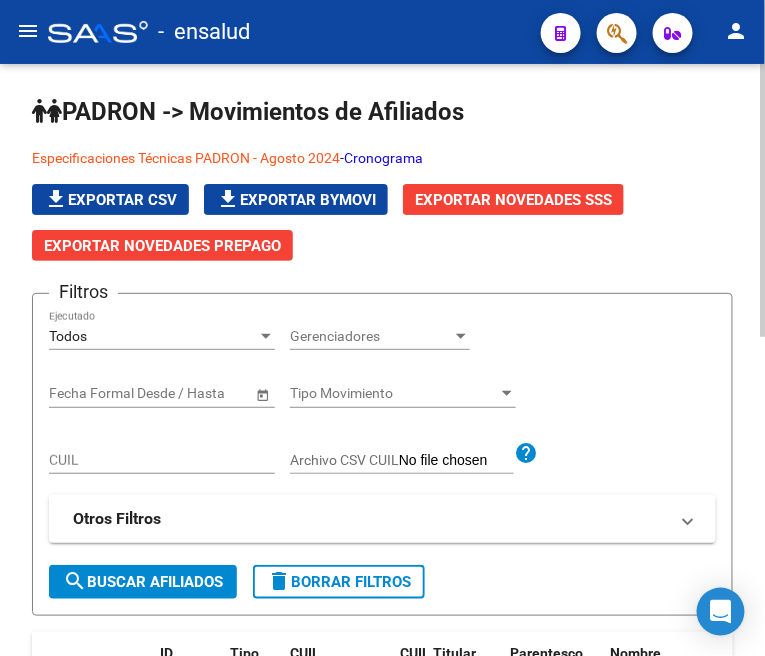 click on "CUIL" at bounding box center (162, 460) 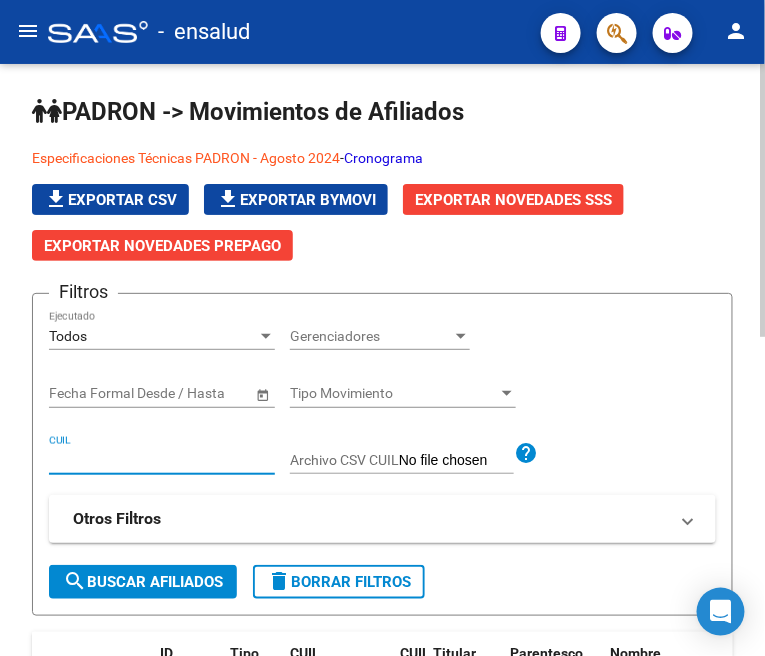 paste on "[CUIL]" 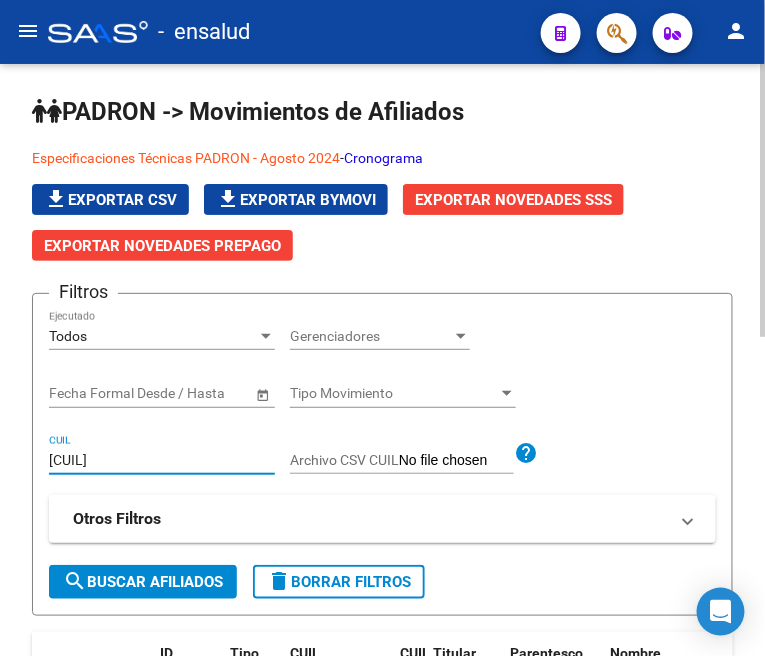 type on "[CUIL]" 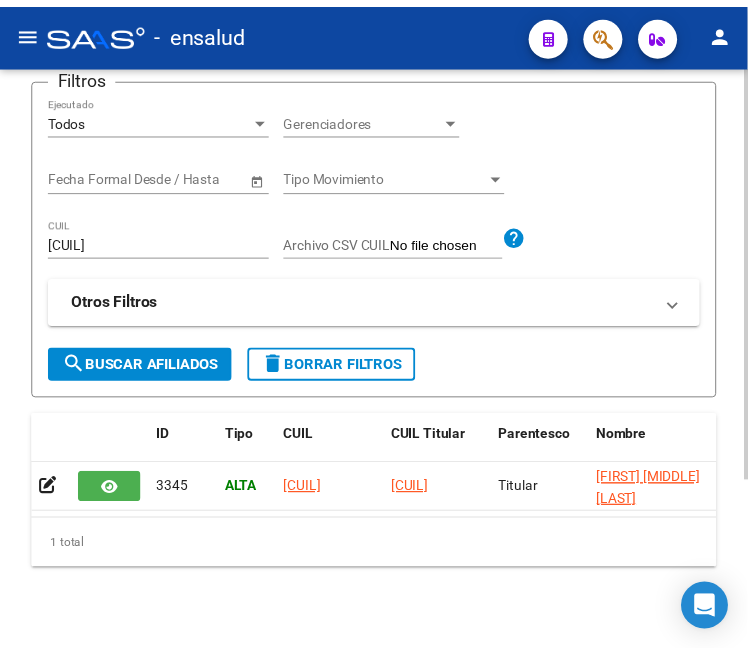 scroll, scrollTop: 222, scrollLeft: 0, axis: vertical 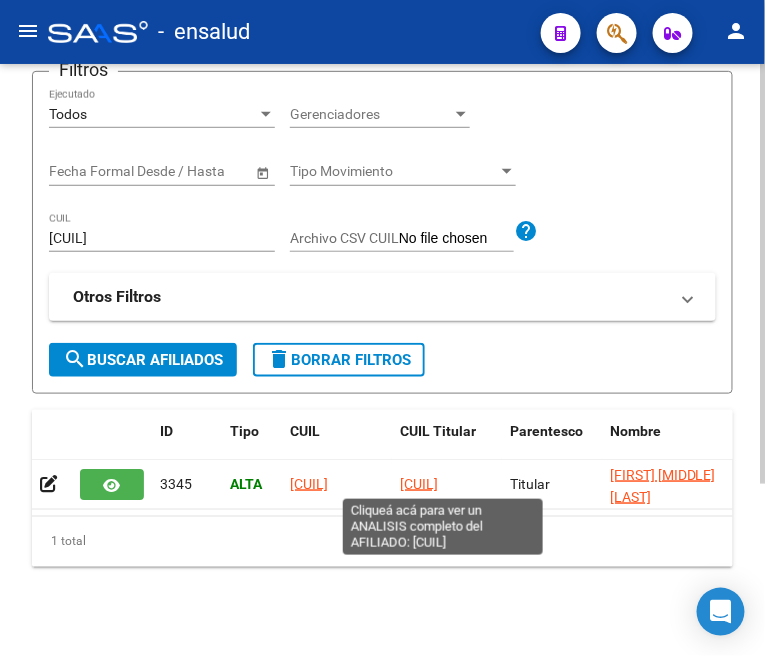 click on "[CUIL]" 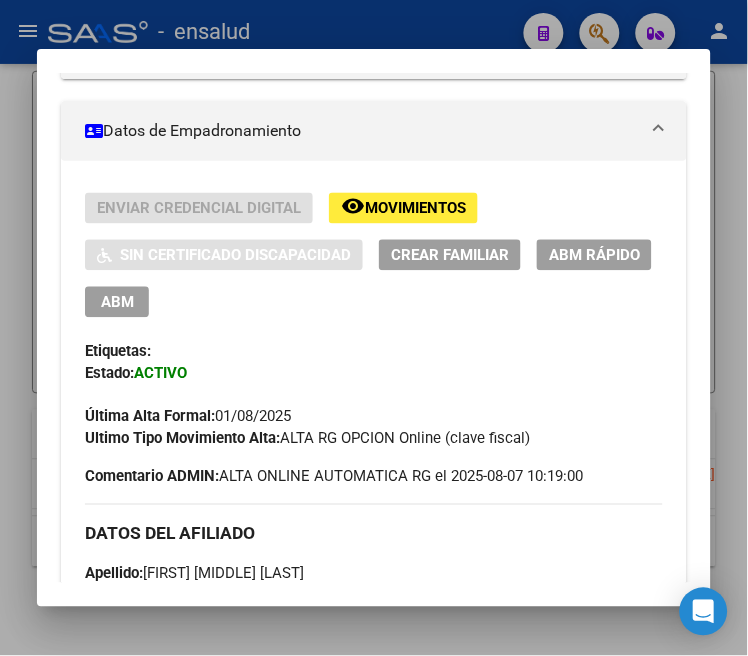 scroll, scrollTop: 333, scrollLeft: 0, axis: vertical 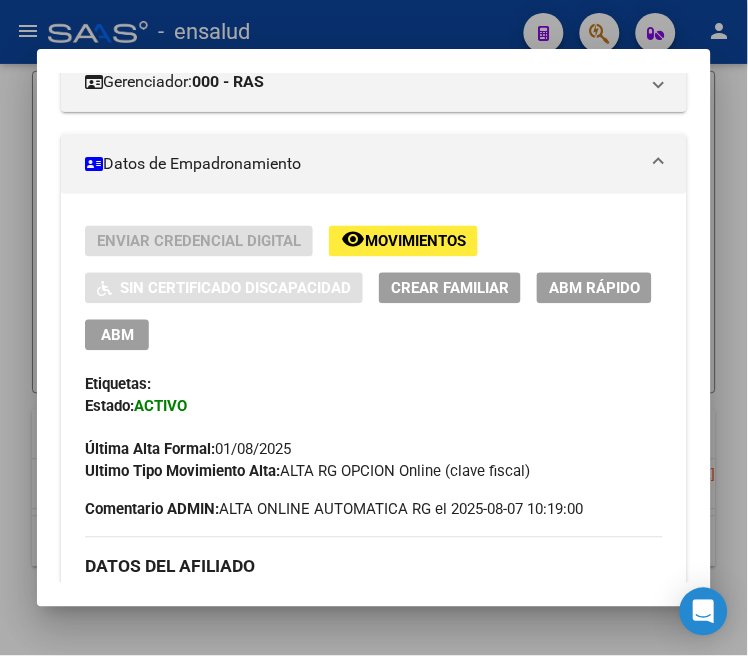 click on "ABM" at bounding box center (117, 336) 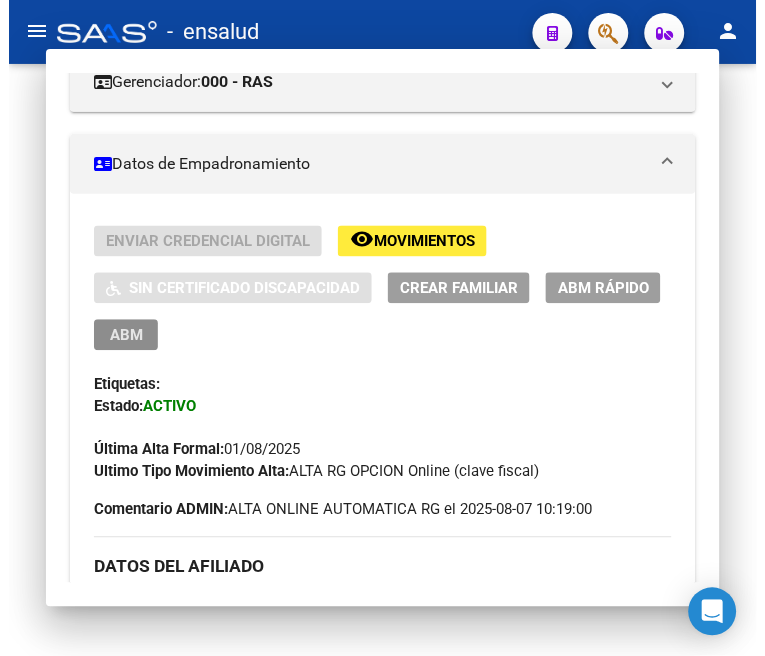 scroll, scrollTop: 0, scrollLeft: 0, axis: both 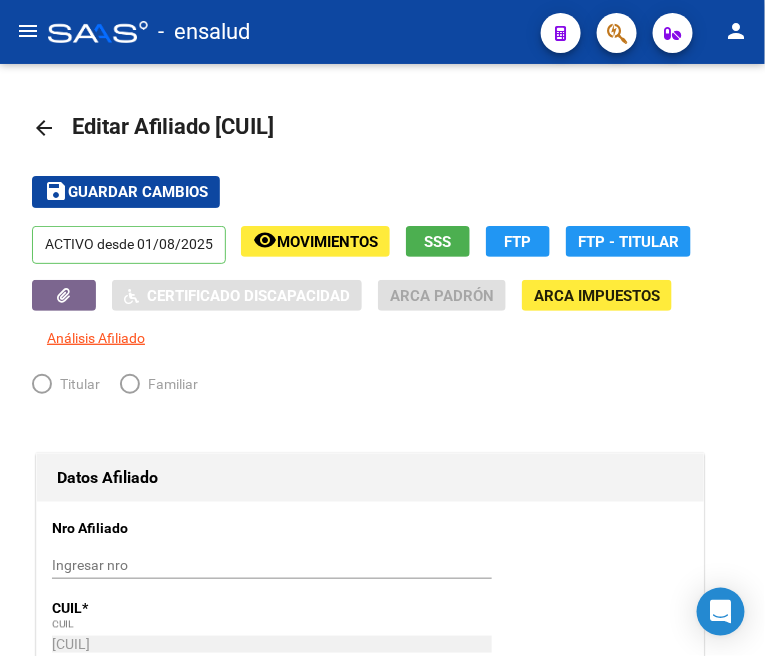 radio on "true" 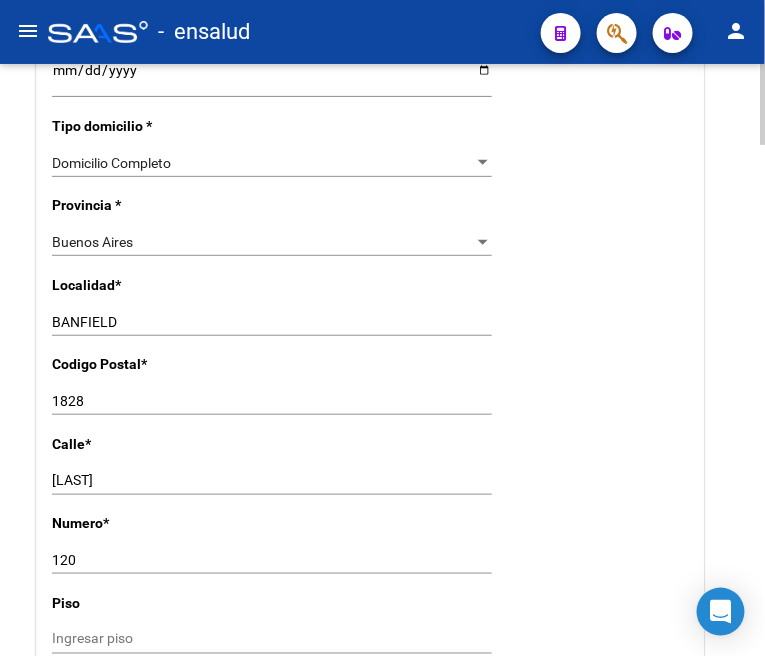 scroll, scrollTop: 1555, scrollLeft: 0, axis: vertical 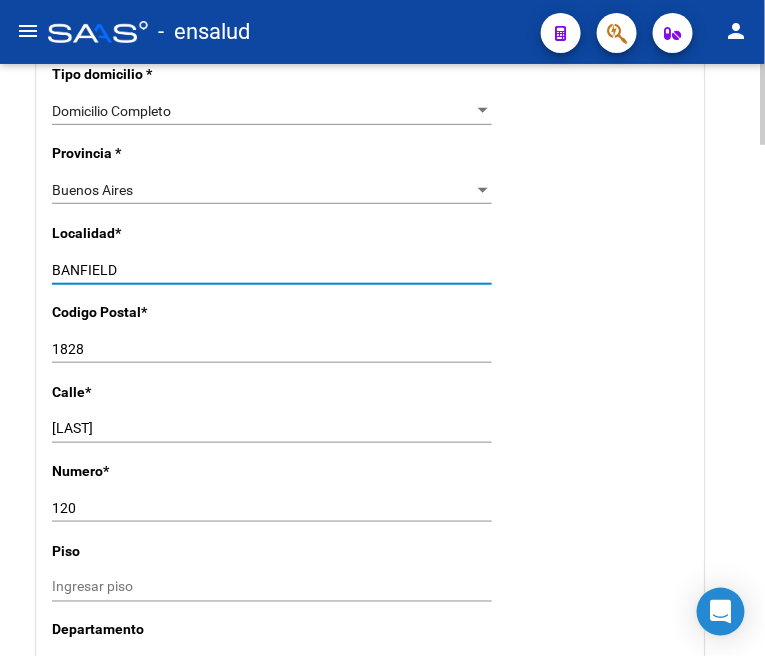 click on "BANFIELD" at bounding box center [272, 270] 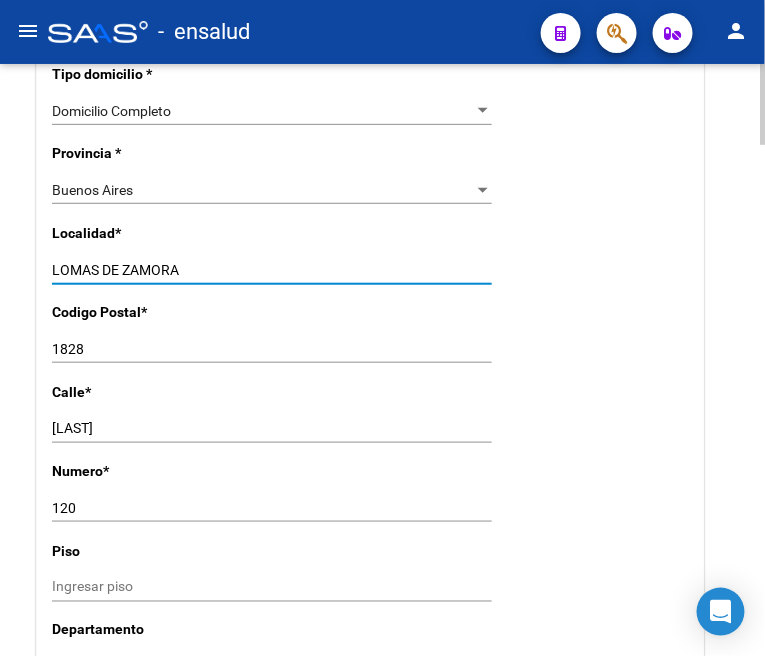 type on "LOMAS DE ZAMORA" 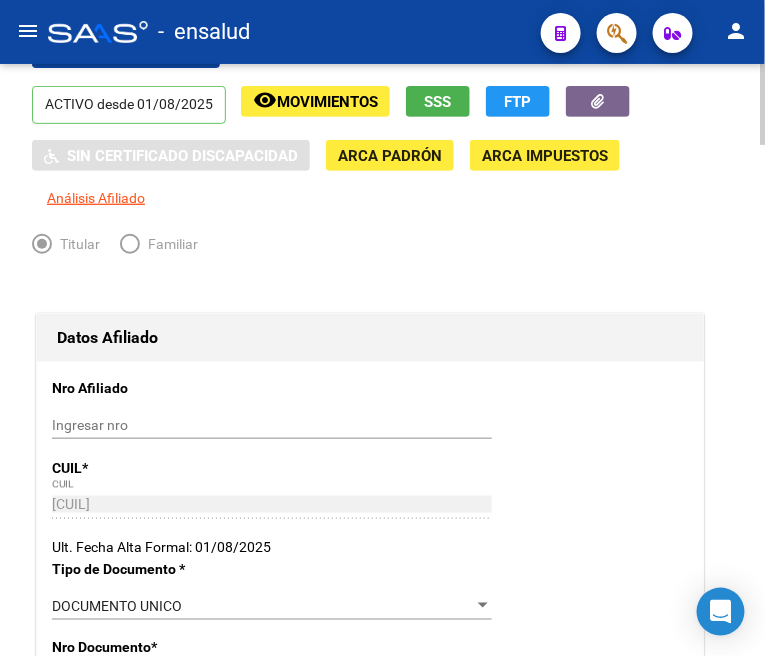 scroll, scrollTop: 0, scrollLeft: 0, axis: both 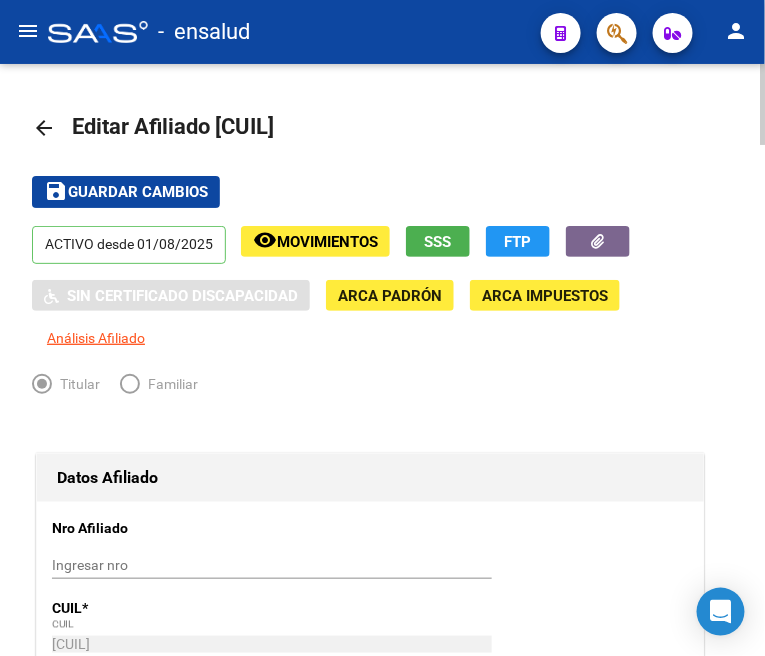 type on "1832" 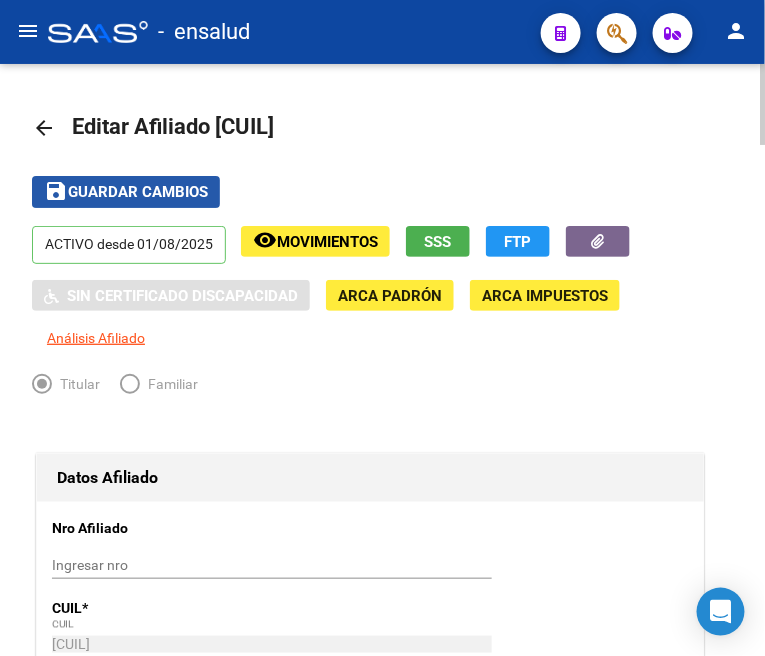 click on "Guardar cambios" 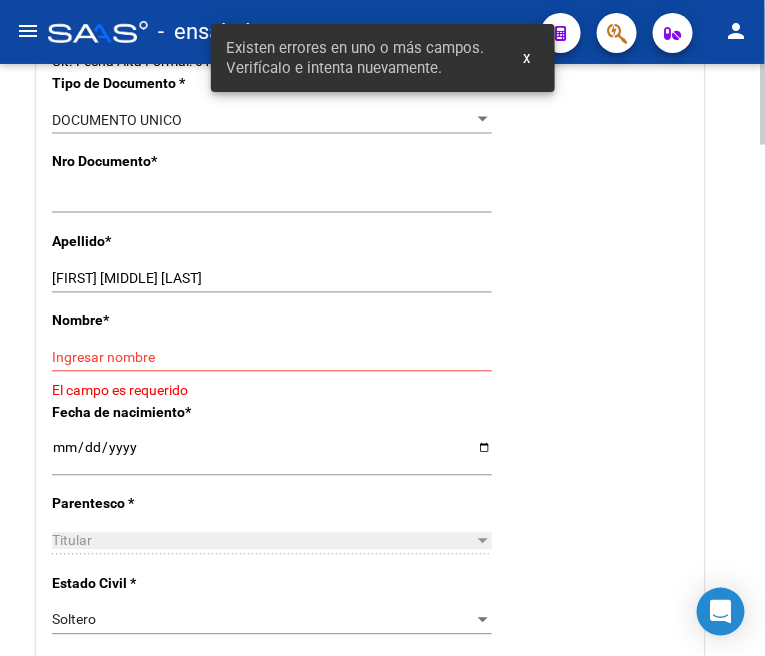 scroll, scrollTop: 666, scrollLeft: 0, axis: vertical 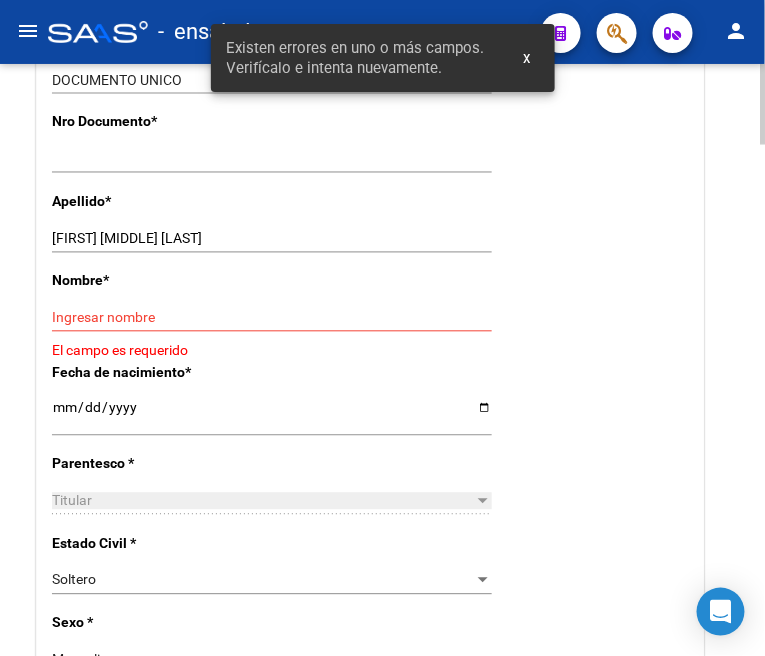 click on "[FIRST] [MIDDLE] [LAST]" at bounding box center (272, 239) 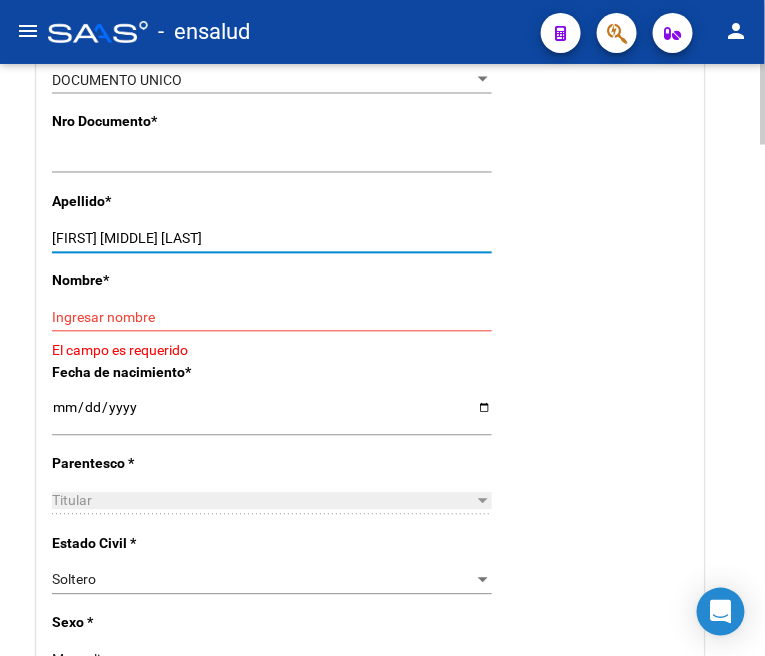 drag, startPoint x: 93, startPoint y: 236, endPoint x: 244, endPoint y: 236, distance: 151 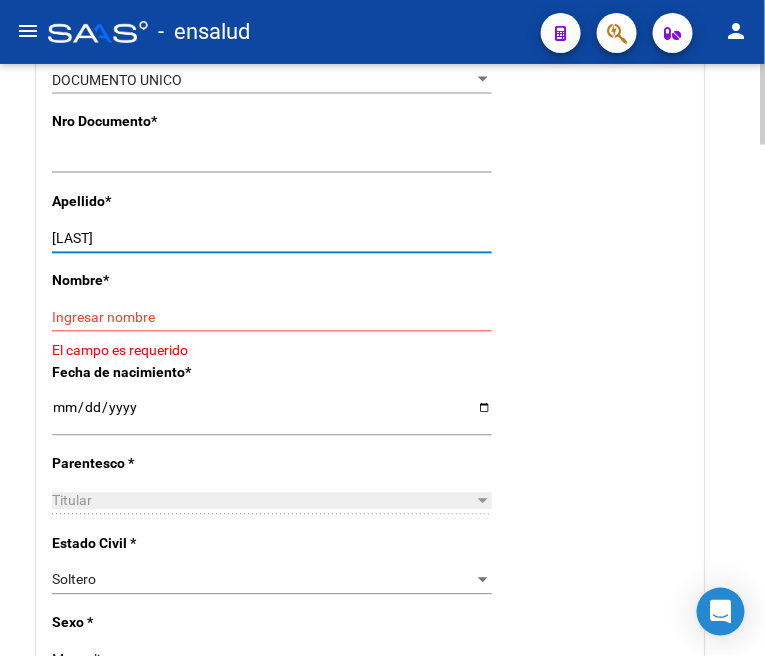 type on "[LAST]" 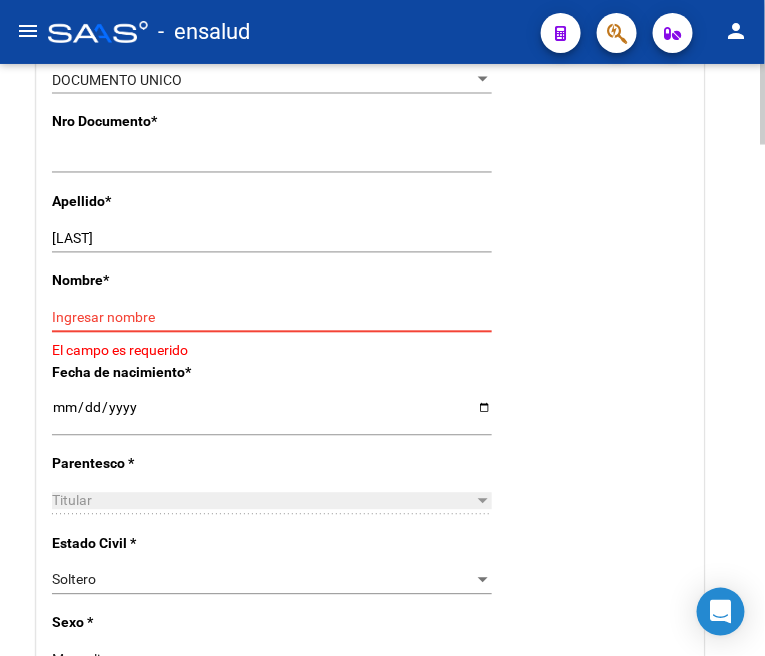 paste on "[FIRST] [MIDDLE]" 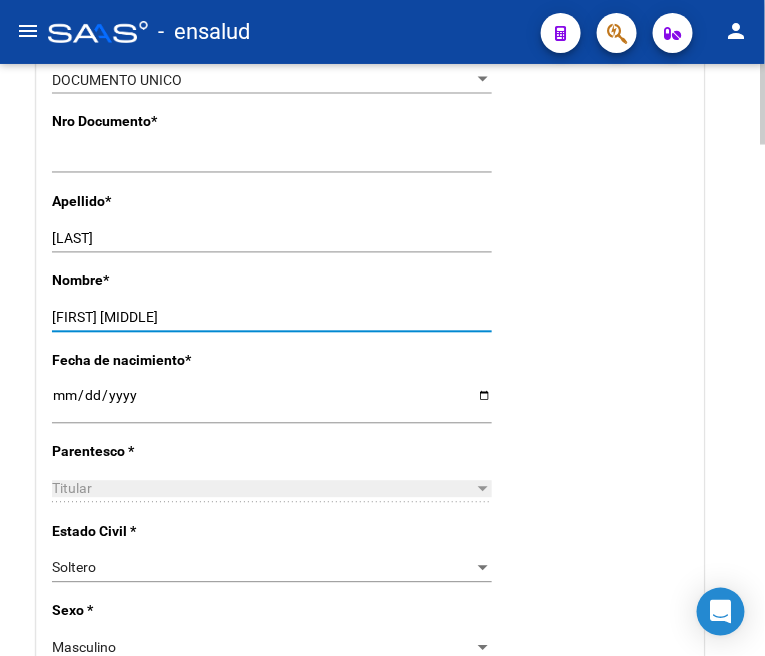 click on "[FIRST] [MIDDLE]" at bounding box center [272, 318] 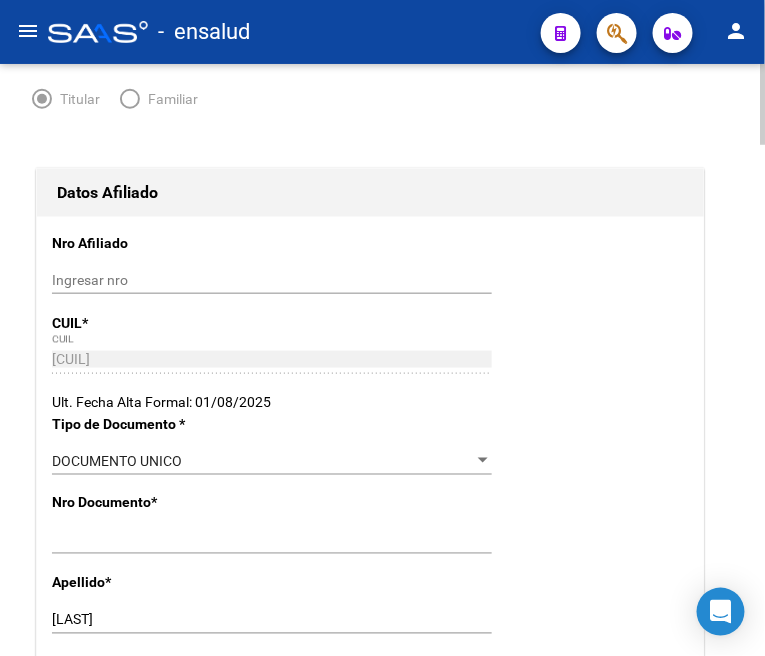 scroll, scrollTop: 0, scrollLeft: 0, axis: both 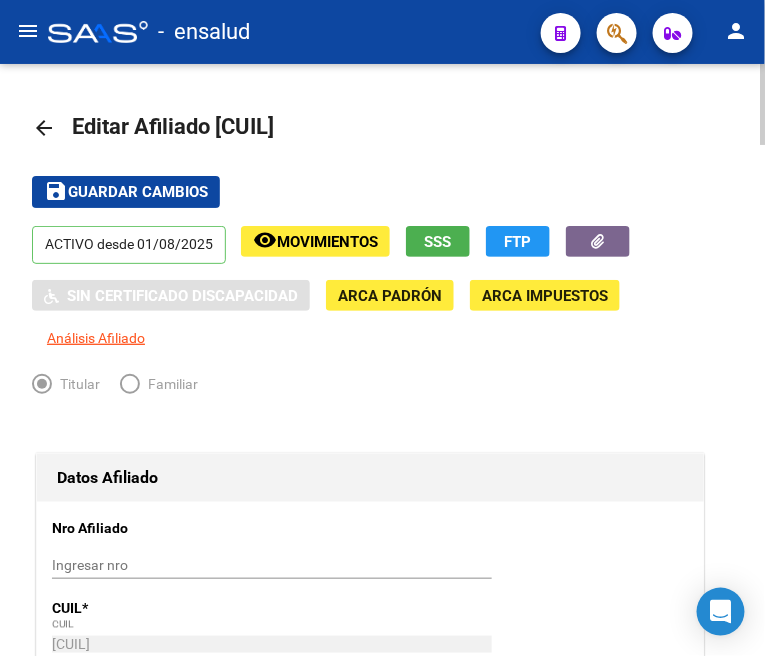 type on "[FIRST] [MIDDLE]" 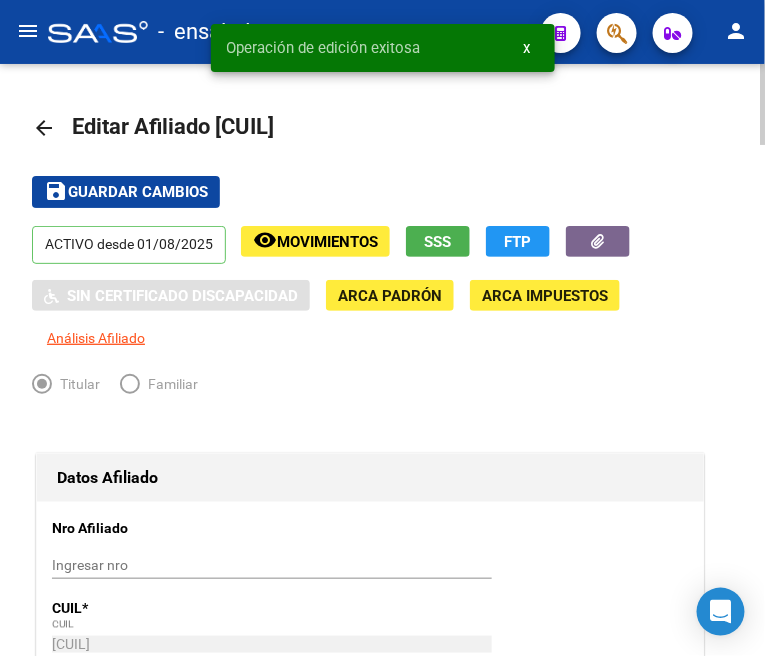 click on "arrow_back" 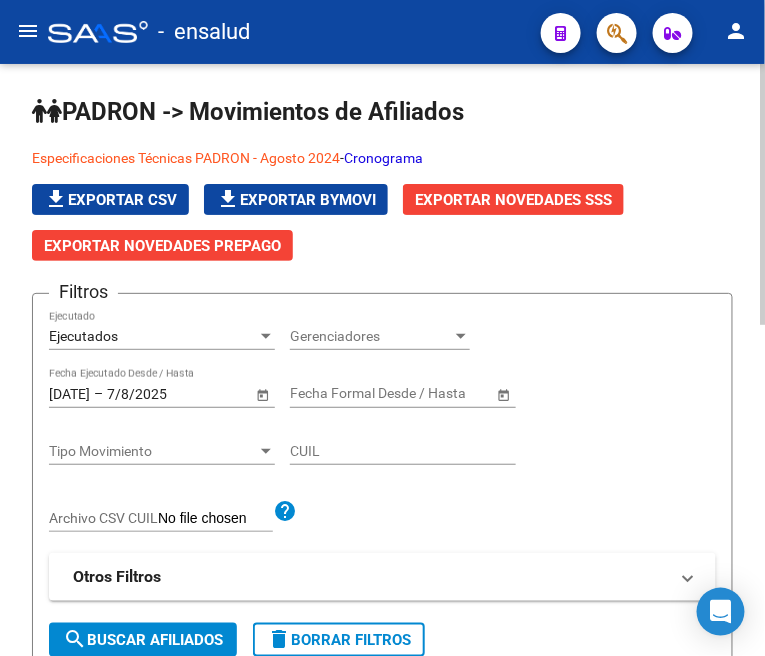 click on "Ejecutados" at bounding box center [153, 336] 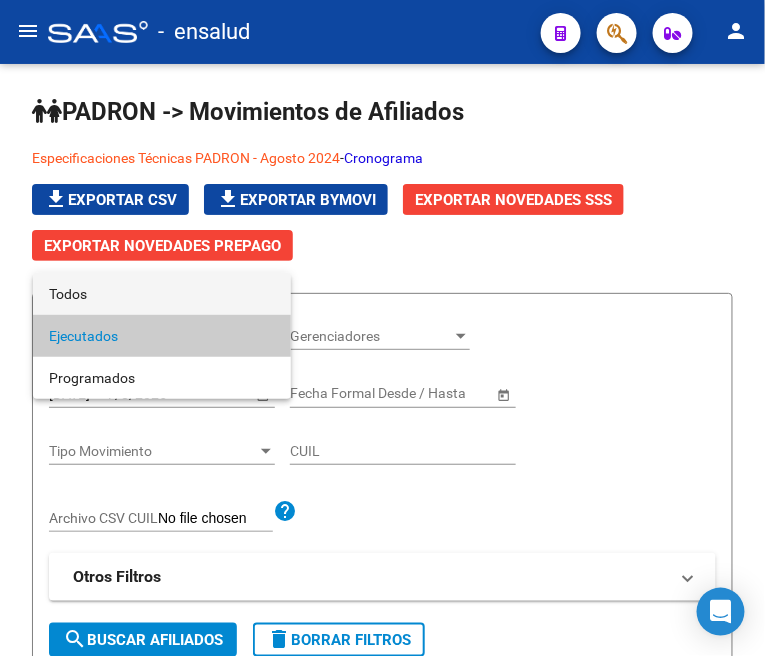 click on "Todos" at bounding box center [162, 294] 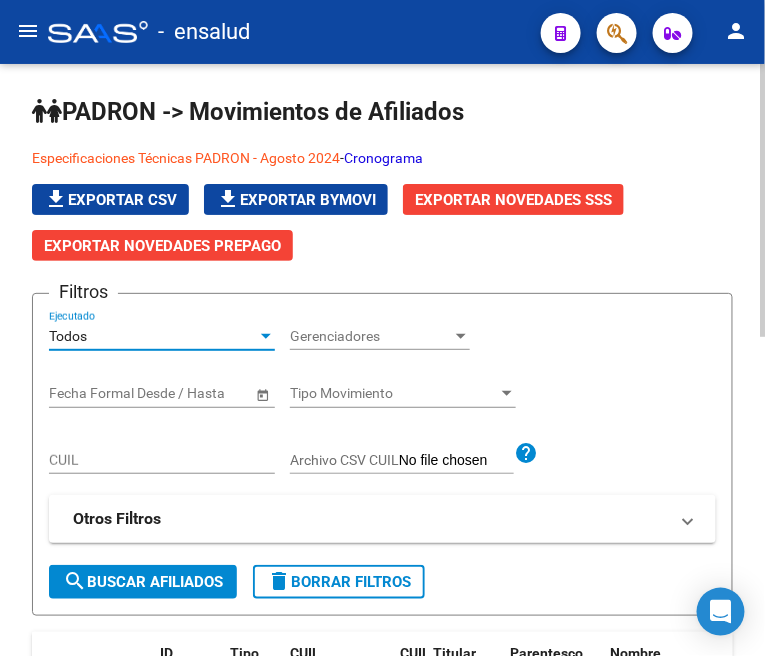 click on "CUIL" at bounding box center (162, 460) 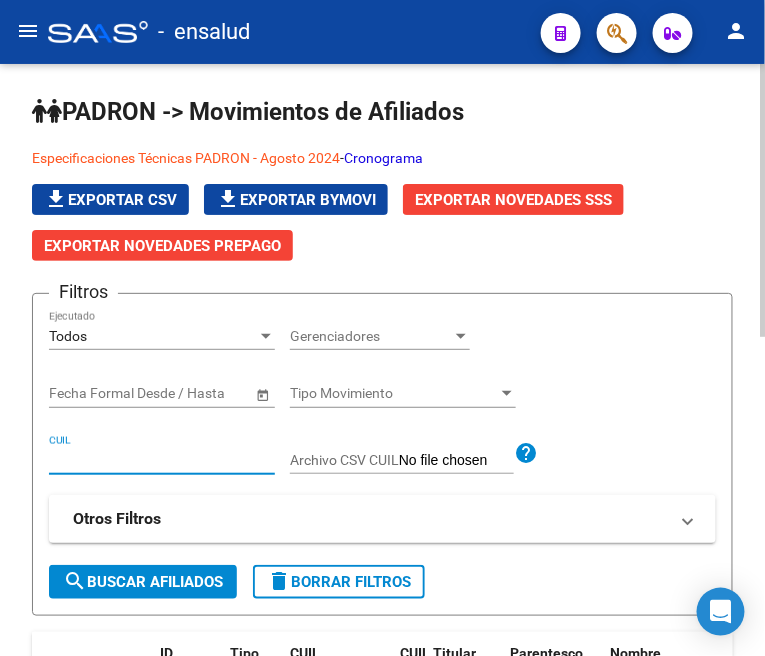 paste on "[CUIL]" 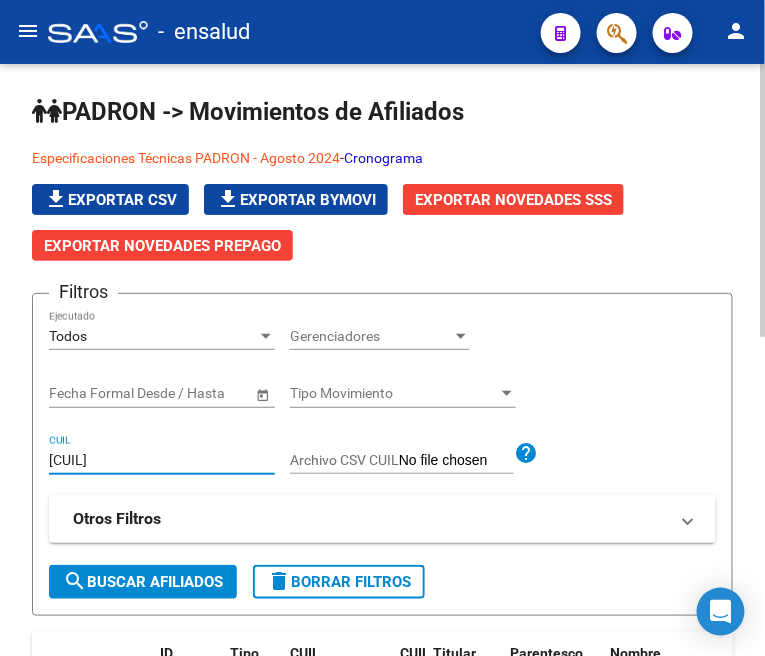 type on "[CUIL]" 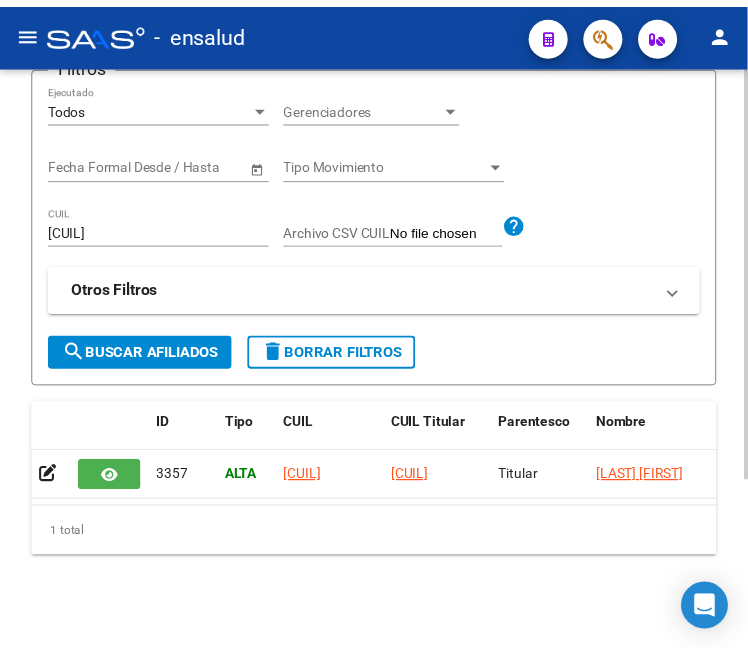 scroll, scrollTop: 245, scrollLeft: 0, axis: vertical 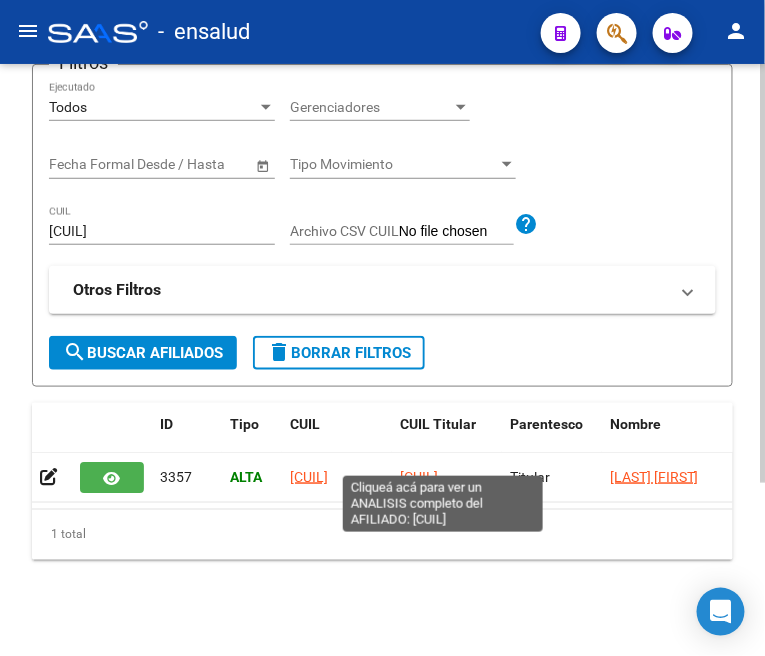 click on "[CUIL]" 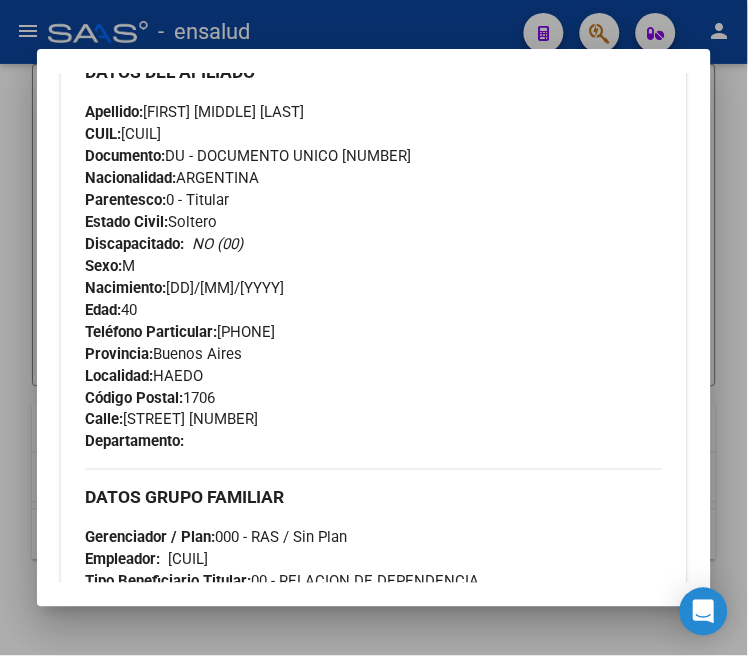 scroll, scrollTop: 777, scrollLeft: 0, axis: vertical 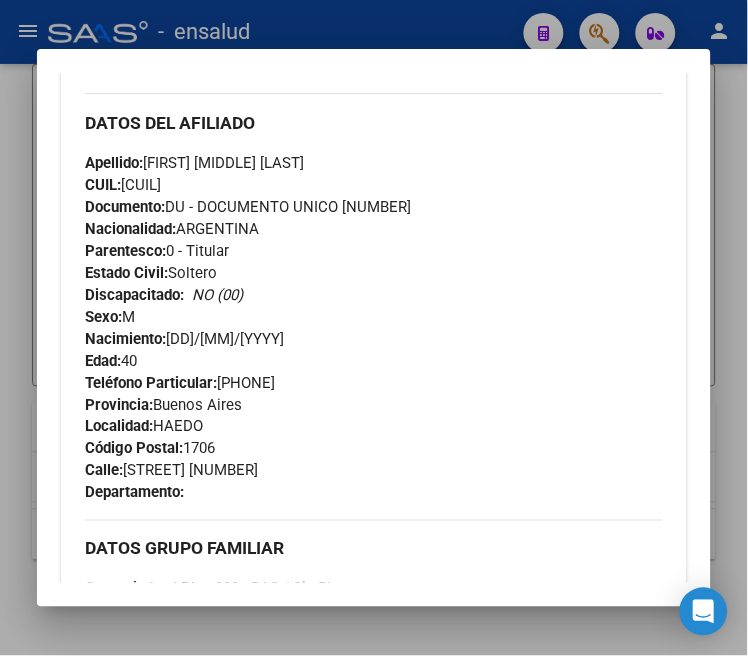 click at bounding box center (374, 328) 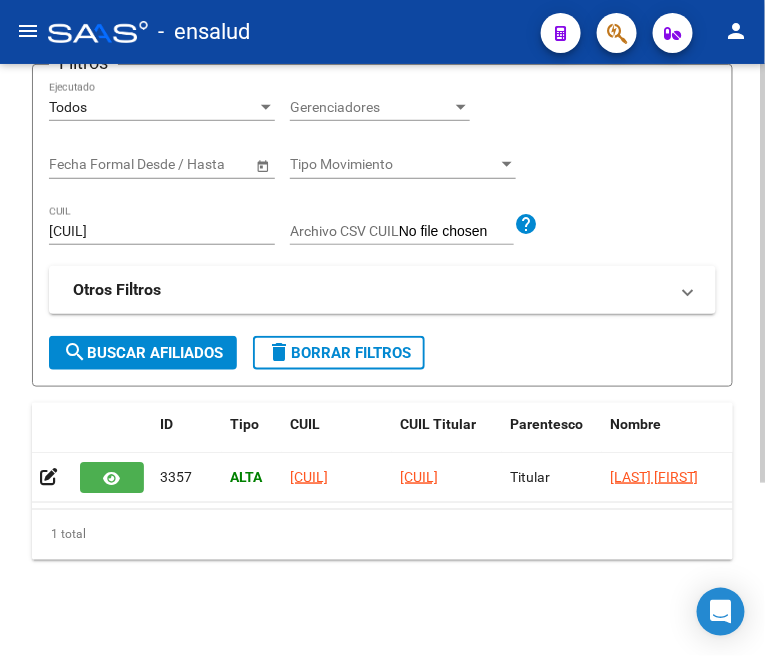 click on "[CUIL]" at bounding box center (162, 231) 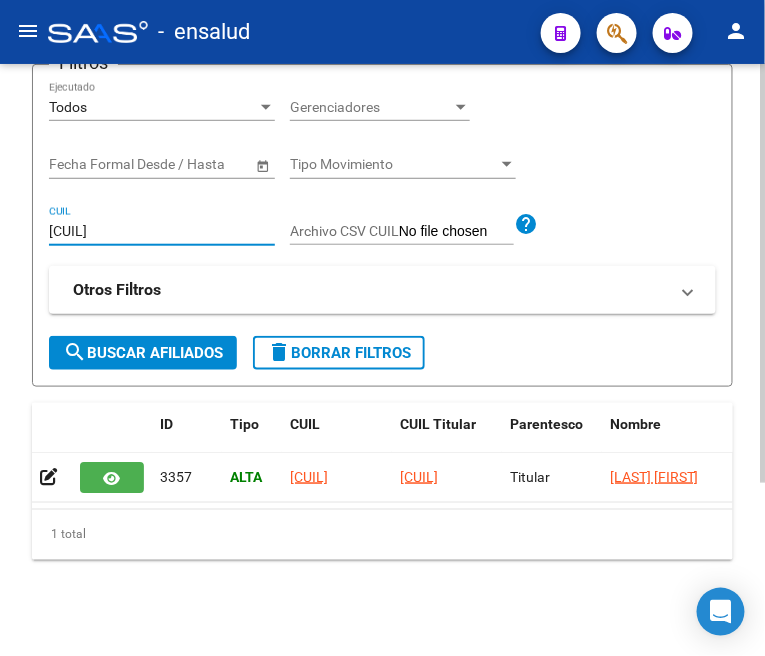 click on "[CUIL]" at bounding box center [162, 231] 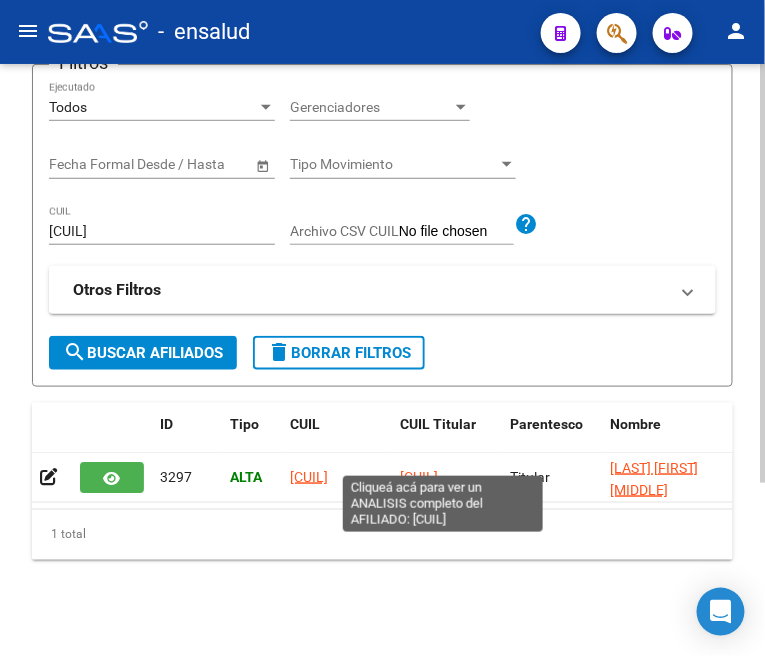 click on "[CUIL]" 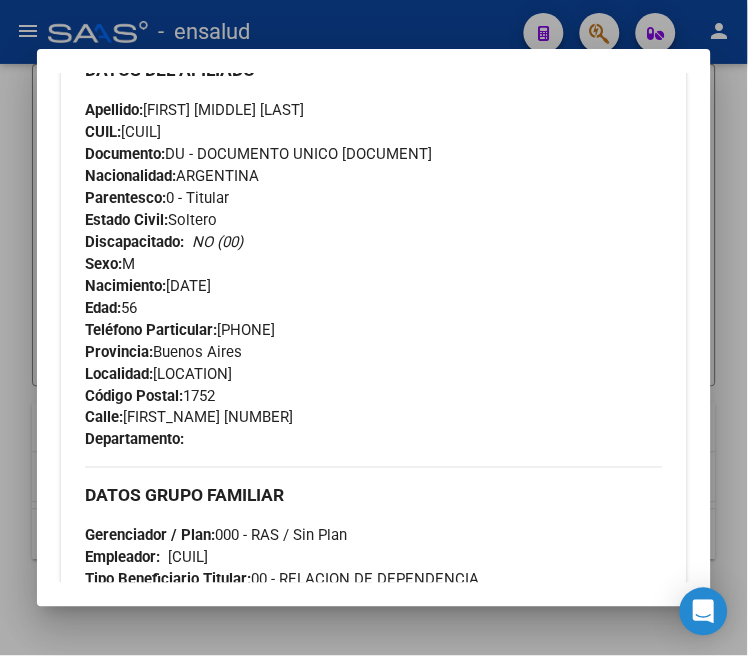 scroll, scrollTop: 777, scrollLeft: 0, axis: vertical 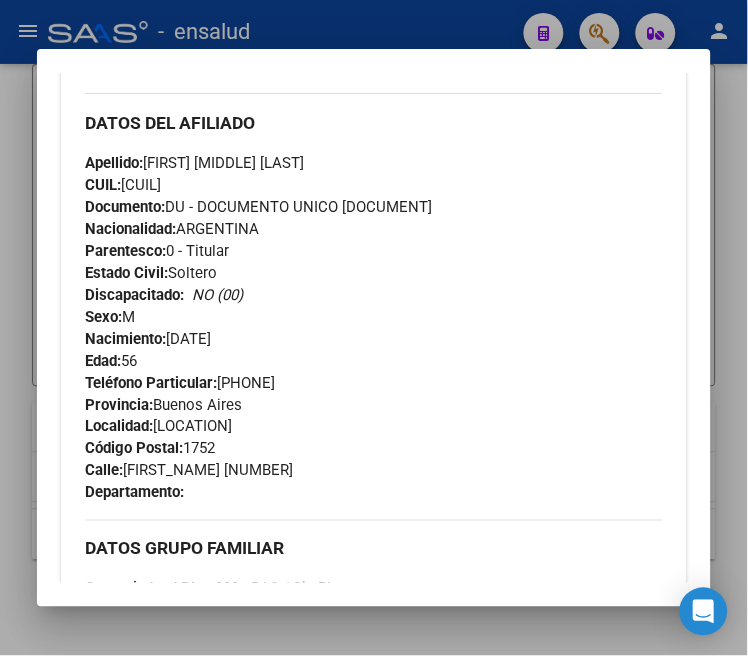 click at bounding box center [374, 328] 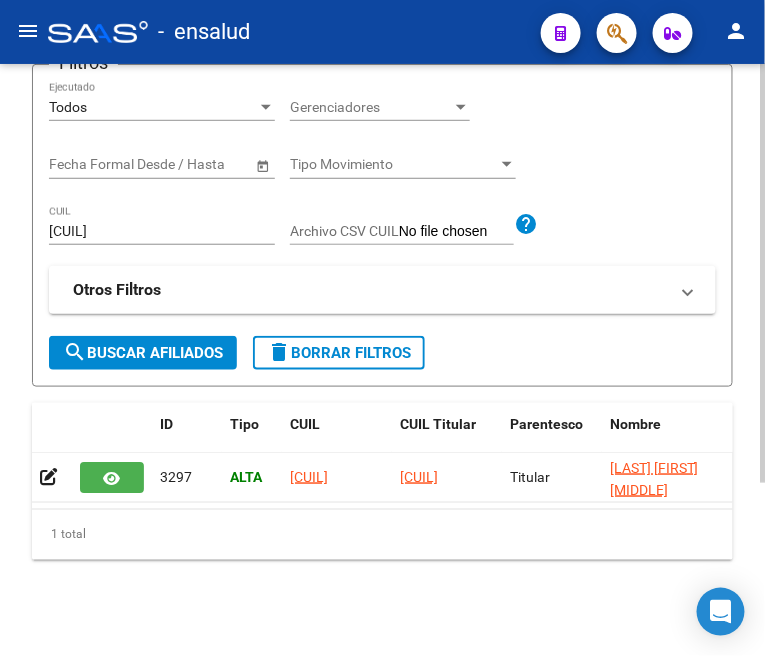 click on "[CUIL]" at bounding box center (162, 231) 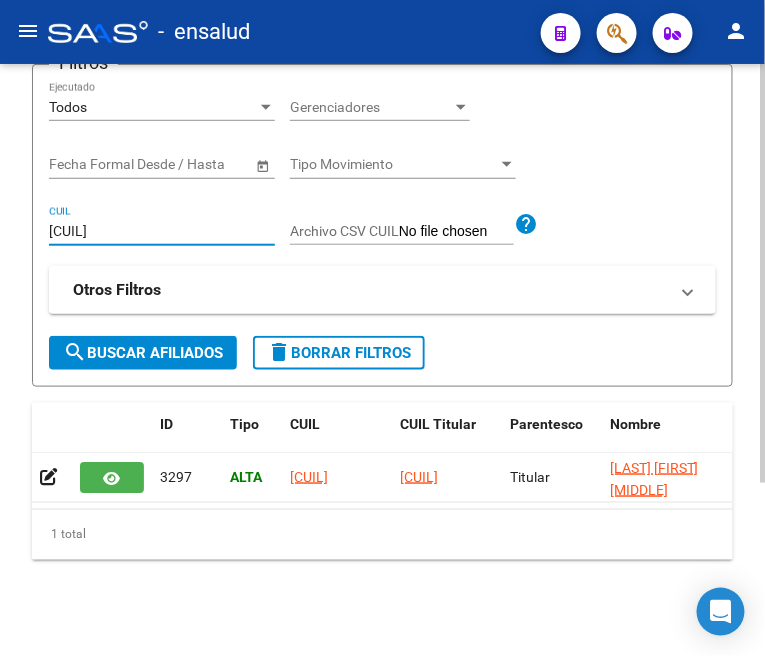 click on "[CUIL]" at bounding box center (162, 231) 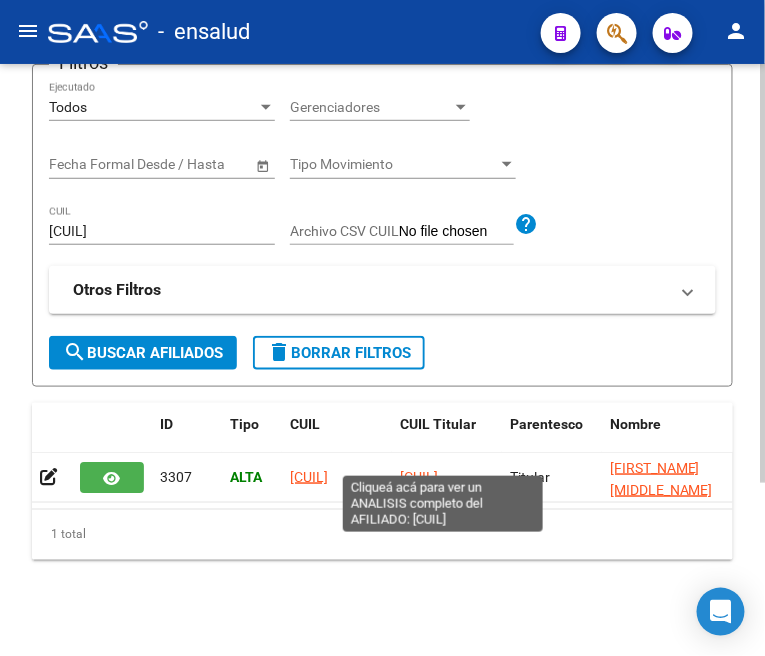 click on "[CUIL]" 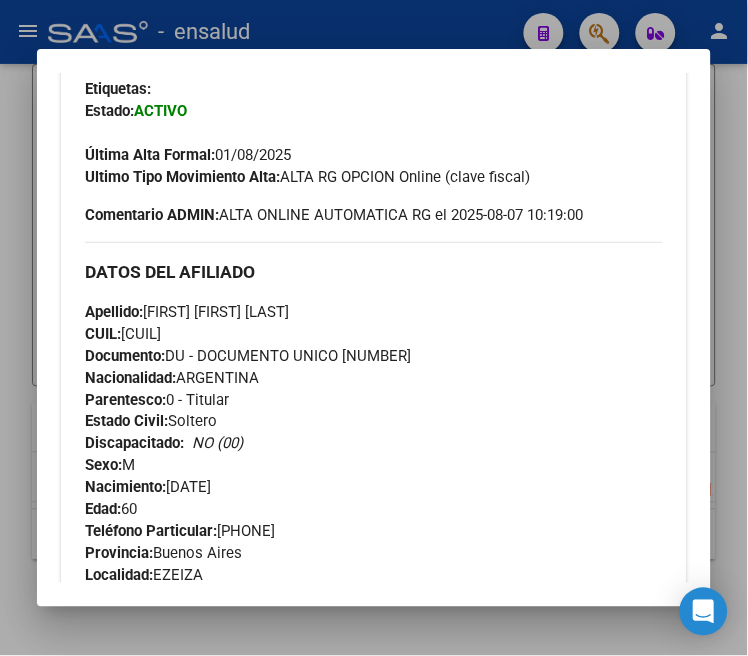 scroll, scrollTop: 347, scrollLeft: 0, axis: vertical 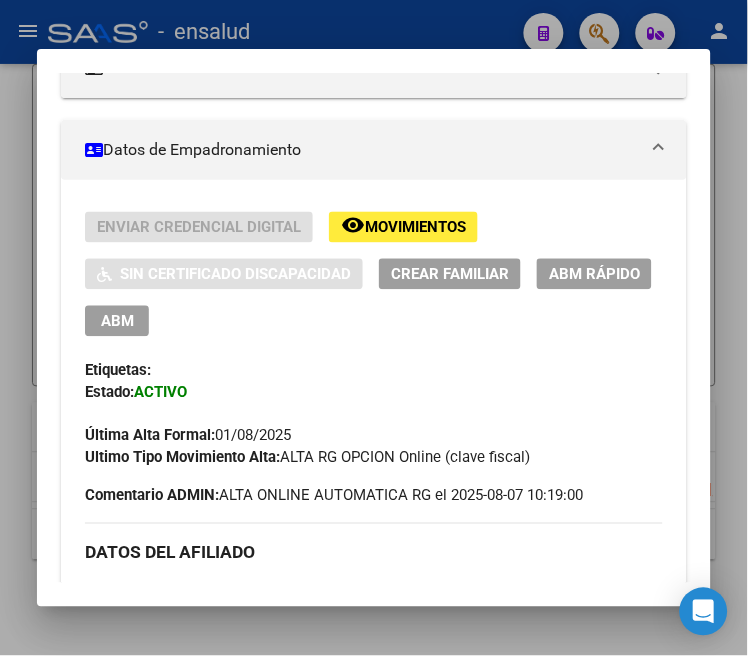 click on "ABM" at bounding box center (117, 322) 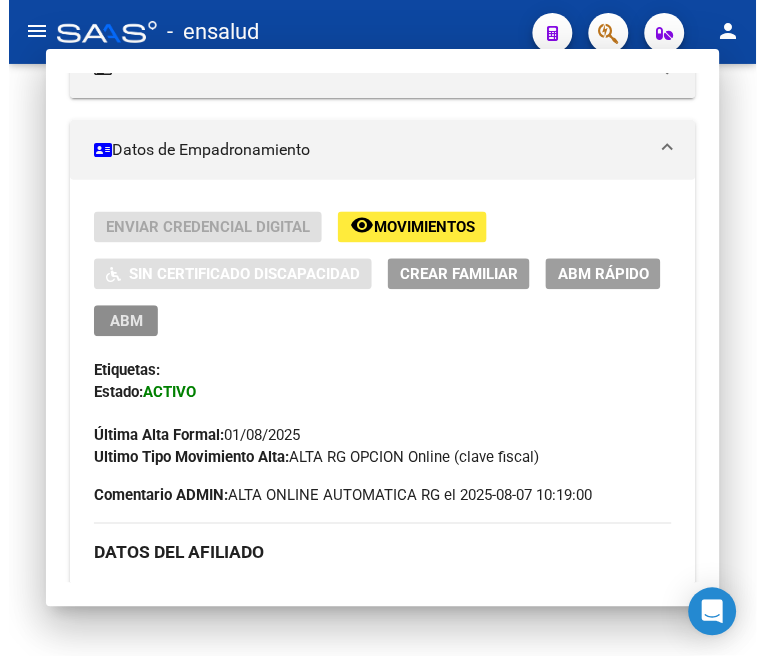 scroll, scrollTop: 0, scrollLeft: 0, axis: both 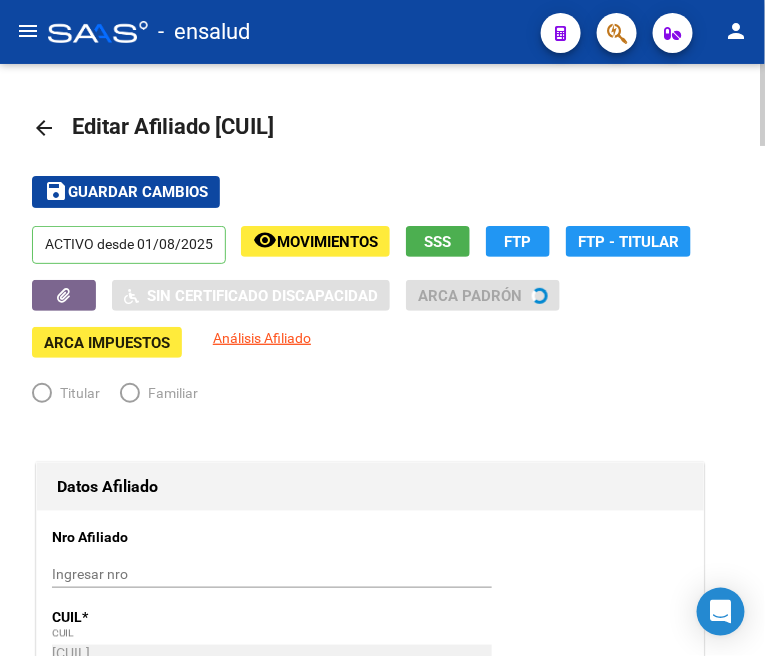 radio on "true" 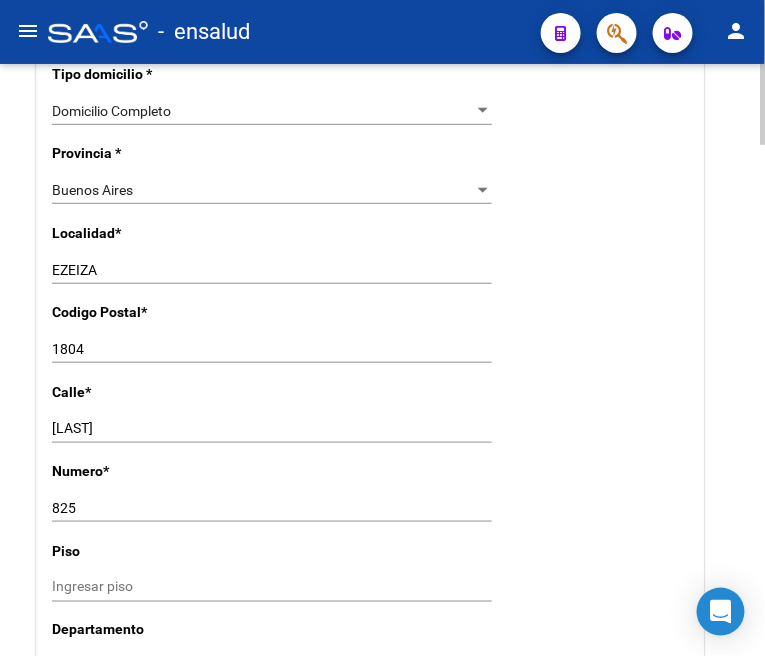 scroll, scrollTop: 1666, scrollLeft: 0, axis: vertical 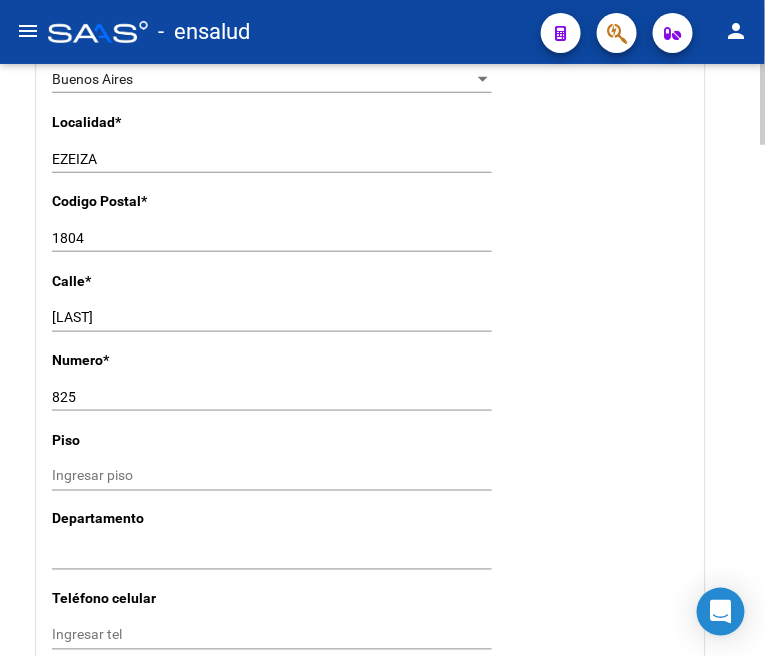 click on "825" at bounding box center (272, 397) 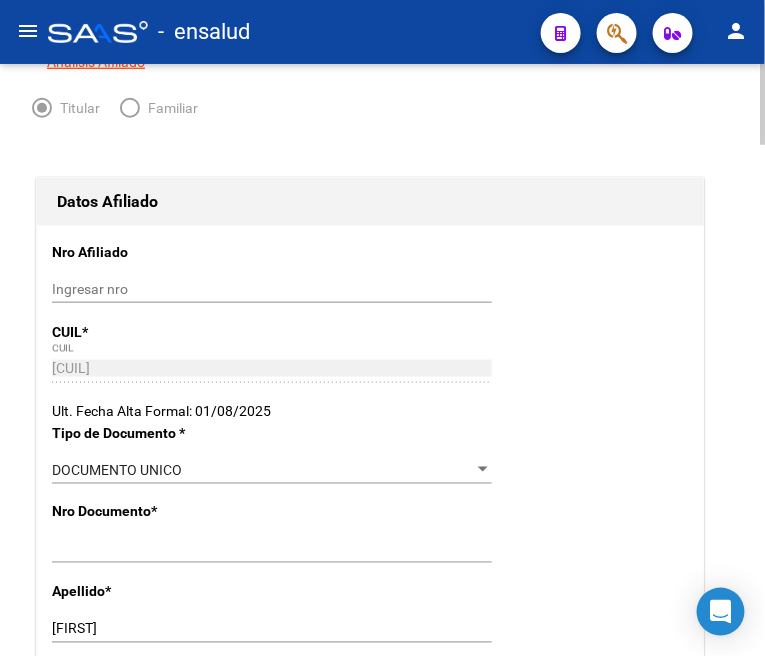 scroll, scrollTop: 0, scrollLeft: 0, axis: both 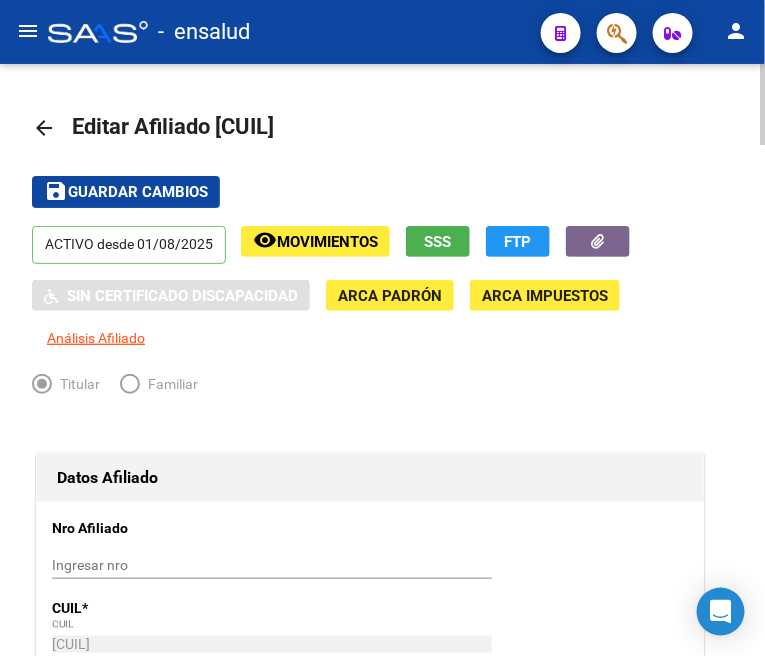type on "82527" 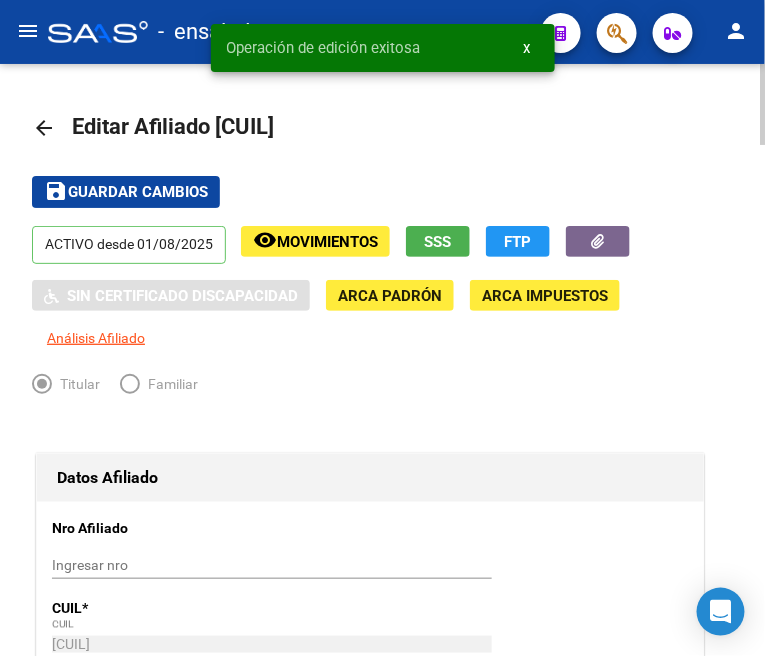 click on "arrow_back" 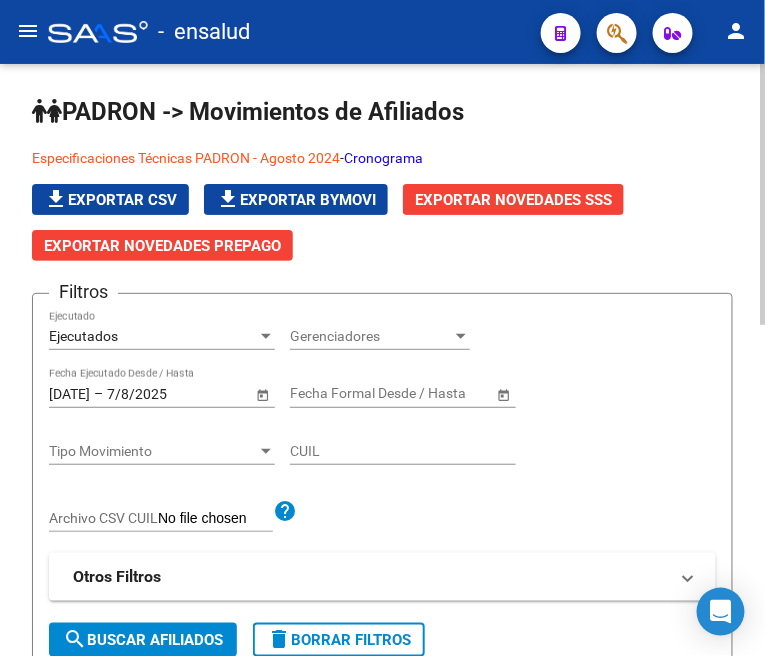 click on "Ejecutados" at bounding box center (153, 336) 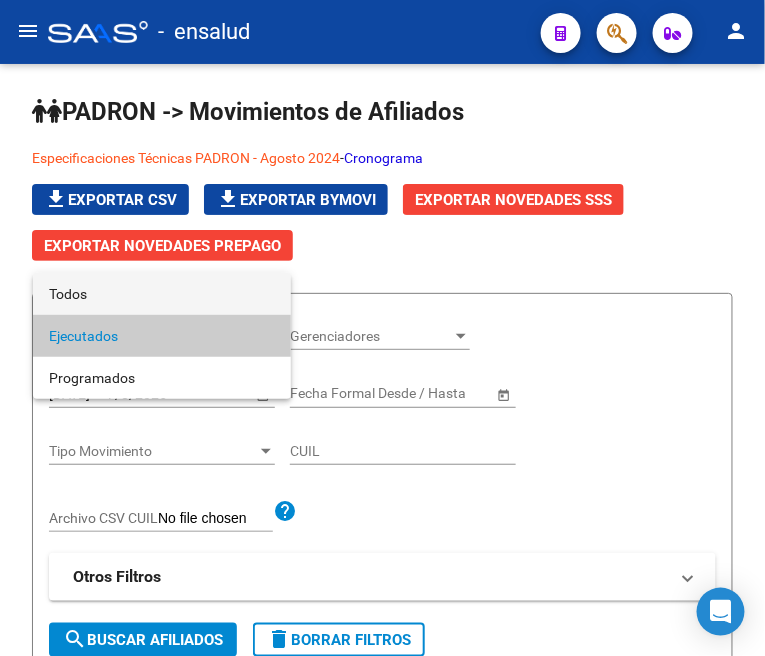 click on "Todos" at bounding box center (162, 294) 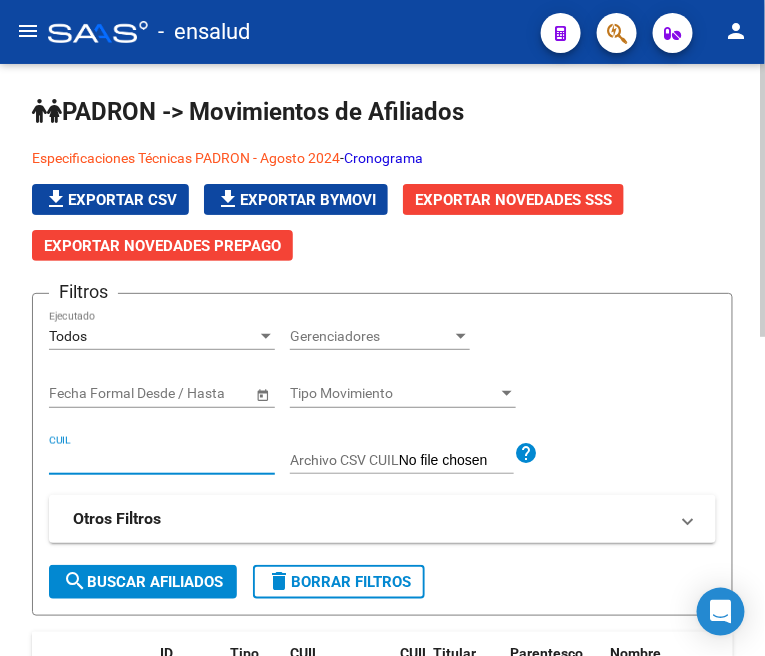 click on "CUIL" at bounding box center (162, 460) 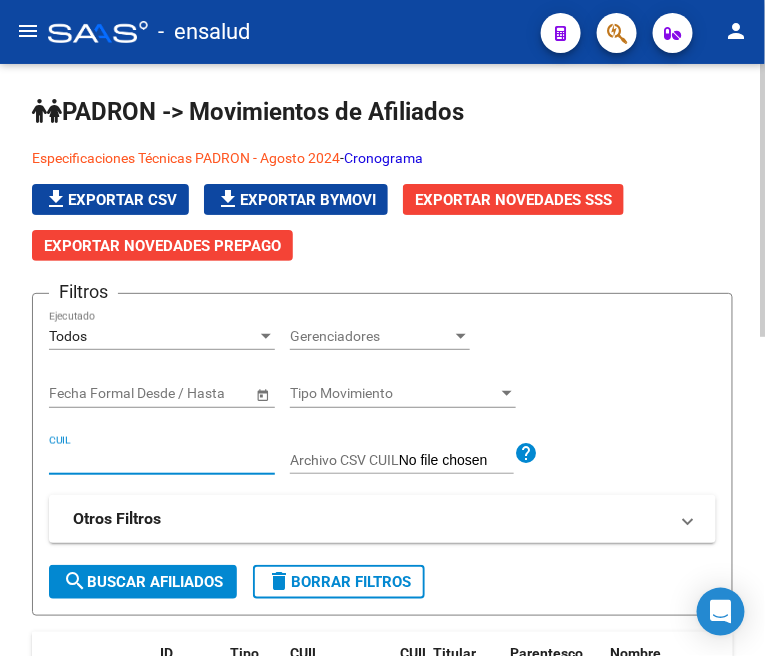paste on "[CUIL]" 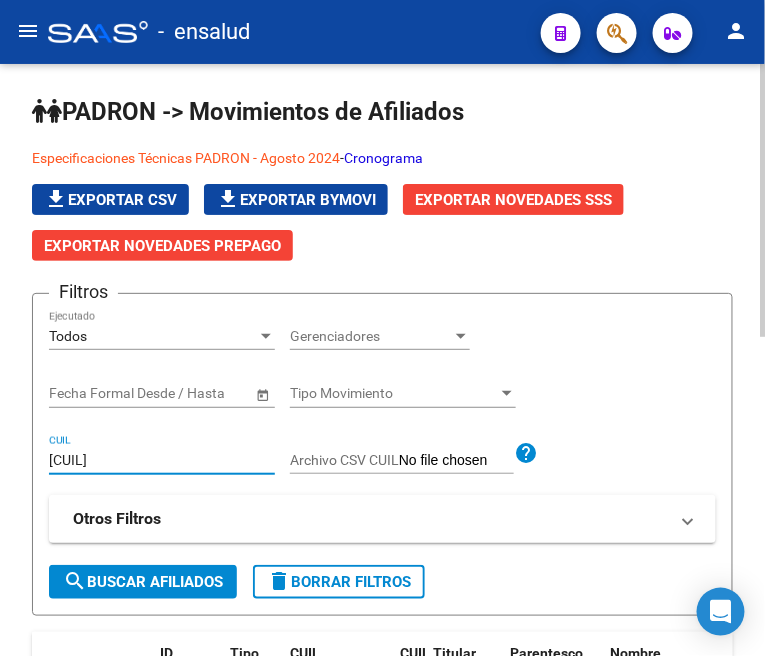 type on "[CUIL]" 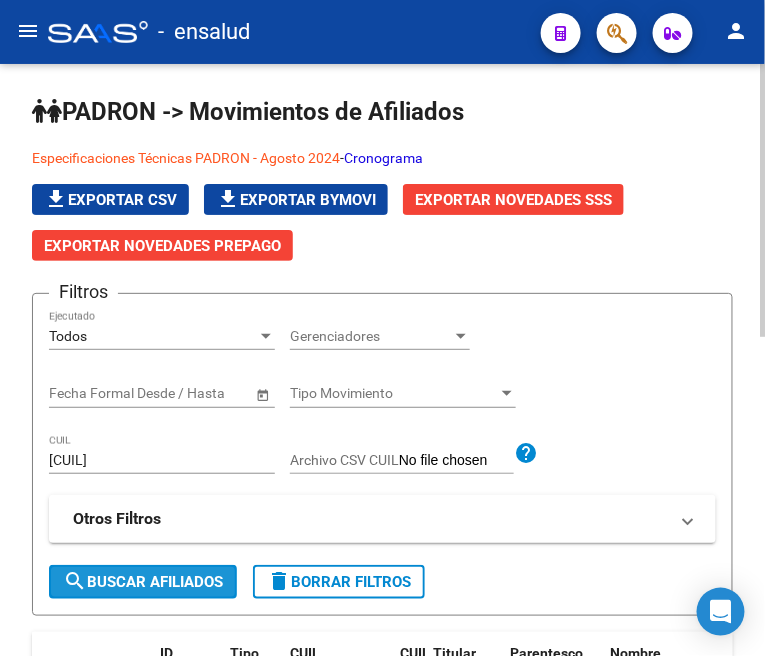 click on "search  Buscar Afiliados" 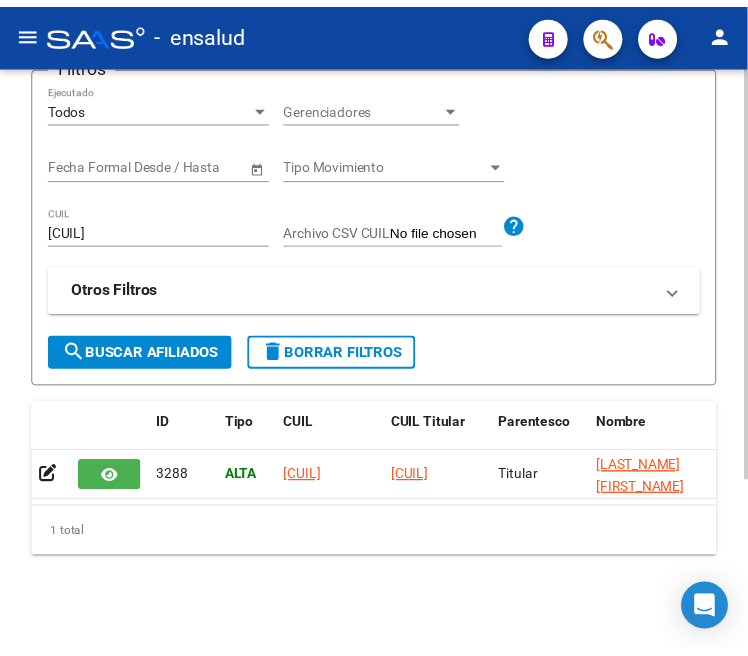 scroll, scrollTop: 245, scrollLeft: 0, axis: vertical 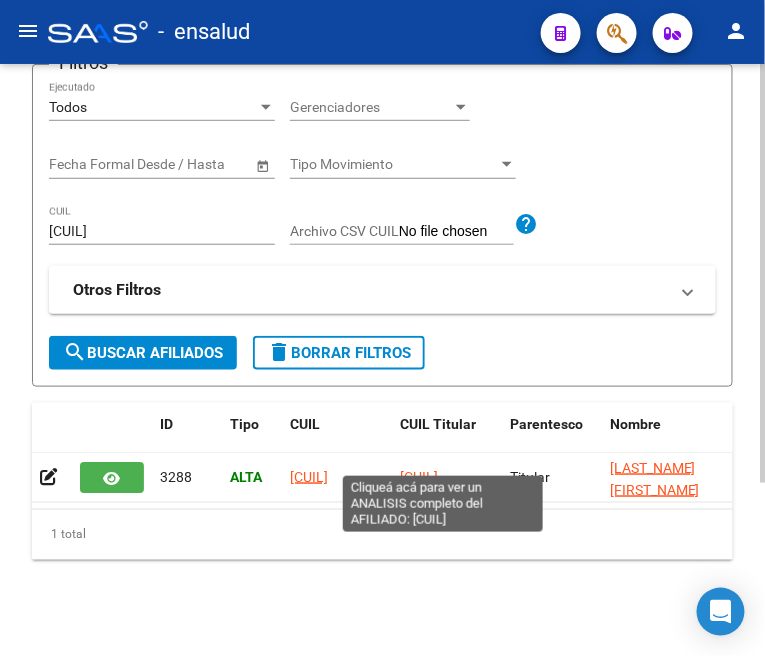 click on "[CUIL]" 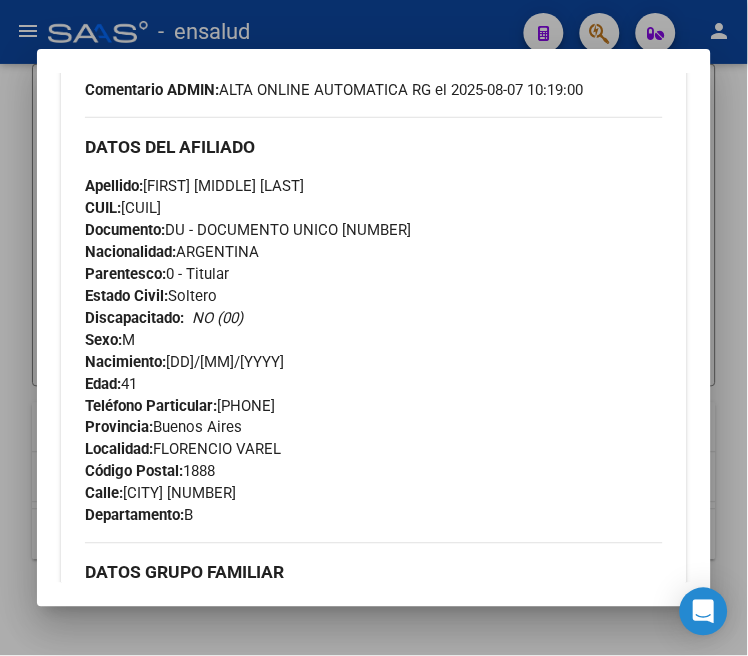 scroll, scrollTop: 777, scrollLeft: 0, axis: vertical 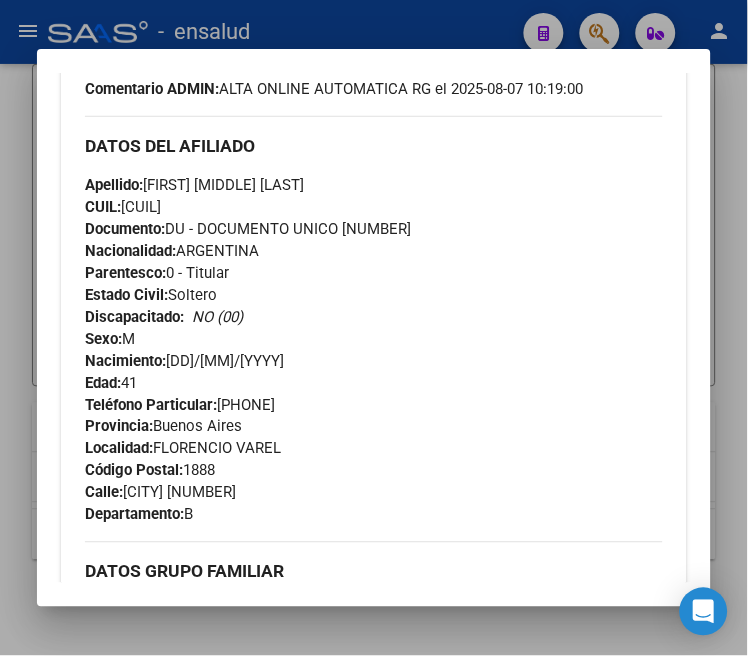 click at bounding box center (374, 328) 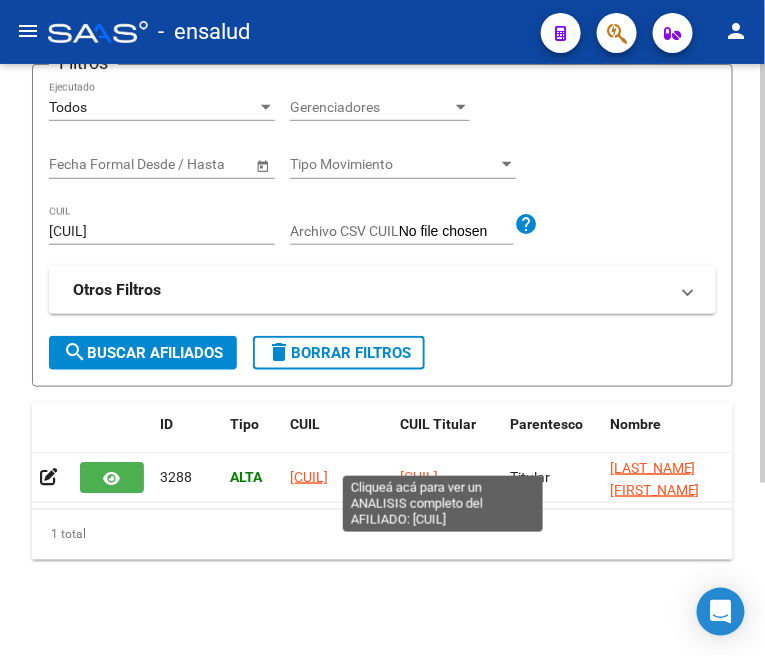 click on "[CUIL]" 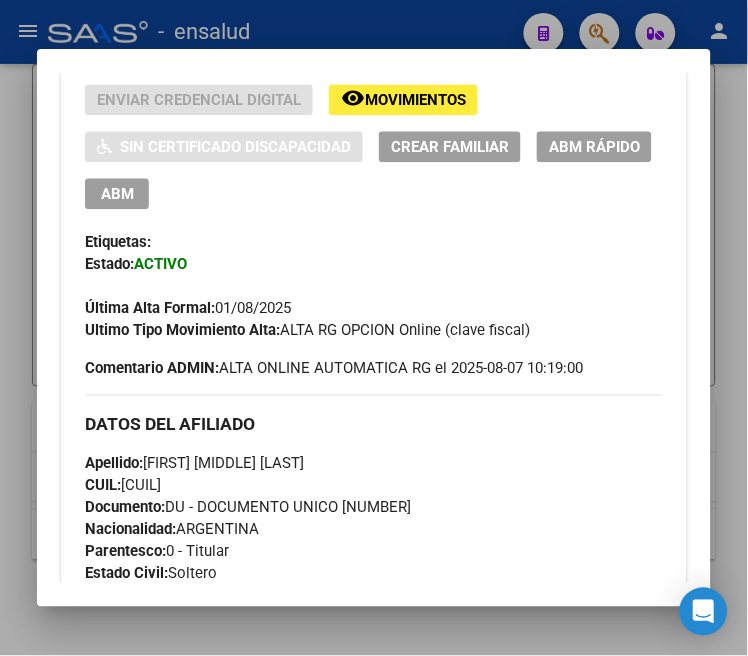 scroll, scrollTop: 555, scrollLeft: 0, axis: vertical 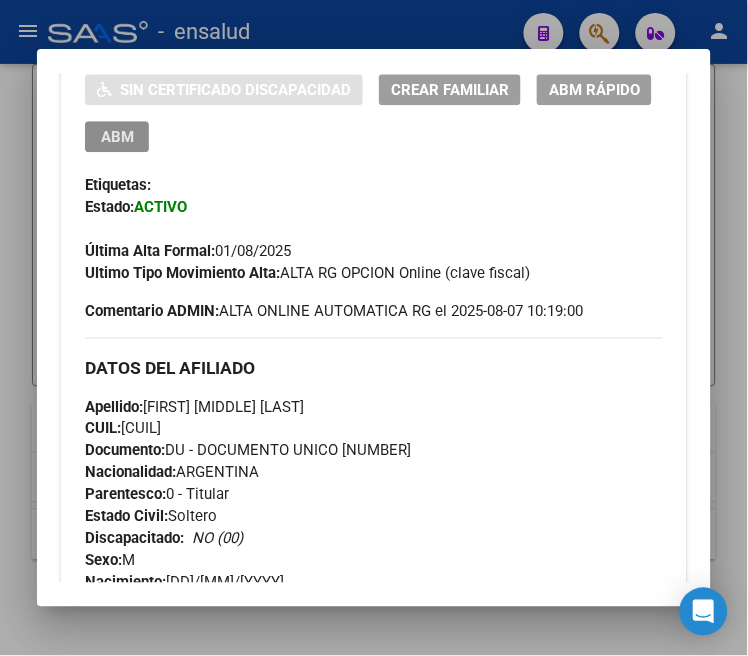 click on "ABM" at bounding box center (117, 137) 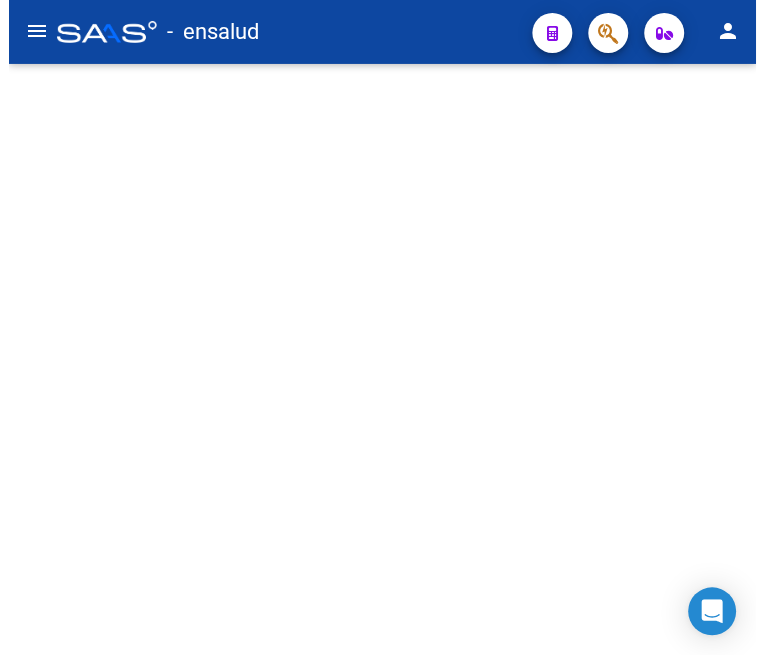 scroll, scrollTop: 0, scrollLeft: 0, axis: both 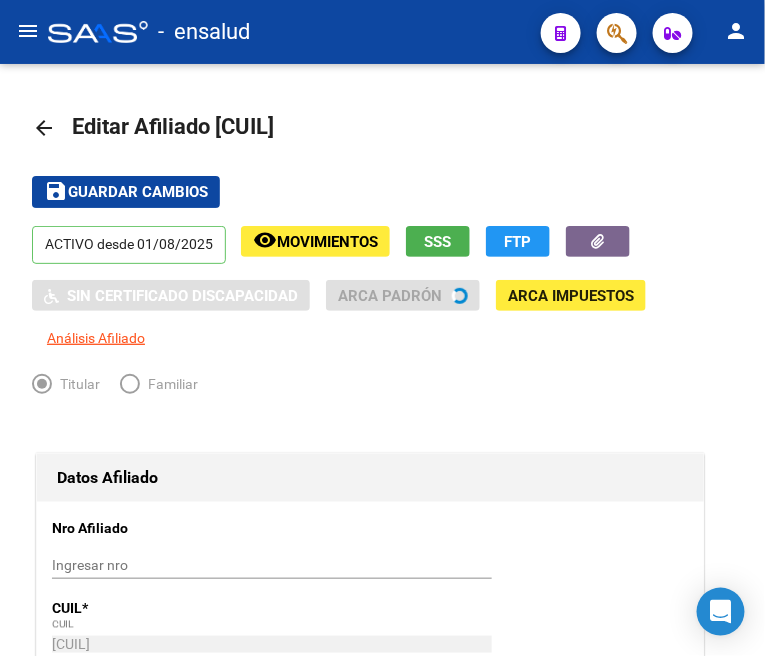 radio on "true" 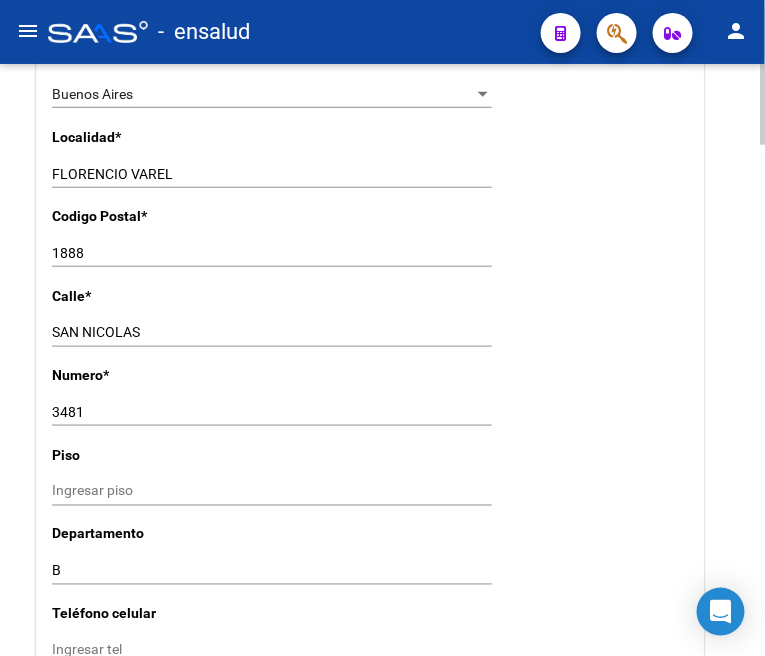 scroll, scrollTop: 1657, scrollLeft: 0, axis: vertical 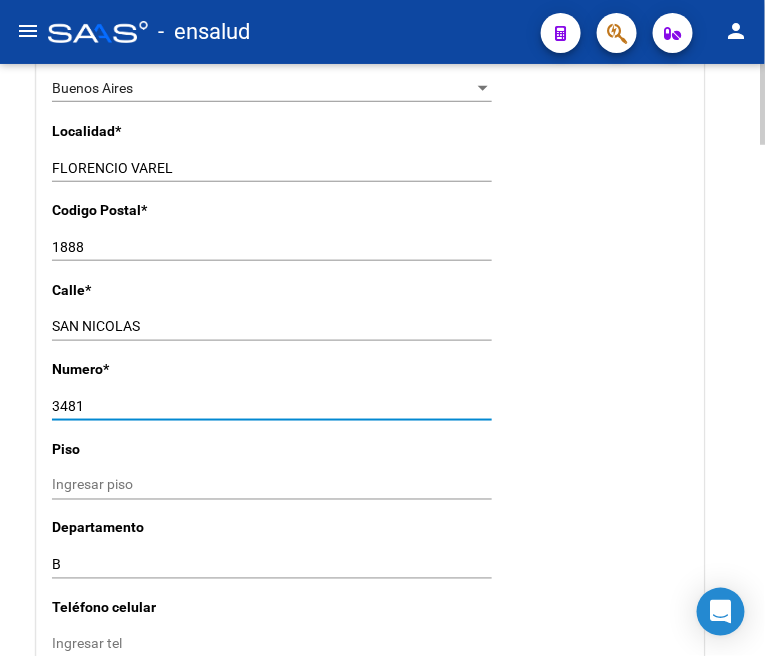 click on "3481" at bounding box center (272, 406) 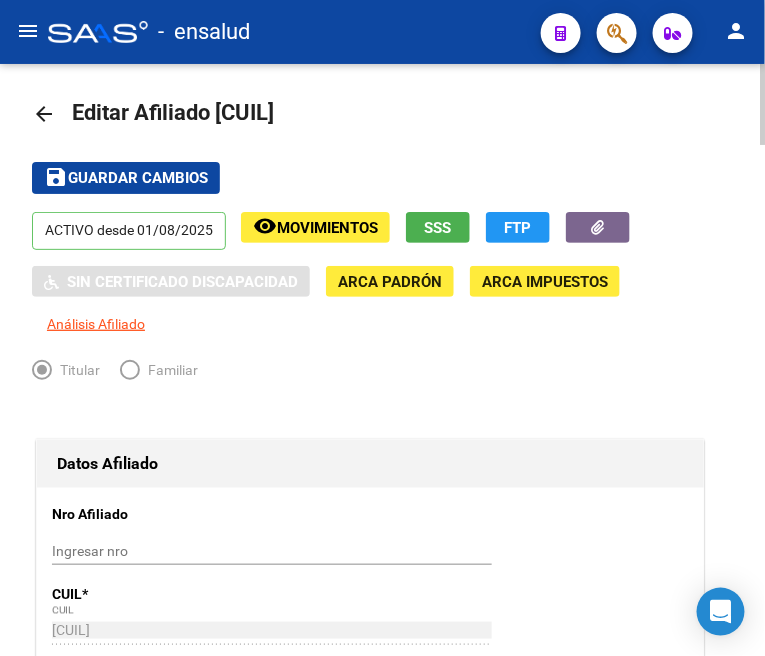 scroll, scrollTop: 0, scrollLeft: 0, axis: both 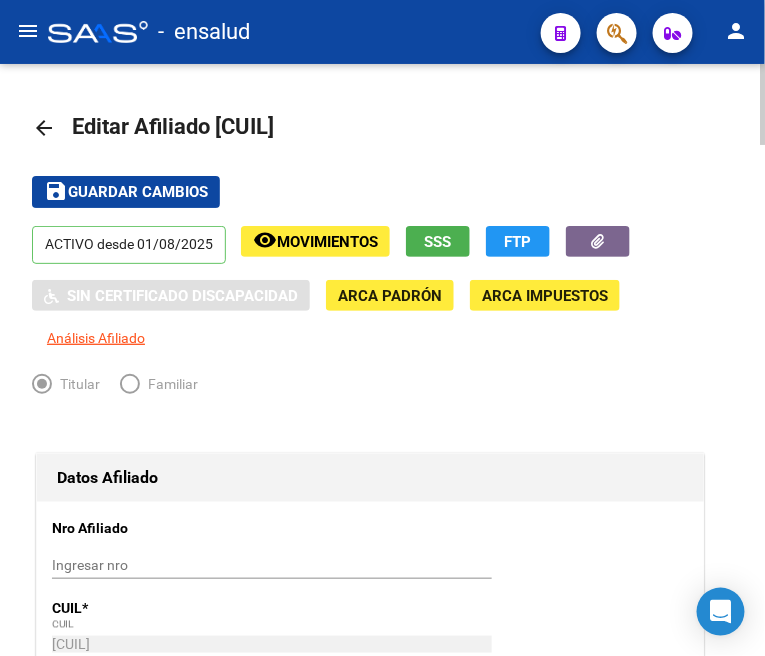 type on "3981" 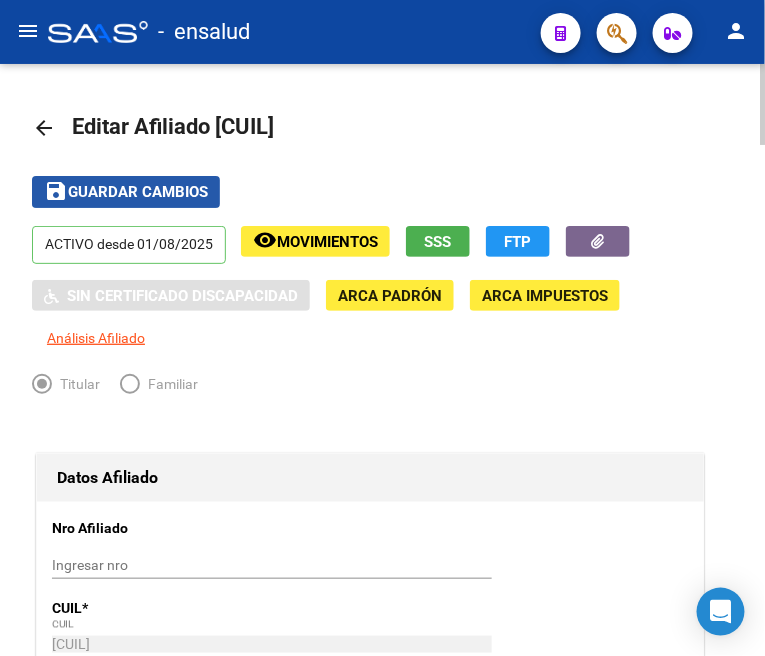 click on "save Guardar cambios" 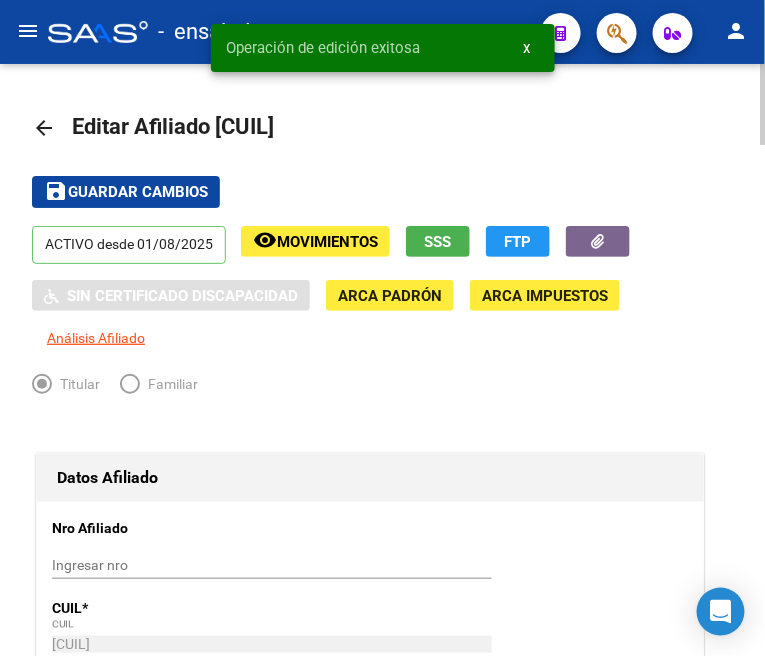 click on "arrow_back" 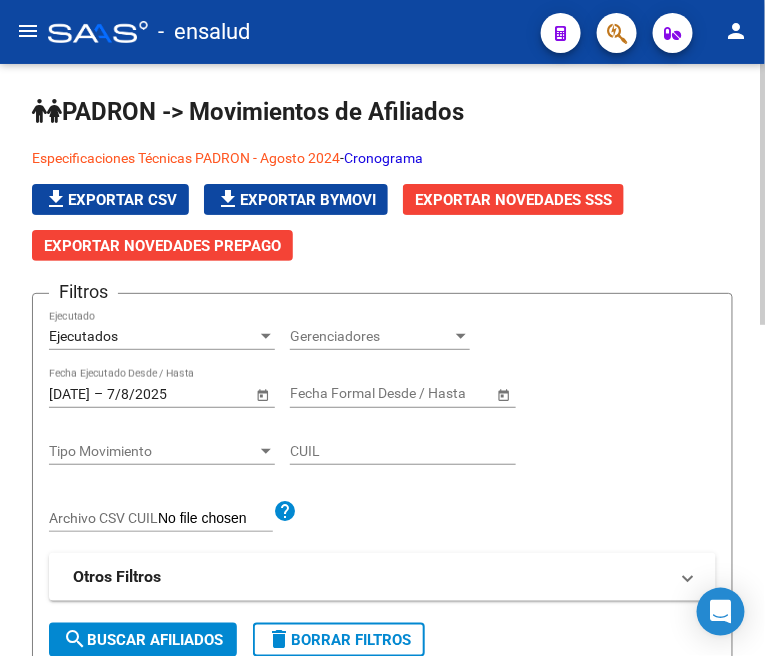 click on "Ejecutados" at bounding box center [153, 336] 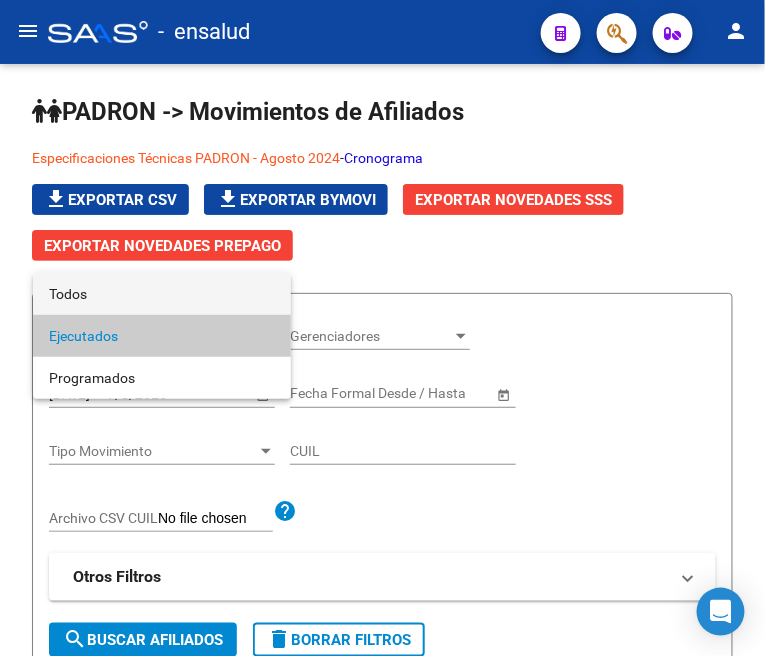 click on "Todos" at bounding box center (162, 294) 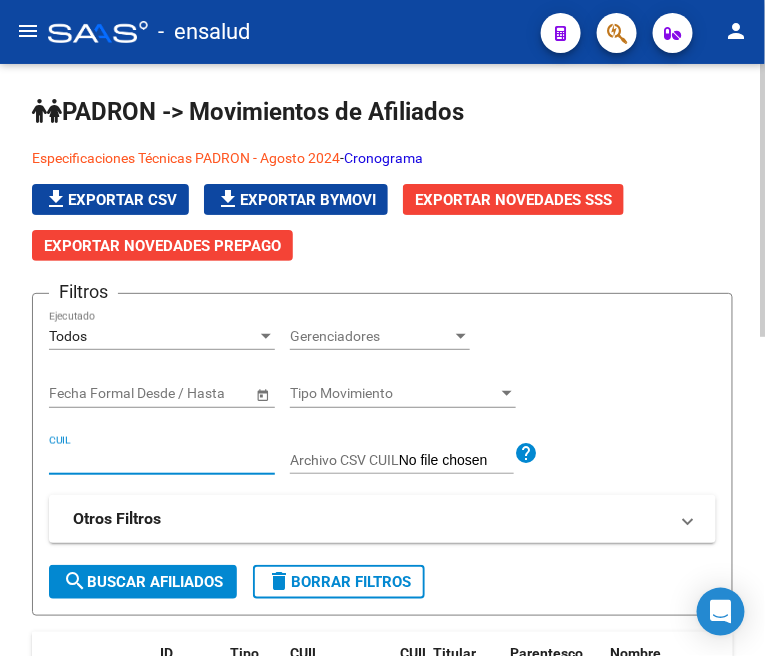 click on "CUIL" at bounding box center [162, 460] 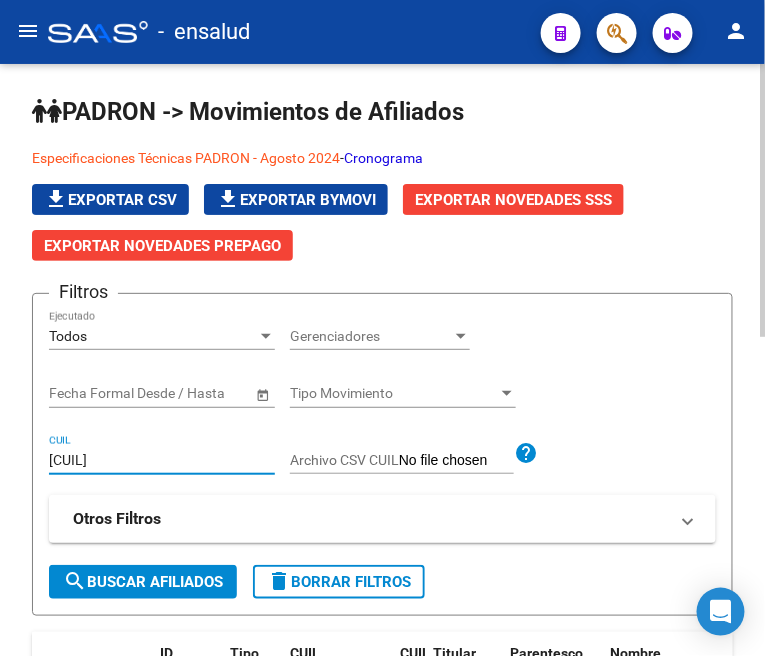 type on "[CUIL]" 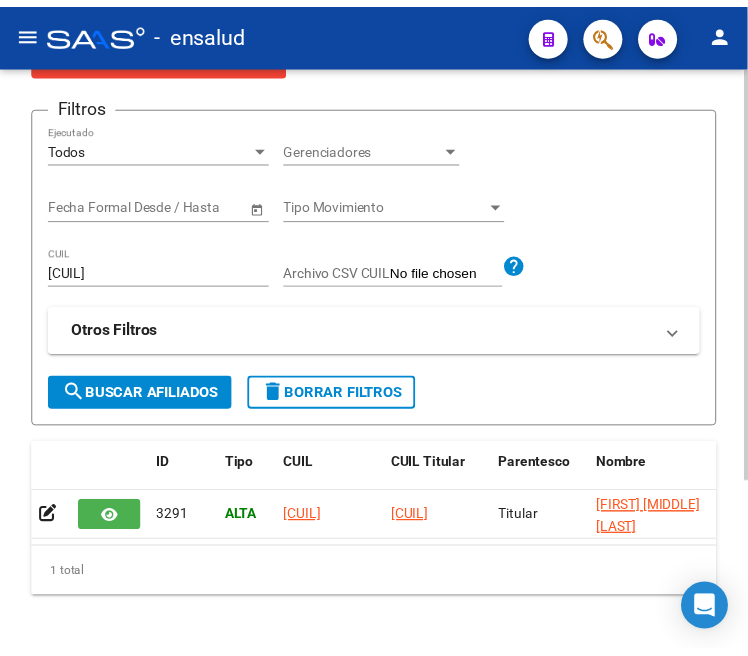scroll, scrollTop: 134, scrollLeft: 0, axis: vertical 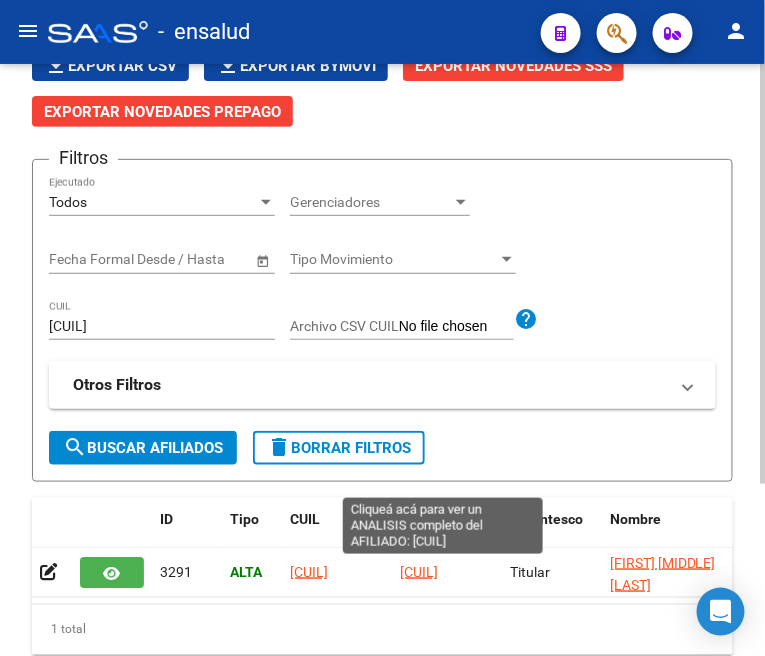 click on "[CUIL]" 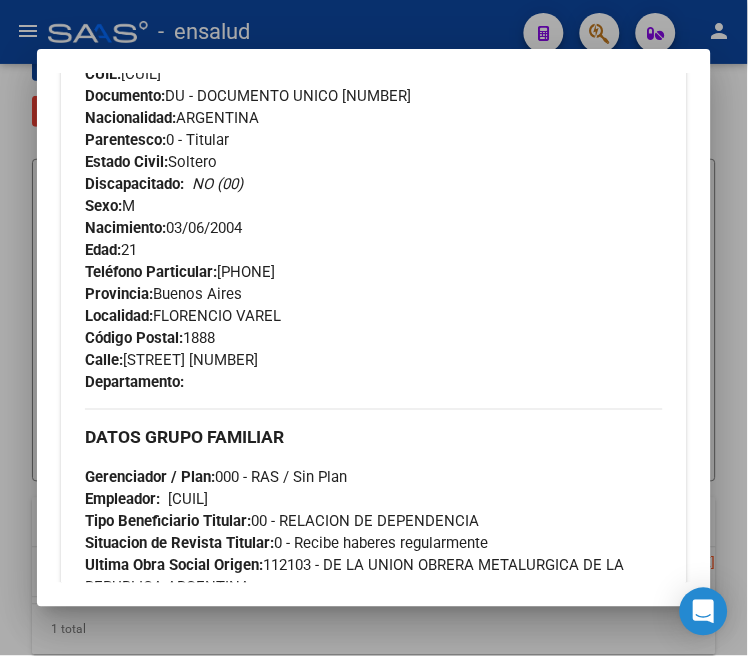 scroll, scrollTop: 777, scrollLeft: 0, axis: vertical 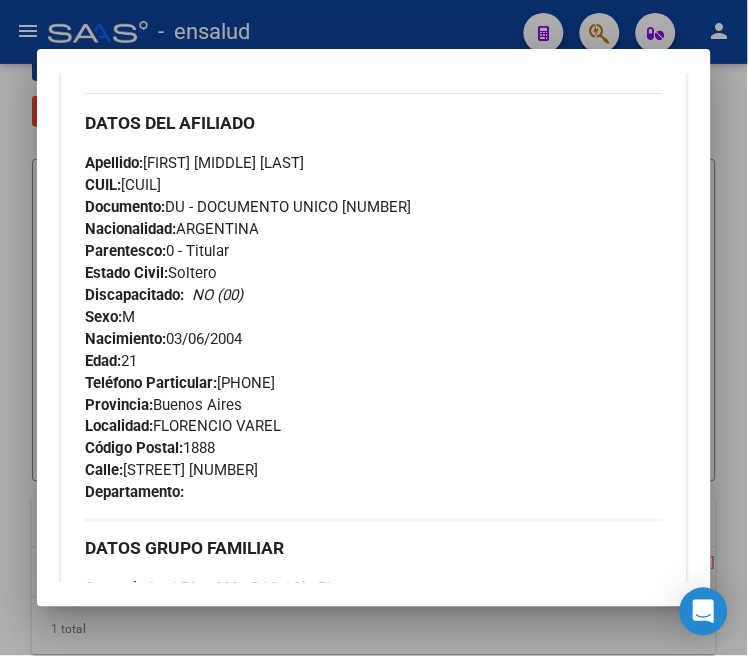 click at bounding box center (374, 328) 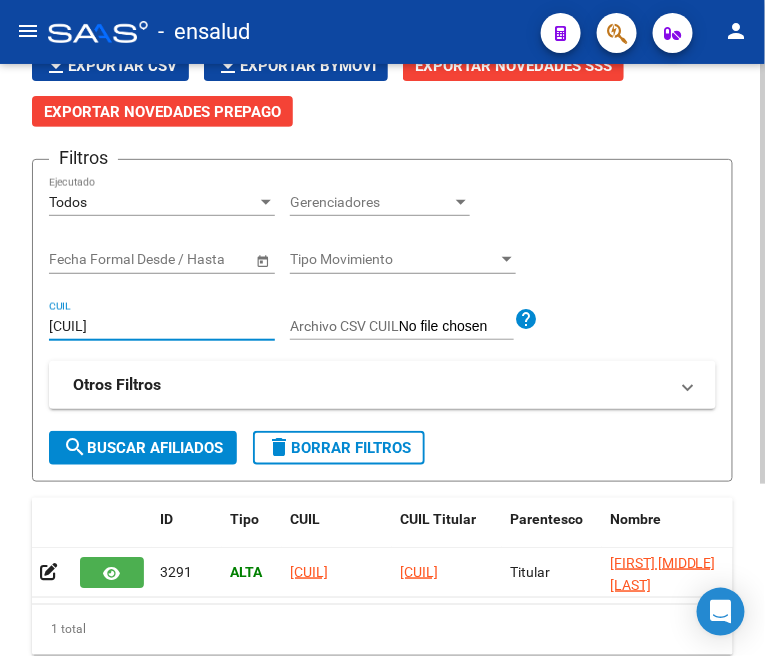 click on "[CUIL]" at bounding box center [162, 326] 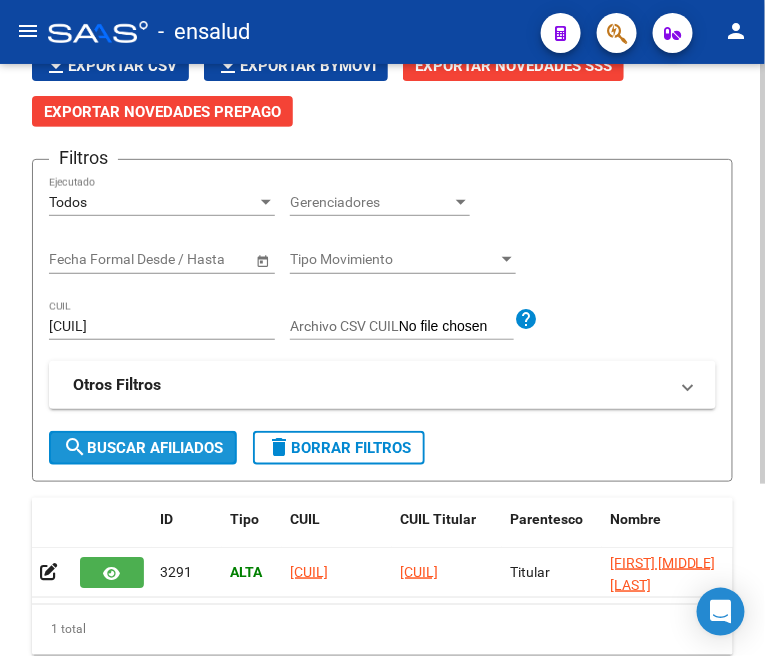 click on "search  Buscar Afiliados" 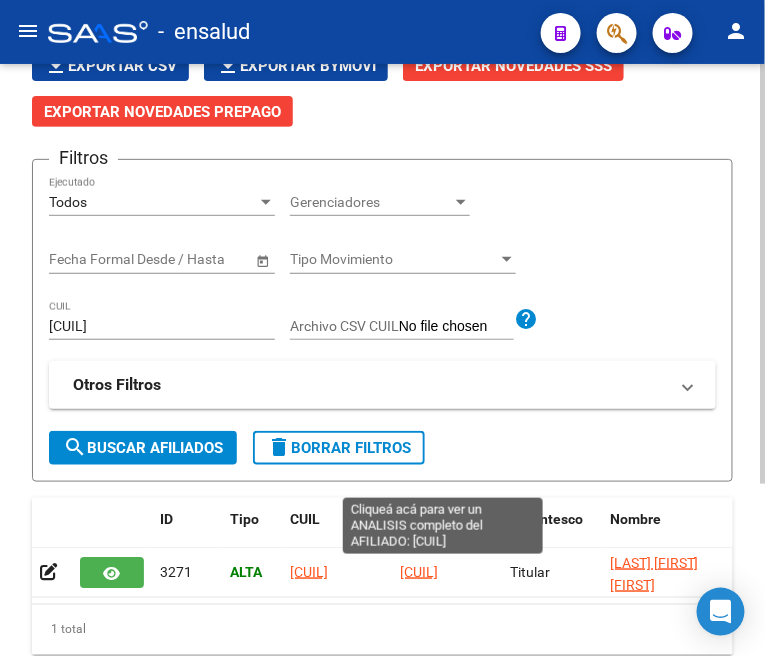 click on "[CUIL]" 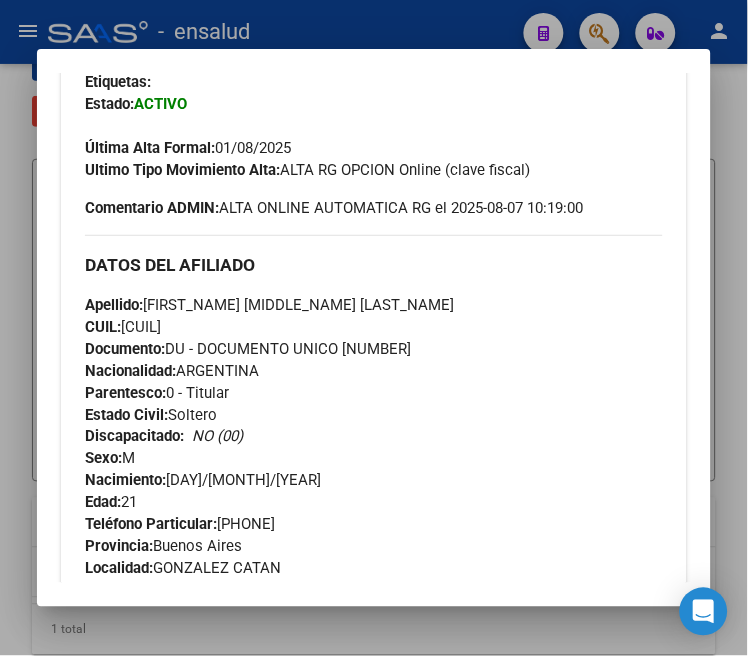 scroll, scrollTop: 444, scrollLeft: 0, axis: vertical 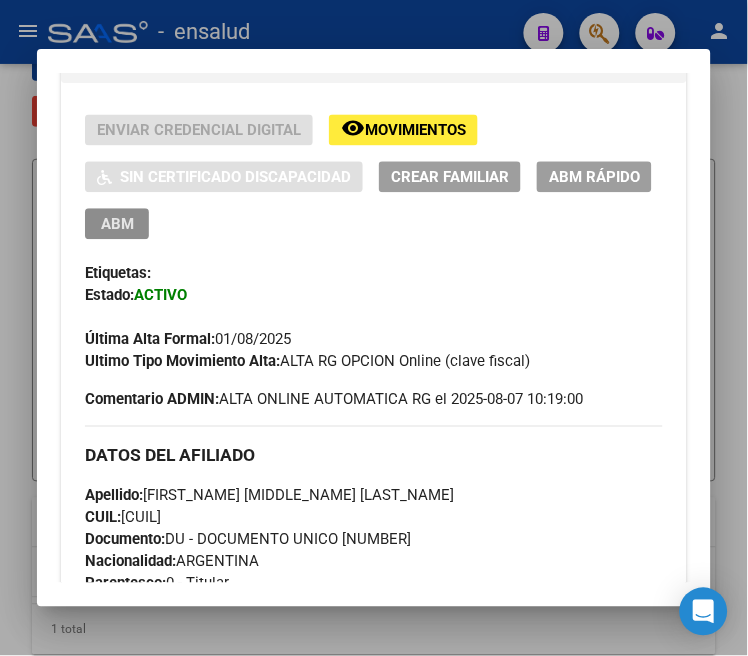 click on "ABM" at bounding box center [117, 225] 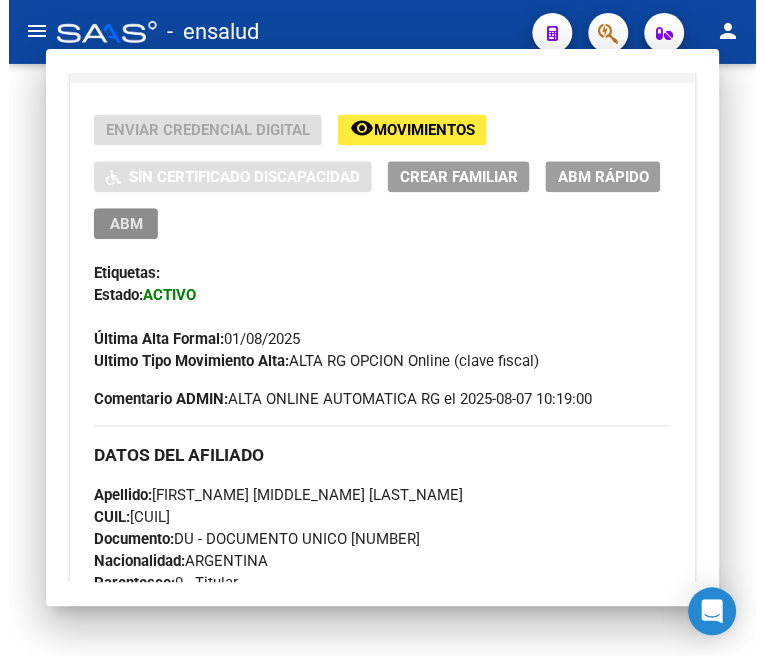 scroll, scrollTop: 0, scrollLeft: 0, axis: both 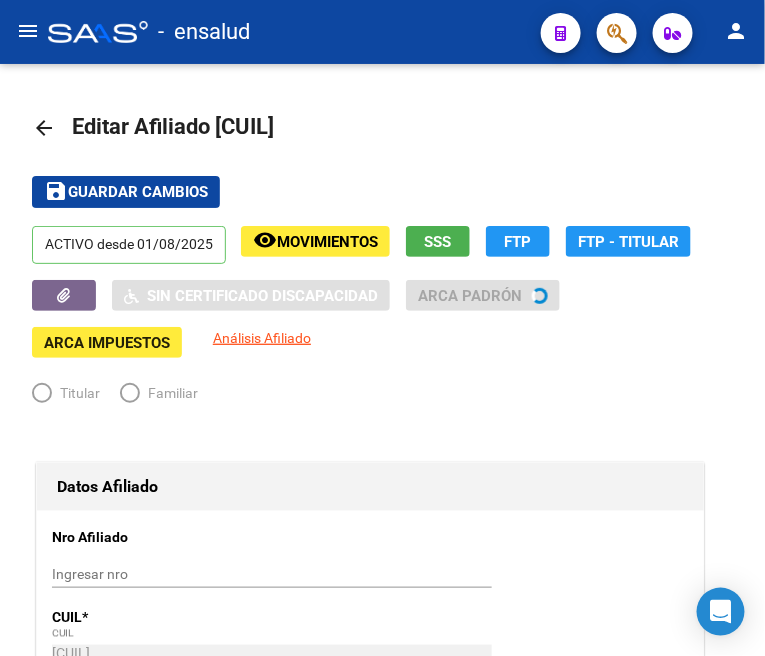 radio on "true" 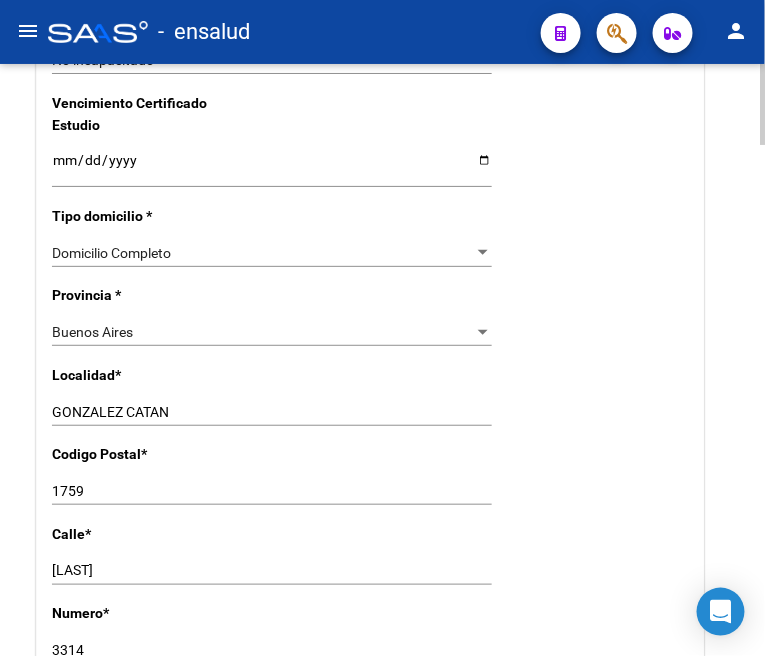 scroll, scrollTop: 1555, scrollLeft: 0, axis: vertical 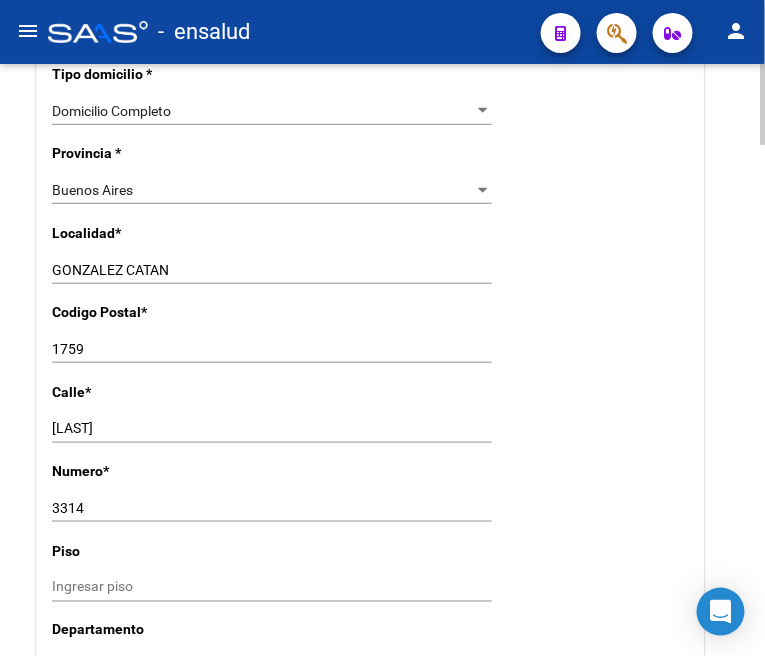 click on "3314" at bounding box center (272, 508) 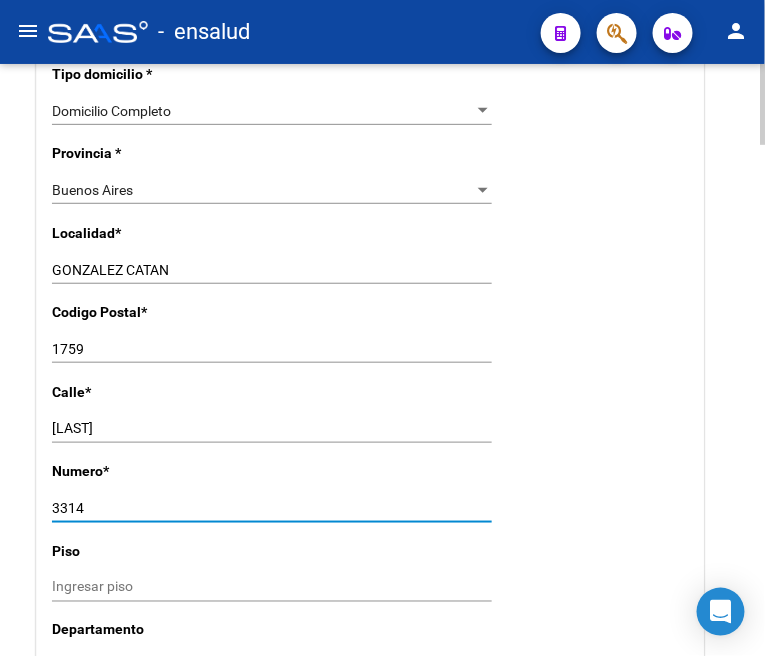 click on "3314" at bounding box center [272, 508] 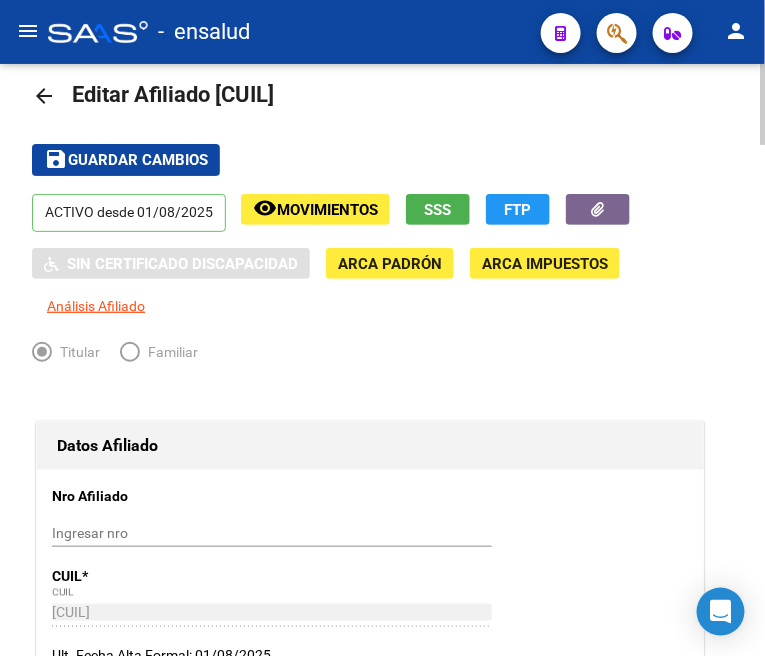 scroll, scrollTop: 0, scrollLeft: 0, axis: both 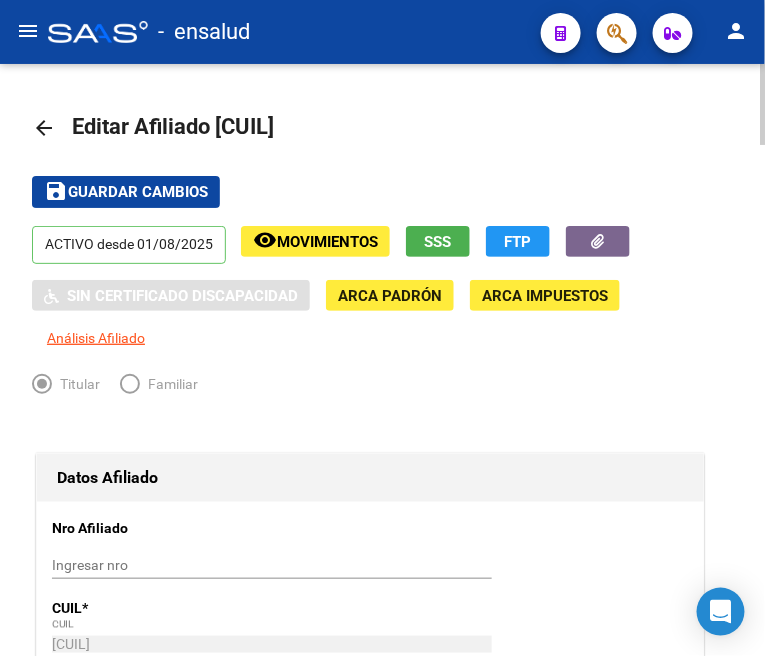type on "3171" 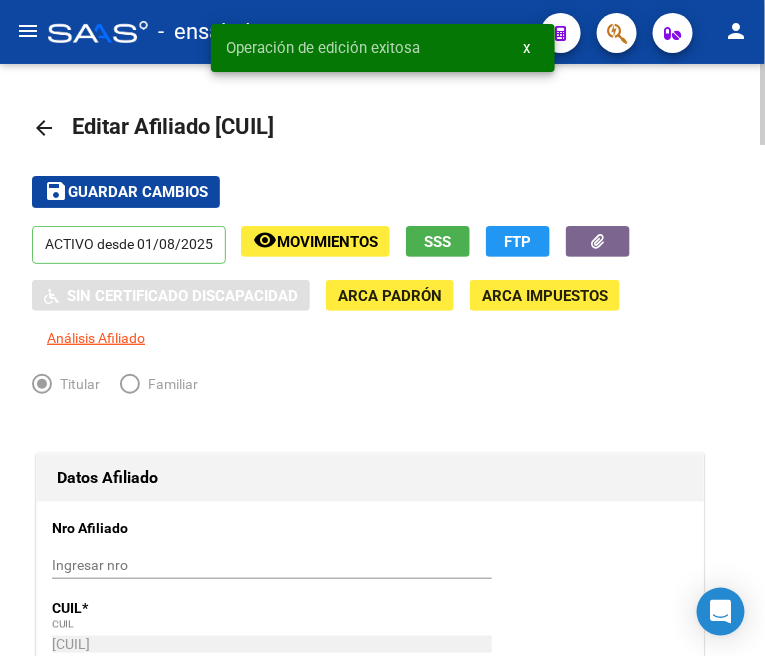 click on "arrow_back" 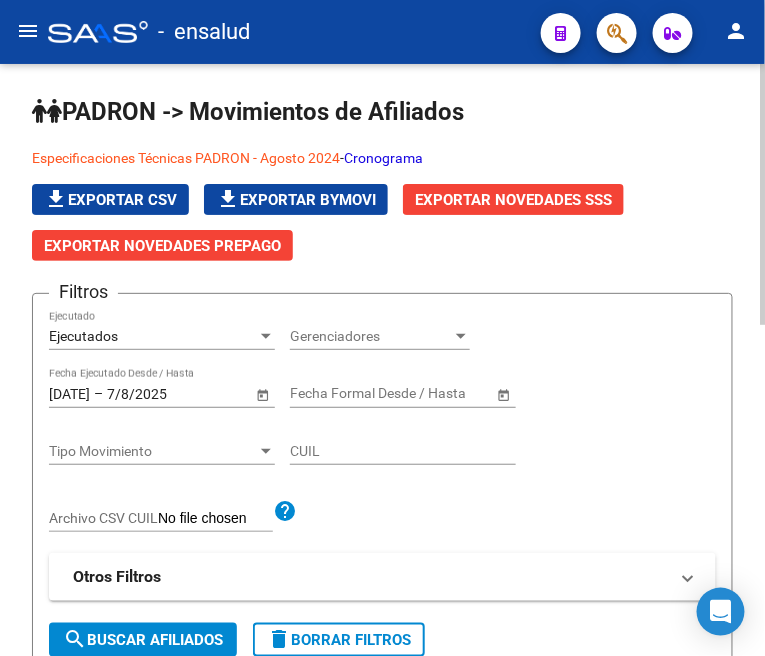 click on "Ejecutados Ejecutado" 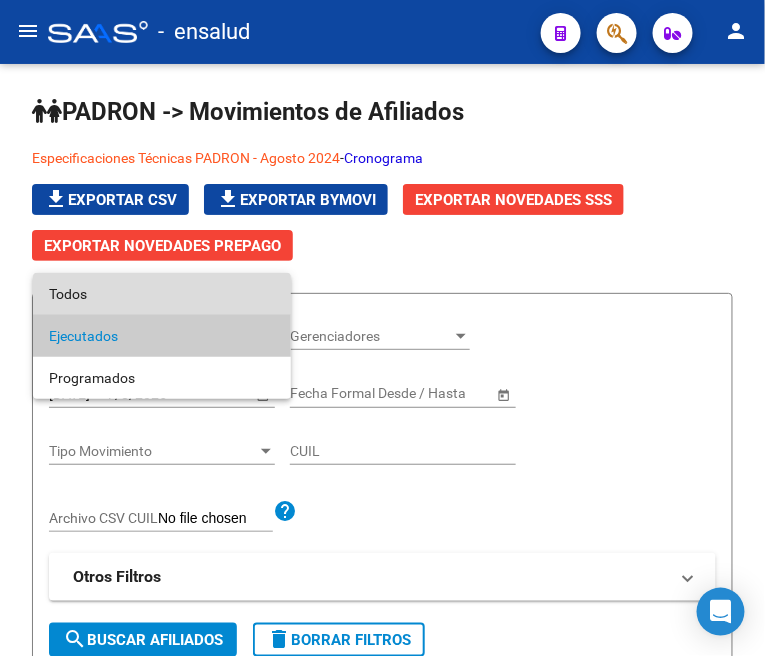 click on "Todos" at bounding box center (162, 294) 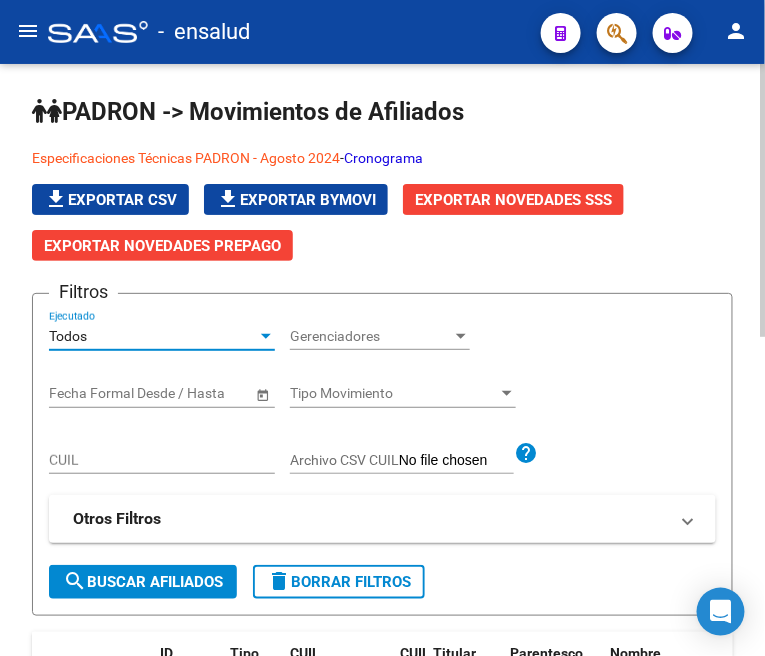click on "CUIL" 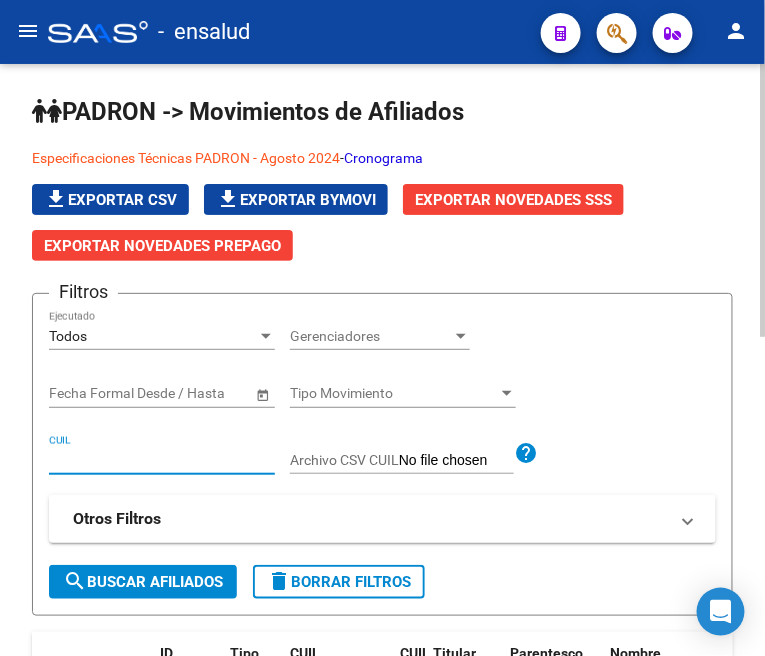 paste on "[CUIL]" 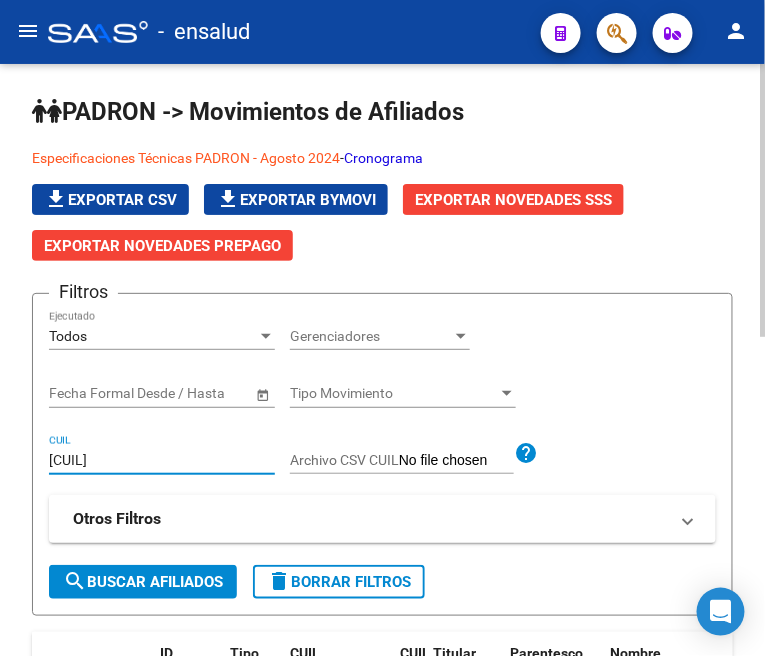 type on "[CUIL]" 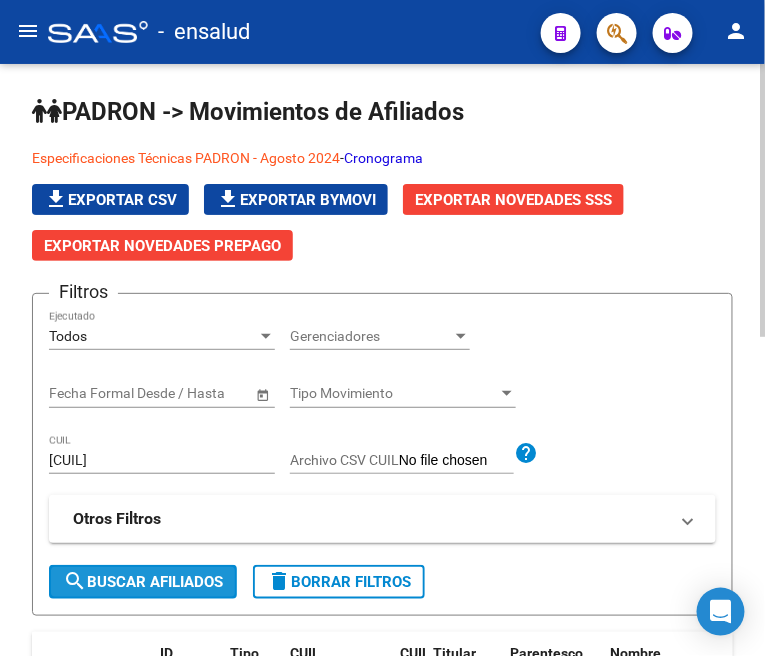click on "search  Buscar Afiliados" 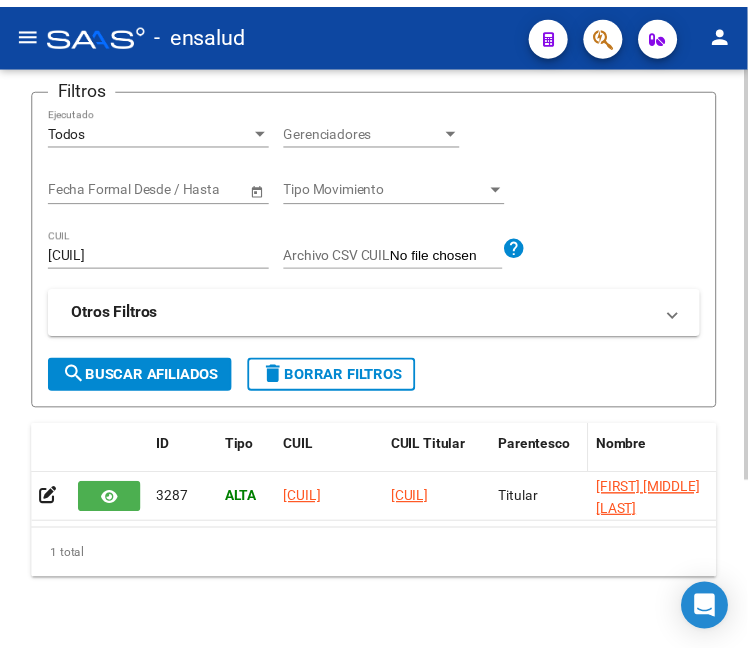 scroll, scrollTop: 222, scrollLeft: 0, axis: vertical 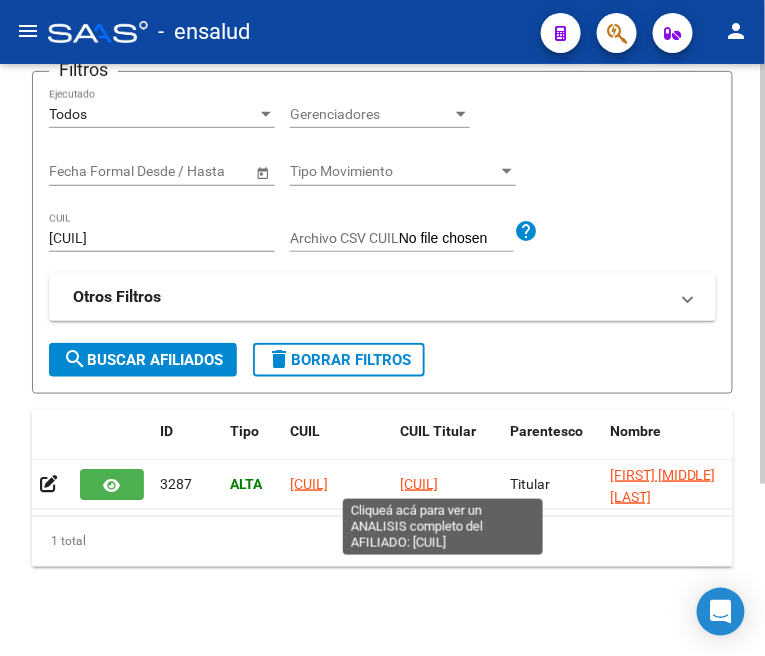 click on "[CUIL]" 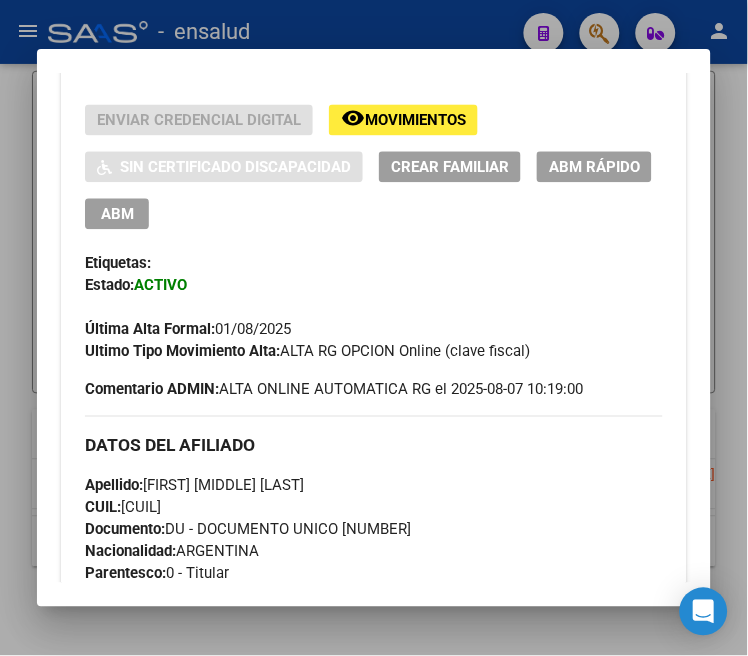 scroll, scrollTop: 444, scrollLeft: 0, axis: vertical 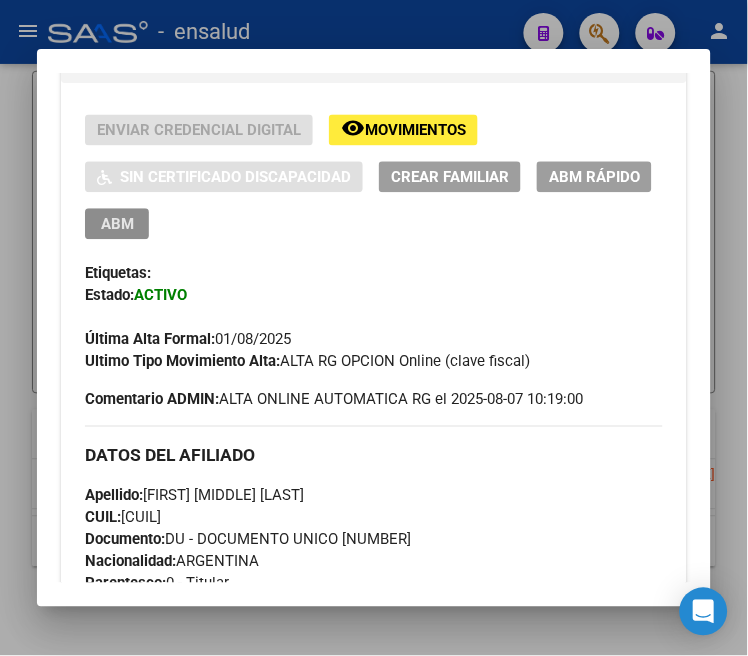 click on "ABM" at bounding box center [117, 225] 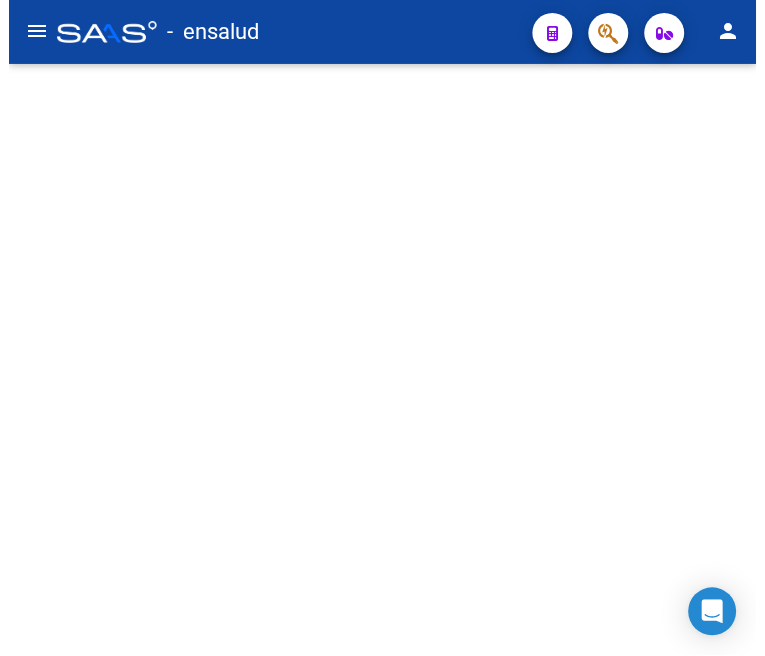 scroll, scrollTop: 0, scrollLeft: 0, axis: both 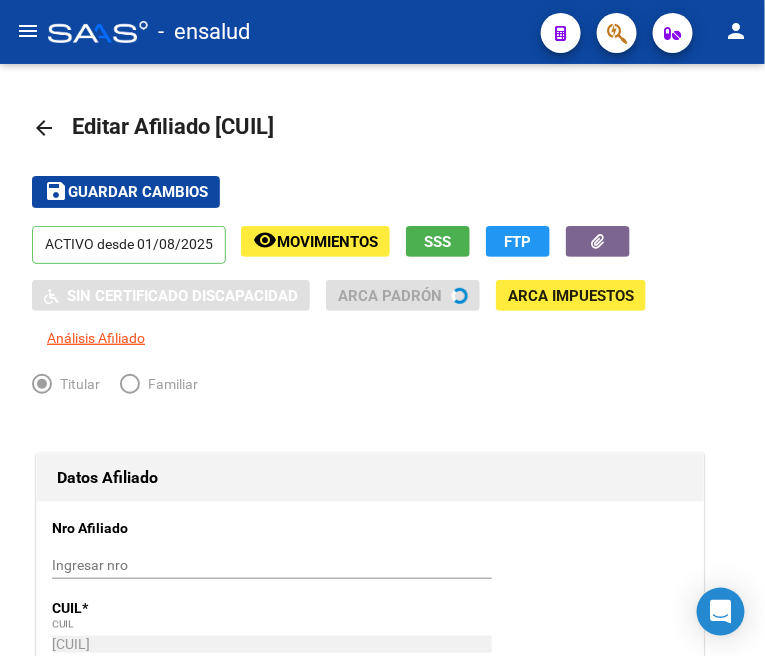 radio on "true" 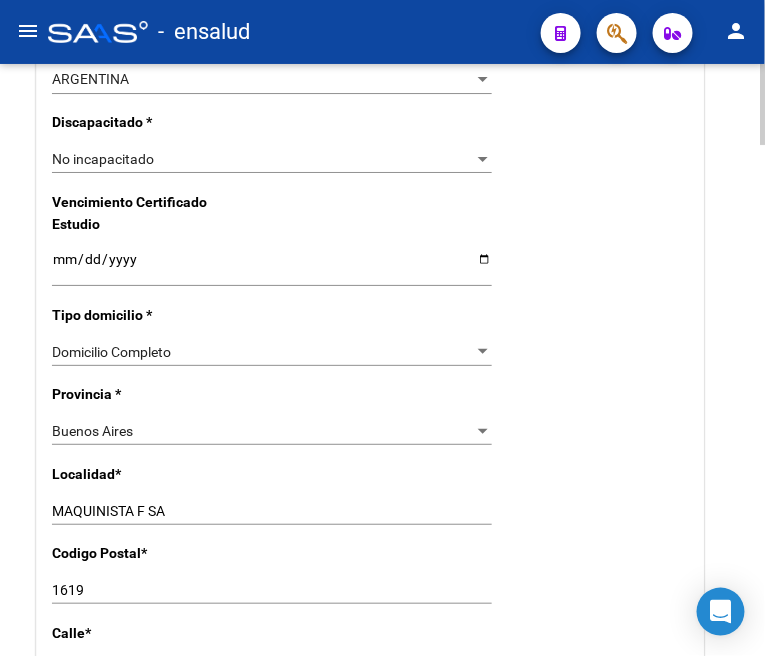 scroll, scrollTop: 1444, scrollLeft: 0, axis: vertical 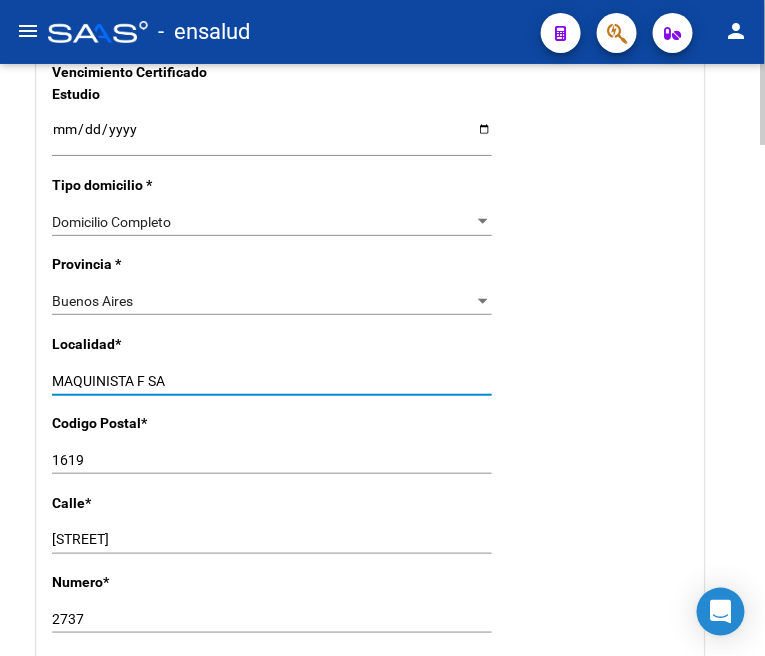 click on "MAQUINISTA F SA" at bounding box center [272, 381] 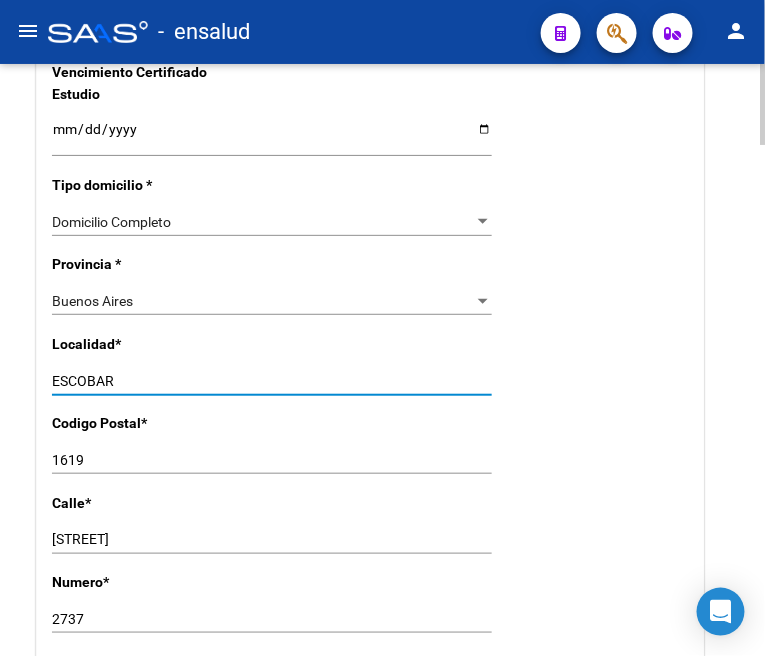 type on "ESCOBAR" 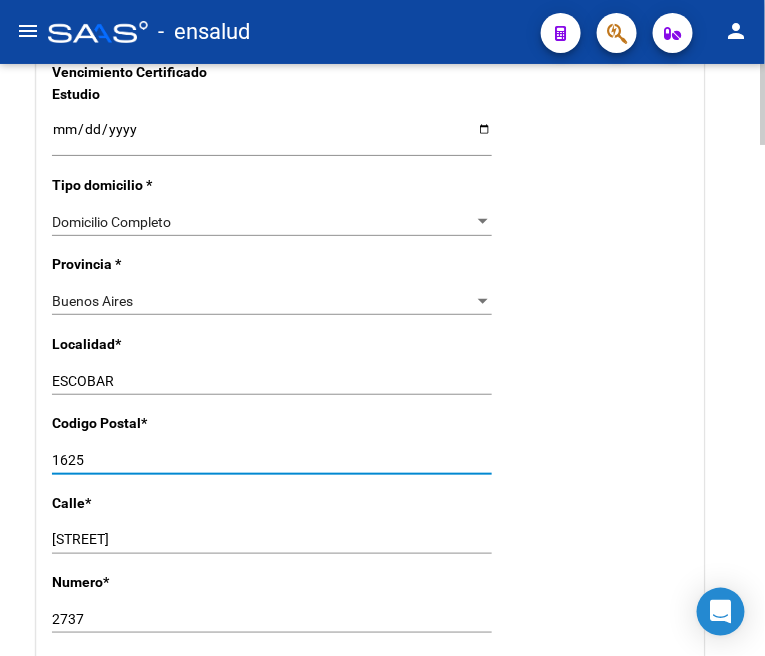 type on "1625" 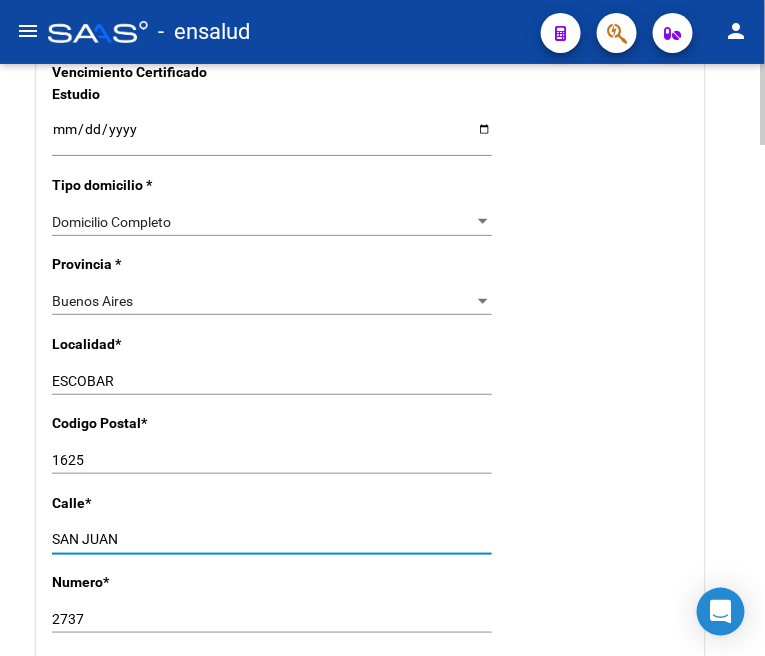 type on "SAN JUAN" 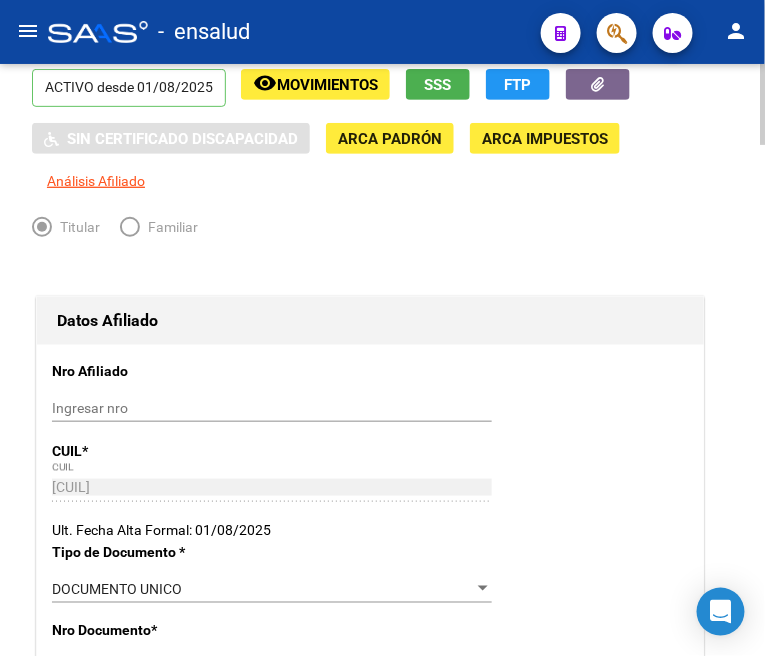 scroll, scrollTop: 0, scrollLeft: 0, axis: both 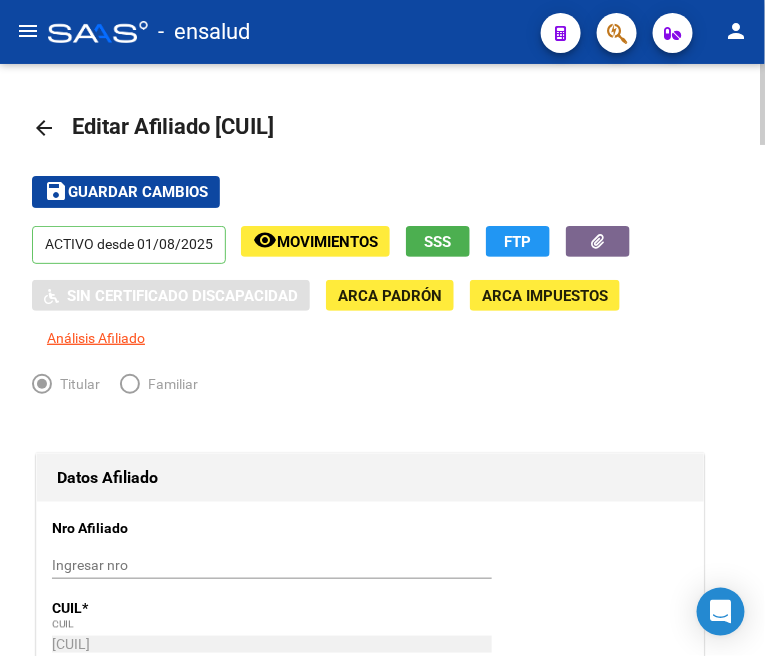 type on "2193" 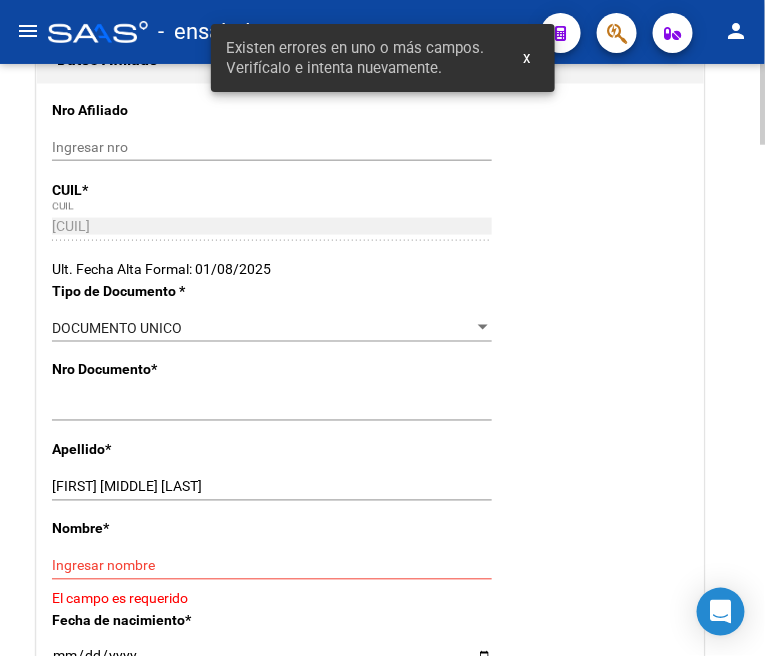 scroll, scrollTop: 555, scrollLeft: 0, axis: vertical 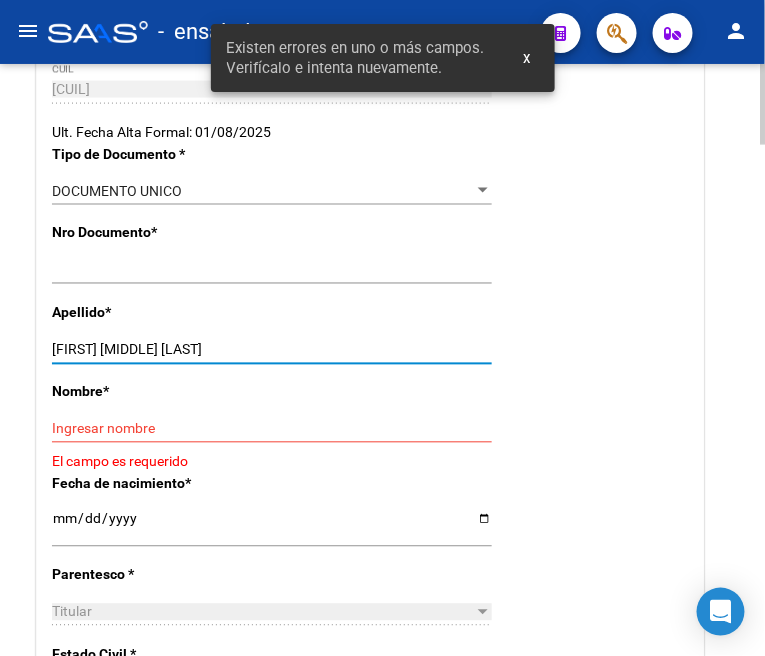 drag, startPoint x: 110, startPoint y: 351, endPoint x: 262, endPoint y: 356, distance: 152.08221 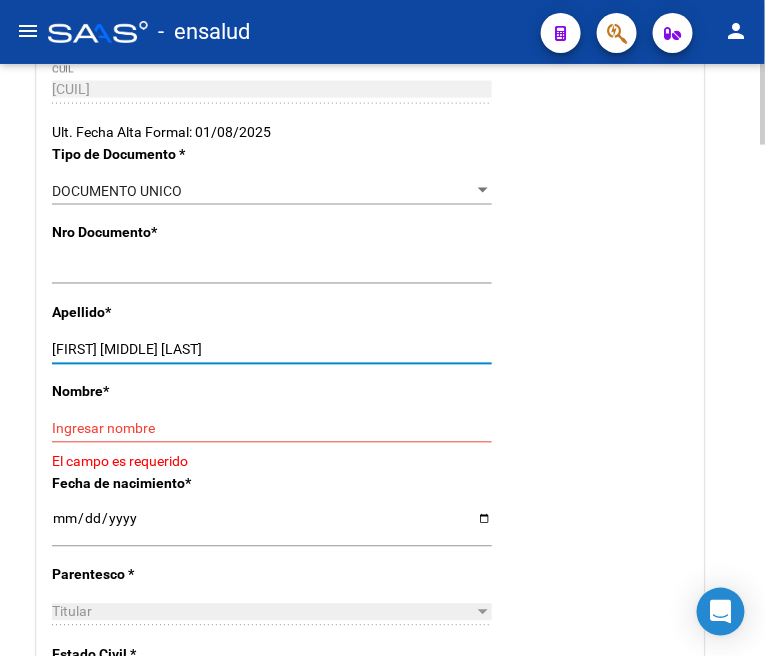drag, startPoint x: 112, startPoint y: 346, endPoint x: 268, endPoint y: 357, distance: 156.38734 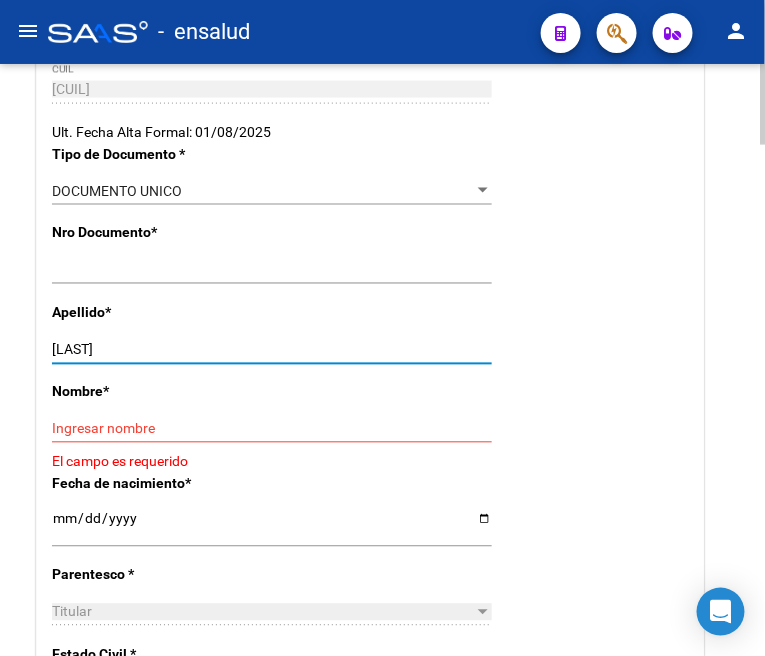 type on "[LAST]" 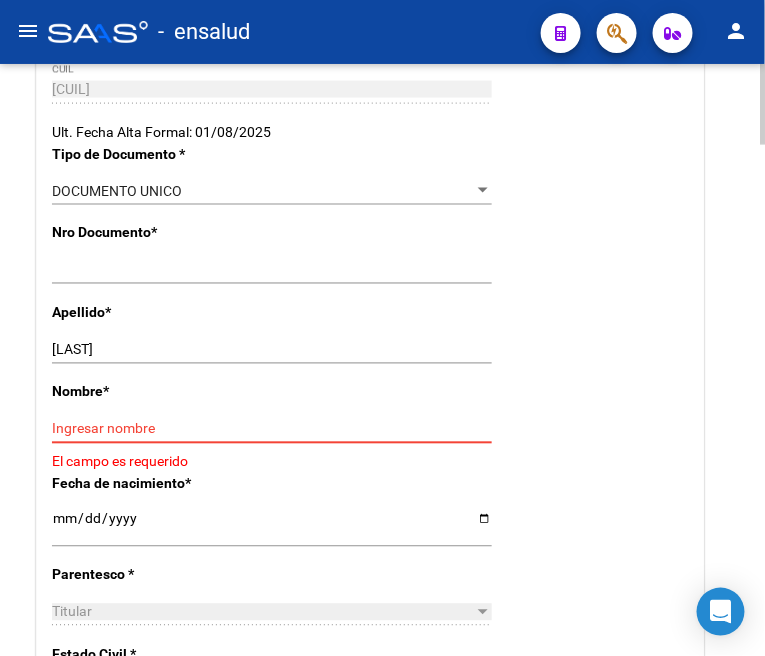 paste on "[FIRST] [LAST]" 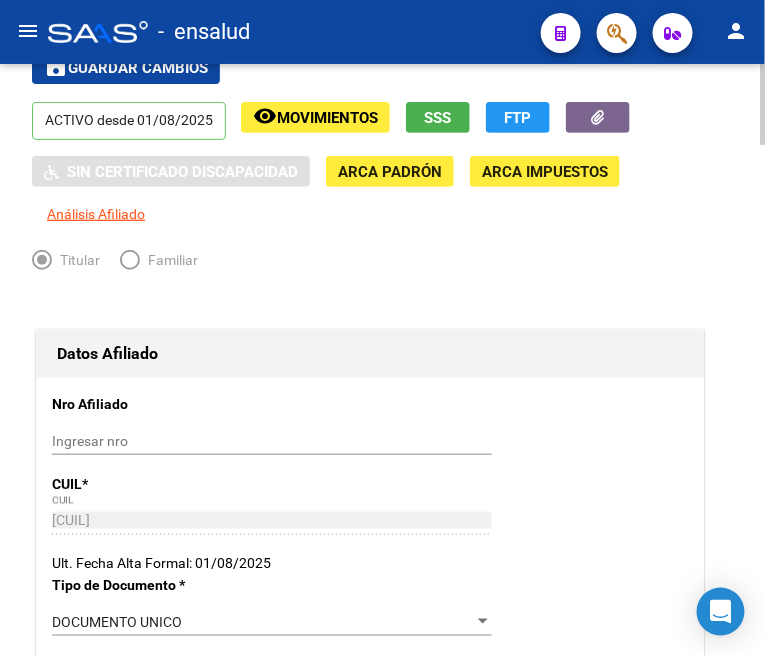 scroll, scrollTop: 111, scrollLeft: 0, axis: vertical 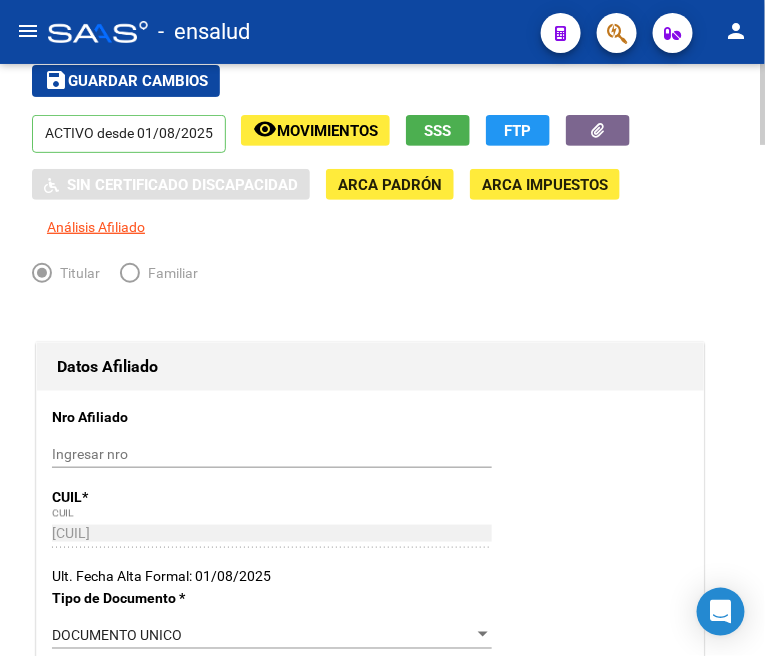 type on "[FIRST] [LAST]" 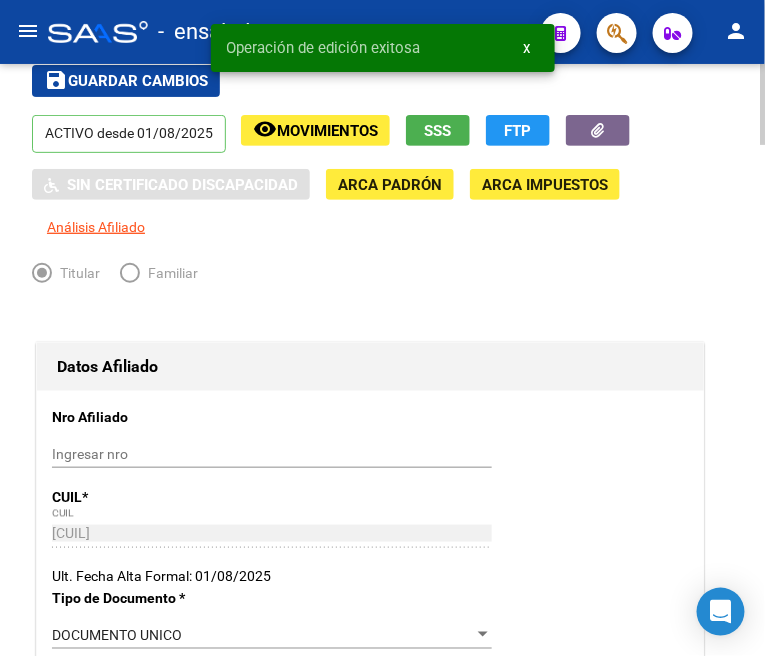 scroll, scrollTop: 0, scrollLeft: 0, axis: both 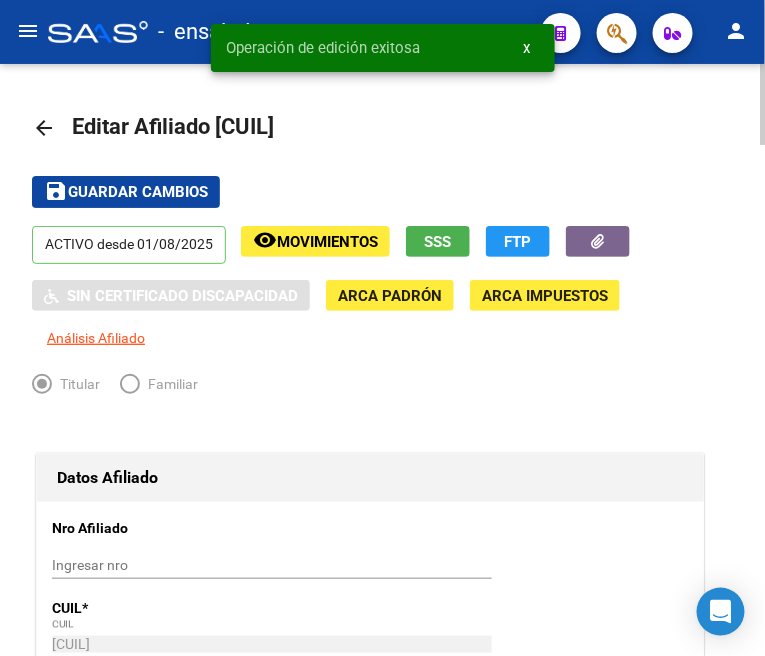 click on "arrow_back" 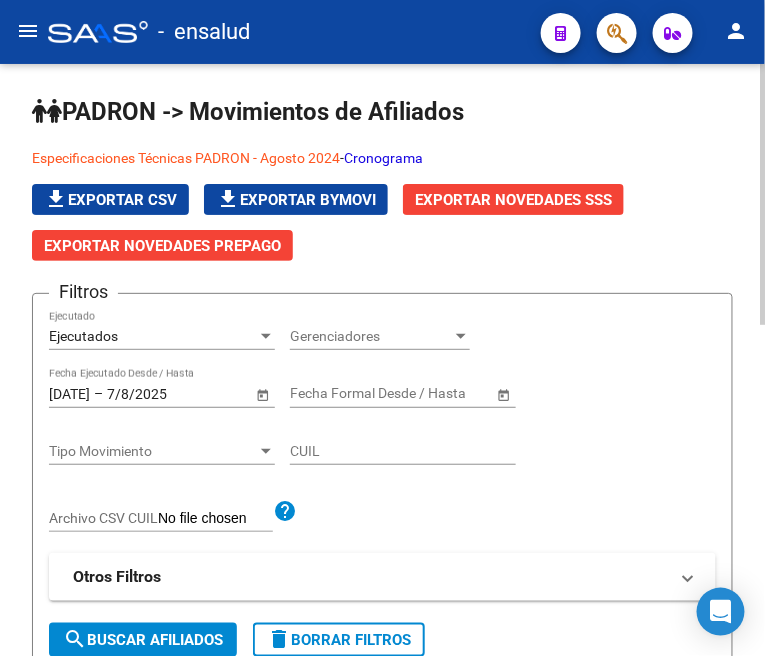 click on "Ejecutados" at bounding box center [153, 336] 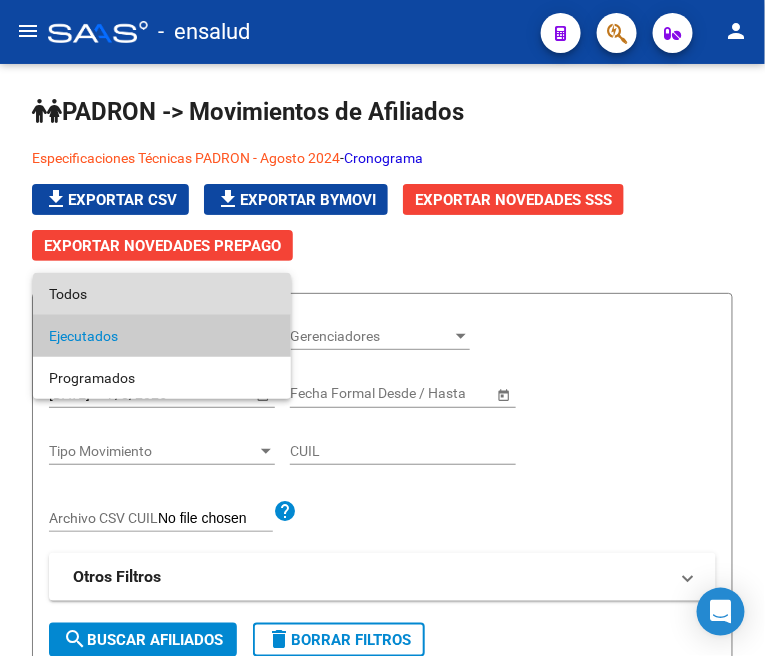 click on "Todos" at bounding box center (162, 294) 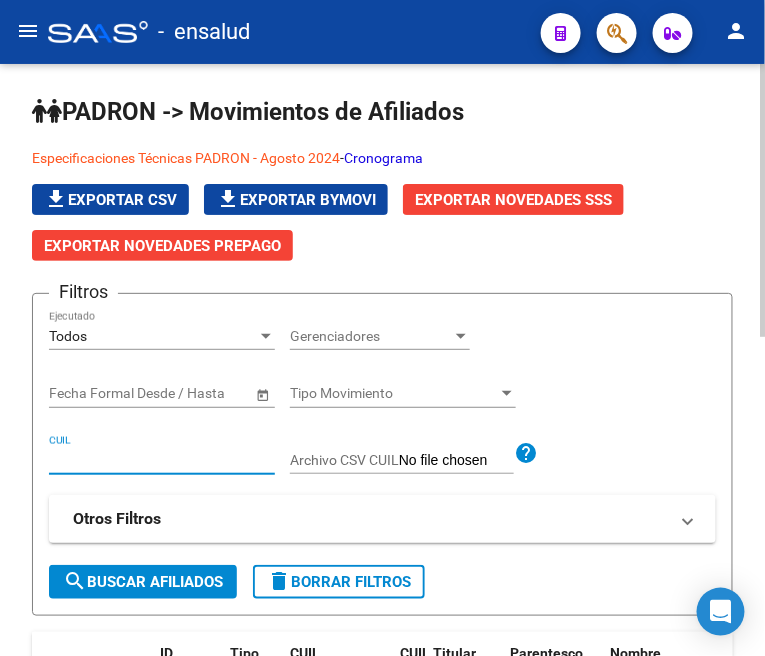 click on "CUIL" at bounding box center [162, 460] 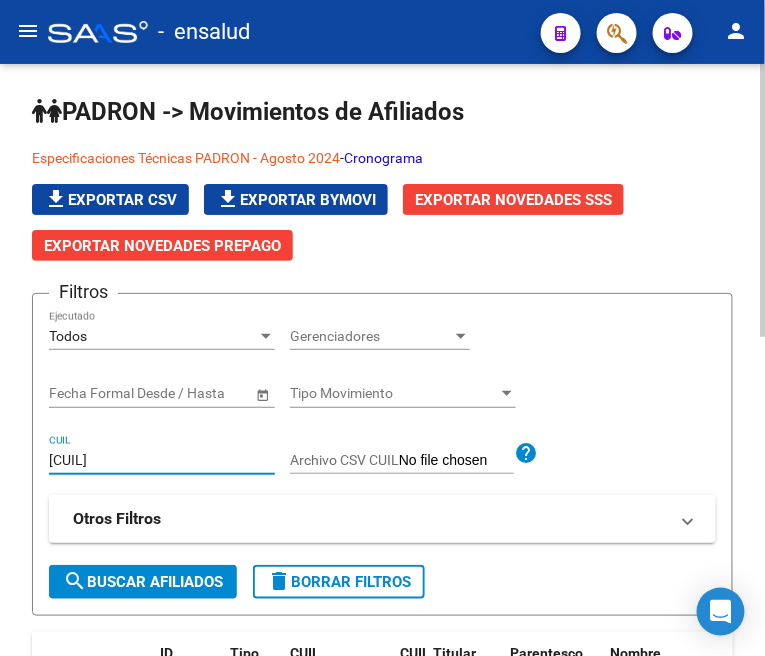 type on "[CUIL]" 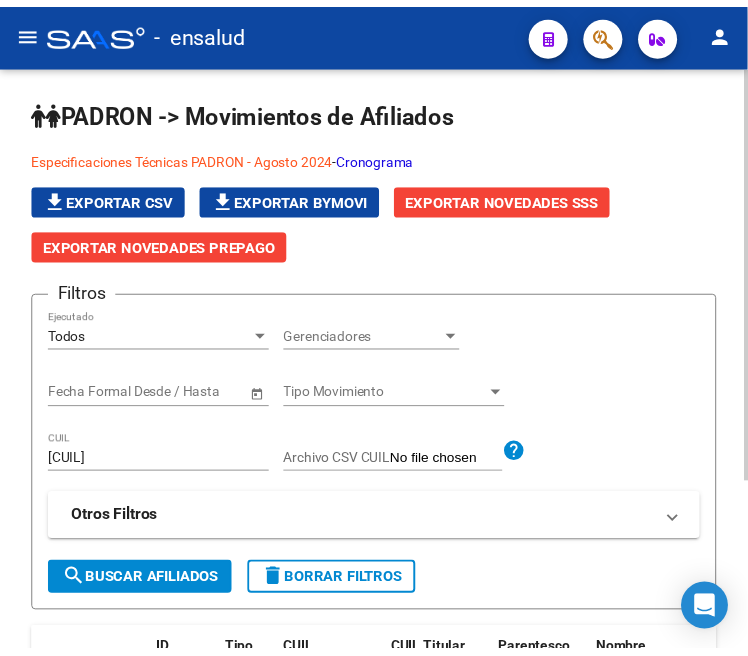 scroll, scrollTop: 245, scrollLeft: 0, axis: vertical 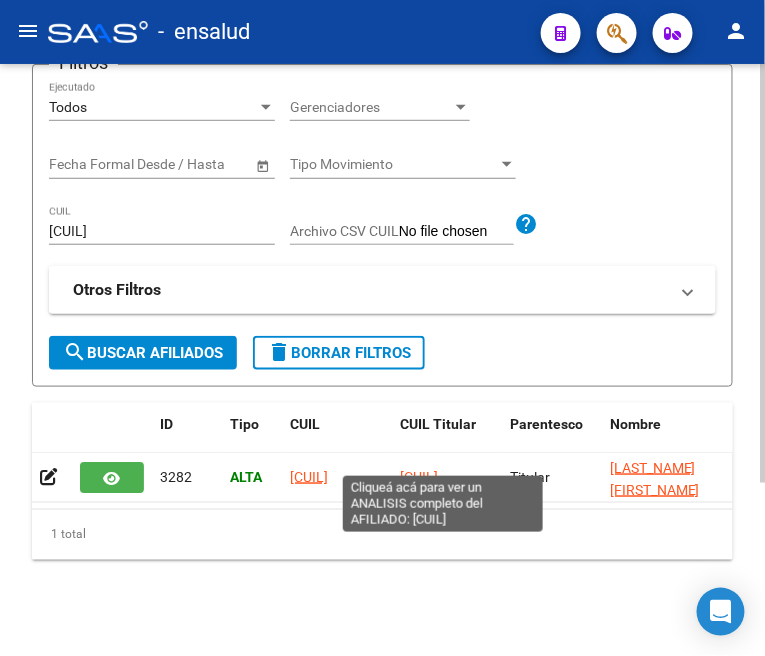 click on "[CUIL]" 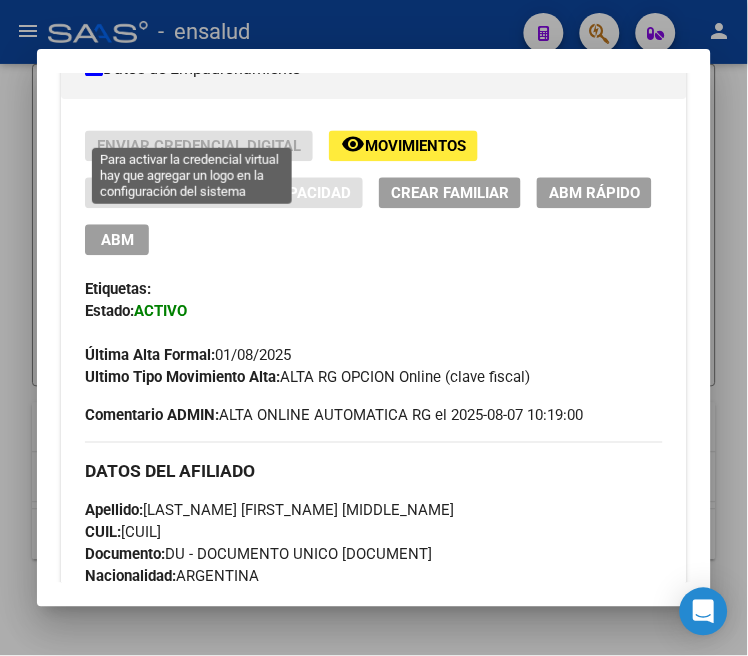 scroll, scrollTop: 444, scrollLeft: 0, axis: vertical 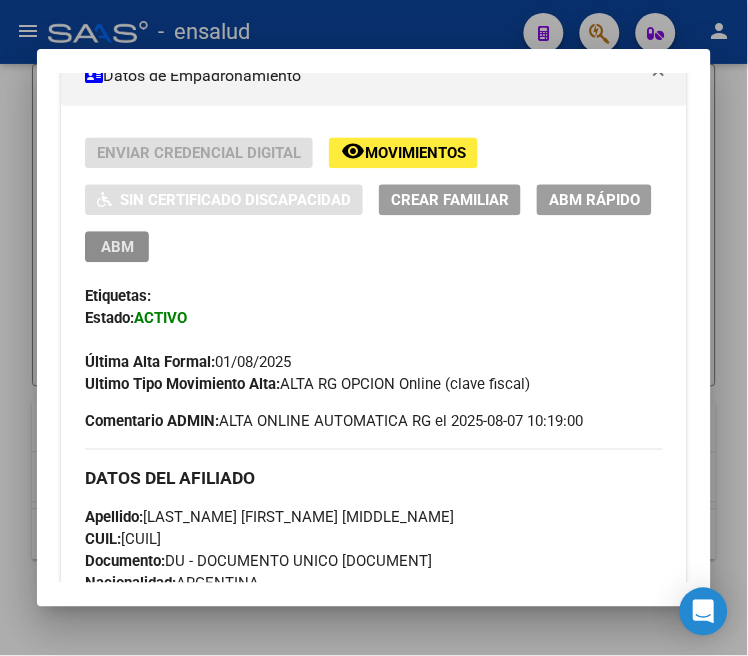 click on "ABM" at bounding box center (117, 248) 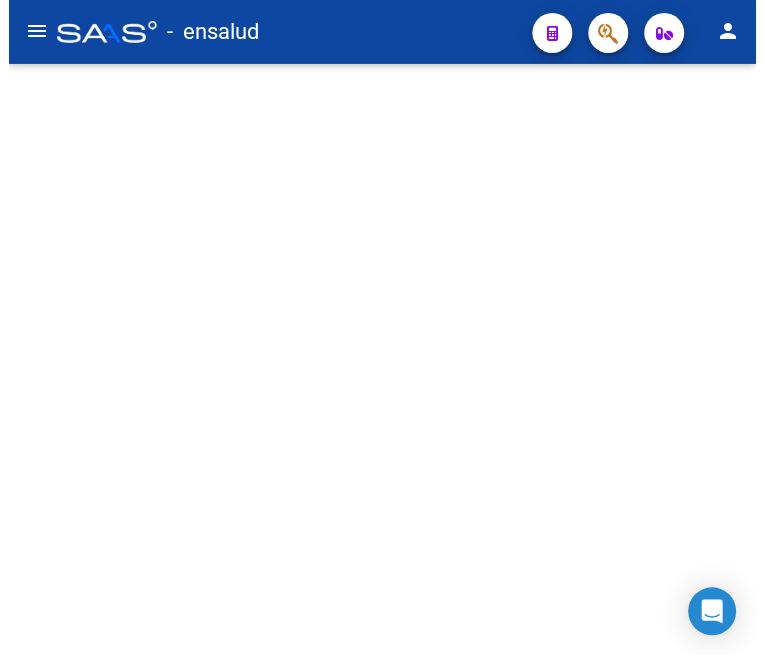 scroll, scrollTop: 0, scrollLeft: 0, axis: both 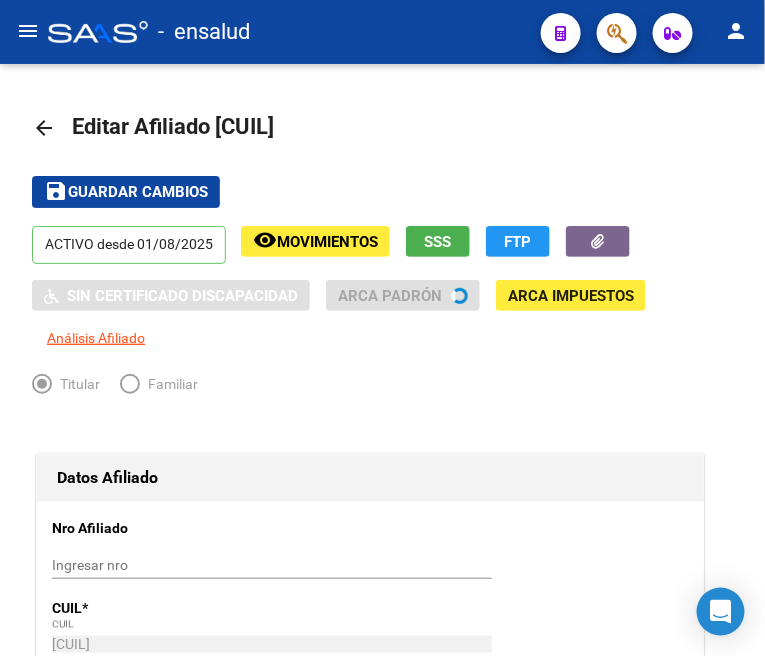 radio on "true" 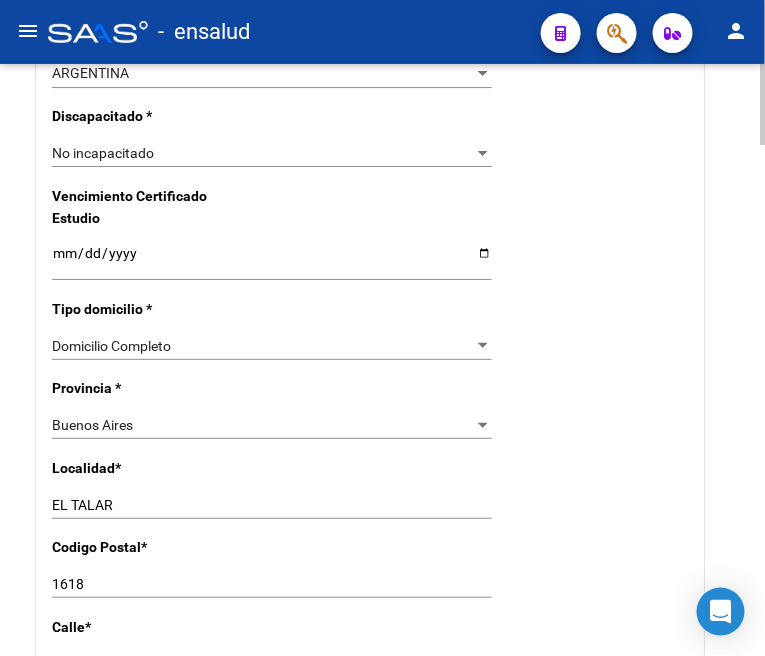 scroll, scrollTop: 1444, scrollLeft: 0, axis: vertical 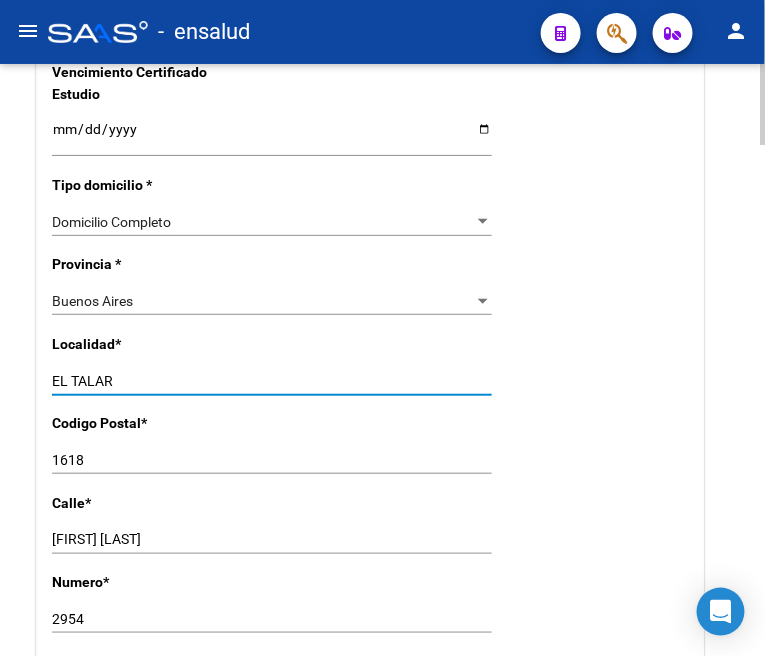 drag, startPoint x: 134, startPoint y: 374, endPoint x: 25, endPoint y: 361, distance: 109.77249 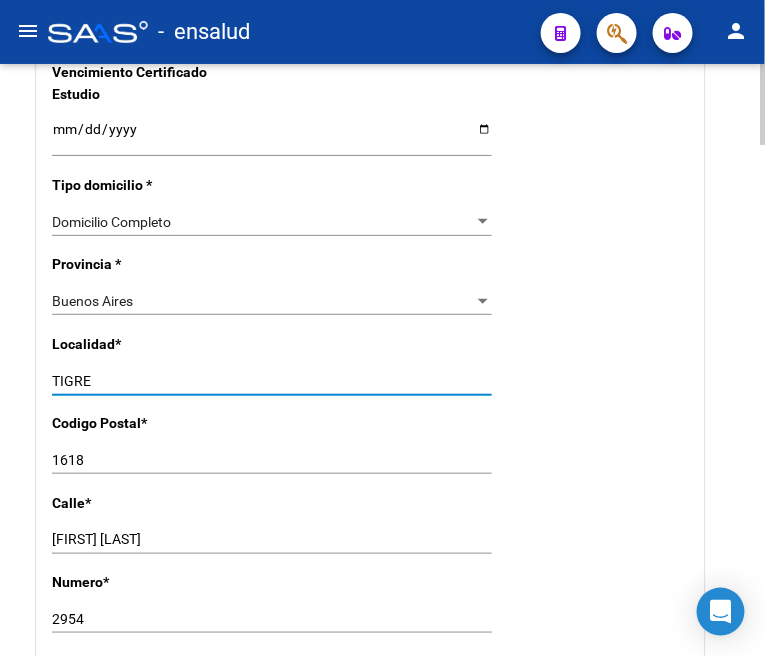type on "TIGRE" 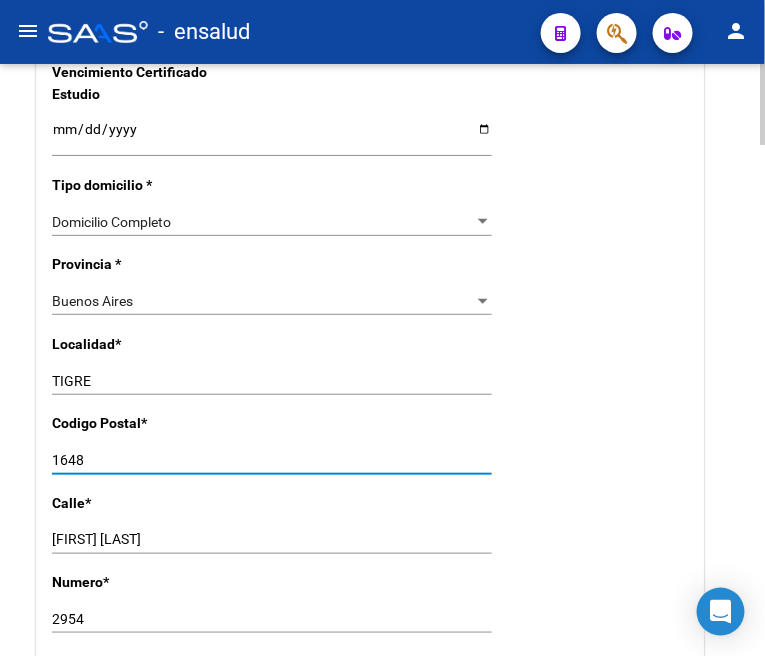 type on "1648" 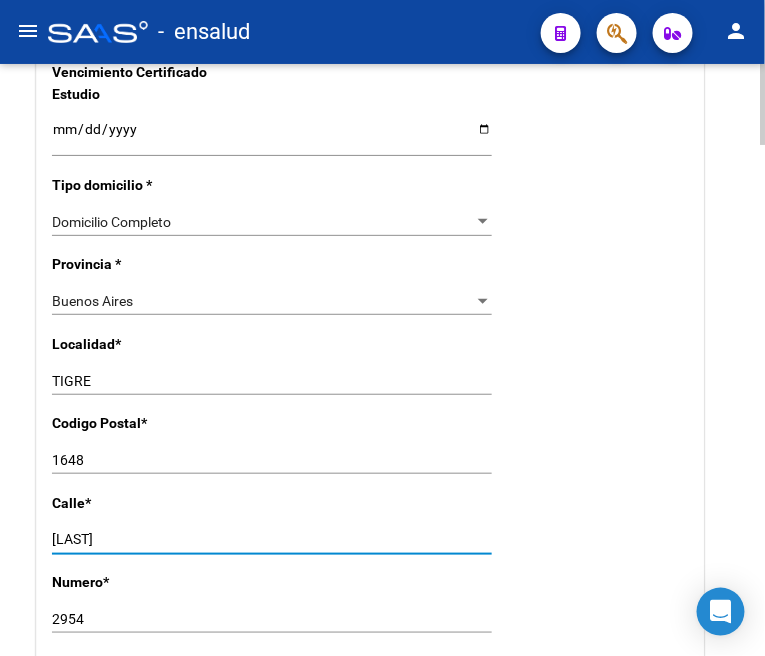 type on "[LAST]" 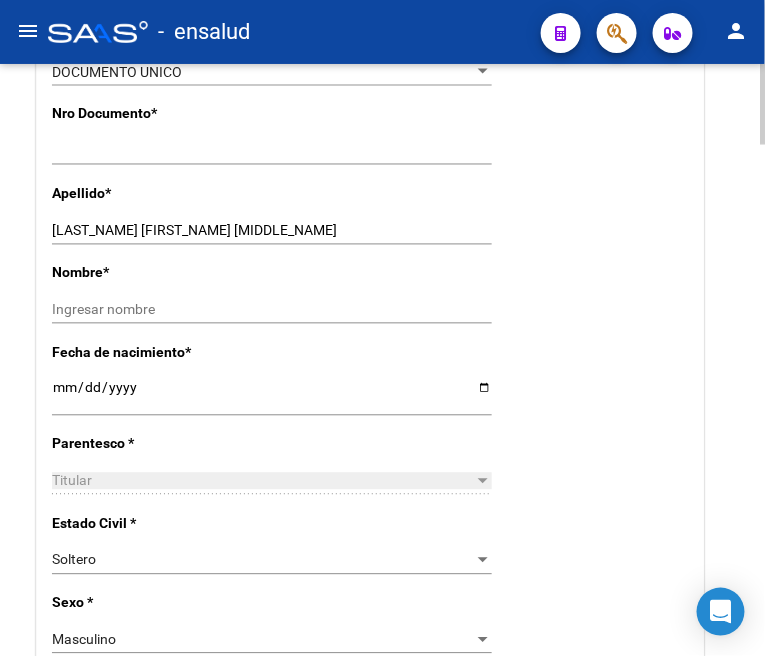 scroll, scrollTop: 666, scrollLeft: 0, axis: vertical 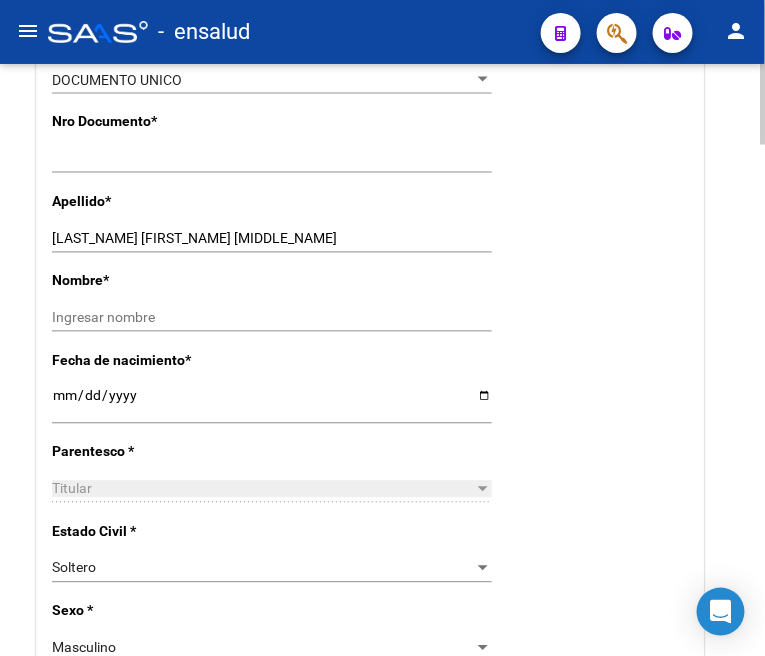 type on "3105" 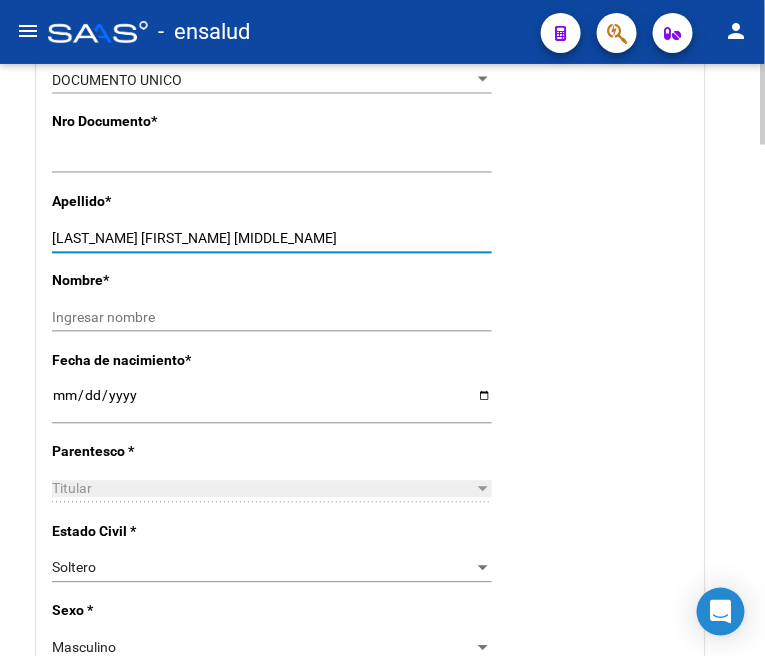 drag, startPoint x: 132, startPoint y: 237, endPoint x: 302, endPoint y: 247, distance: 170.29387 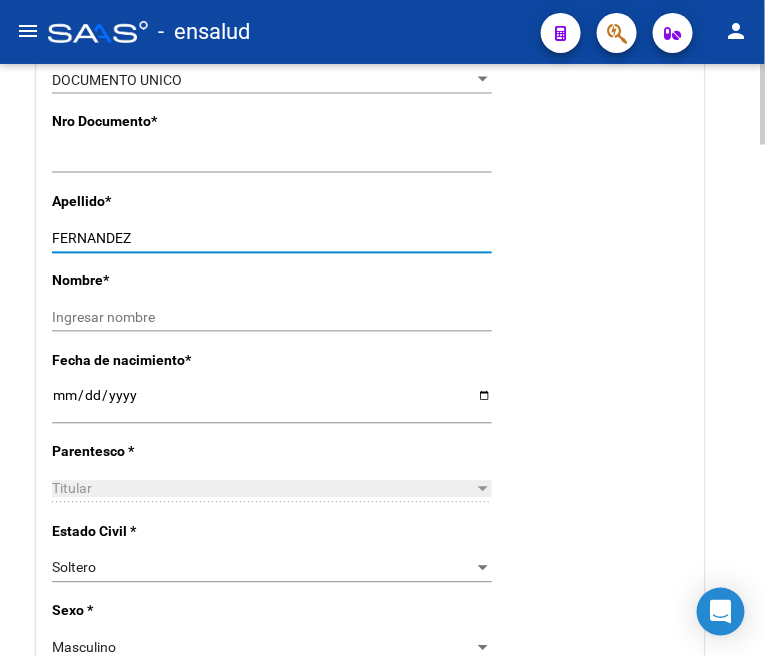 type on "FERNANDEZ" 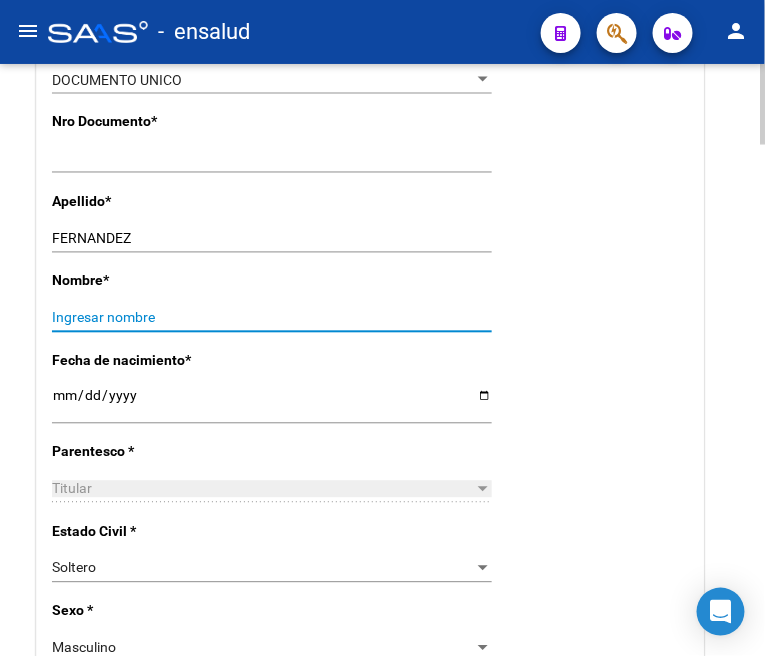 paste on "[FIRST] [MIDDLE]" 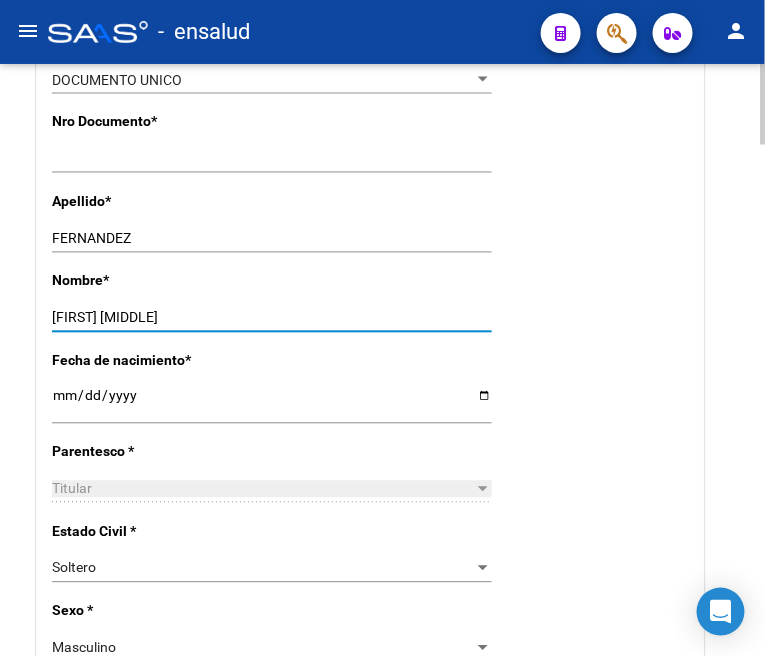 click on "[FIRST] [MIDDLE]" at bounding box center (272, 318) 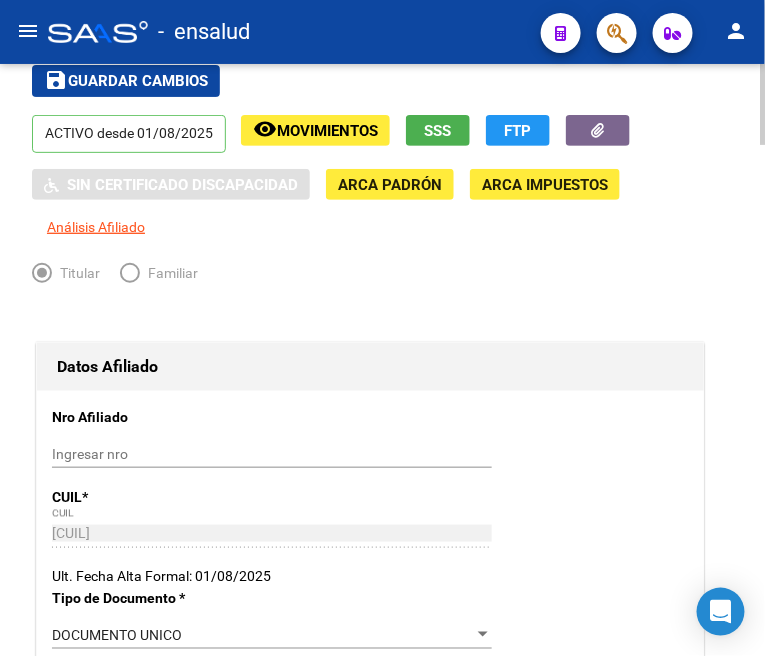 scroll, scrollTop: 0, scrollLeft: 0, axis: both 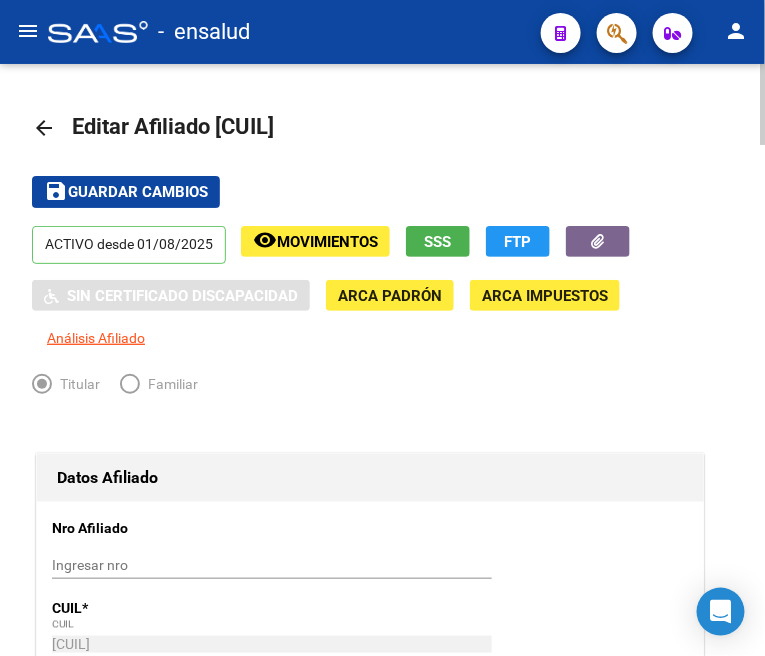 type on "[FIRST] [MIDDLE]" 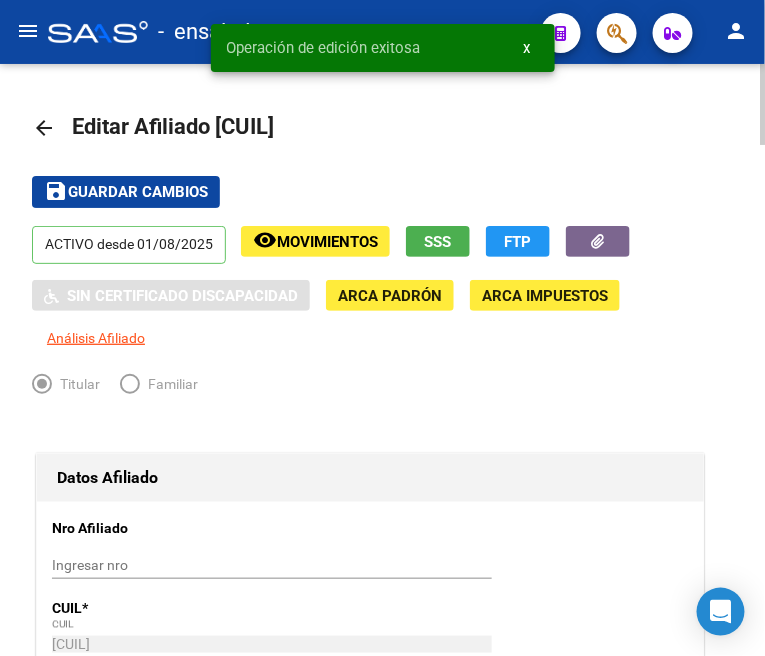 click on "arrow_back" 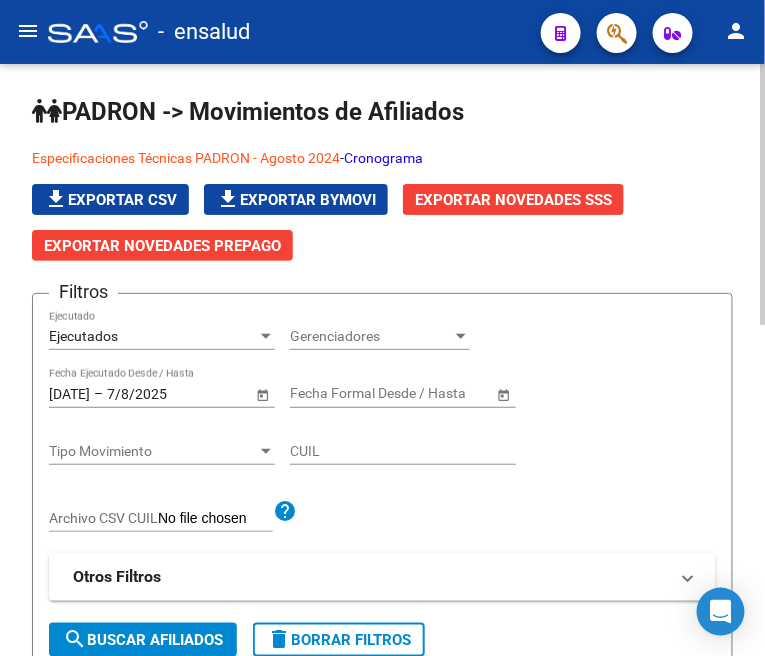 click on "Ejecutados" at bounding box center [153, 336] 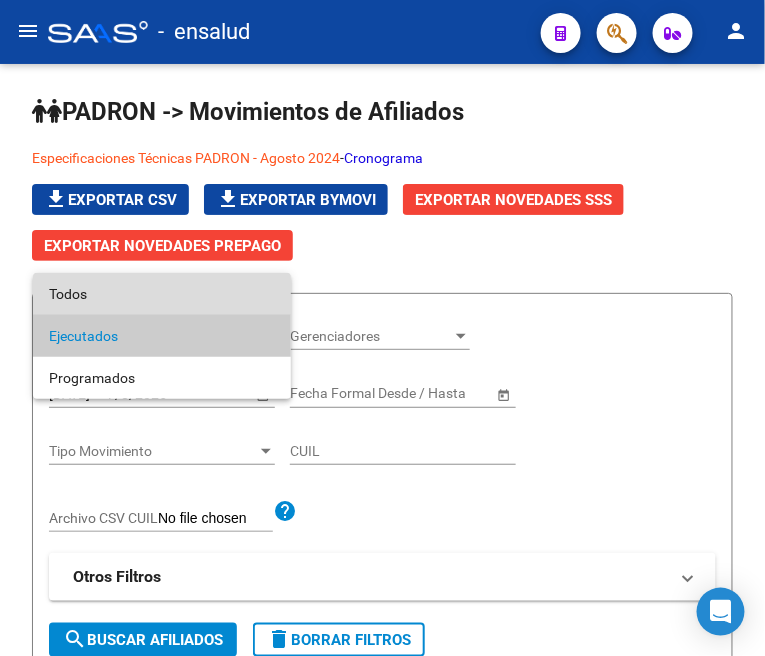 click on "Todos" at bounding box center (162, 294) 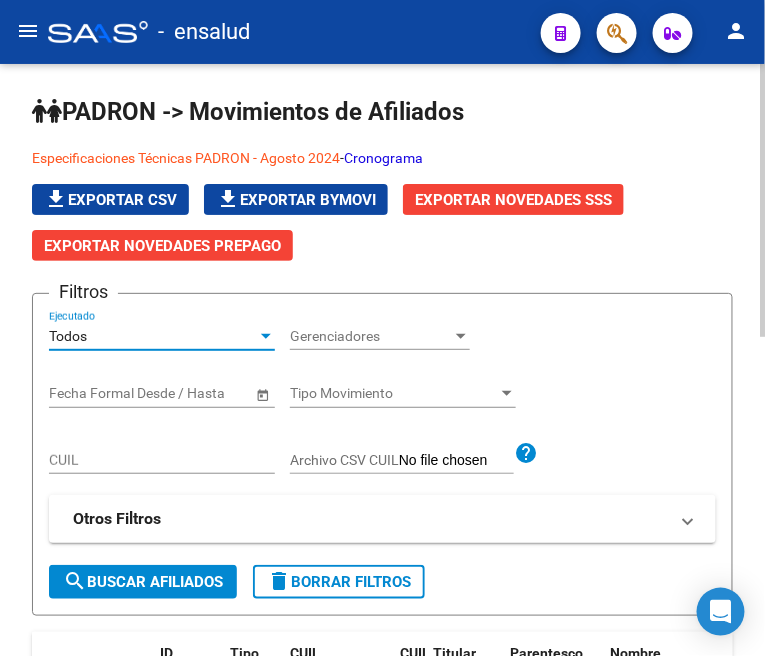 click on "CUIL" at bounding box center [162, 460] 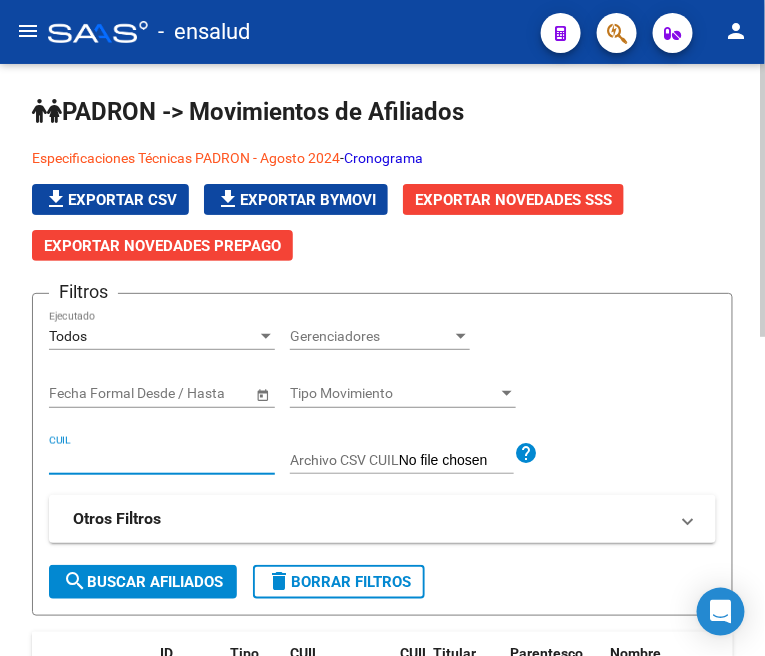 paste on "[CUIL]" 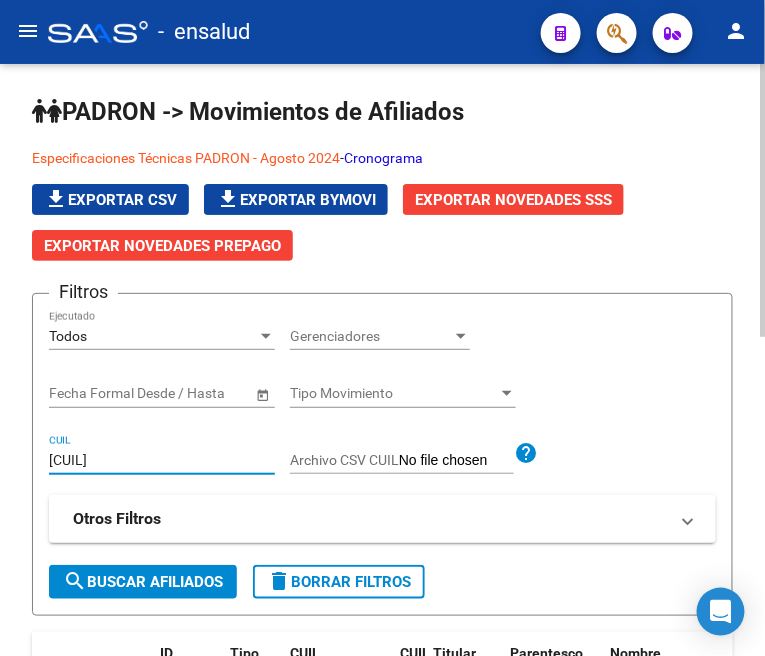 type on "[CUIL]" 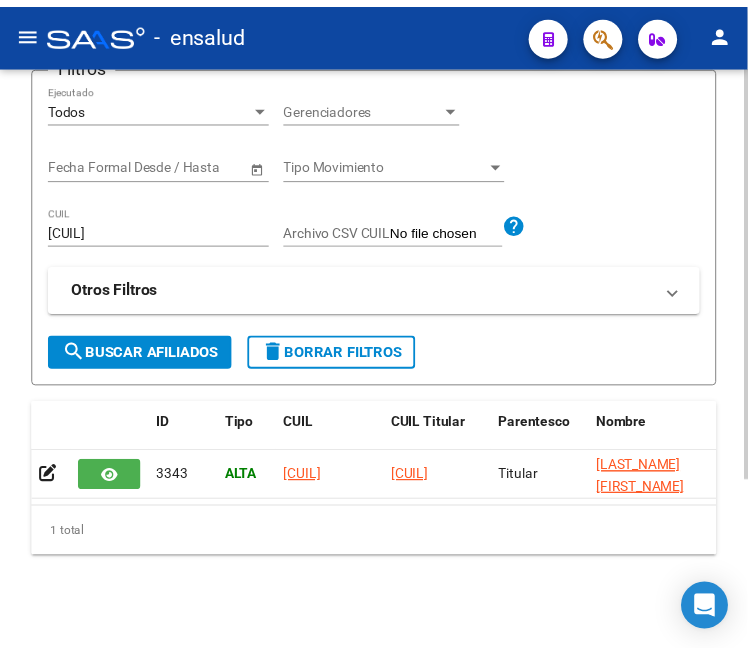 scroll, scrollTop: 245, scrollLeft: 0, axis: vertical 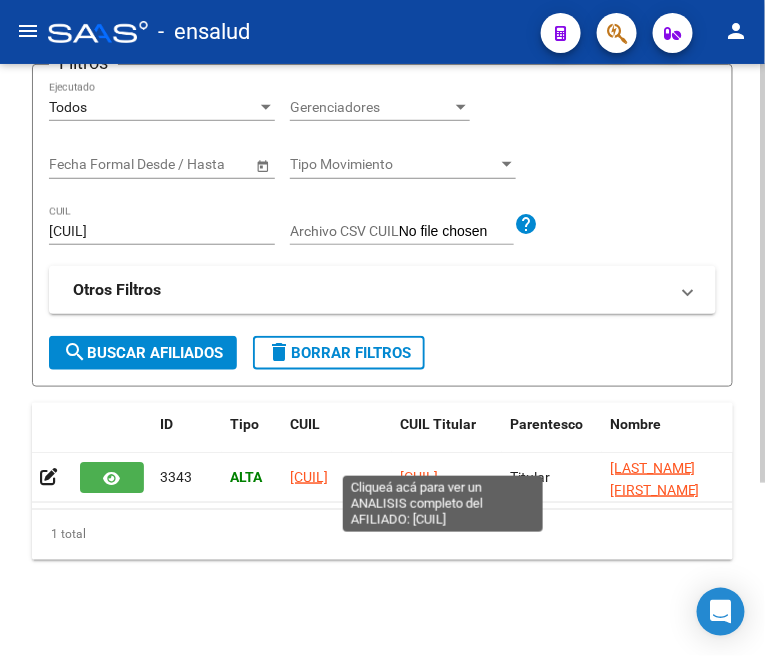 click on "[CUIL]" 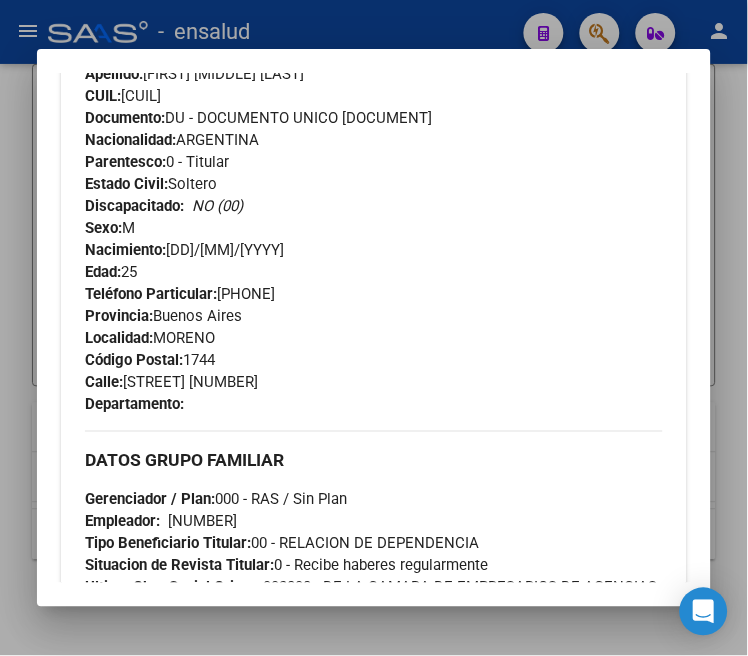 scroll, scrollTop: 777, scrollLeft: 0, axis: vertical 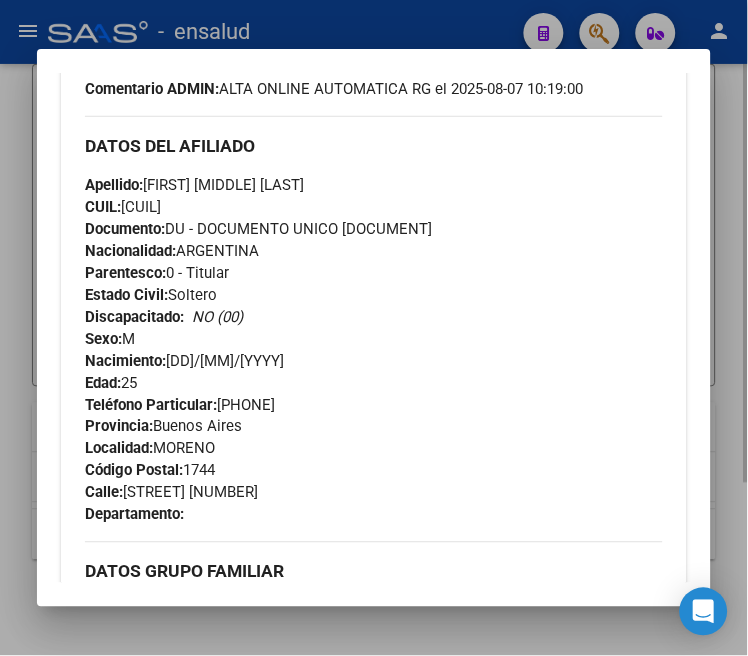 click at bounding box center [374, 328] 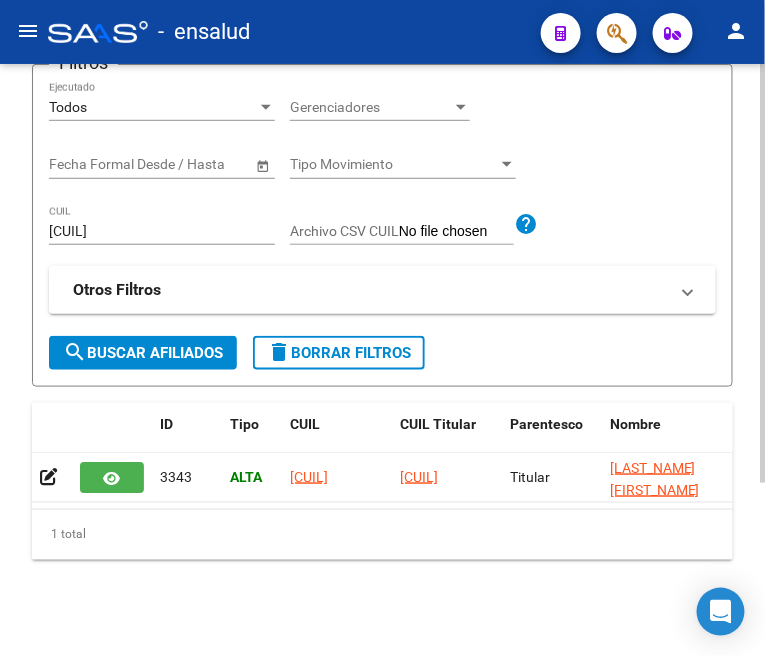 click on "[CUIL]" at bounding box center [162, 231] 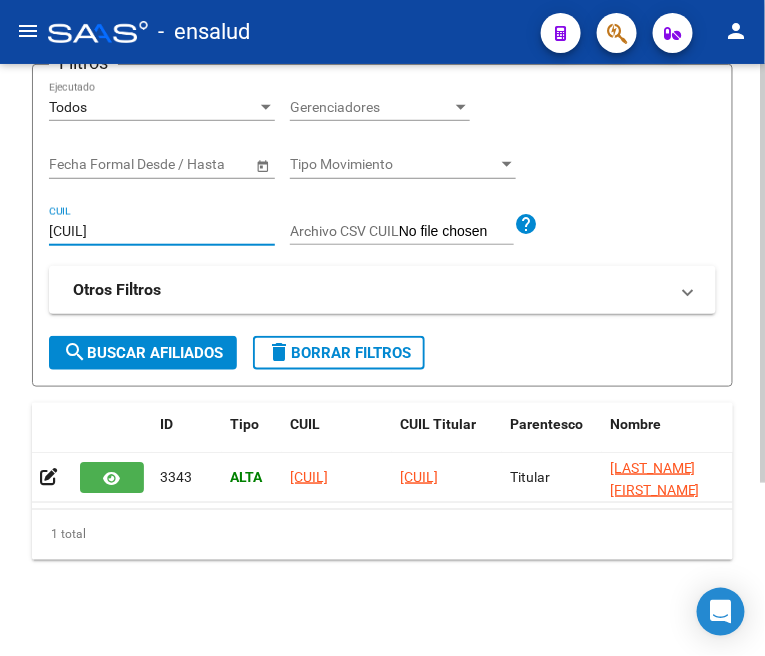click on "[CUIL]" at bounding box center [162, 231] 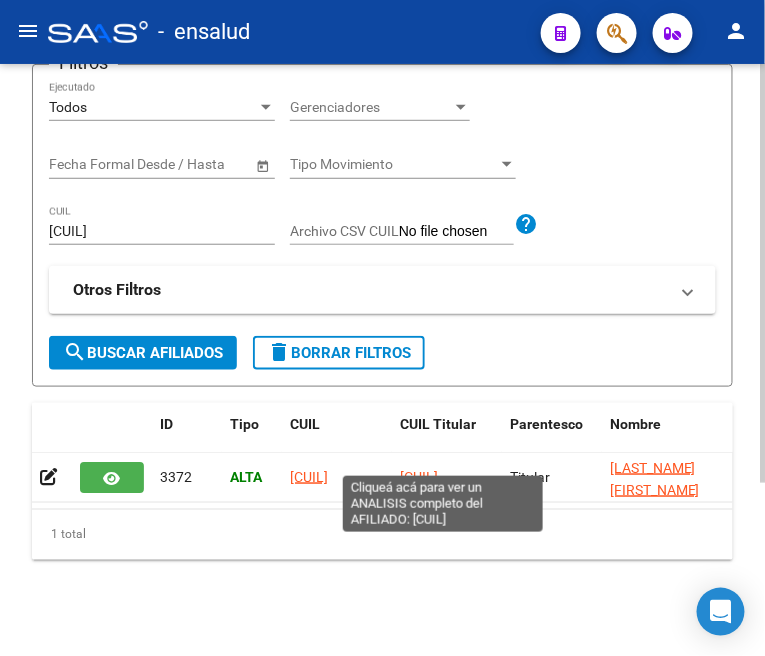 click on "[CUIL]" 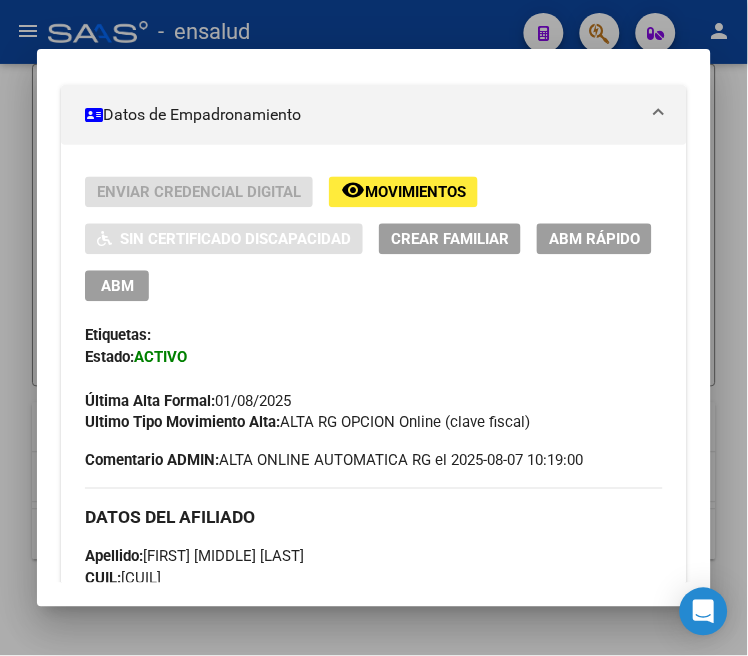 scroll, scrollTop: 333, scrollLeft: 0, axis: vertical 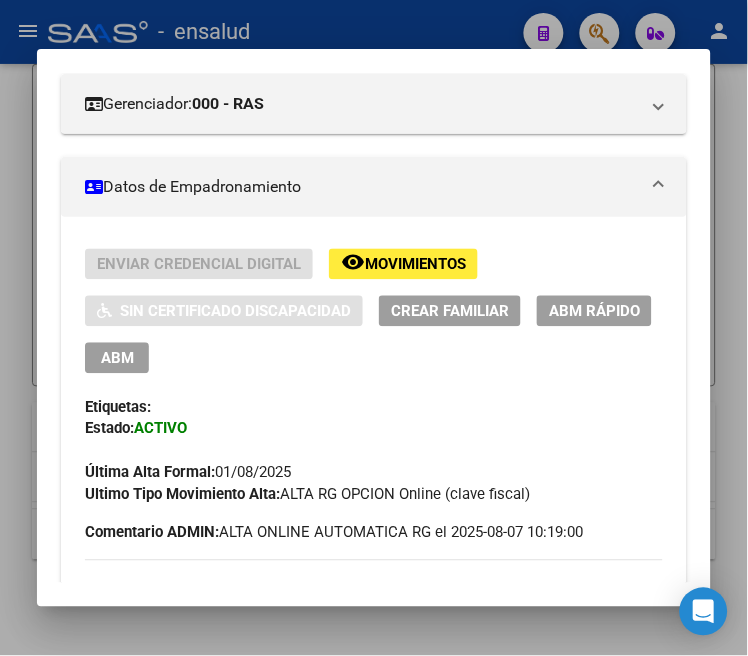 drag, startPoint x: 91, startPoint y: 332, endPoint x: 130, endPoint y: 332, distance: 39 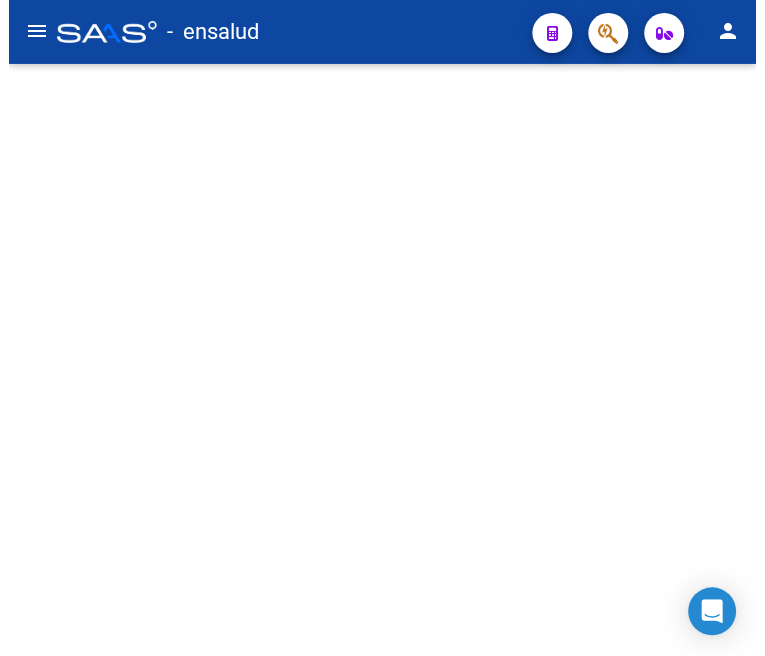 scroll, scrollTop: 0, scrollLeft: 0, axis: both 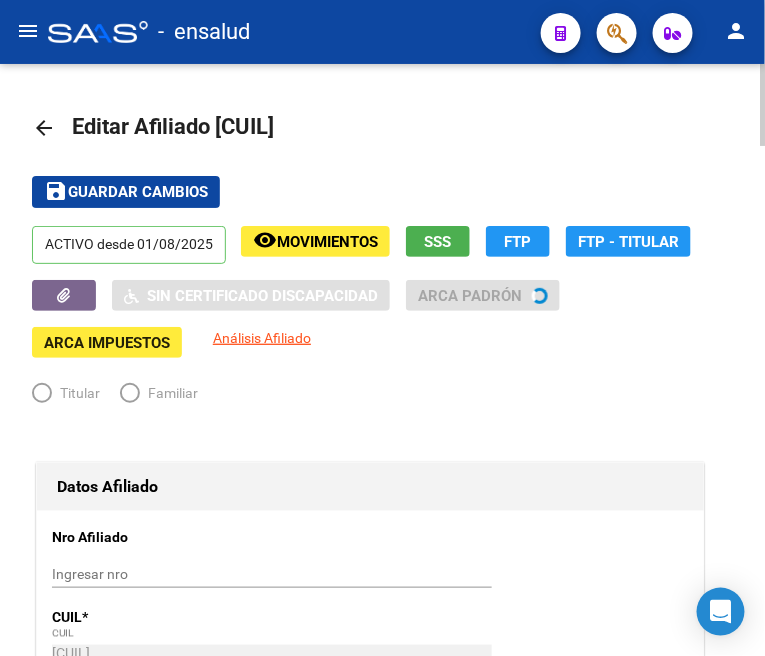 radio on "true" 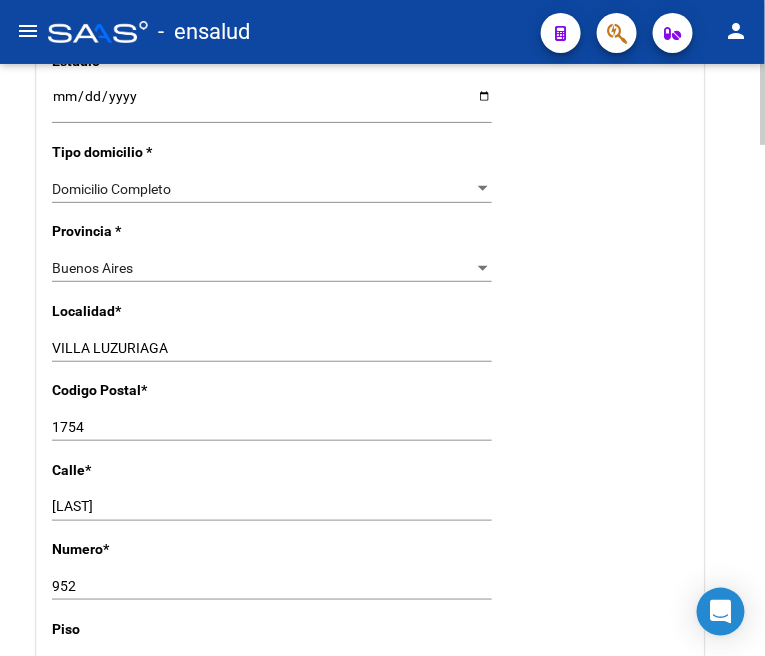 scroll, scrollTop: 1444, scrollLeft: 0, axis: vertical 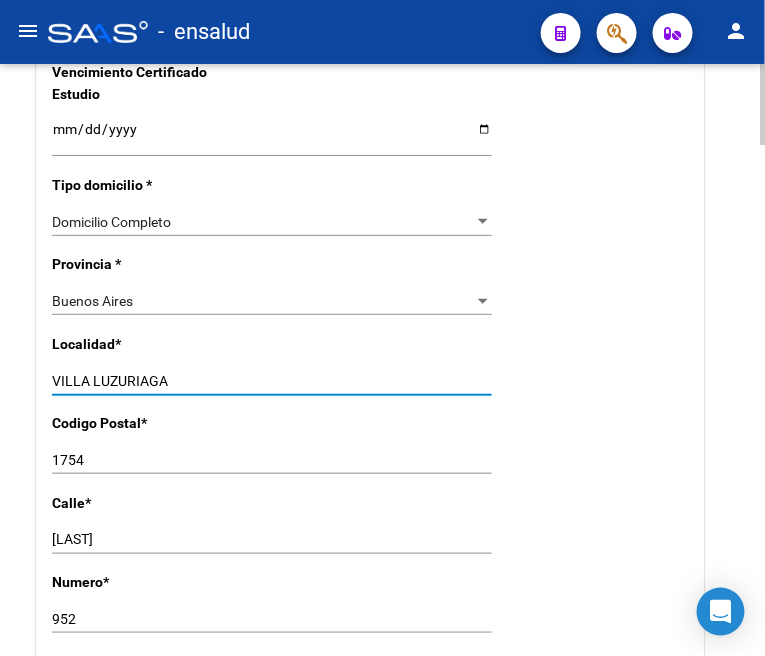 click on "VILLA LUZURIAGA" at bounding box center [272, 381] 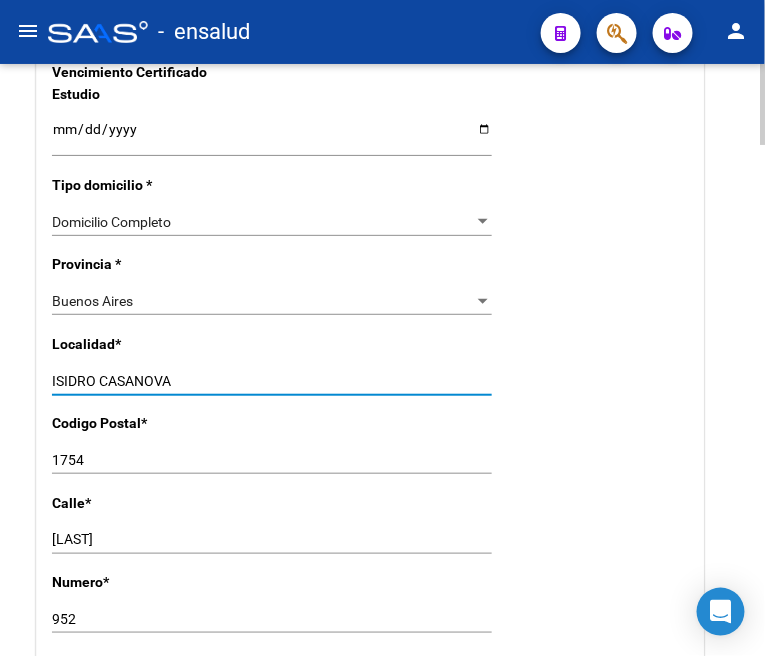 type on "ISIDRO CASANOVA" 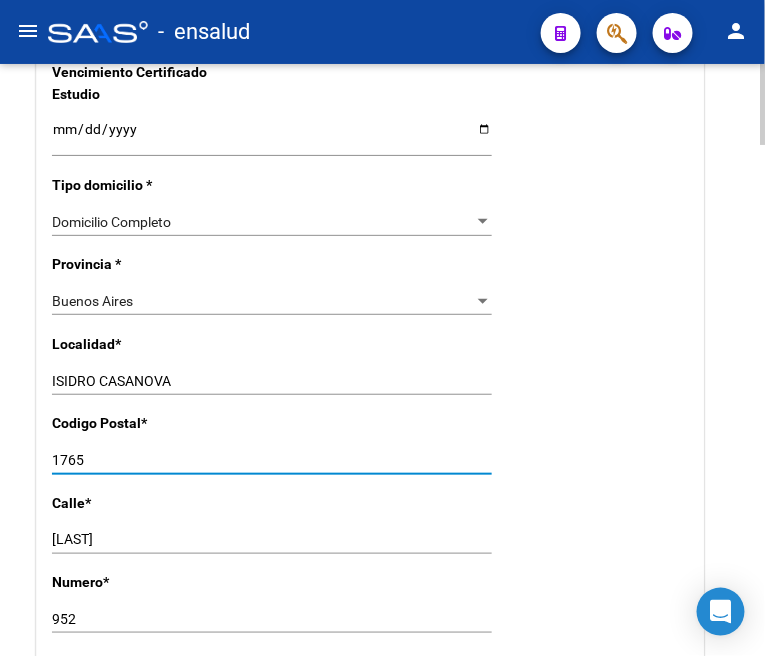 type on "1765" 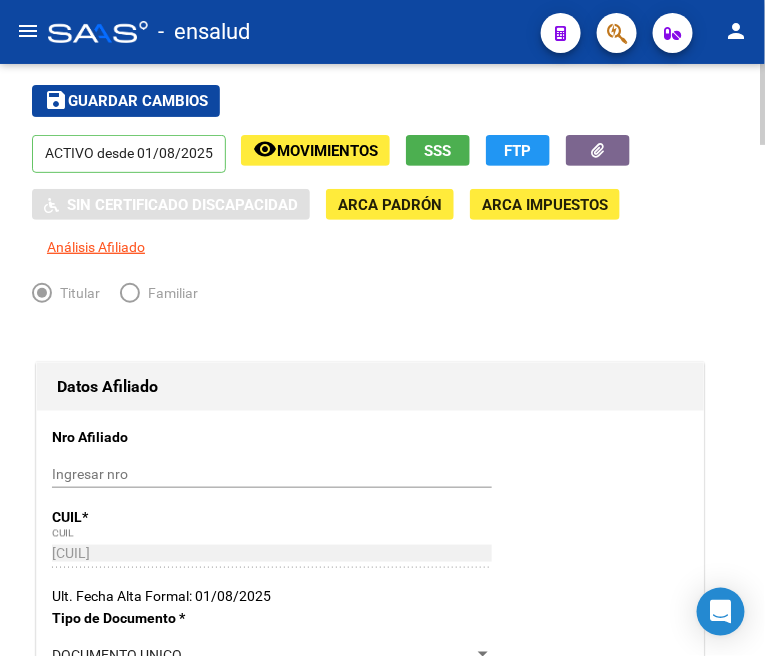 scroll, scrollTop: 0, scrollLeft: 0, axis: both 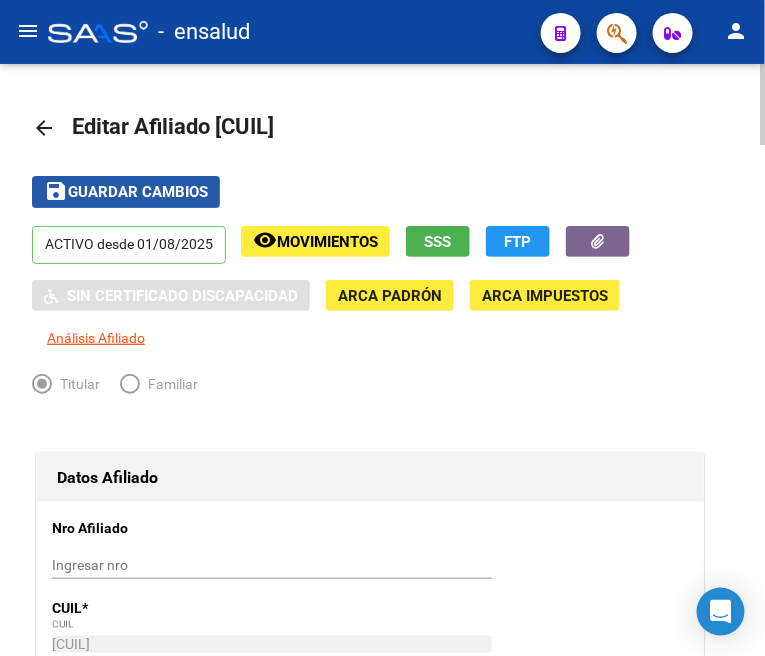 click on "Guardar cambios" 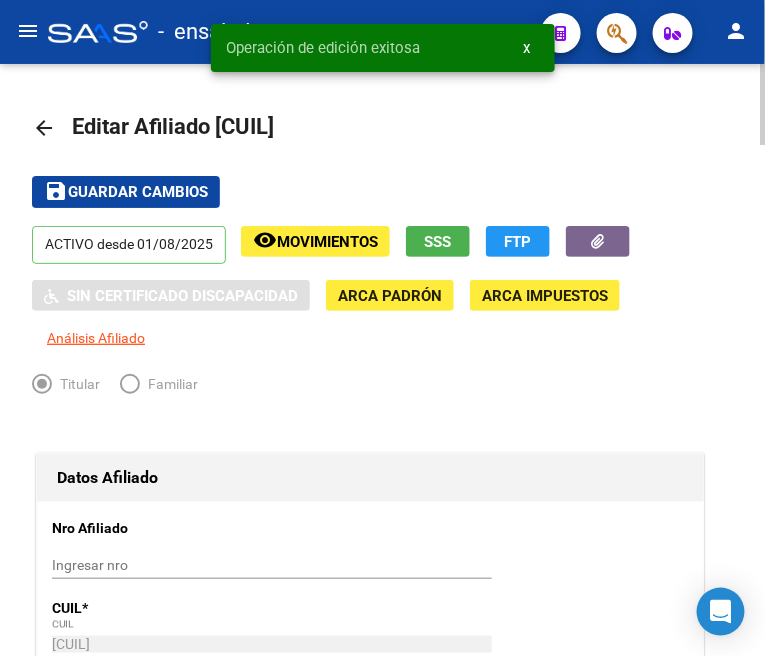 click on "arrow_back" 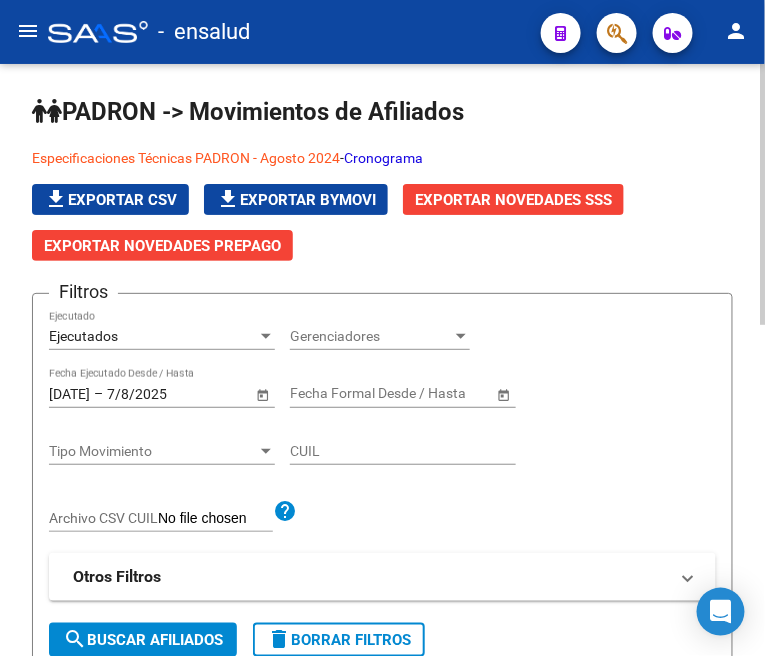click on "Ejecutados Ejecutado" 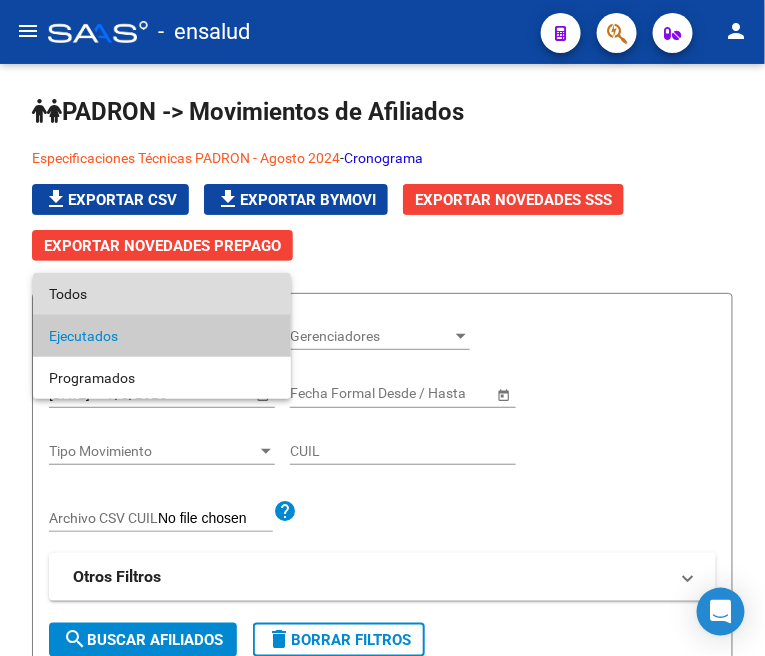 click on "Todos" at bounding box center [162, 294] 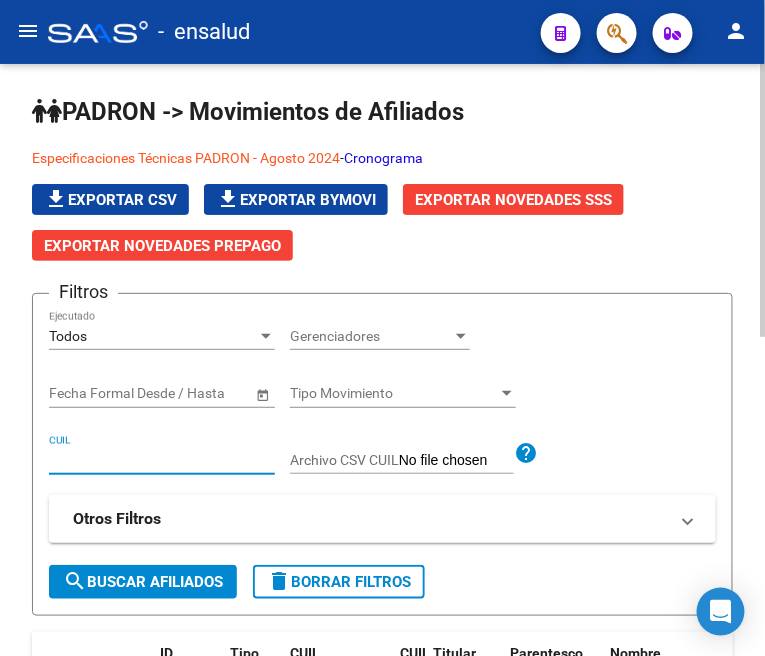 click on "CUIL" at bounding box center (162, 460) 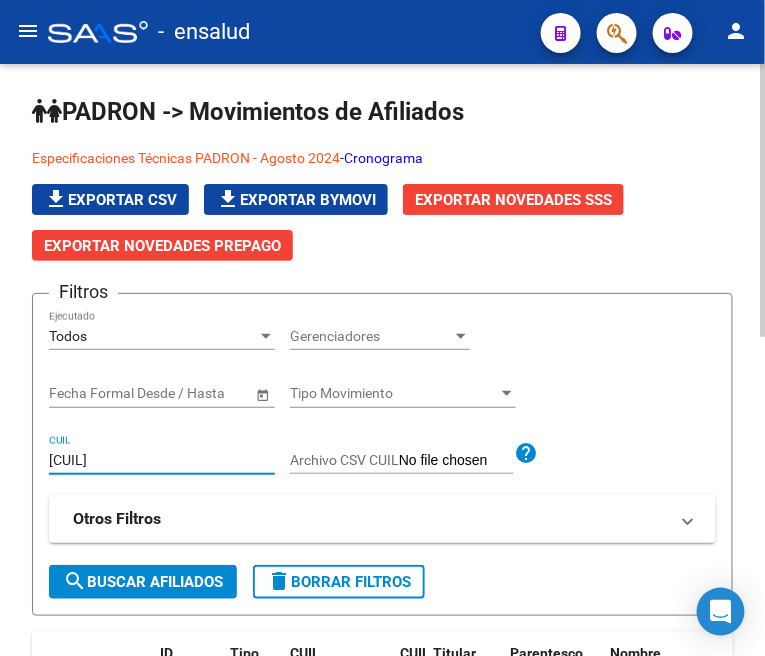 type on "[CUIL]" 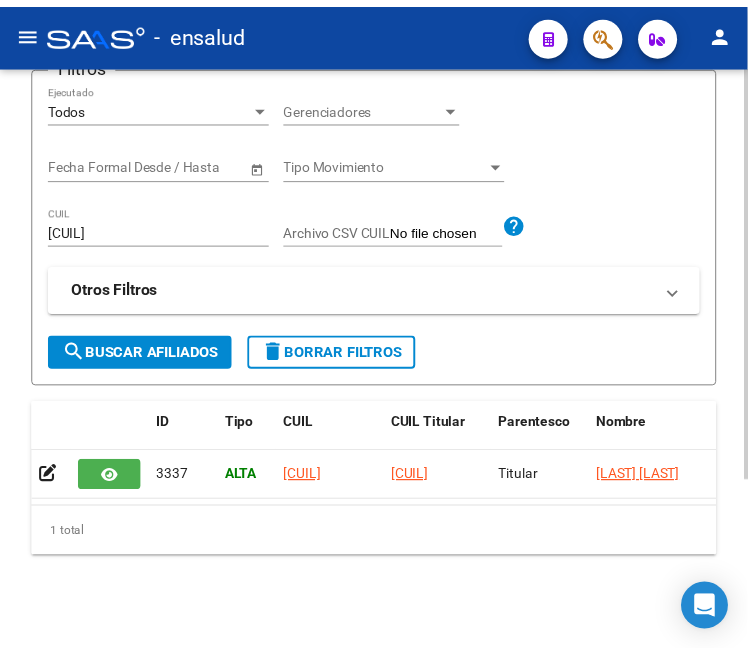 scroll, scrollTop: 245, scrollLeft: 0, axis: vertical 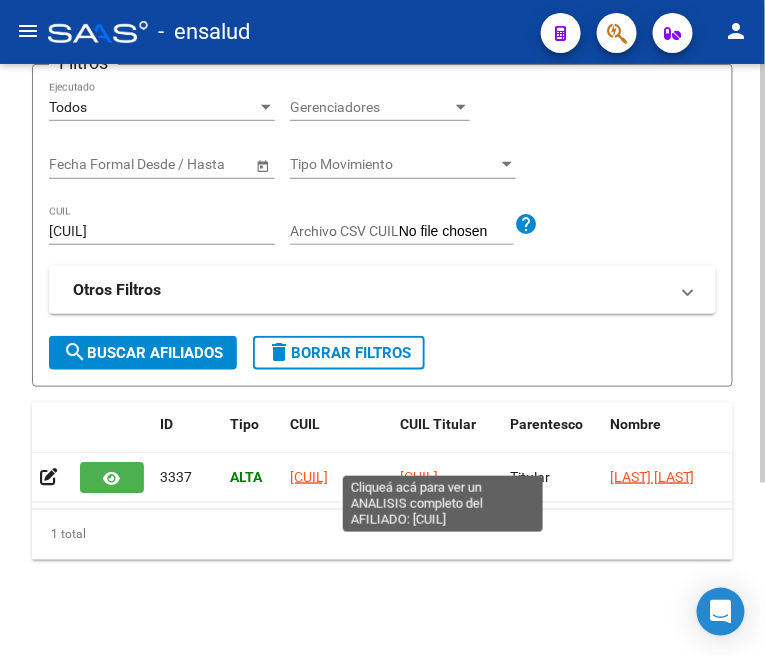 click on "[CUIL]" 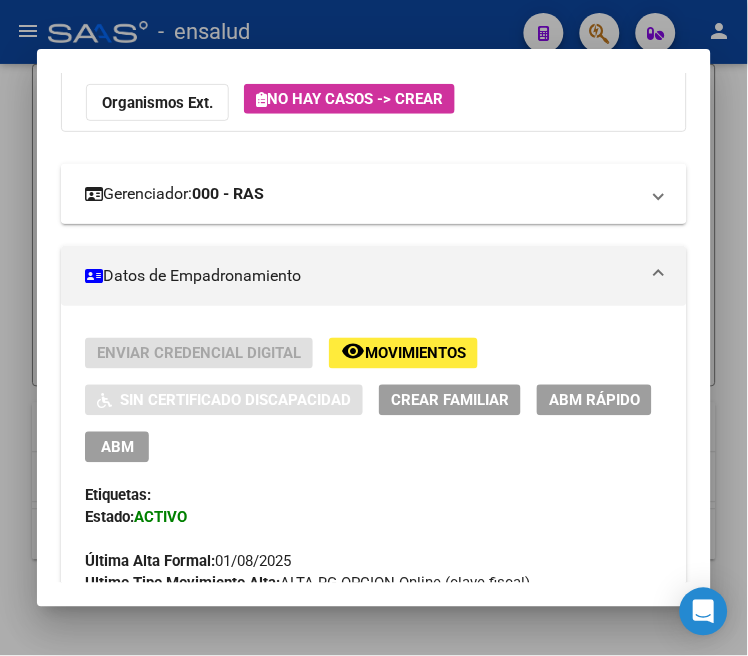 scroll, scrollTop: 222, scrollLeft: 0, axis: vertical 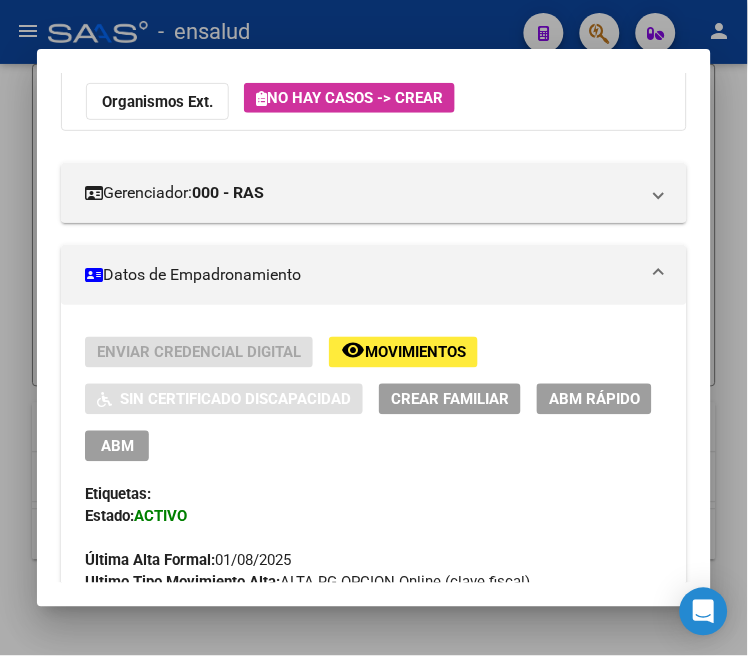 click on "ABM" at bounding box center (117, 446) 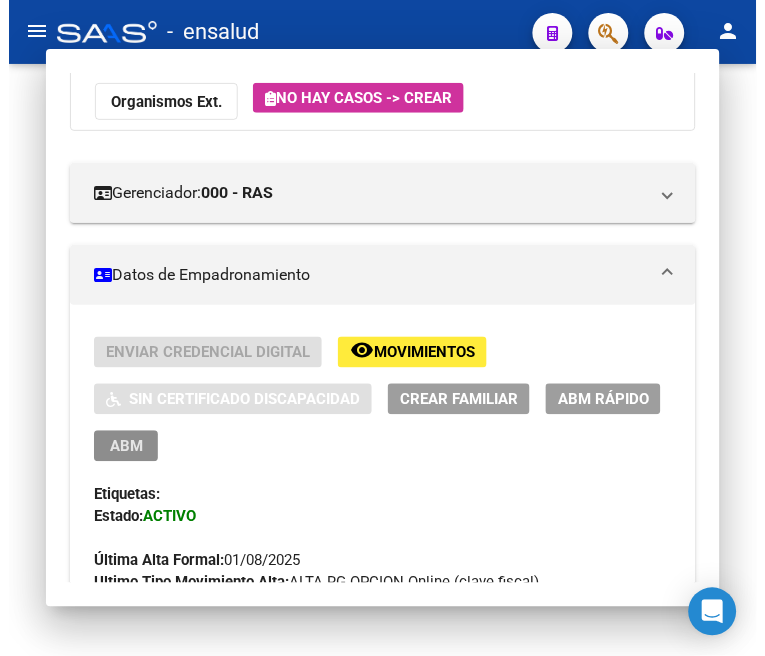 scroll, scrollTop: 0, scrollLeft: 0, axis: both 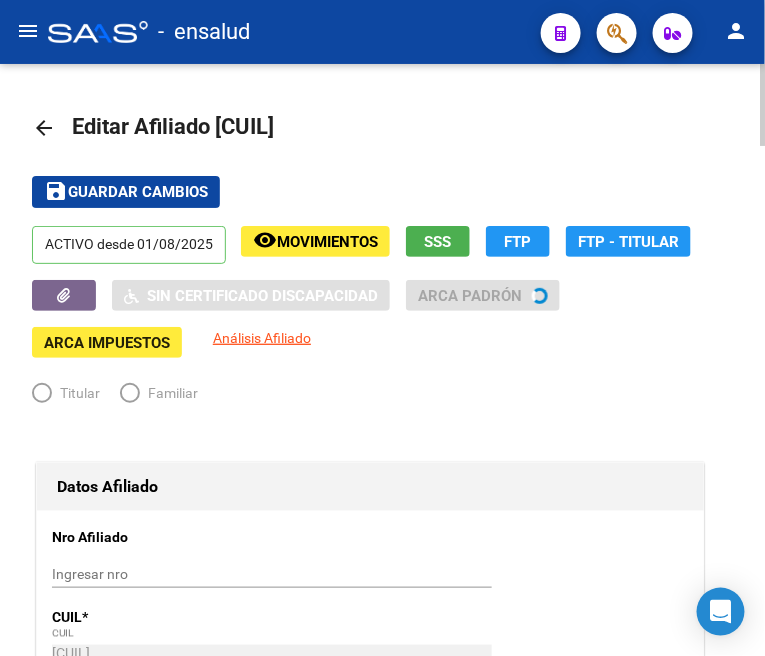 radio on "true" 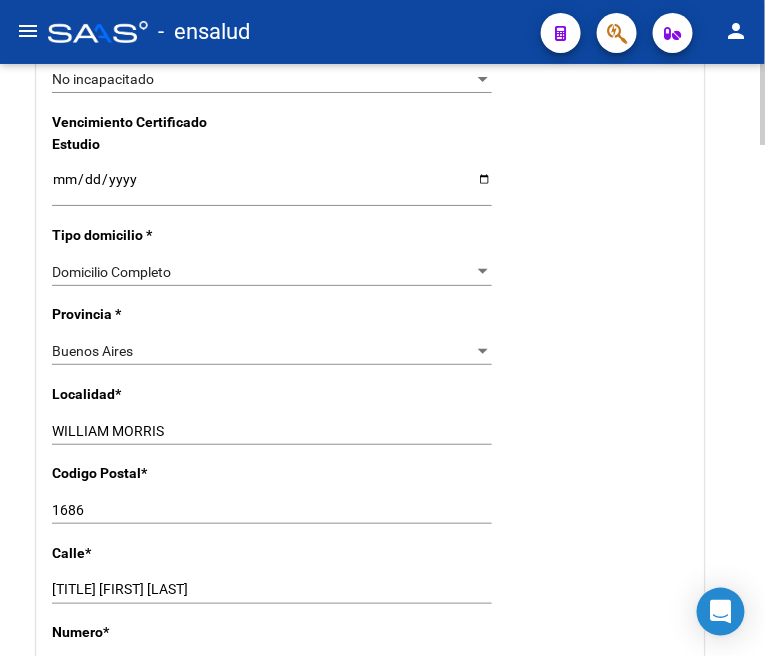 scroll, scrollTop: 1444, scrollLeft: 0, axis: vertical 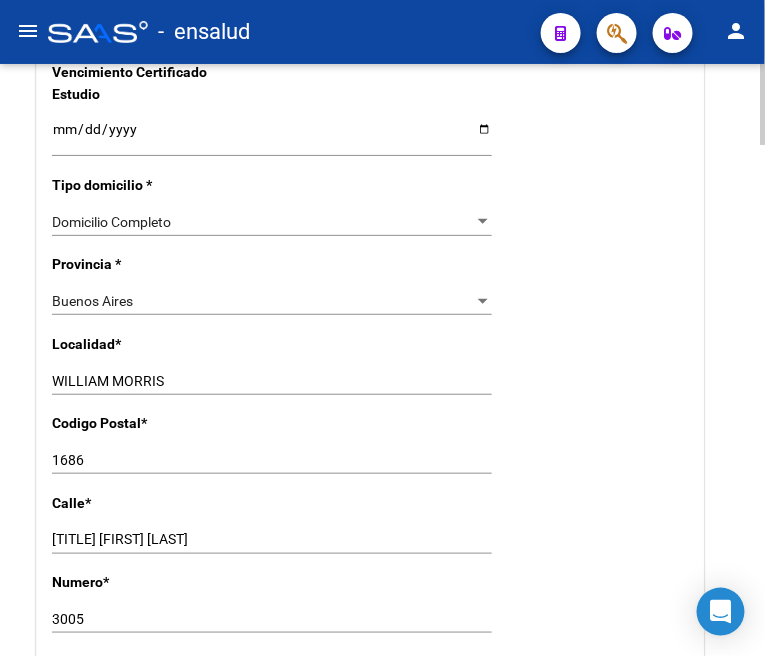 click on "WILLIAM MORRIS" at bounding box center [272, 381] 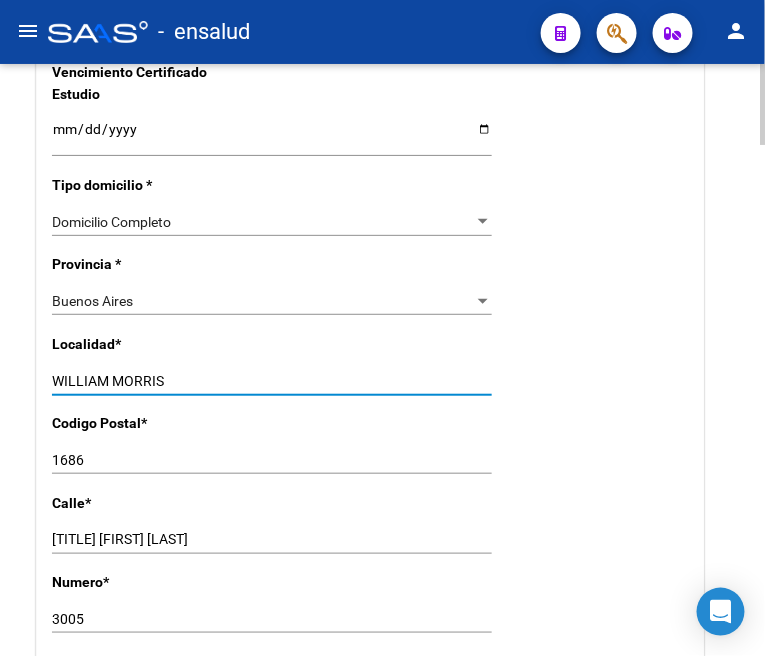 click on "WILLIAM MORRIS" at bounding box center [272, 381] 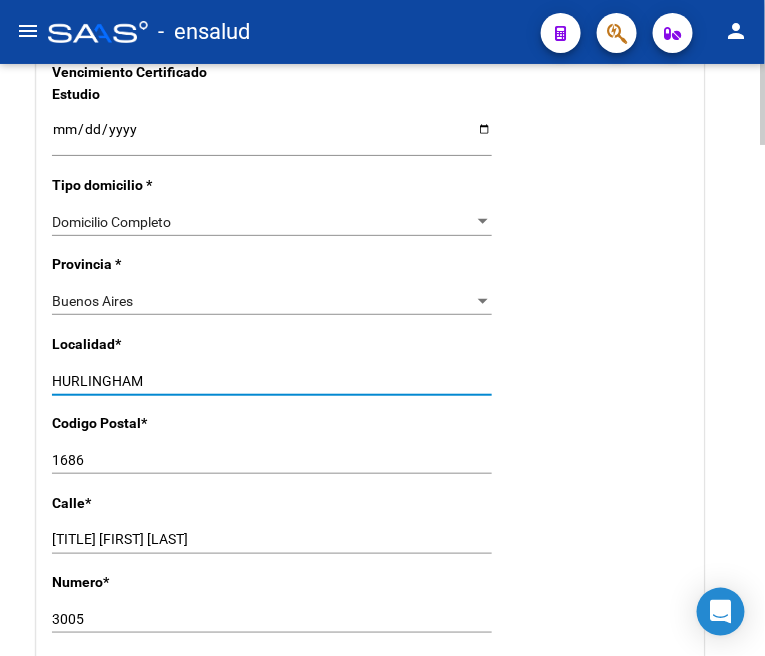 type on "HURLINGHAM" 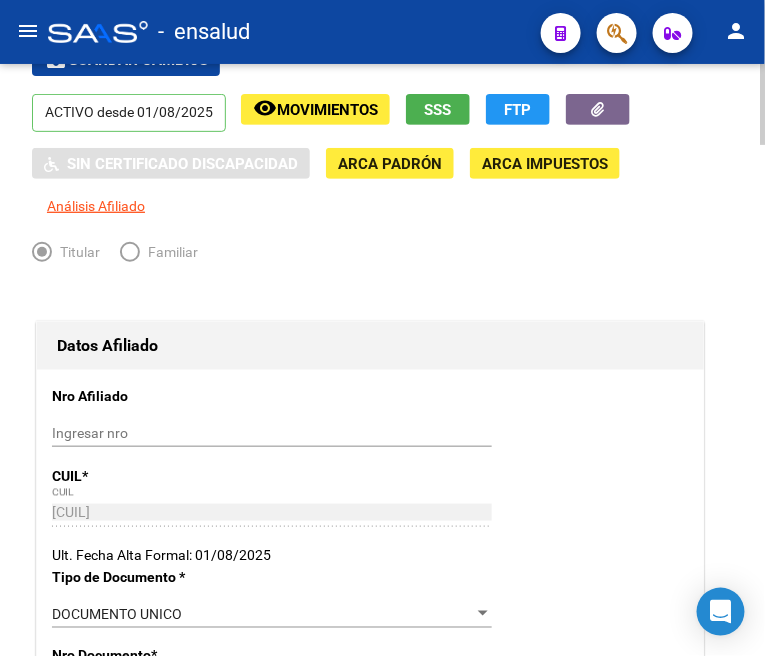 scroll, scrollTop: 111, scrollLeft: 0, axis: vertical 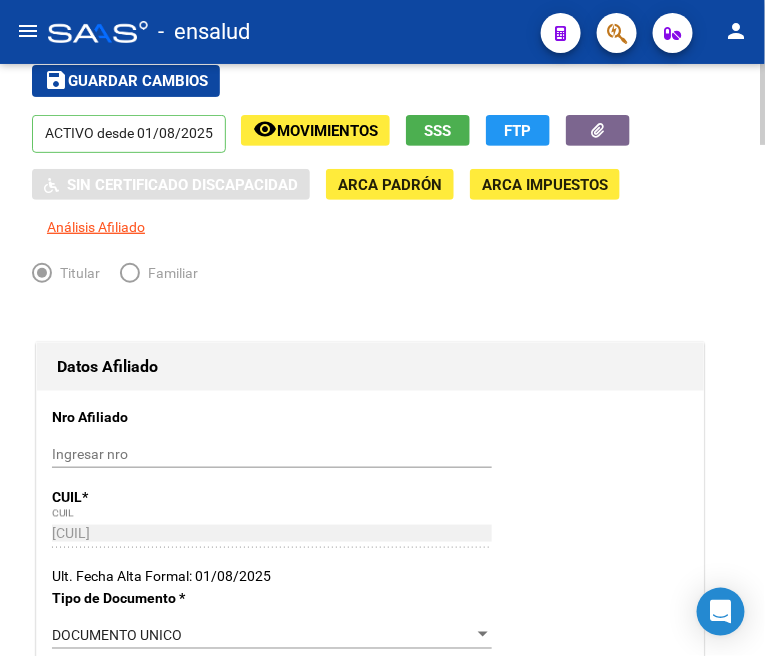 click on "Guardar cambios" 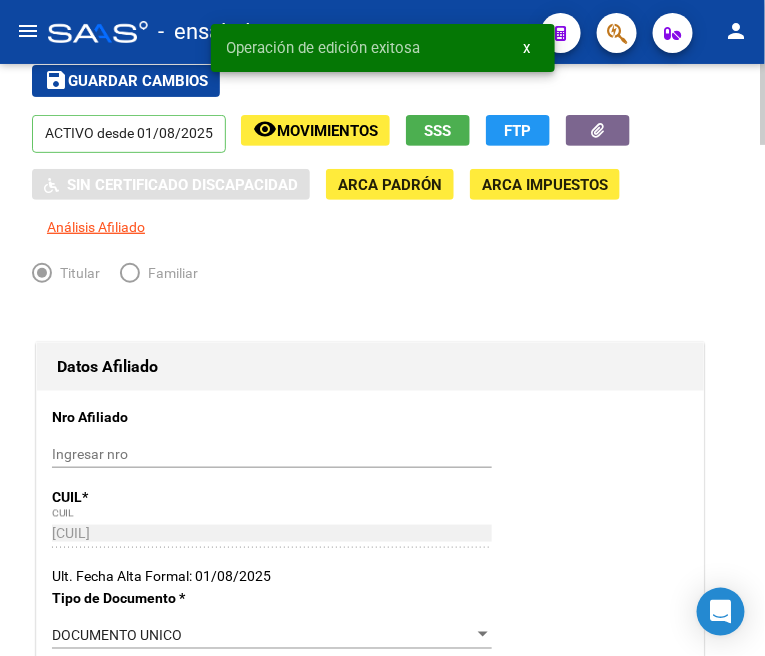 scroll, scrollTop: 0, scrollLeft: 0, axis: both 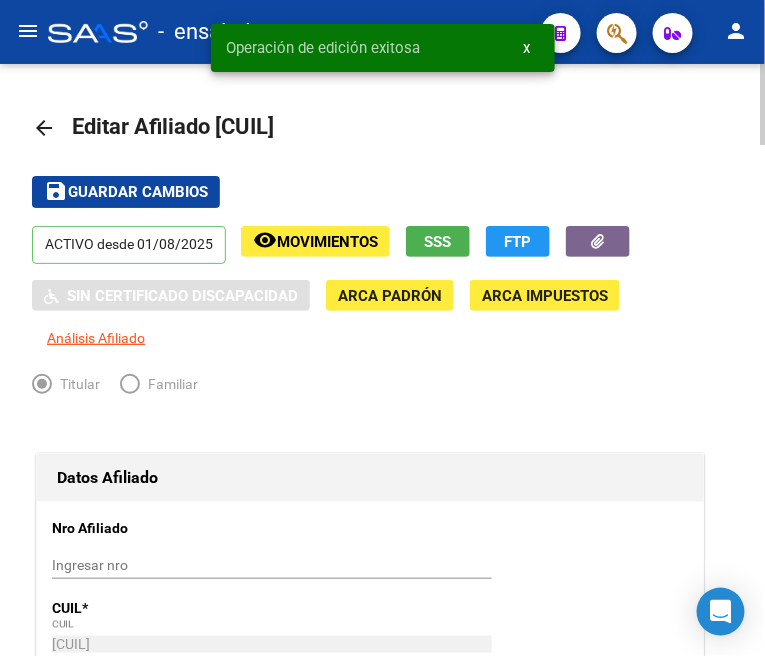click on "arrow_back" 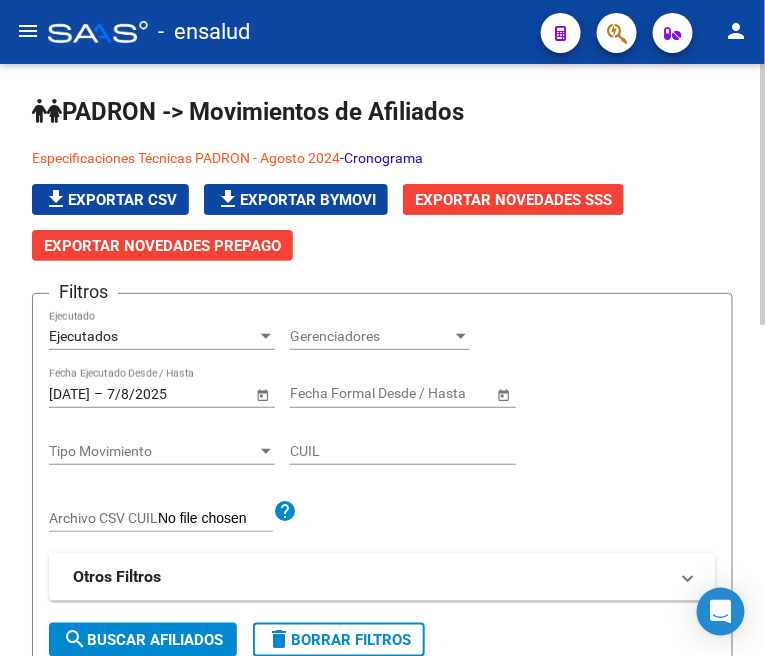 click on "Ejecutados Ejecutado" 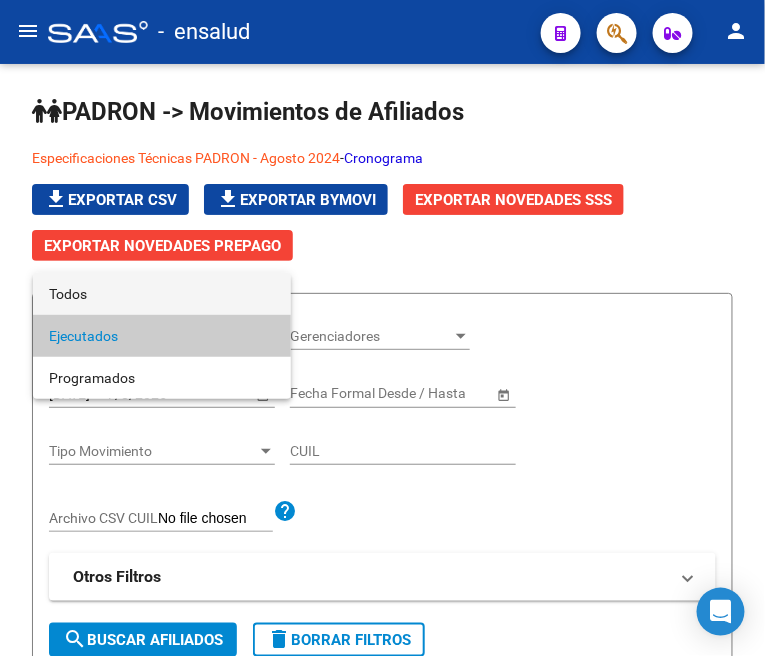 click on "Todos" at bounding box center (162, 294) 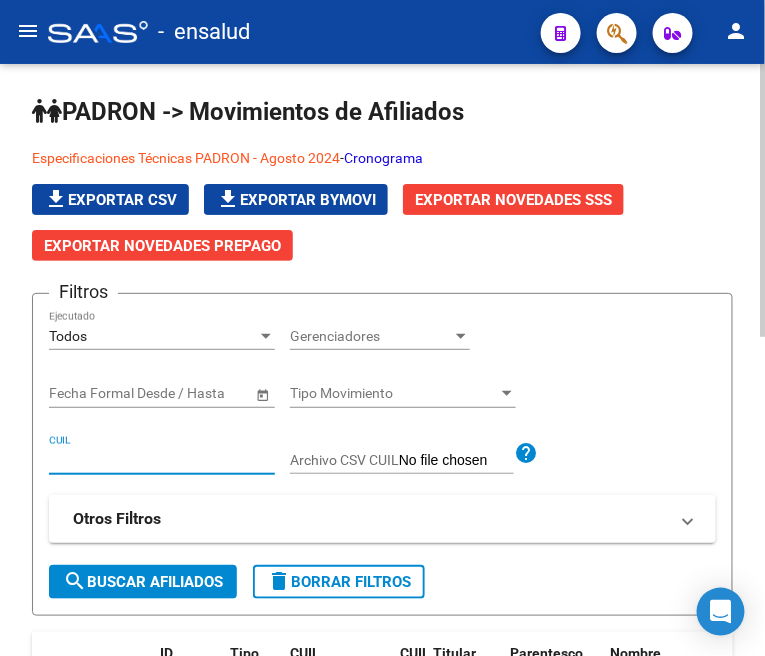 click on "CUIL" at bounding box center [162, 460] 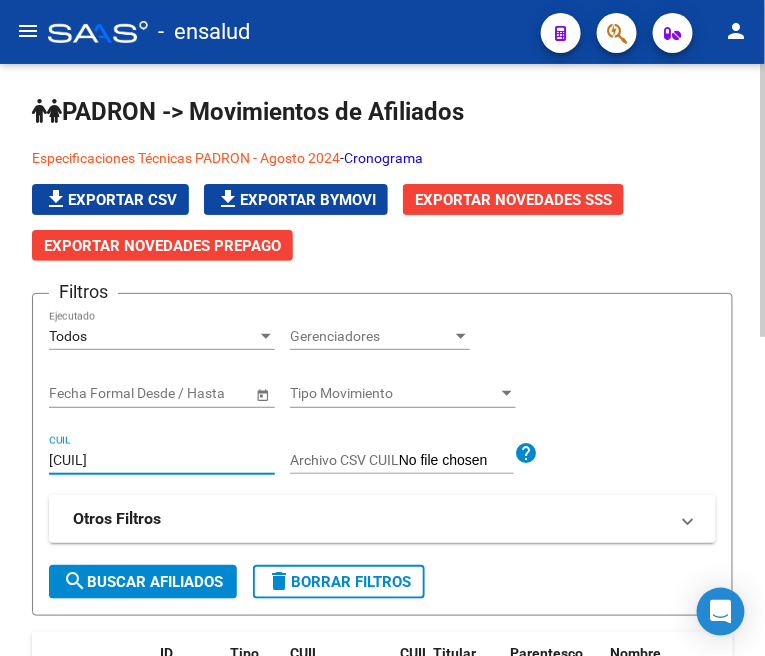 type on "[CUIL]" 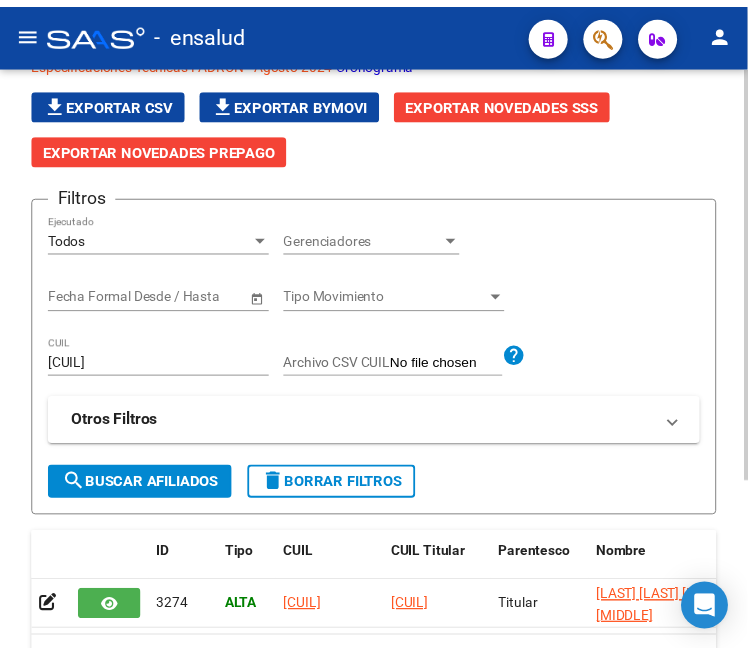 scroll, scrollTop: 222, scrollLeft: 0, axis: vertical 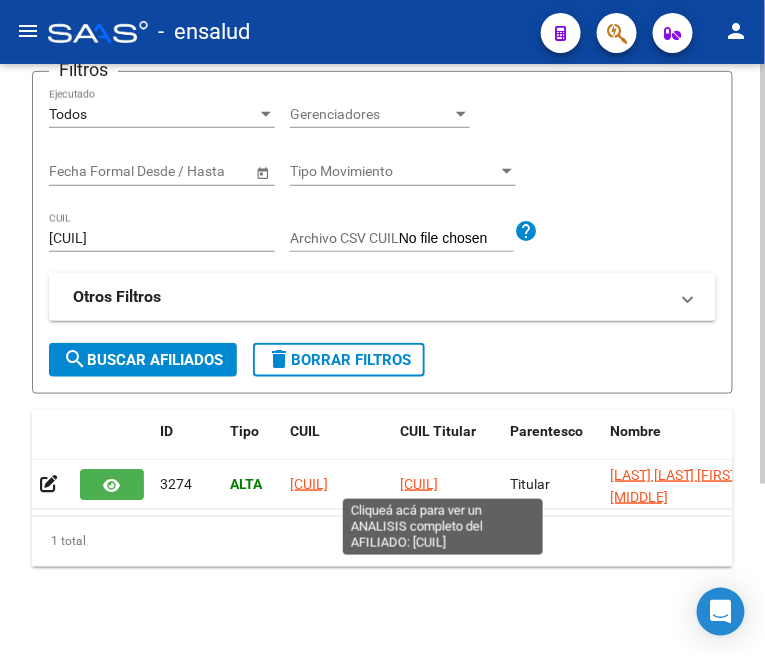 click on "[CUIL]" 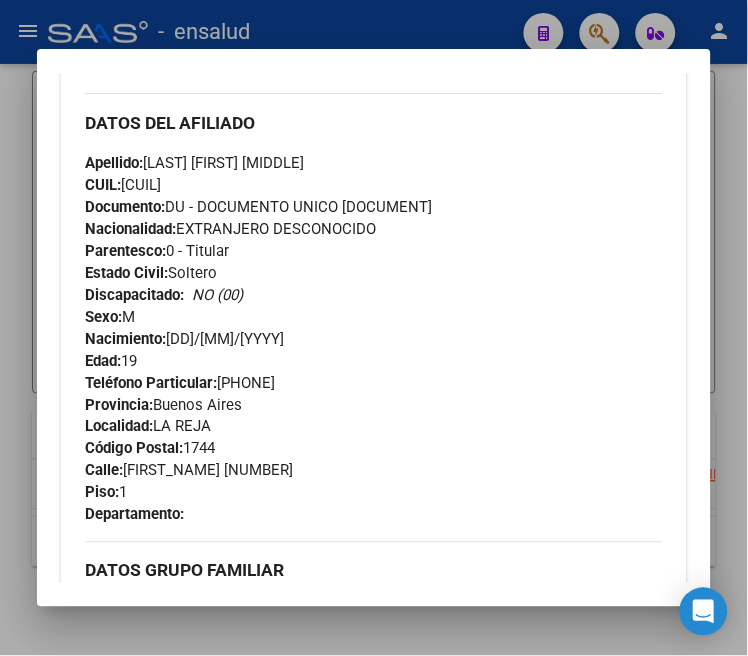 scroll, scrollTop: 333, scrollLeft: 0, axis: vertical 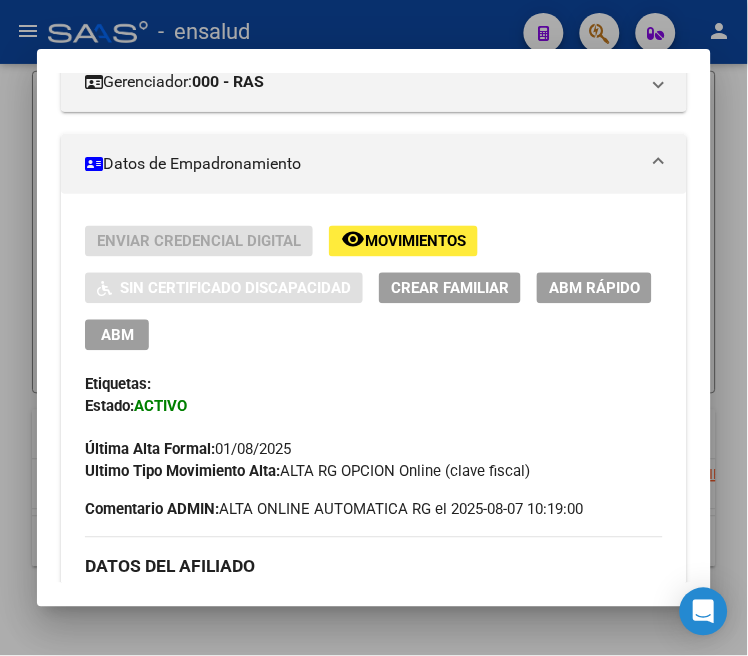 drag, startPoint x: 94, startPoint y: 325, endPoint x: 105, endPoint y: 325, distance: 11 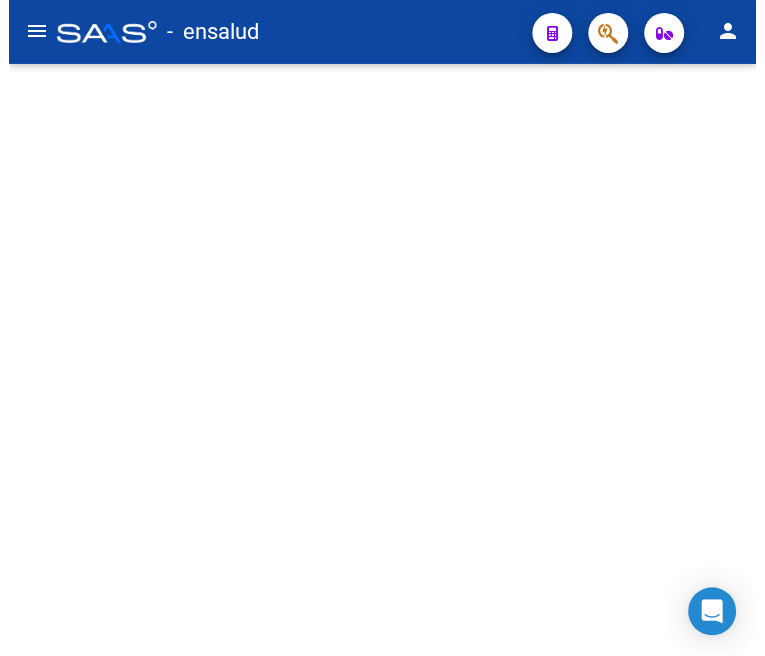 scroll, scrollTop: 0, scrollLeft: 0, axis: both 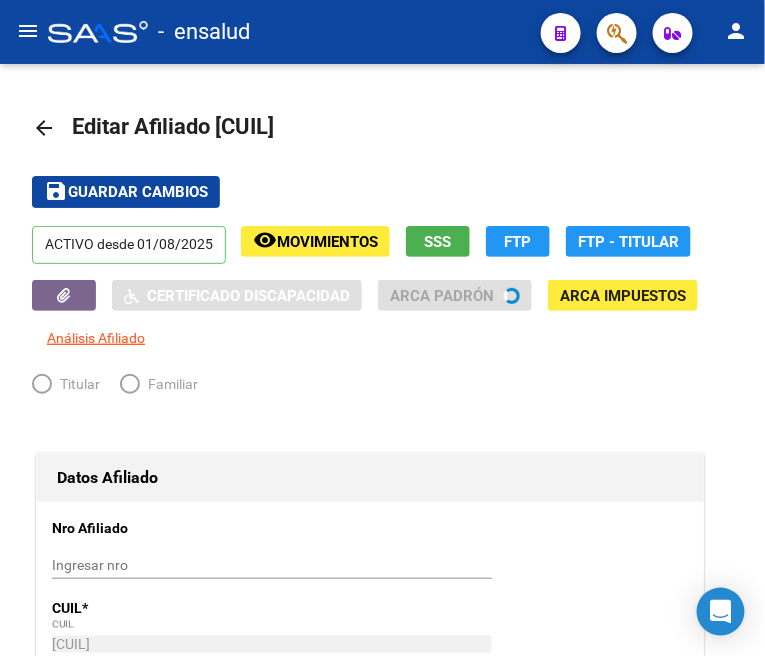 radio on "true" 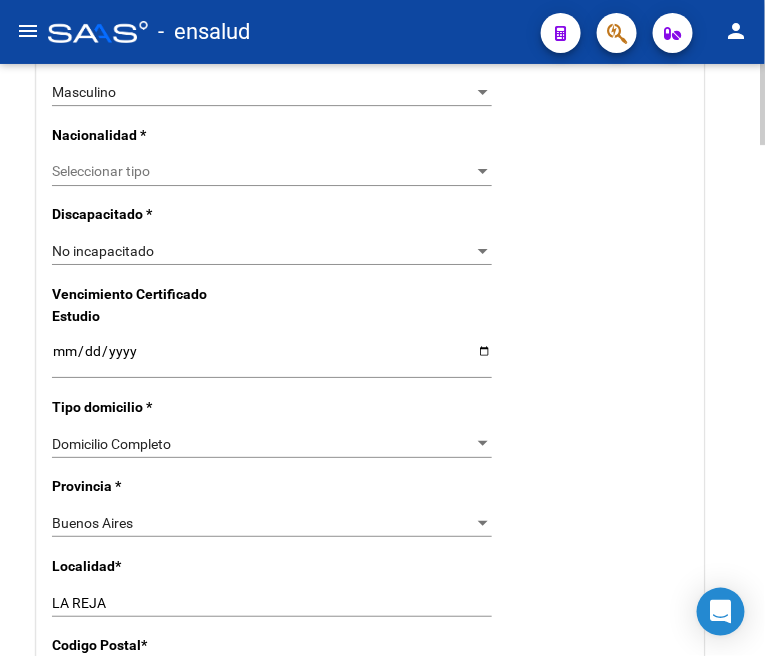 scroll, scrollTop: 1444, scrollLeft: 0, axis: vertical 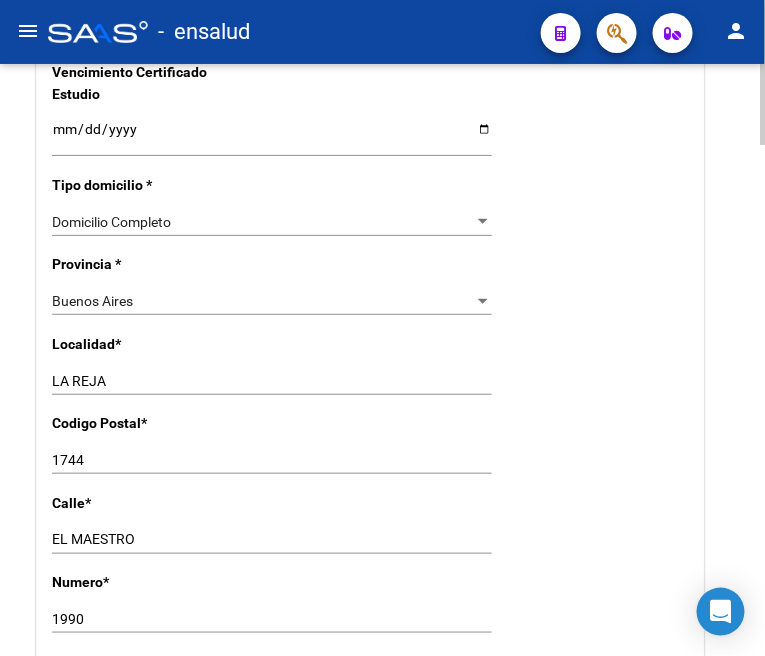 click on "LA REJA" at bounding box center (272, 381) 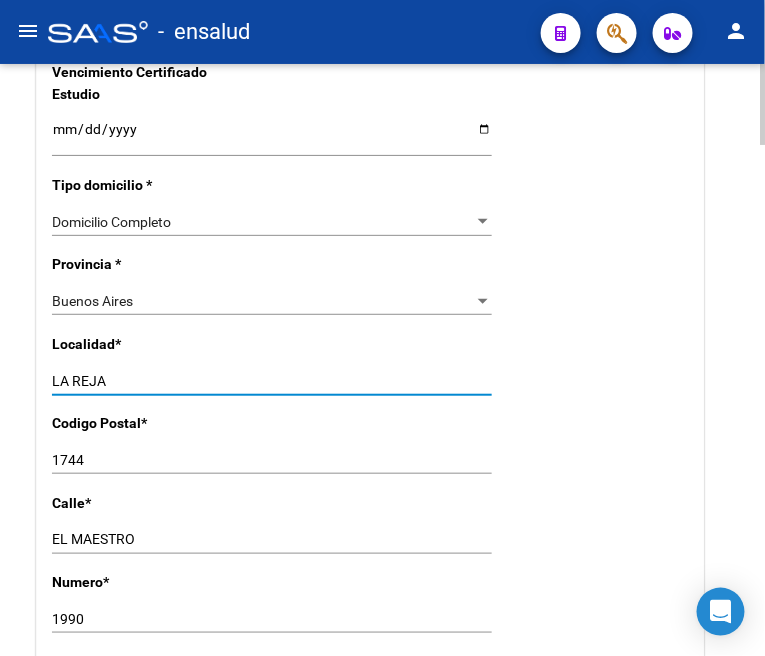 click on "LA REJA" at bounding box center (272, 381) 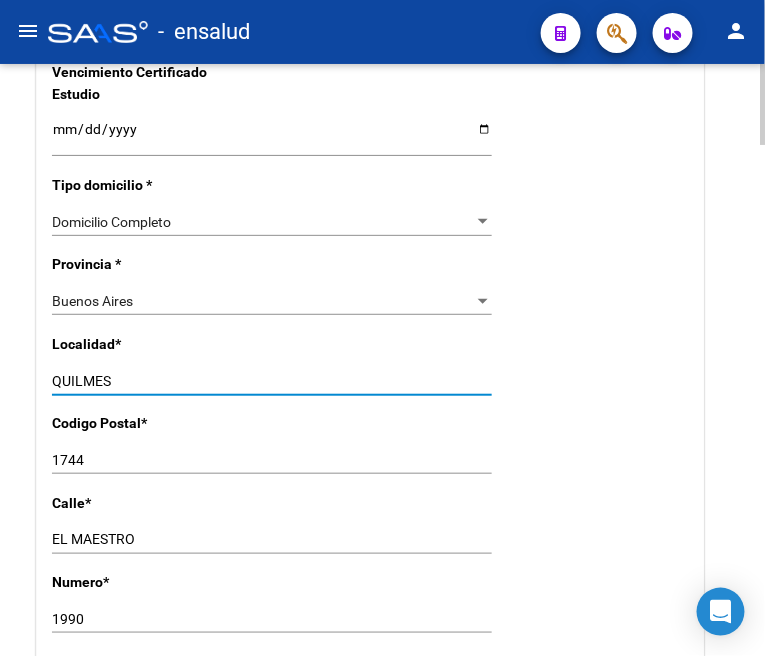 type on "QUILMES" 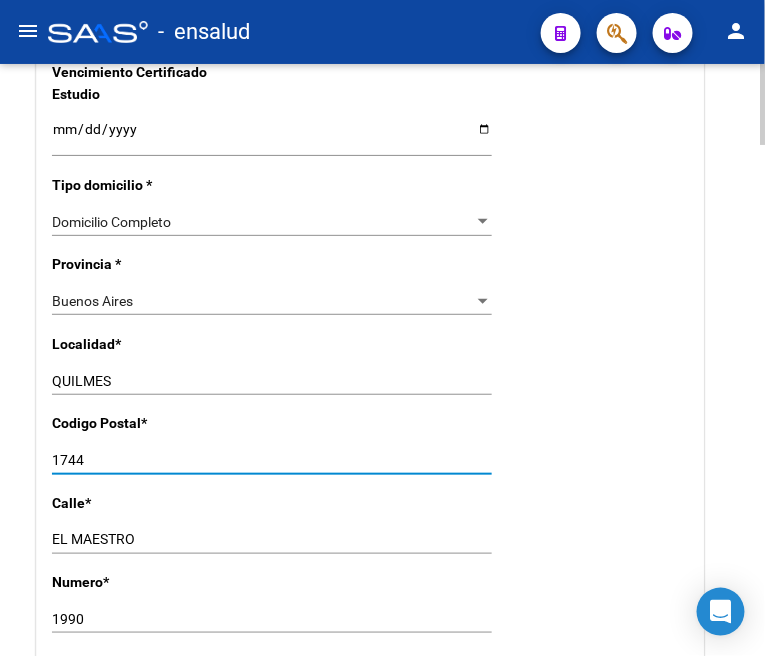 click on "1744" at bounding box center [272, 460] 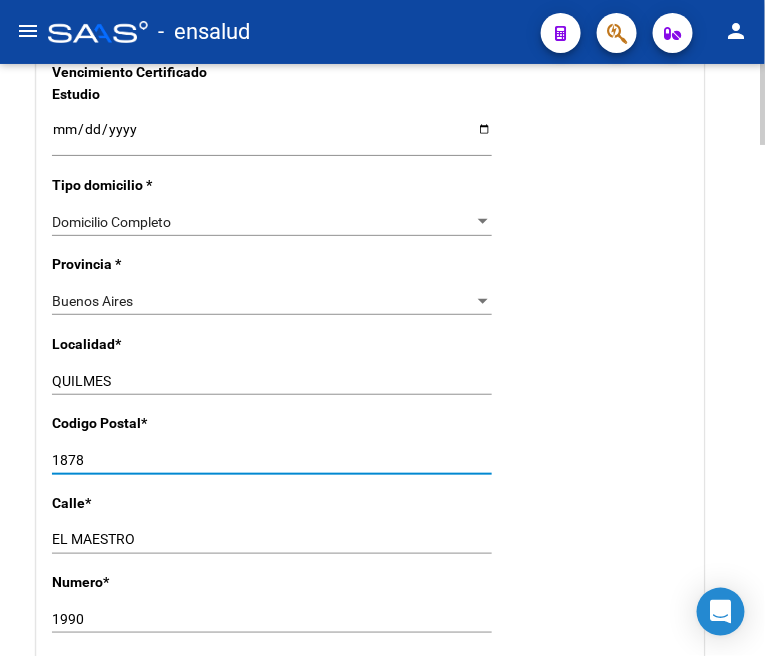 type on "1878" 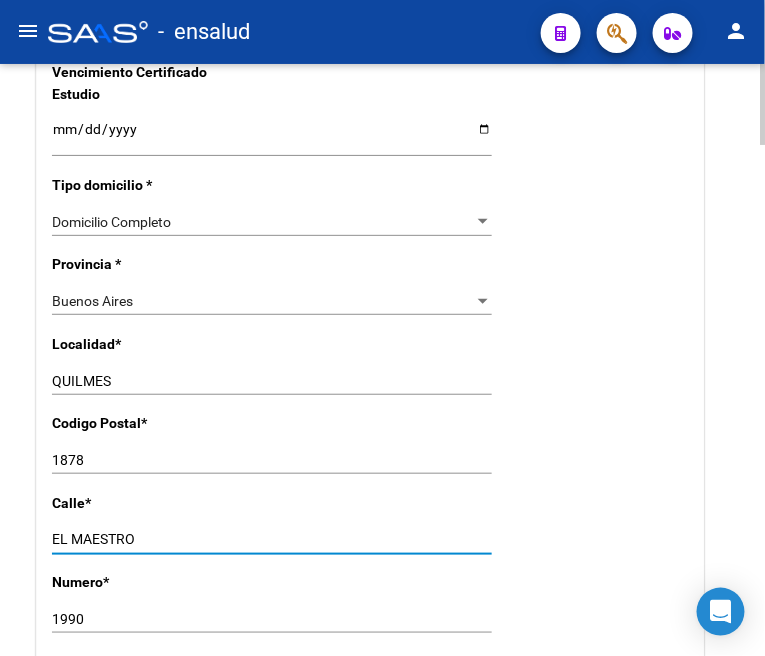click on "EL MAESTRO" at bounding box center (272, 539) 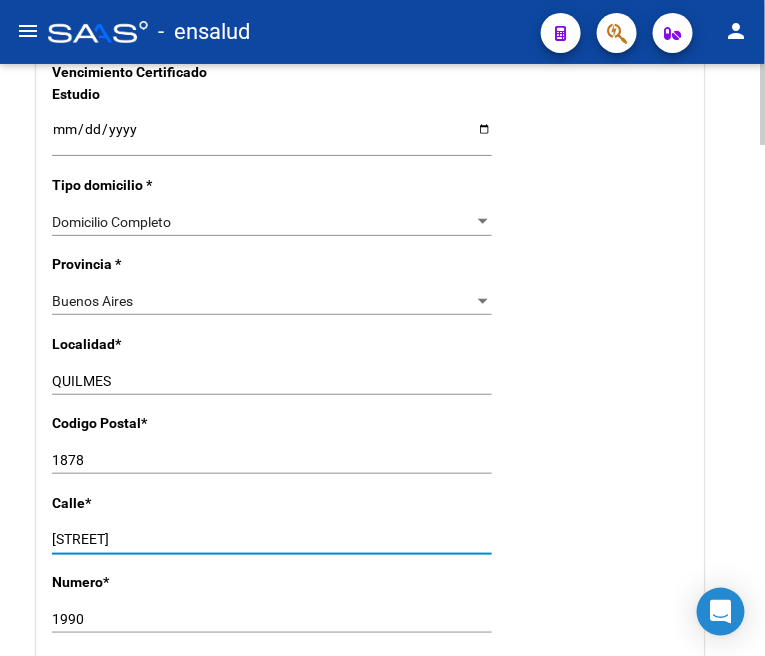 type on "[STREET]" 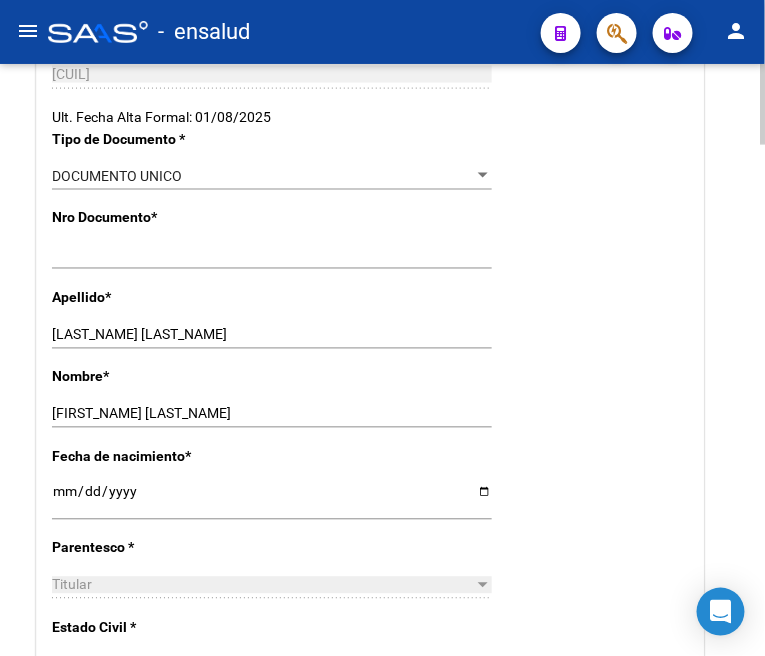 scroll, scrollTop: 555, scrollLeft: 0, axis: vertical 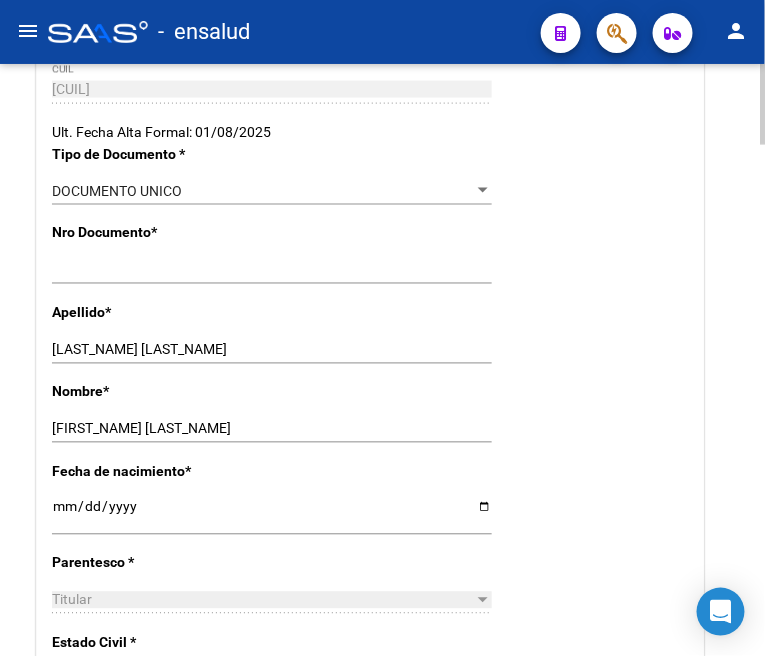 type on "712" 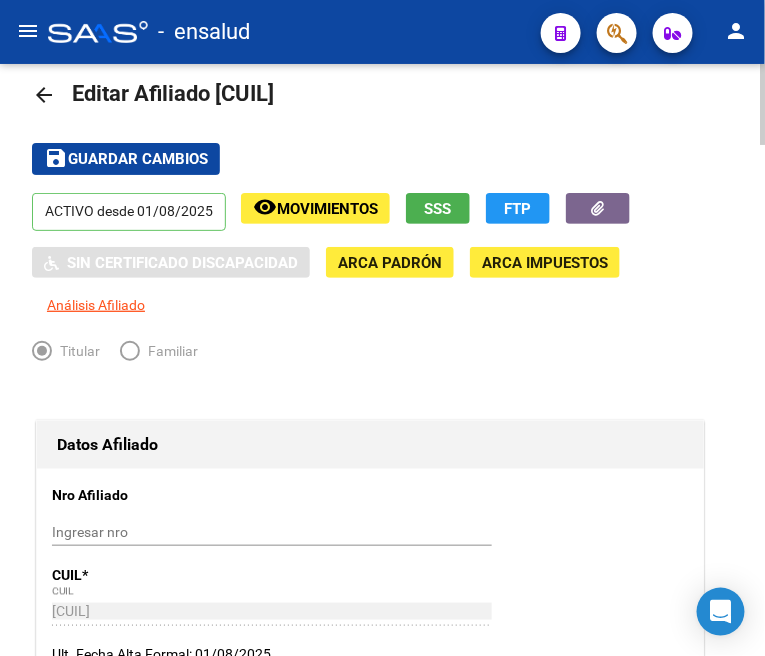 scroll, scrollTop: 0, scrollLeft: 0, axis: both 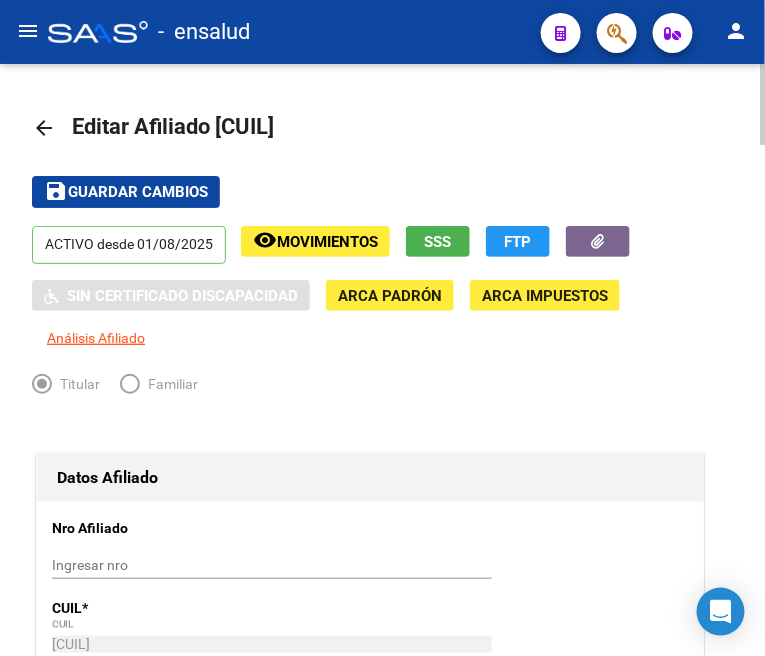 click on "Guardar cambios" 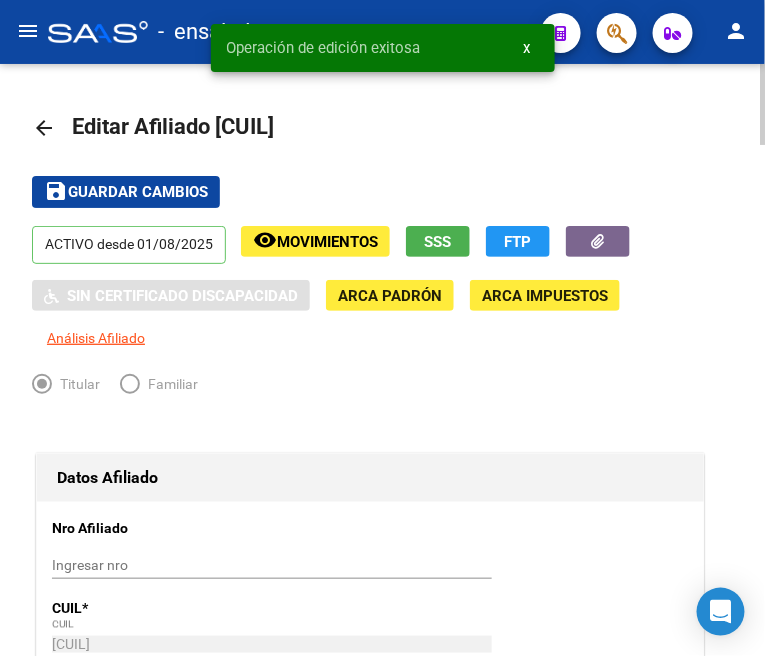 click on "arrow_back" 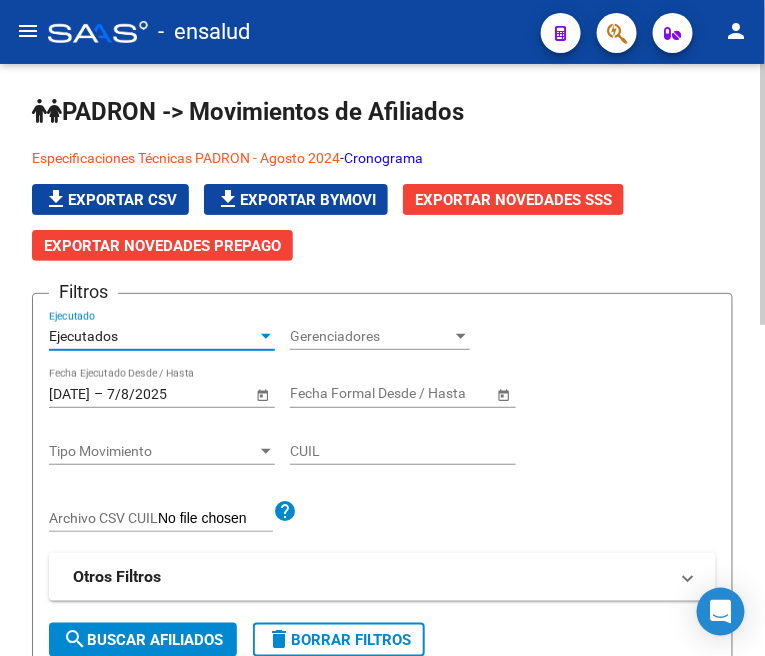 click on "Ejecutados" at bounding box center (153, 336) 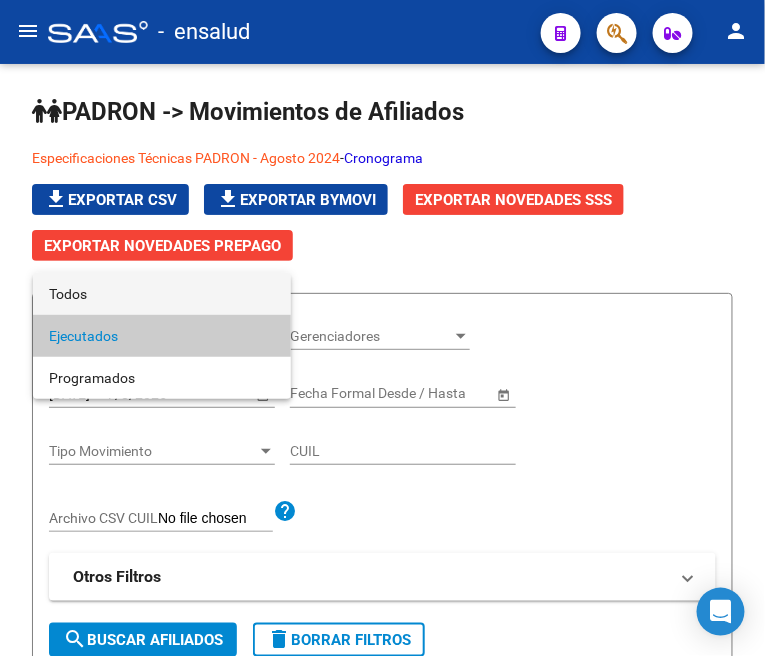 click on "Todos" at bounding box center [162, 294] 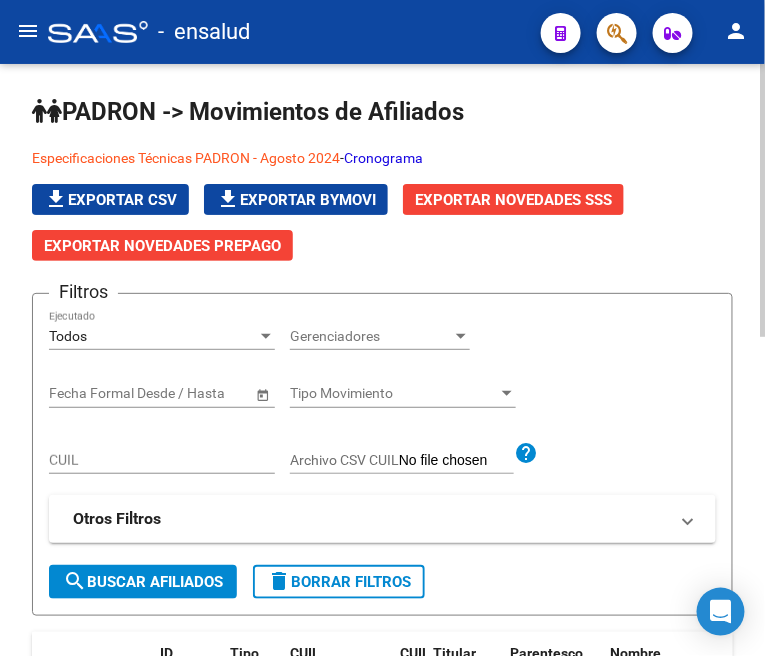 click on "CUIL" 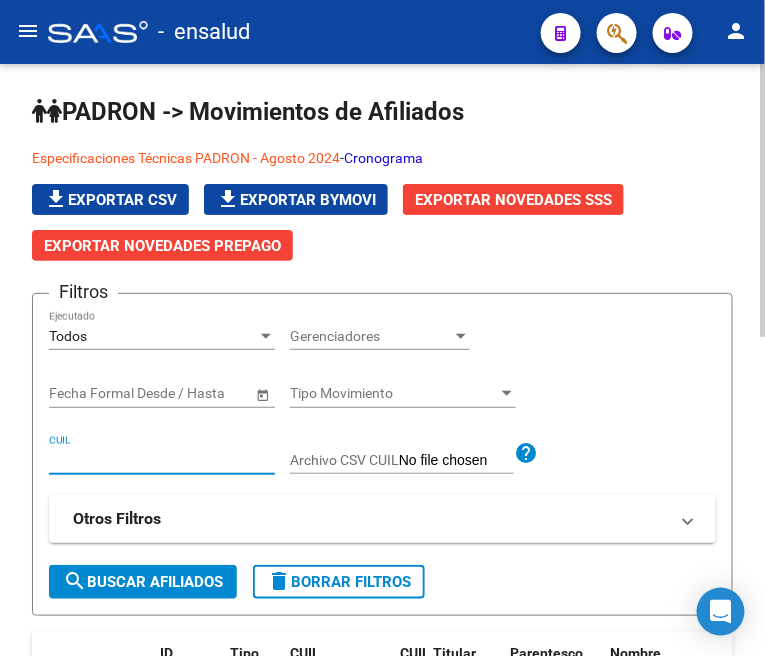 paste on "[CUIL]" 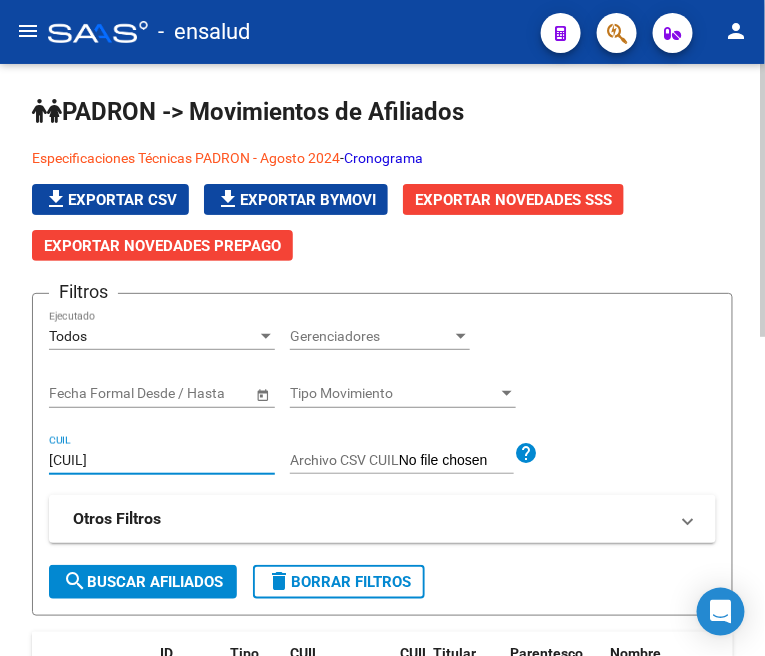 type on "[CUIL]" 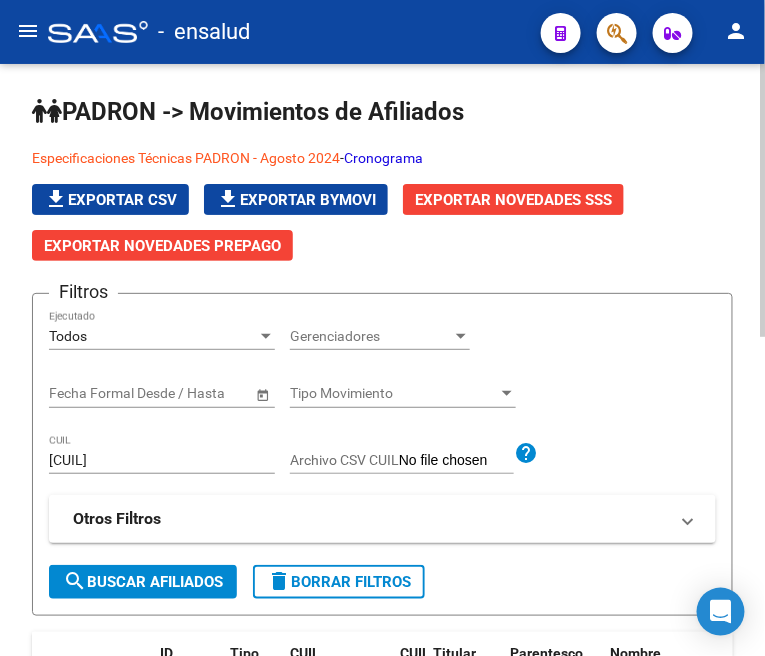 click on "Filtros Todos Ejecutado Gerenciadores Gerenciadores Start date – End date Fecha Formal Desde / Hasta Tipo Movimiento Tipo Movimiento [CUIL] CUIL Archivo CSV CUIL help Otros Filtros Id Start date – End date Fecha Creado Desde / Hasta Todos Titular Todos Es informable SSS search  Buscar Afiliados  delete  Borrar Filtros" 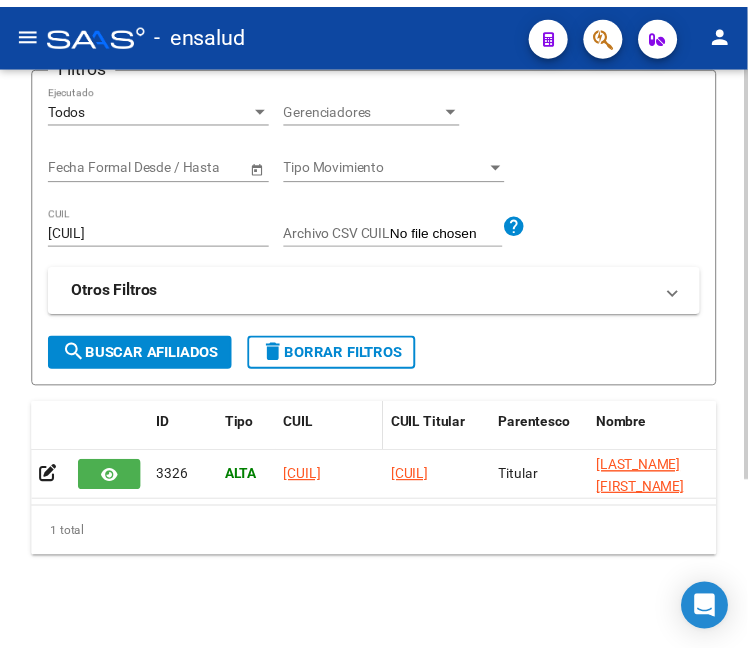scroll, scrollTop: 245, scrollLeft: 0, axis: vertical 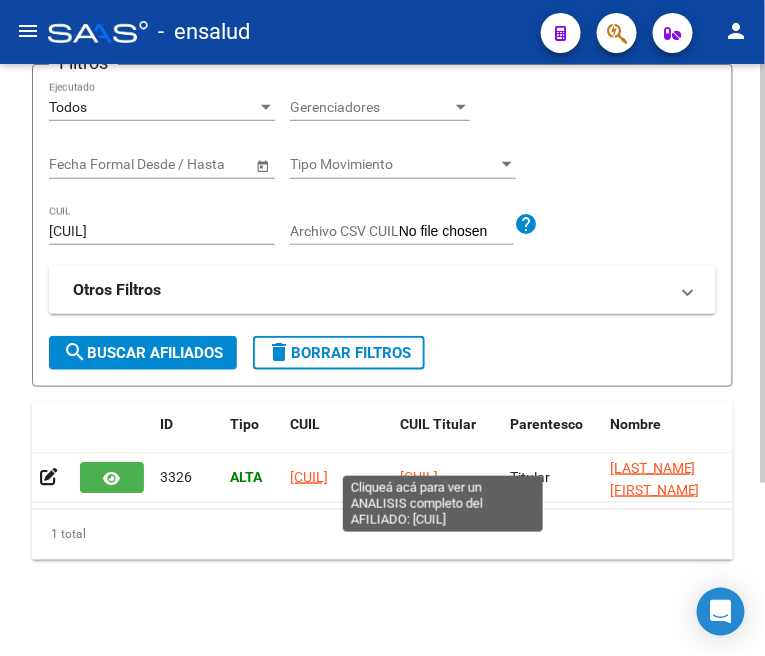 click on "[CUIL]" 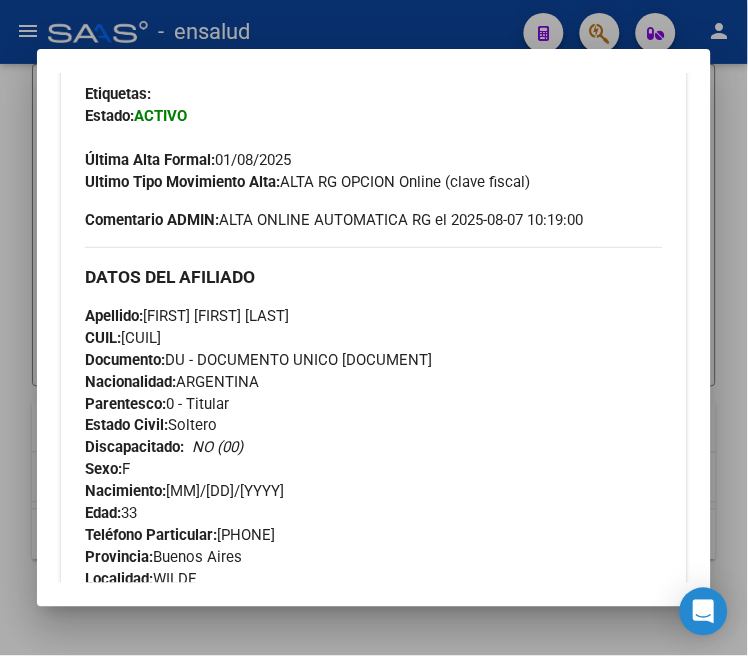 scroll, scrollTop: 458, scrollLeft: 0, axis: vertical 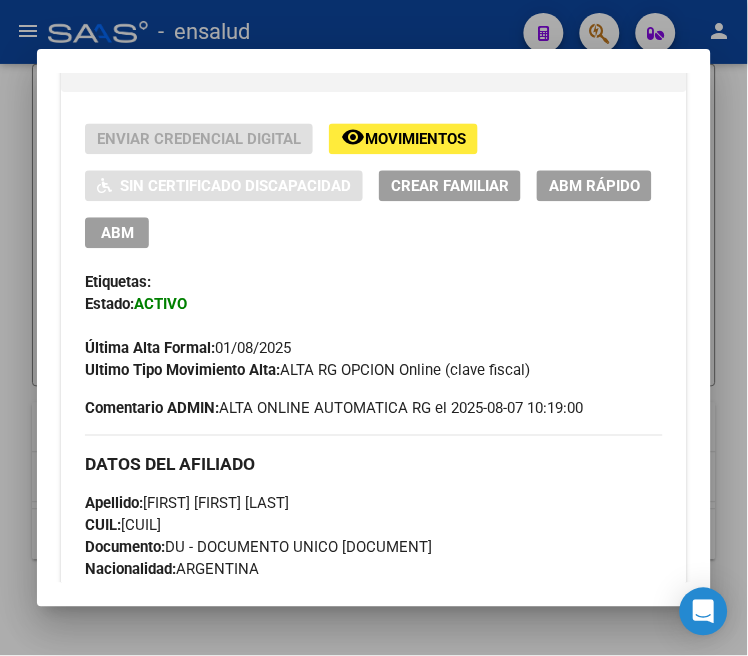 click on "ABM" at bounding box center (117, 233) 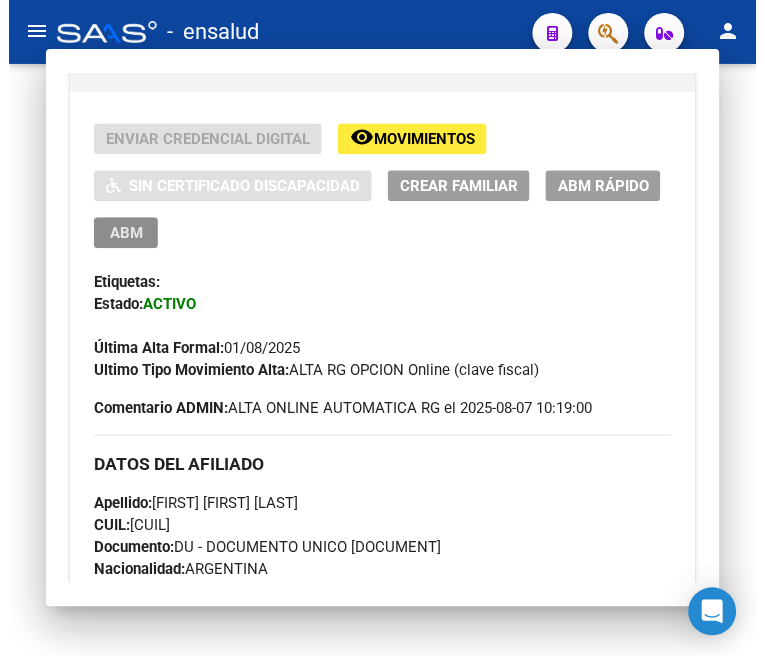 scroll, scrollTop: 0, scrollLeft: 0, axis: both 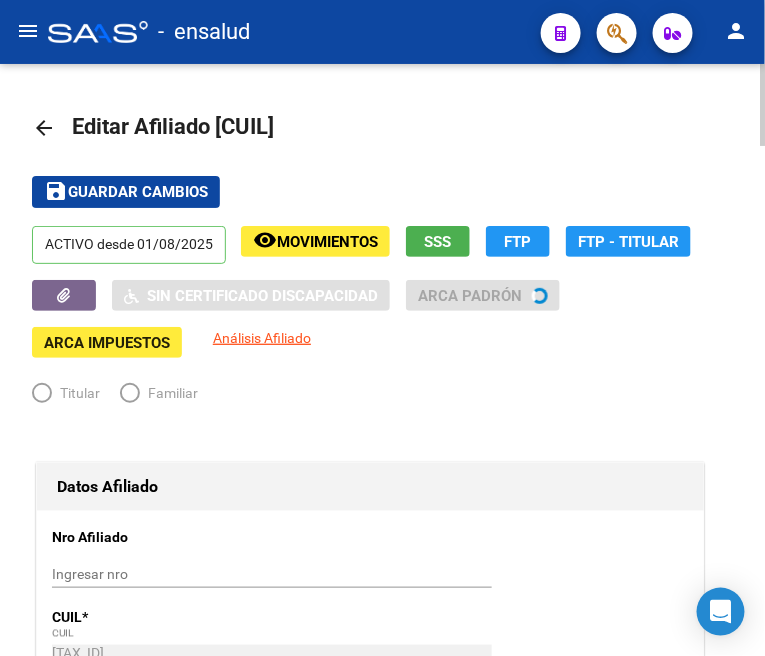 radio on "true" 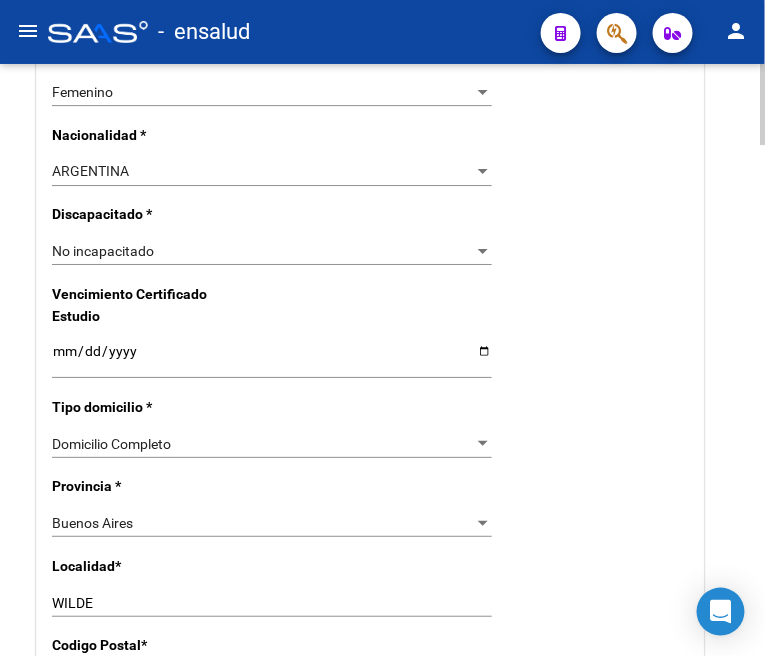 scroll, scrollTop: 1444, scrollLeft: 0, axis: vertical 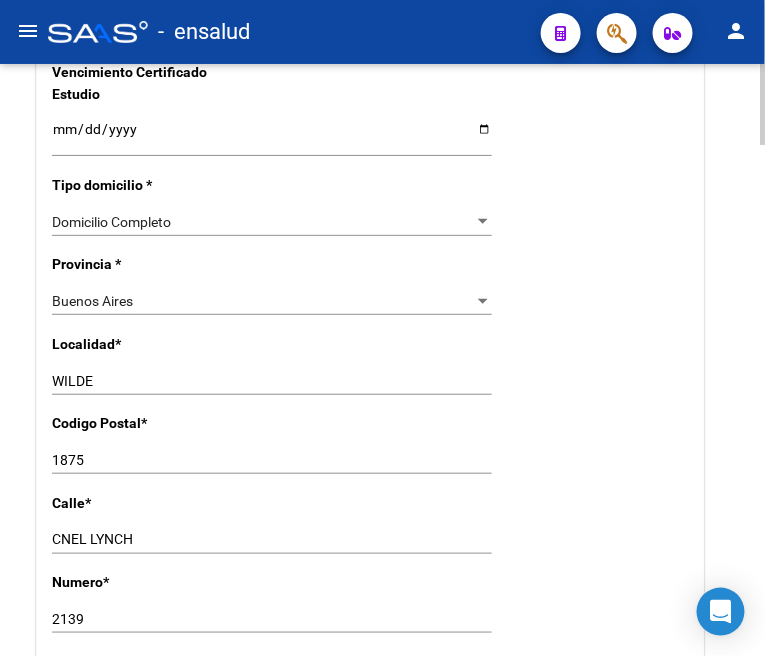 click on "[LAST_NAME] Ingresar apellido" 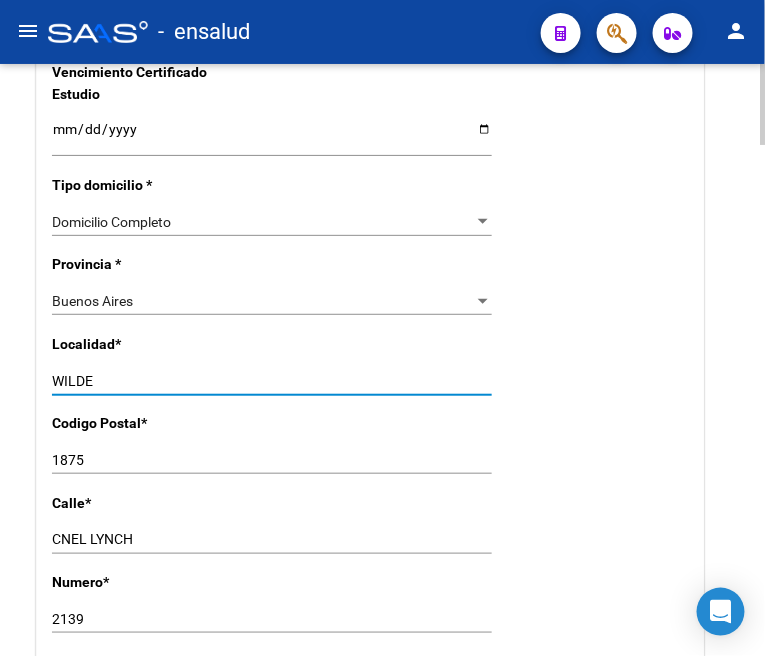 click on "WILDE" at bounding box center (272, 381) 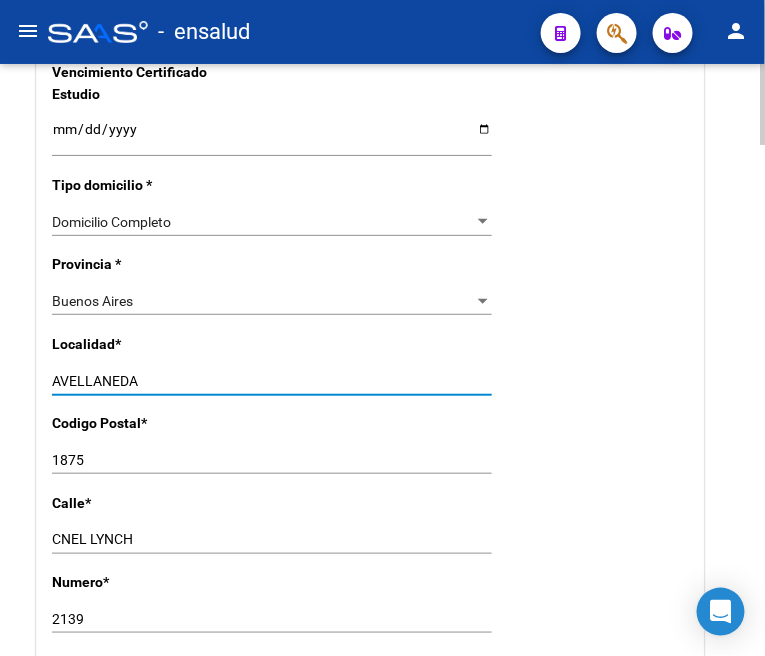 type on "AVELLANEDA" 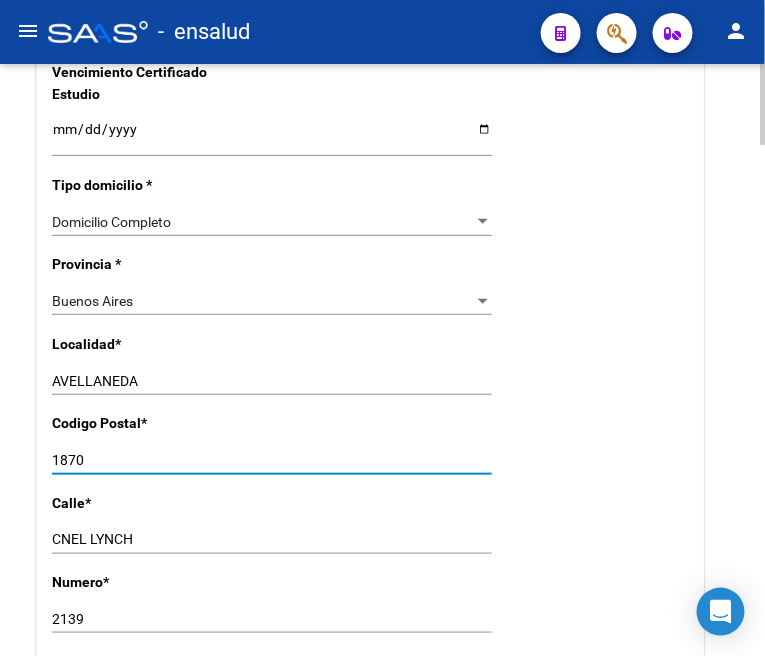 type on "1870" 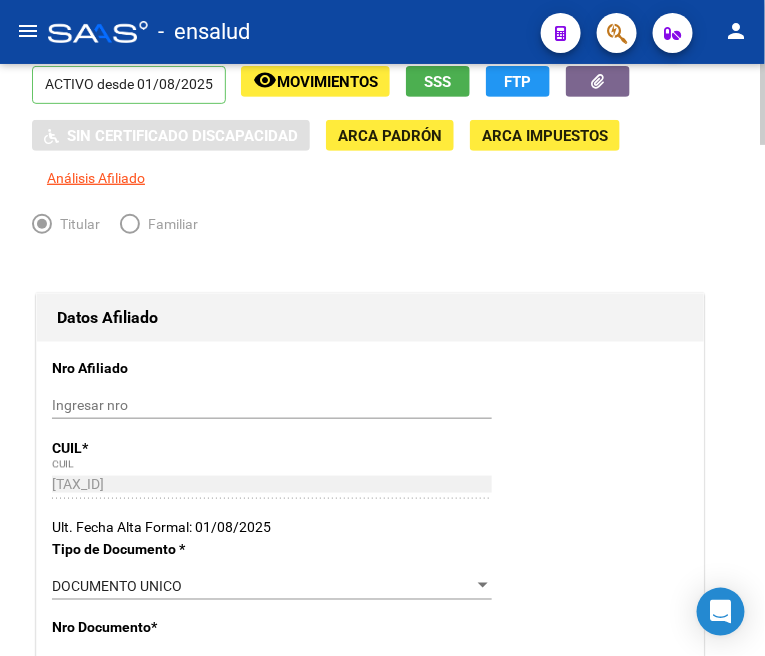 scroll, scrollTop: 0, scrollLeft: 0, axis: both 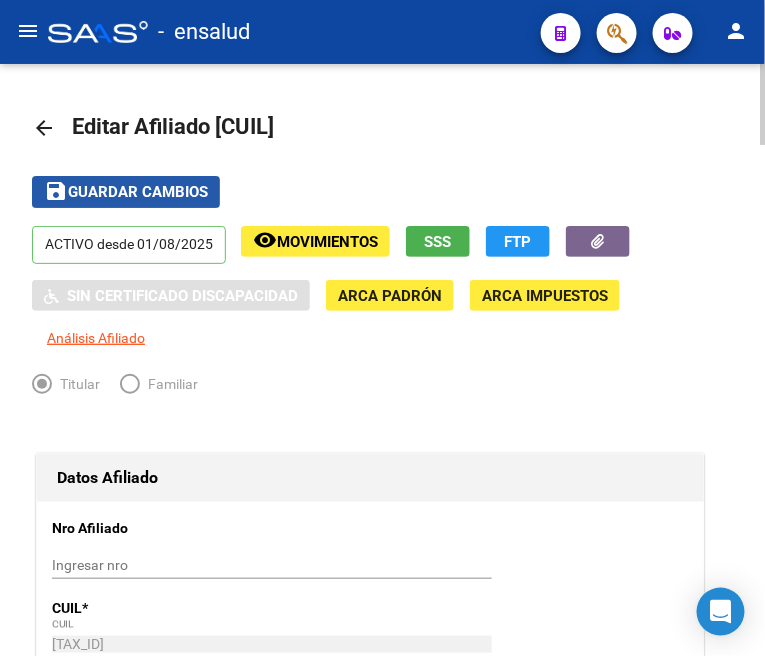 click on "Guardar cambios" 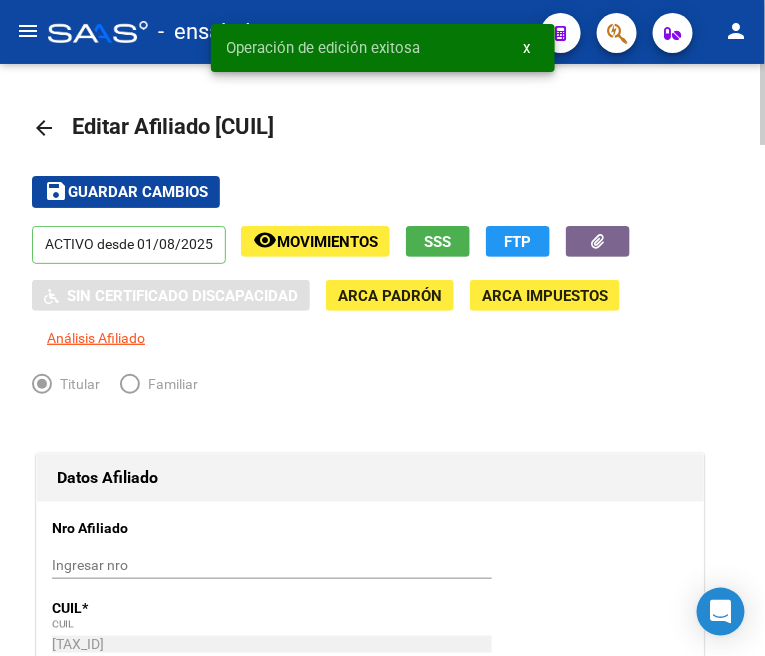 click on "arrow_back" 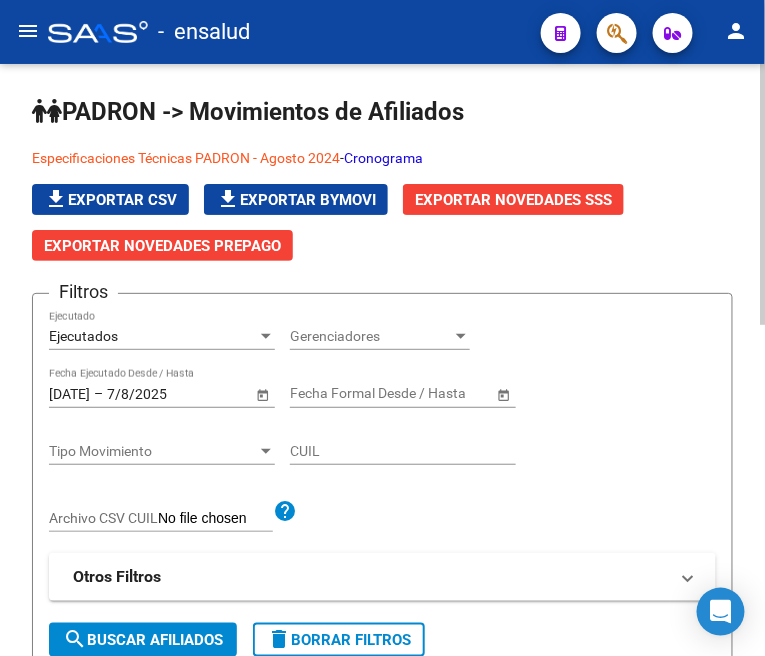 click on "Ejecutados" at bounding box center [153, 336] 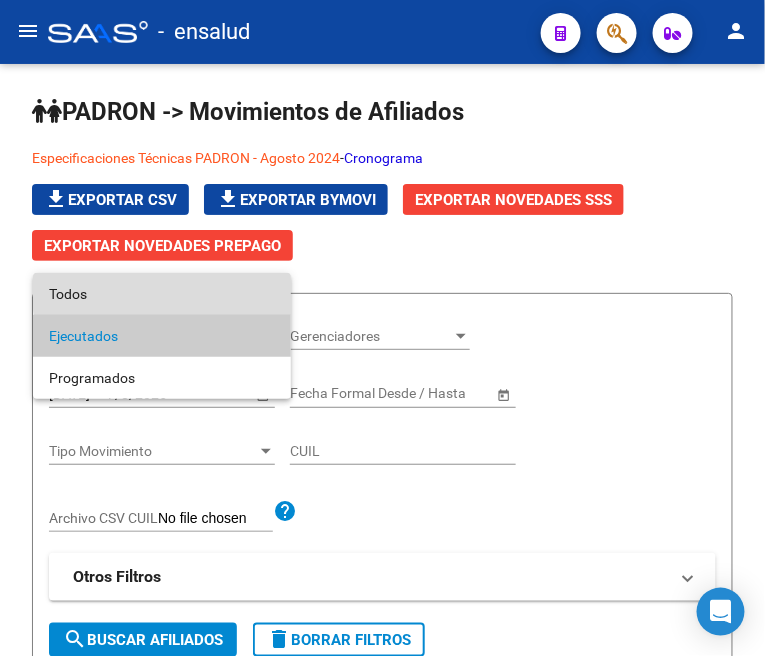 click on "Todos" at bounding box center [162, 294] 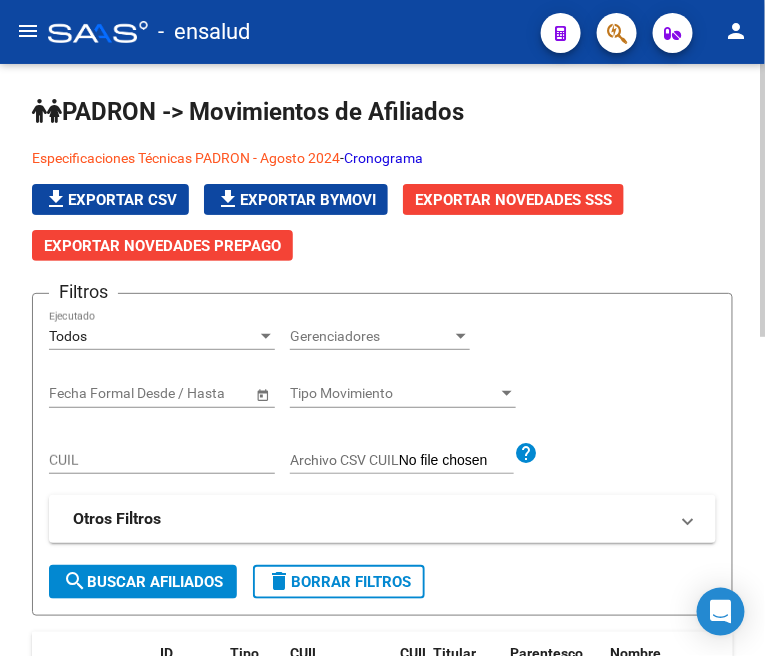 click on "CUIL" 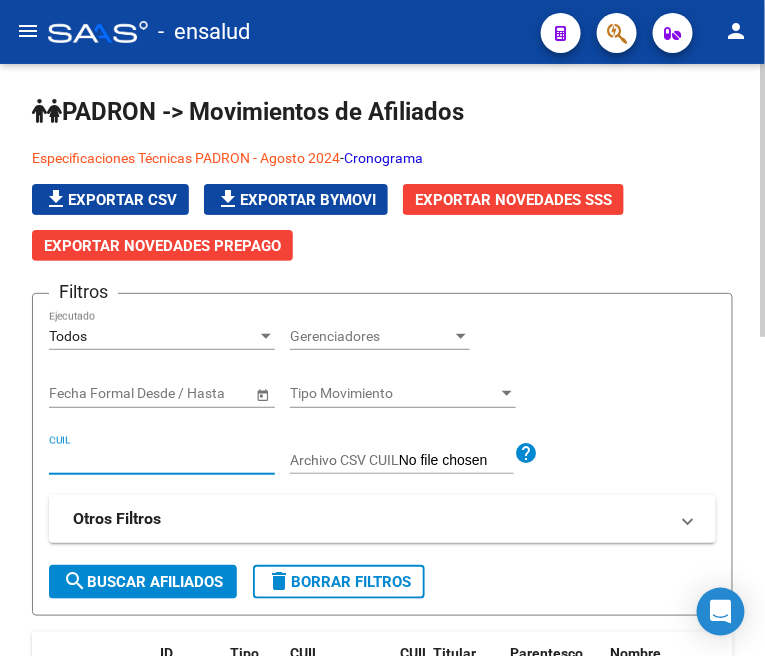paste on "[CUIL]" 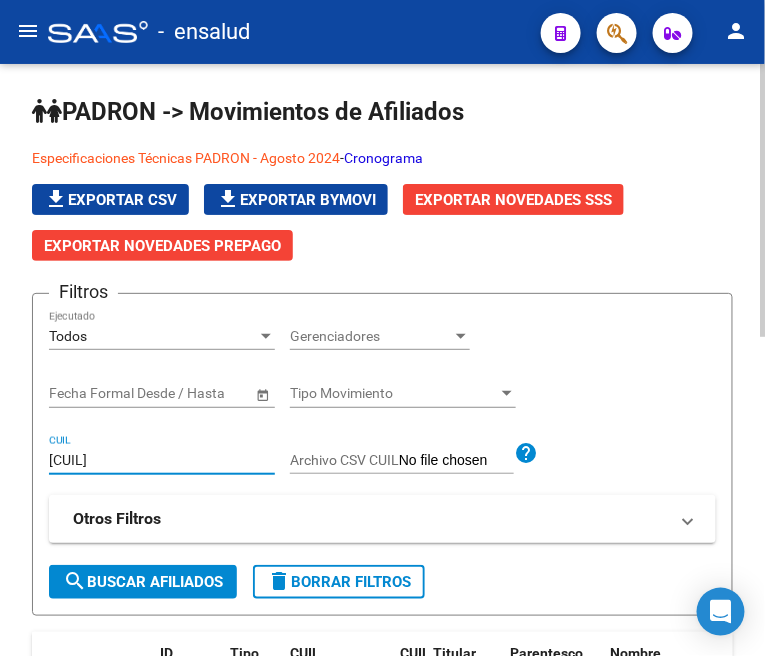 type on "[CUIL]" 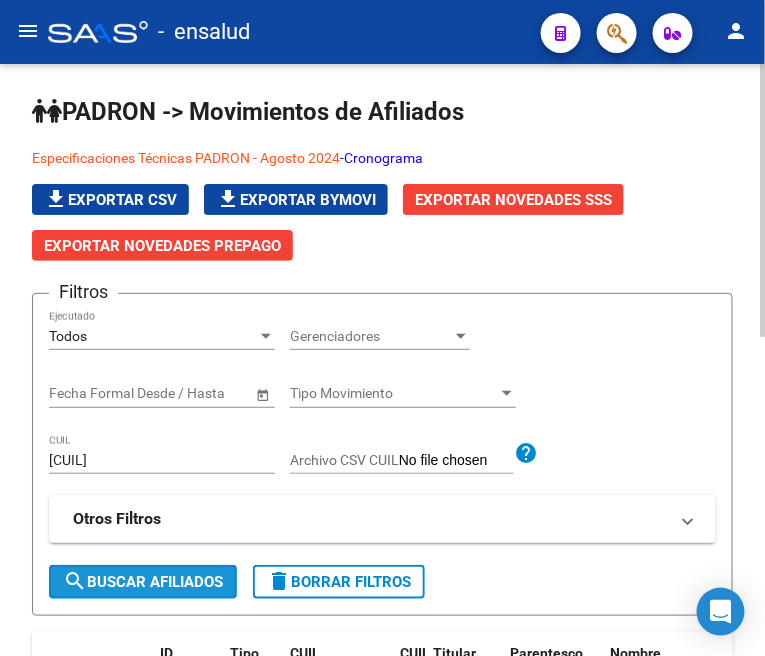 click on "search  Buscar Afiliados" 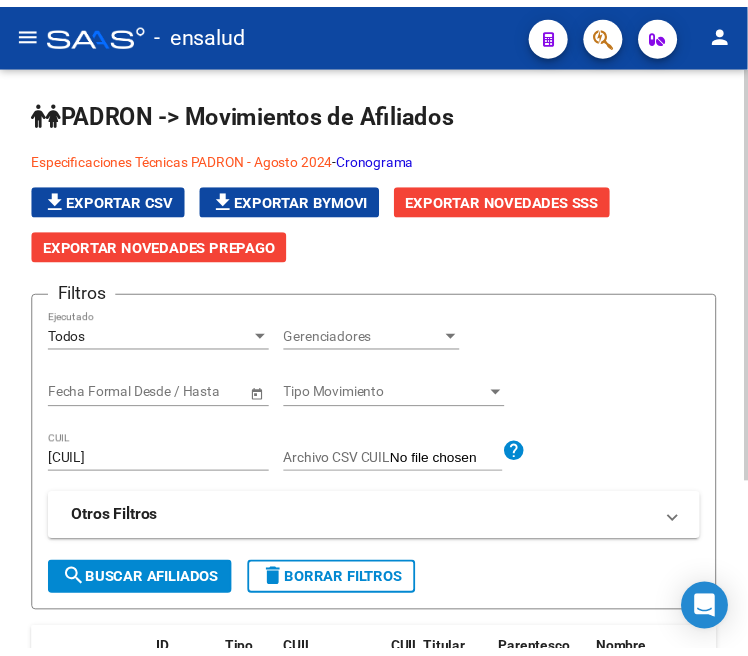 scroll, scrollTop: 245, scrollLeft: 0, axis: vertical 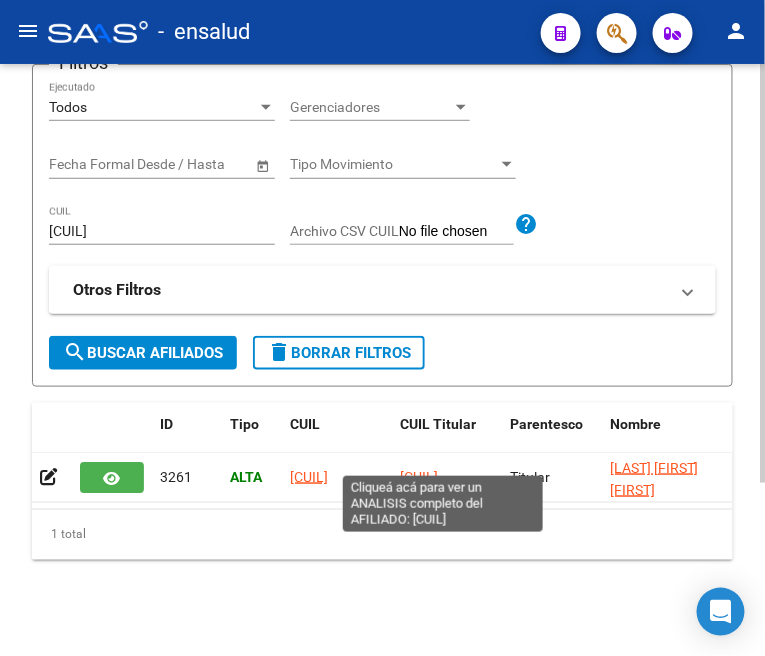 click on "[CUIL]" 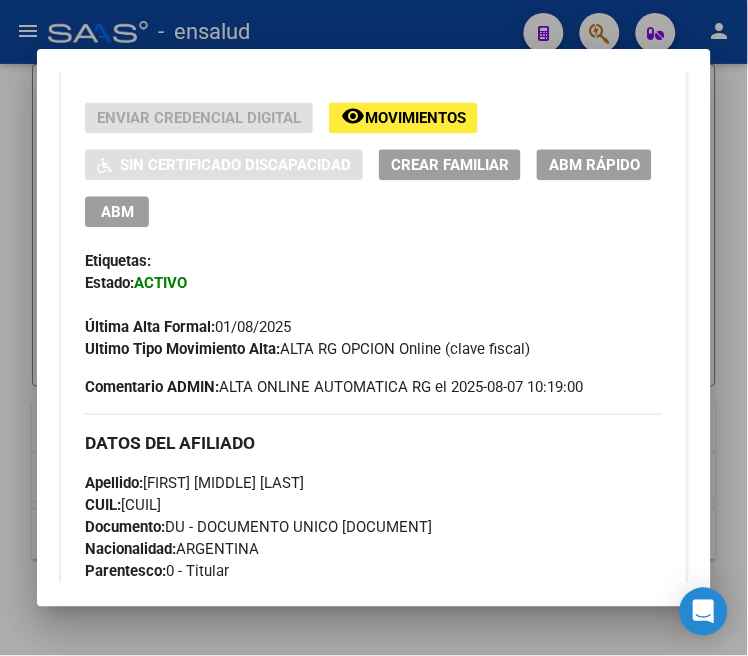 scroll, scrollTop: 333, scrollLeft: 0, axis: vertical 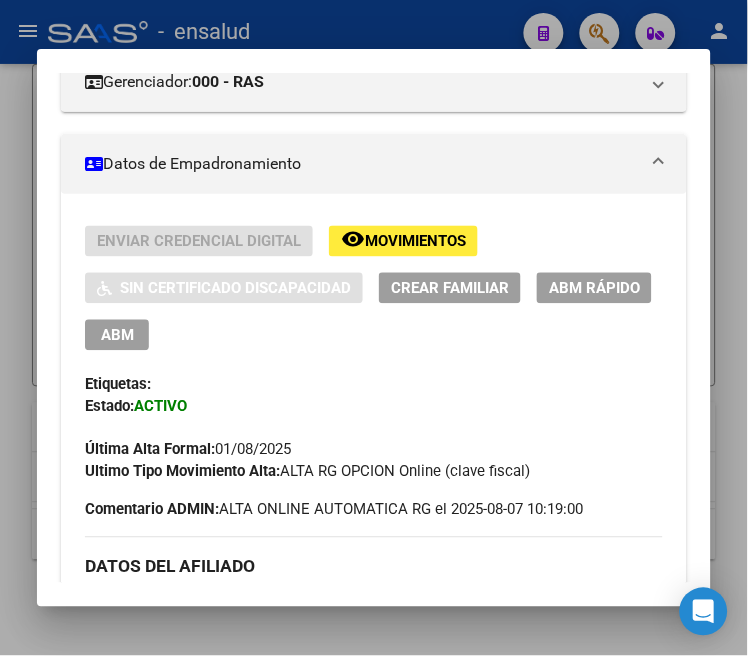 click on "ABM" at bounding box center (117, 336) 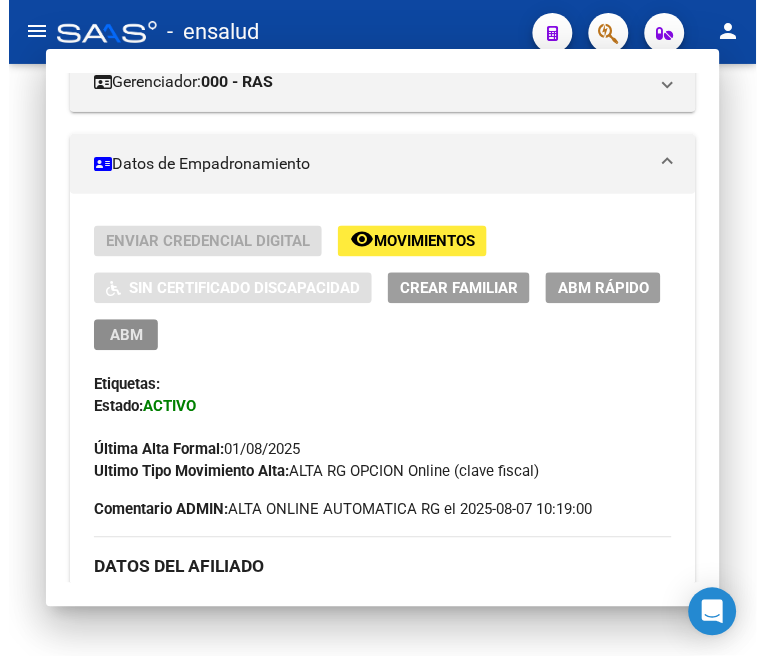 scroll, scrollTop: 0, scrollLeft: 0, axis: both 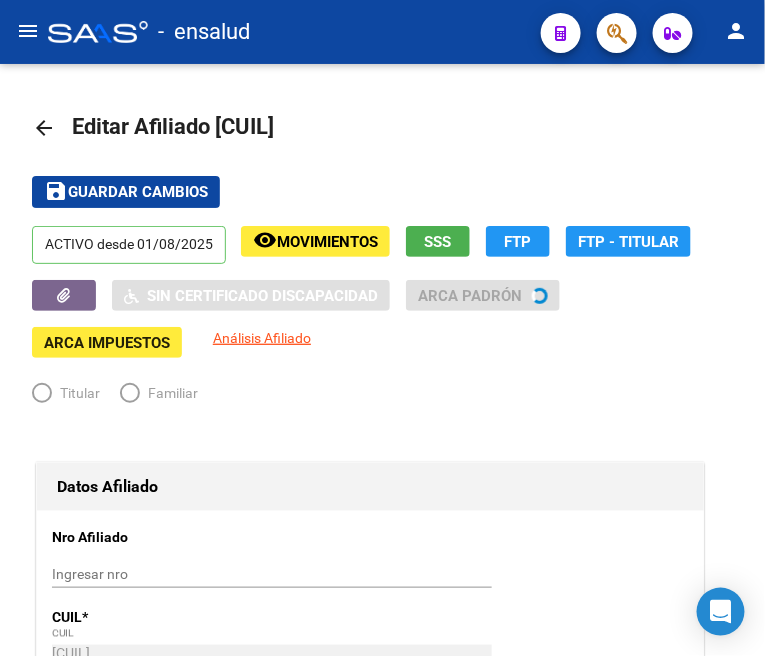 radio on "true" 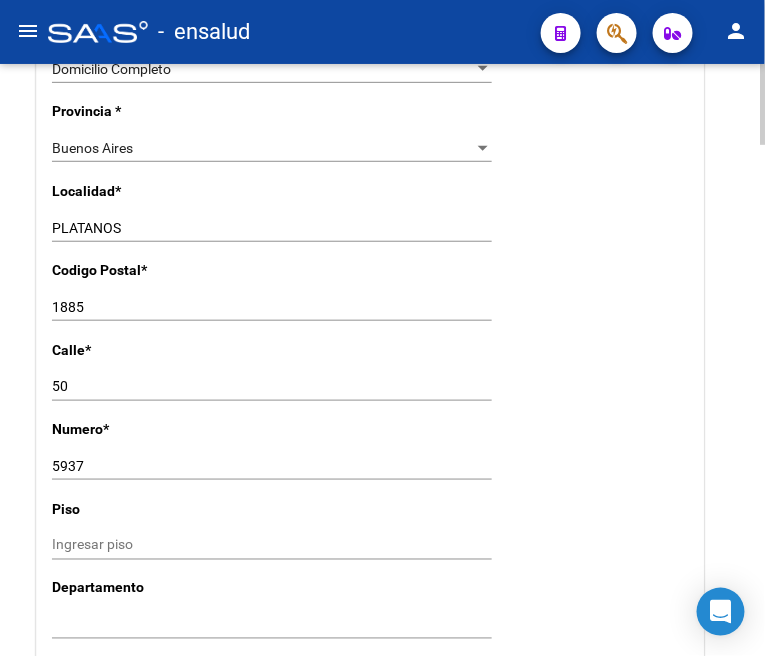 scroll, scrollTop: 1555, scrollLeft: 0, axis: vertical 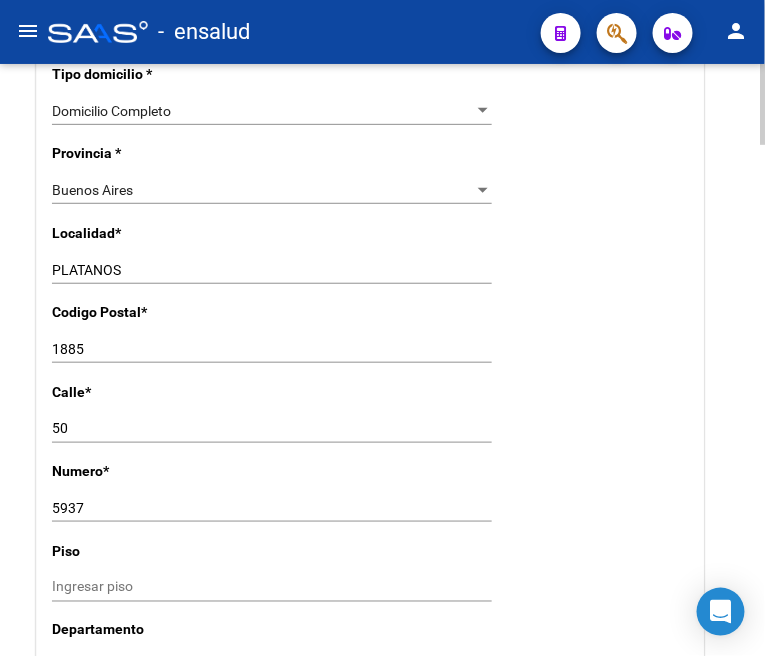 click on "5937" at bounding box center [272, 508] 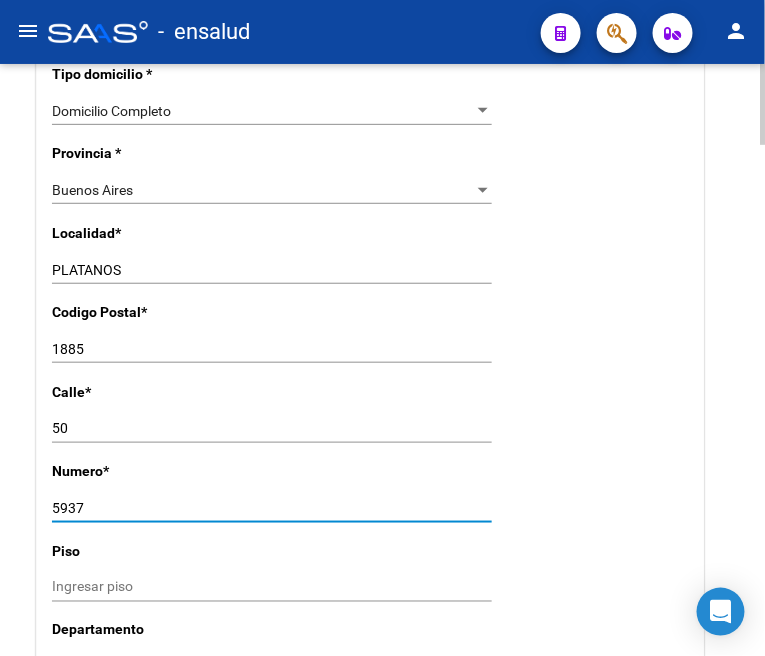 click on "5937" at bounding box center [272, 508] 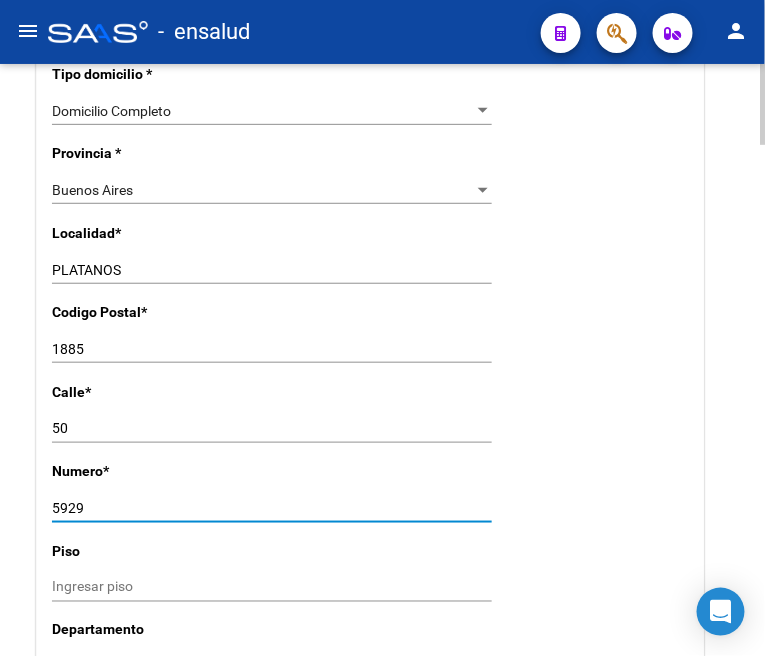 type on "5929" 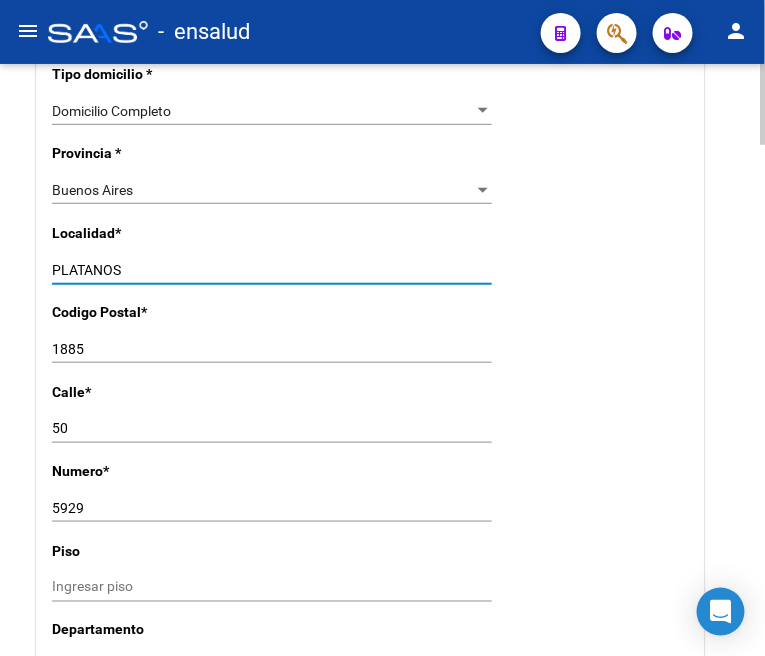 click on "PLATANOS" at bounding box center (272, 270) 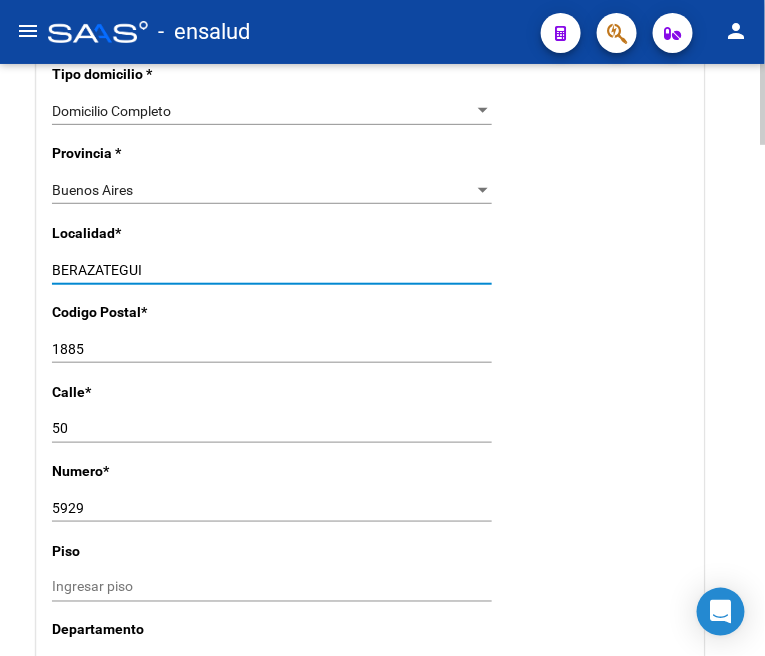 type on "BERAZATEGUI" 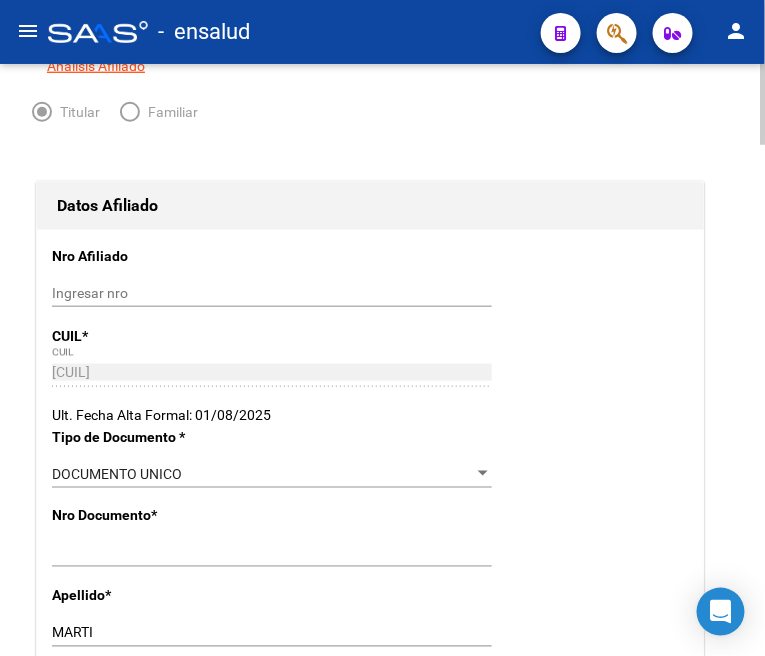 scroll, scrollTop: 0, scrollLeft: 0, axis: both 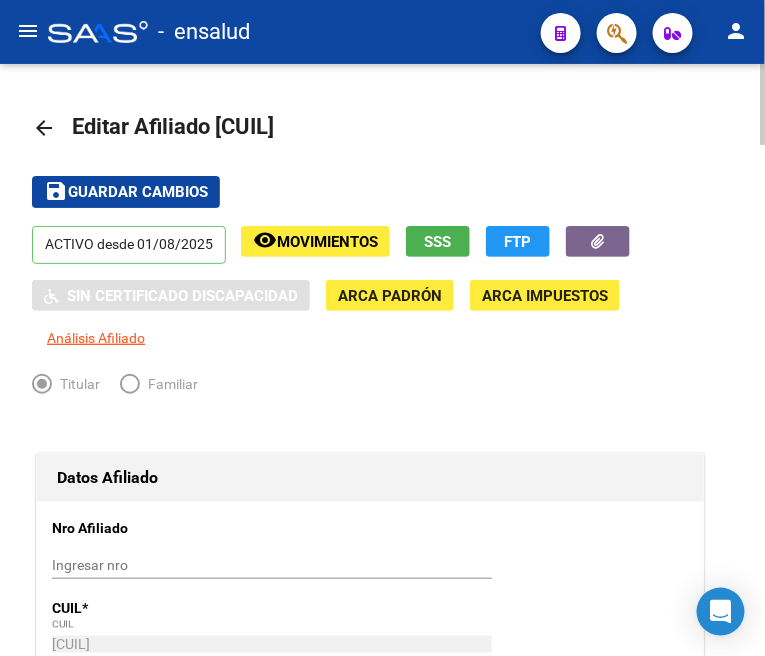 type on "1884" 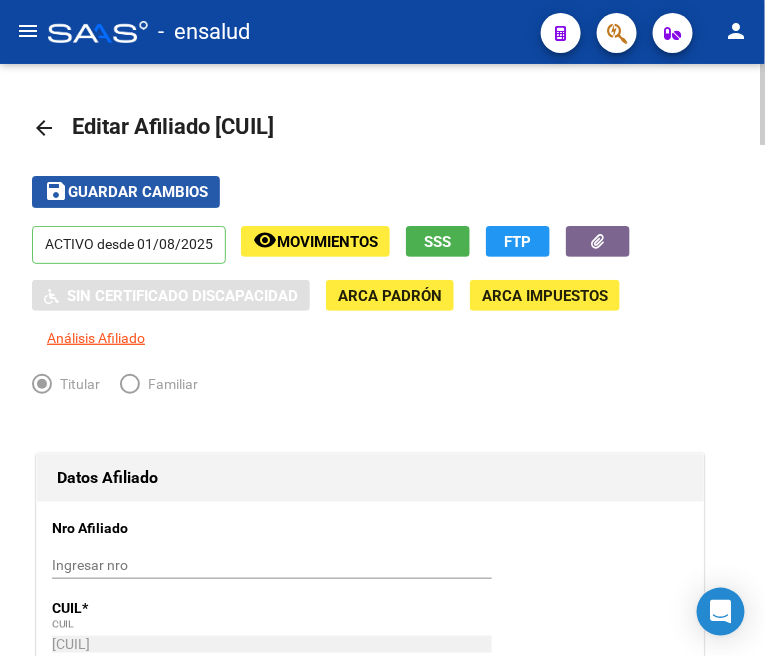 click on "Guardar cambios" 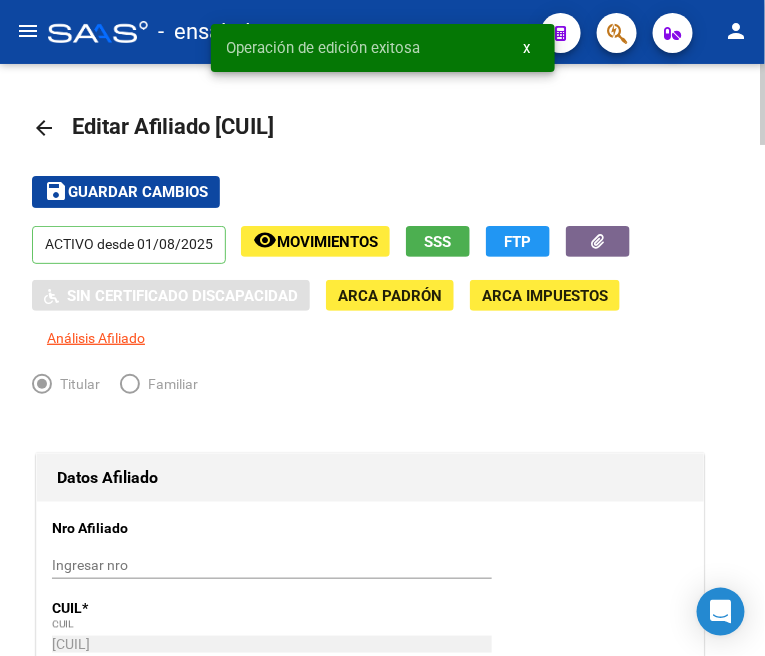 click on "arrow_back" 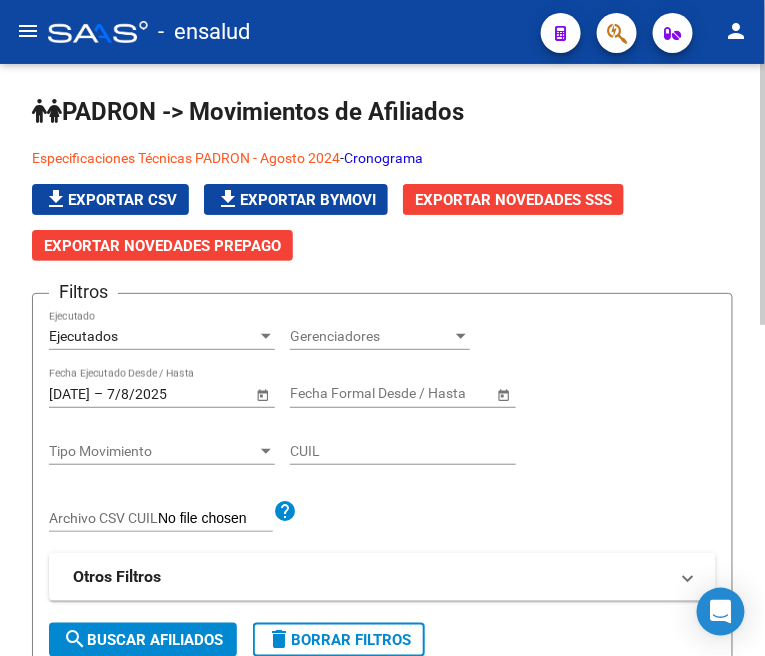 click on "Ejecutados" at bounding box center [153, 336] 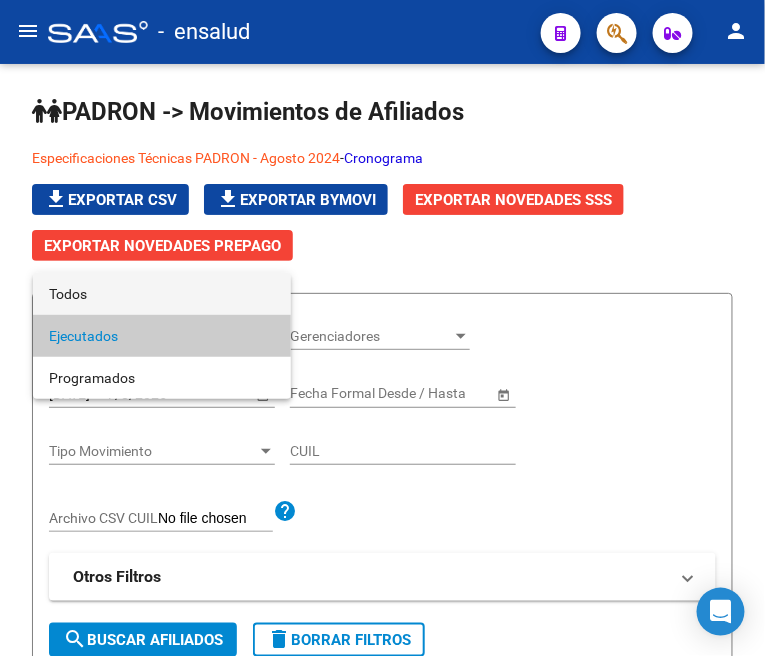 click on "Todos" at bounding box center [162, 294] 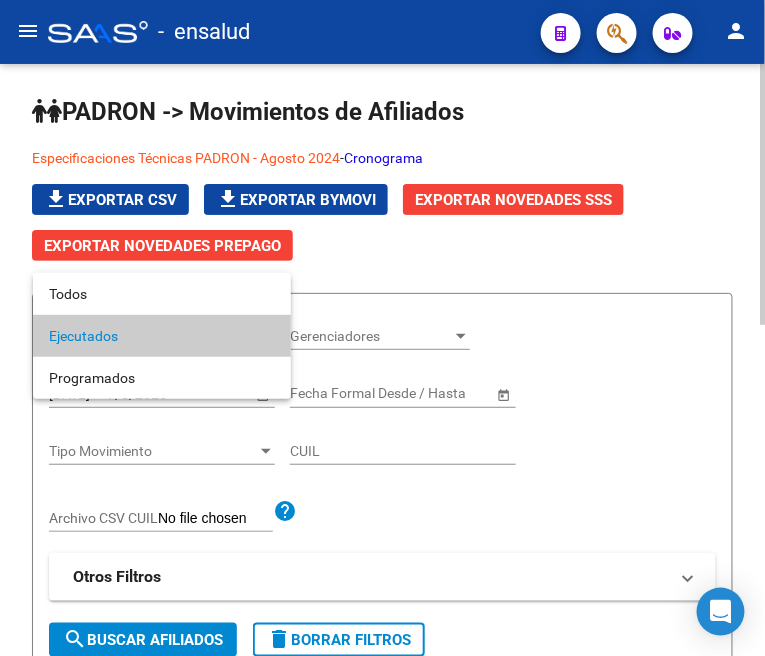 click on "PADRON -> Movimientos de Afiliados Especificaciones Técnicas PADRON - Agosto 2024  -  Cronograma file_download  Exportar CSV  file_download  Exportar Bymovi  Exportar Novedades SSS Exportar Novedades Prepago Filtros Ejecutados Ejecutado Gerenciadores Gerenciadores [DATE] [DATE] – [DATE] [DATE] Fecha Ejecutado Desde / Hasta Start date – End date Fecha Formal Desde / Hasta Tipo Movimiento Tipo Movimiento CUIL Archivo CSV CUIL help Otros Filtros Id Start date – End date Fecha Creado Desde / Hasta Todos Titular Todos Es informable SSS search  Buscar Afiliados  delete  Borrar Filtros" 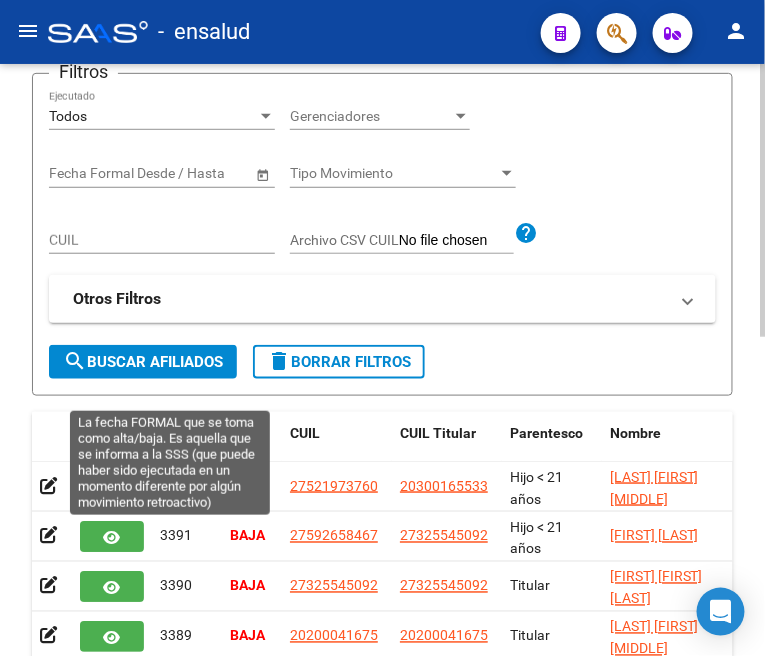 scroll, scrollTop: 222, scrollLeft: 0, axis: vertical 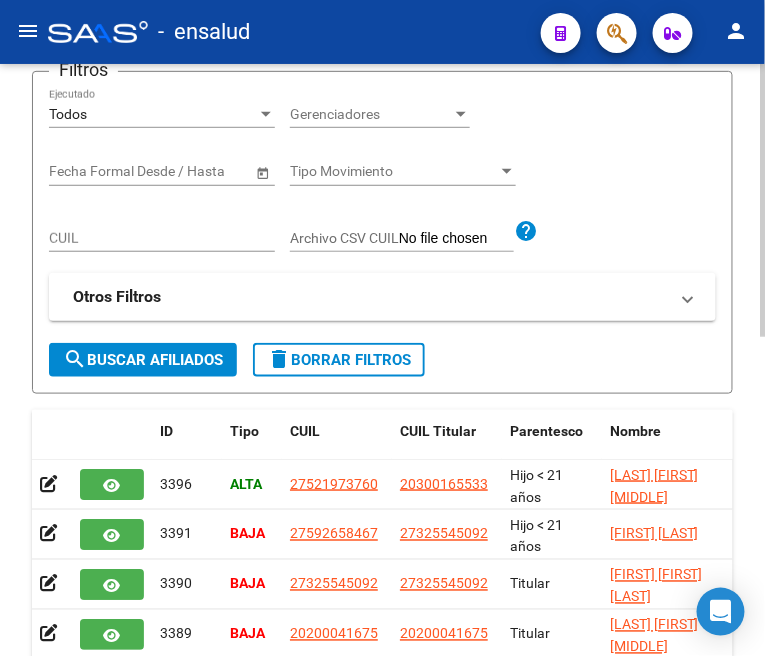 click on "CUIL" at bounding box center [162, 238] 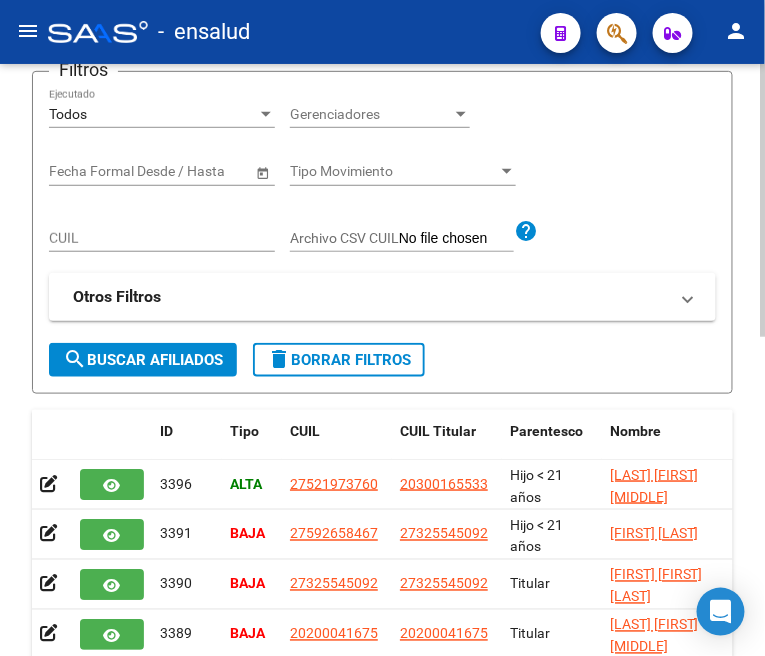 click on "CUIL" at bounding box center [162, 238] 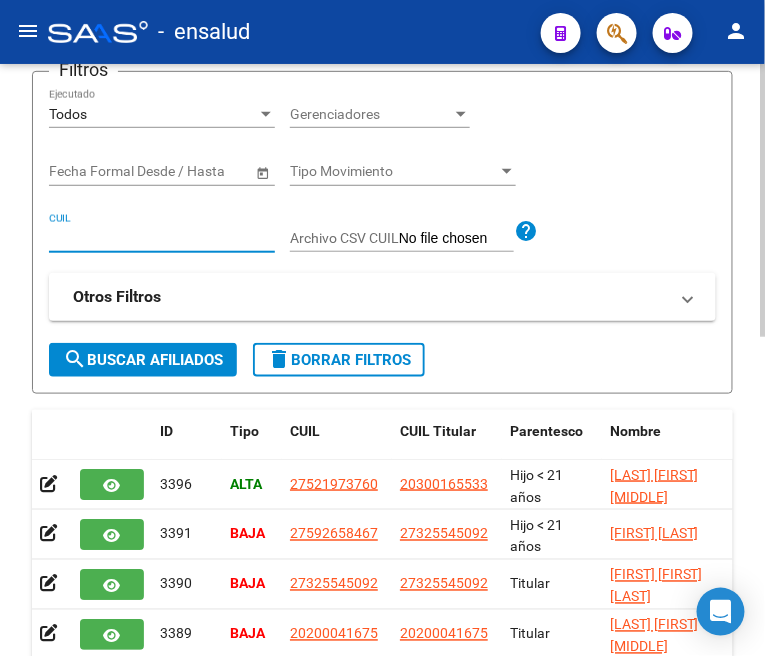 paste on "[CUIL]" 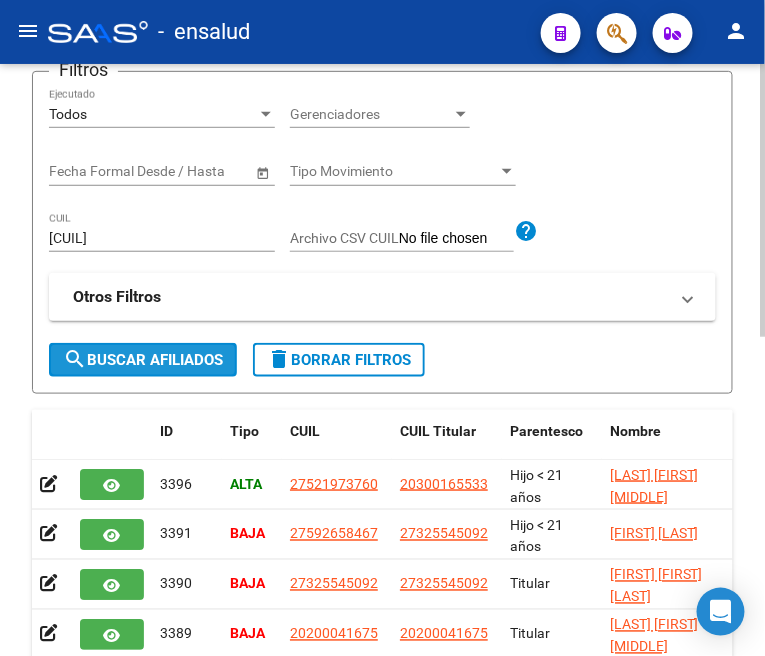 click on "search  Buscar Afiliados" 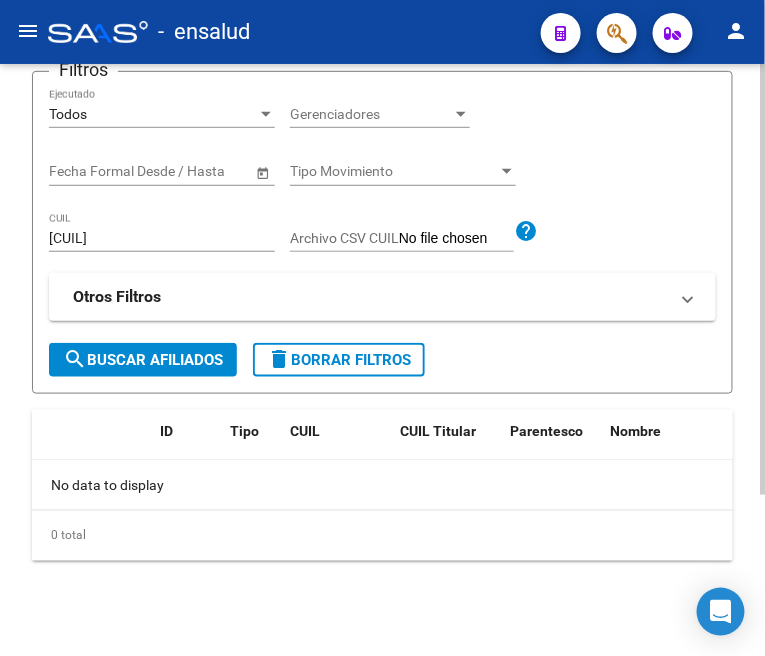 click on "[CUIL]" at bounding box center [162, 238] 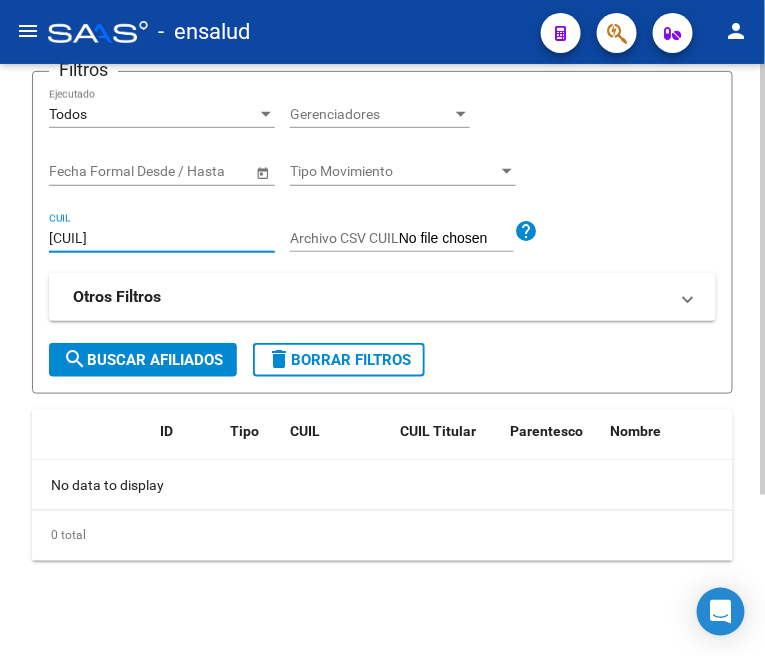 click on "search  Buscar Afiliados" 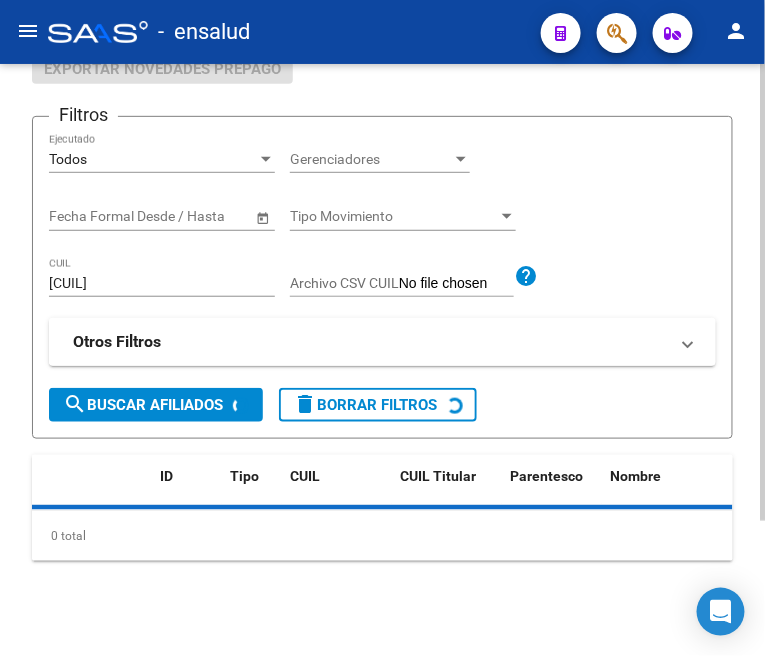 scroll, scrollTop: 222, scrollLeft: 0, axis: vertical 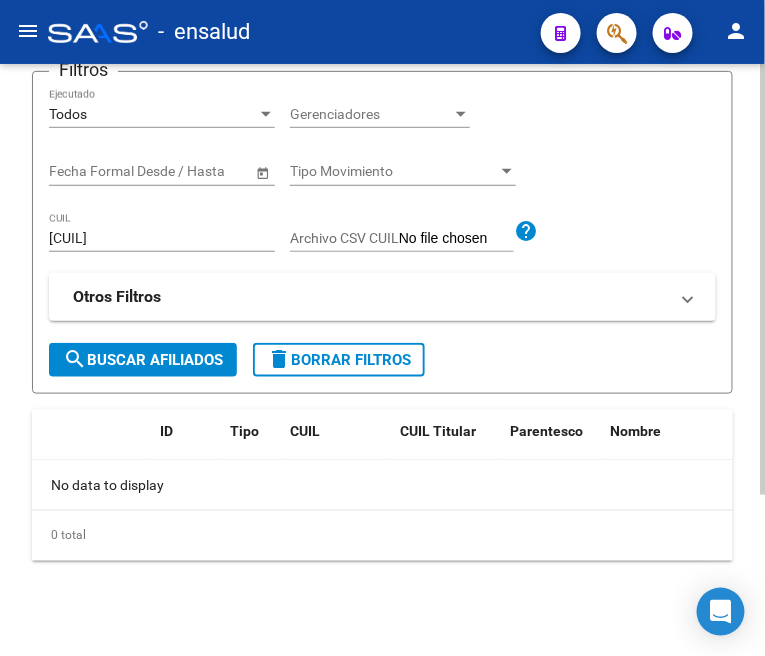click on "[CUIL]" at bounding box center [162, 238] 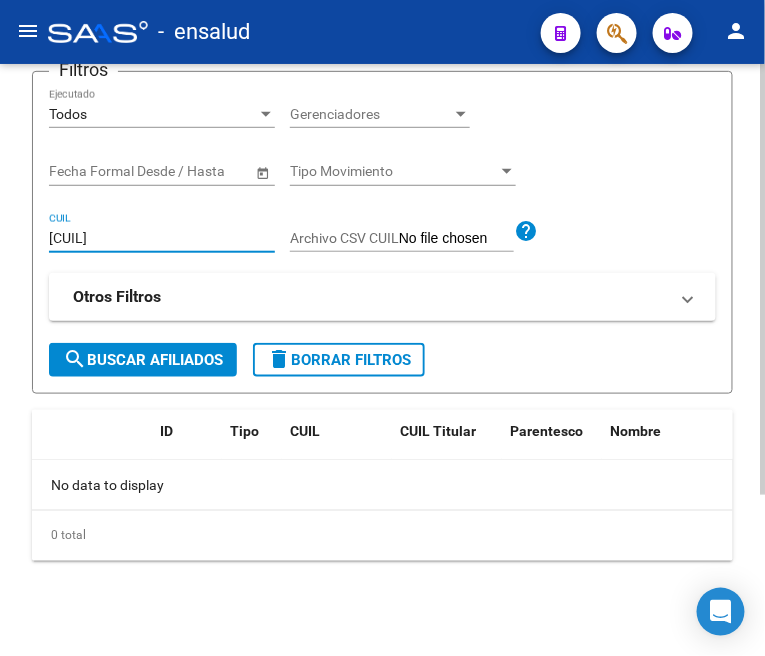click on "[CUIL]" at bounding box center (162, 238) 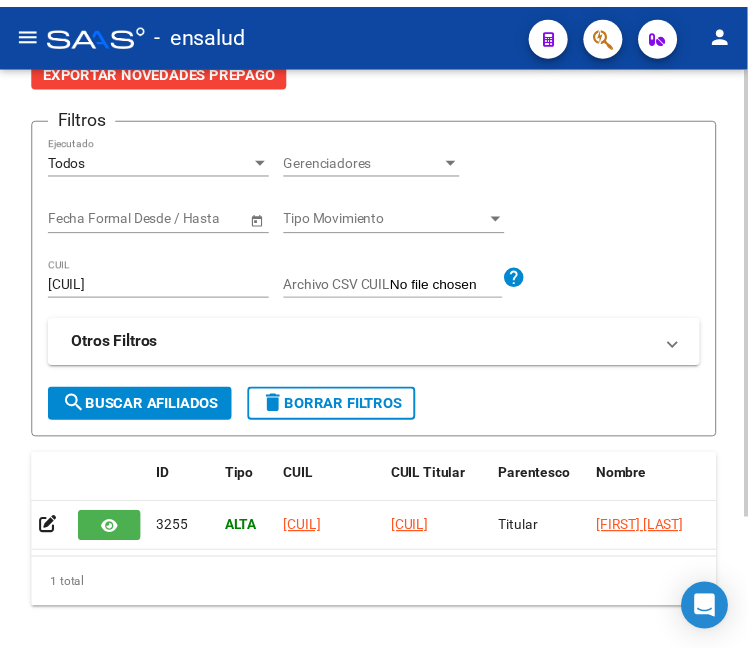 scroll, scrollTop: 222, scrollLeft: 0, axis: vertical 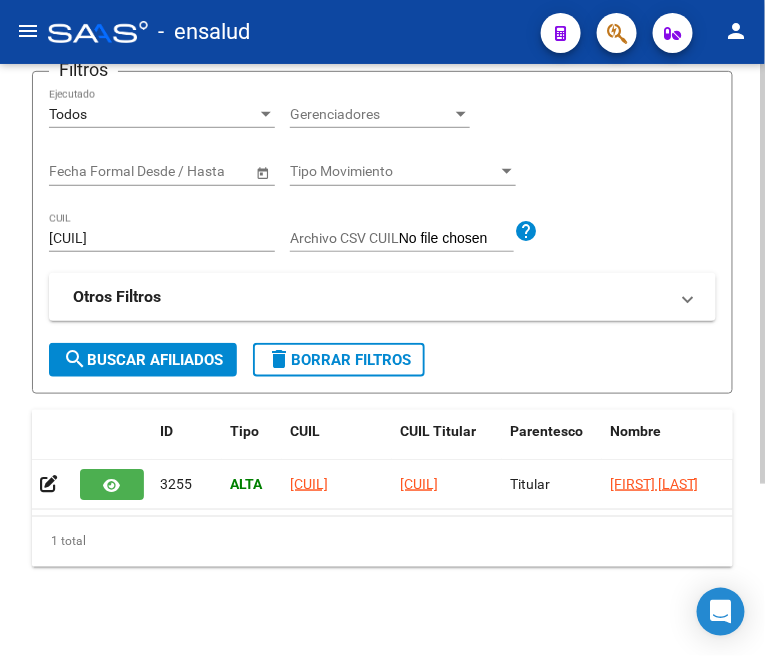 click on "[CUIL]" 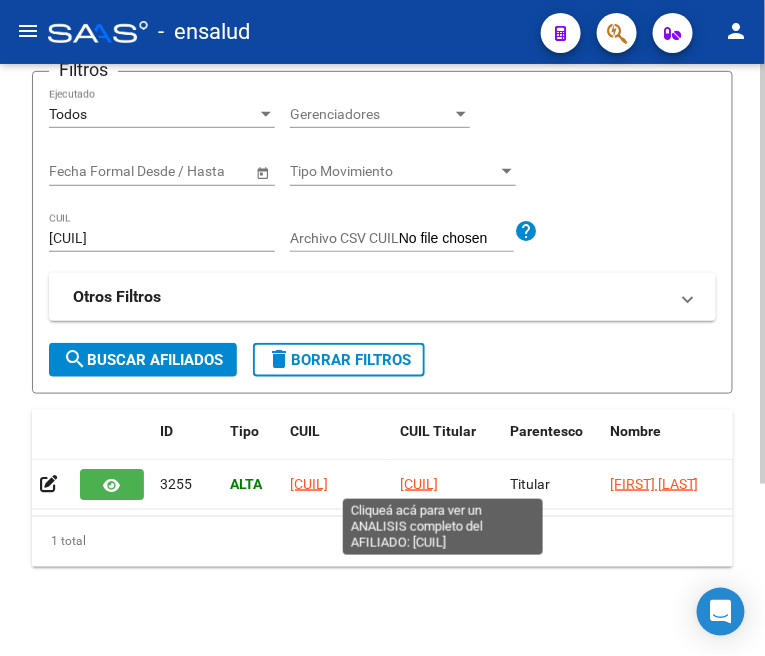 click on "[CUIL]" 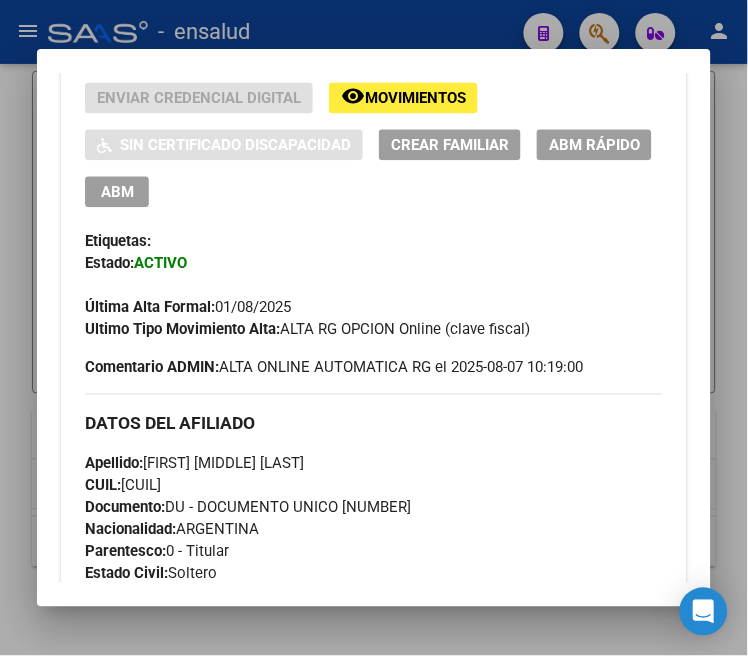 scroll, scrollTop: 333, scrollLeft: 0, axis: vertical 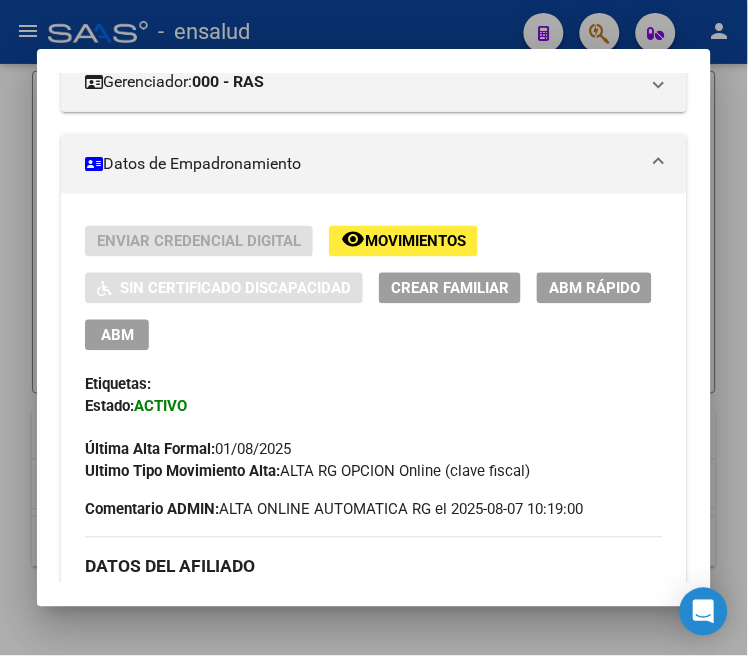 click on "ABM" at bounding box center [117, 336] 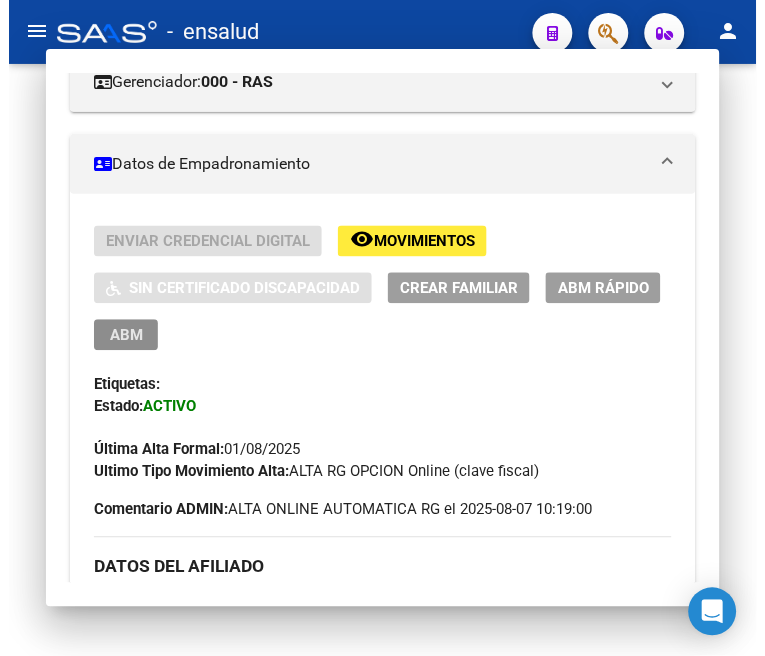 scroll, scrollTop: 0, scrollLeft: 0, axis: both 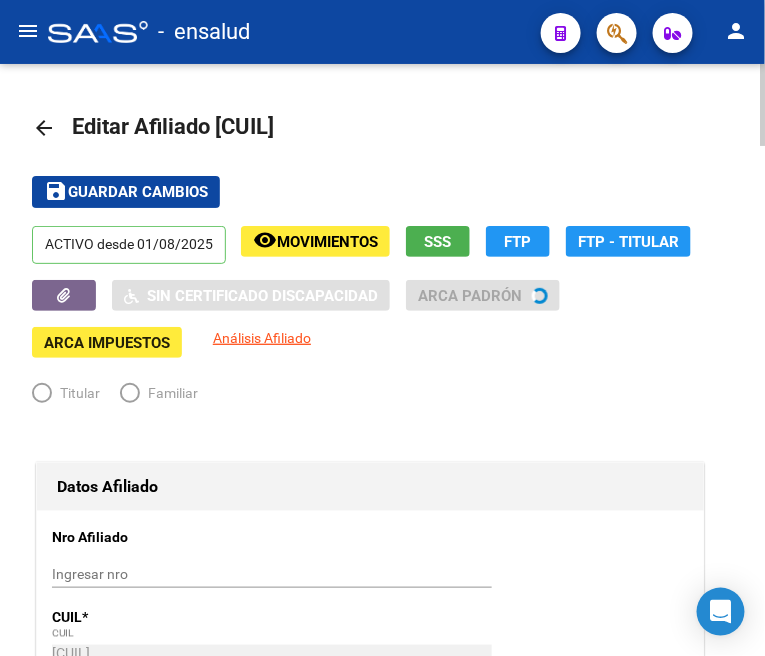 radio on "true" 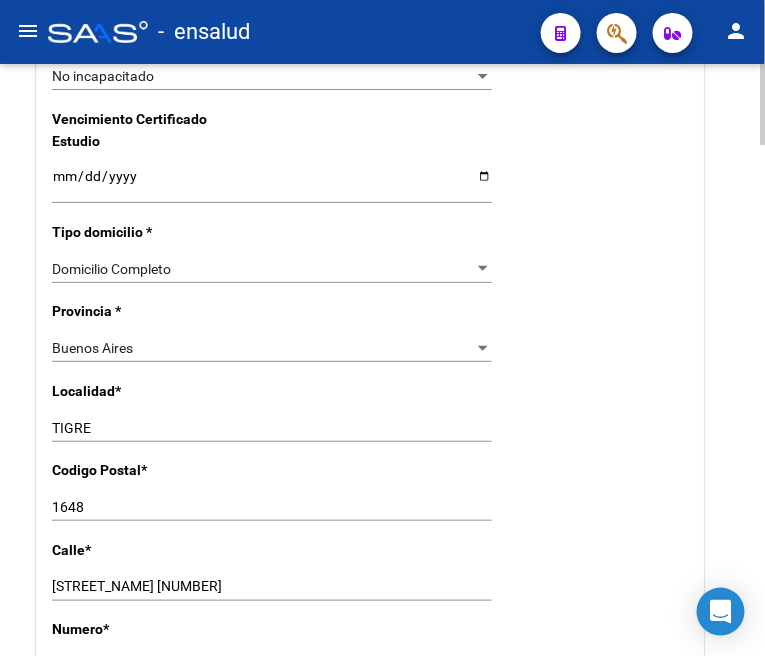 scroll, scrollTop: 1508, scrollLeft: 0, axis: vertical 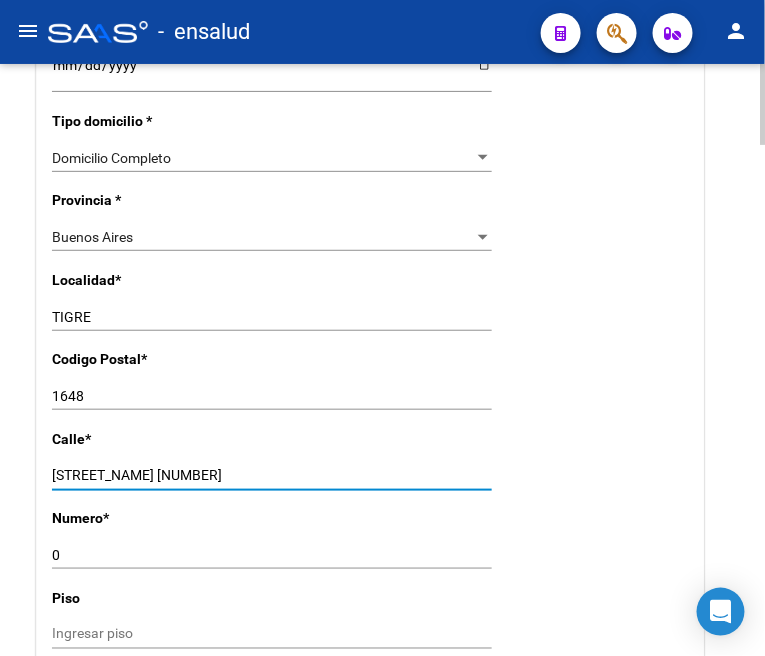 click on "[STREET_NAME] [NUMBER]" at bounding box center [272, 475] 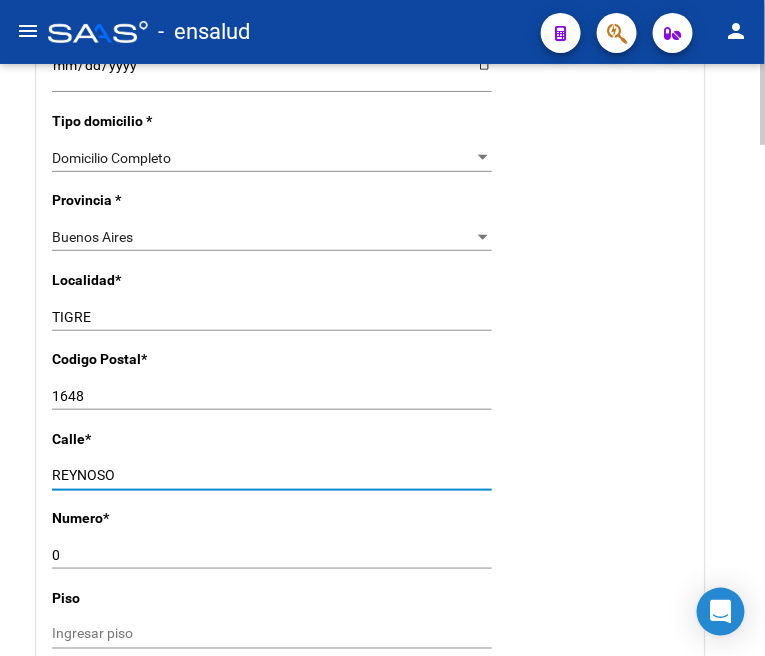 type on "REYNOSO" 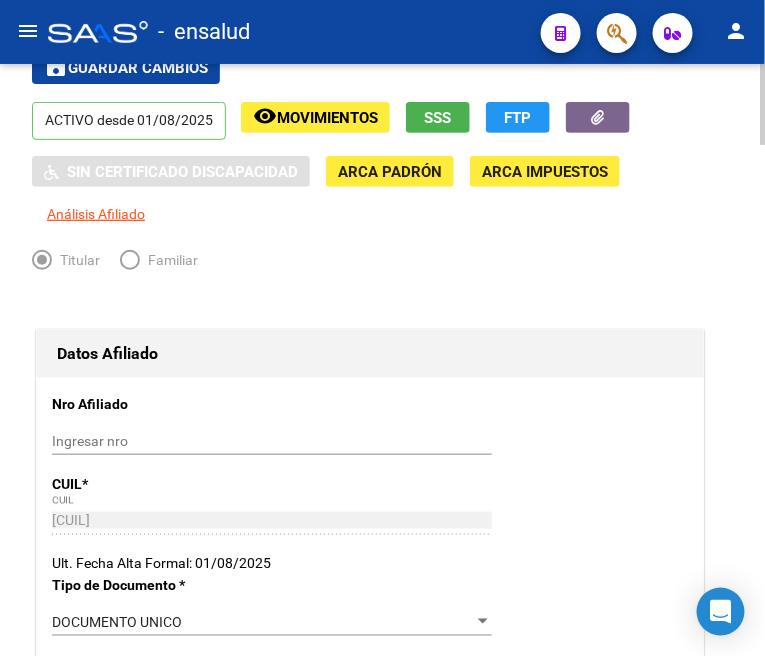 scroll, scrollTop: 0, scrollLeft: 0, axis: both 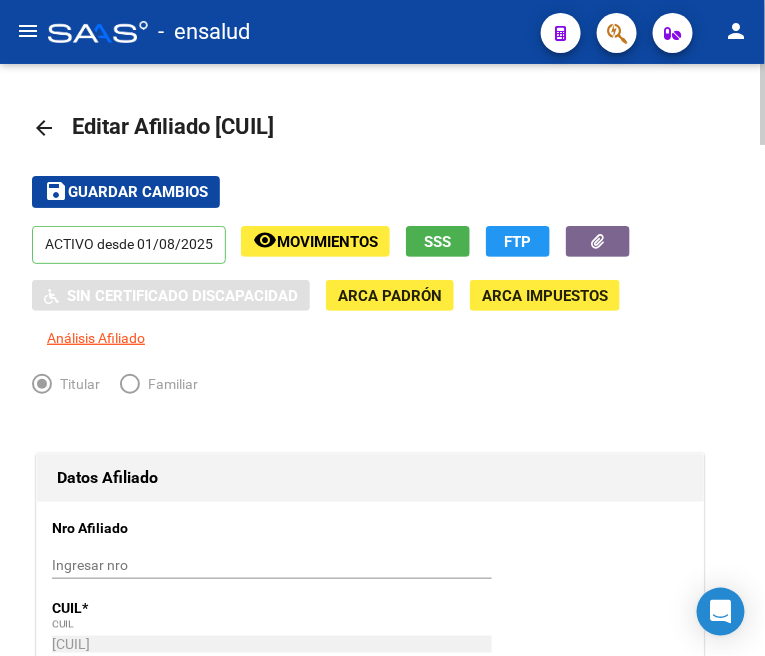type on "2382" 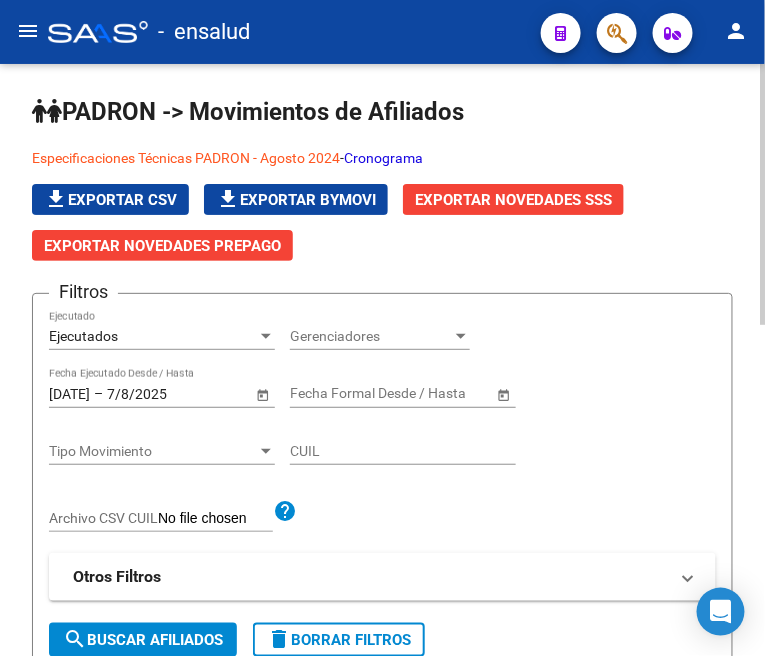 click on "Ejecutados" at bounding box center (153, 336) 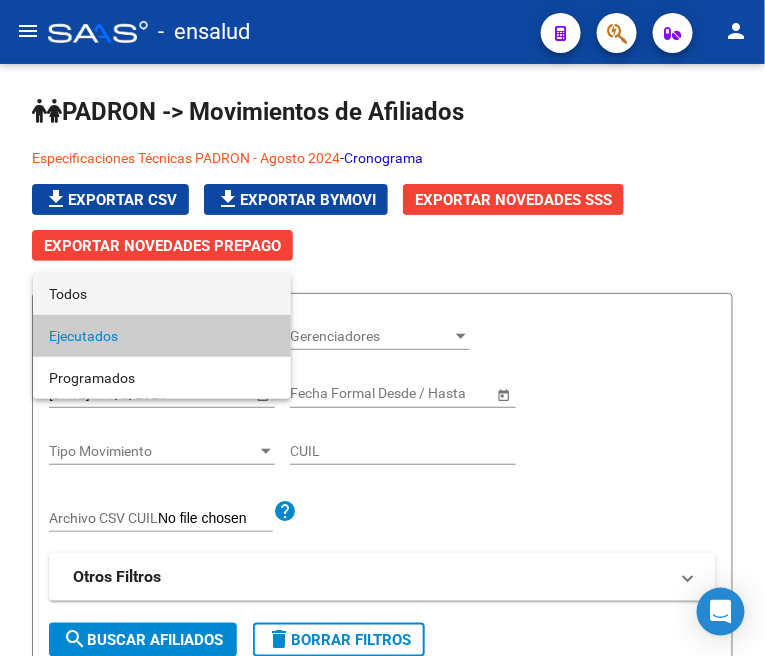 click on "Todos" at bounding box center (162, 294) 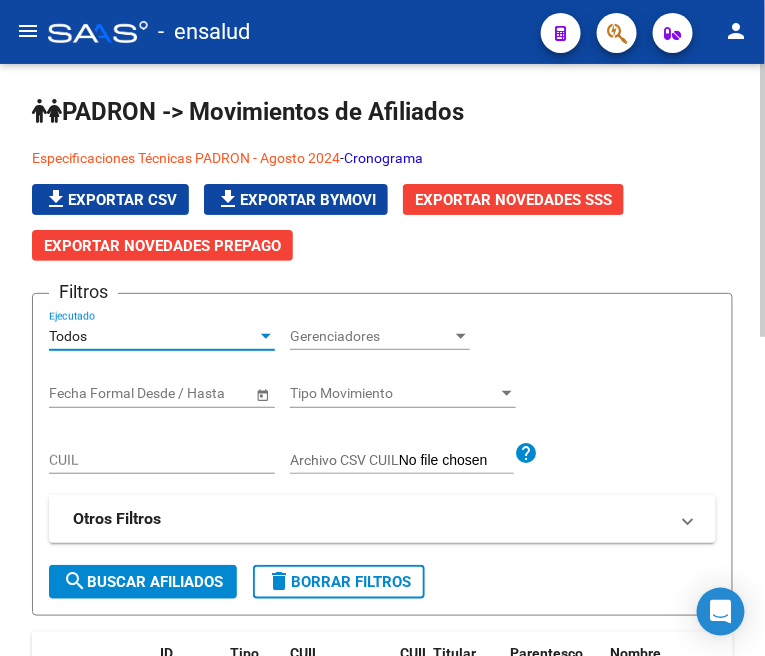 click on "CUIL" at bounding box center (162, 460) 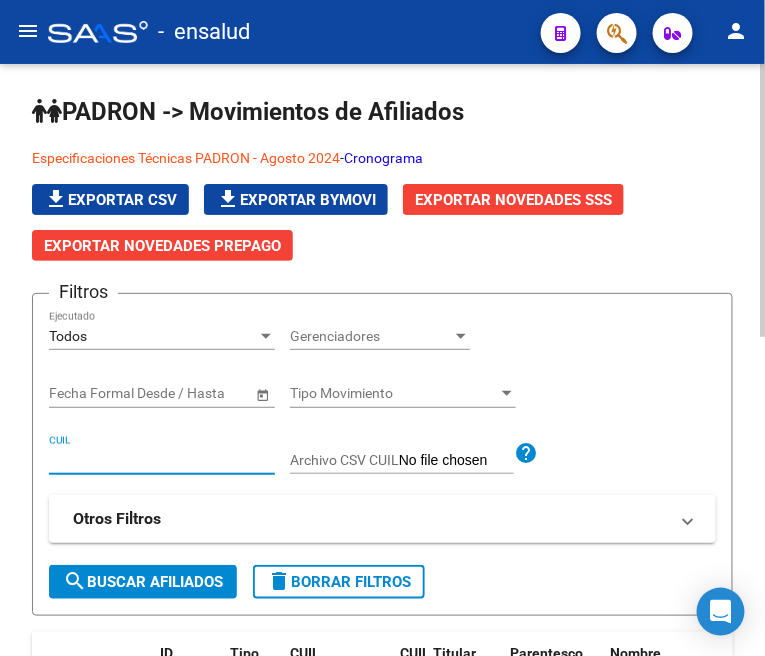 paste on "[CUIL]" 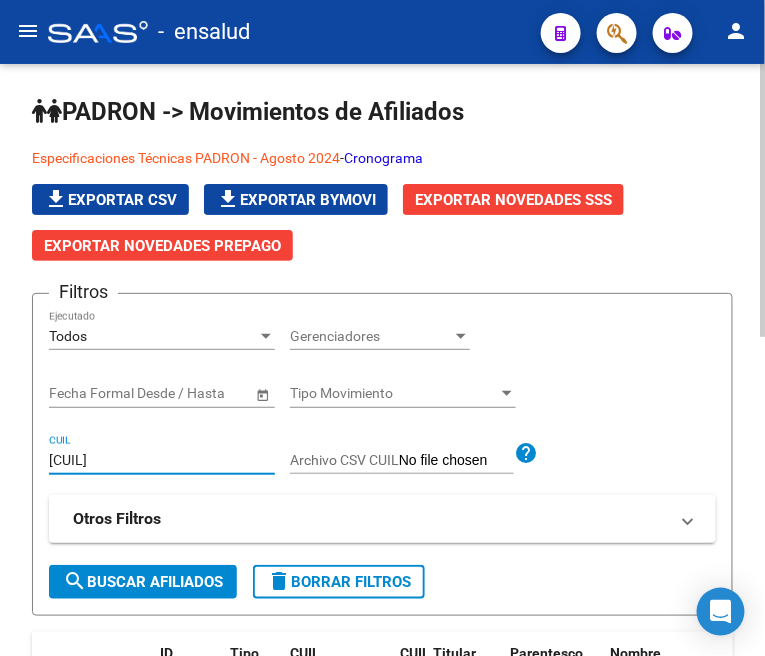 type on "[CUIL]" 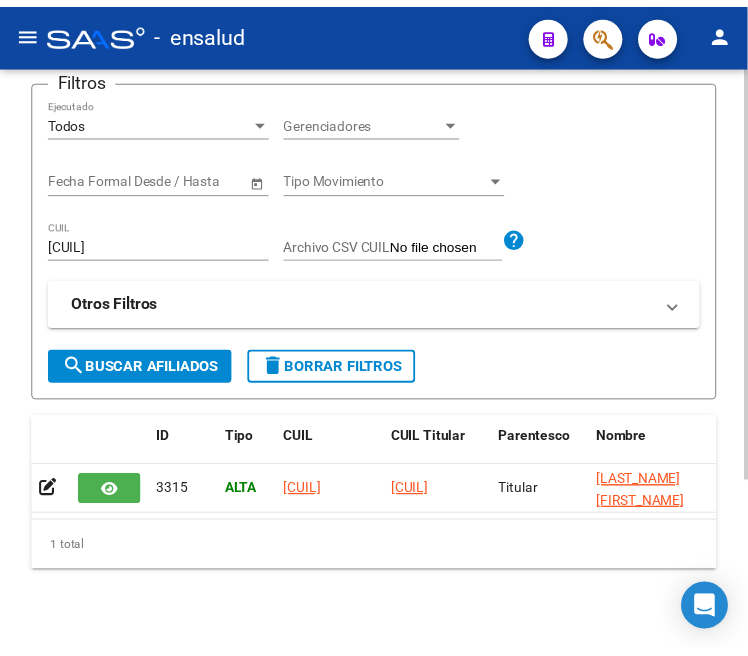 scroll, scrollTop: 245, scrollLeft: 0, axis: vertical 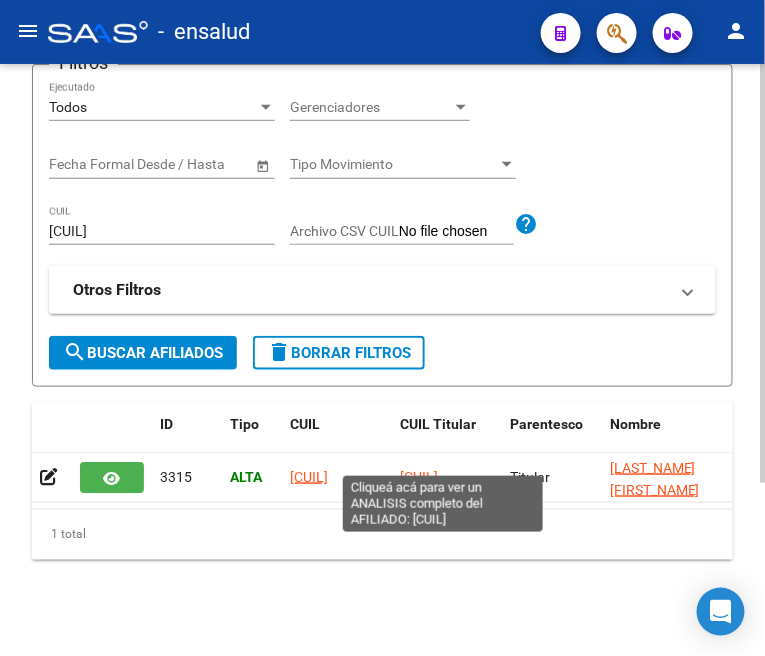 click on "[CUIL]" 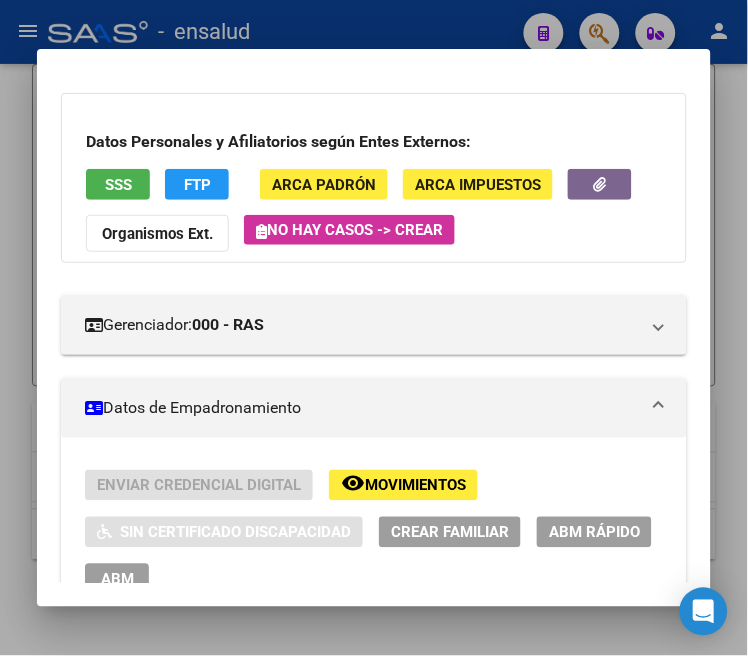scroll, scrollTop: 111, scrollLeft: 0, axis: vertical 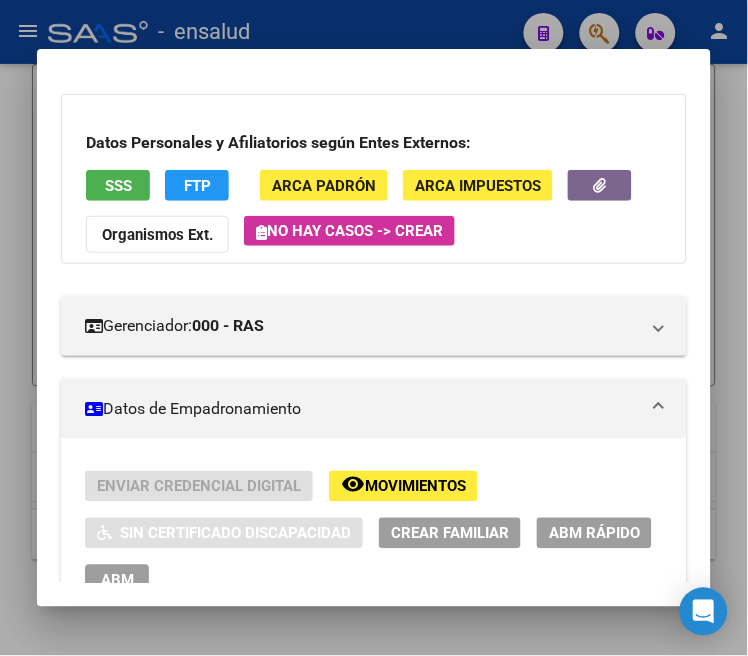 click on "ABM" at bounding box center [117, 580] 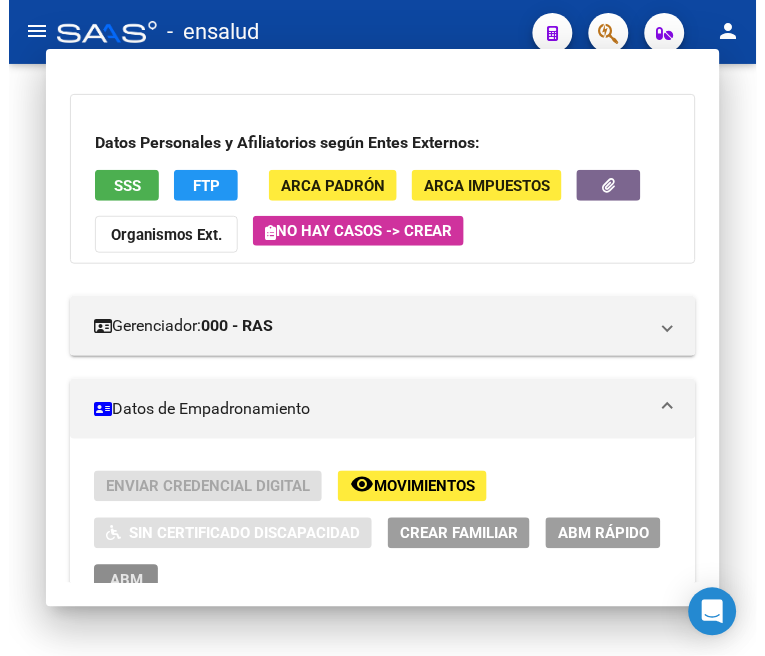 scroll, scrollTop: 0, scrollLeft: 0, axis: both 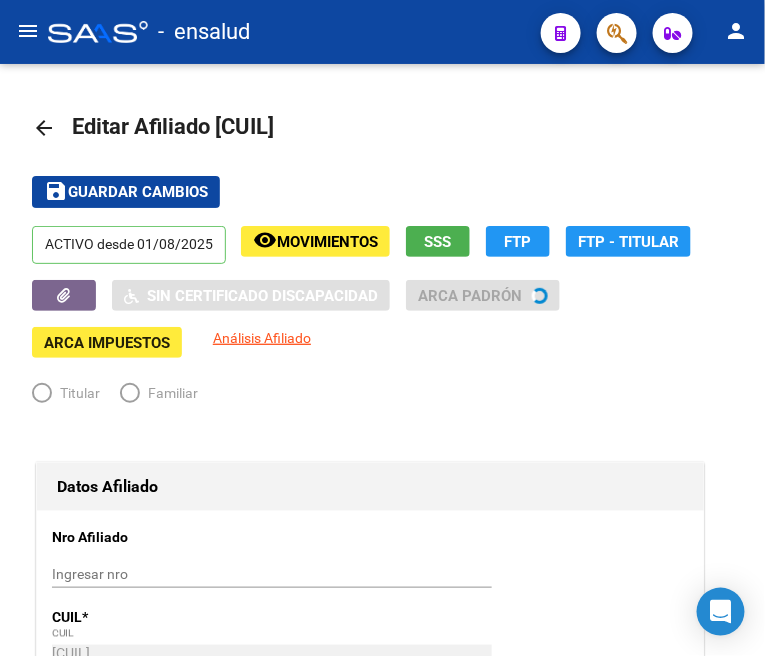 radio on "true" 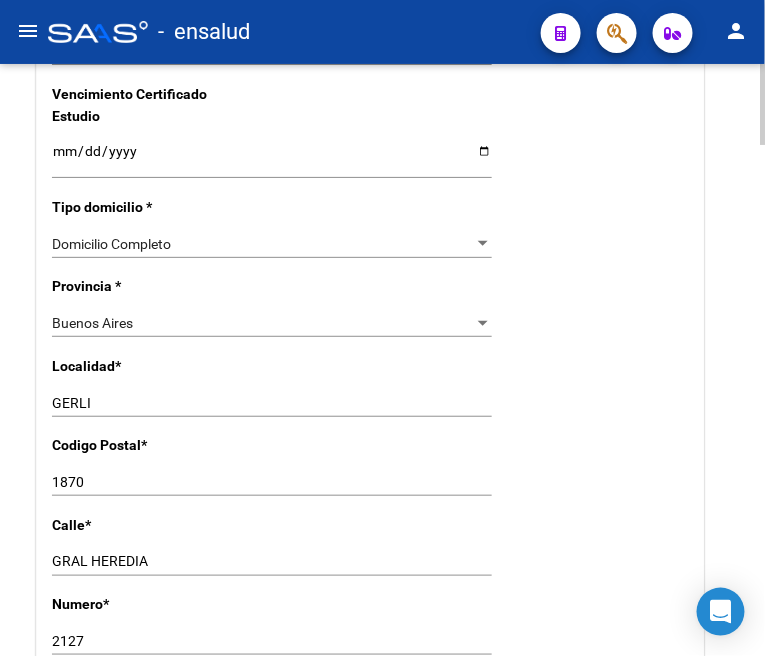 scroll, scrollTop: 1444, scrollLeft: 0, axis: vertical 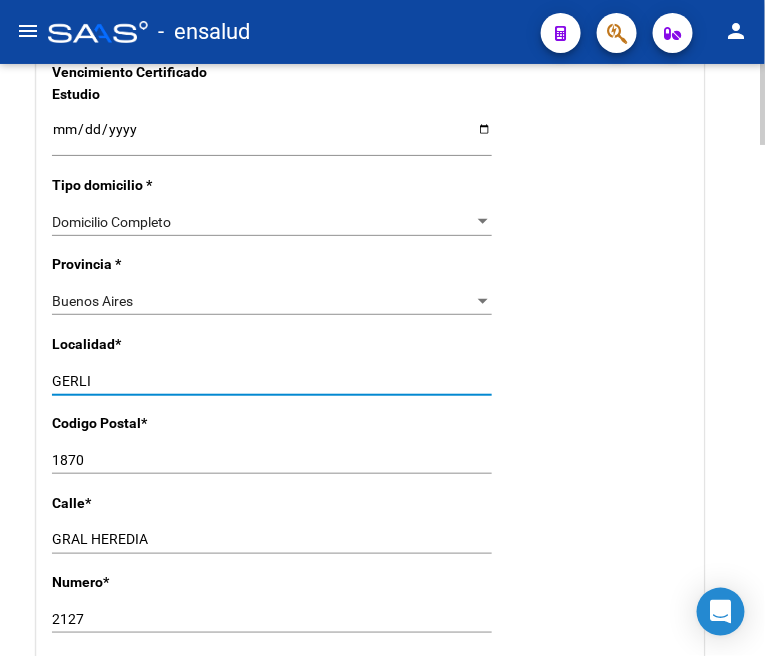click on "GERLI" at bounding box center (272, 381) 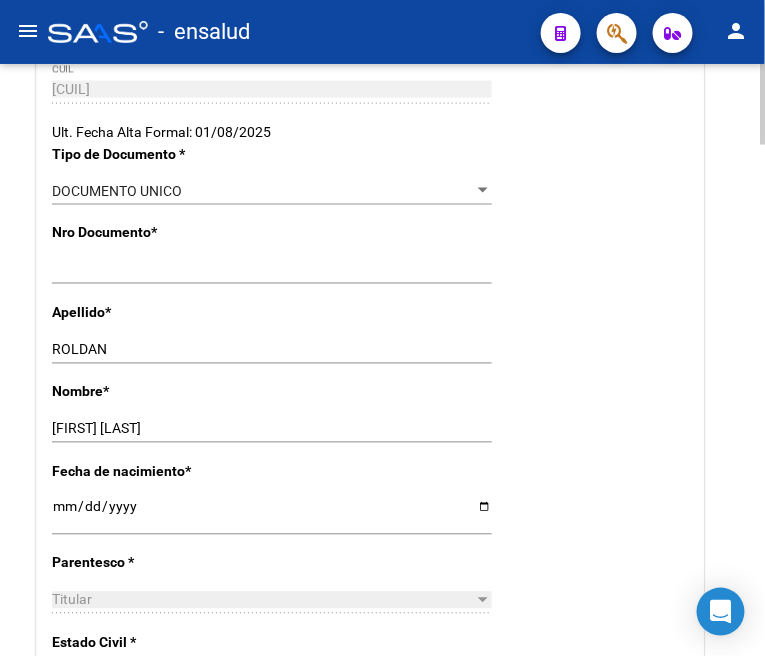 scroll, scrollTop: 0, scrollLeft: 0, axis: both 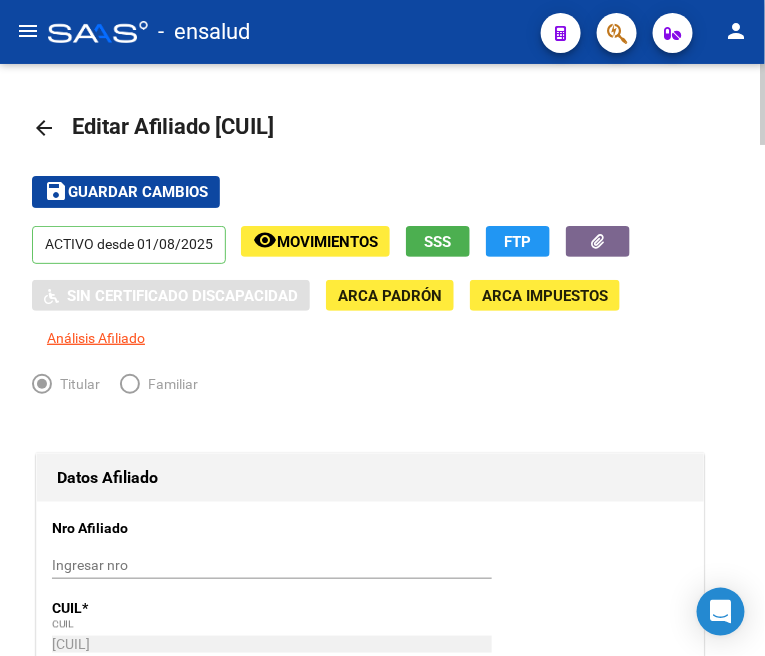type on "AVELLANEDA" 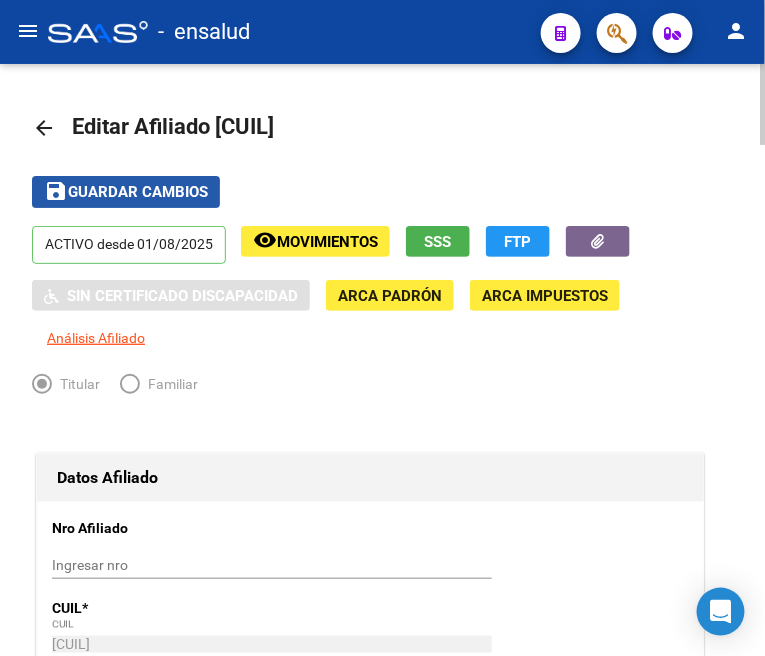 click on "Guardar cambios" 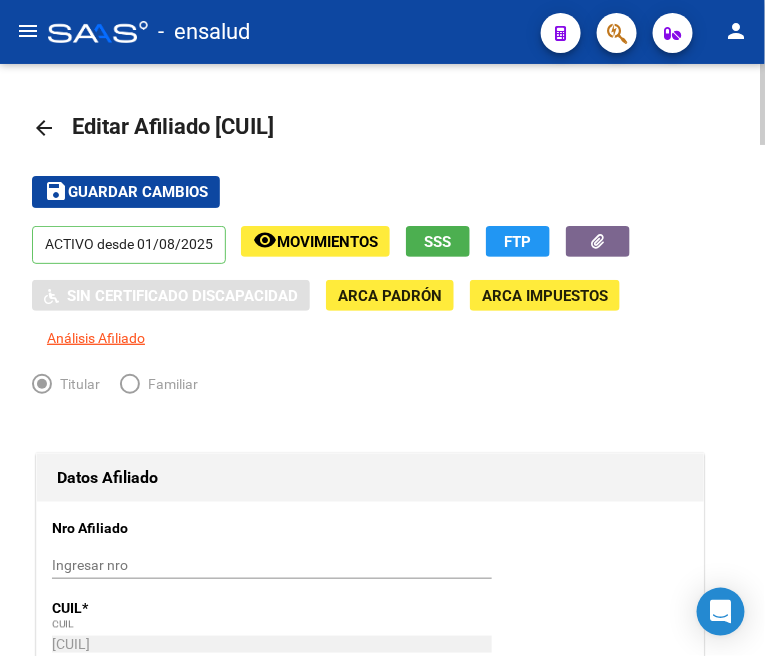 click on "arrow_back" 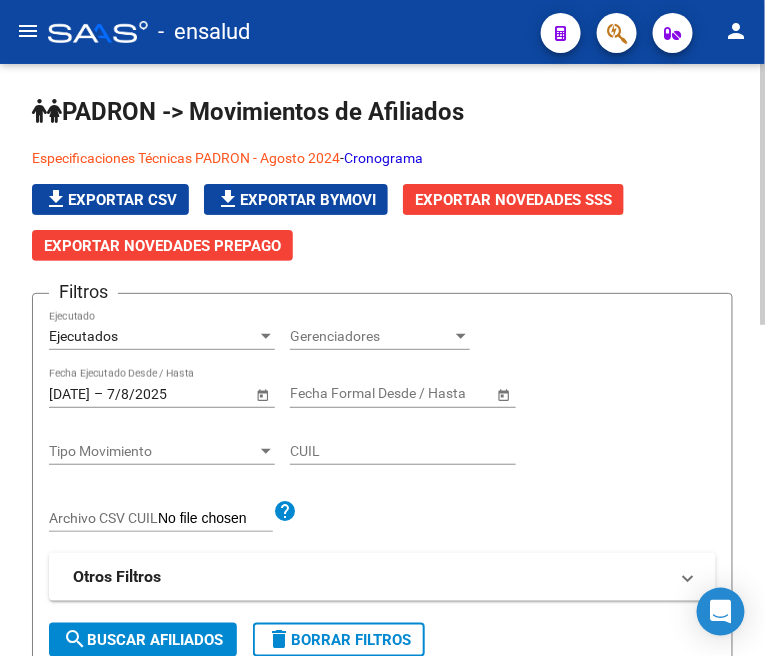 click on "Ejecutados" at bounding box center [153, 336] 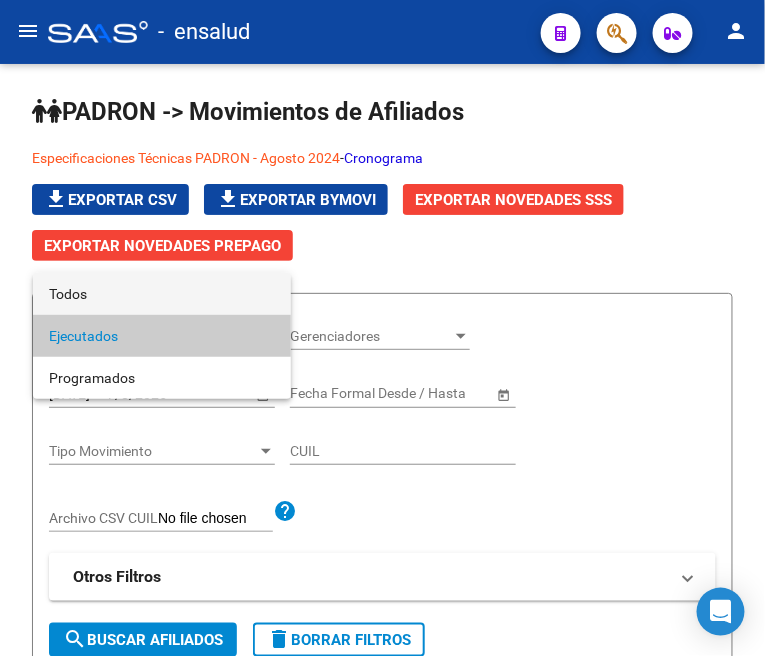 click on "Todos" at bounding box center [162, 294] 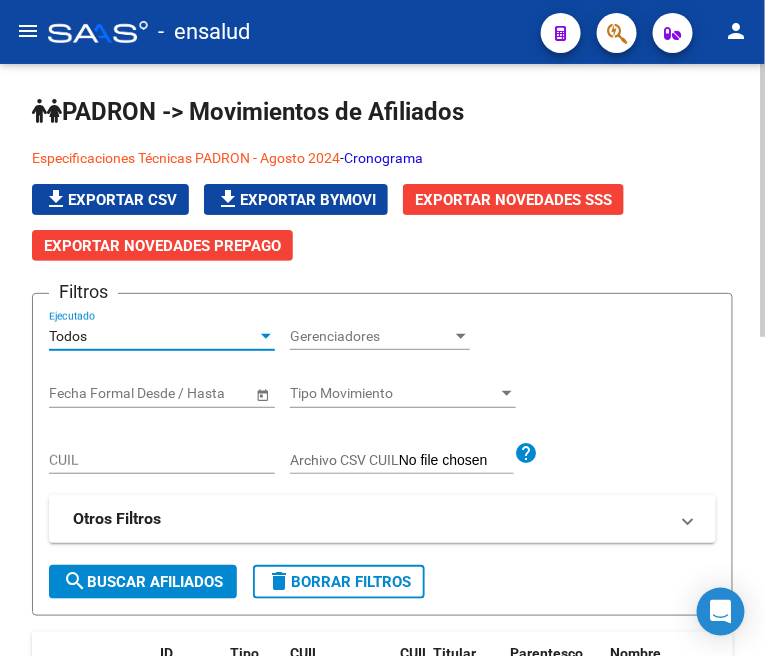 click on "CUIL" at bounding box center [162, 460] 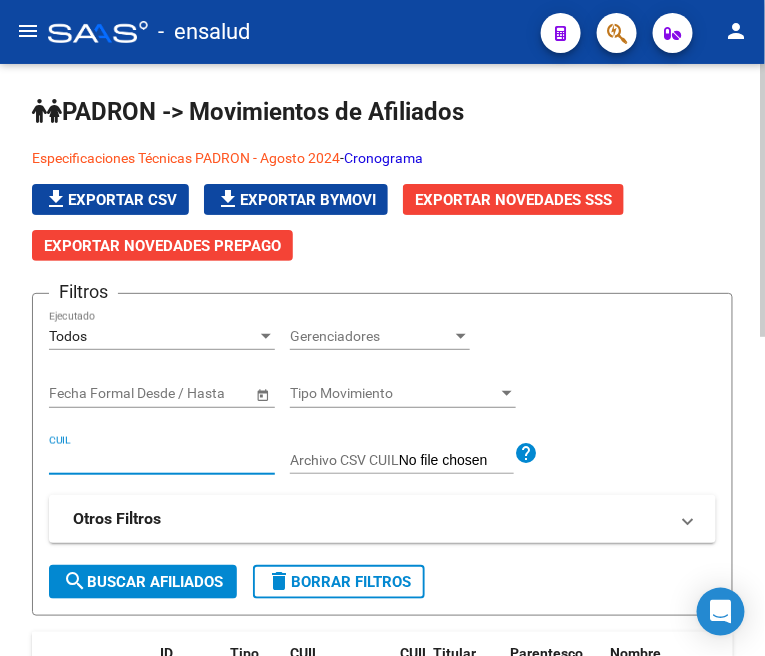paste on "[CUIL]" 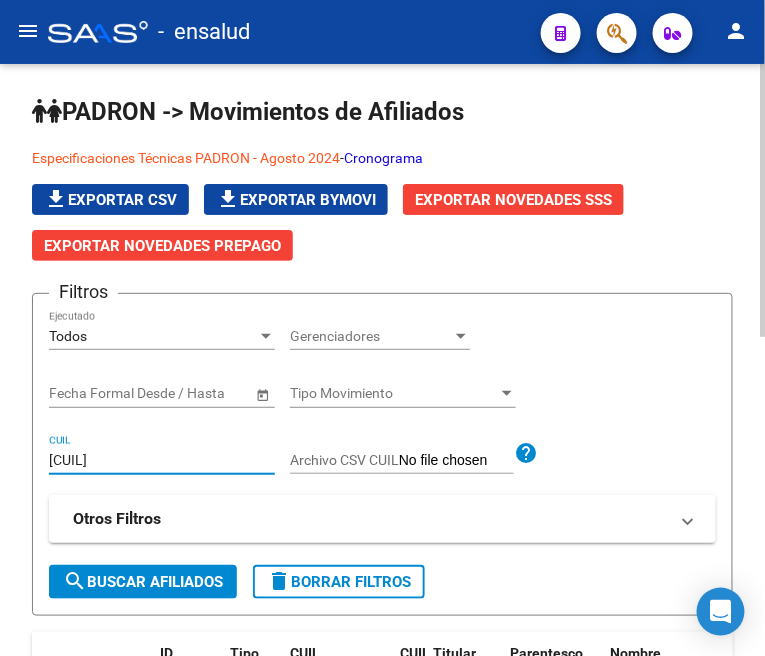 type on "[CUIL]" 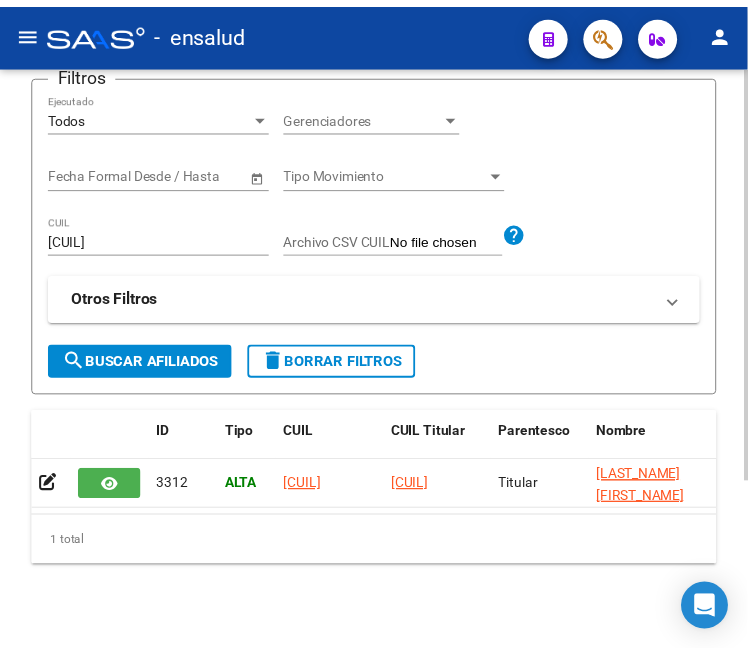 scroll, scrollTop: 245, scrollLeft: 0, axis: vertical 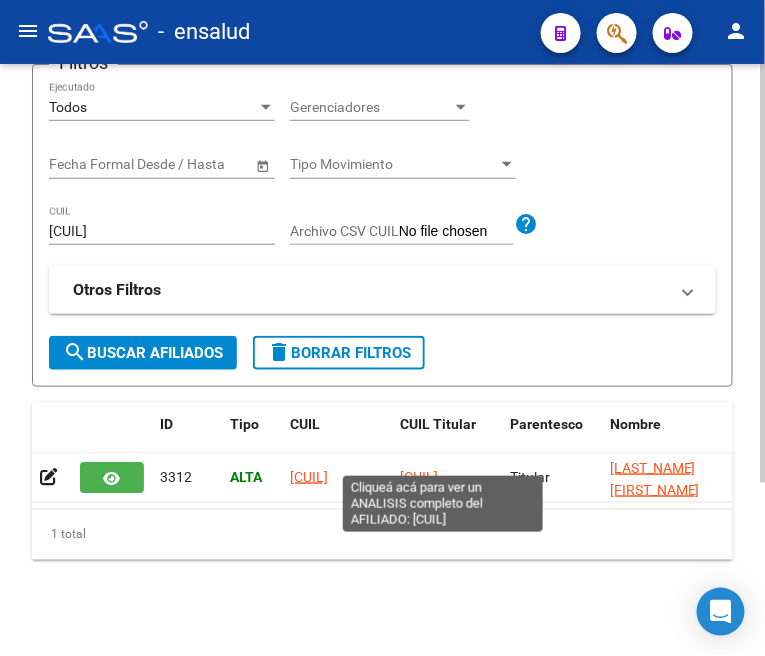click on "[CUIL]" 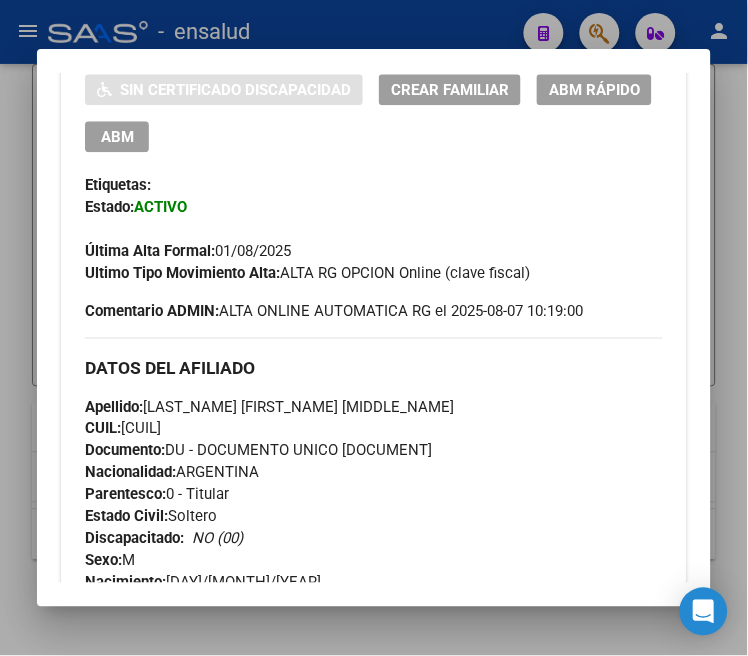 scroll, scrollTop: 777, scrollLeft: 0, axis: vertical 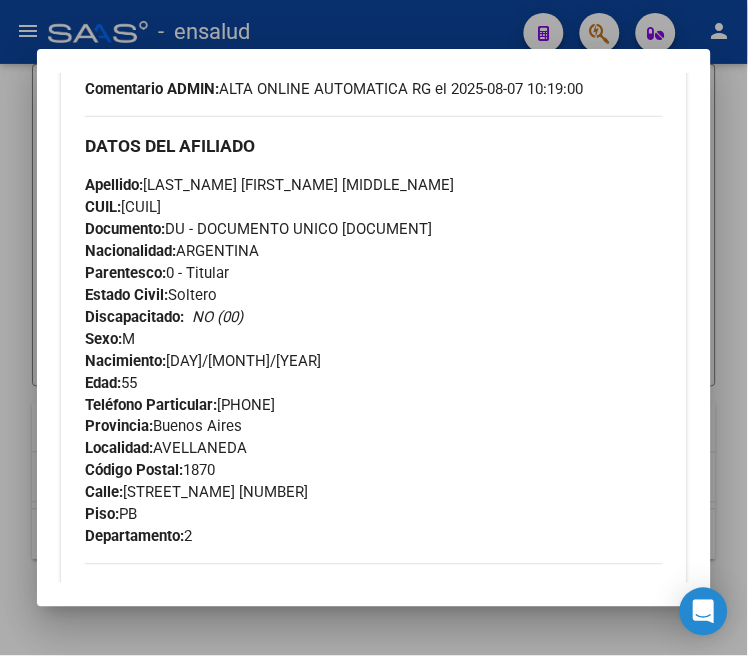 click at bounding box center [374, 328] 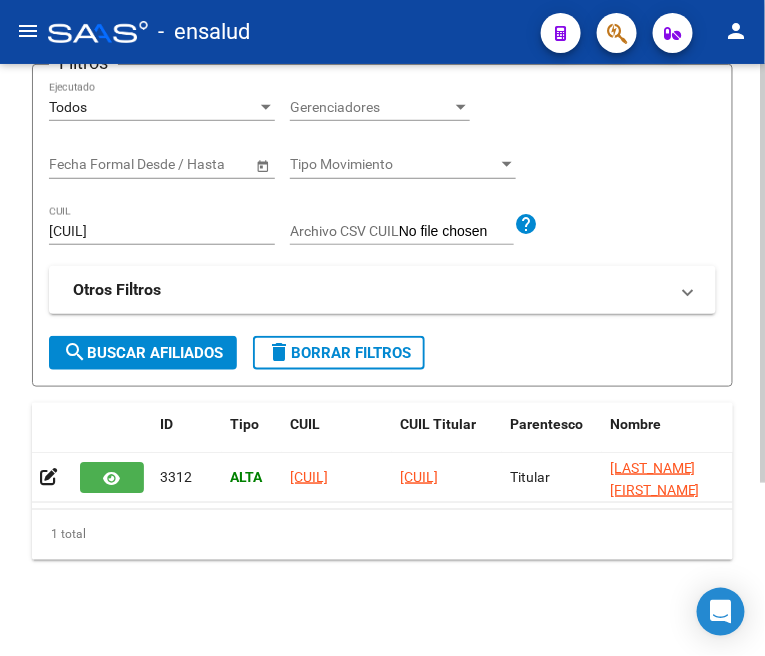 click on "[CUIL]" at bounding box center (162, 231) 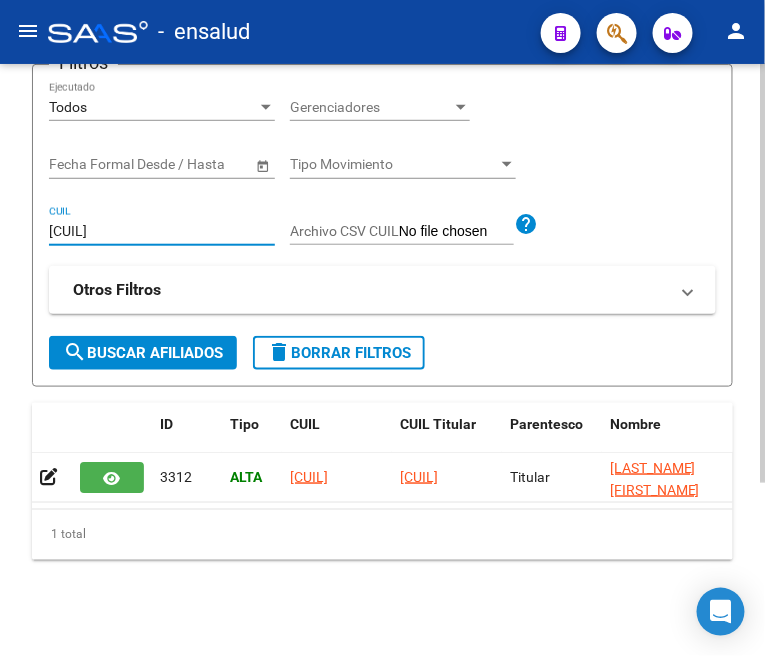click on "[CUIL]" at bounding box center [162, 231] 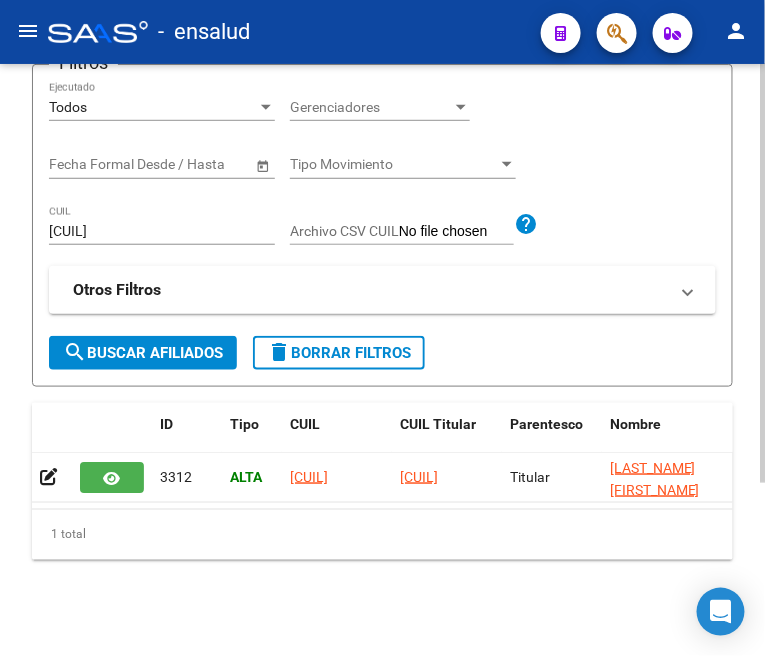 click on "Filtros Todos Ejecutado Gerenciadores Gerenciadores Start date – End date Fecha Formal Desde / Hasta Tipo Movimiento Tipo Movimiento [CUIL] Archivo CSV CUIL help Otros Filtros Id Start date – End date Fecha Creado Desde / Hasta Todos Titular Todos Es informable SSS" 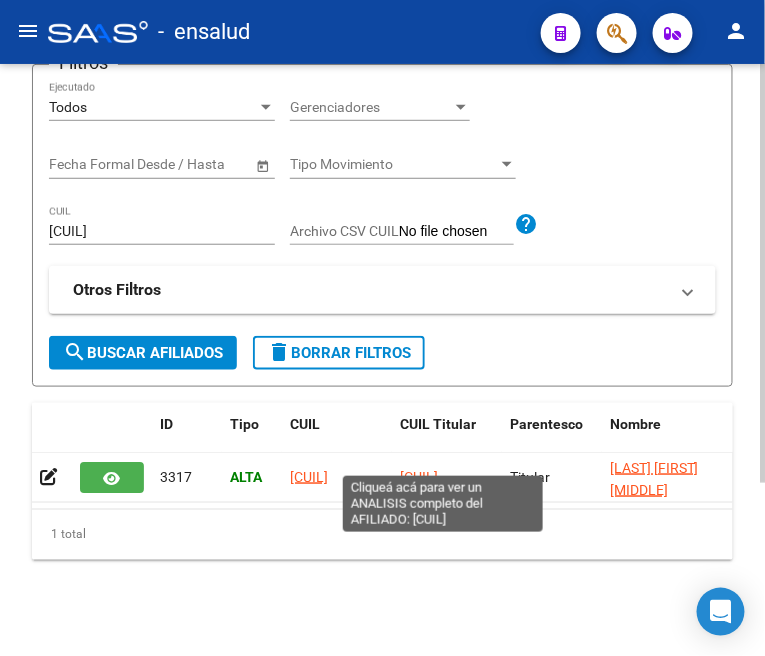 click on "[CUIL]" 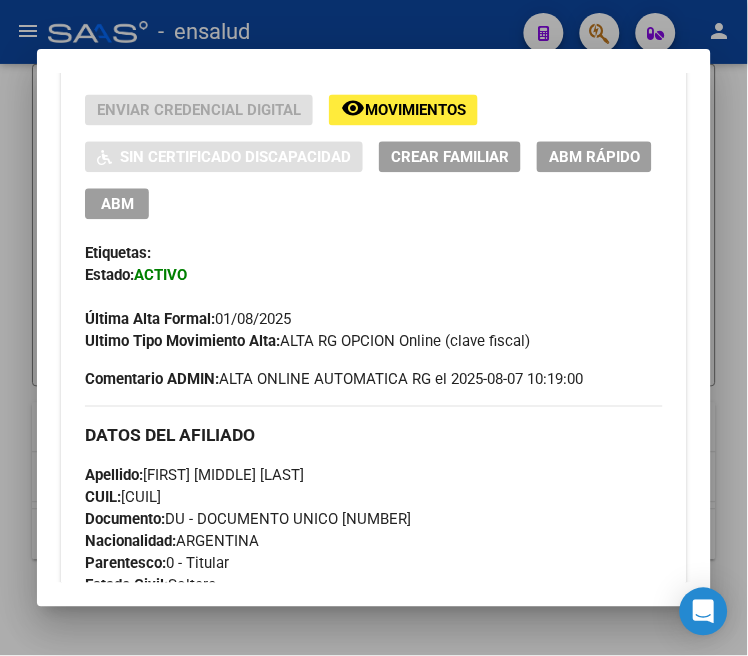 scroll, scrollTop: 444, scrollLeft: 0, axis: vertical 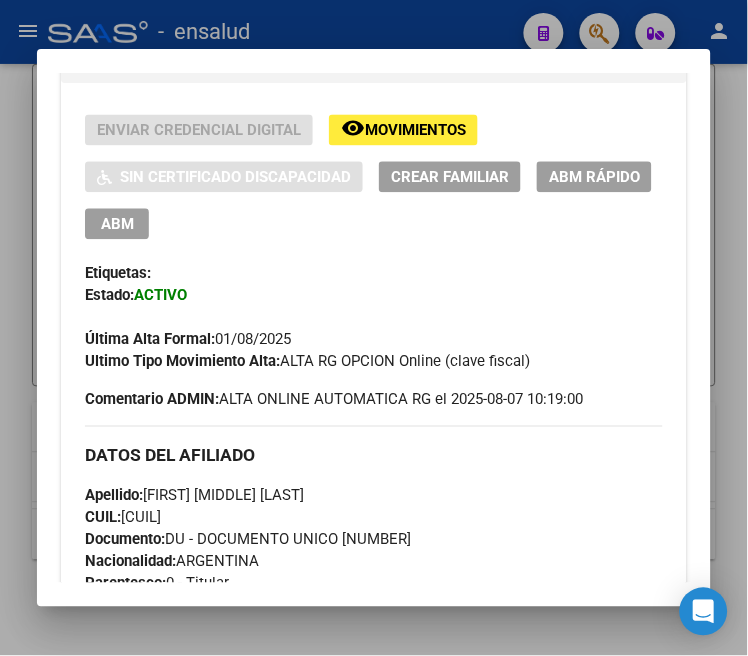click on "ABM" at bounding box center [117, 225] 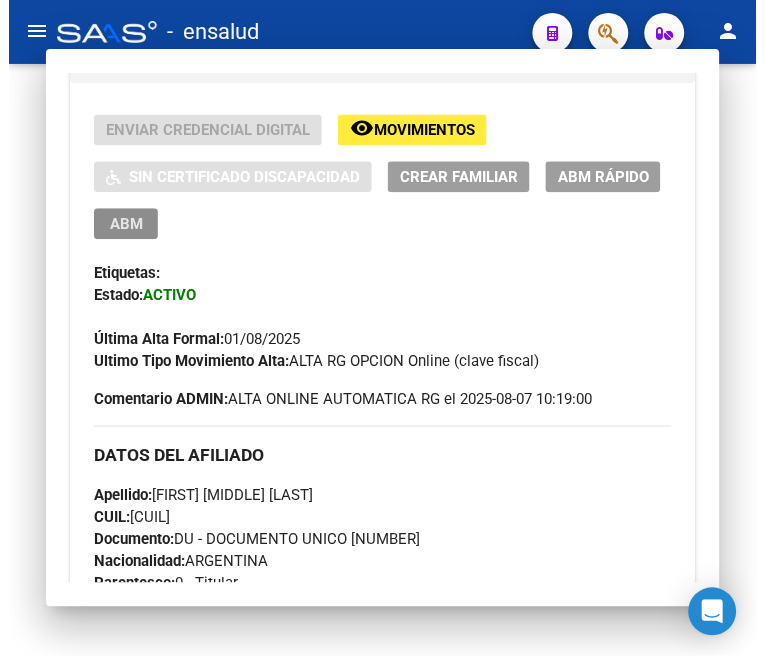 scroll, scrollTop: 0, scrollLeft: 0, axis: both 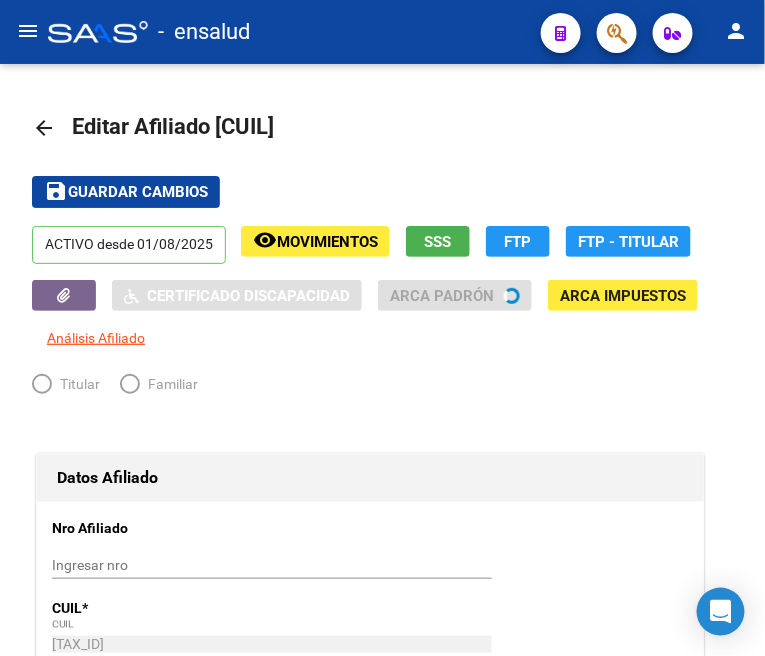 radio on "true" 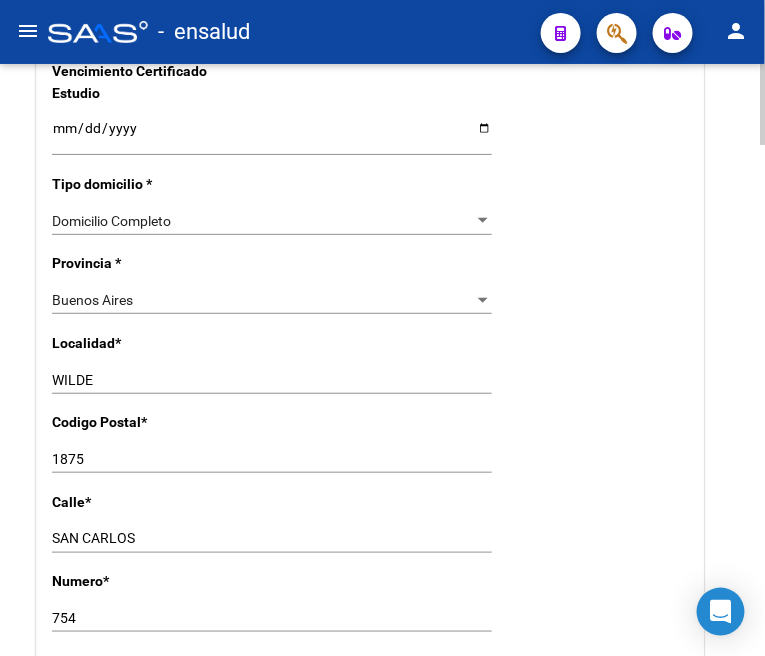scroll, scrollTop: 1444, scrollLeft: 0, axis: vertical 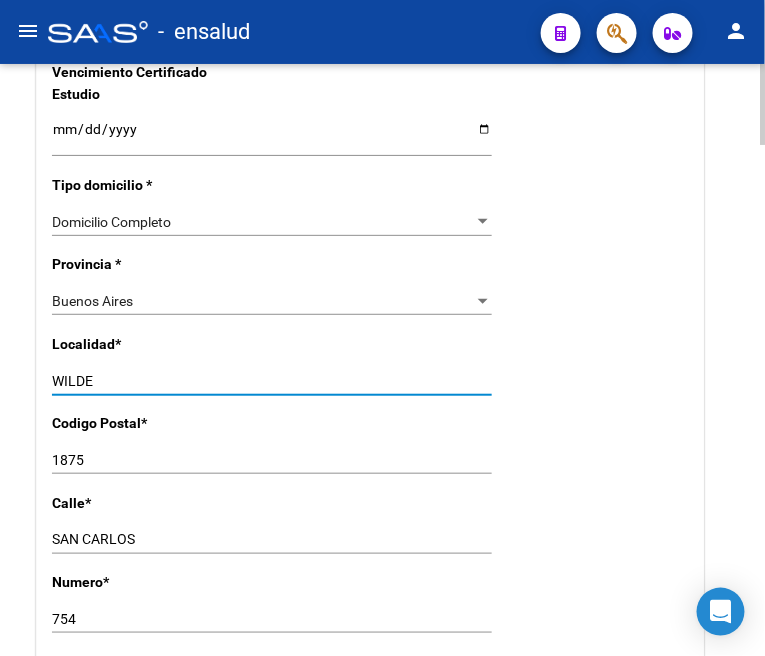 click on "WILDE" at bounding box center (272, 381) 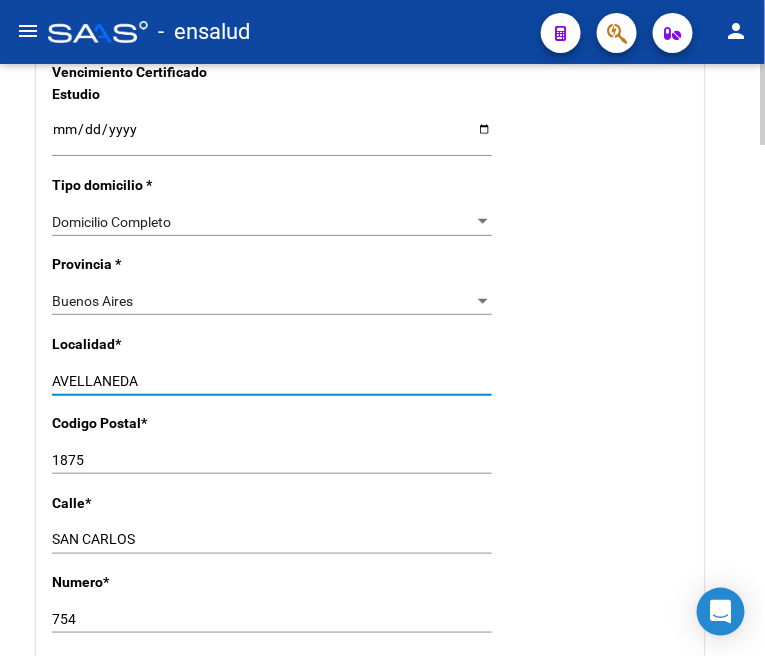 type on "AVELLANEDA" 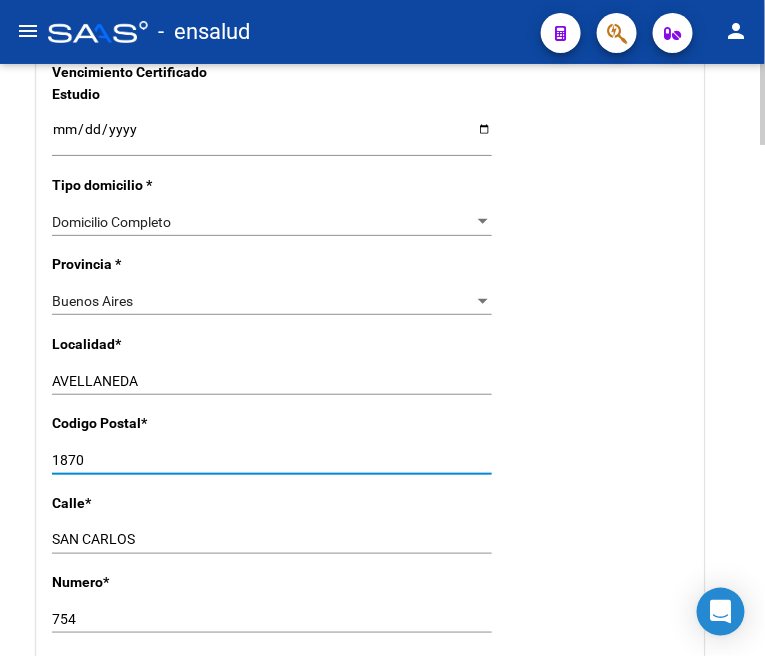 type on "1870" 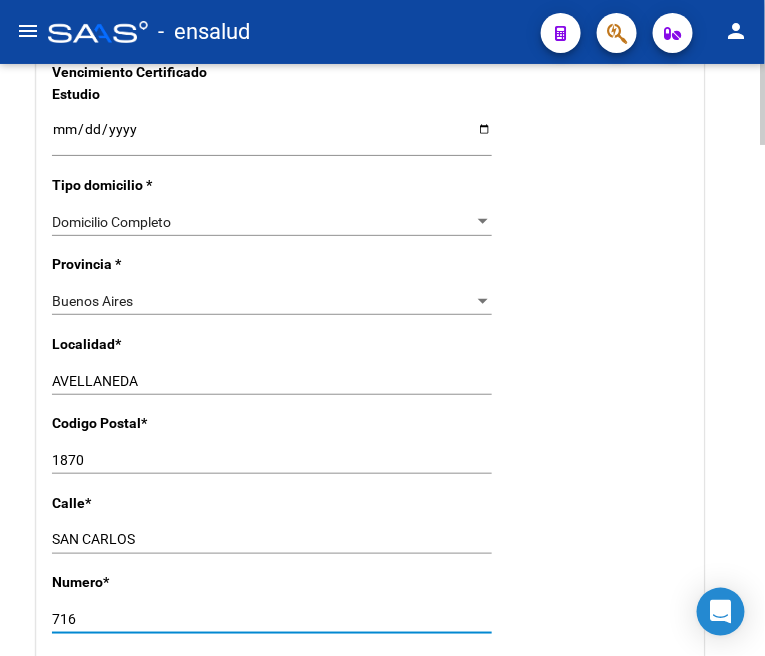 type on "716" 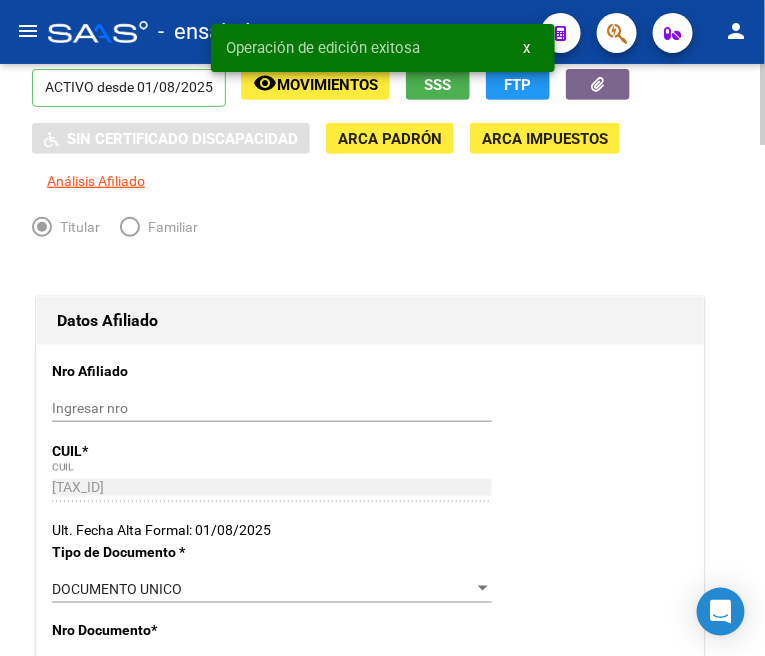 scroll, scrollTop: 0, scrollLeft: 0, axis: both 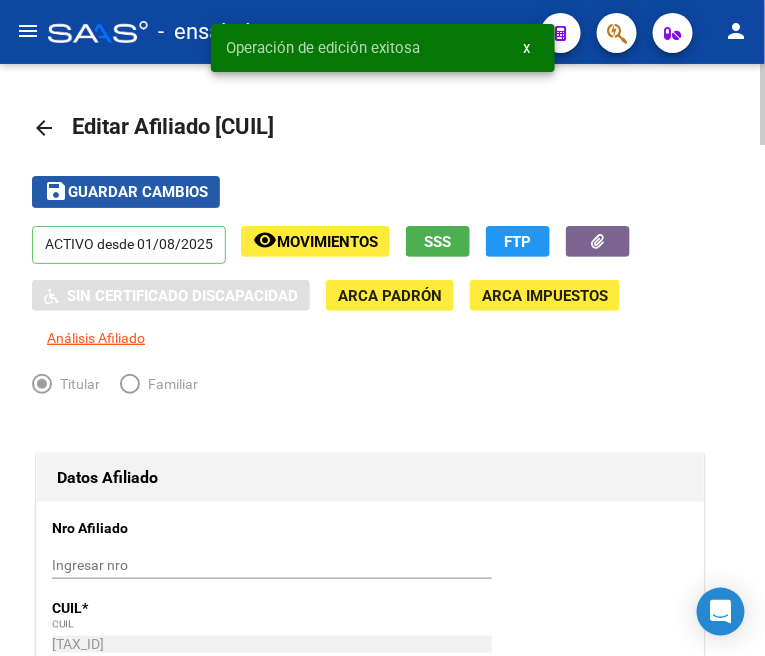 click on "Guardar cambios" 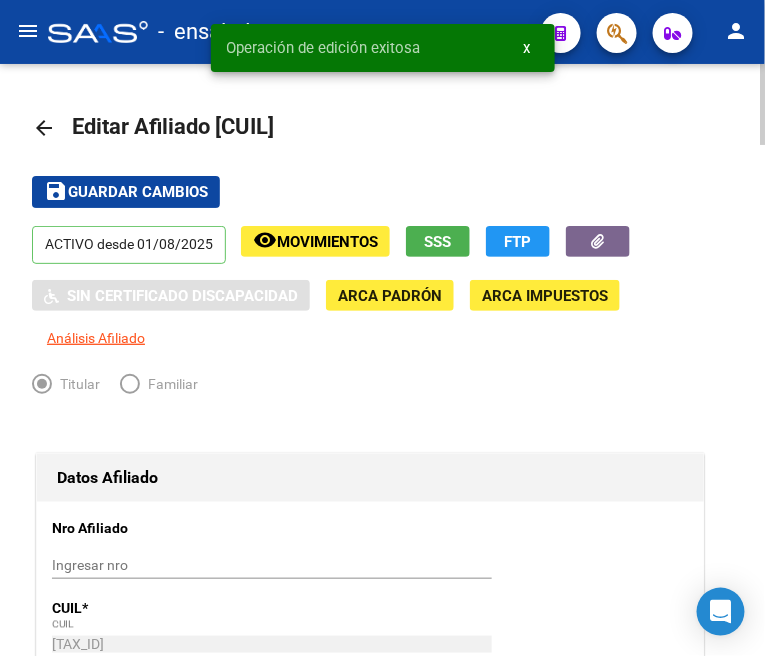click on "arrow_back" 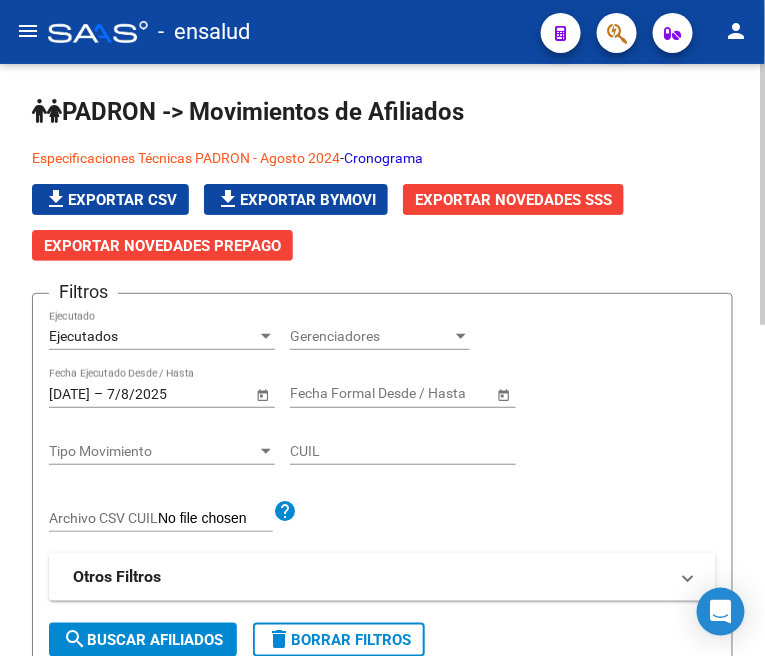 click on "Ejecutados" at bounding box center [153, 336] 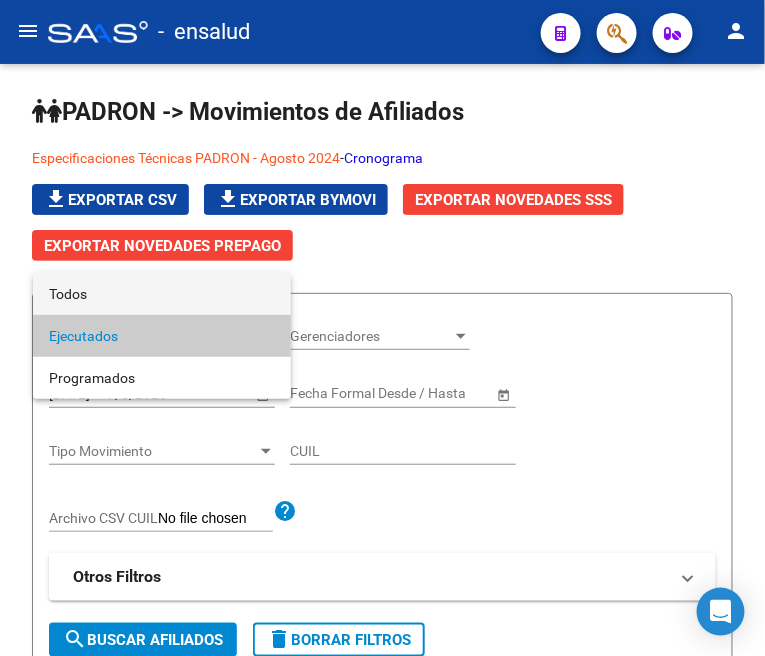 click on "Todos" at bounding box center (162, 294) 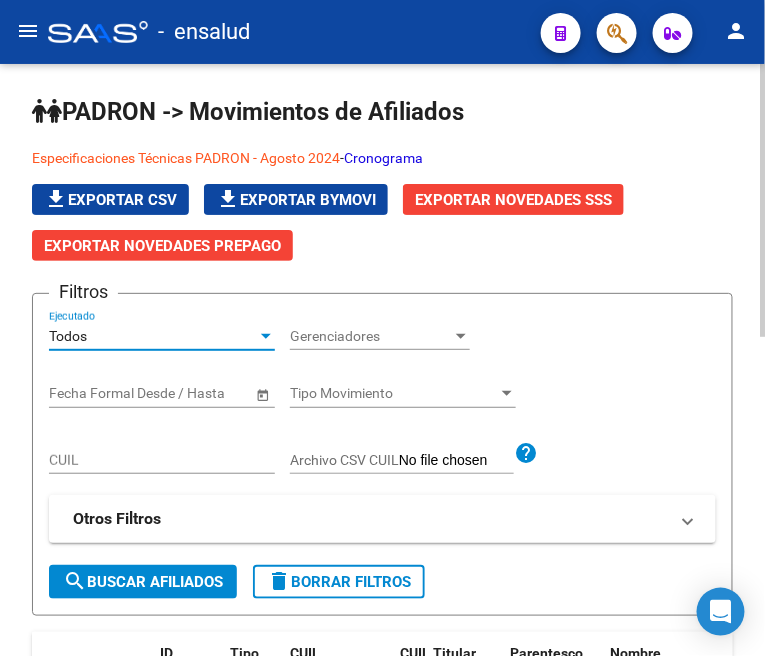 click on "CUIL" at bounding box center (162, 460) 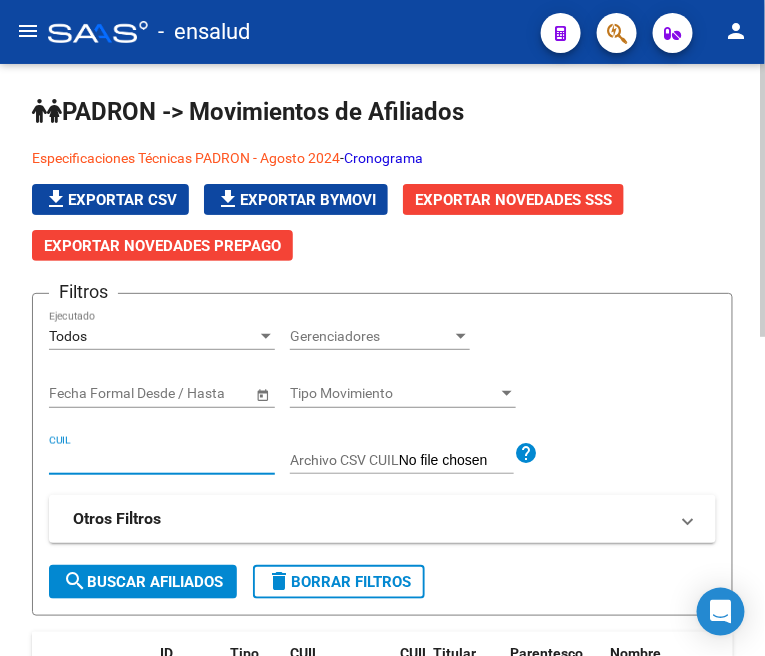 paste on "20447228492" 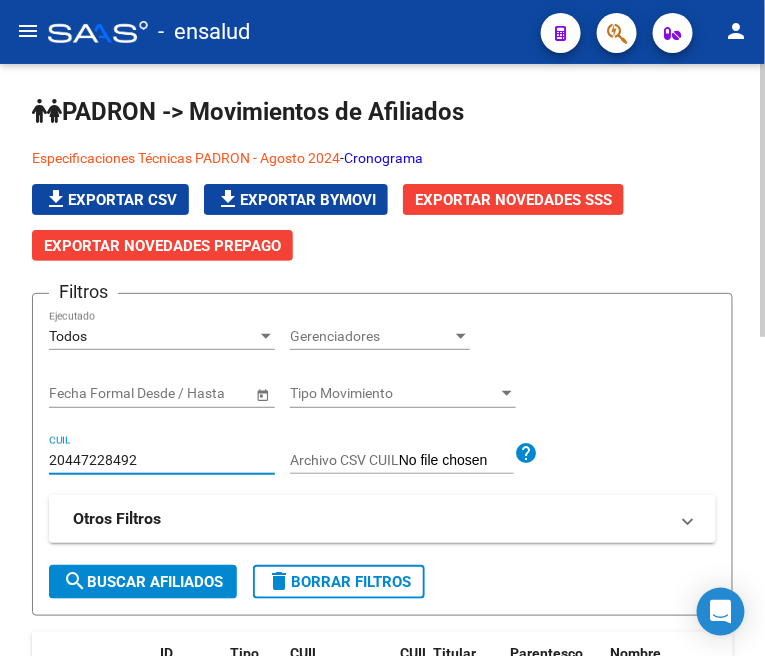 type on "20447228492" 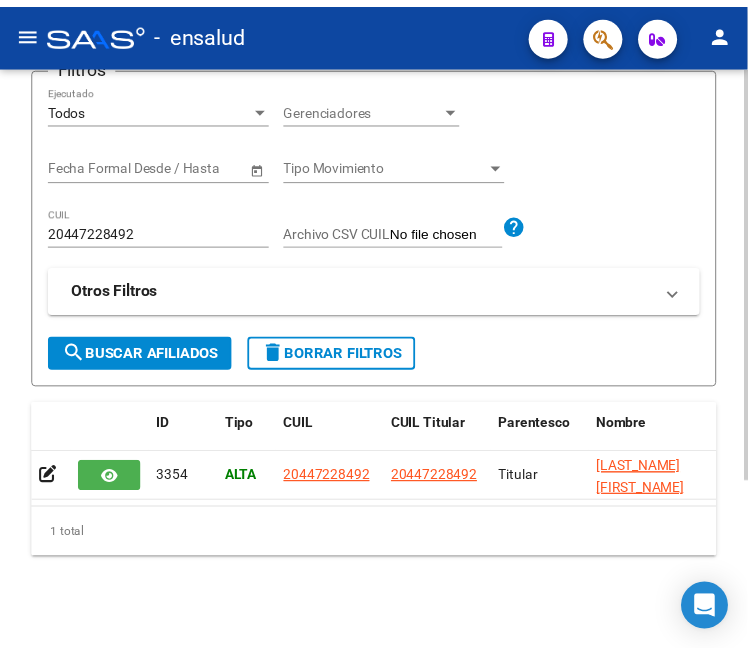 scroll, scrollTop: 245, scrollLeft: 0, axis: vertical 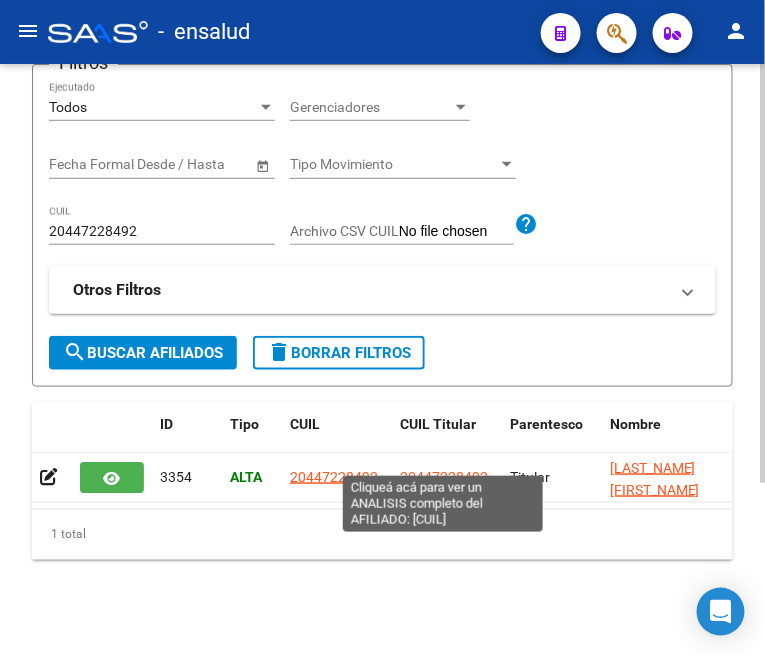 click on "20447228492" 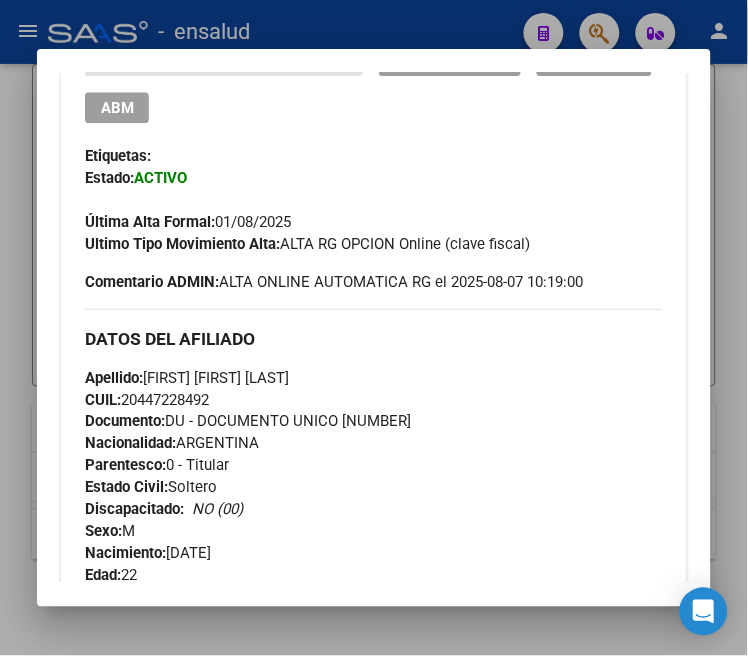 scroll, scrollTop: 333, scrollLeft: 0, axis: vertical 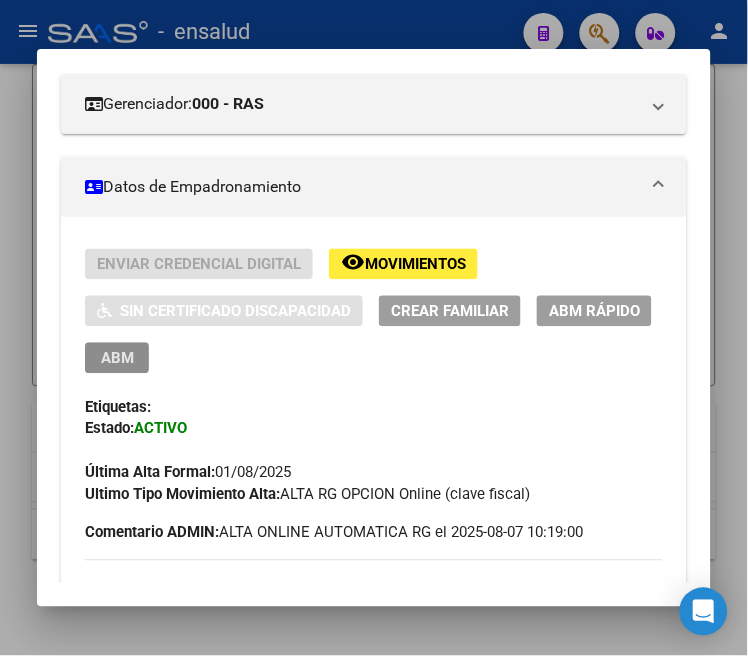 click on "ABM" at bounding box center (117, 359) 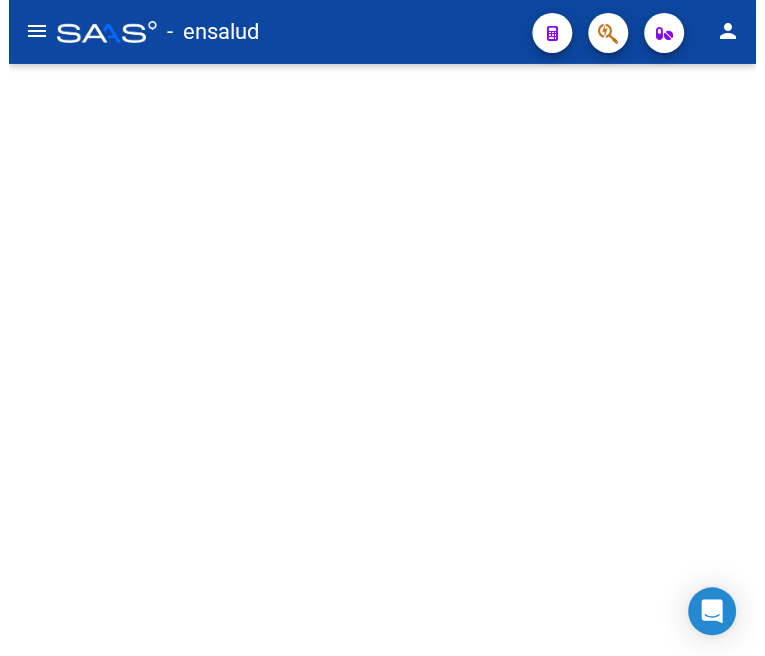 scroll, scrollTop: 0, scrollLeft: 0, axis: both 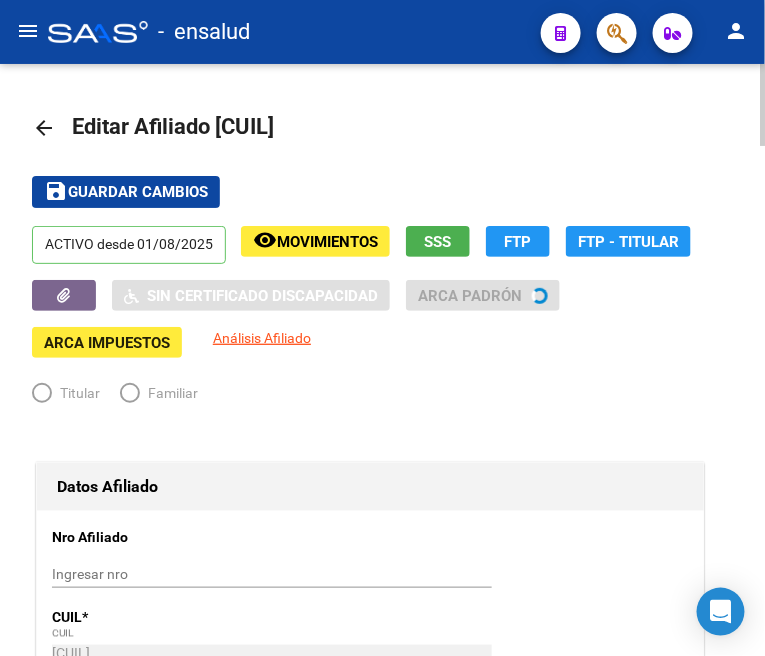 radio on "true" 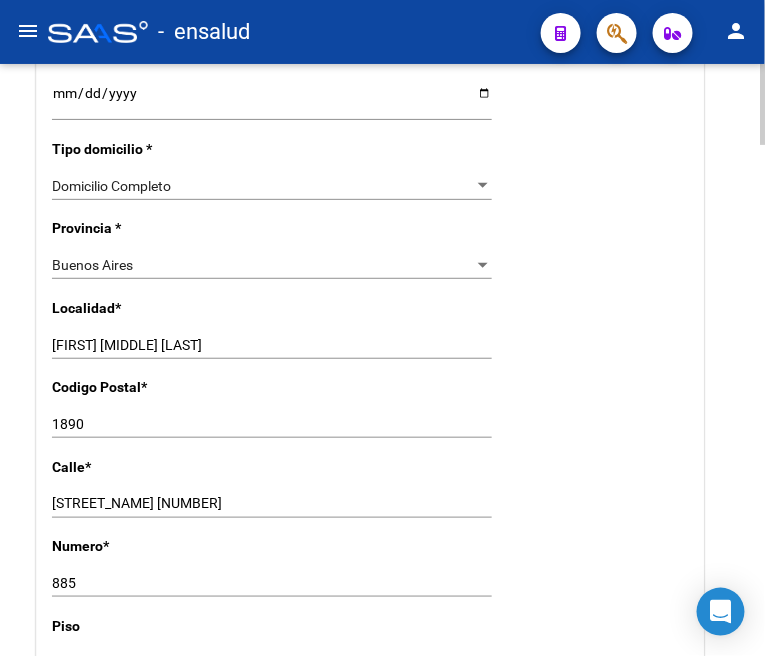 scroll, scrollTop: 1444, scrollLeft: 0, axis: vertical 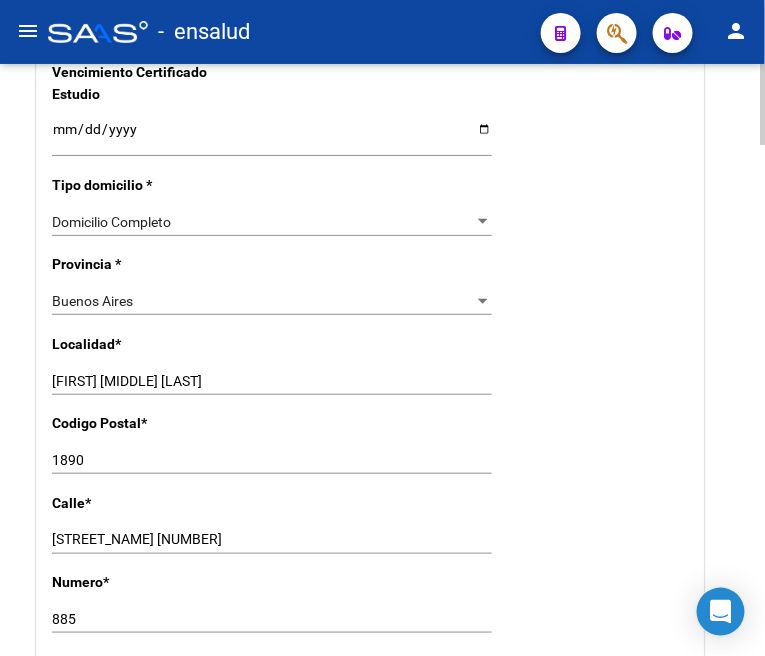 click on "[FIRST] [MIDDLE] [LAST]" at bounding box center [272, 381] 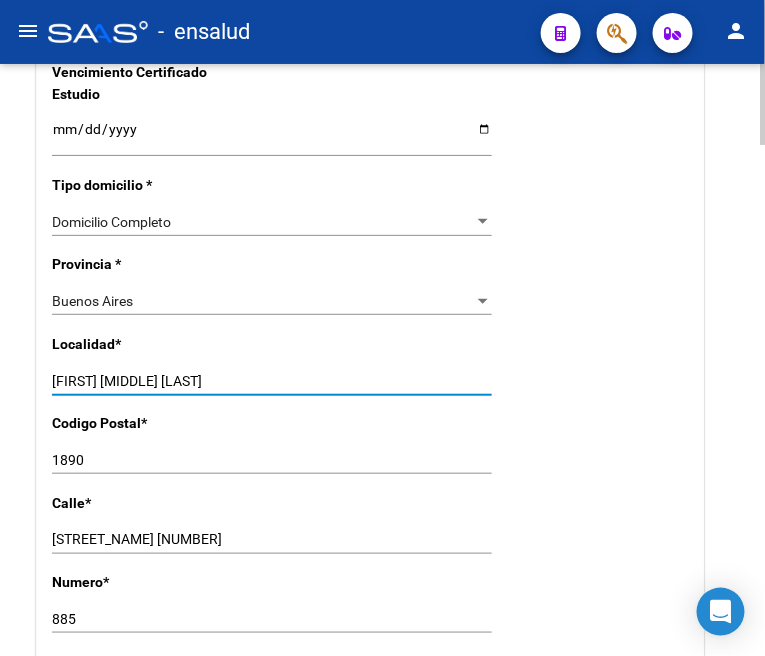click on "[FIRST] [MIDDLE] [LAST]" at bounding box center [272, 381] 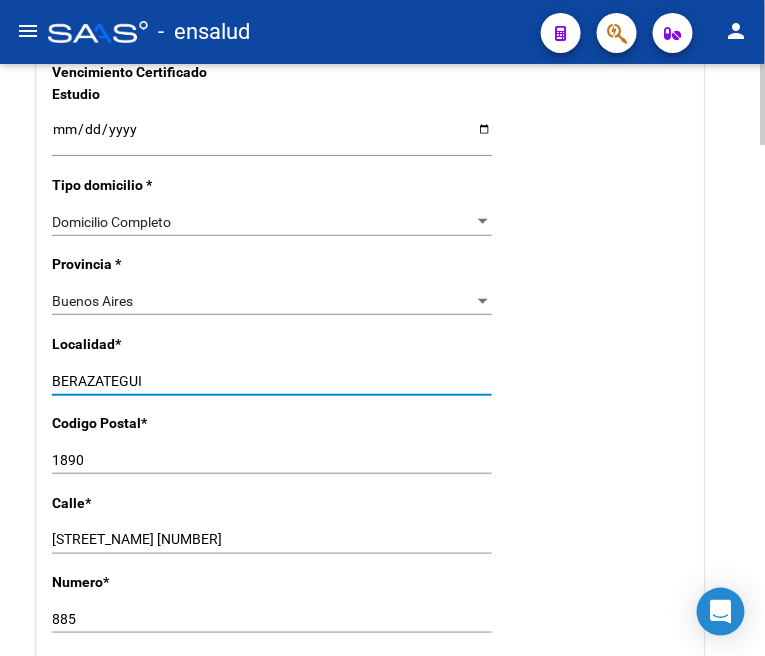 type on "BERAZATEGUI" 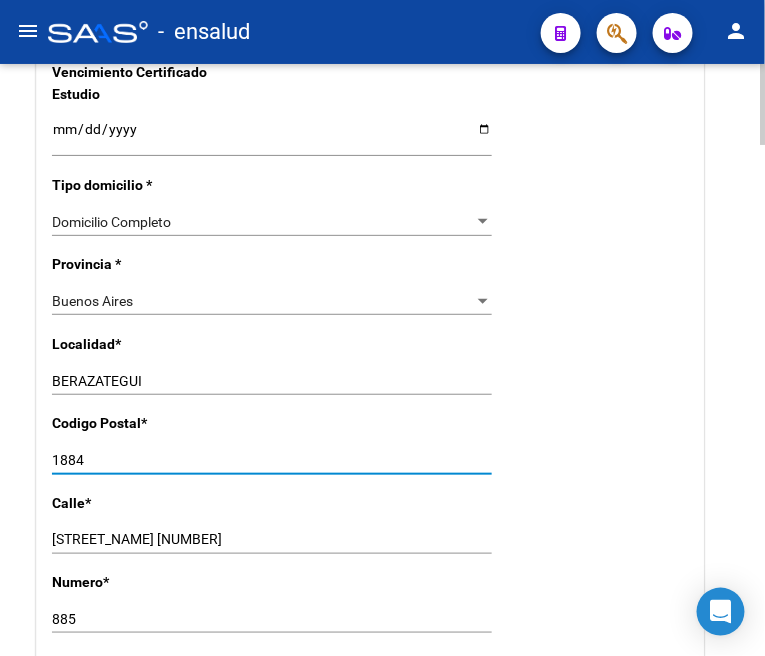 type on "1884" 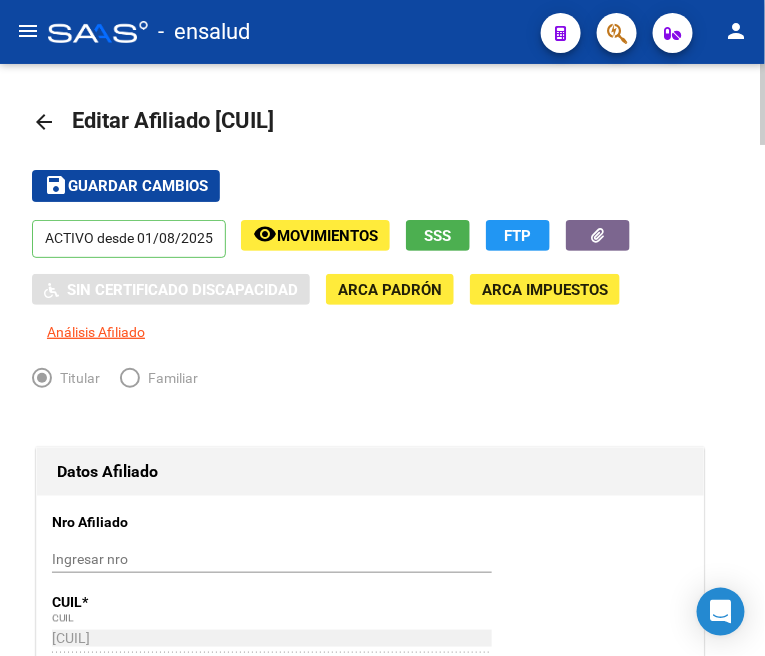 scroll, scrollTop: 0, scrollLeft: 0, axis: both 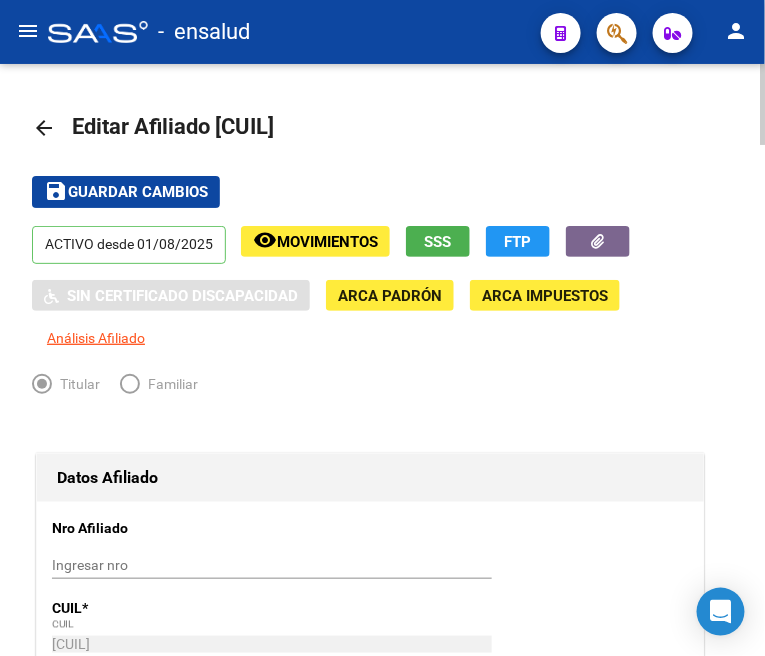 type on "457" 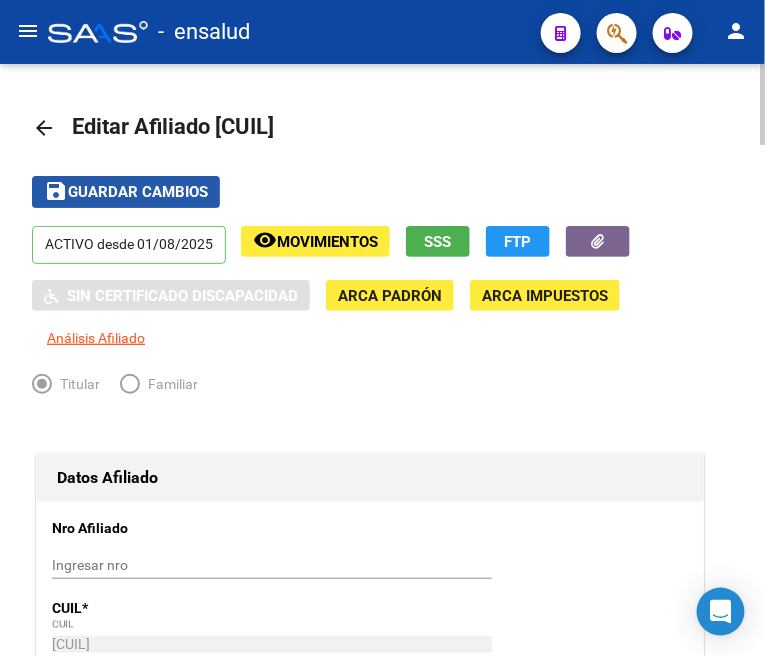 click on "Guardar cambios" 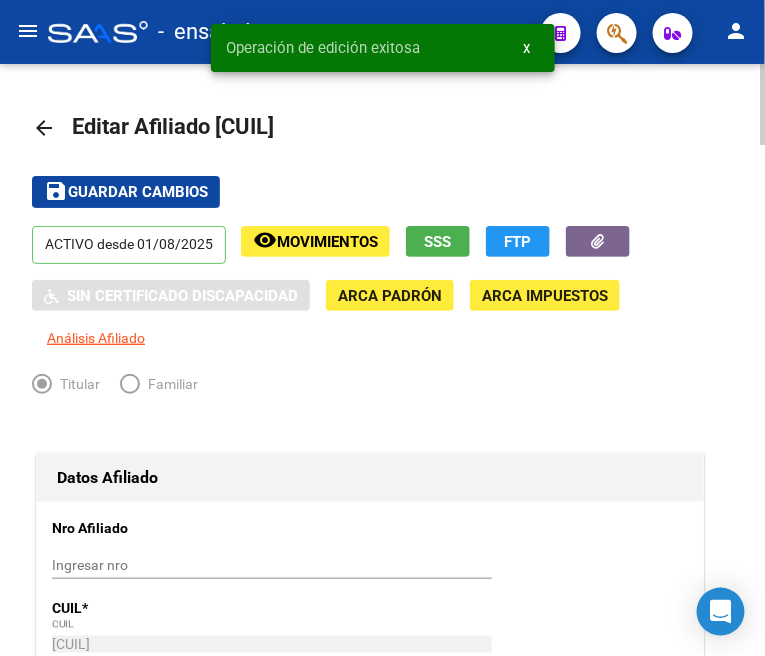 click on "arrow_back" 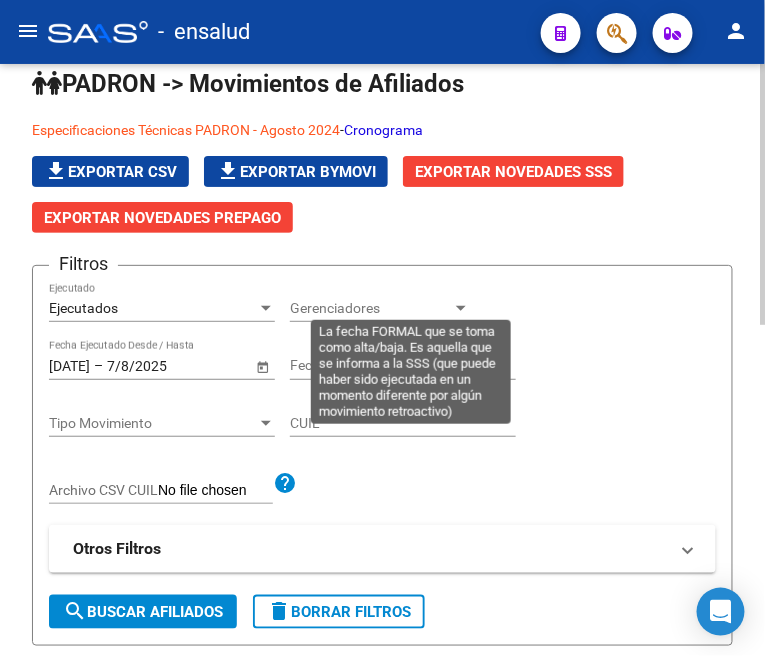 scroll, scrollTop: 111, scrollLeft: 0, axis: vertical 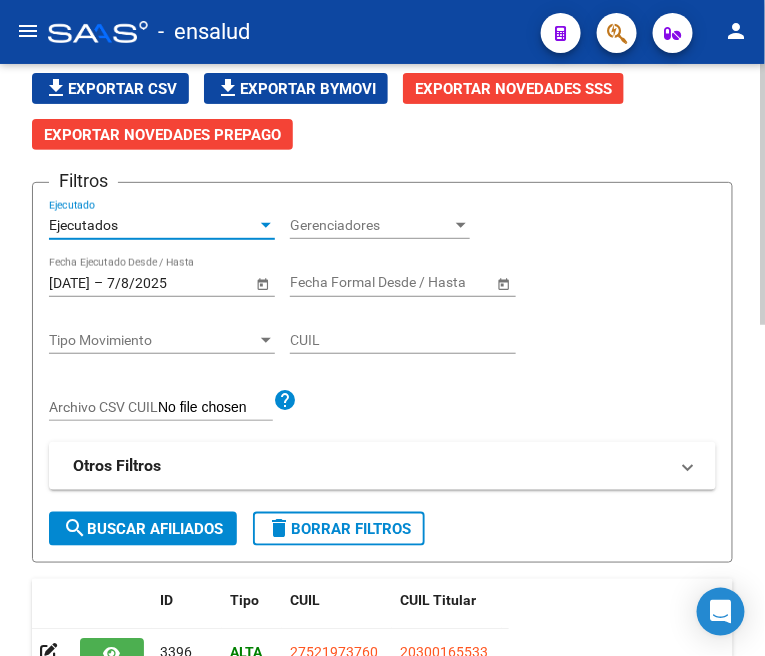click on "Ejecutados" at bounding box center (153, 225) 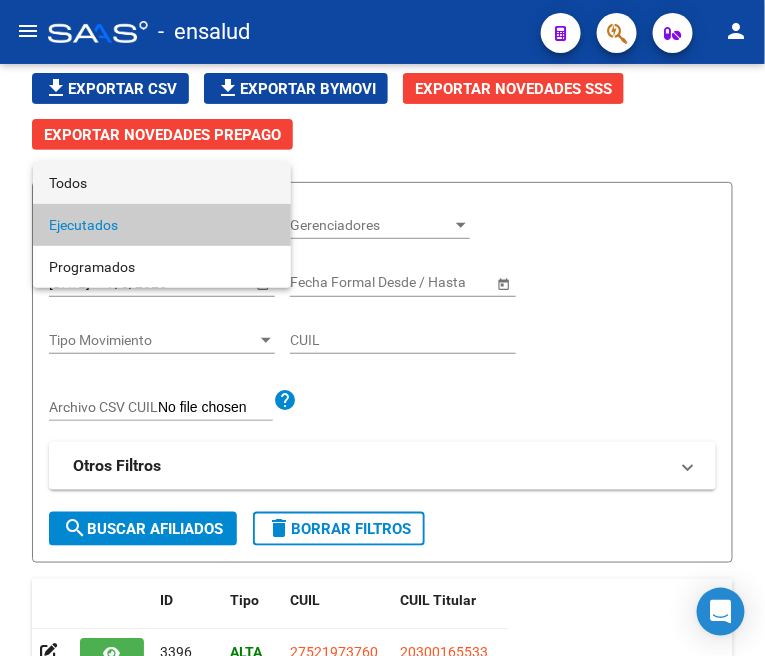 click on "Todos" at bounding box center (162, 183) 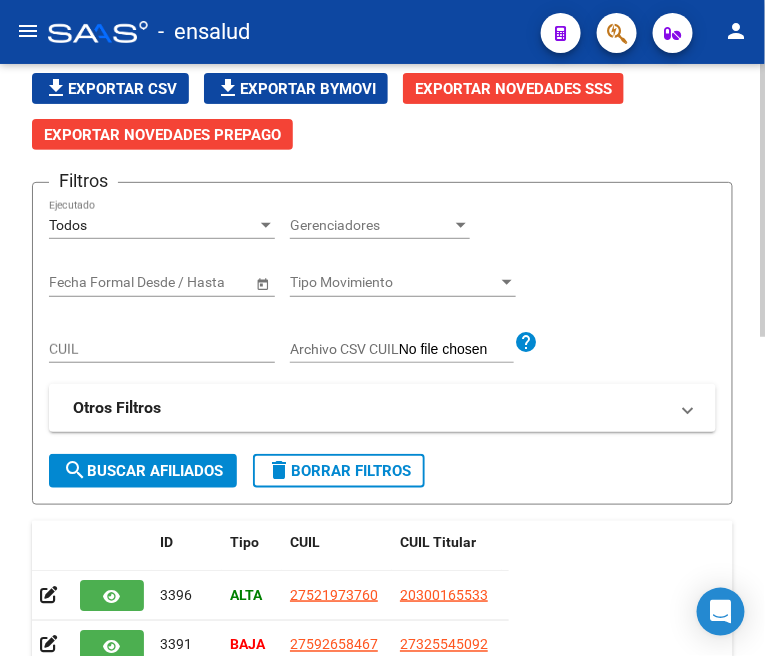 scroll, scrollTop: 0, scrollLeft: 0, axis: both 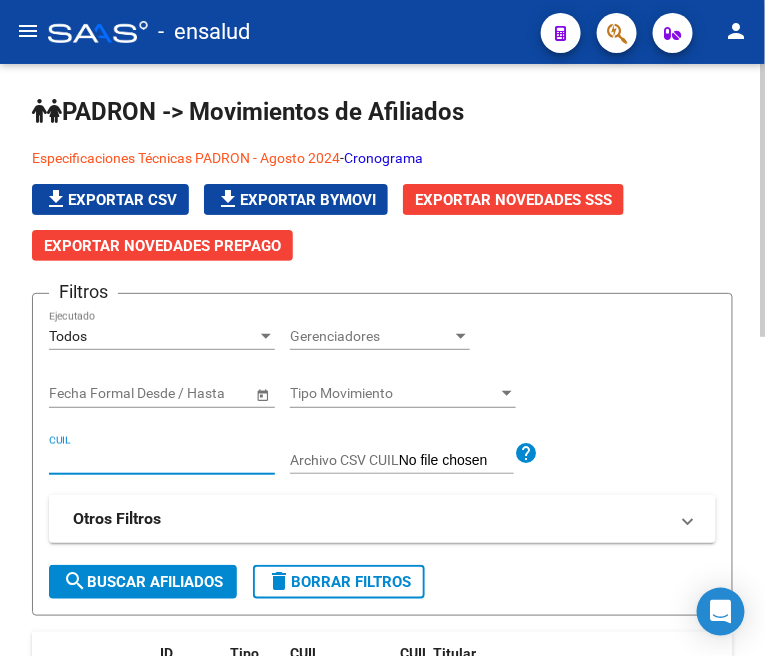 click on "CUIL" at bounding box center [162, 460] 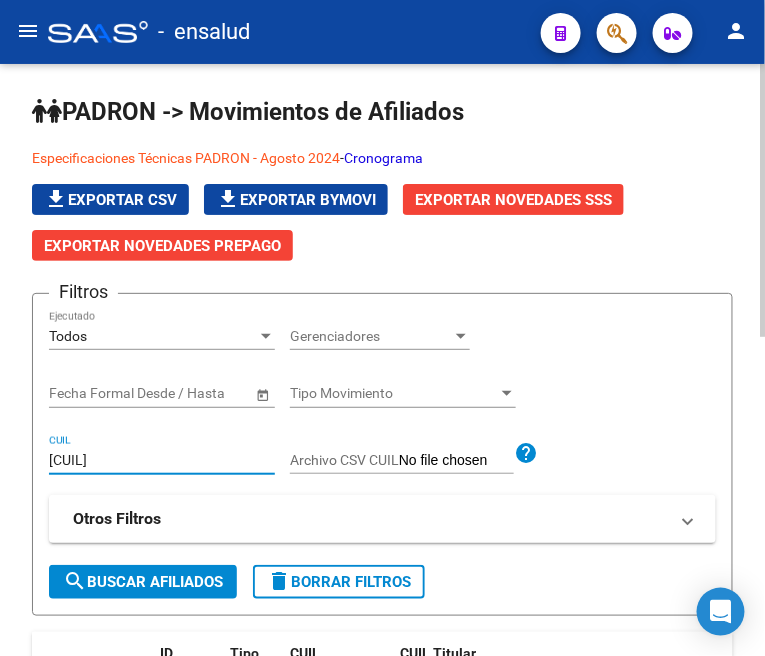 type on "[CUIL]" 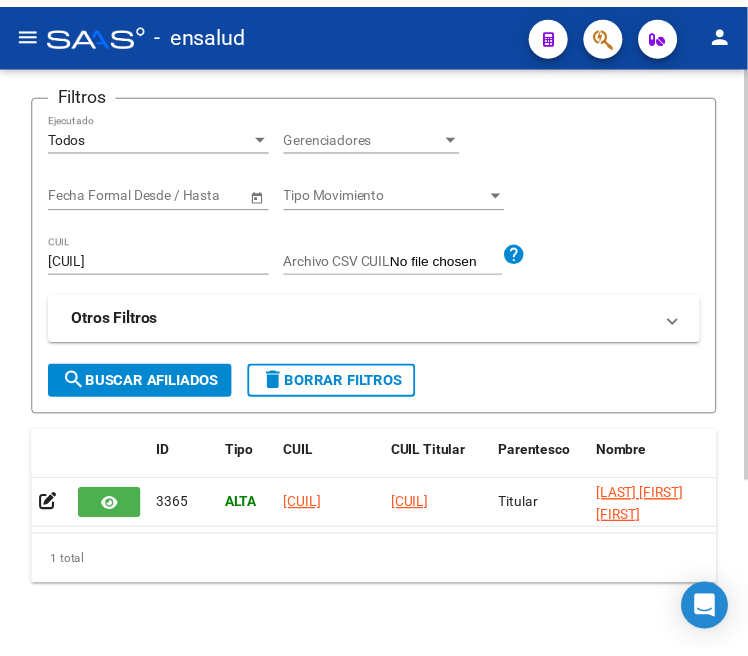 scroll, scrollTop: 222, scrollLeft: 0, axis: vertical 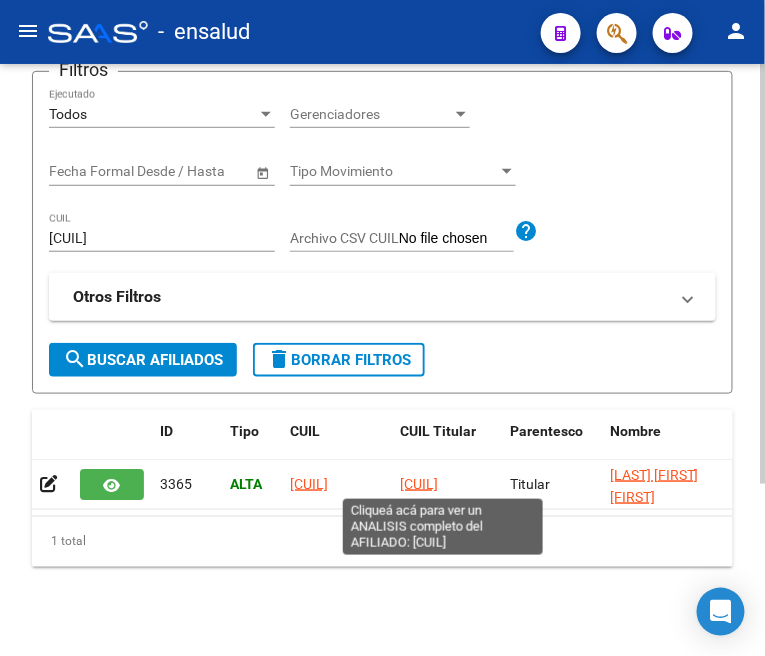 click on "[CUIL]" 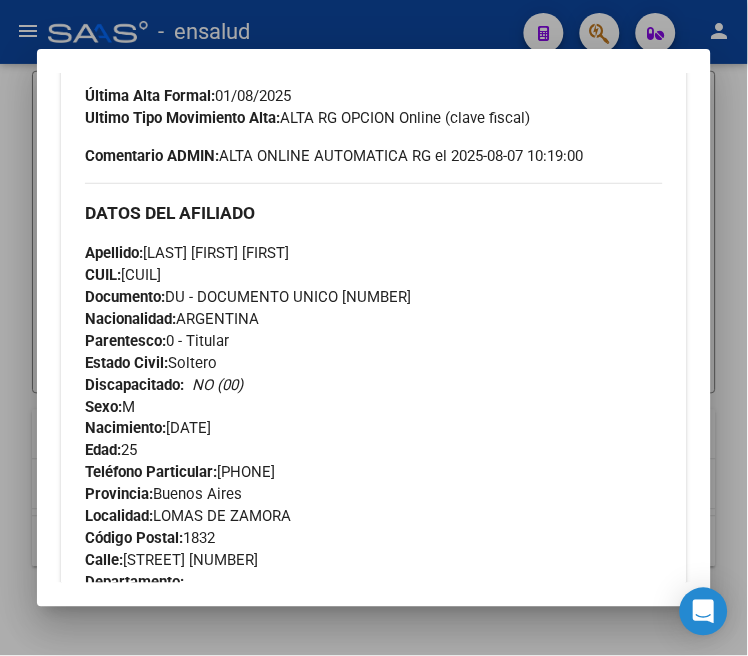 scroll, scrollTop: 555, scrollLeft: 0, axis: vertical 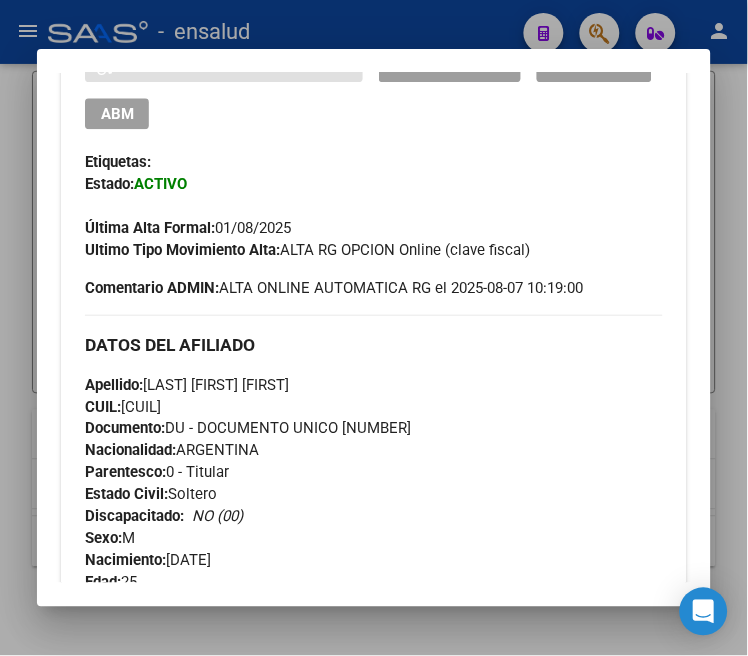 click on "ABM" at bounding box center [117, 114] 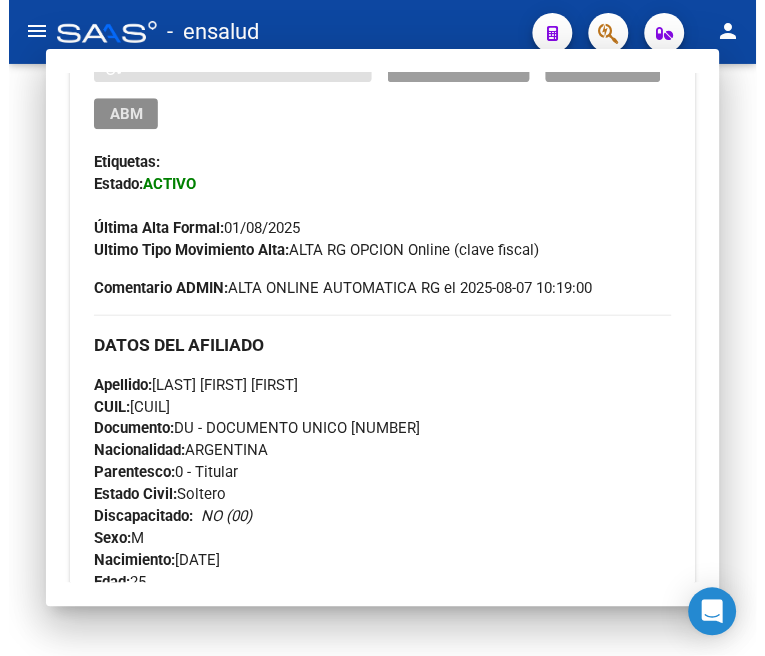 scroll, scrollTop: 0, scrollLeft: 0, axis: both 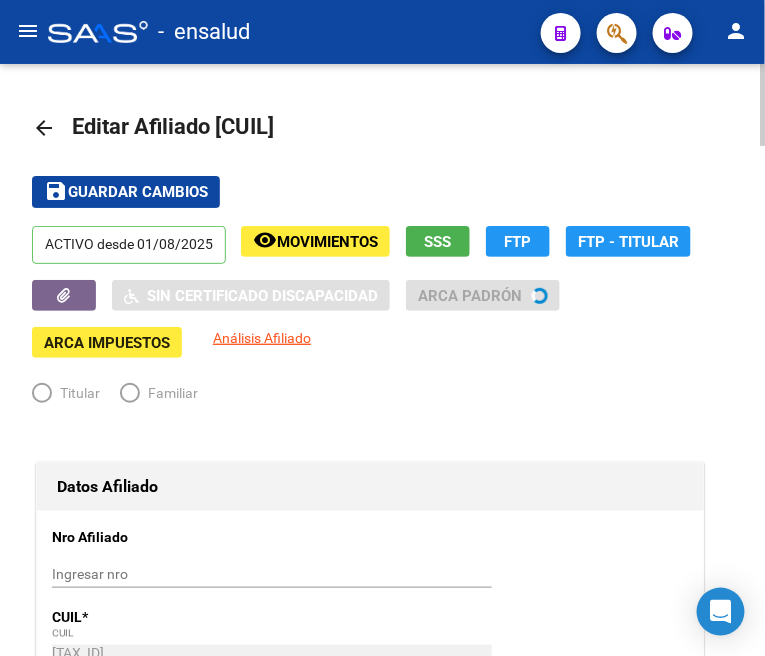 radio on "true" 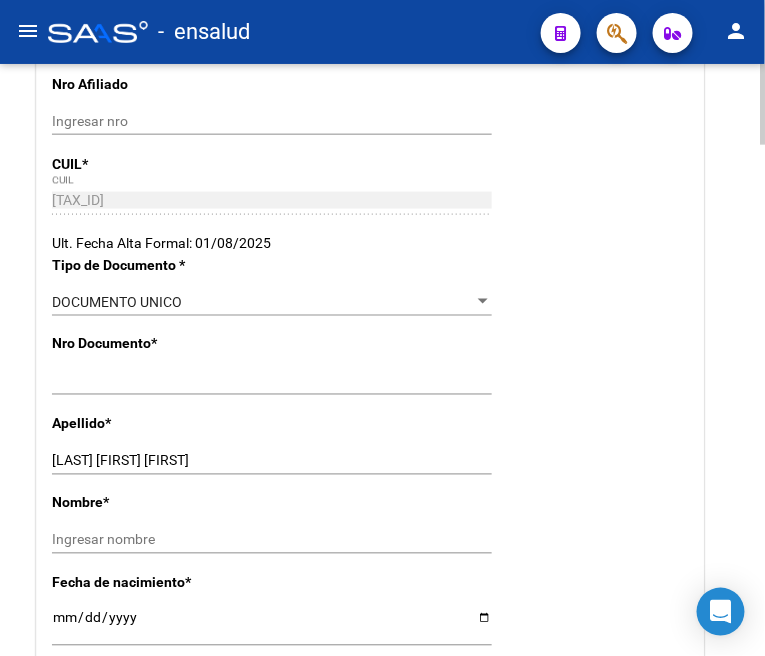 scroll, scrollTop: 666, scrollLeft: 0, axis: vertical 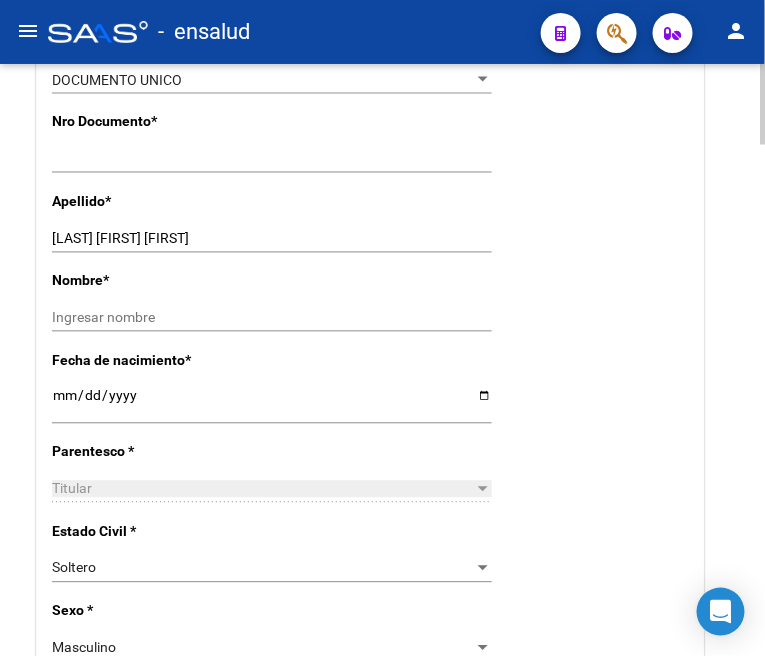 click on "[LAST] [FIRST] [FIRST]" at bounding box center [272, 239] 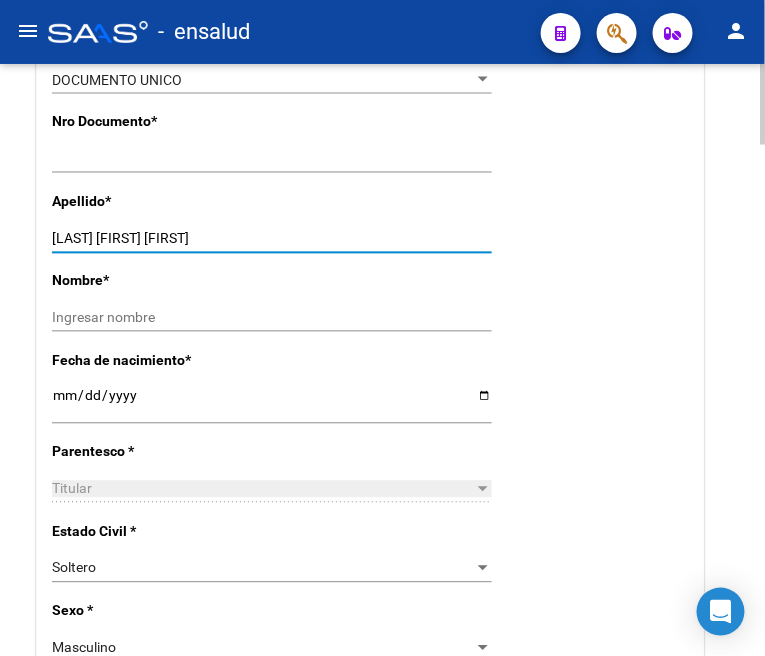 drag, startPoint x: 106, startPoint y: 234, endPoint x: 301, endPoint y: 238, distance: 195.04102 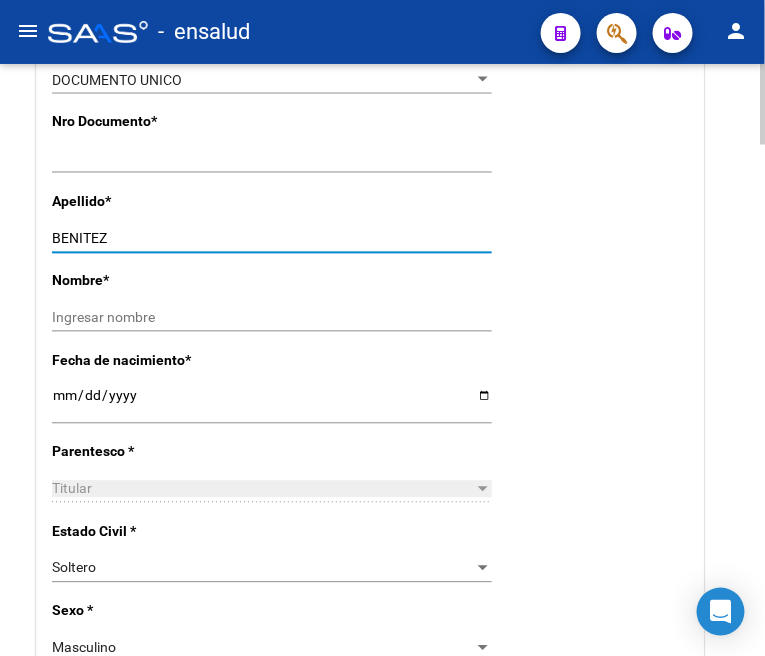 type on "BENITEZ" 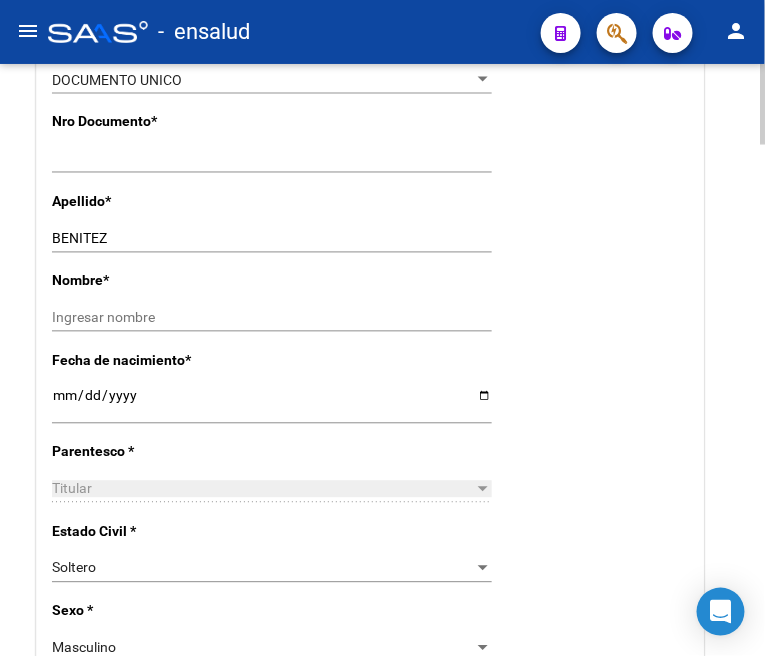 click on "Nombre  *   Ingresar nombre" 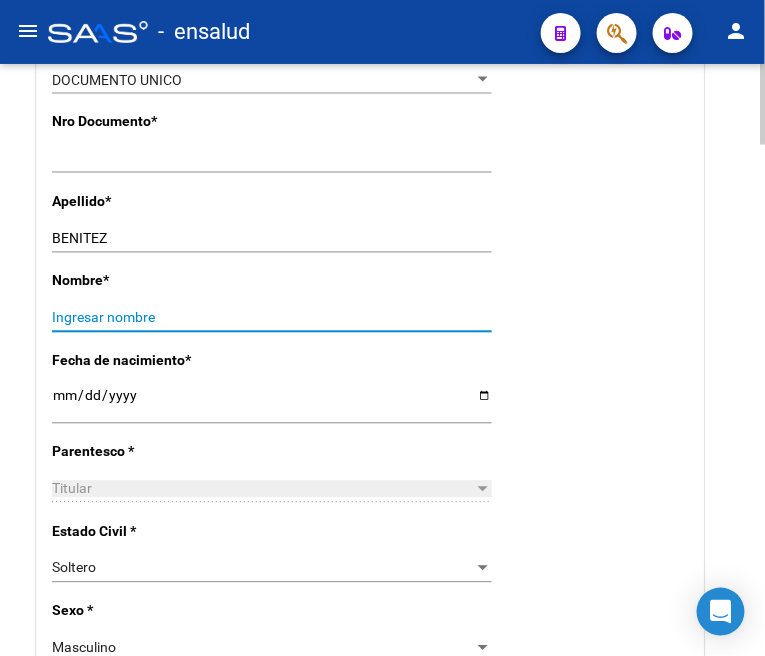 paste on "[FIRST] [MIDDLE]" 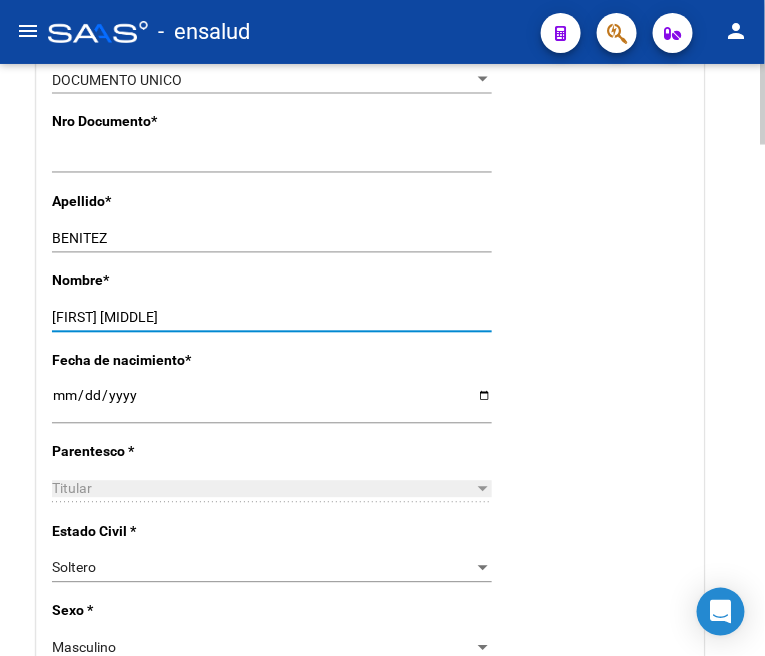 click on "[FIRST] [MIDDLE]" at bounding box center (272, 318) 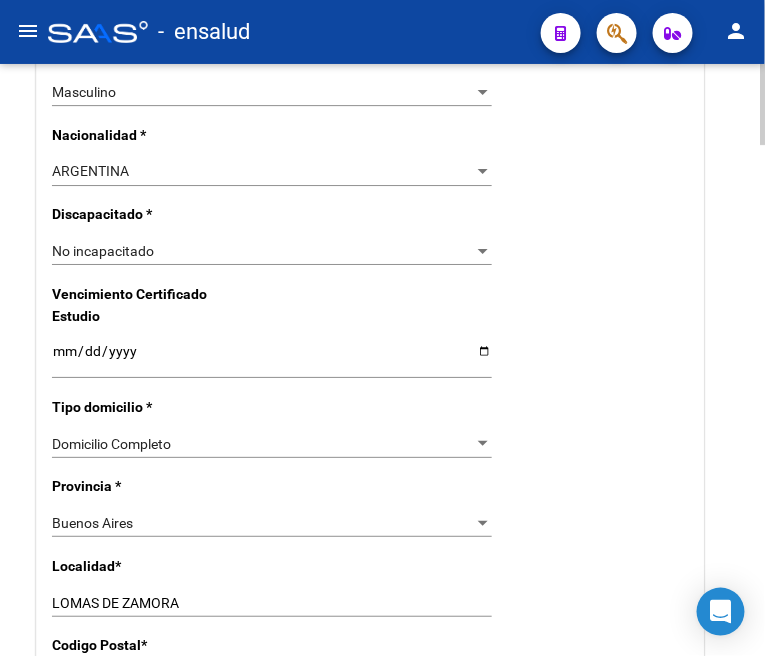 scroll, scrollTop: 1333, scrollLeft: 0, axis: vertical 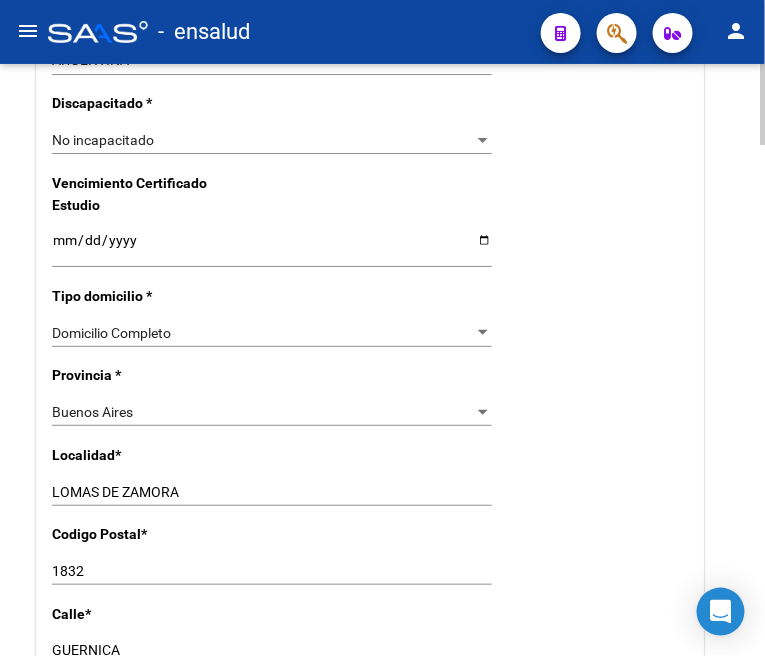 type on "[FIRST] [MIDDLE]" 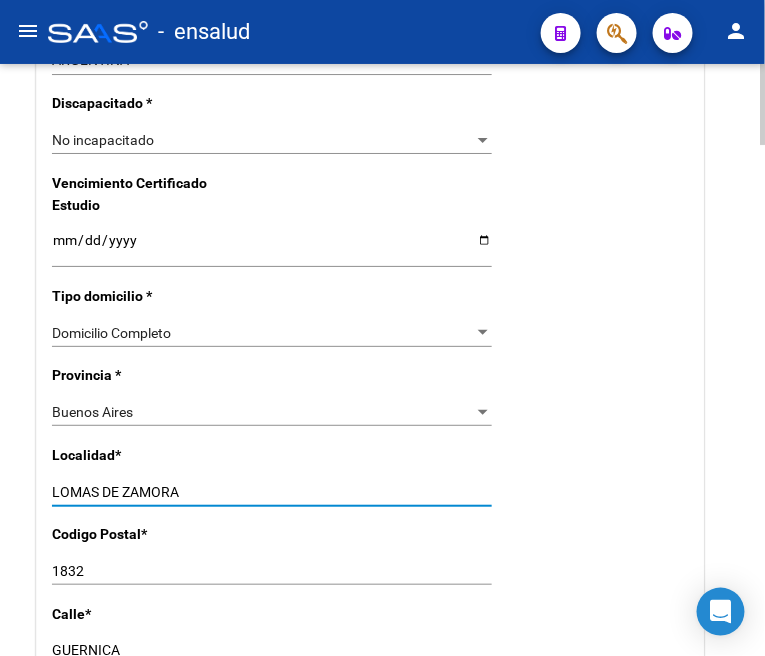 click on "LOMAS DE ZAMORA" at bounding box center [272, 492] 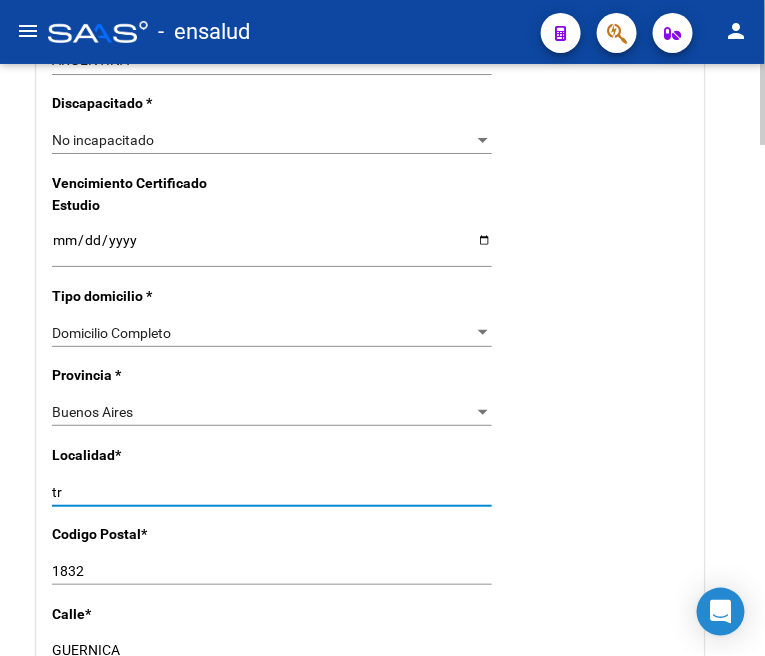 type on "t" 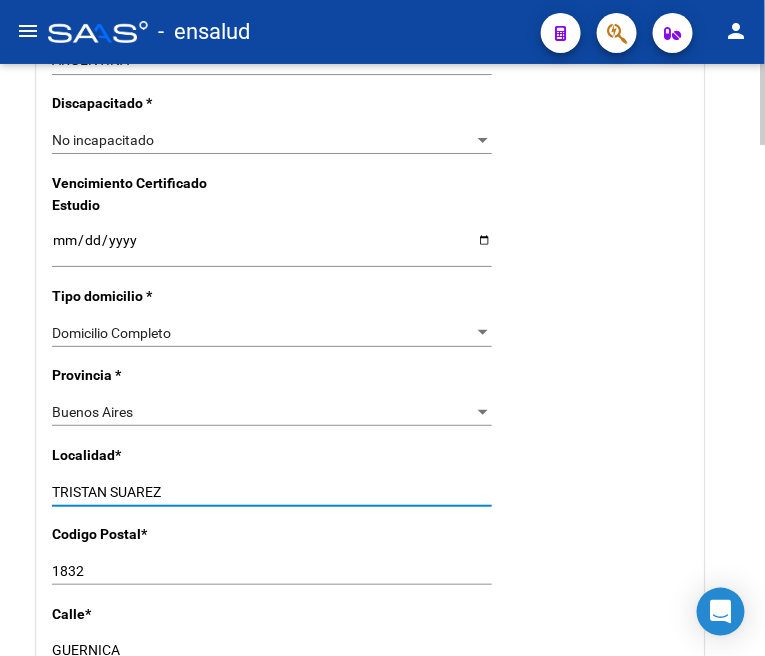 type on "TRISTAN SUAREZ" 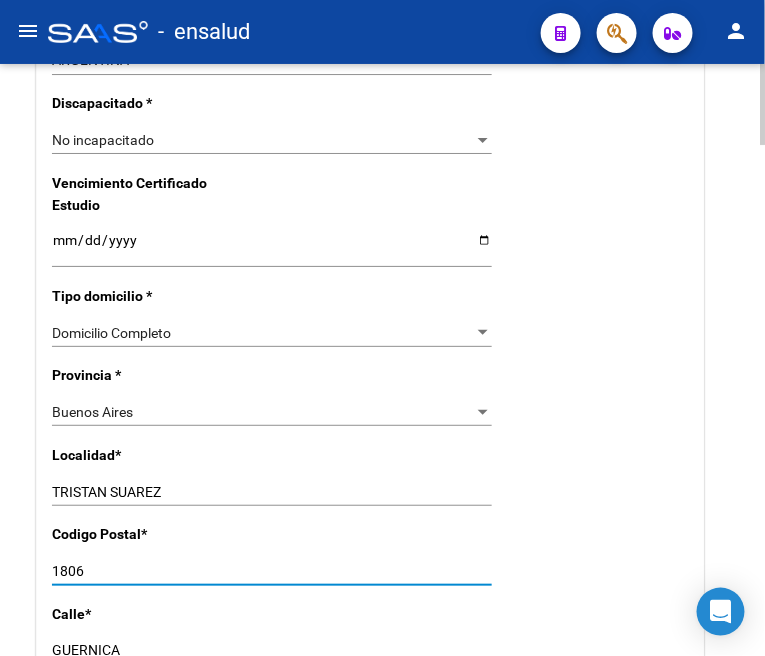 type on "1806" 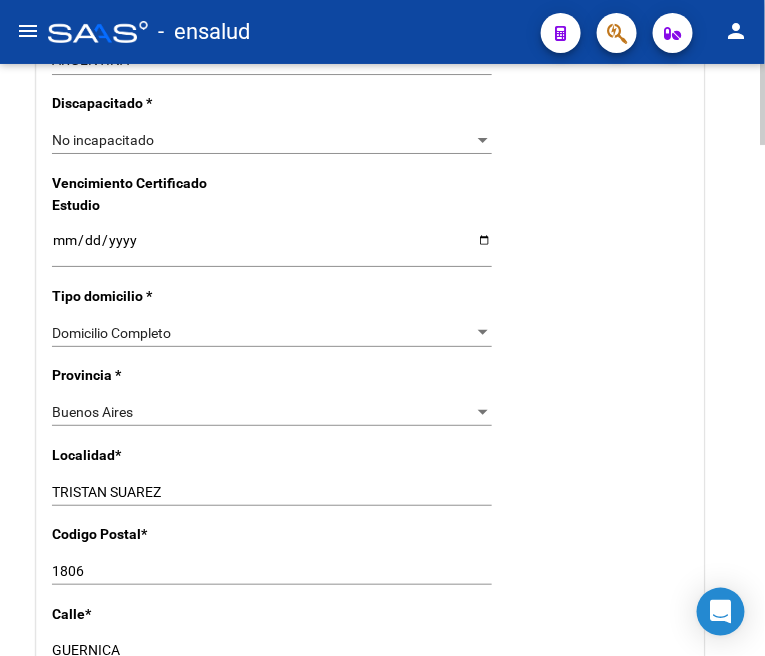 scroll, scrollTop: 1335, scrollLeft: 0, axis: vertical 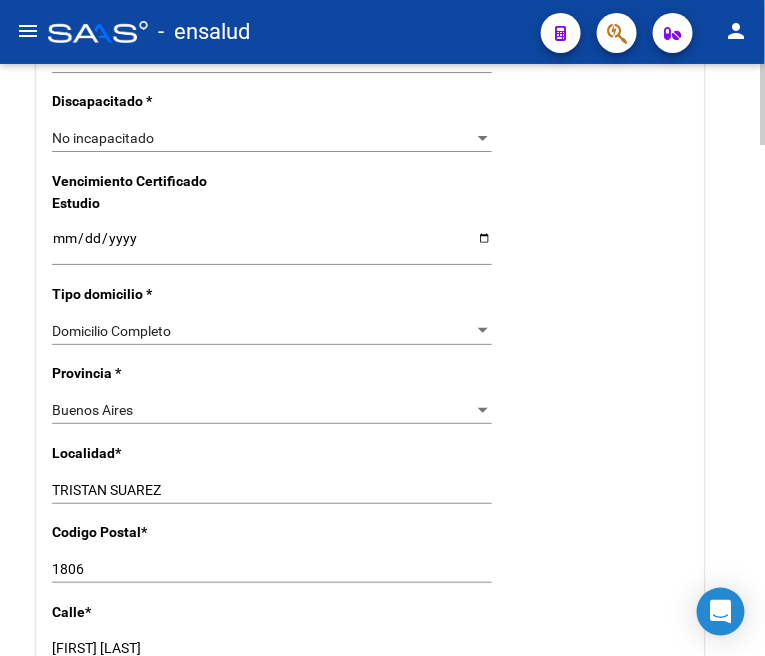 type on "[FIRST] [LAST]" 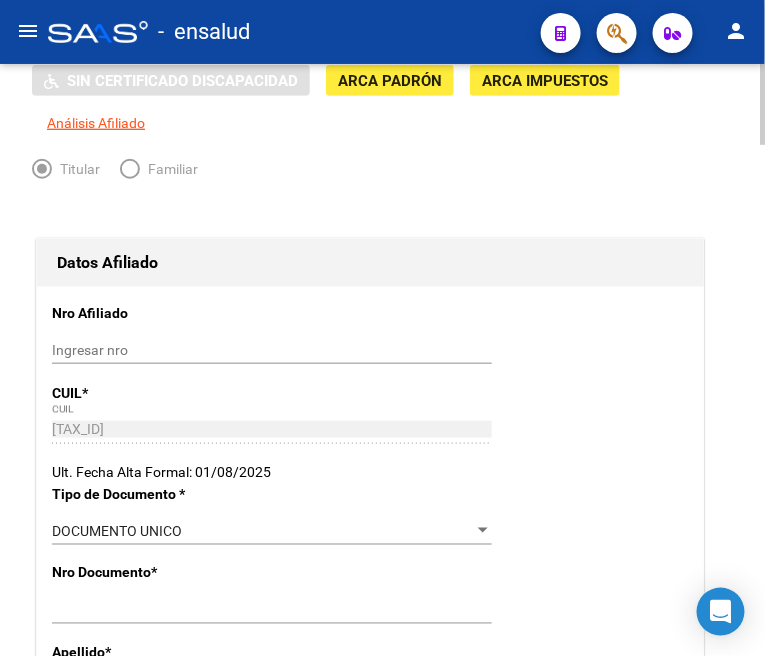 scroll, scrollTop: 0, scrollLeft: 0, axis: both 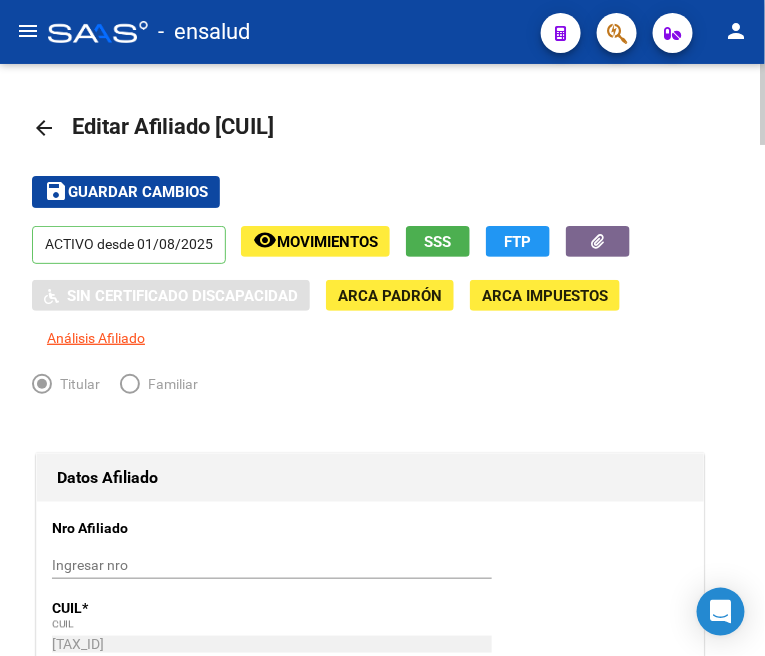 type on "864" 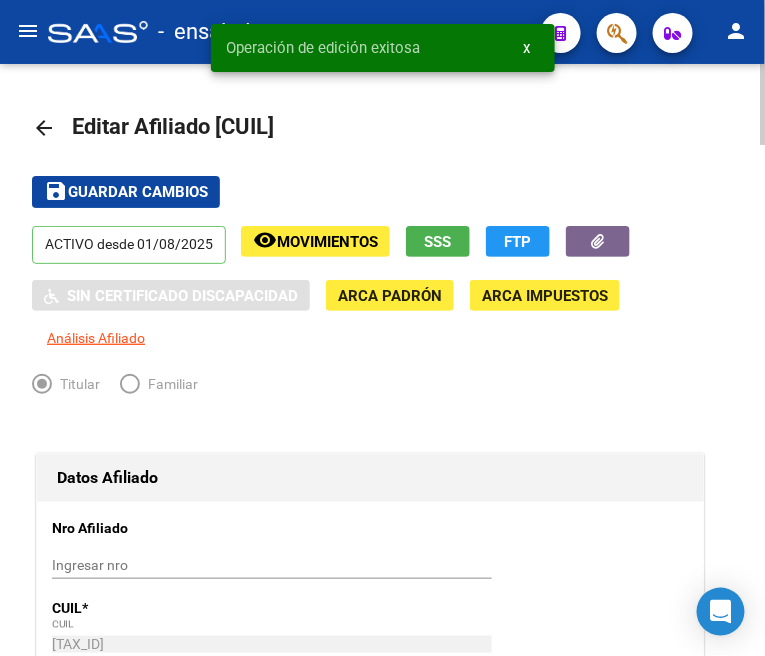 click on "arrow_back" 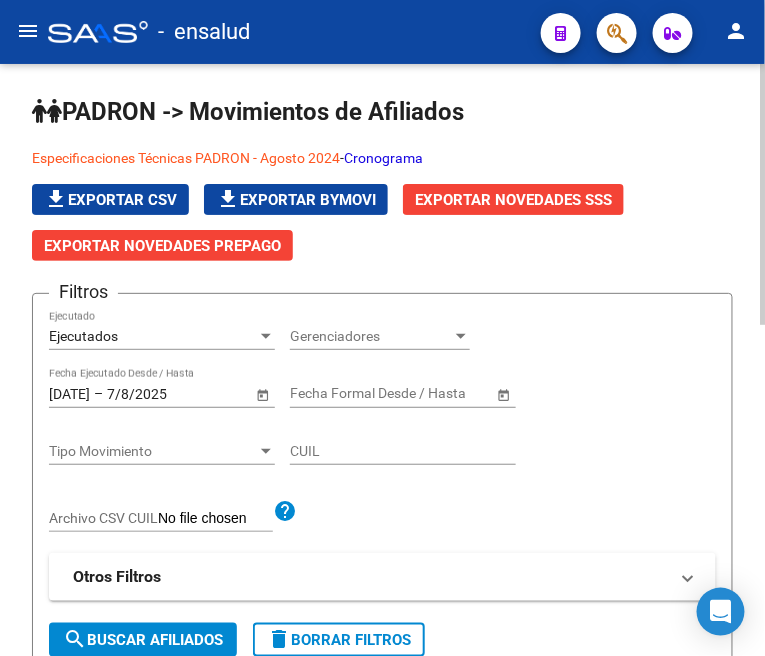 click on "Ejecutados" at bounding box center (153, 336) 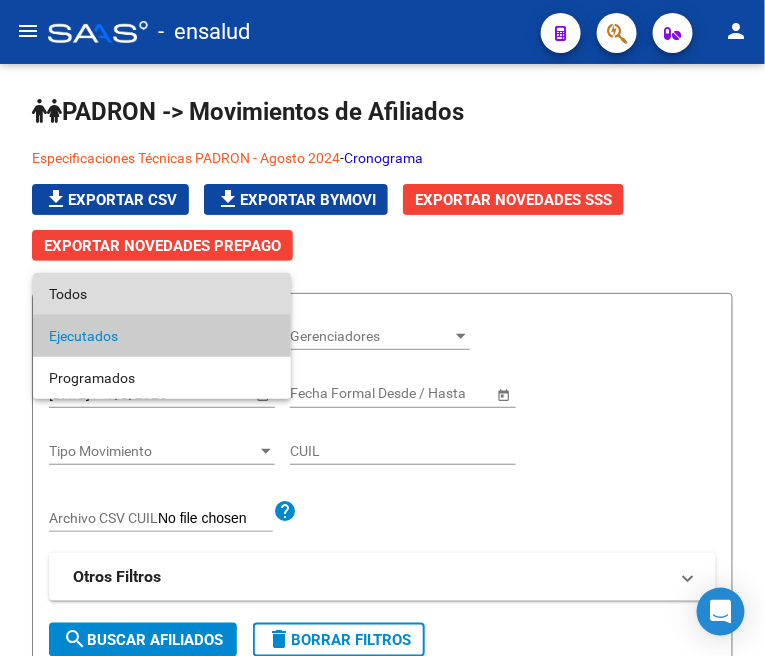 click on "Todos" at bounding box center [162, 294] 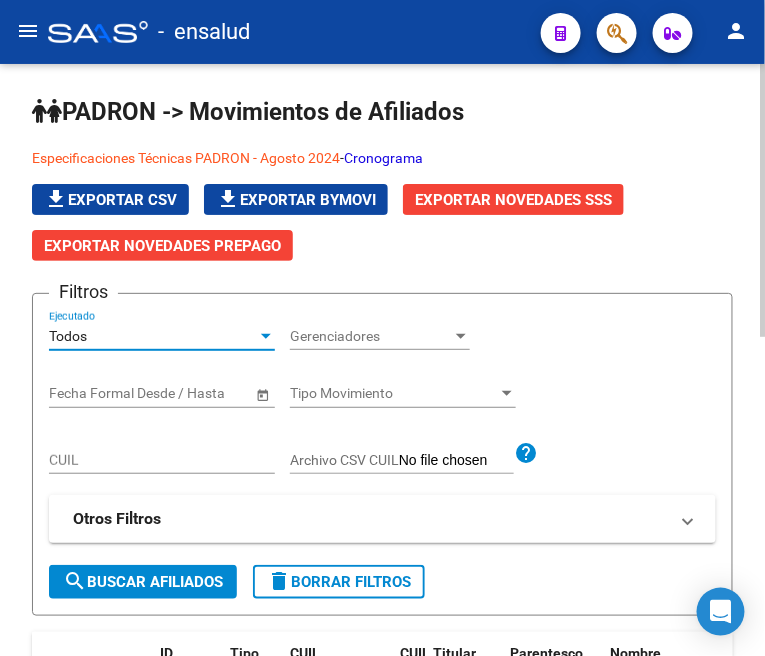 click on "CUIL" at bounding box center (162, 460) 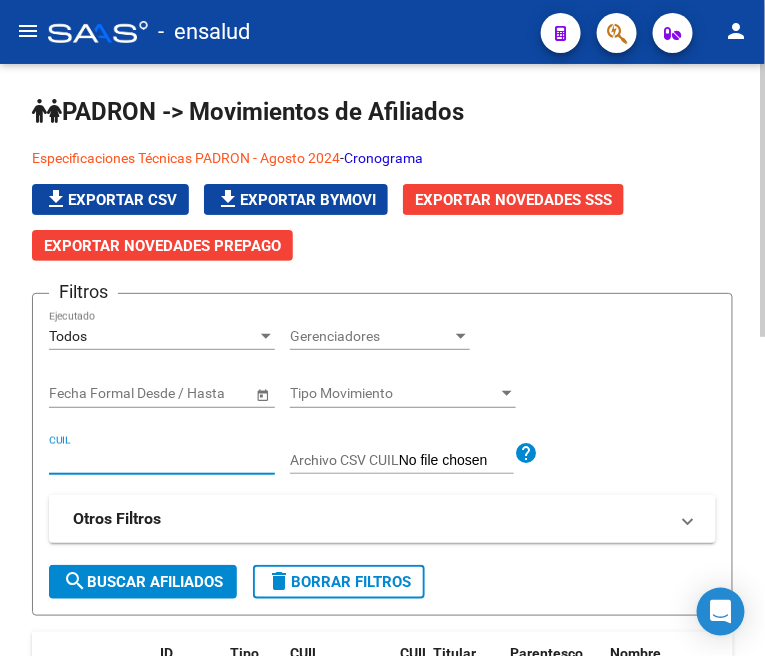 paste on "20353493982" 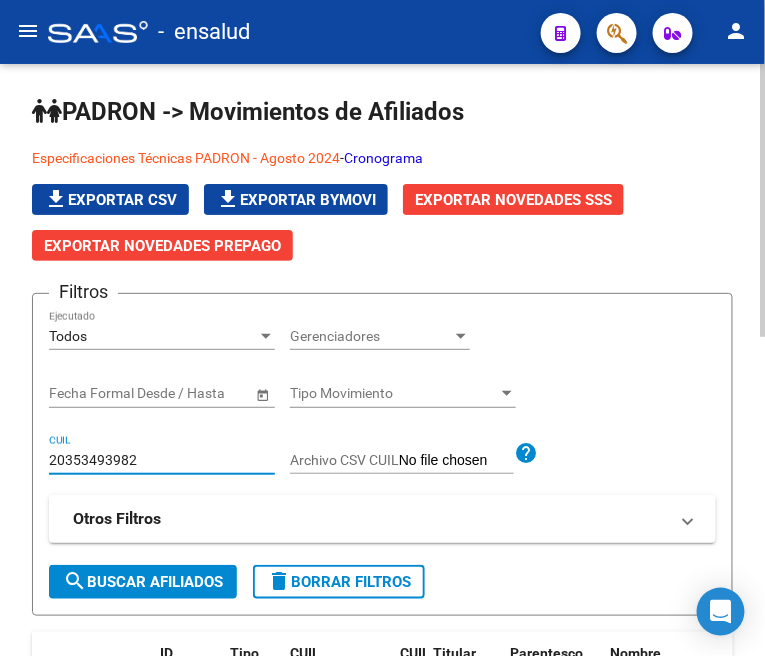 type on "20353493982" 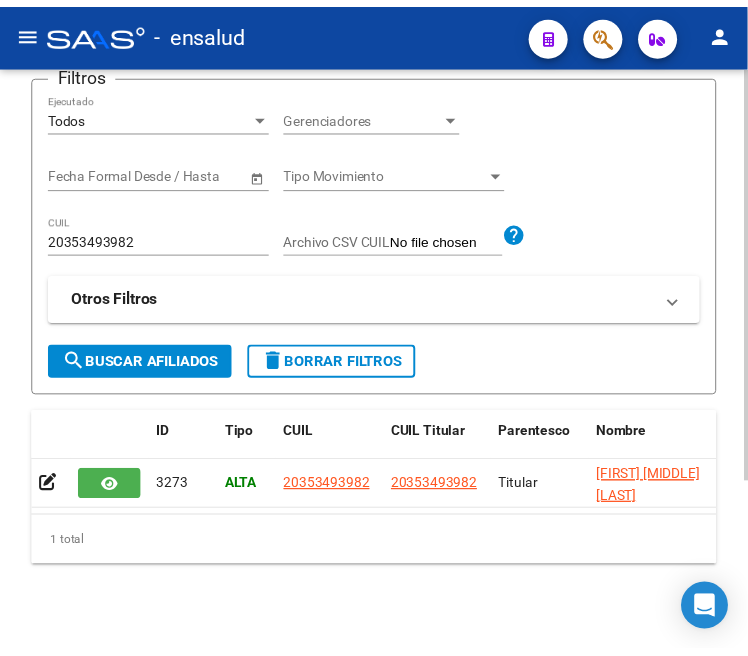 scroll, scrollTop: 245, scrollLeft: 0, axis: vertical 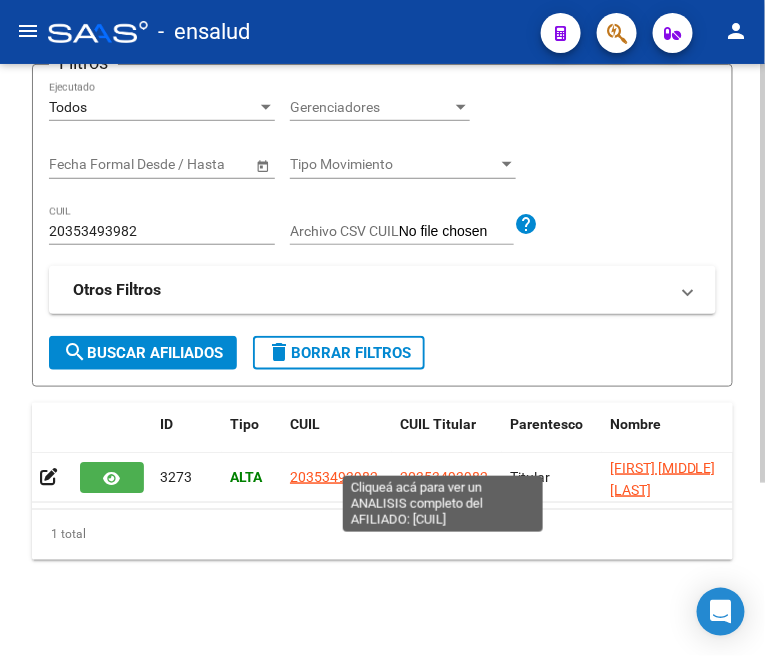 click on "20353493982" 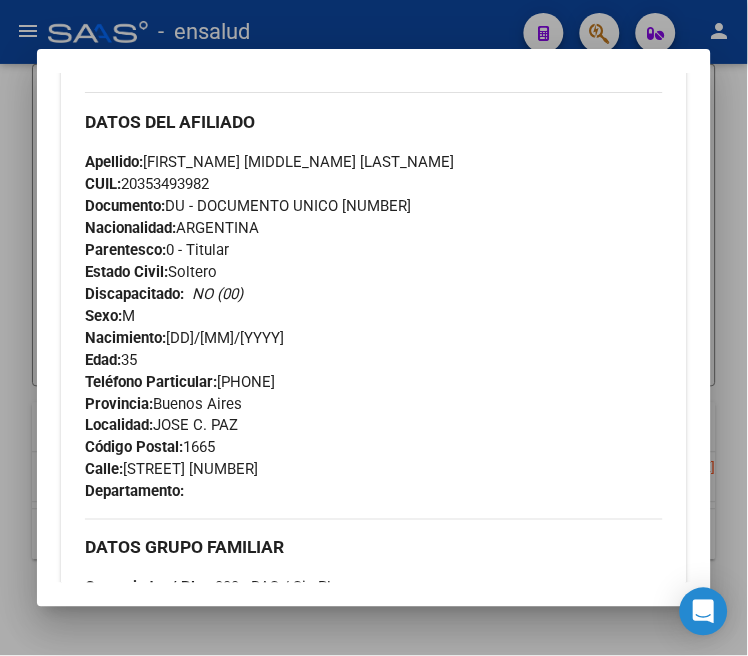 scroll, scrollTop: 777, scrollLeft: 0, axis: vertical 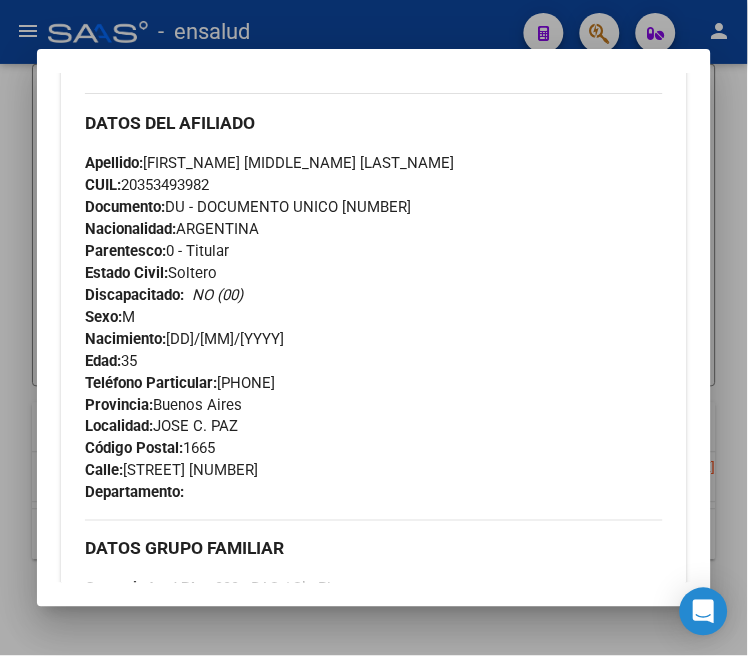 click at bounding box center (374, 328) 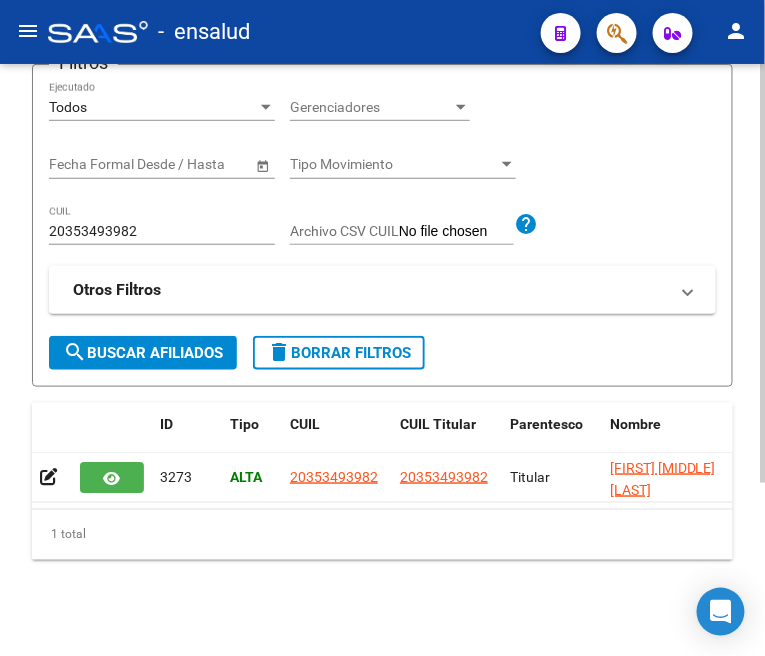 click on "20353493982" at bounding box center (162, 231) 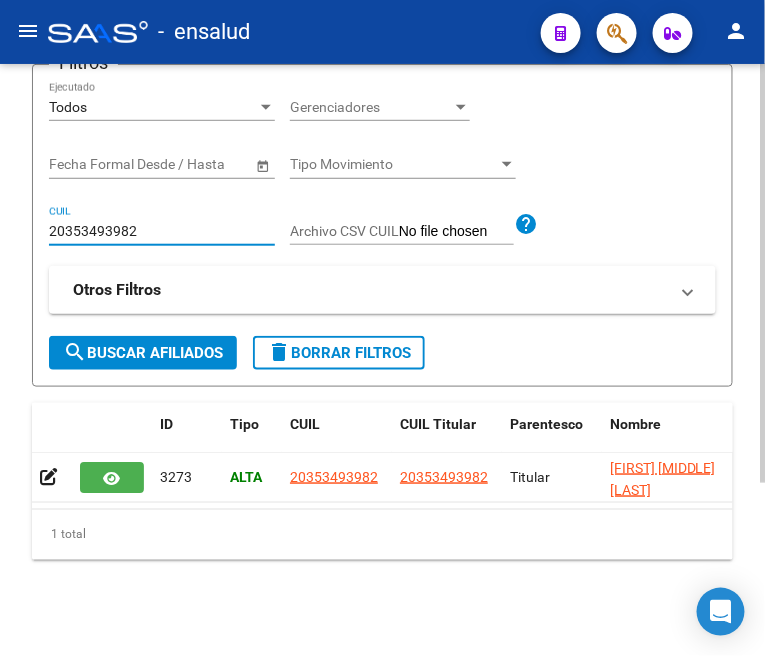 click on "20353493982" at bounding box center (162, 231) 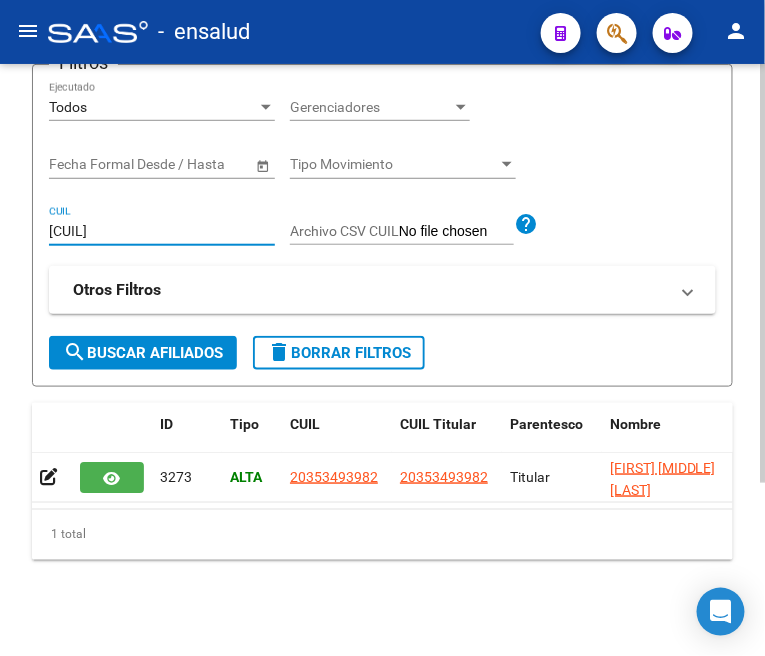 type on "[CUIL]" 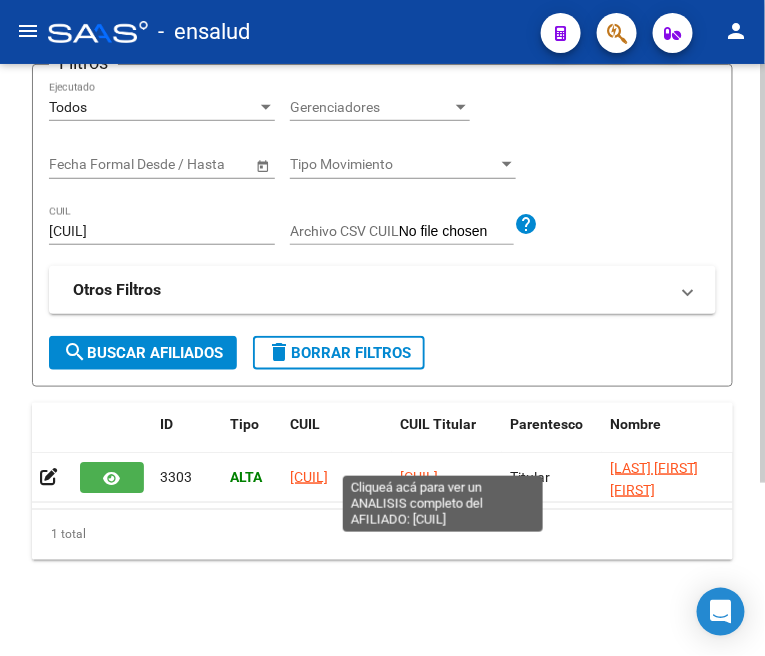 click on "[CUIL]" 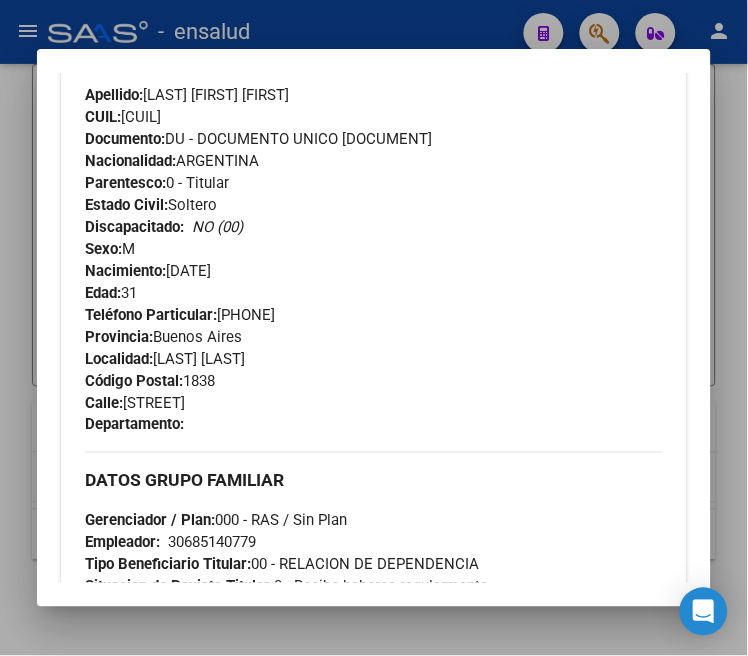 scroll, scrollTop: 777, scrollLeft: 0, axis: vertical 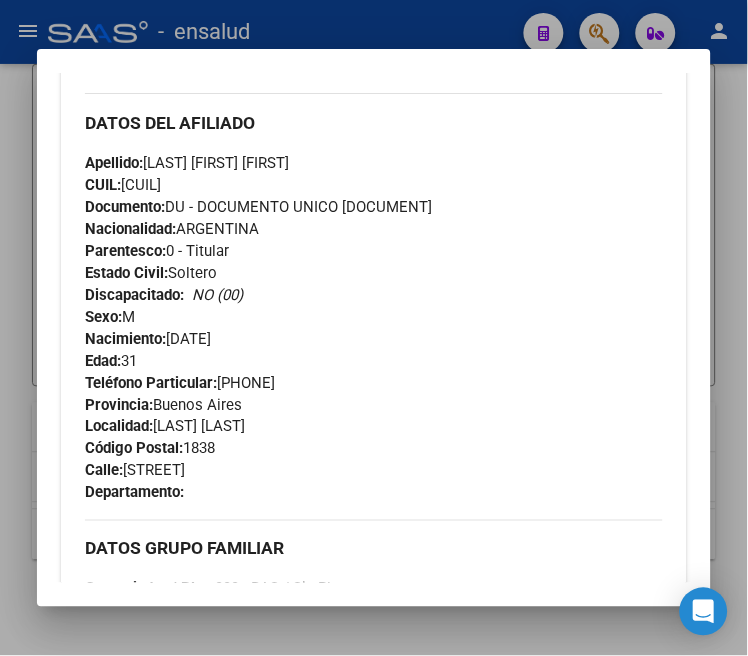 click at bounding box center (374, 328) 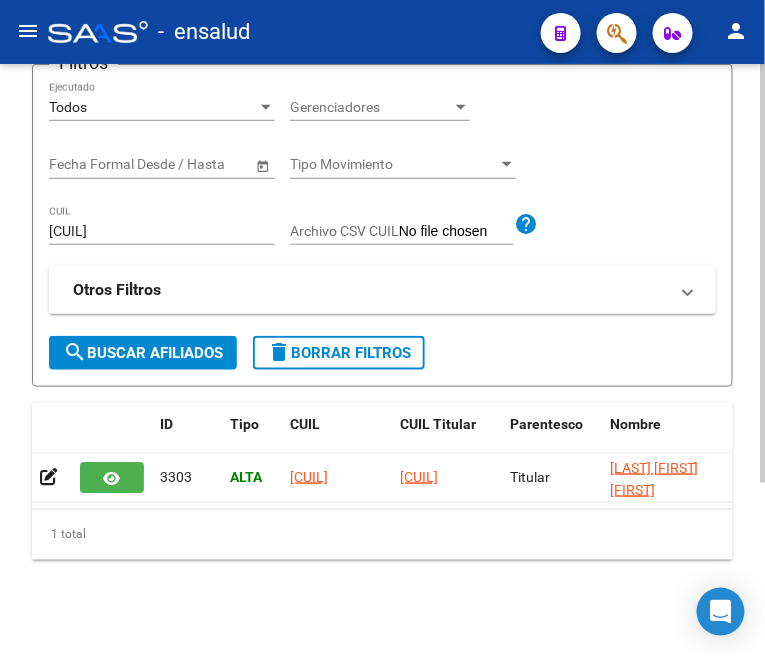 click on "[CUIL]" at bounding box center (162, 231) 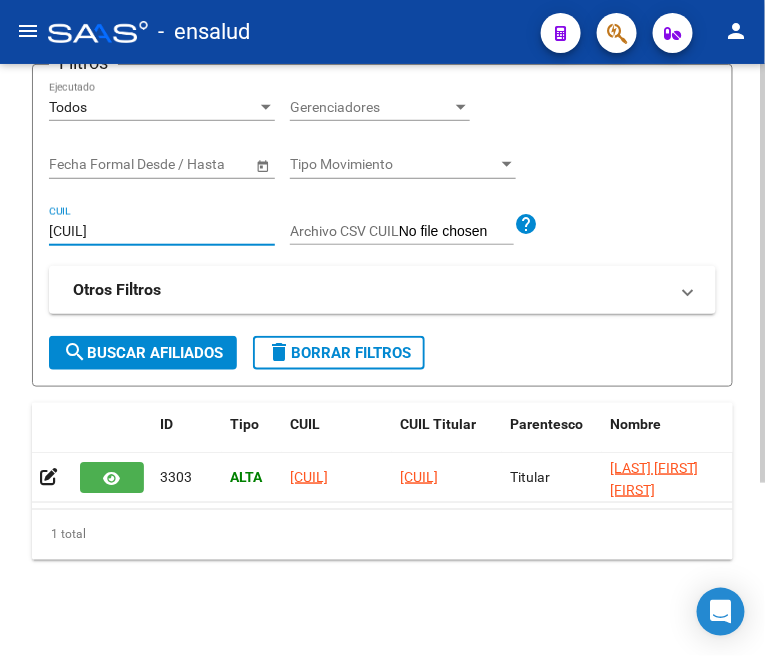 click on "[CUIL]" at bounding box center [162, 231] 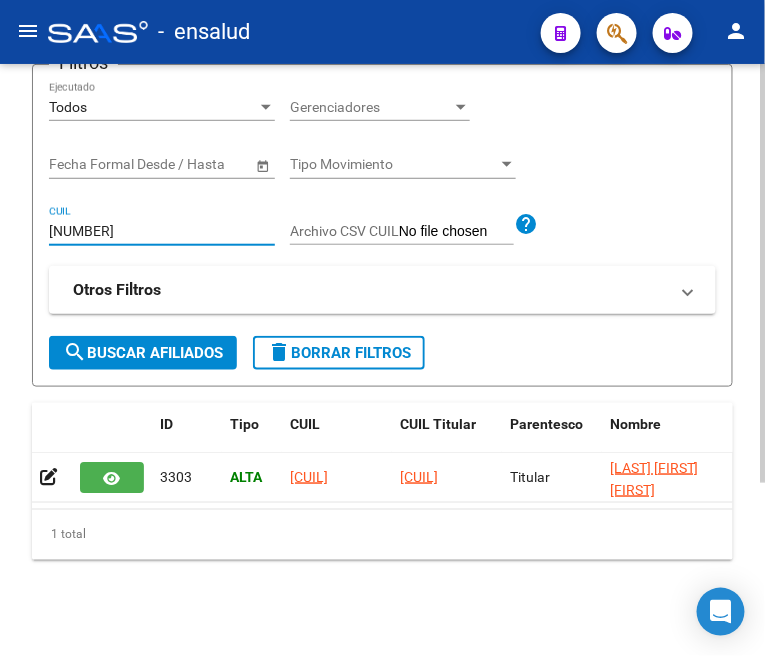 type on "[NUMBER]" 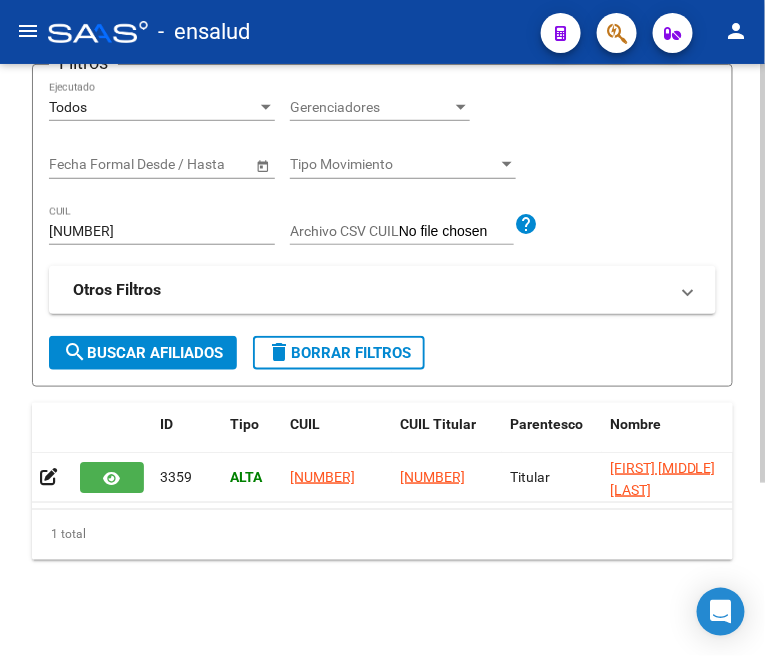 click on "[NUMBER]" 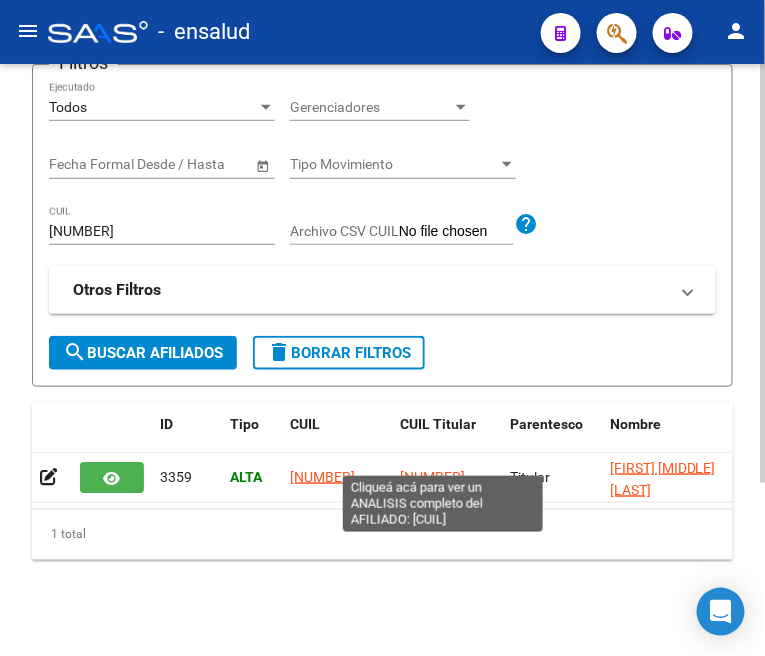 click on "[NUMBER]" 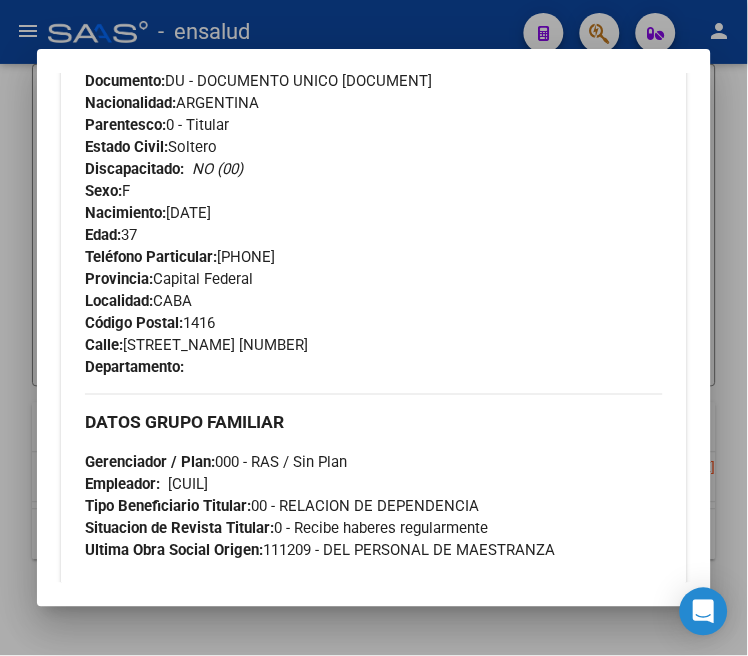 scroll, scrollTop: 792, scrollLeft: 0, axis: vertical 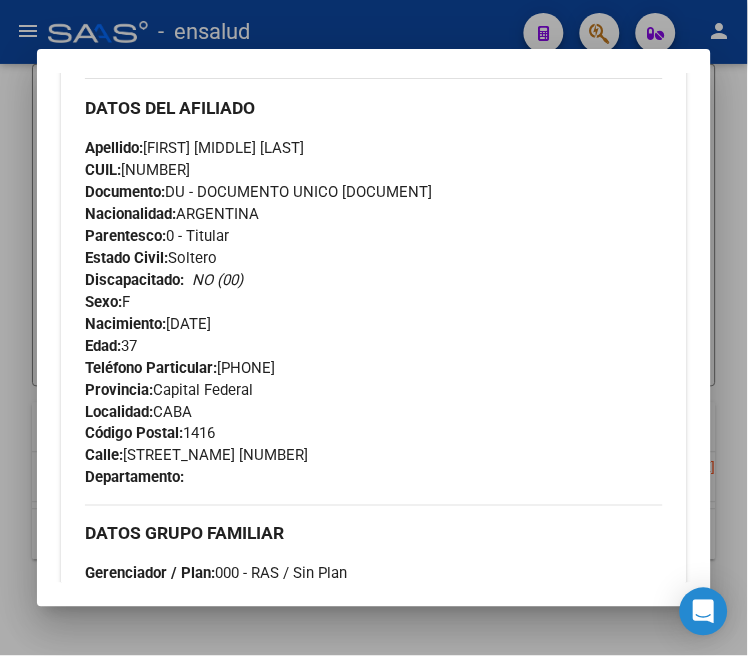 click at bounding box center (374, 328) 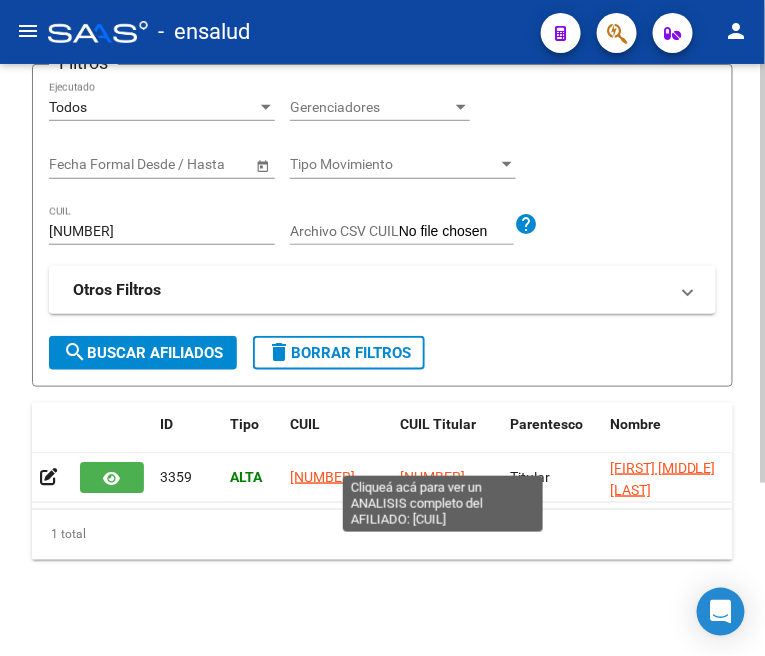 click on "[NUMBER]" 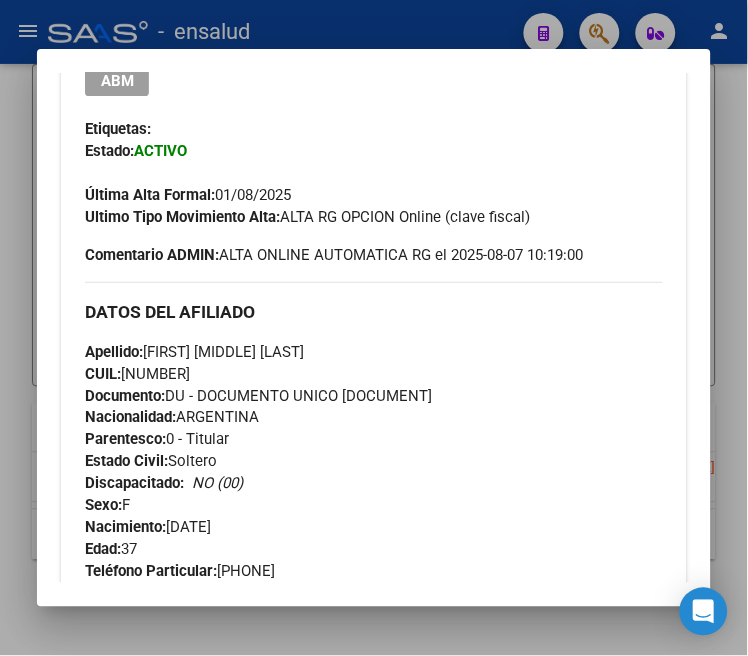 scroll, scrollTop: 444, scrollLeft: 0, axis: vertical 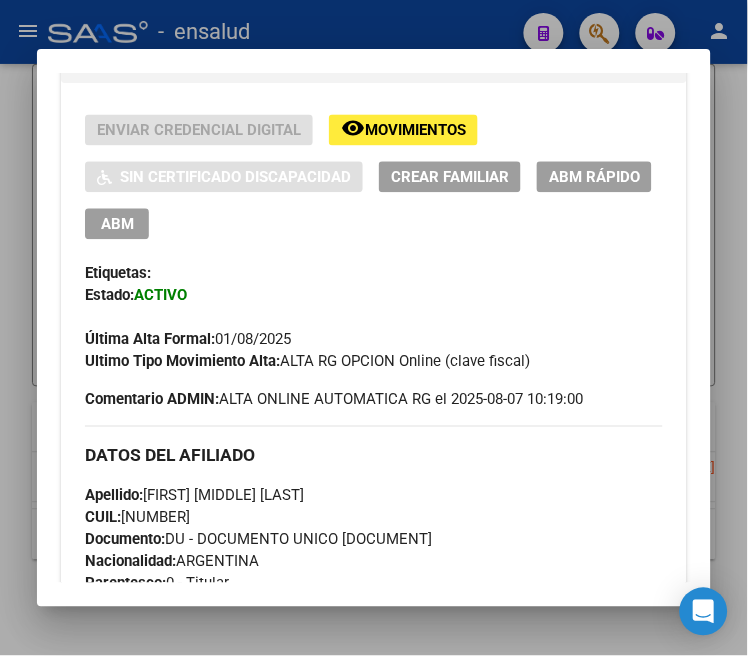 click on "ABM" at bounding box center (117, 225) 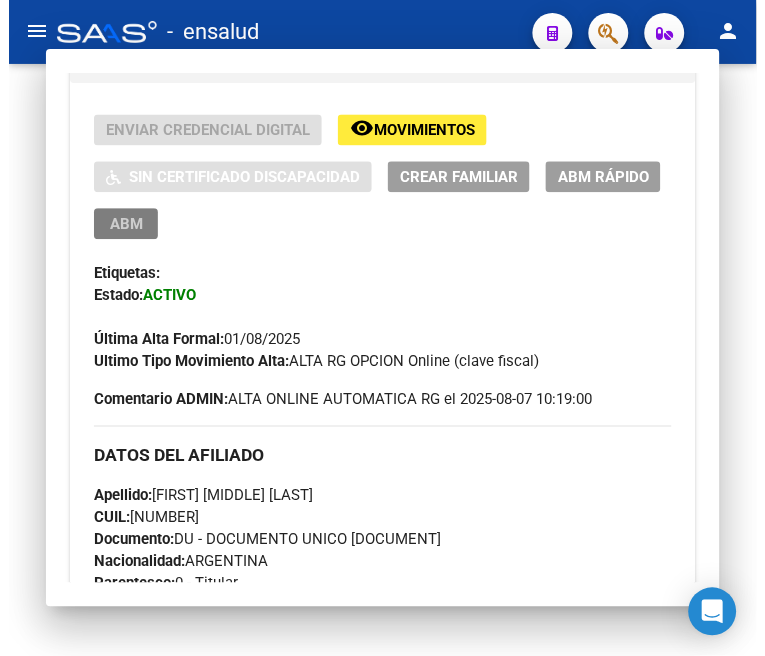scroll, scrollTop: 0, scrollLeft: 0, axis: both 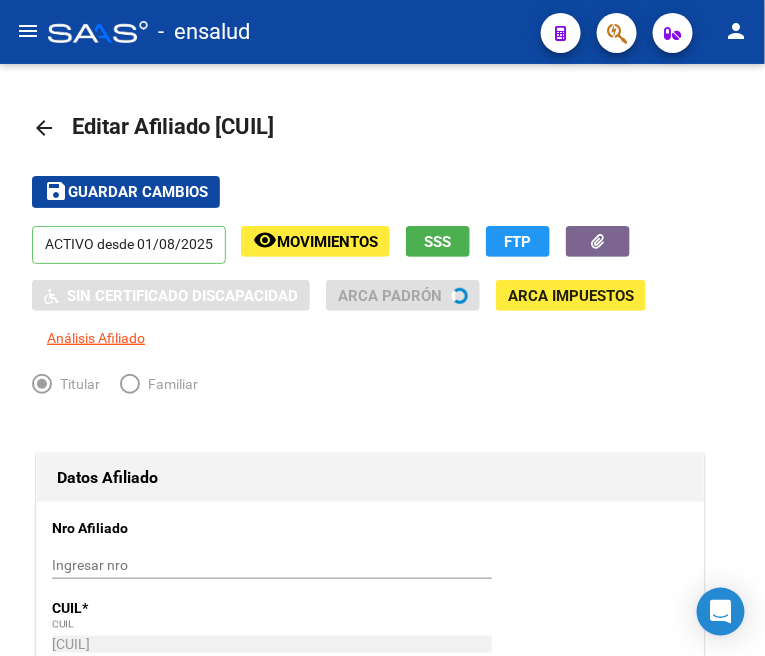 radio on "true" 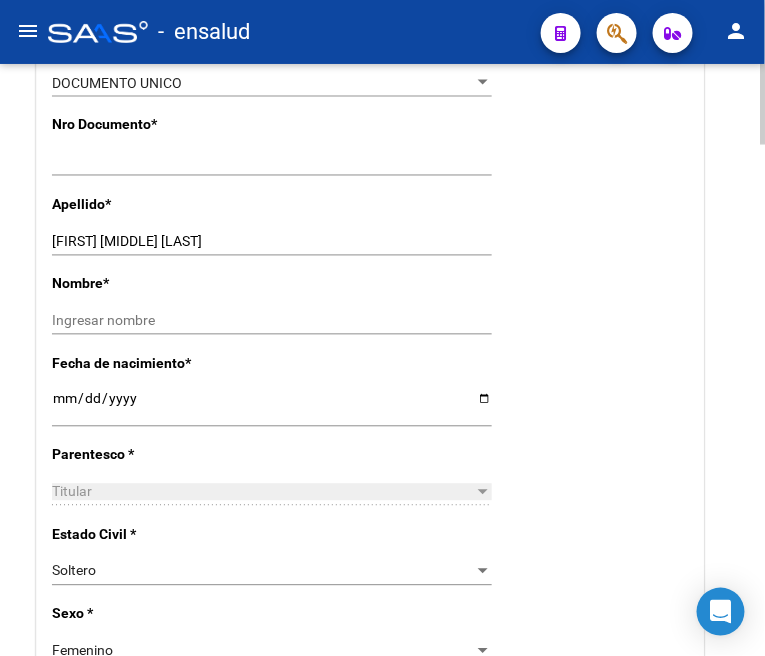 scroll, scrollTop: 666, scrollLeft: 0, axis: vertical 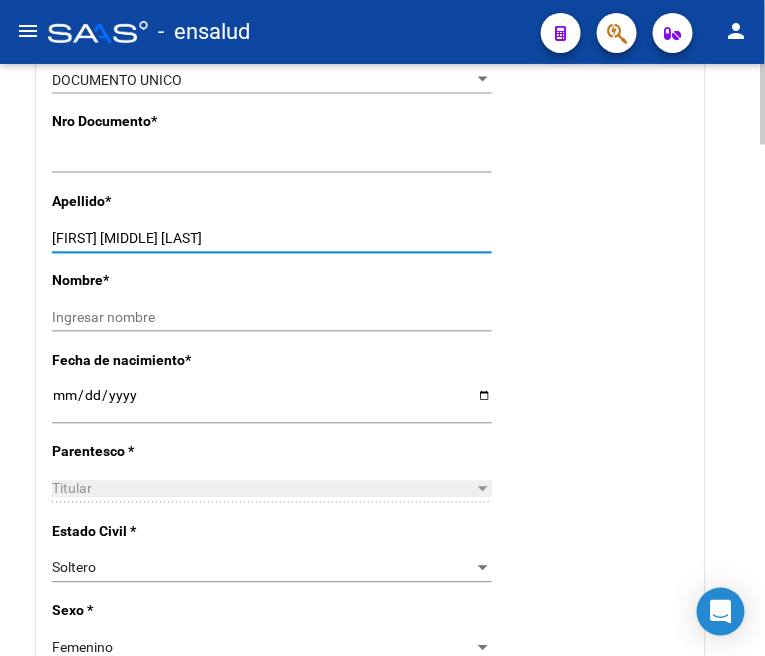 drag, startPoint x: 110, startPoint y: 241, endPoint x: 231, endPoint y: 241, distance: 121 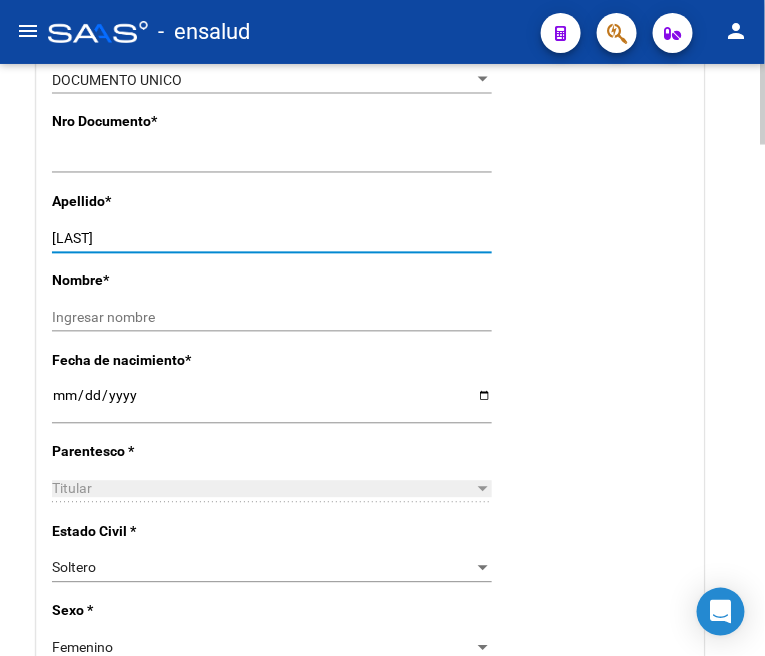 type on "[LAST]" 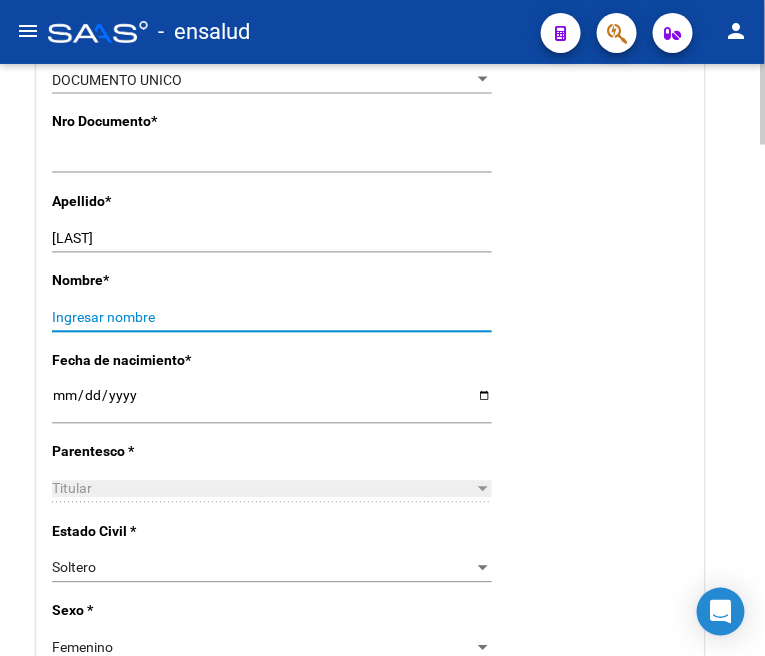 click on "Ingresar nombre" at bounding box center (272, 318) 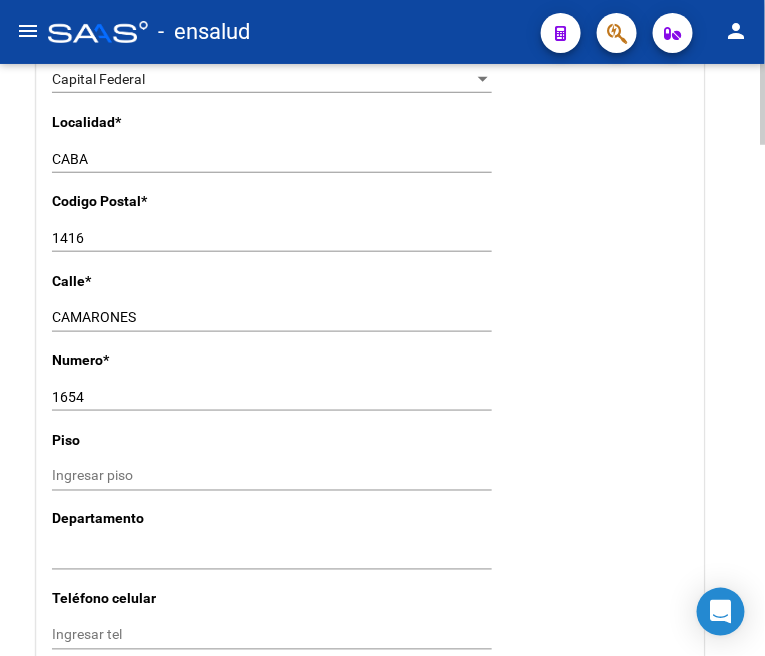 scroll, scrollTop: 1555, scrollLeft: 0, axis: vertical 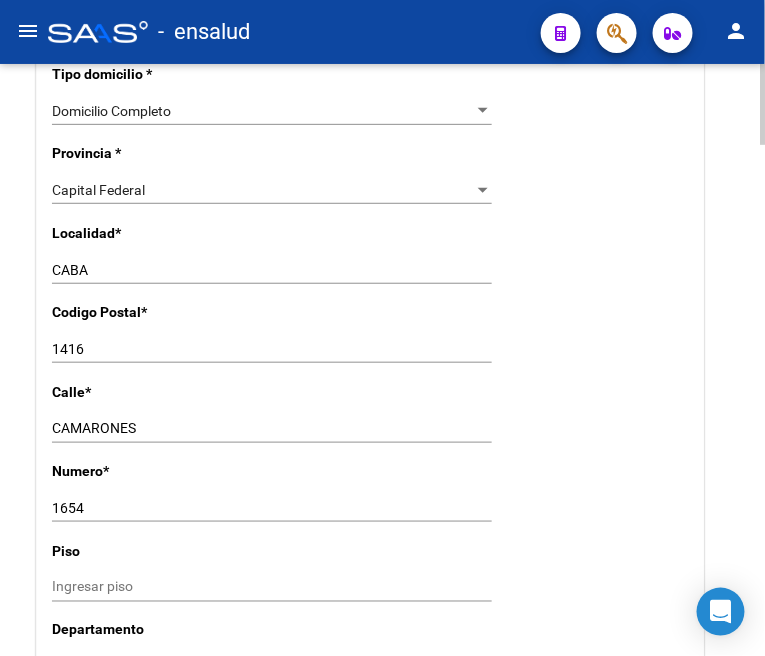 type on "[FIRST] [FIRST]" 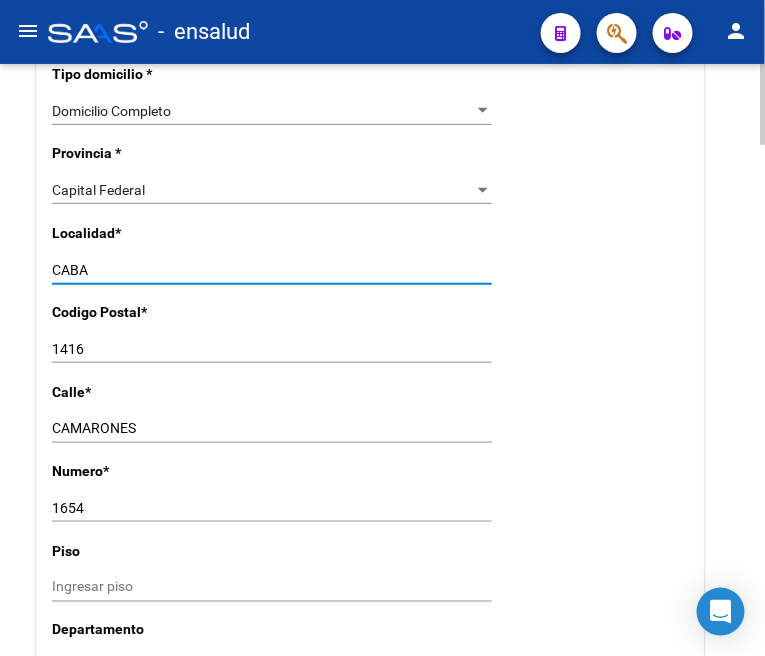 click on "[CITY] Ingresar el nombre" 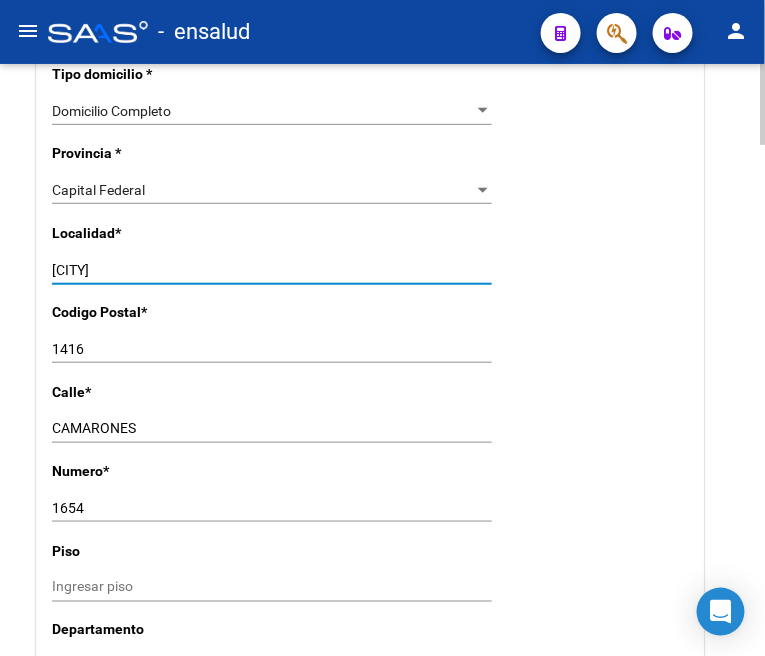 type on "[CITY]" 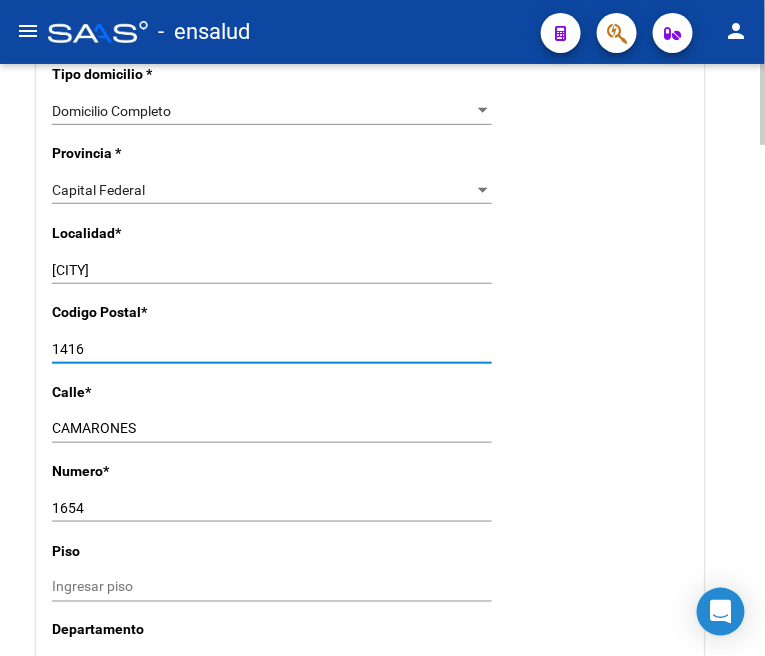click on "1416" at bounding box center [272, 349] 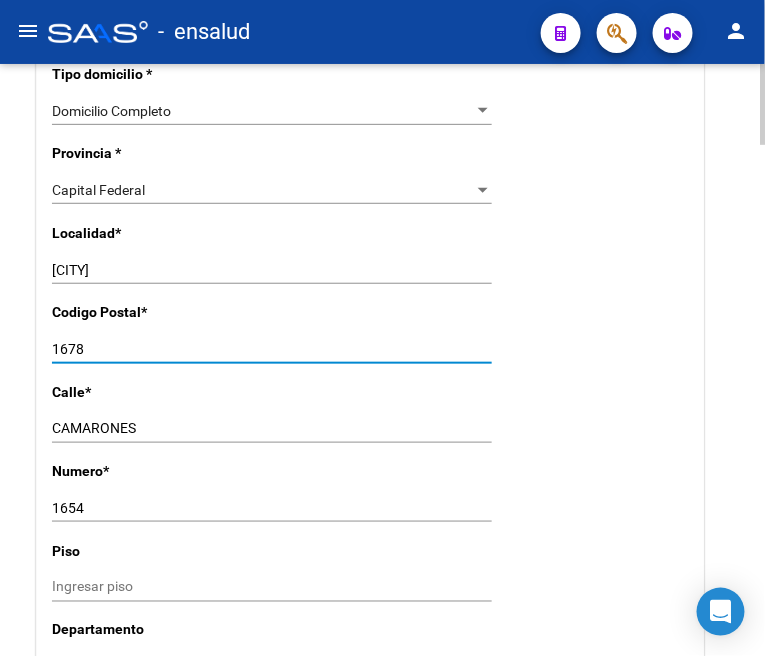 type on "1678" 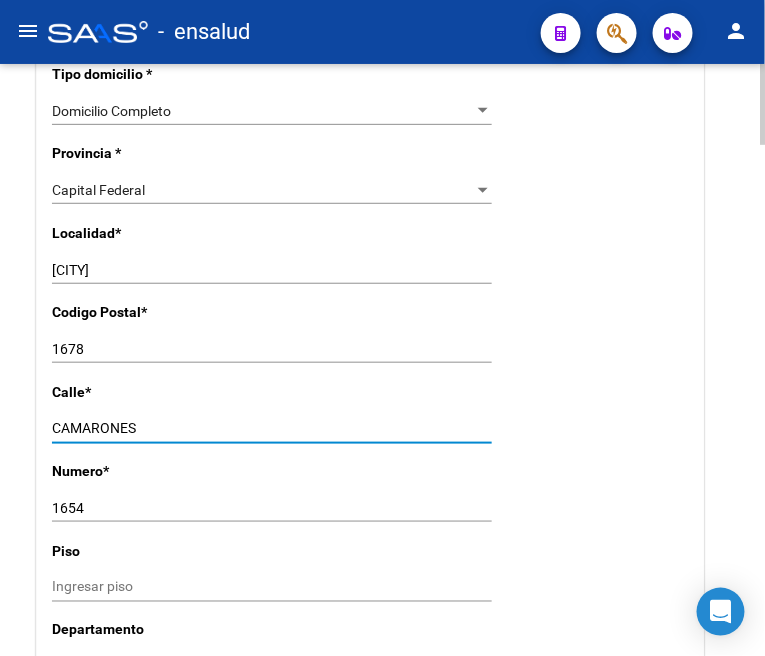 click on "CAMARONES" at bounding box center [272, 428] 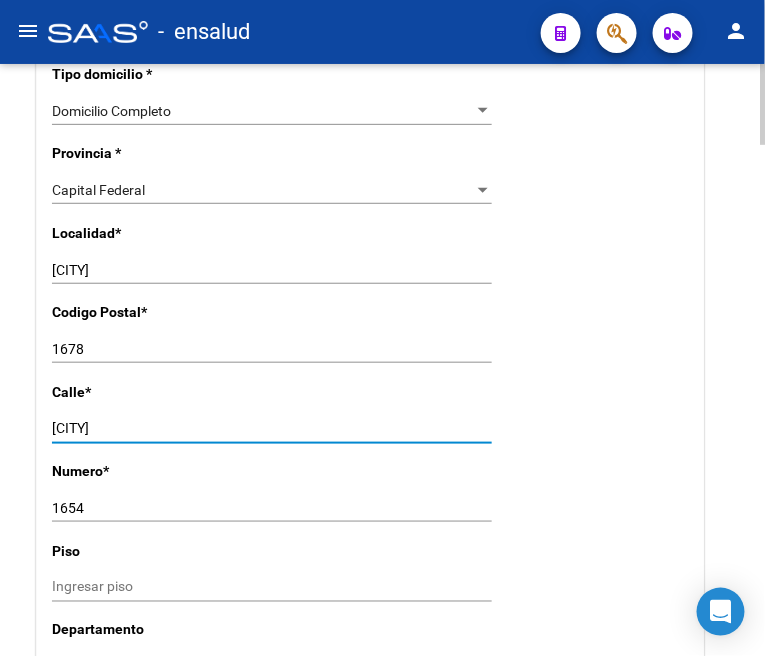 type on "[CITY]" 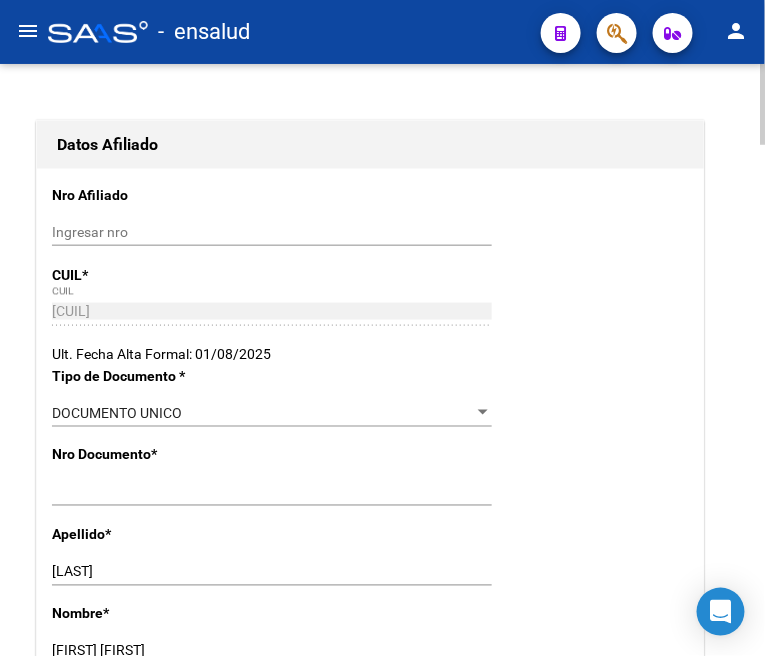 scroll, scrollTop: 0, scrollLeft: 0, axis: both 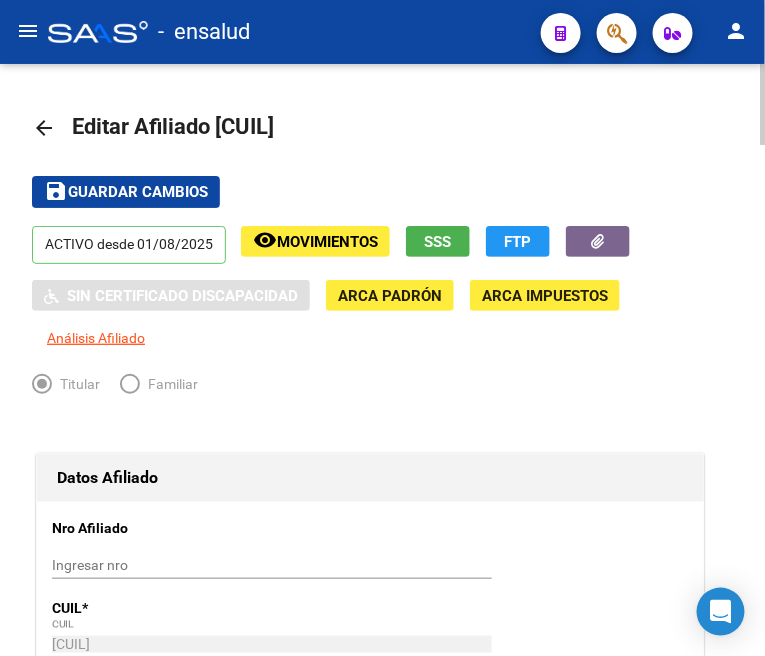 type on "3138" 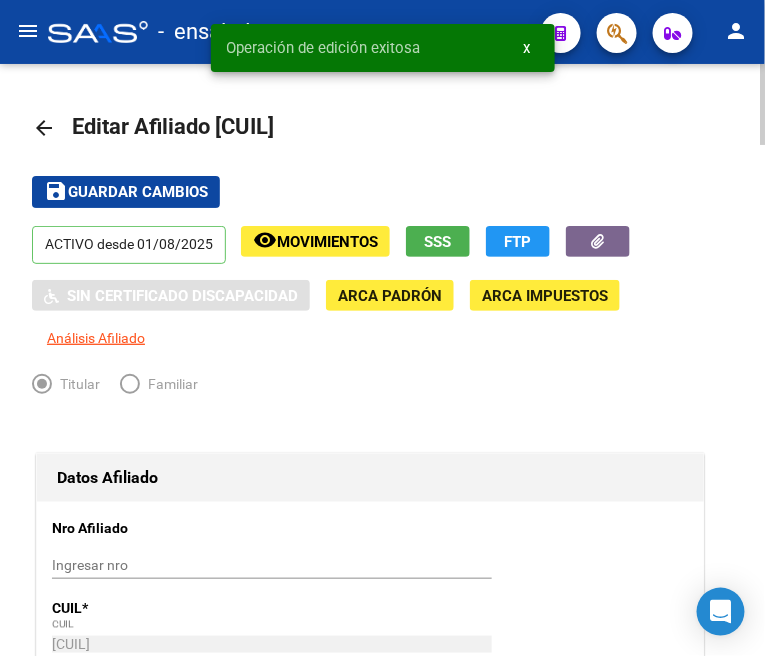 click on "arrow_back" 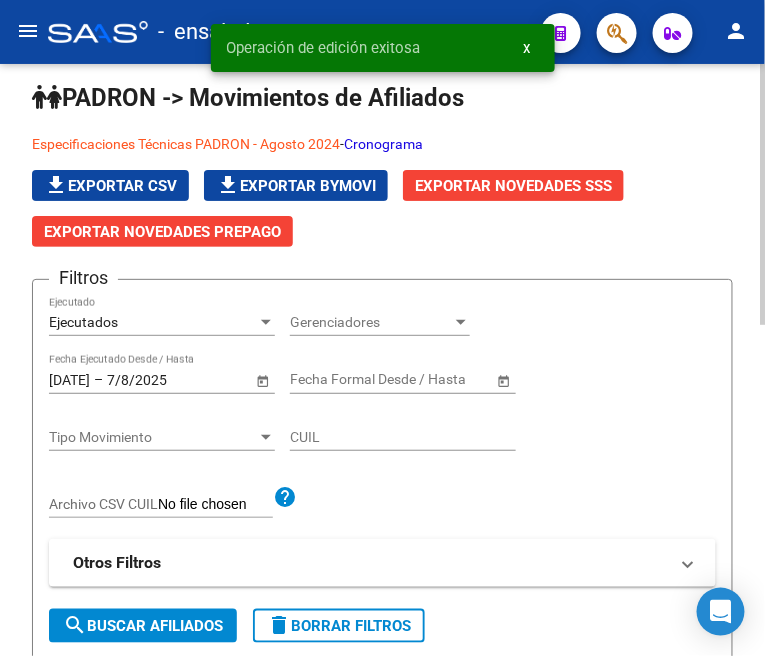 scroll, scrollTop: 0, scrollLeft: 0, axis: both 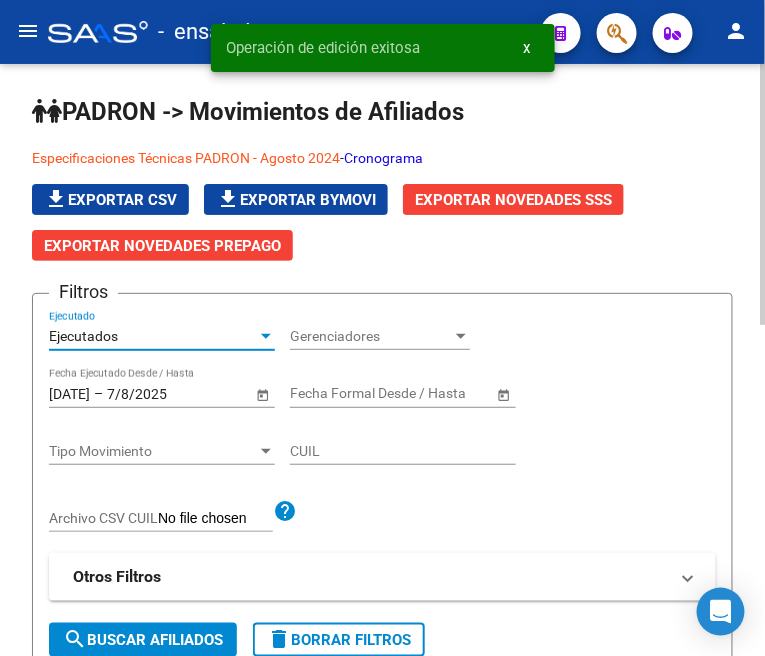 click on "Ejecutados" at bounding box center [153, 336] 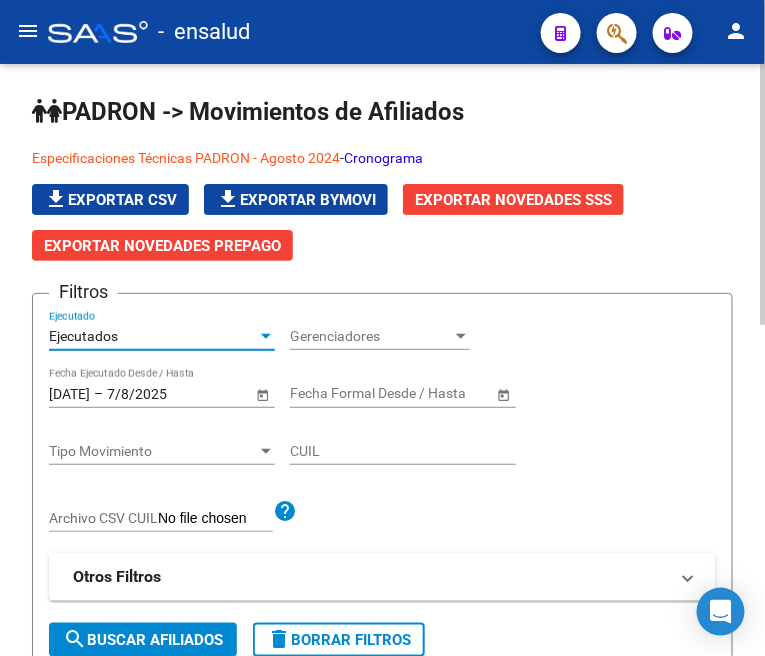 click on "Ejecutados" at bounding box center (153, 336) 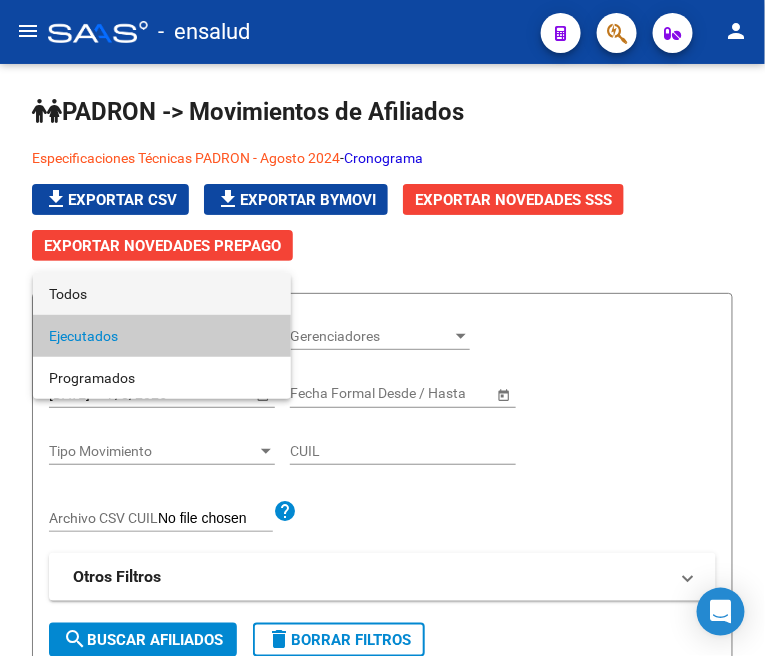 click on "Todos" at bounding box center [162, 294] 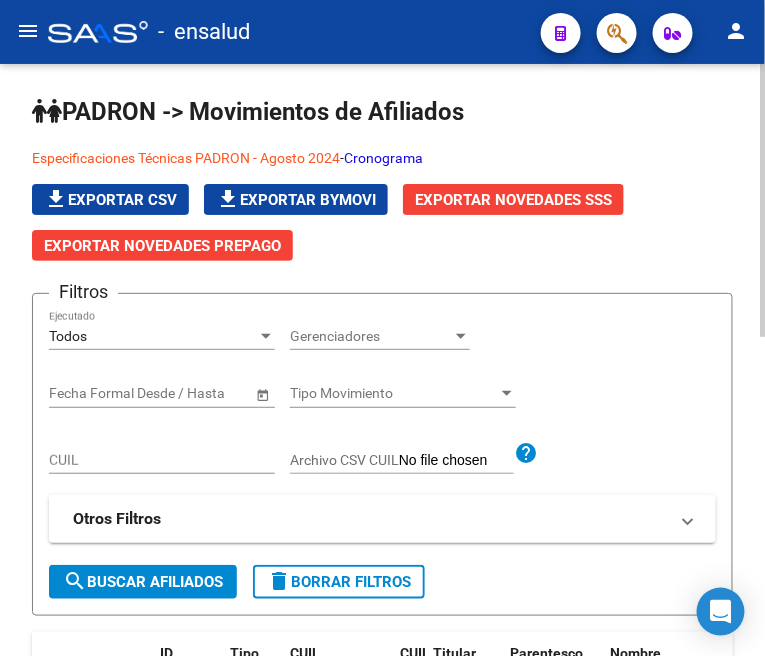 click on "CUIL" at bounding box center [162, 460] 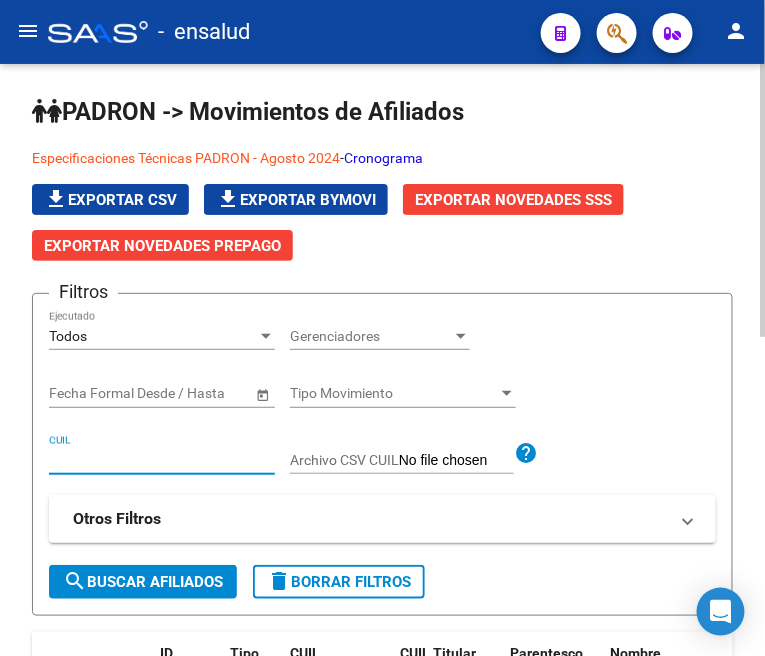 paste on "[CUIL]" 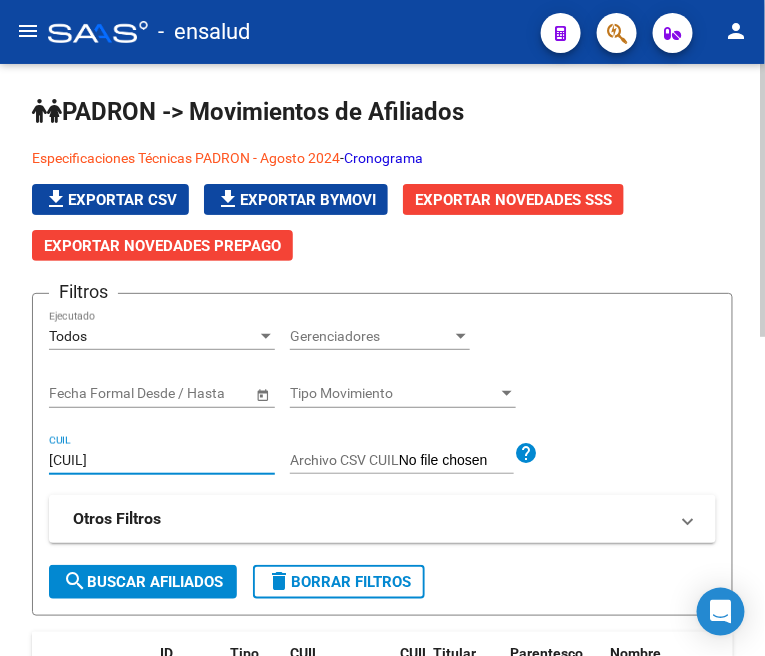 type on "[CUIL]" 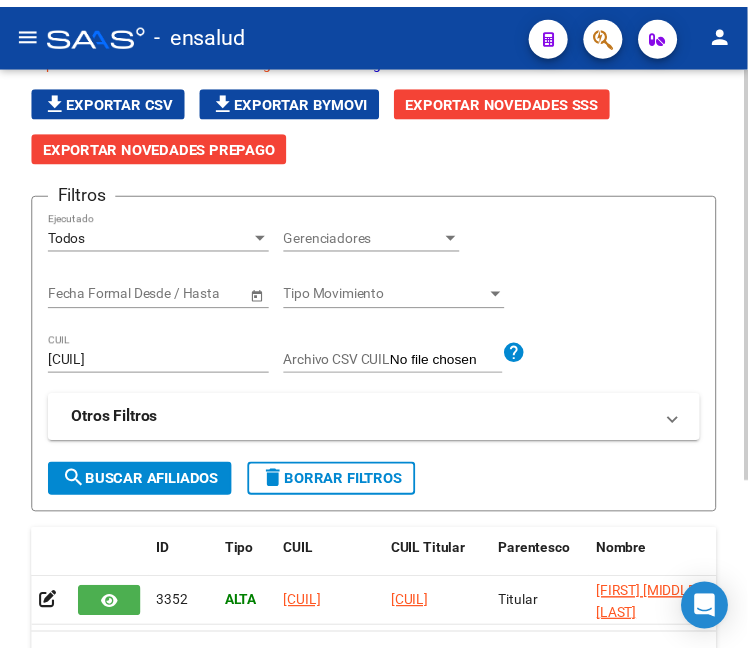 scroll, scrollTop: 222, scrollLeft: 0, axis: vertical 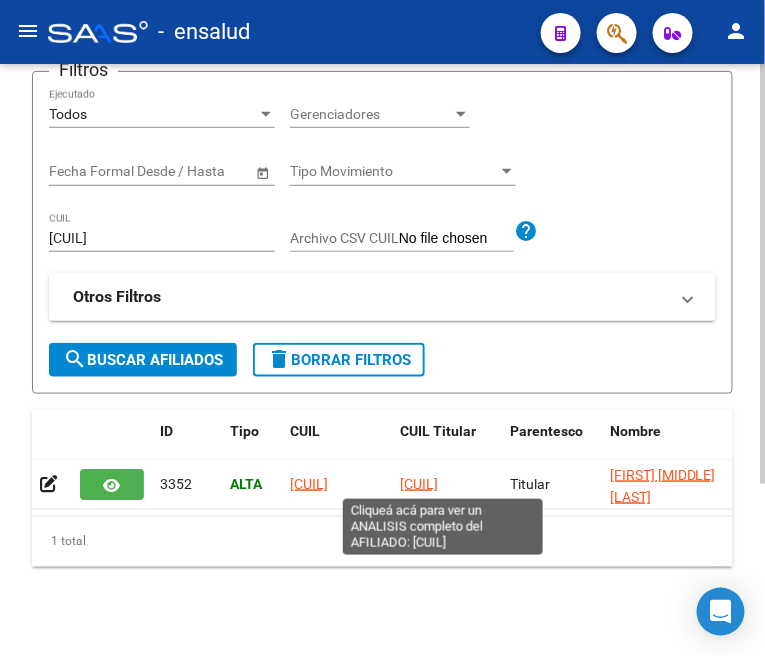 click on "[CUIL]" 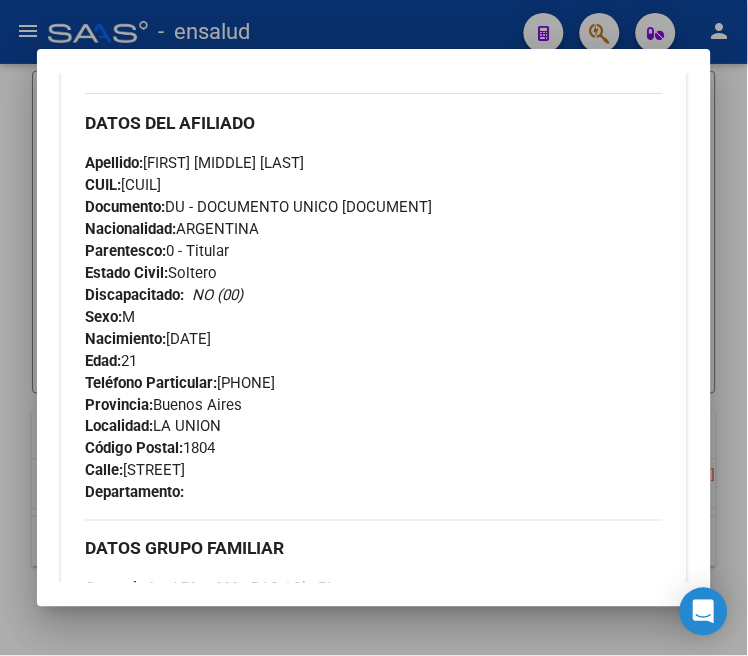 scroll, scrollTop: 444, scrollLeft: 0, axis: vertical 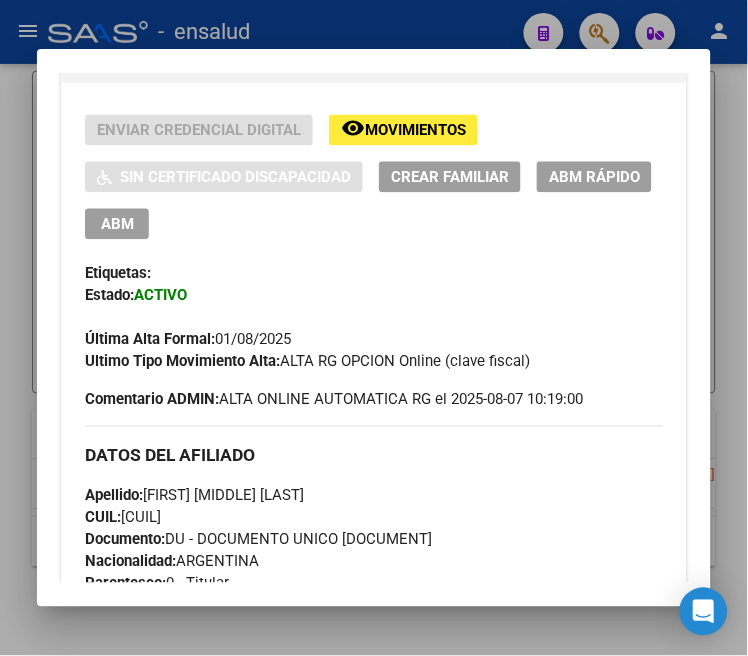 click on "ABM" at bounding box center (117, 225) 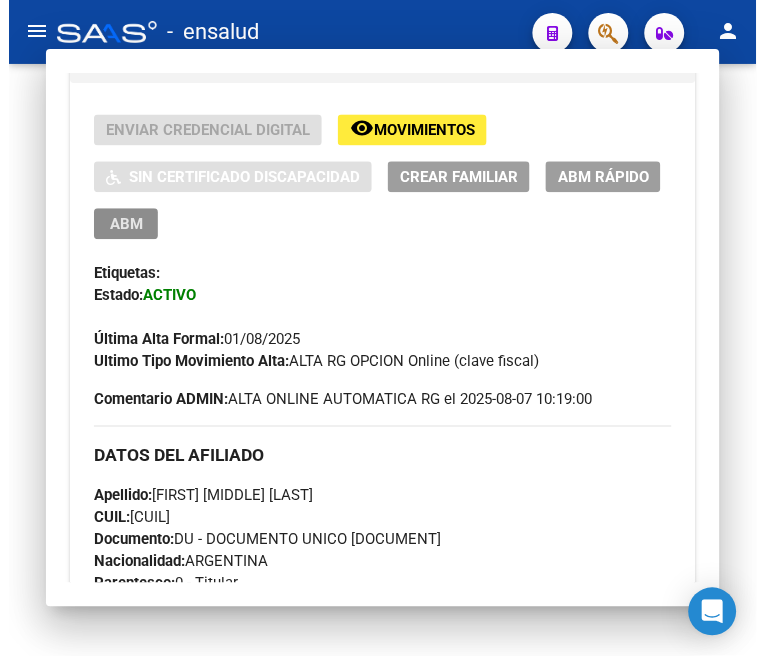 scroll, scrollTop: 0, scrollLeft: 0, axis: both 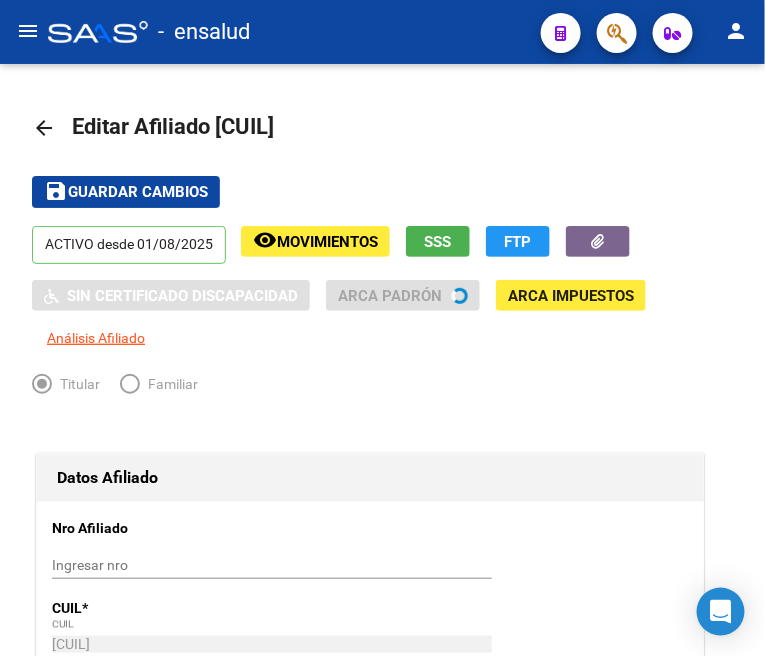radio on "true" 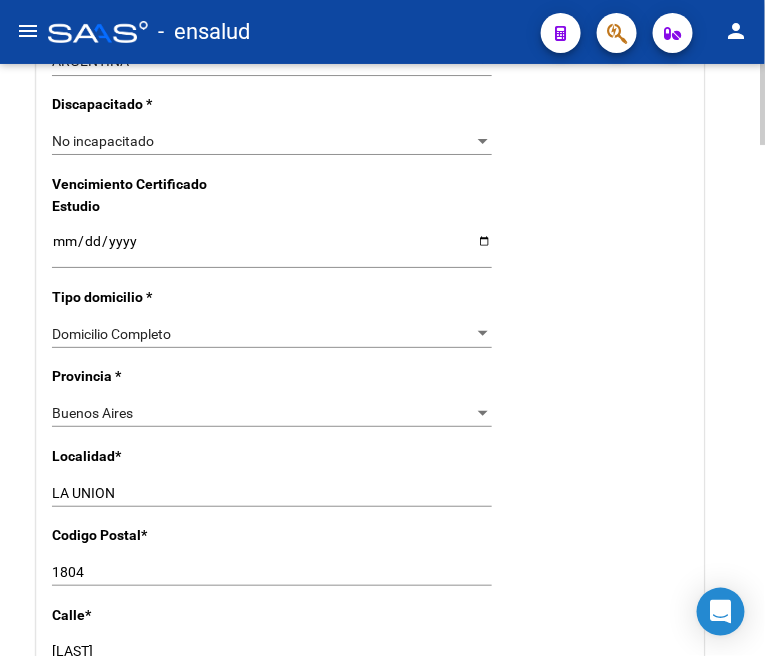 scroll, scrollTop: 1333, scrollLeft: 0, axis: vertical 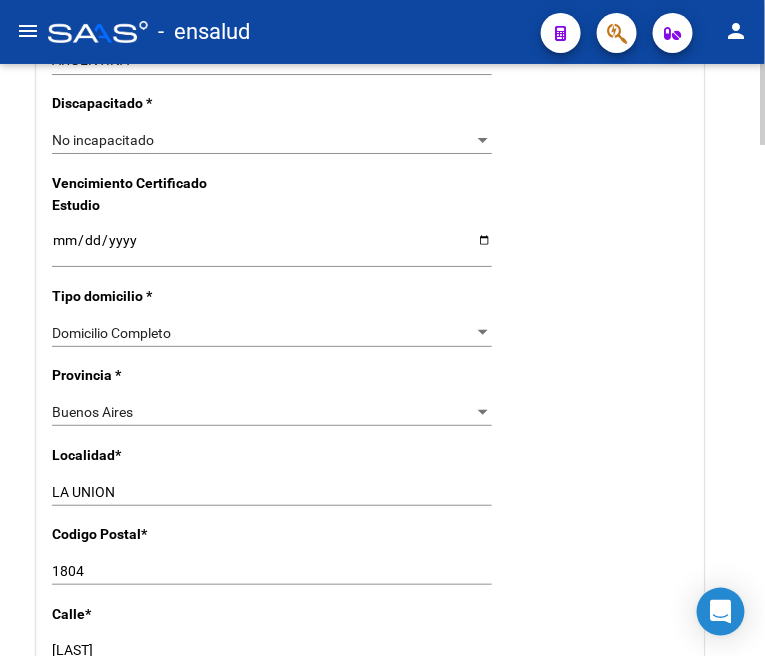 click on "LA UNION" at bounding box center [272, 492] 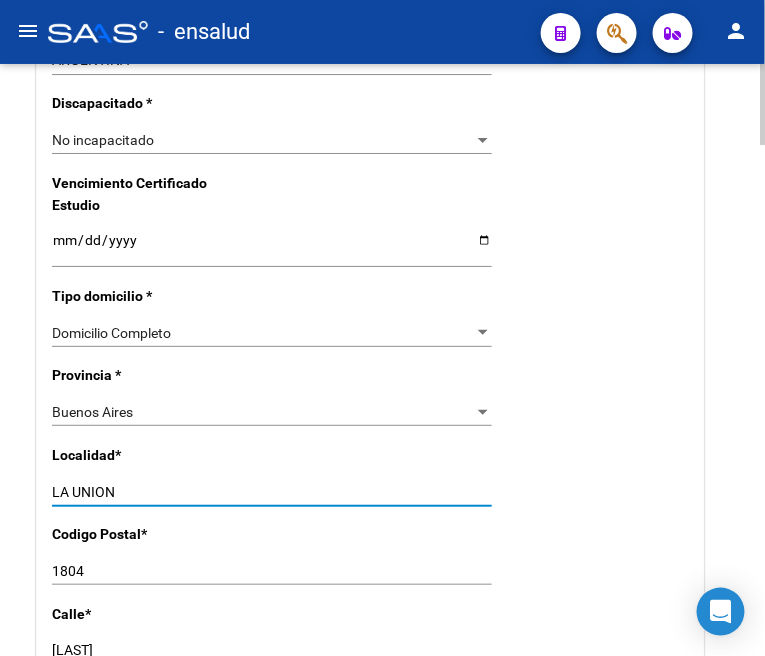 click on "LA UNION" at bounding box center (272, 492) 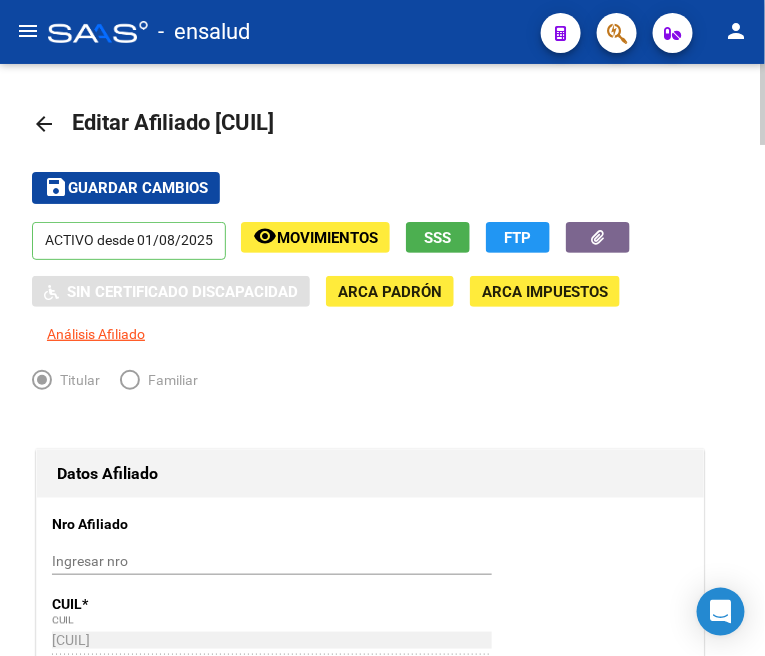 scroll, scrollTop: 0, scrollLeft: 0, axis: both 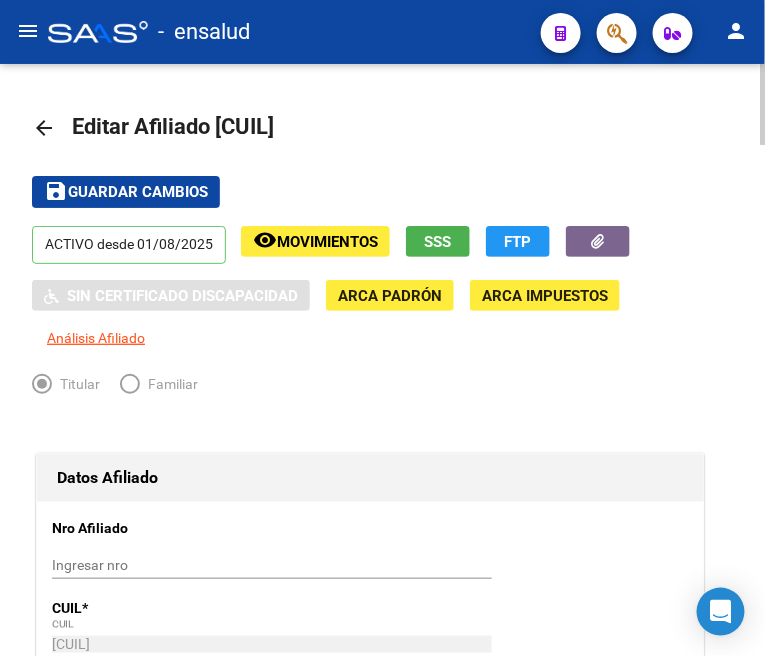 type on "EZEIZA" 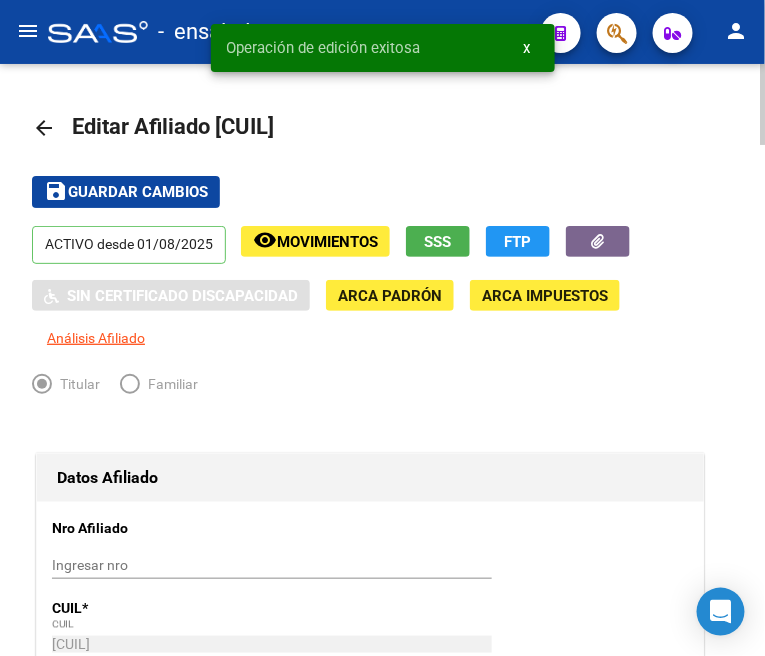 click on "arrow_back" 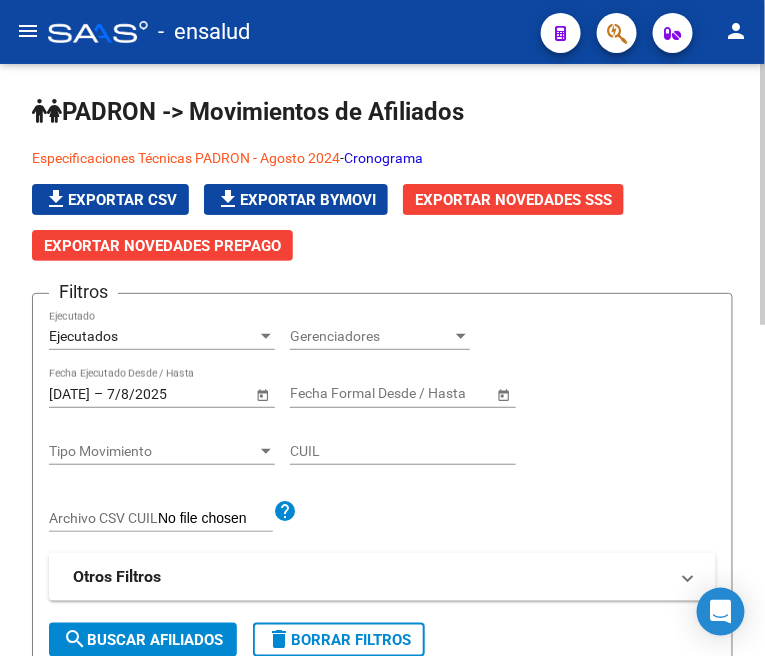 drag, startPoint x: 215, startPoint y: 342, endPoint x: 211, endPoint y: 315, distance: 27.294687 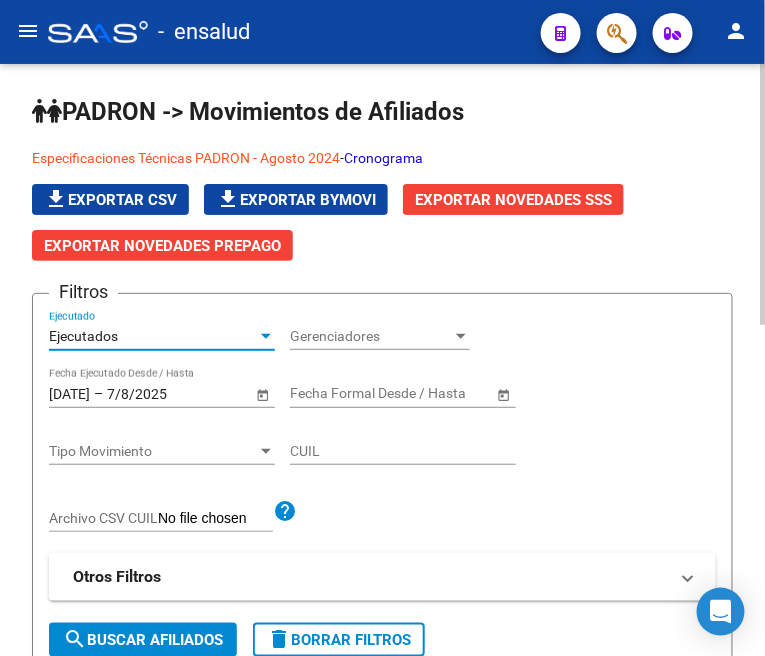 click on "Ejecutados" at bounding box center [153, 336] 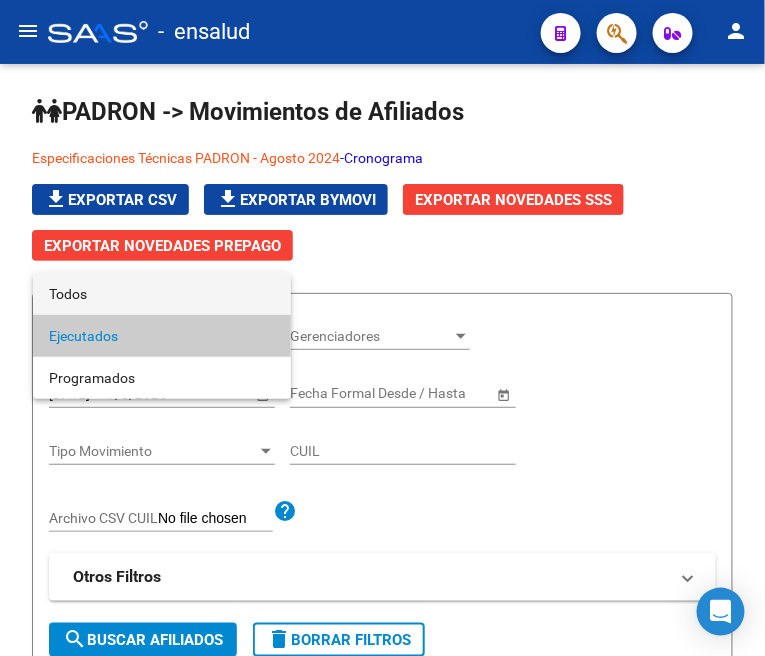 click on "Todos" at bounding box center (162, 294) 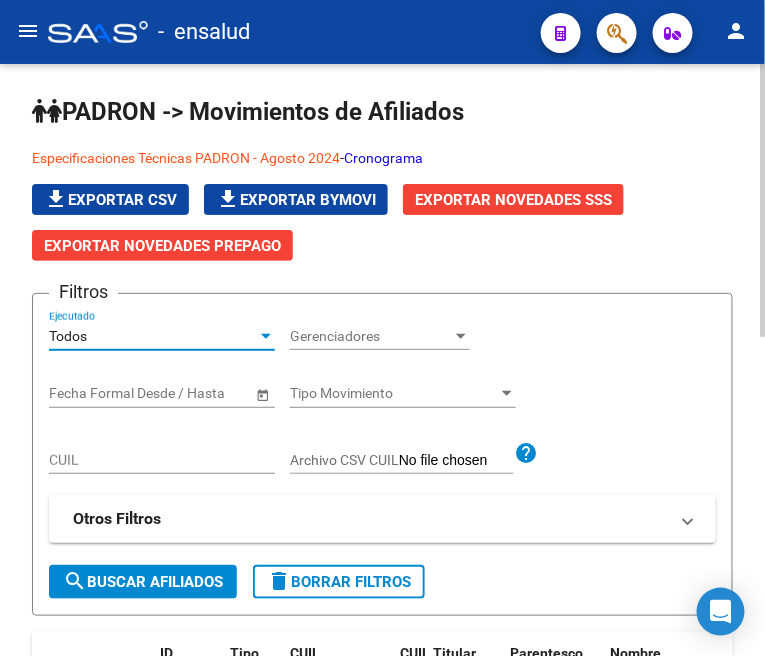 click on "CUIL" at bounding box center (162, 460) 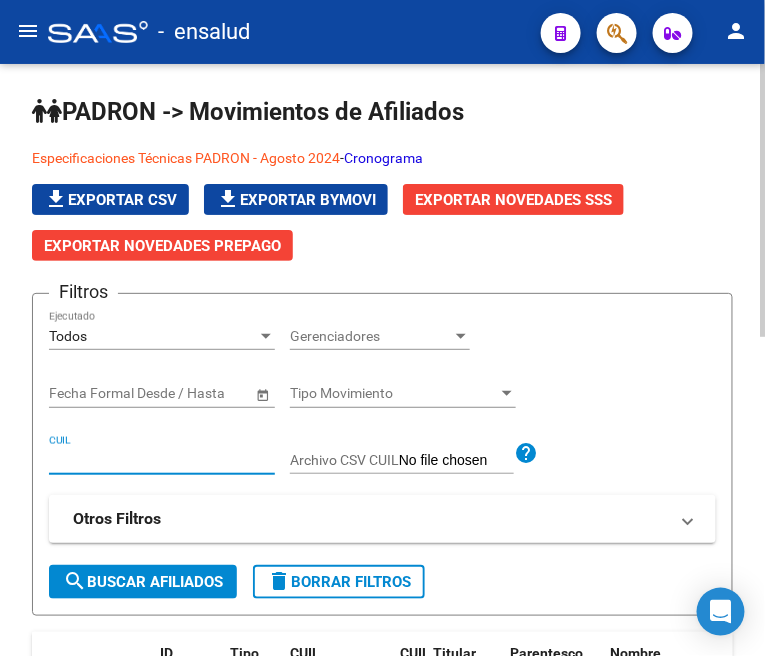 paste on "[CUIL]" 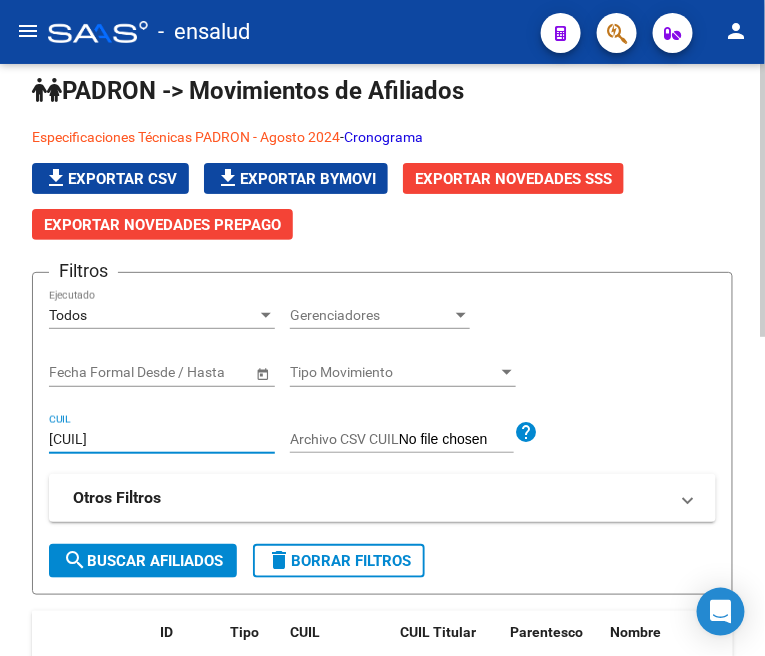 scroll, scrollTop: 0, scrollLeft: 0, axis: both 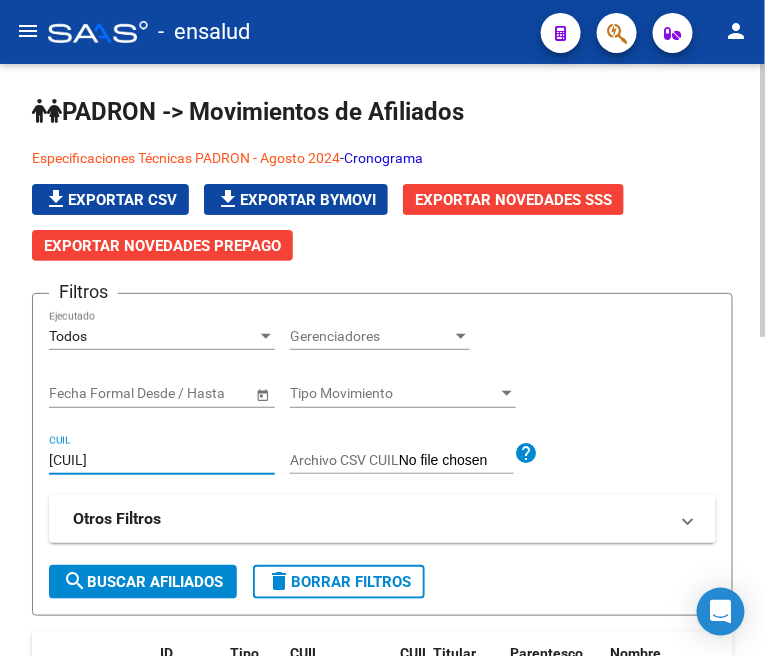 type on "[CUIL]" 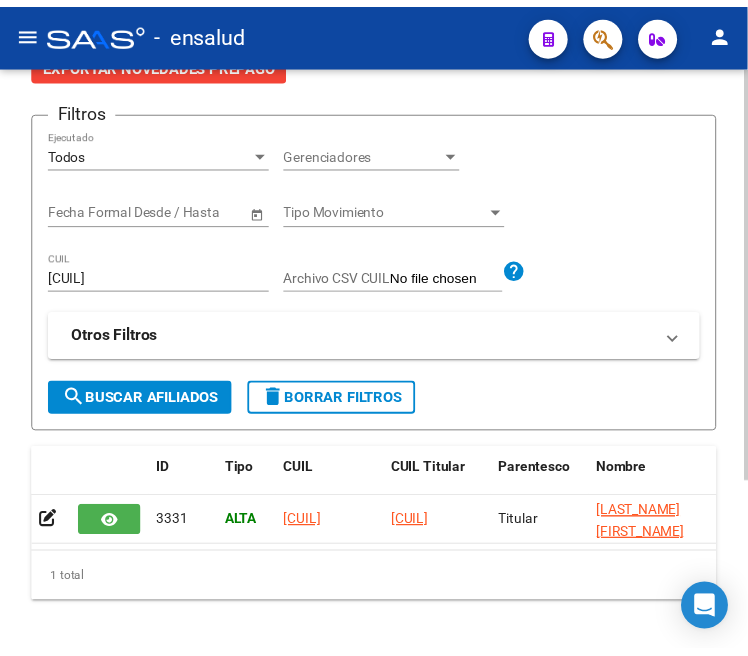 scroll, scrollTop: 245, scrollLeft: 0, axis: vertical 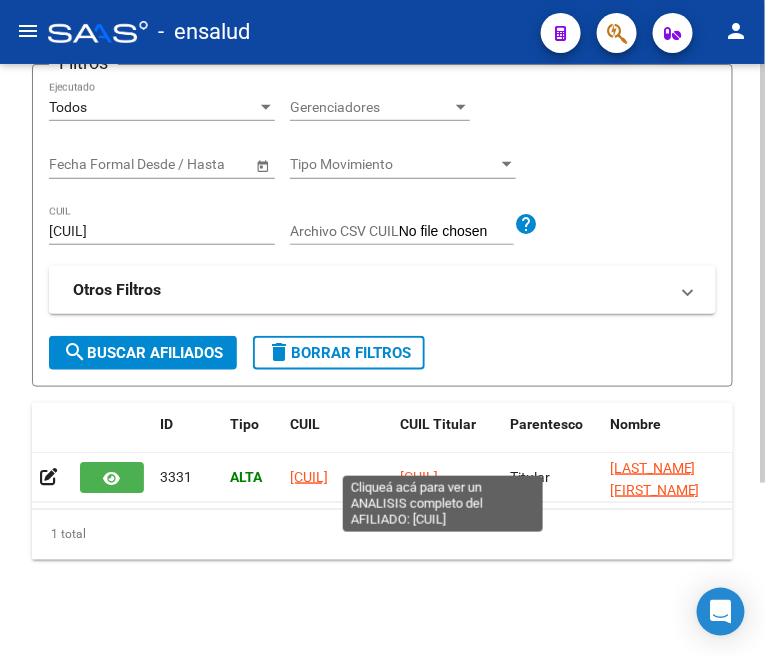 click on "[CUIL]" 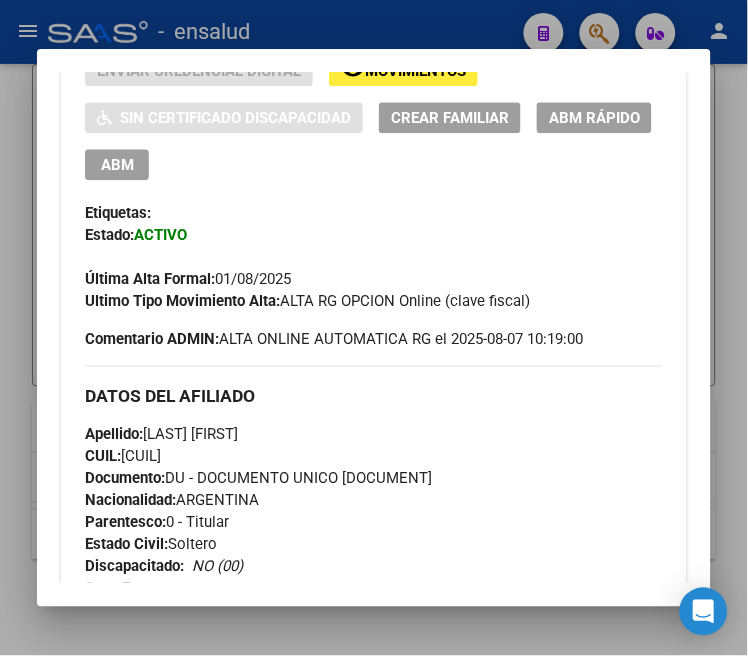 scroll, scrollTop: 444, scrollLeft: 0, axis: vertical 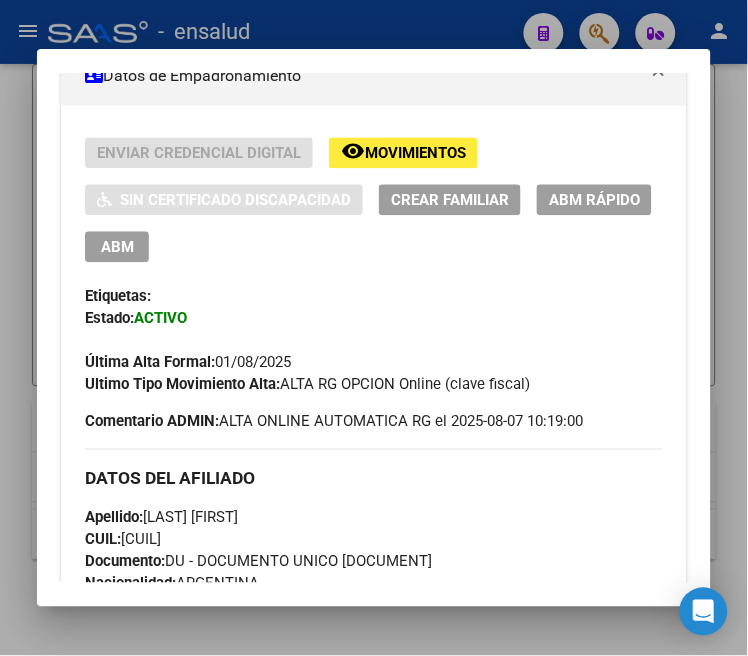 click on "ABM" at bounding box center [117, 248] 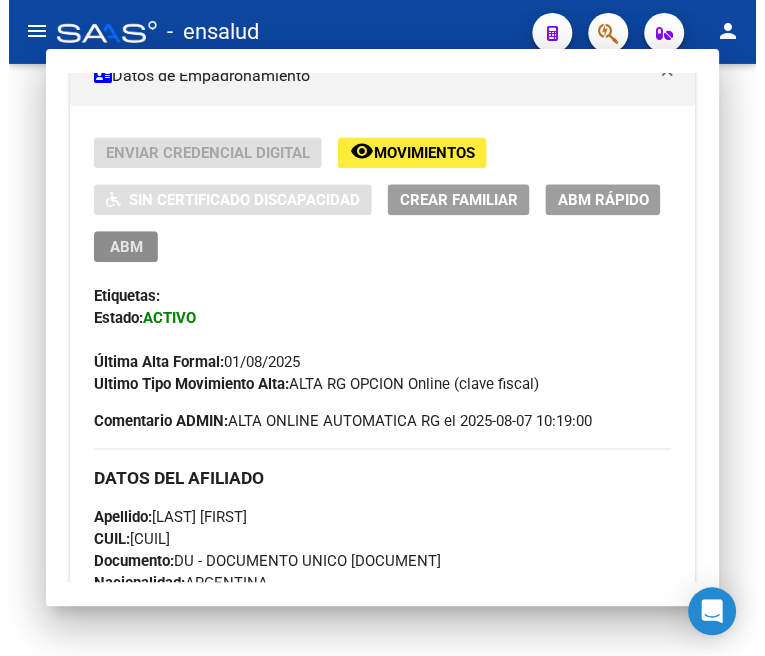 scroll, scrollTop: 0, scrollLeft: 0, axis: both 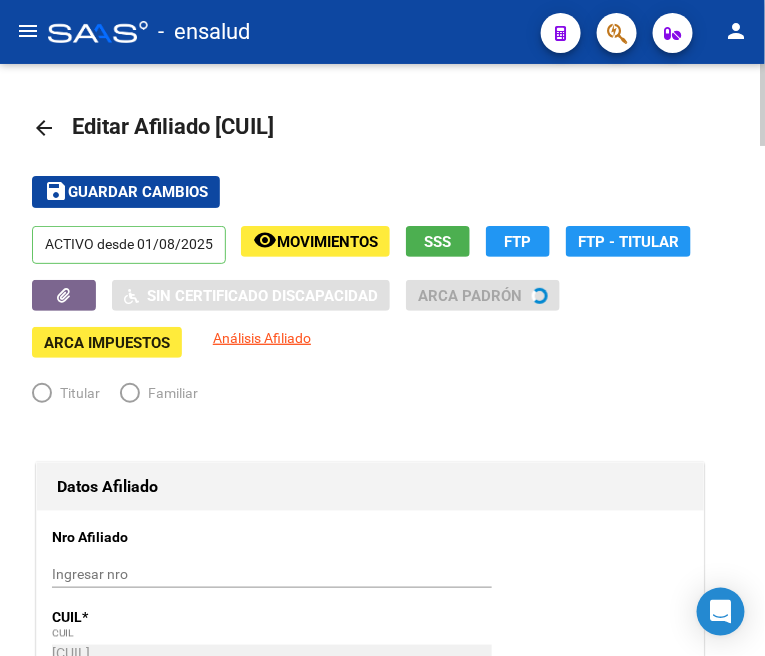 radio on "true" 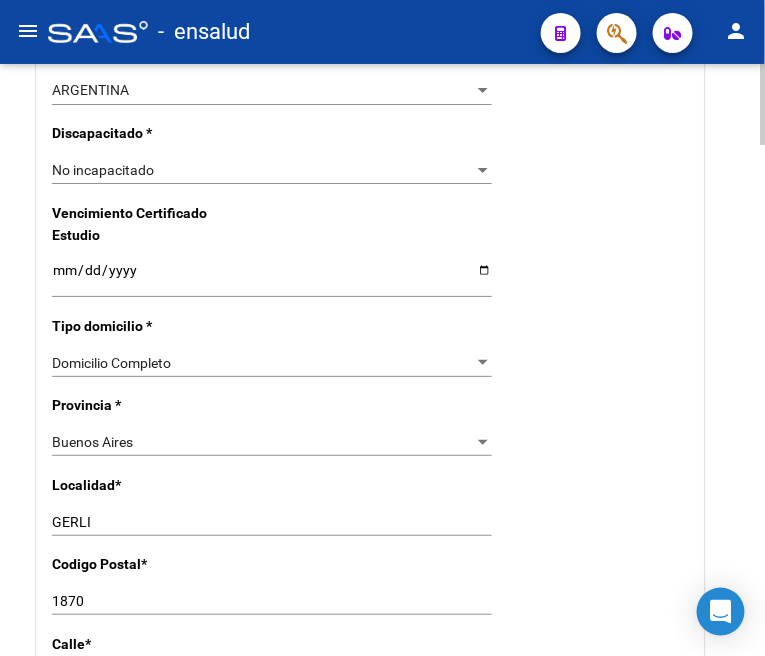 scroll, scrollTop: 1333, scrollLeft: 0, axis: vertical 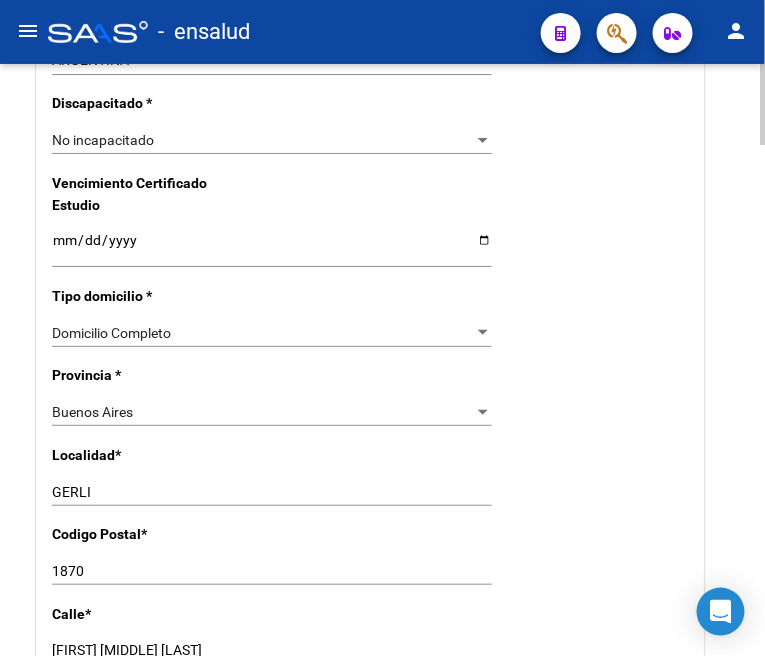 click on "[FIRST] Ingresar el nombre" 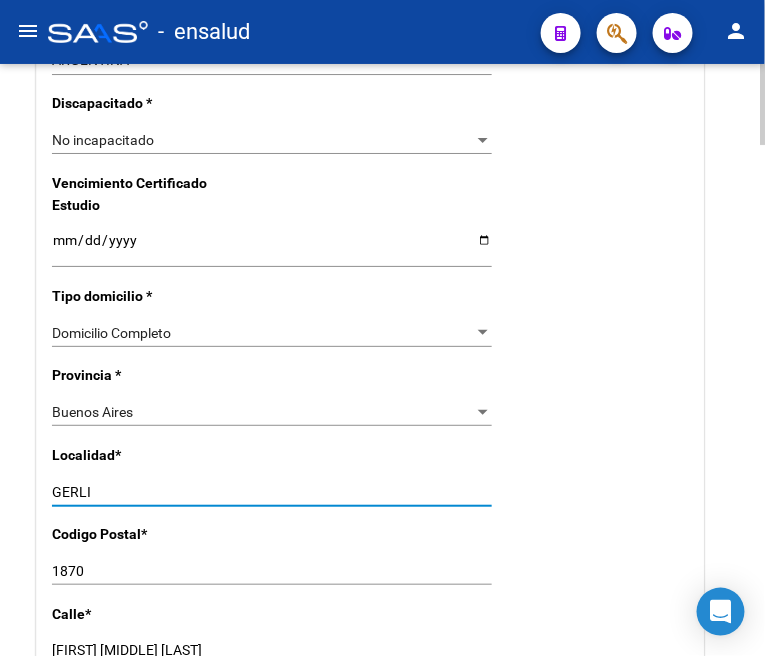 click on "GERLI" at bounding box center (272, 492) 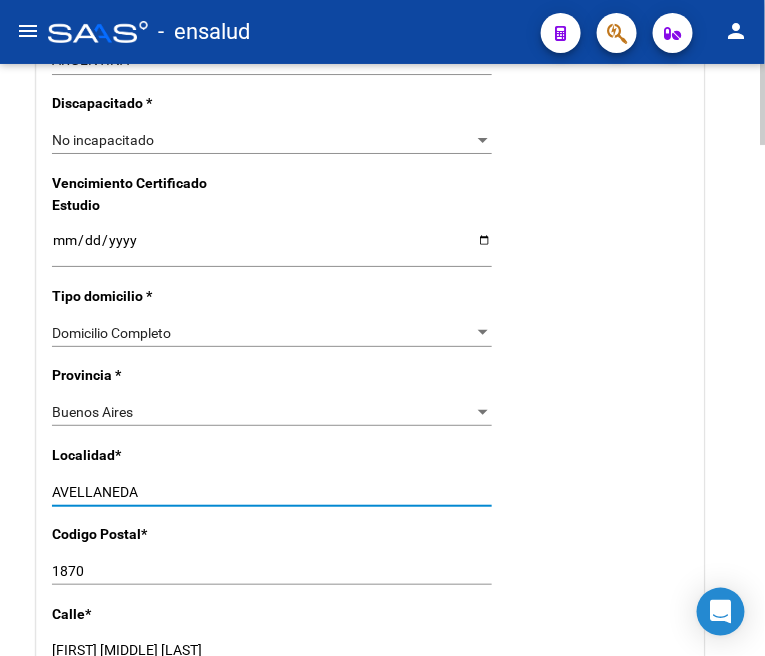 type on "AVELLANEDA" 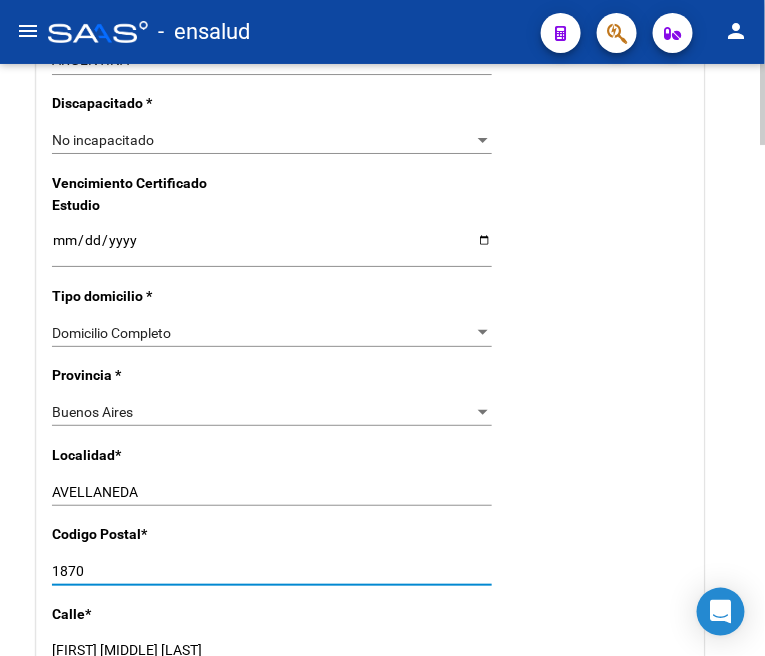 scroll, scrollTop: 1335, scrollLeft: 0, axis: vertical 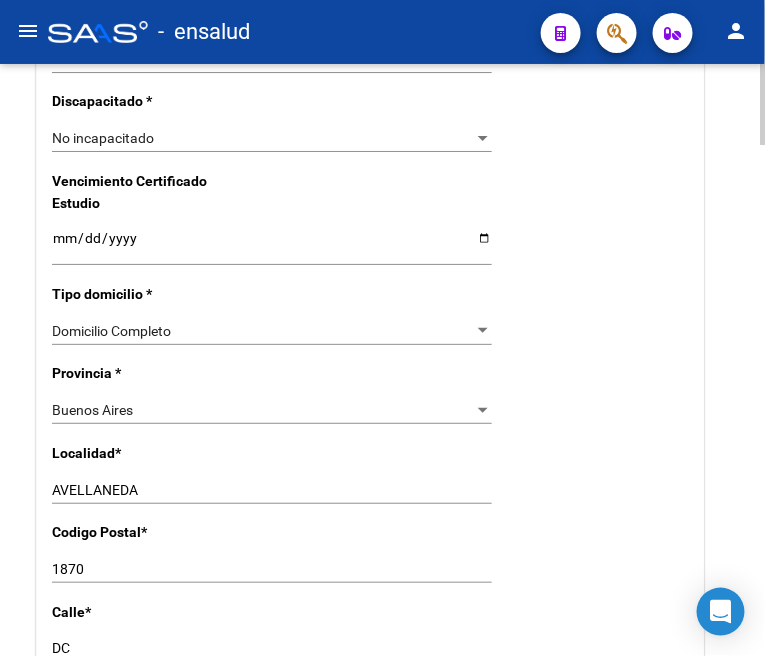 type on "D" 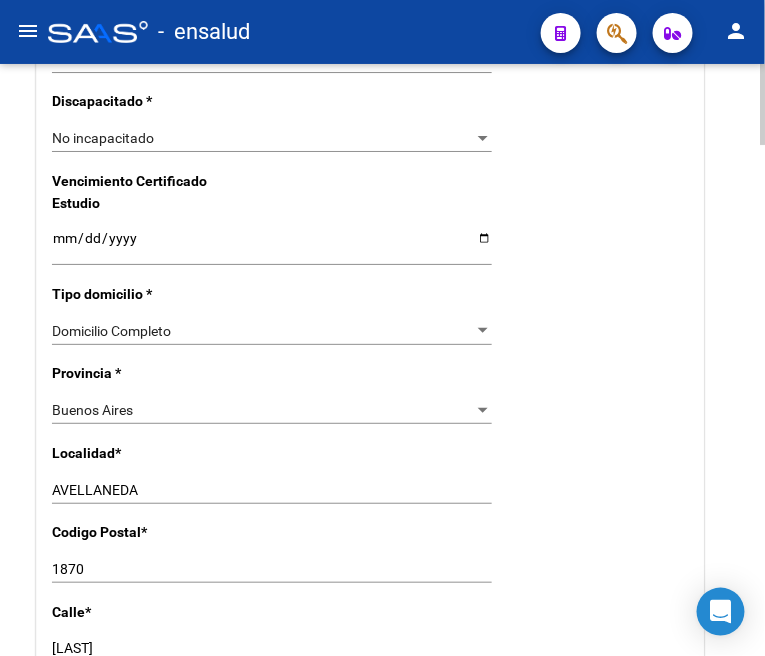 type on "[LAST]" 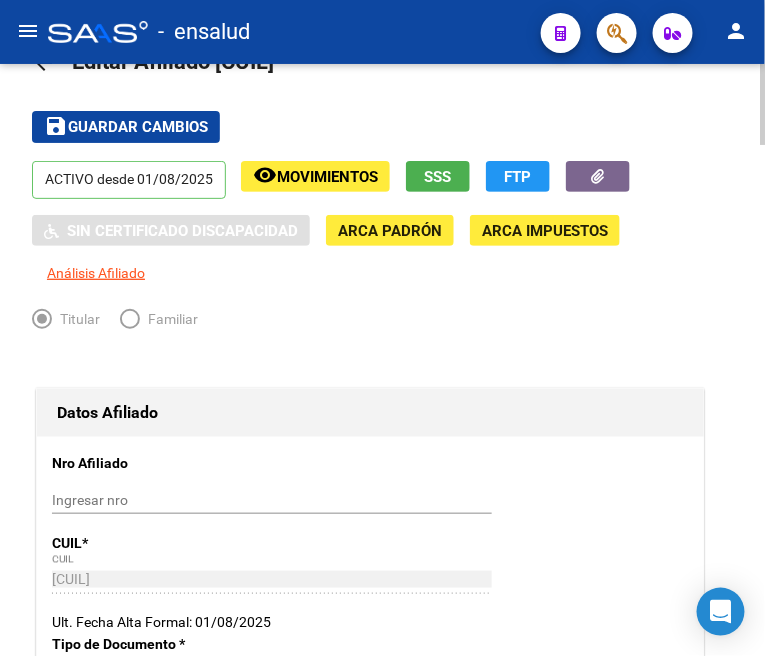 scroll, scrollTop: 0, scrollLeft: 0, axis: both 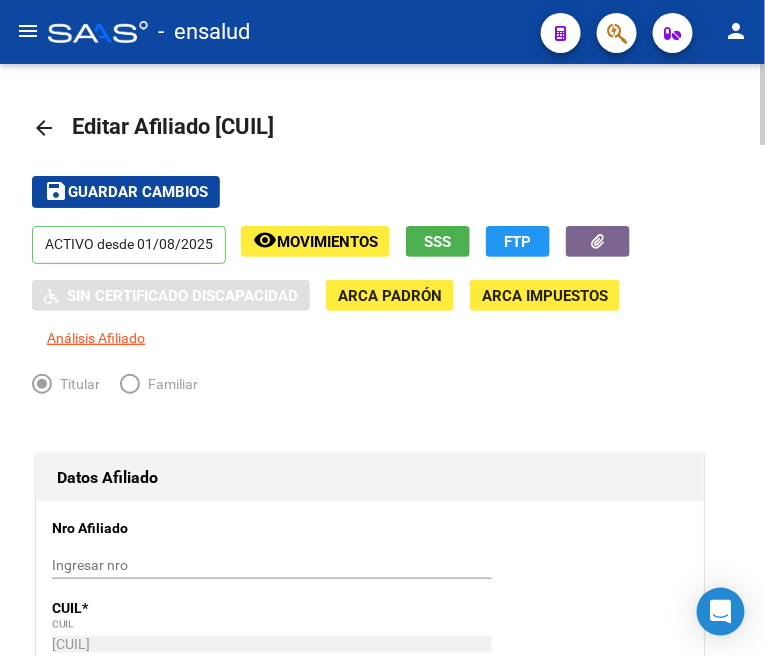 type on "721" 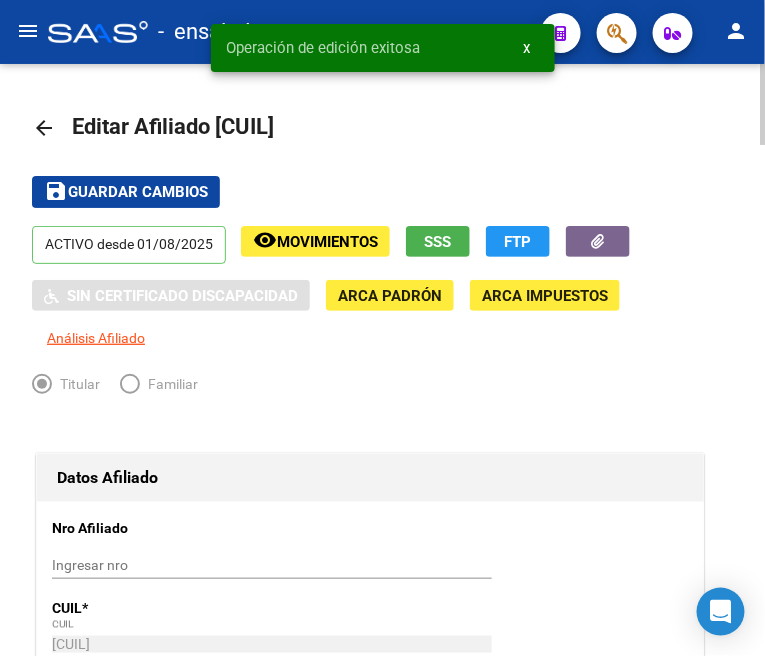 click on "arrow_back" 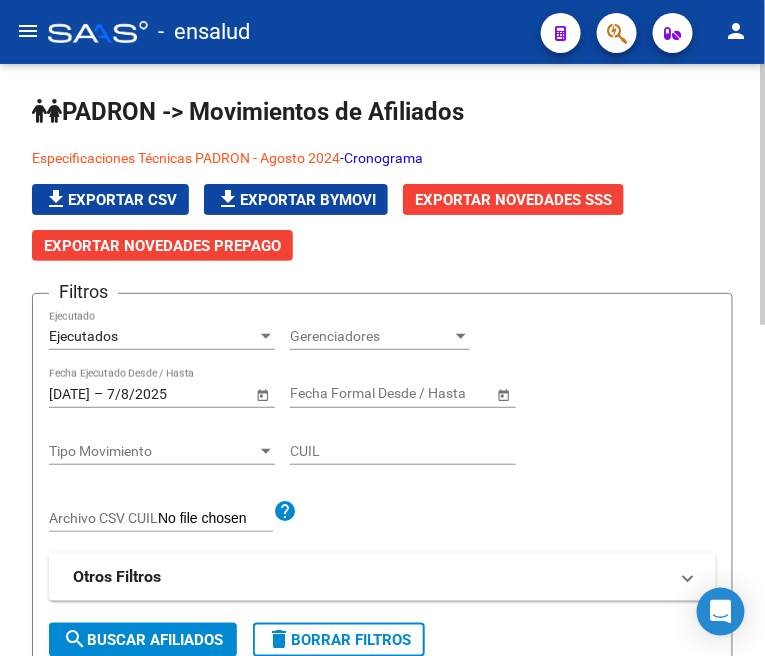 click on "Ejecutados" at bounding box center [153, 336] 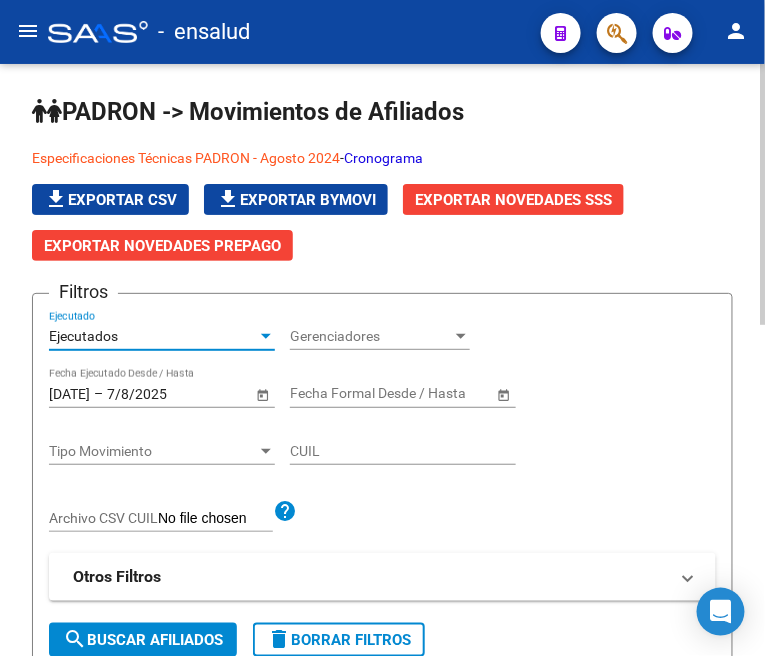 click on "Ejecutados" at bounding box center (153, 336) 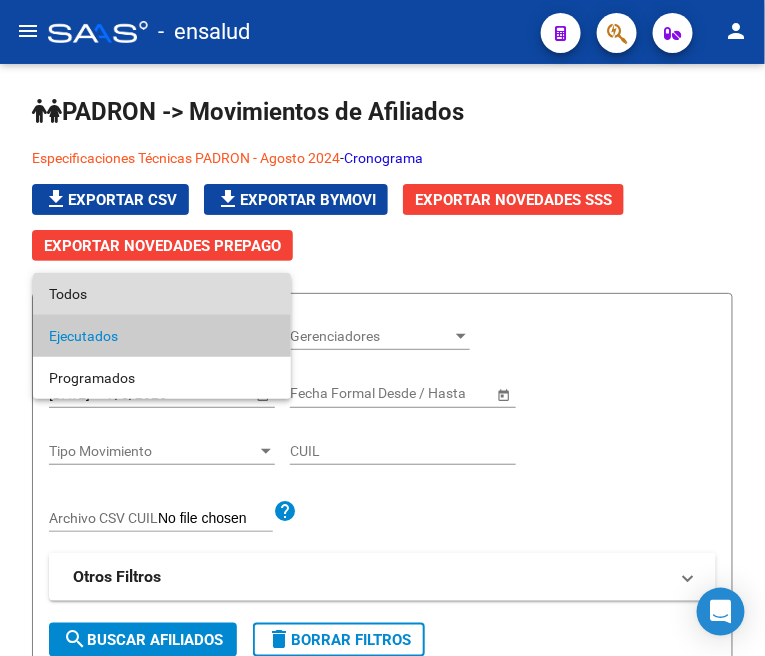 click on "Todos" at bounding box center (162, 294) 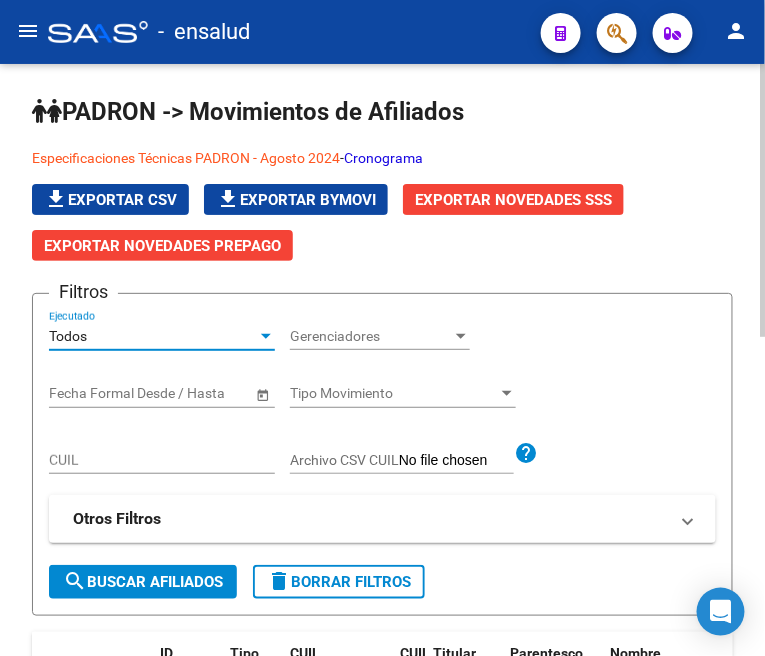 click on "CUIL" 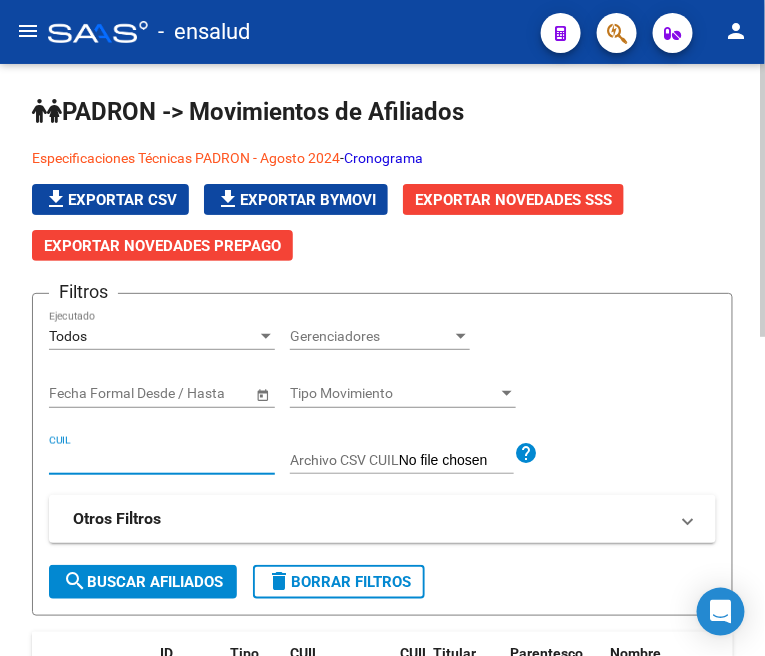 paste on "[CUIL]" 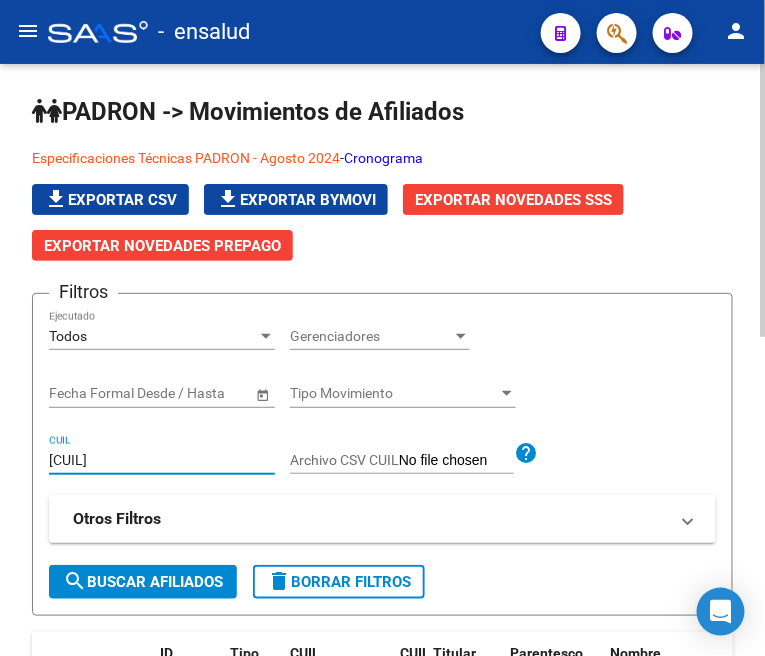 type on "[CUIL]" 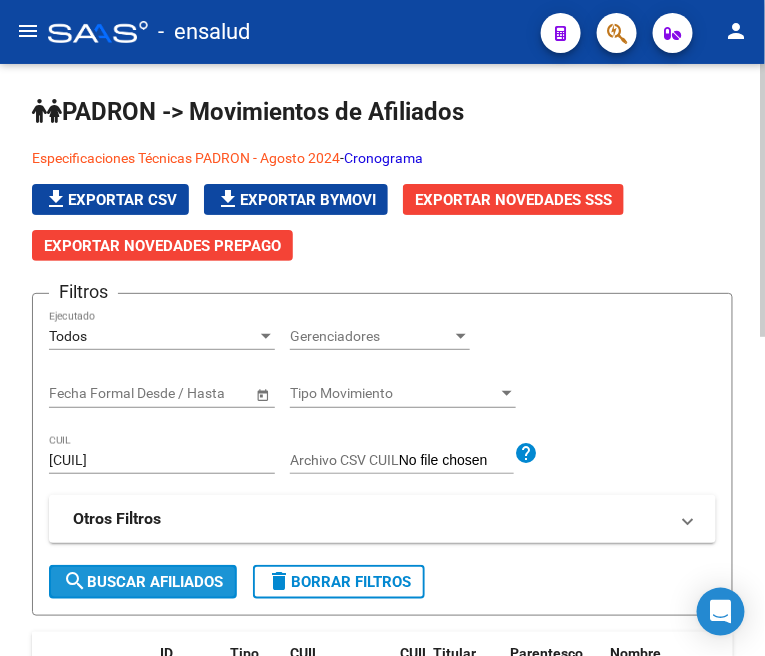 click on "search  Buscar Afiliados" 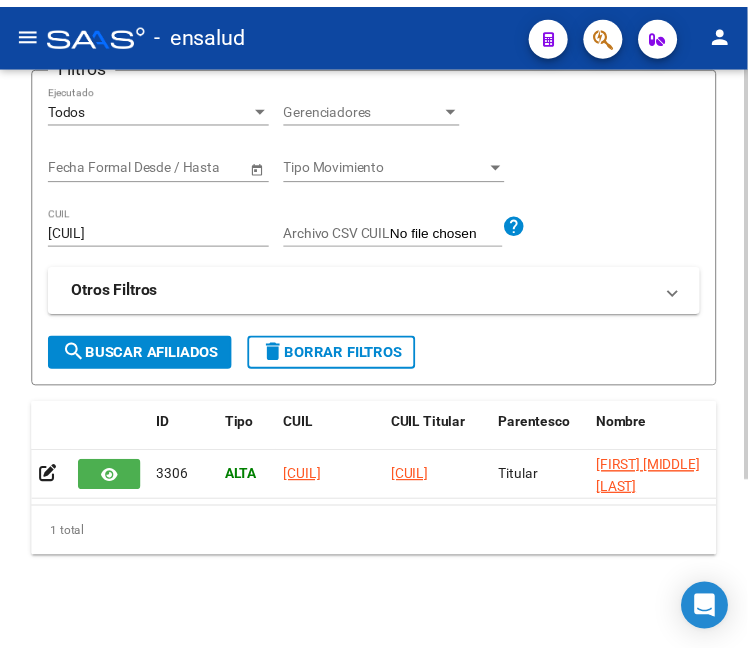 scroll, scrollTop: 245, scrollLeft: 0, axis: vertical 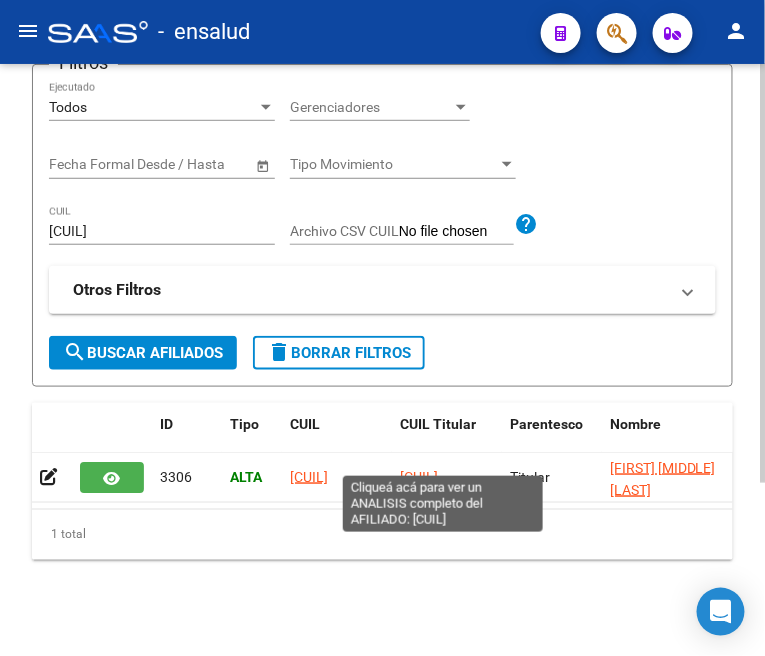 click on "[CUIL]" 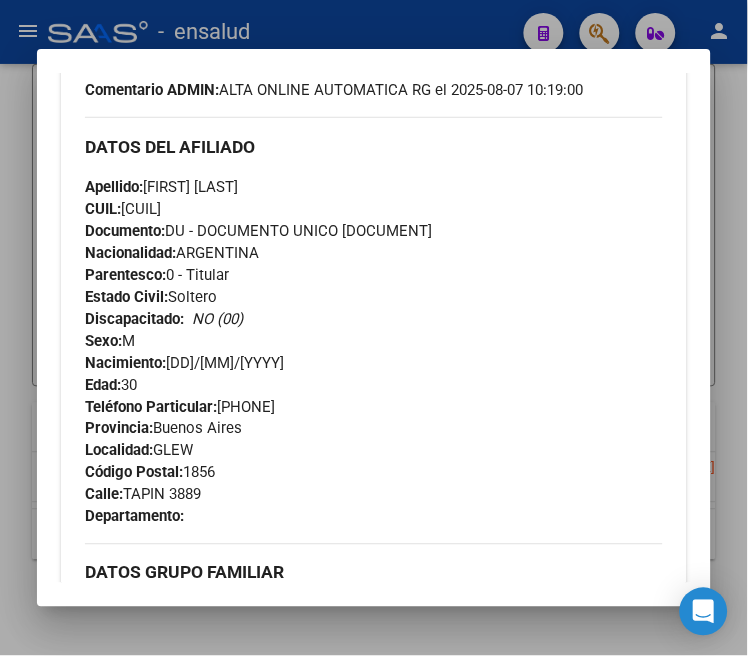 scroll, scrollTop: 777, scrollLeft: 0, axis: vertical 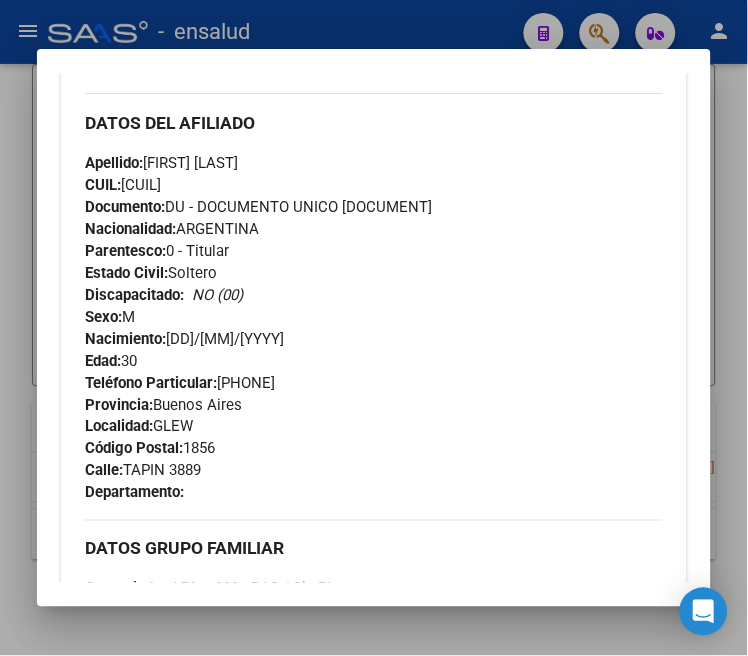 click at bounding box center [374, 328] 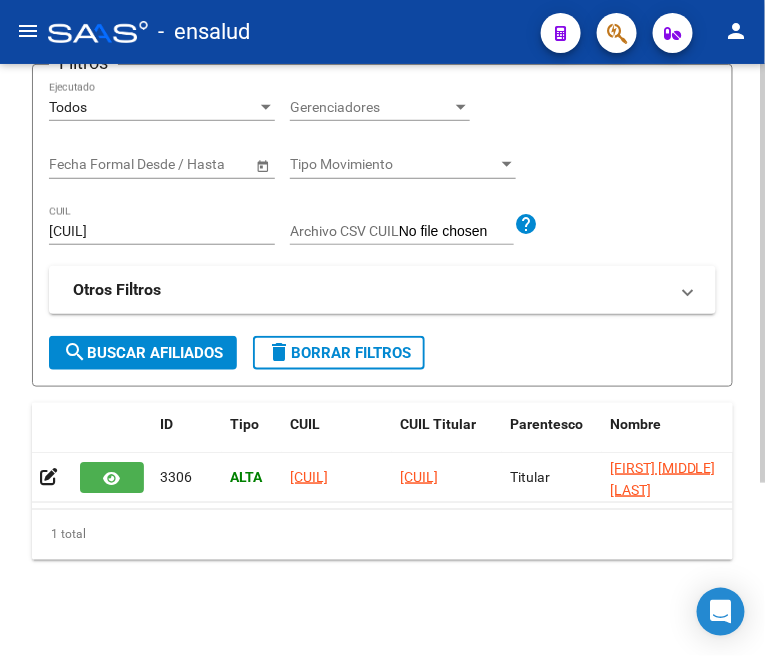 click on "[CUIL]" at bounding box center (162, 231) 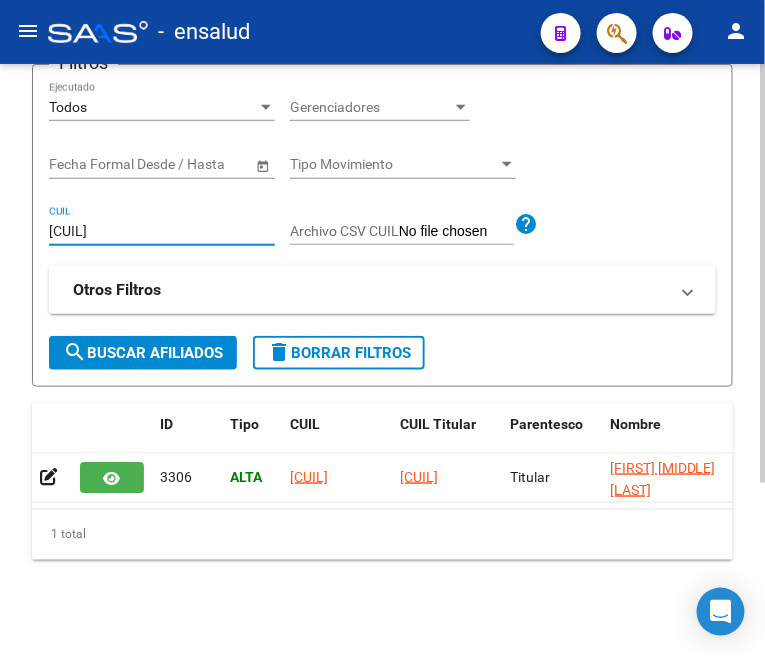 click on "[CUIL]" at bounding box center [162, 231] 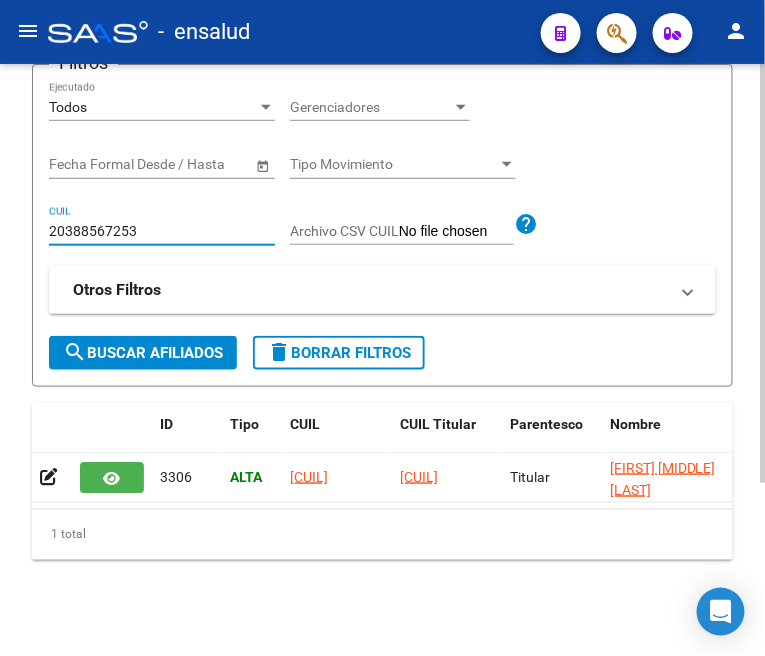 type on "20388567253" 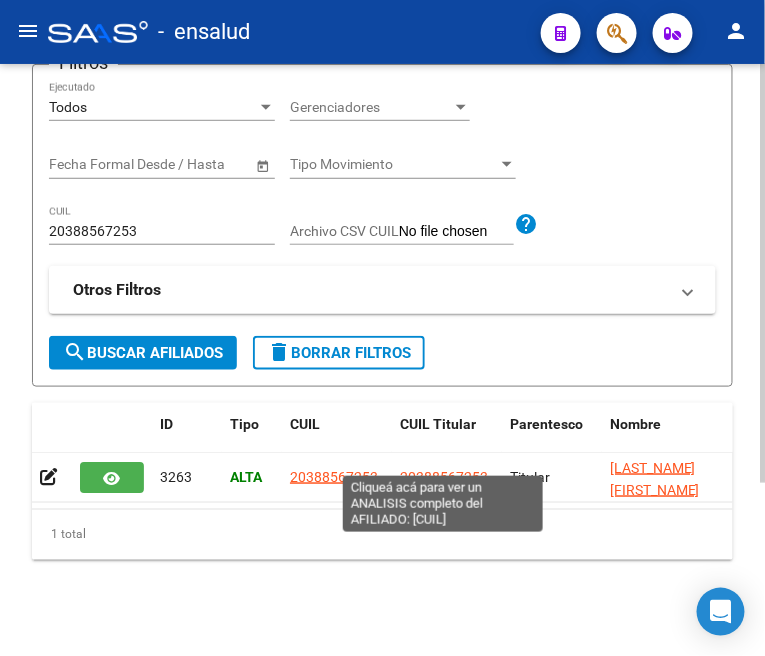 click on "20388567253" 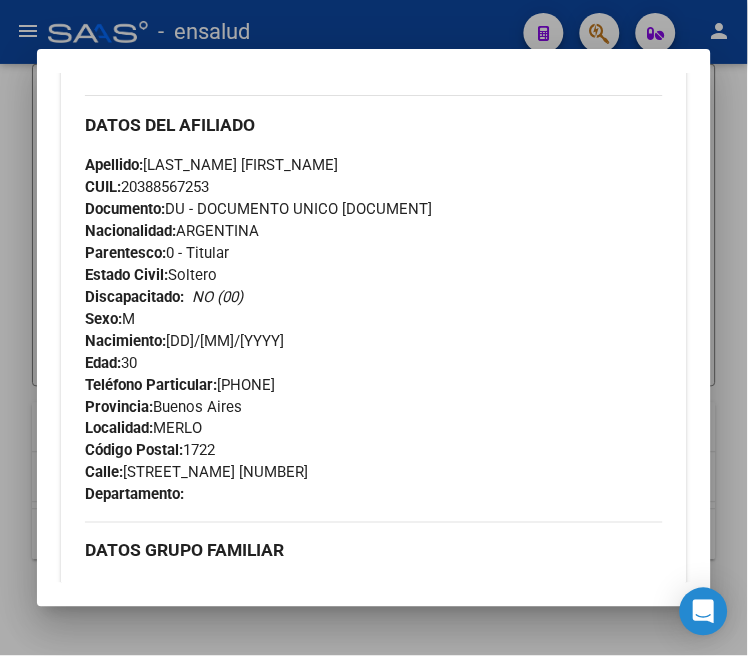 scroll, scrollTop: 777, scrollLeft: 0, axis: vertical 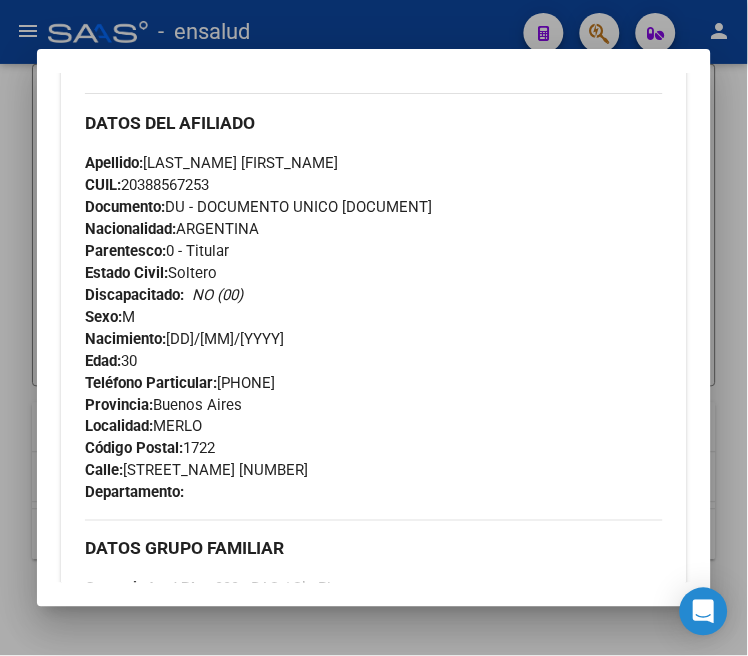 click at bounding box center (374, 328) 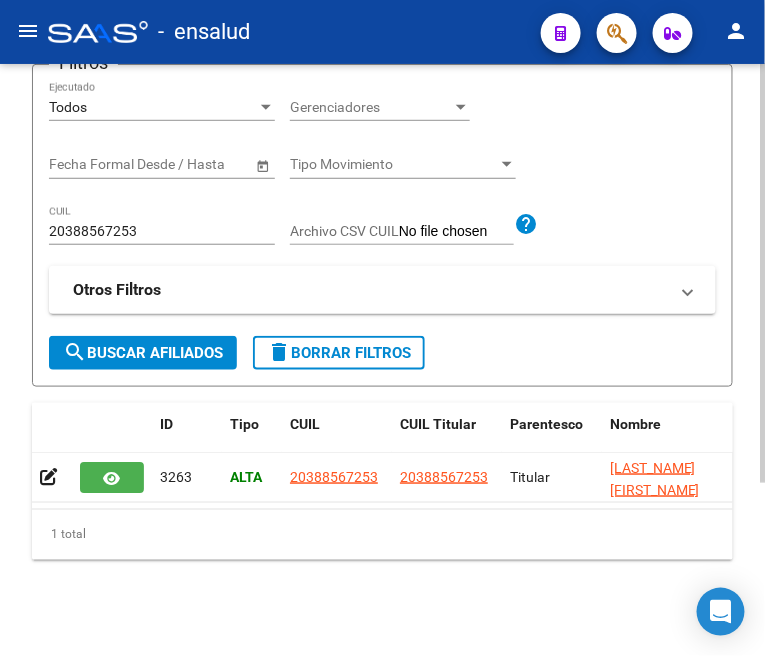 click on "20388567253" at bounding box center [162, 231] 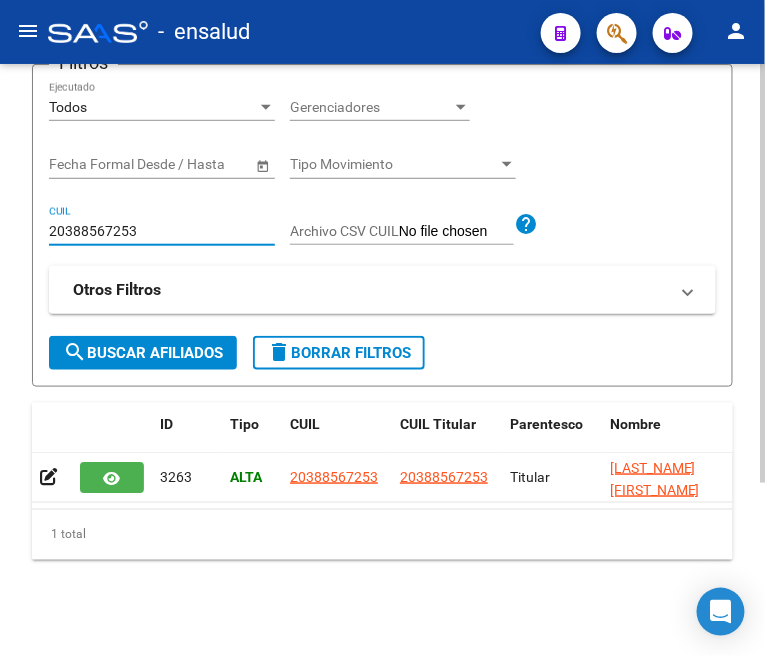 paste on "[CUIL]" 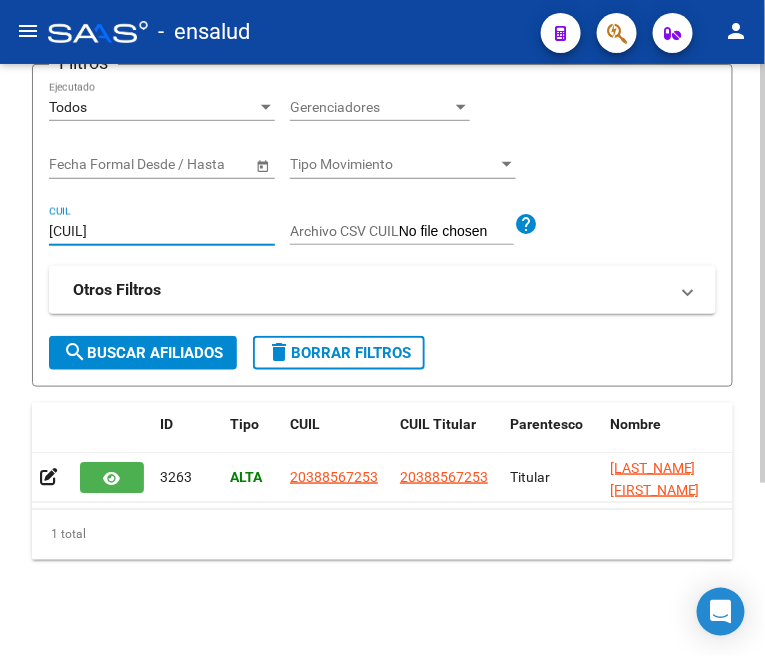 type on "[CUIL]" 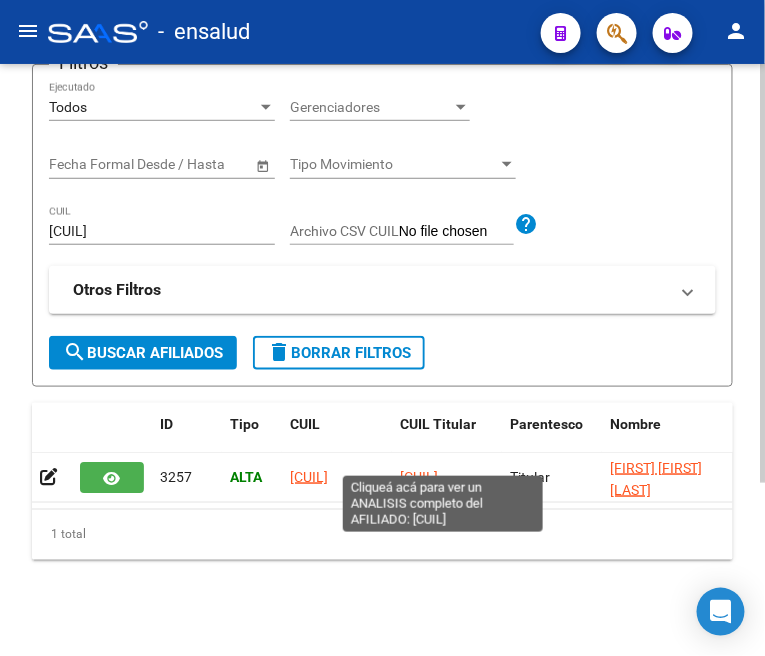 click on "[CUIL]" 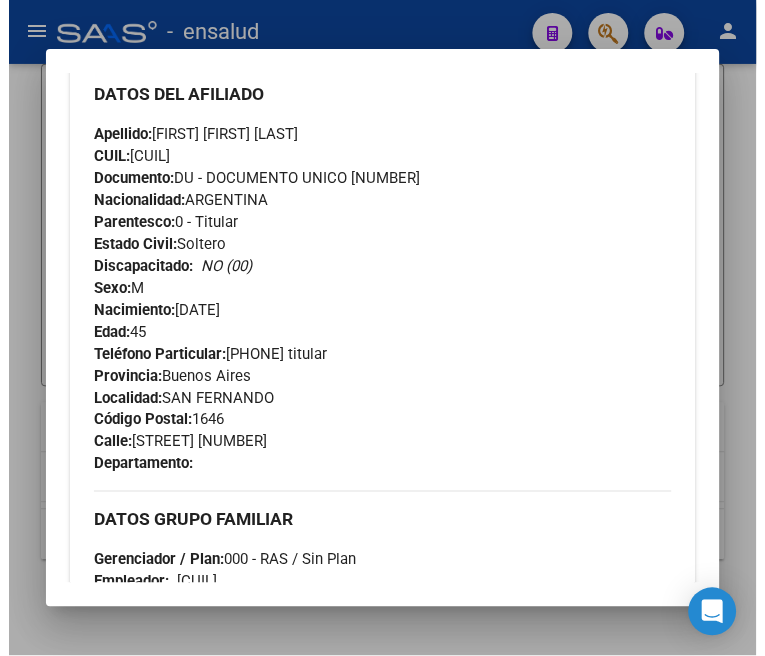 scroll, scrollTop: 777, scrollLeft: 0, axis: vertical 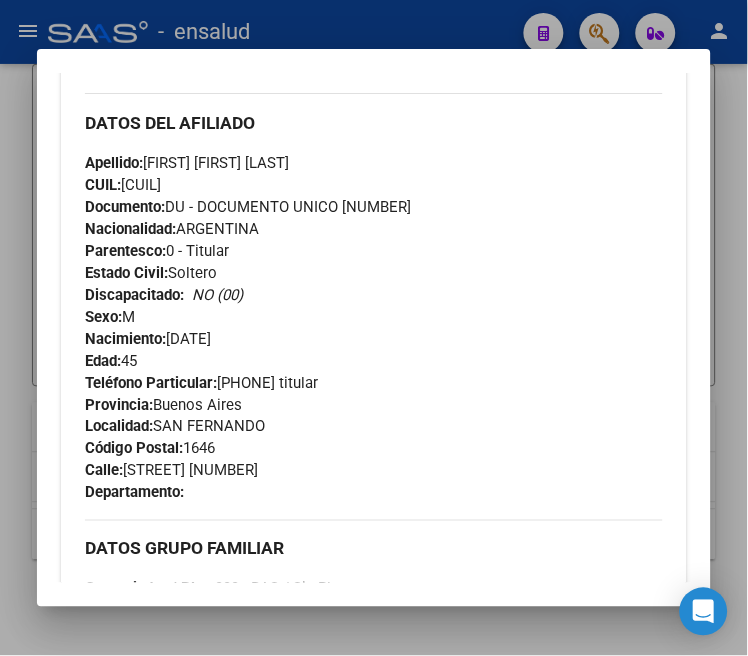 click at bounding box center (374, 328) 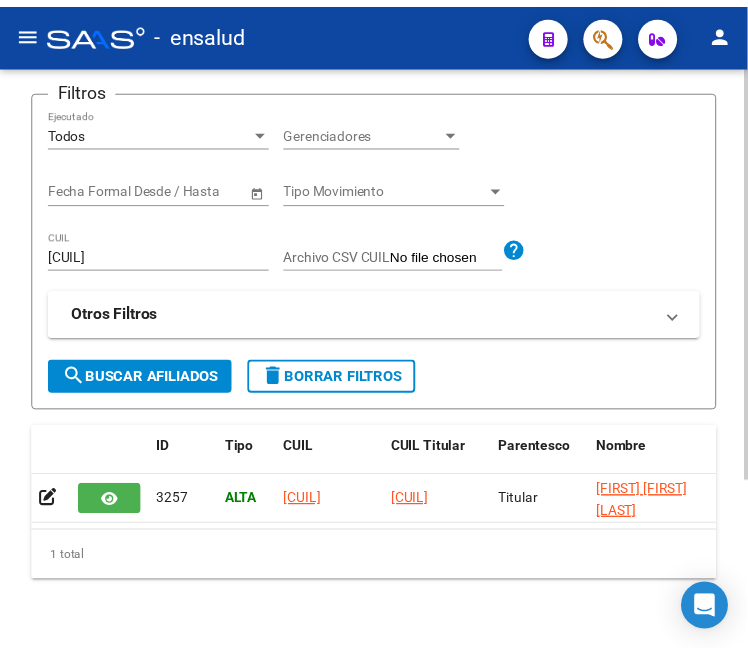 scroll, scrollTop: 222, scrollLeft: 0, axis: vertical 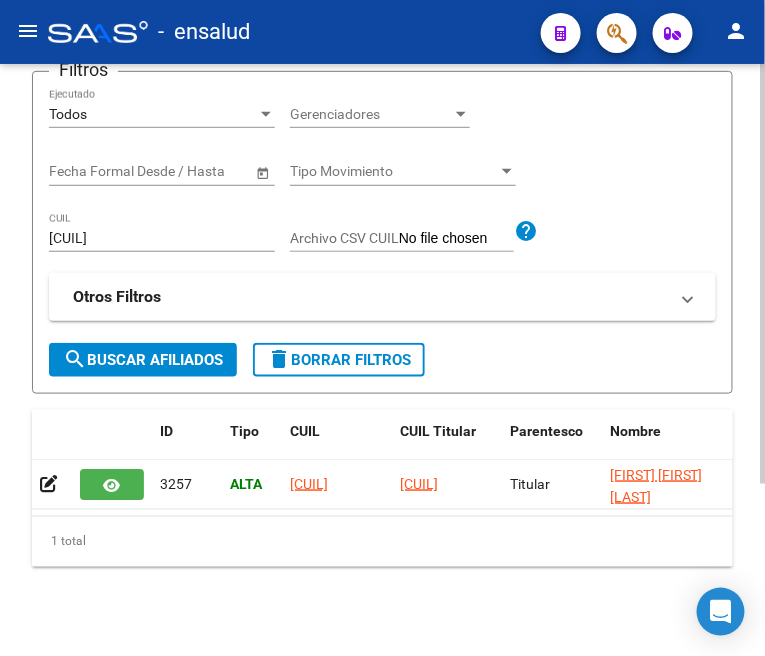 click on "[CUIL]" at bounding box center (162, 238) 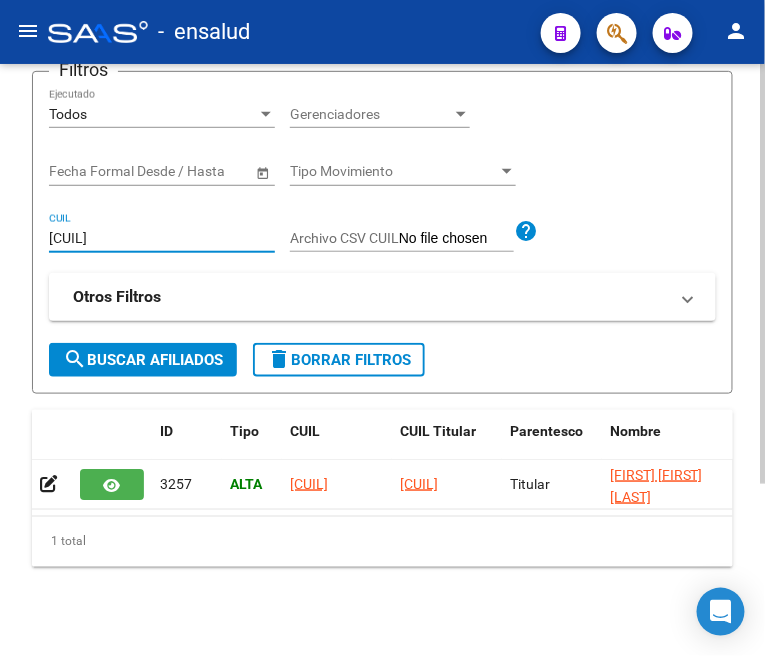 click on "[CUIL]" at bounding box center (162, 238) 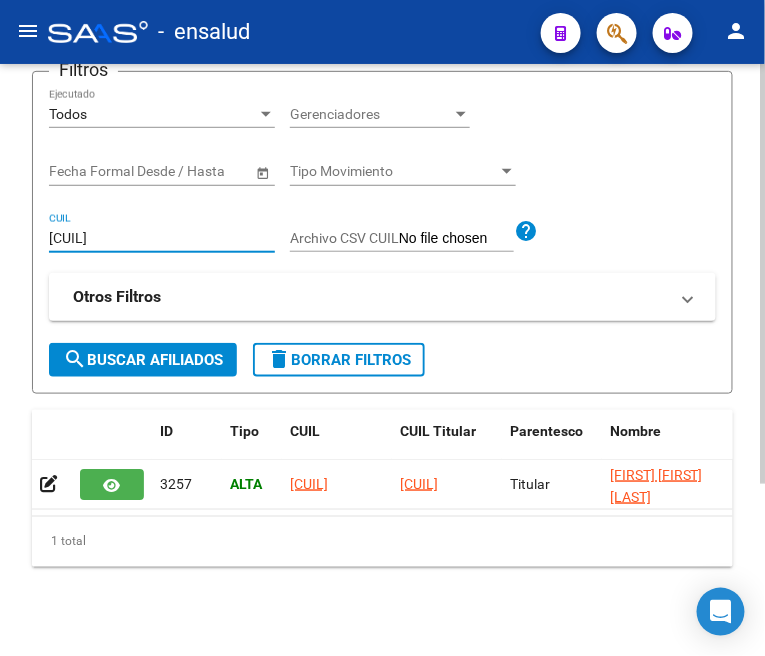 type on "[CUIL]" 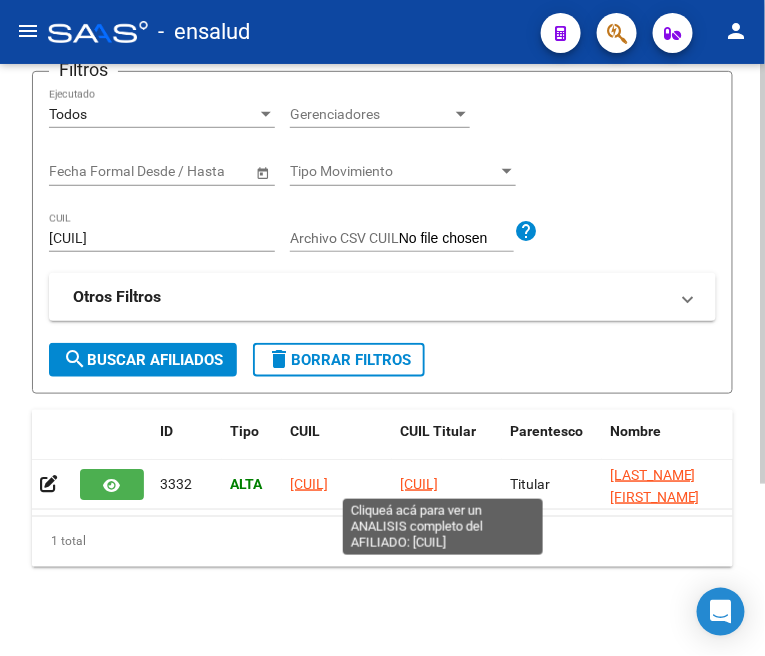 click on "[CUIL]" 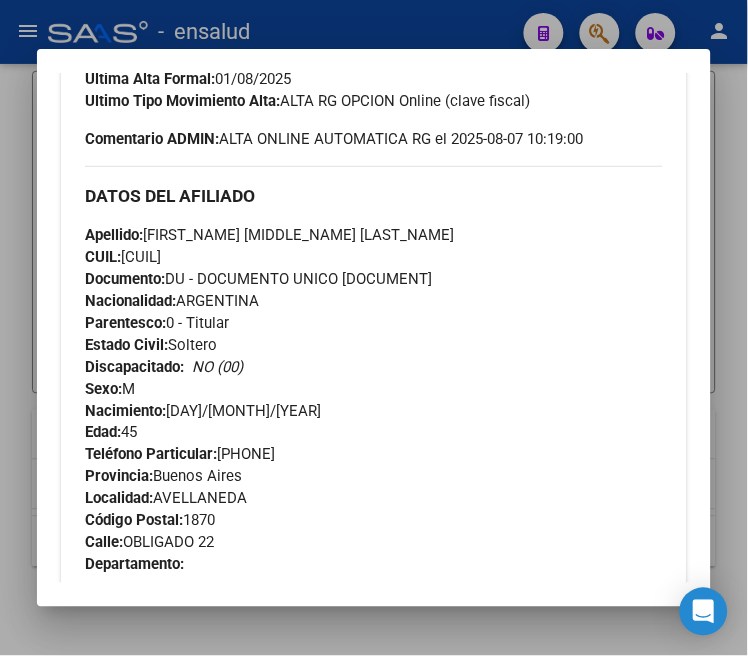 scroll, scrollTop: 777, scrollLeft: 0, axis: vertical 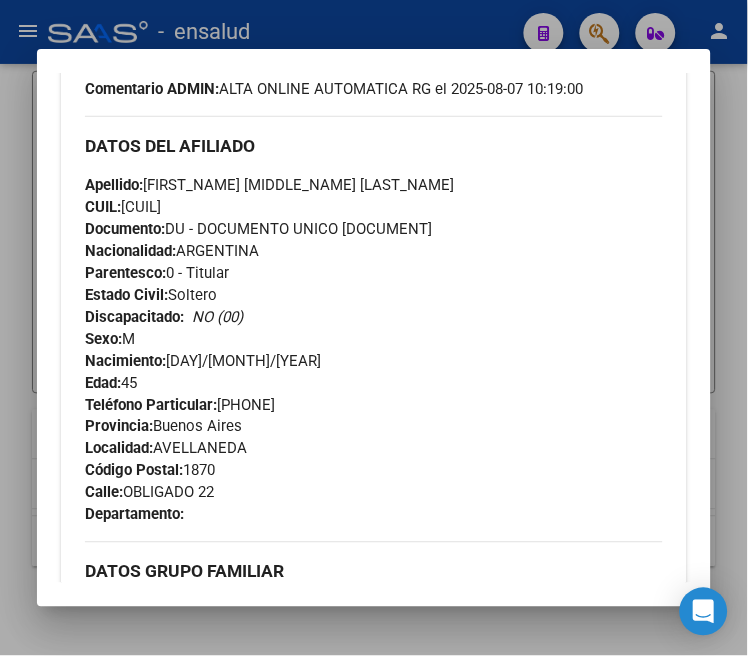 click at bounding box center [374, 328] 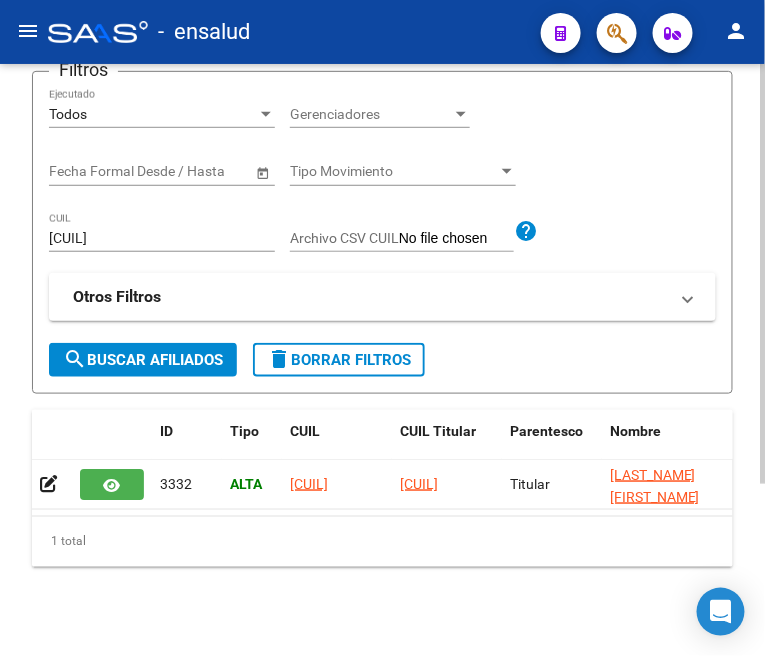click on "[CUIL]" at bounding box center (162, 238) 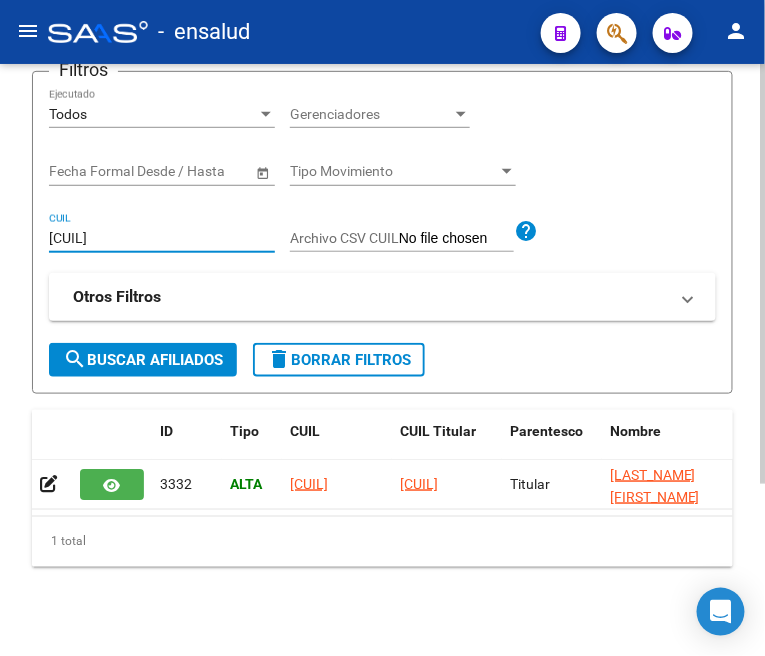 click on "[CUIL]" at bounding box center (162, 238) 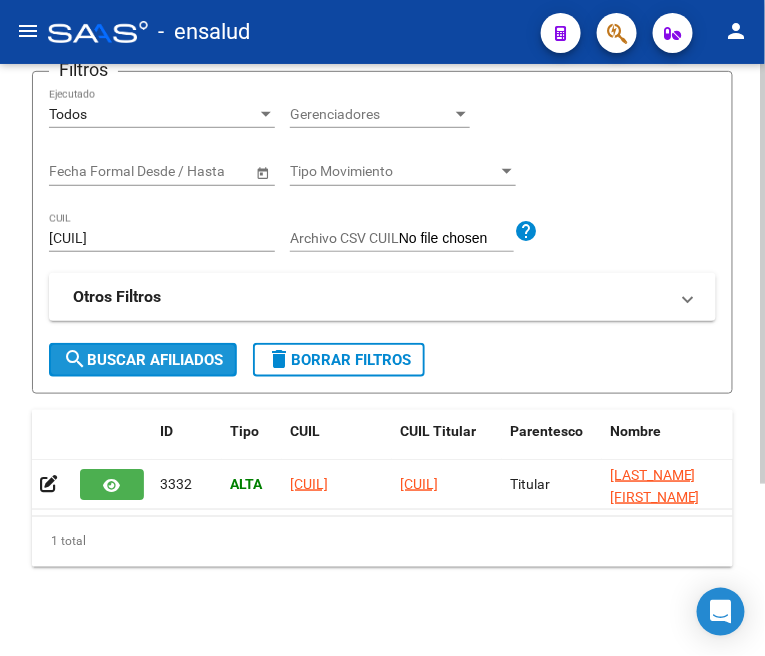 click on "search  Buscar Afiliados" 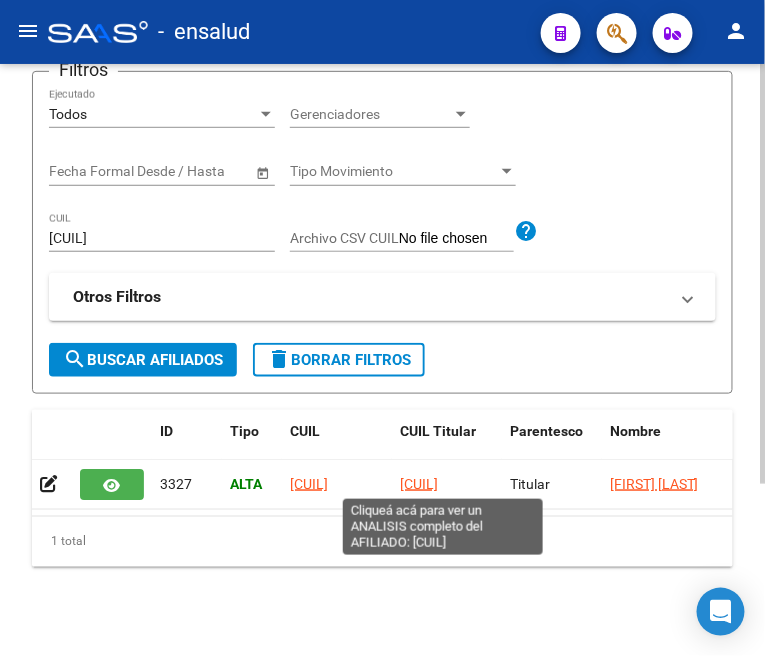 click on "[CUIL]" 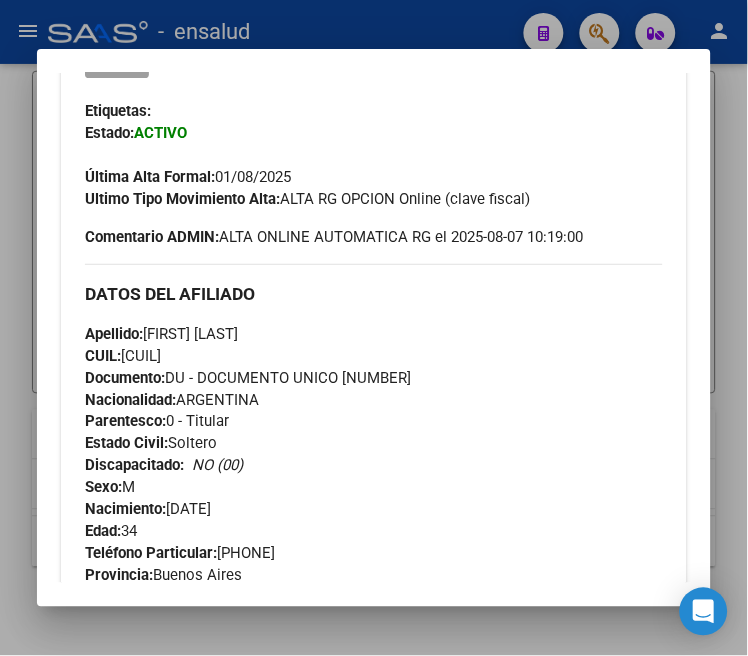 scroll, scrollTop: 444, scrollLeft: 0, axis: vertical 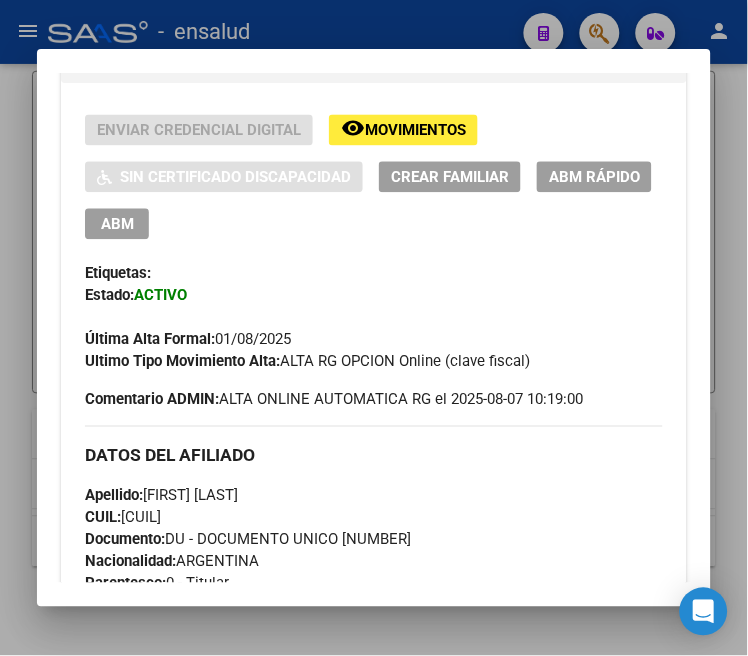 click on "ABM" at bounding box center (117, 225) 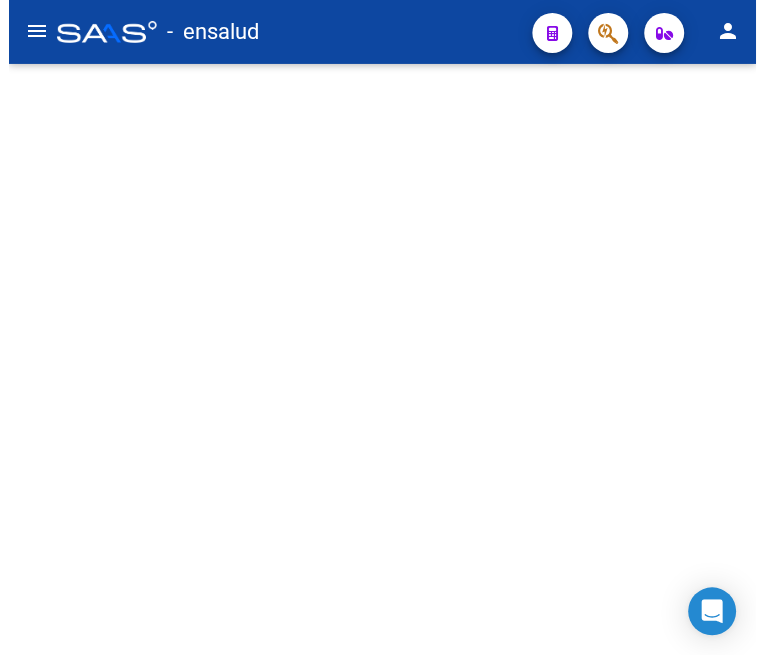 scroll, scrollTop: 0, scrollLeft: 0, axis: both 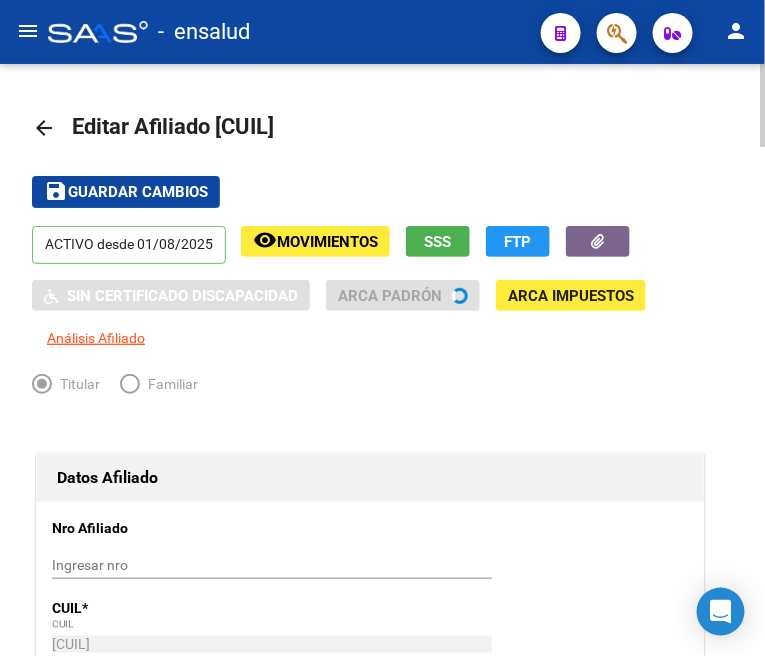 radio on "true" 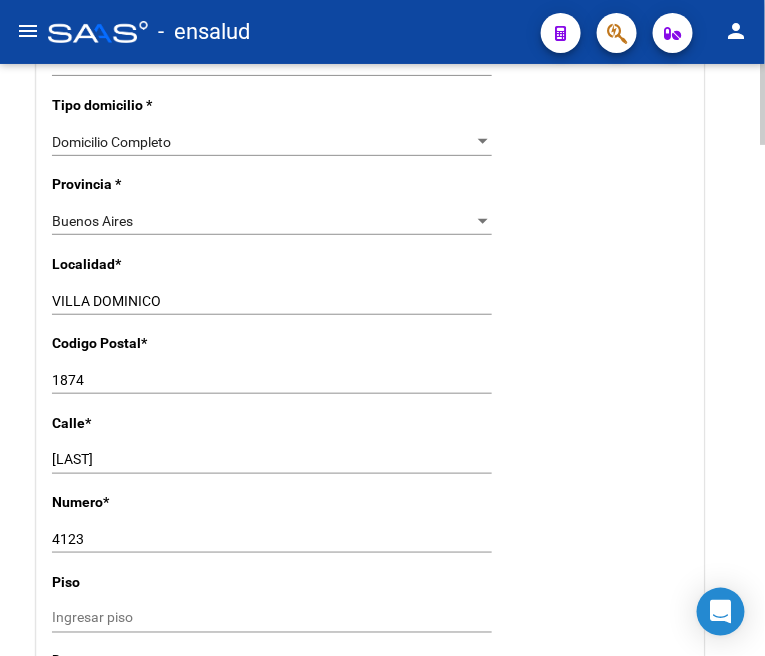 scroll, scrollTop: 1444, scrollLeft: 0, axis: vertical 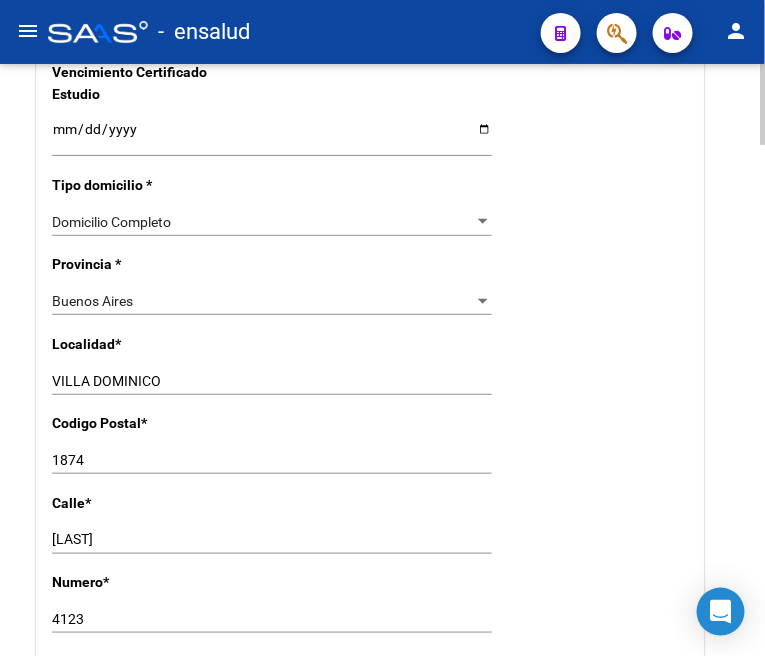 click on "VILLA DOMINICO" at bounding box center [272, 381] 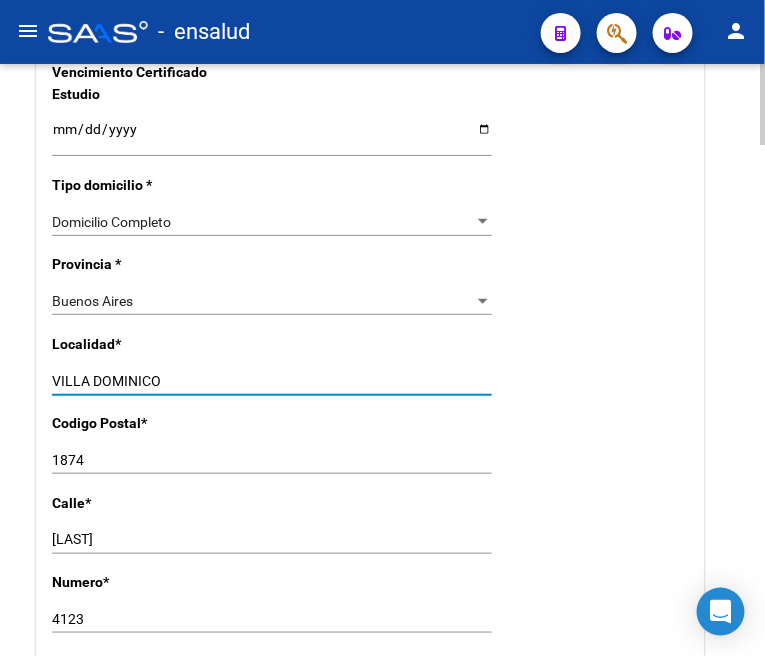 click on "VILLA DOMINICO" at bounding box center (272, 381) 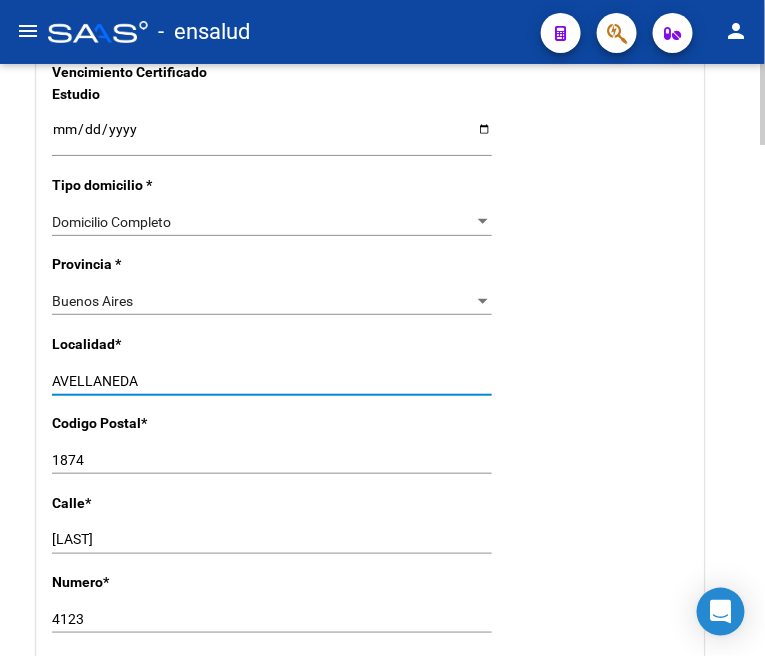 type on "AVELLANEDA" 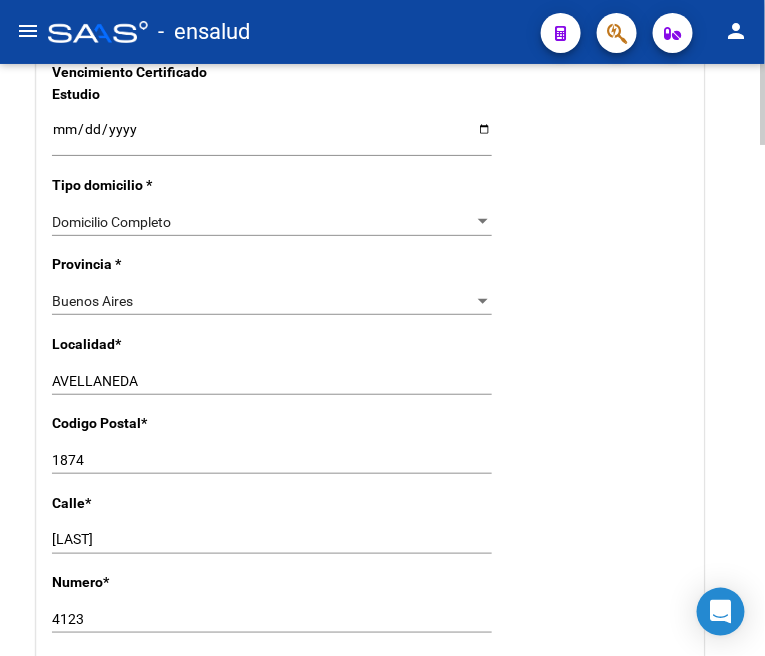 scroll, scrollTop: 1555, scrollLeft: 0, axis: vertical 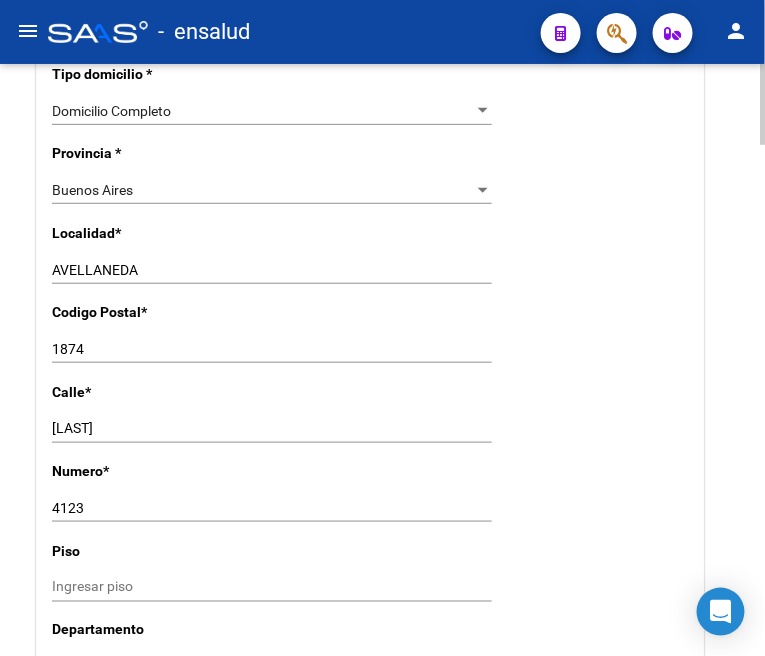click on "1874" at bounding box center [272, 349] 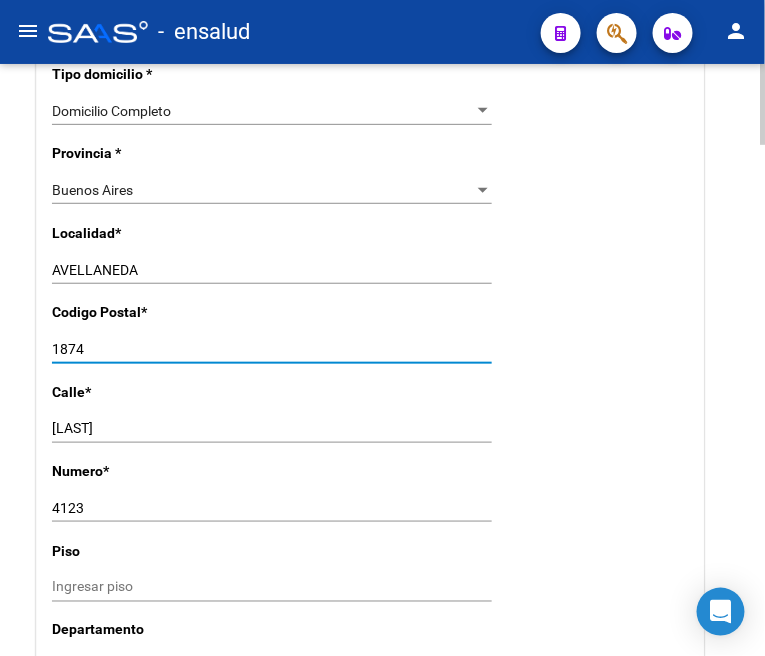 click on "1874" at bounding box center (272, 349) 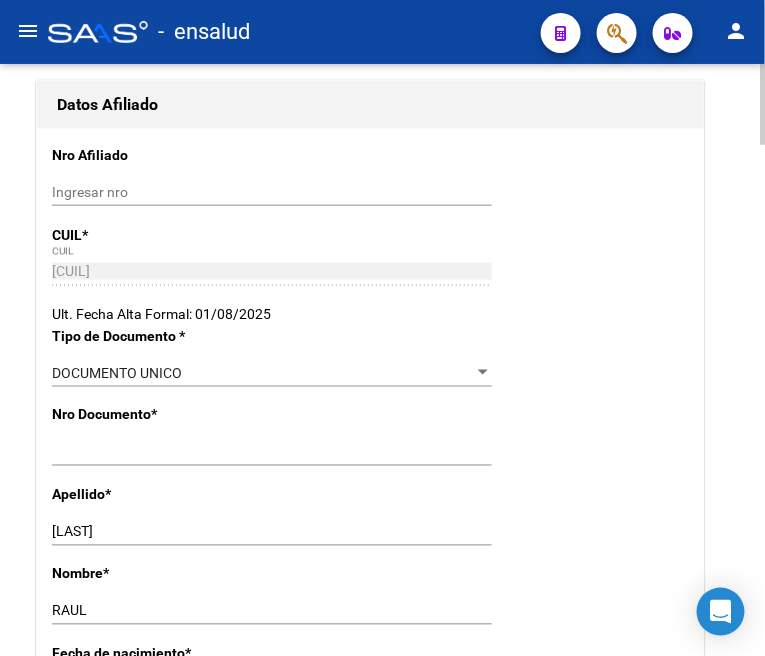 scroll, scrollTop: 0, scrollLeft: 0, axis: both 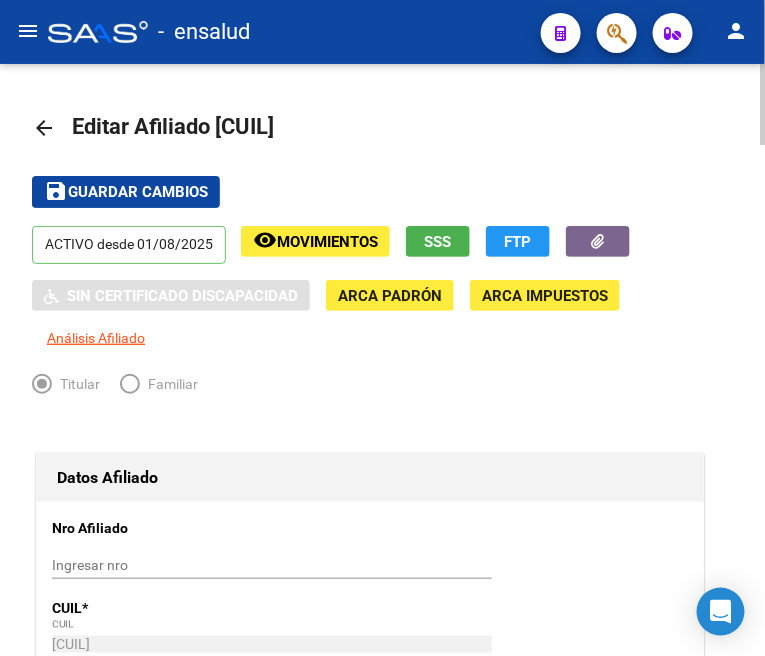 type on "1870" 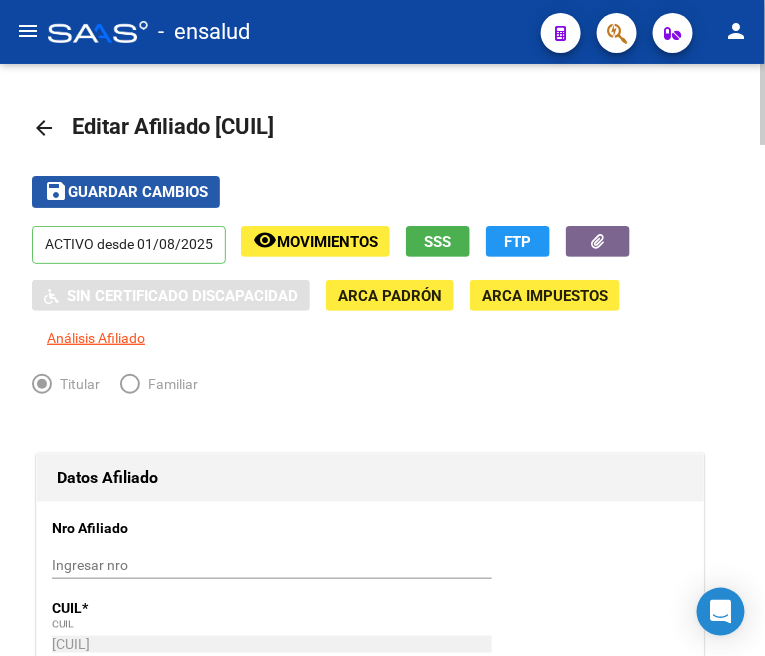click on "Guardar cambios" 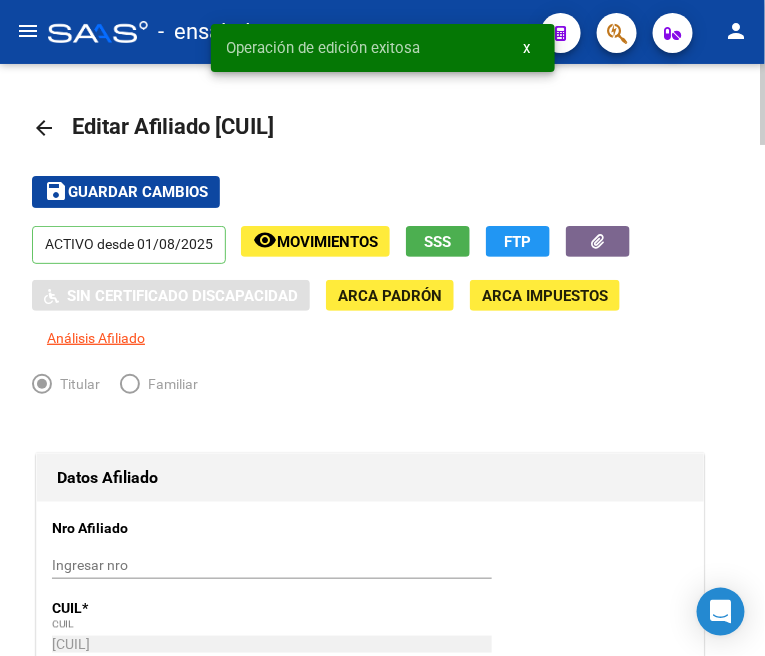 click on "arrow_back" 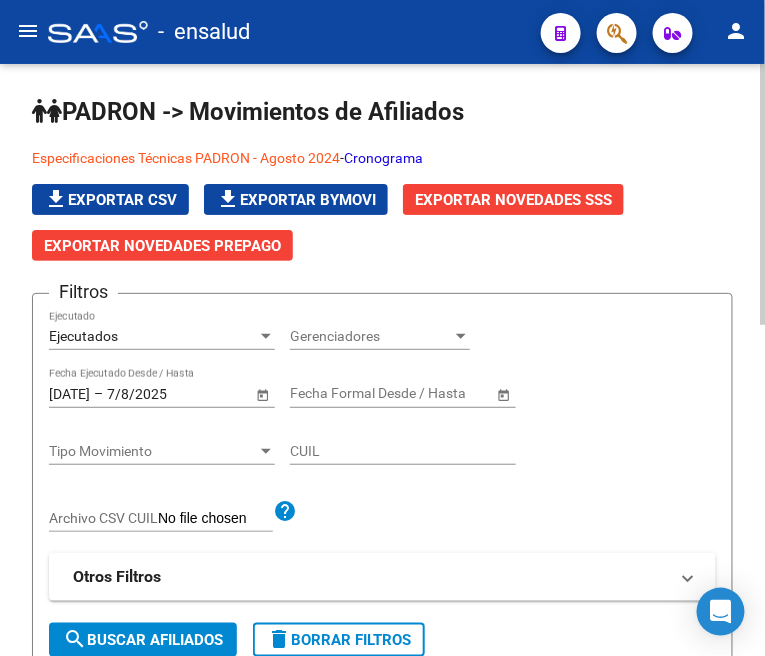 click on "Ejecutados" at bounding box center [153, 336] 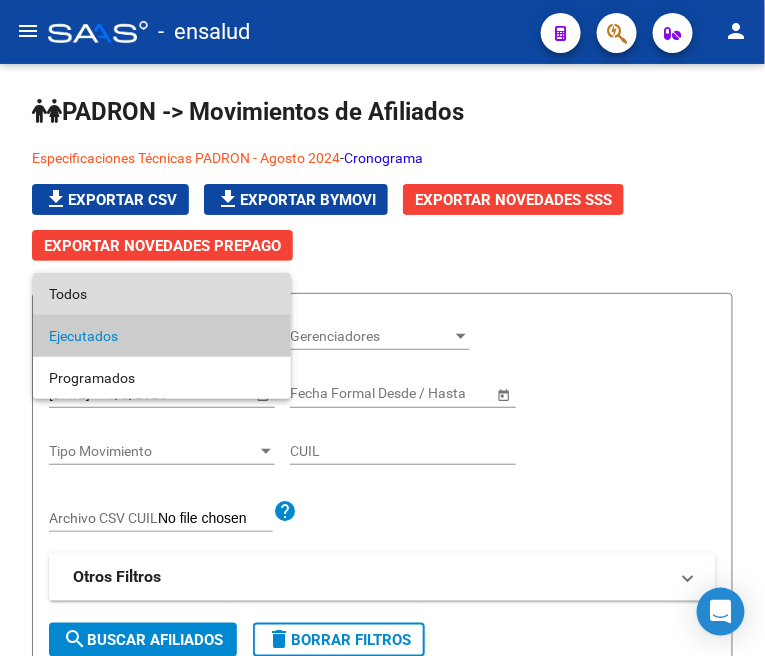 click on "Todos" at bounding box center (162, 294) 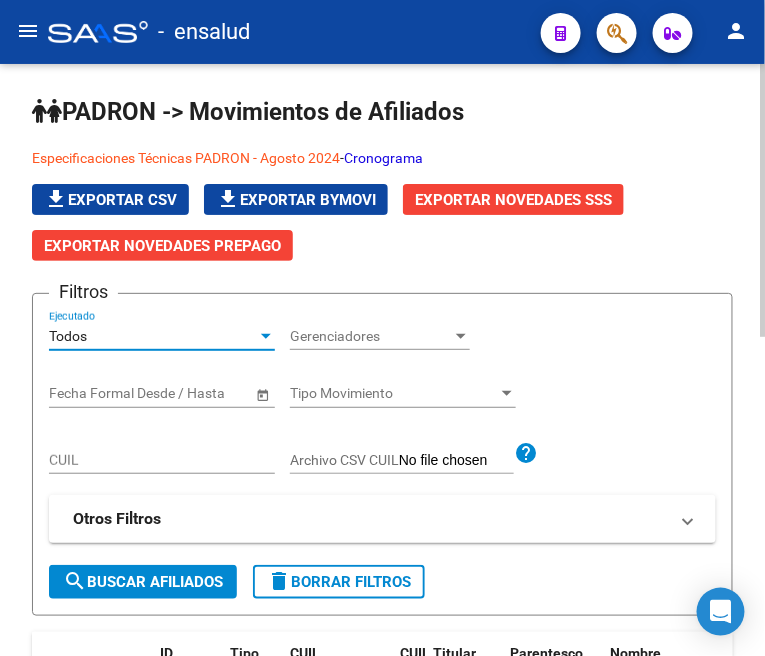 click on "CUIL" 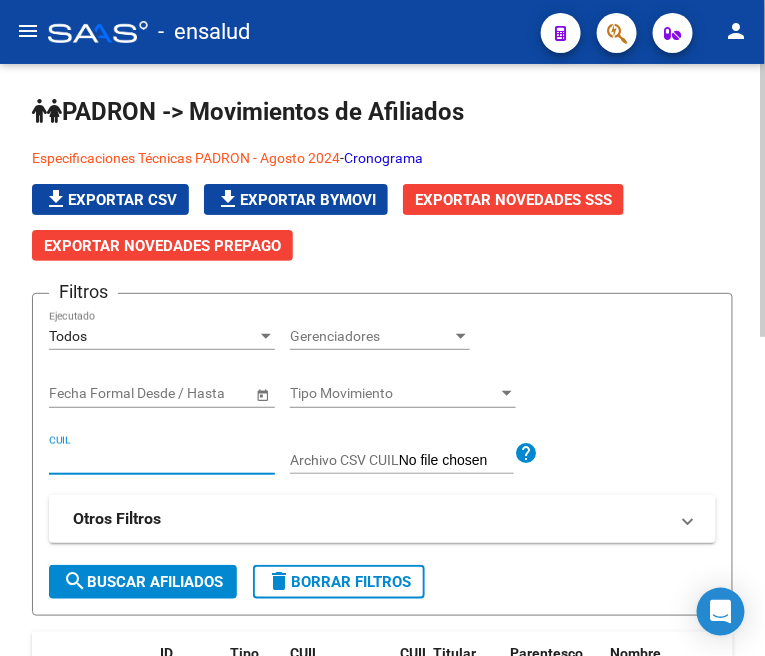 paste on "[CUIL]" 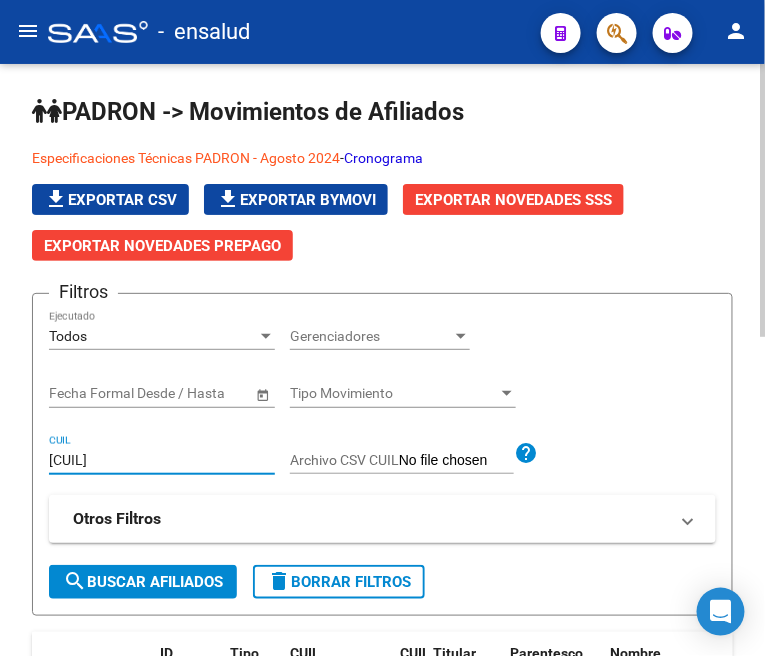 type on "[CUIL]" 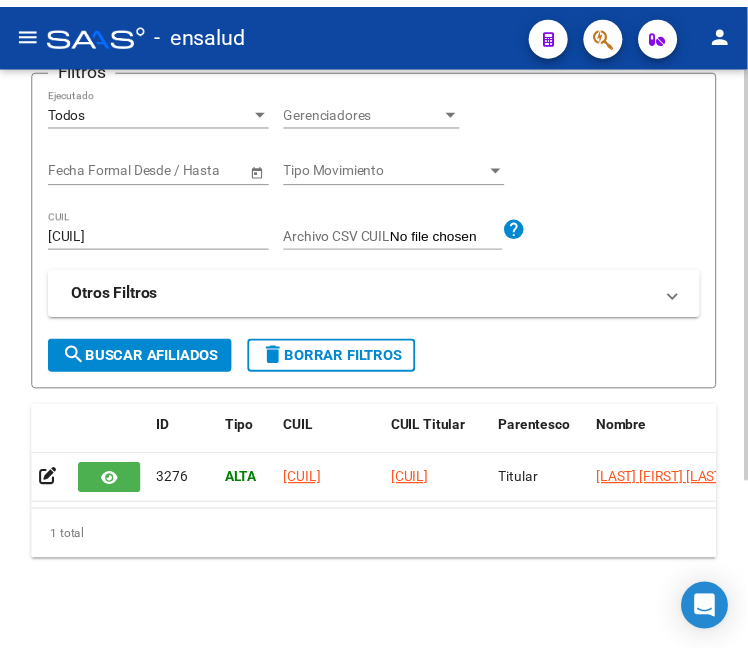 scroll, scrollTop: 245, scrollLeft: 0, axis: vertical 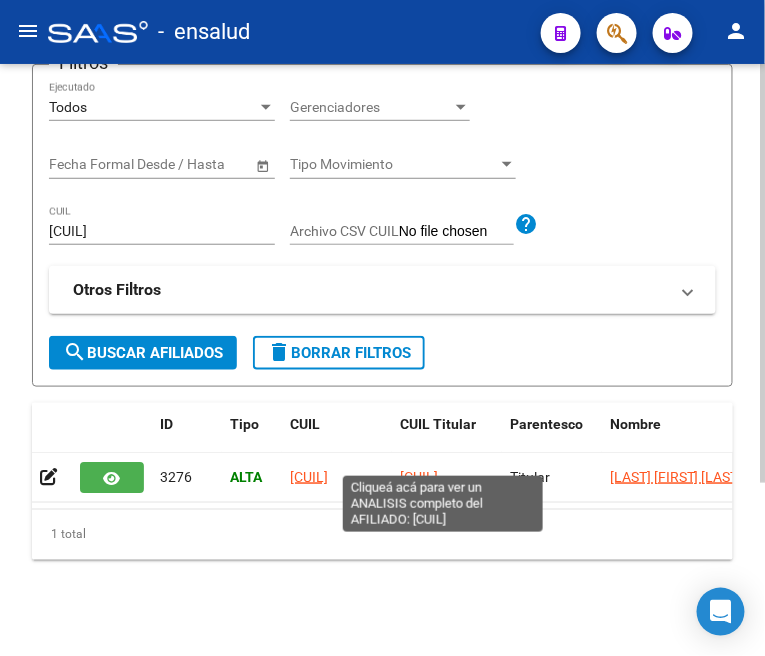 click on "[CUIL]" 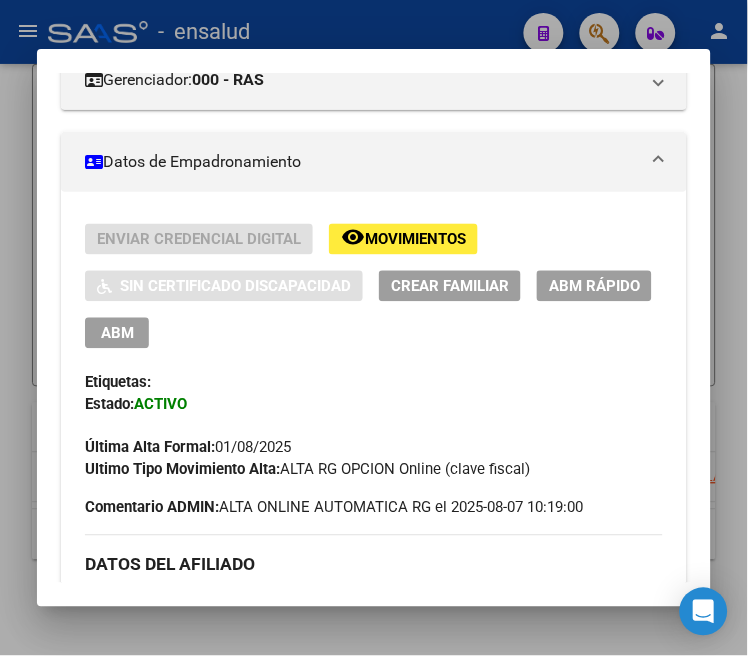 scroll, scrollTop: 333, scrollLeft: 0, axis: vertical 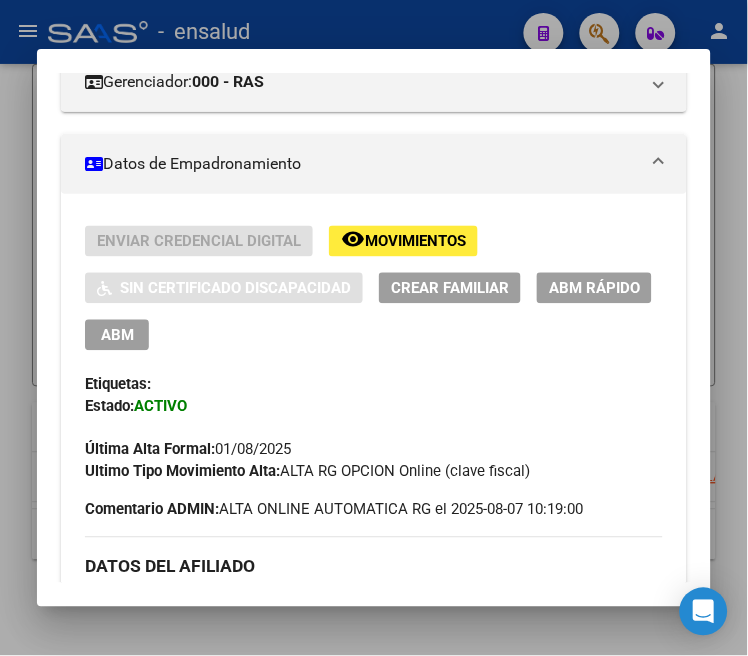 click on "ABM" at bounding box center [117, 336] 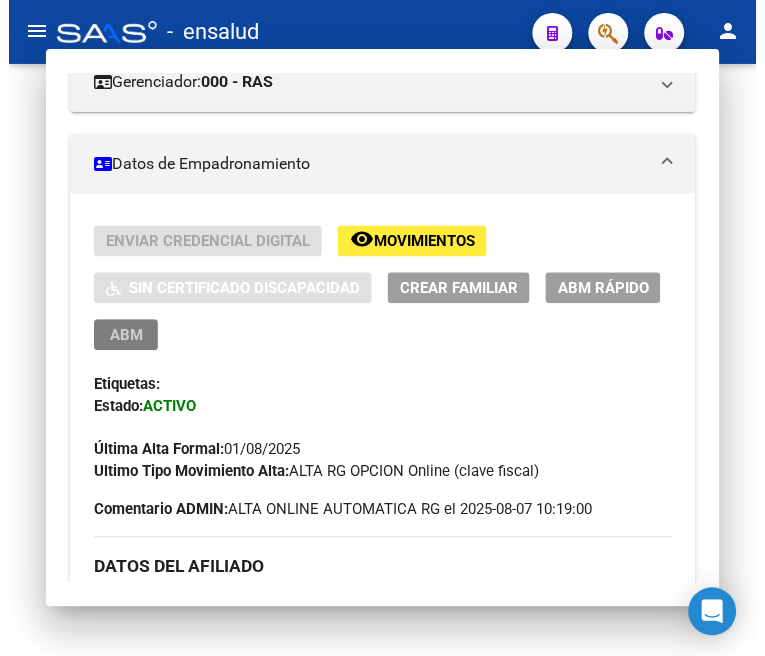 scroll, scrollTop: 0, scrollLeft: 0, axis: both 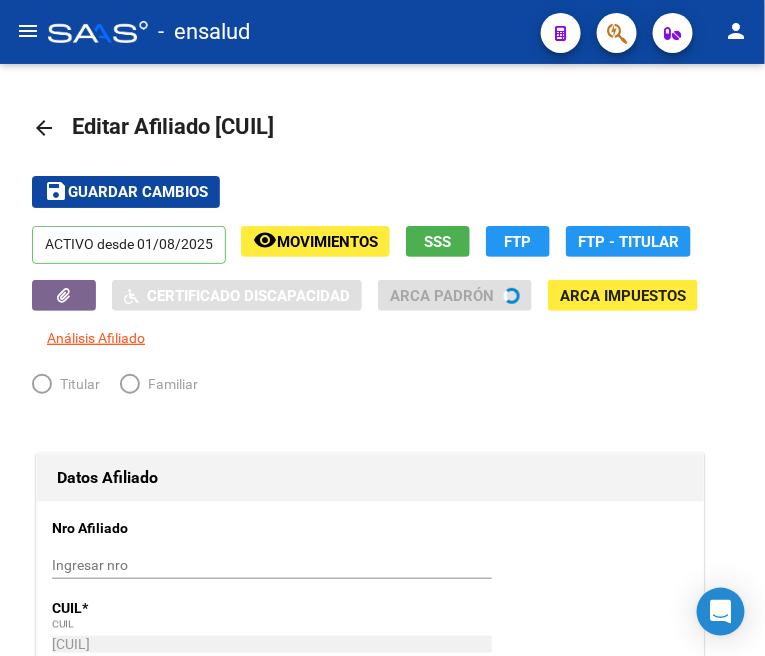 radio on "true" 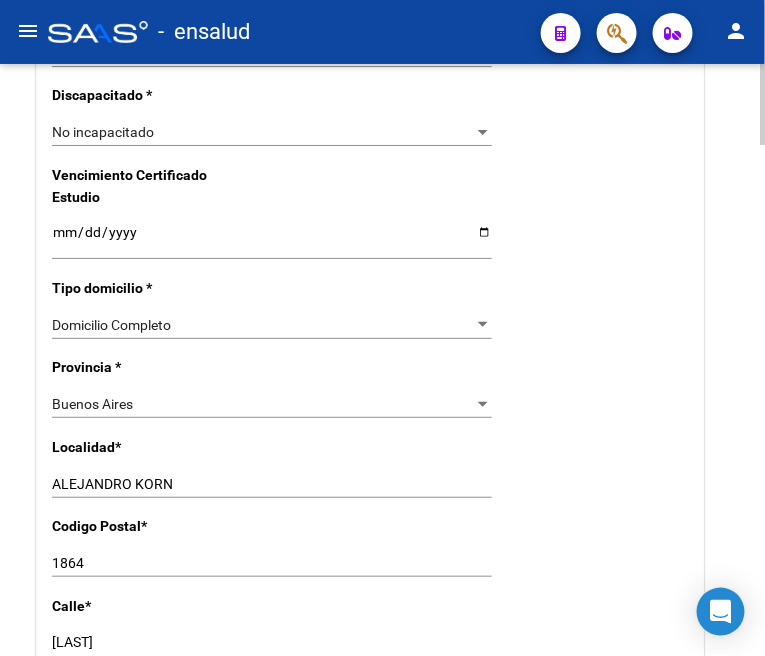 scroll, scrollTop: 1555, scrollLeft: 0, axis: vertical 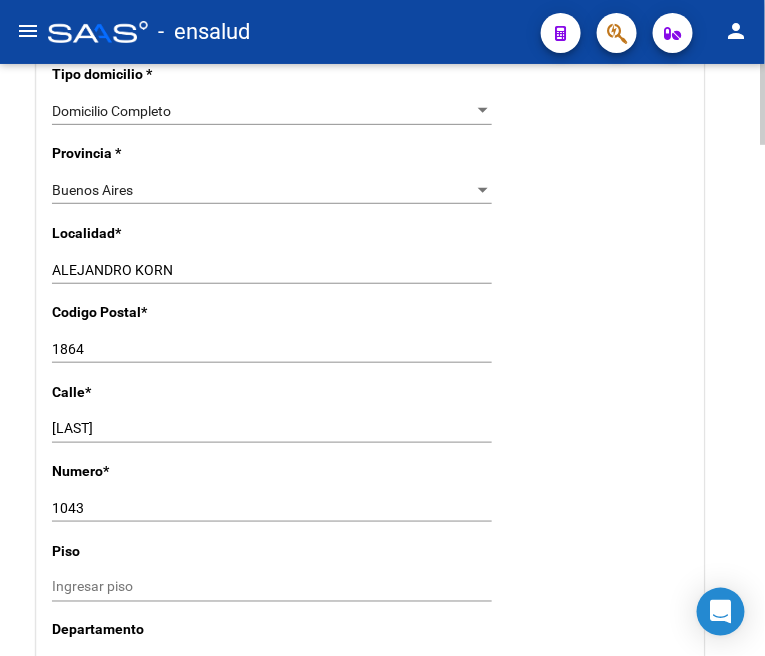 click on "ALEJANDRO KORN" at bounding box center (272, 270) 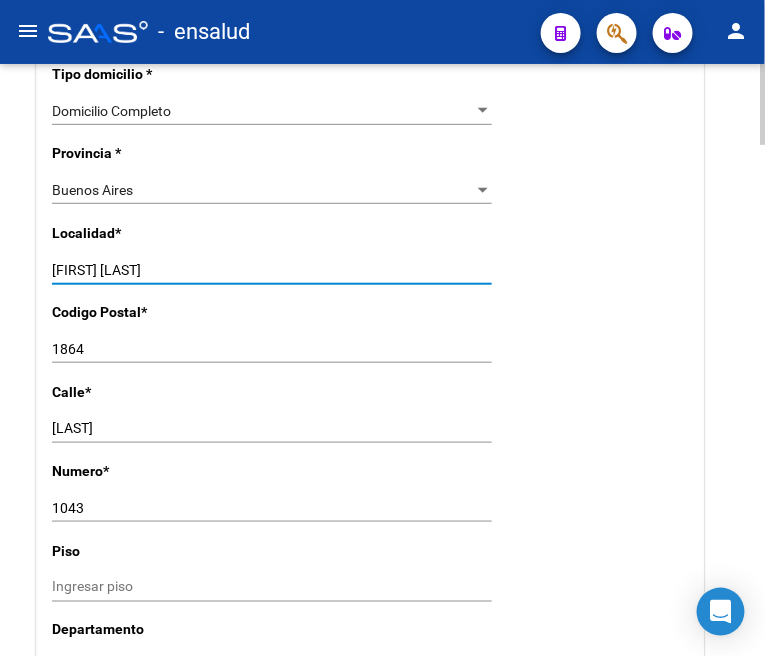 type on "[FIRST] [LAST]" 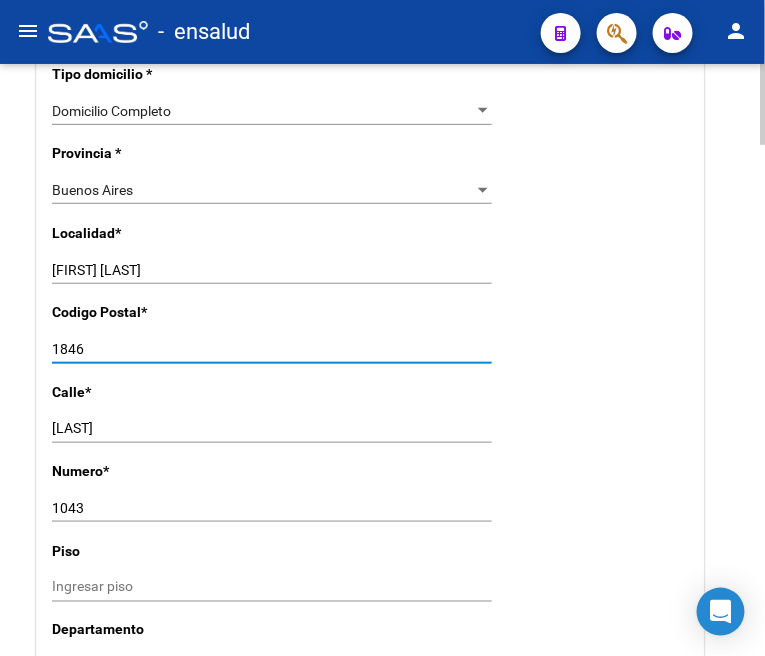type on "1846" 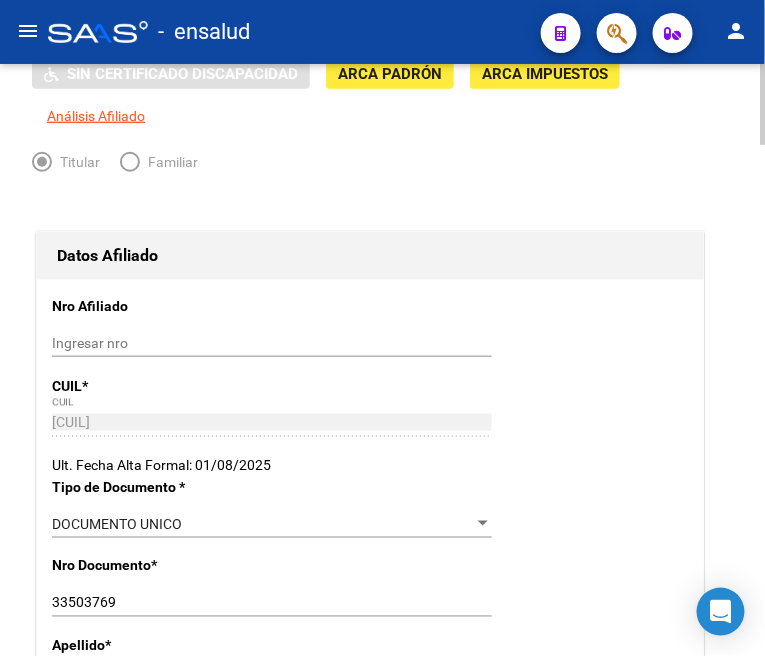 scroll, scrollTop: 0, scrollLeft: 0, axis: both 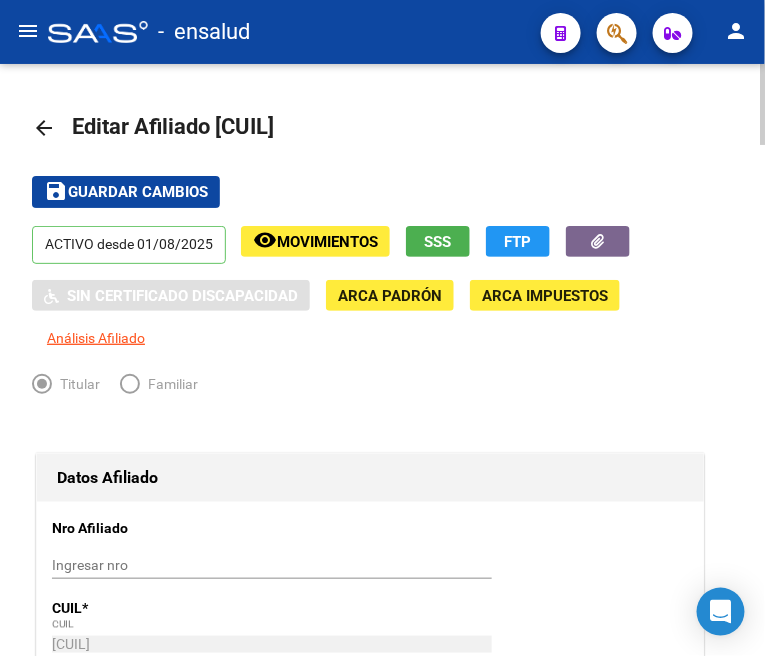 click on "Guardar cambios" 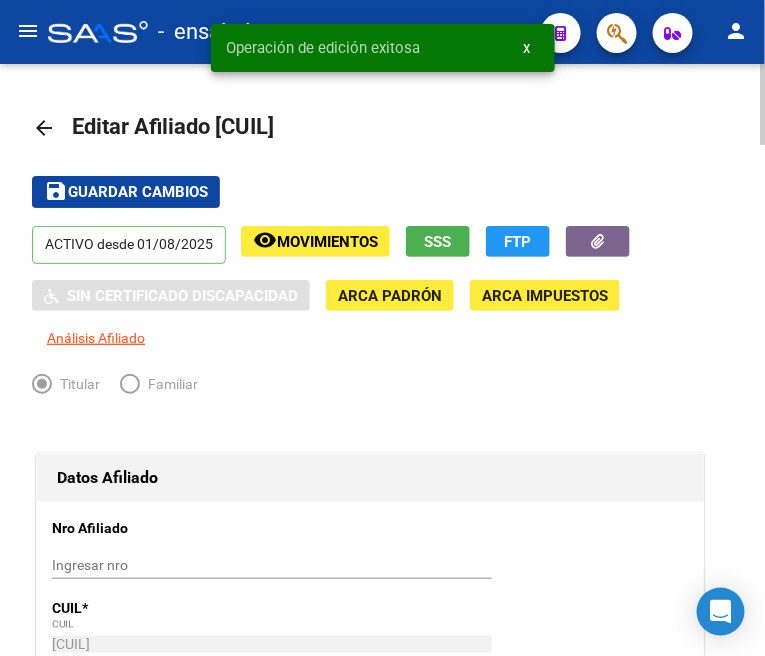 click on "arrow_back" 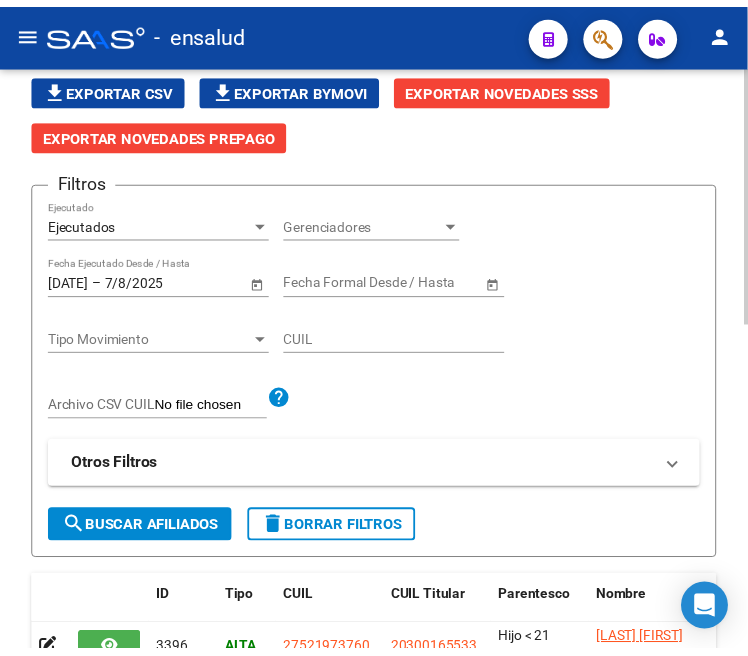 scroll, scrollTop: 222, scrollLeft: 0, axis: vertical 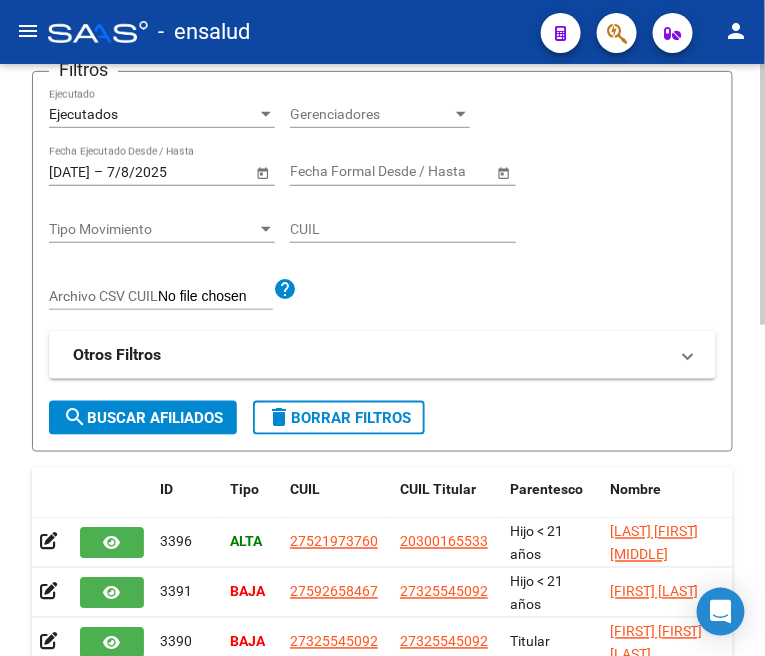 click on "Ejecutados" at bounding box center (153, 114) 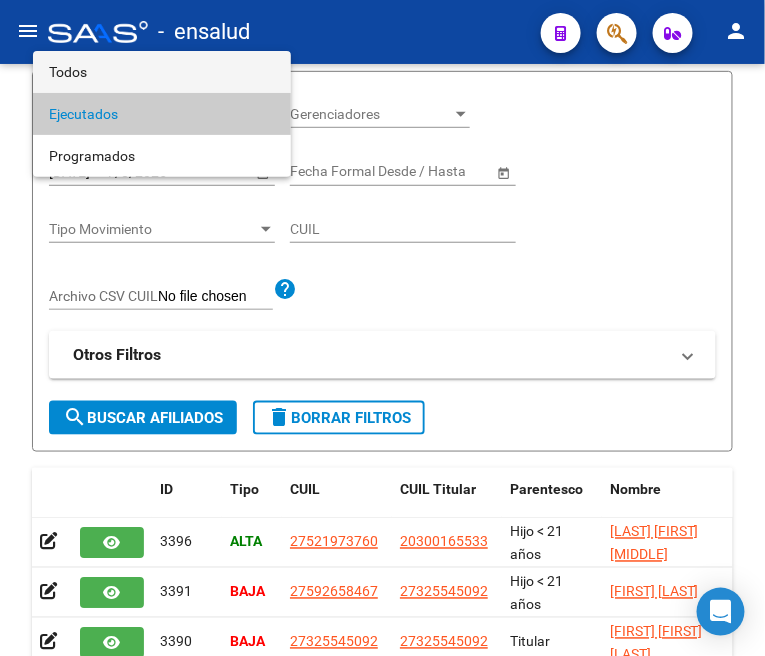 click on "Todos" at bounding box center [162, 72] 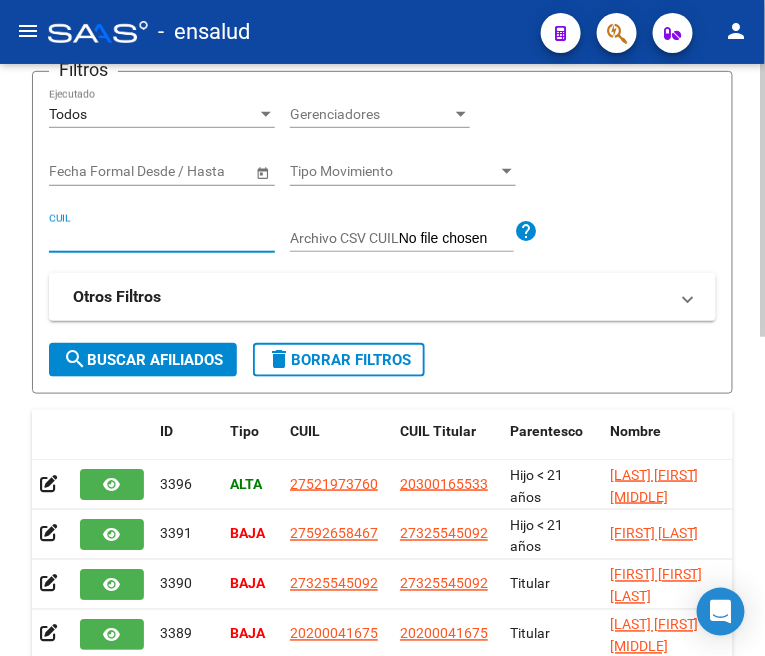 click on "CUIL" at bounding box center (162, 238) 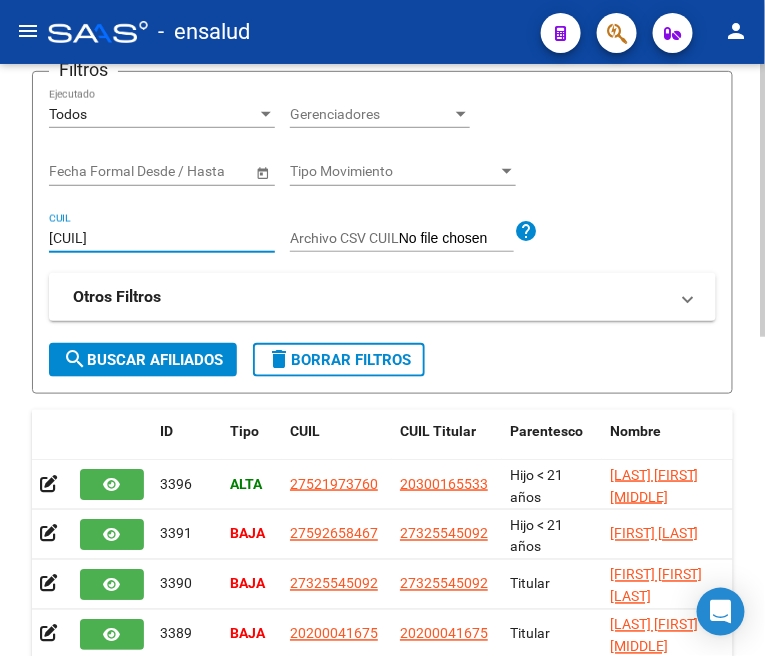 type on "[CUIL]" 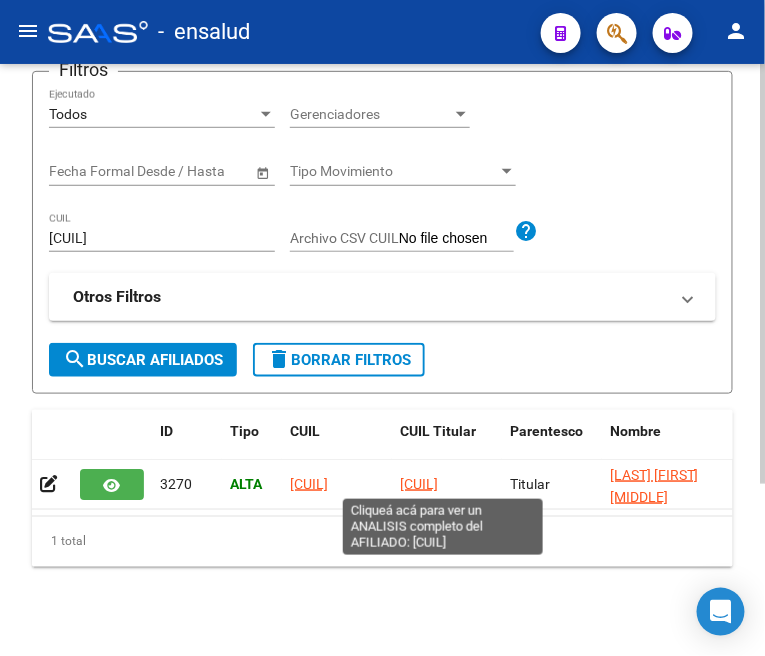 click on "[CUIL]" 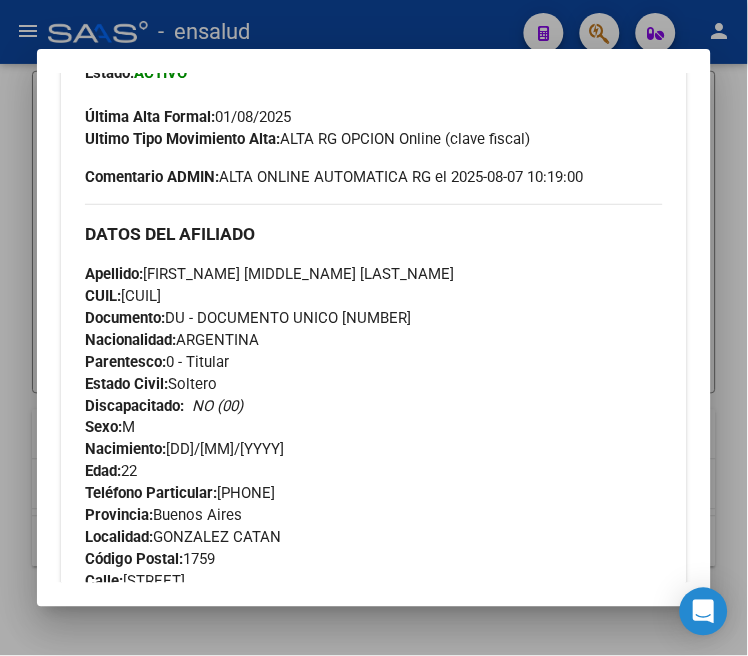 scroll, scrollTop: 777, scrollLeft: 0, axis: vertical 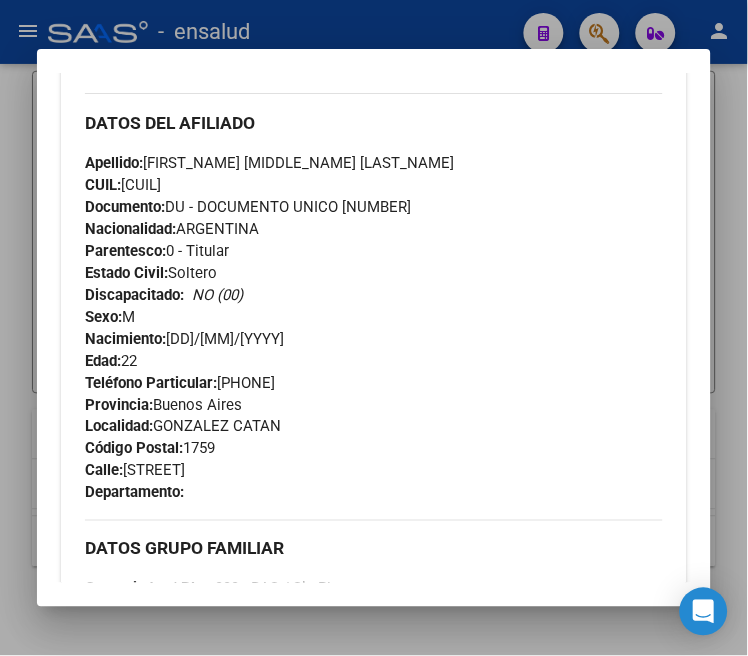 click at bounding box center (374, 328) 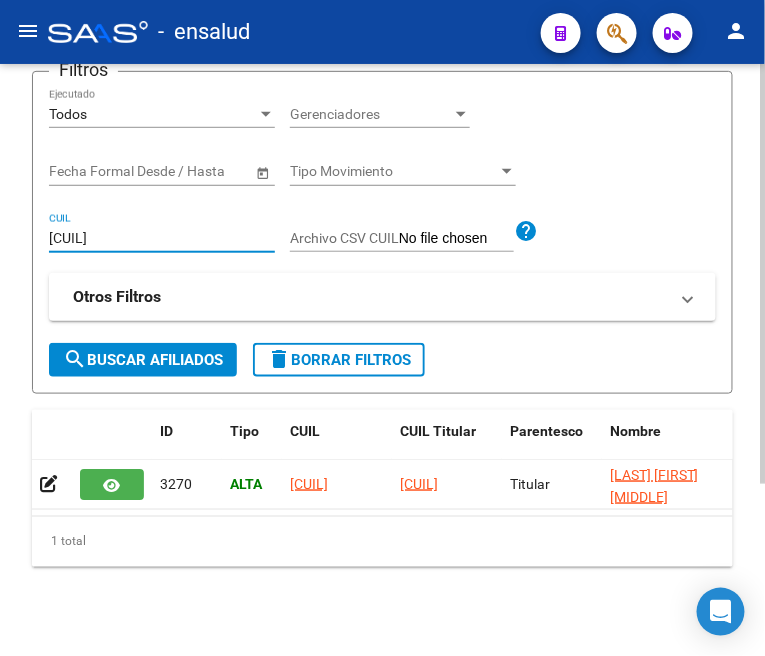 click on "[CUIL]" at bounding box center [162, 238] 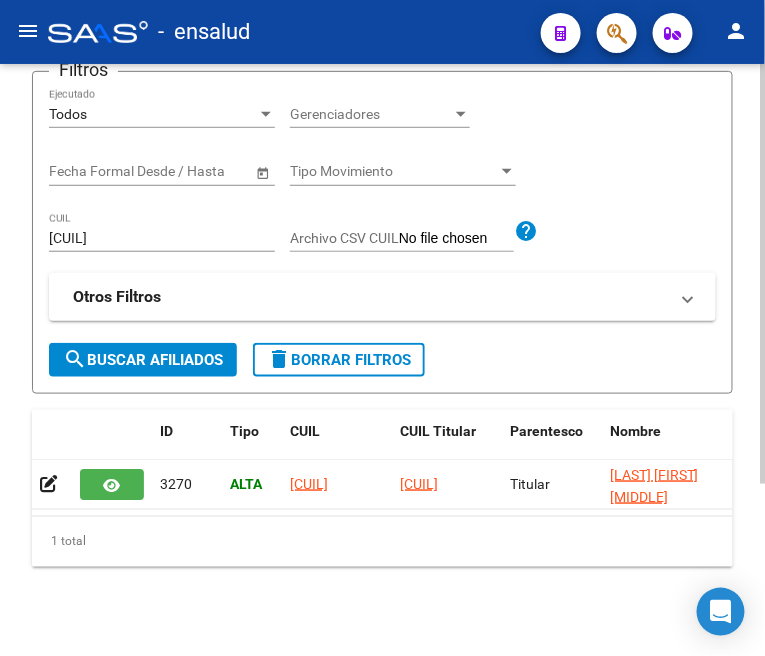 click on "[CUIL]" at bounding box center (162, 238) 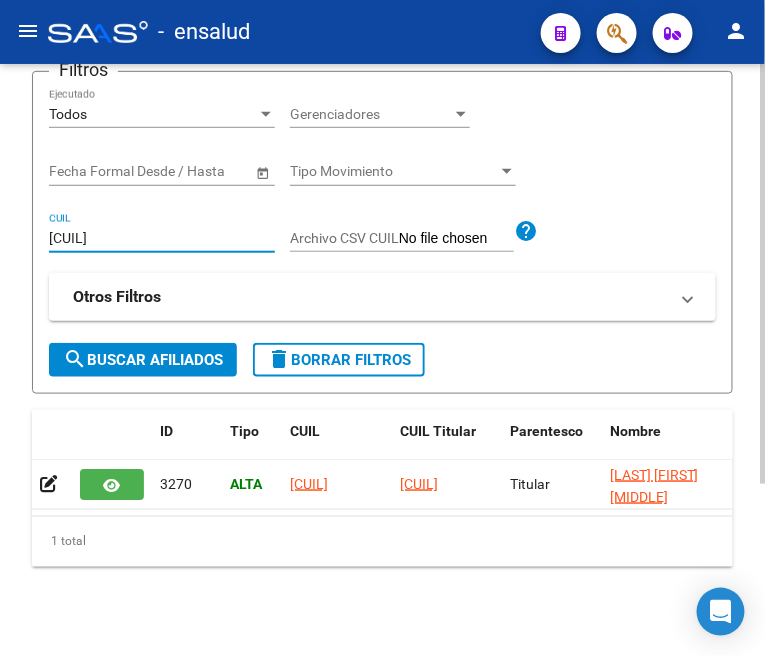 click on "[CUIL]" at bounding box center [162, 238] 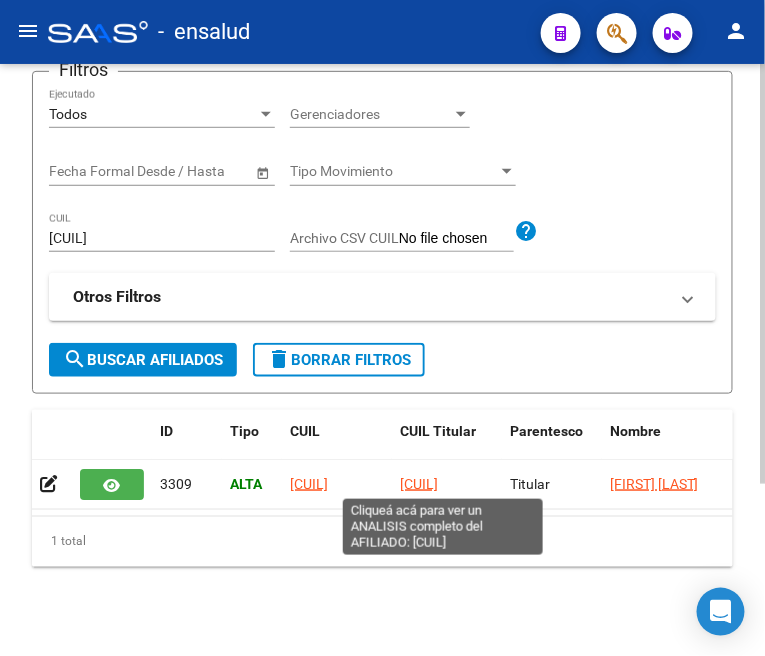 click on "[CUIL]" 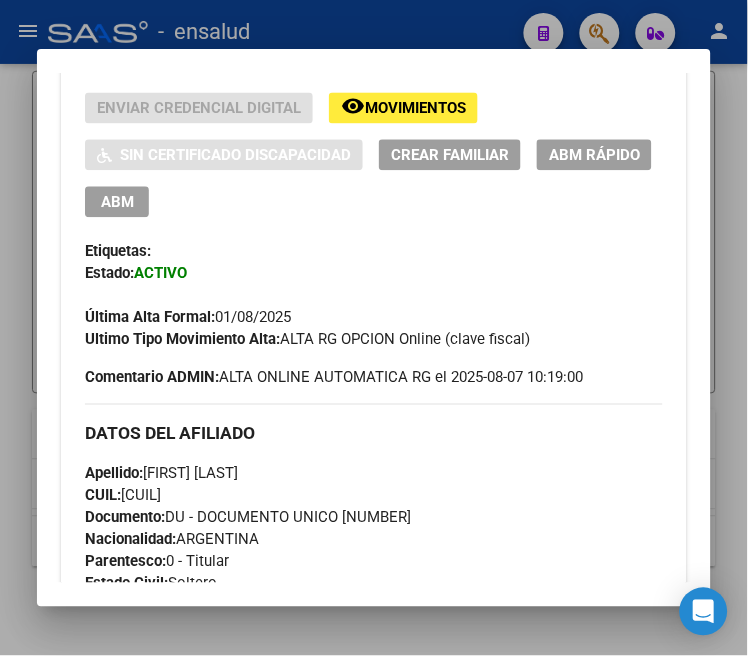 scroll, scrollTop: 444, scrollLeft: 0, axis: vertical 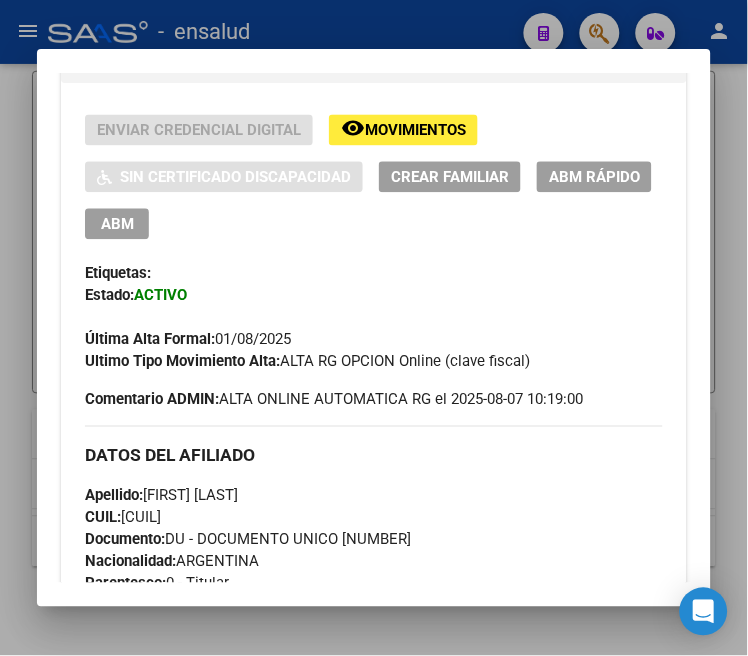 drag, startPoint x: 90, startPoint y: 221, endPoint x: 203, endPoint y: 276, distance: 125.67418 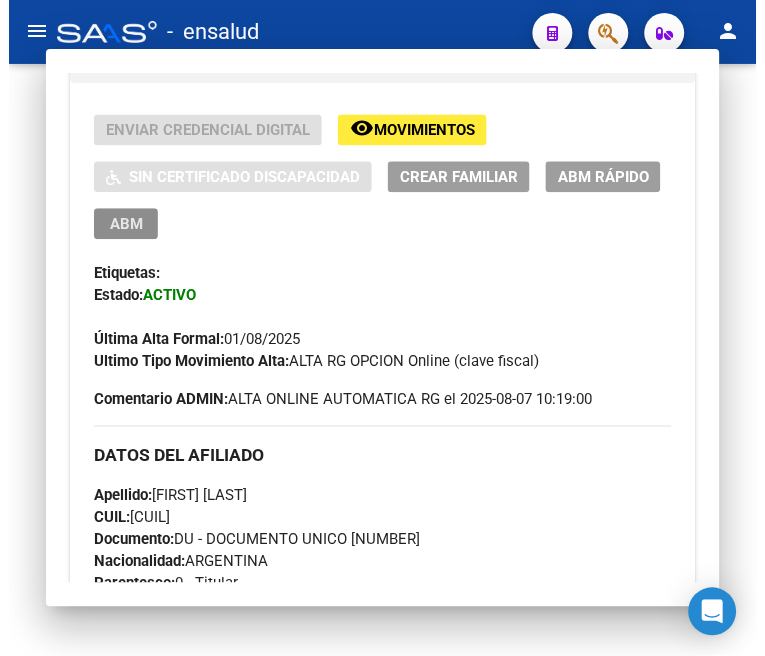 scroll, scrollTop: 0, scrollLeft: 0, axis: both 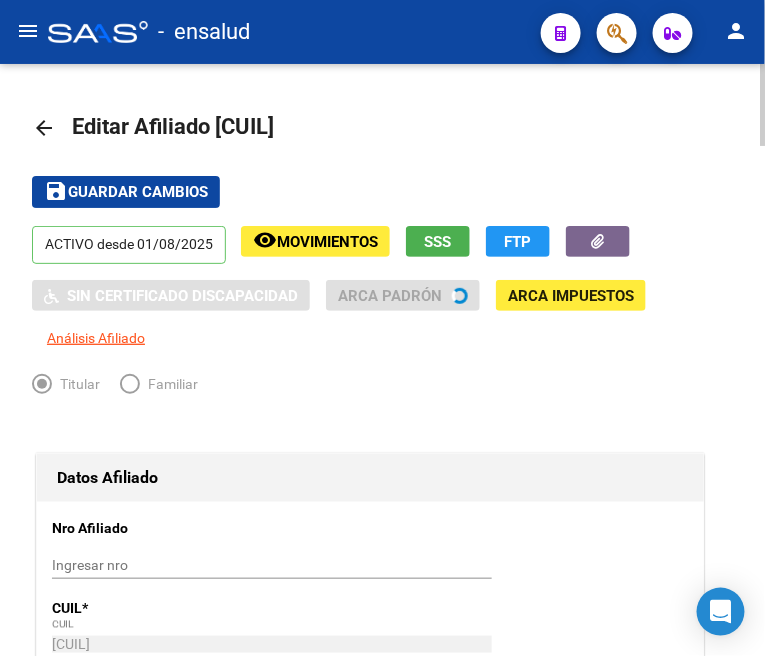 radio on "true" 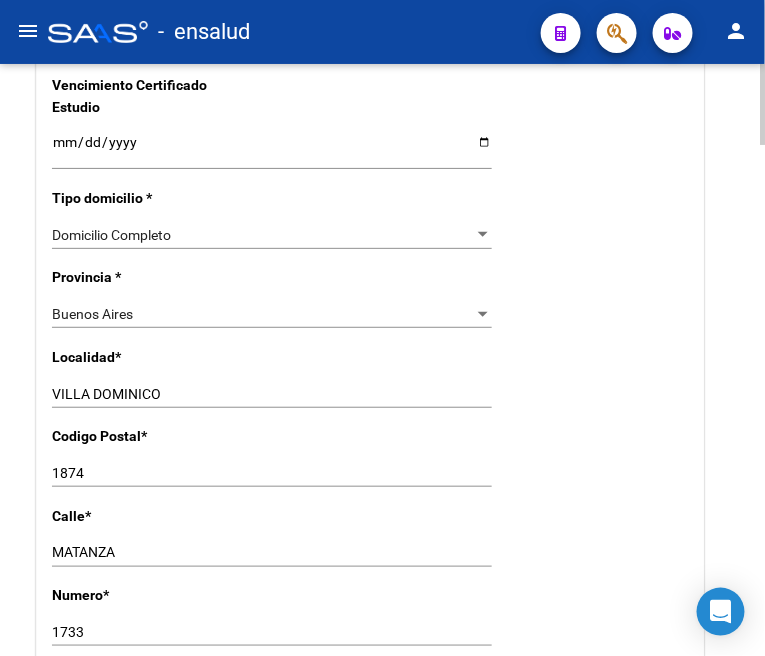 scroll, scrollTop: 1444, scrollLeft: 0, axis: vertical 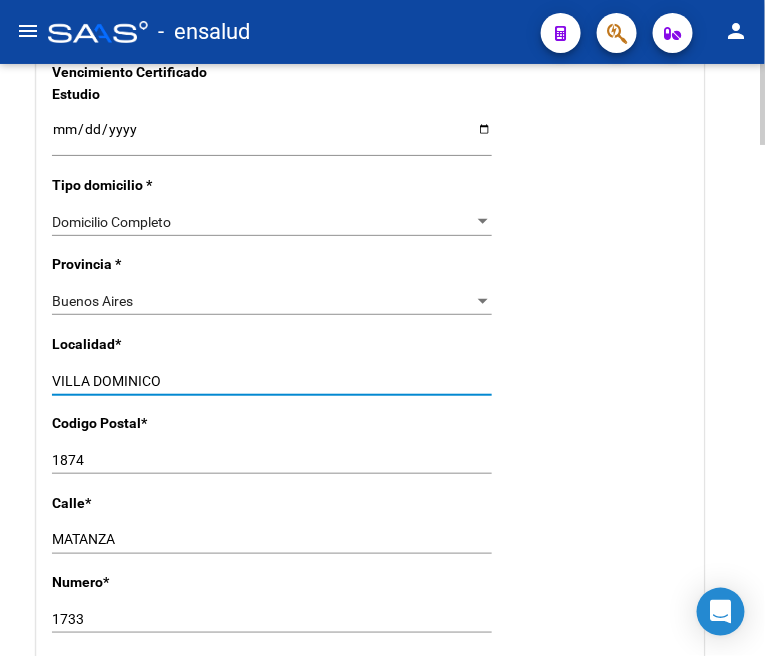 click on "VILLA DOMINICO" at bounding box center [272, 381] 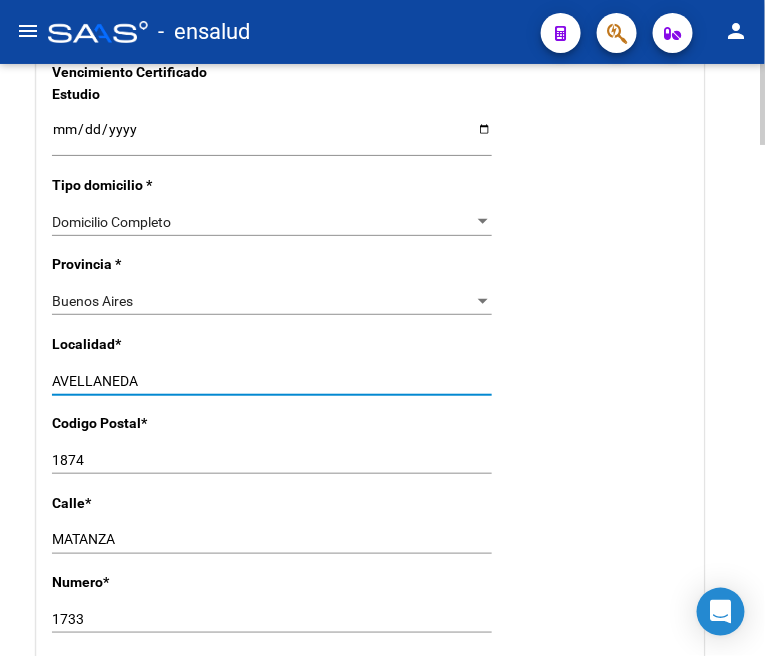 type on "AVELLANEDA" 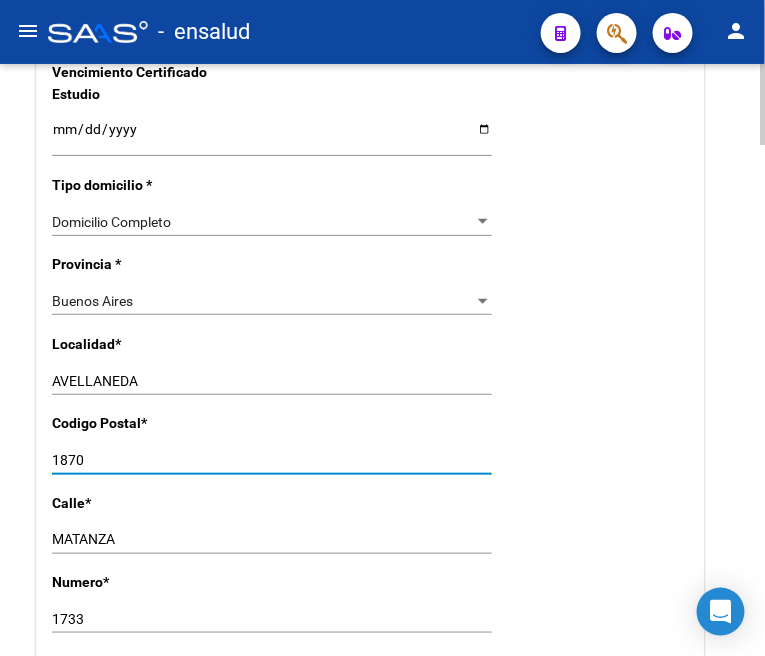 type on "1870" 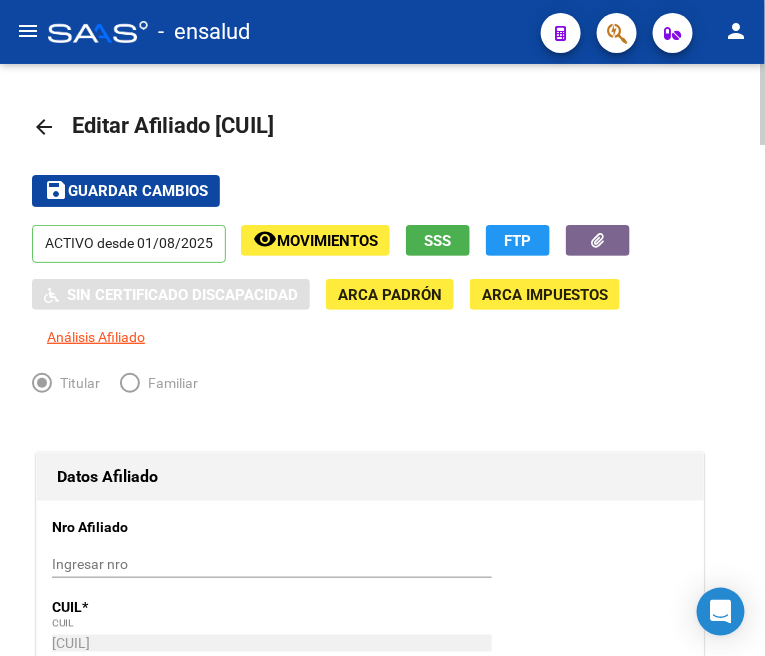 scroll, scrollTop: 0, scrollLeft: 0, axis: both 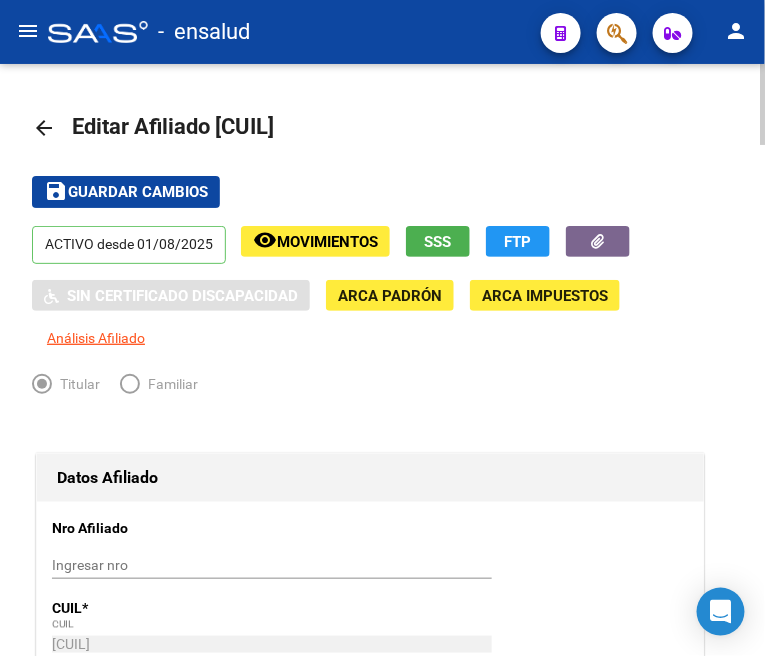 type on "1233" 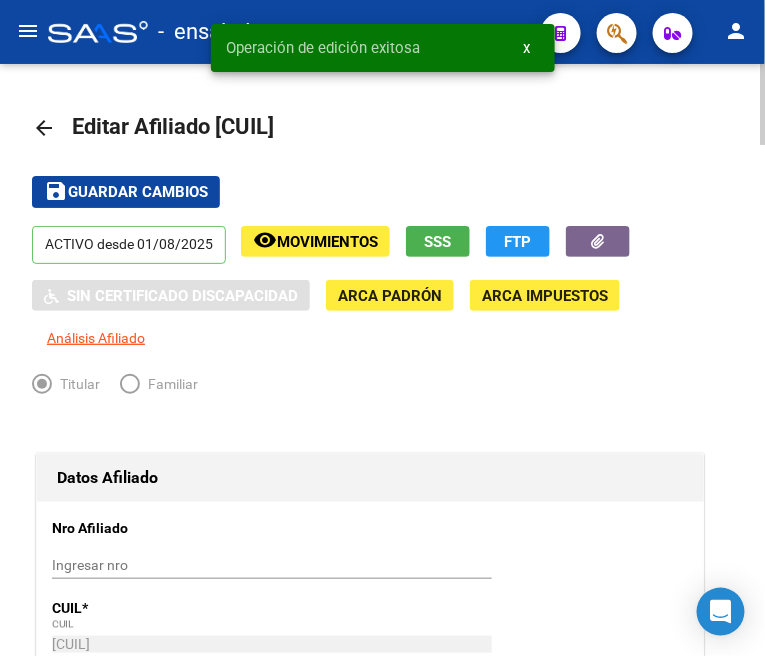 click on "arrow_back" 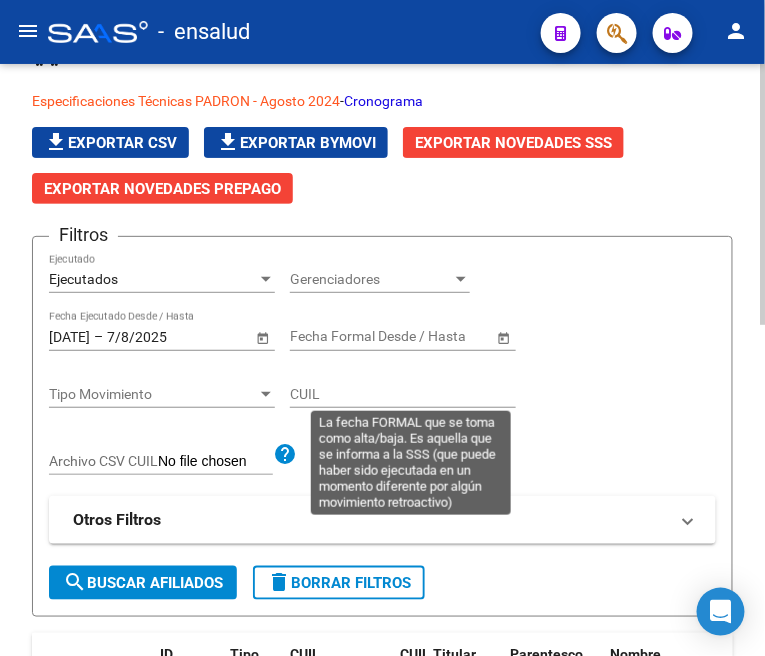 scroll, scrollTop: 111, scrollLeft: 0, axis: vertical 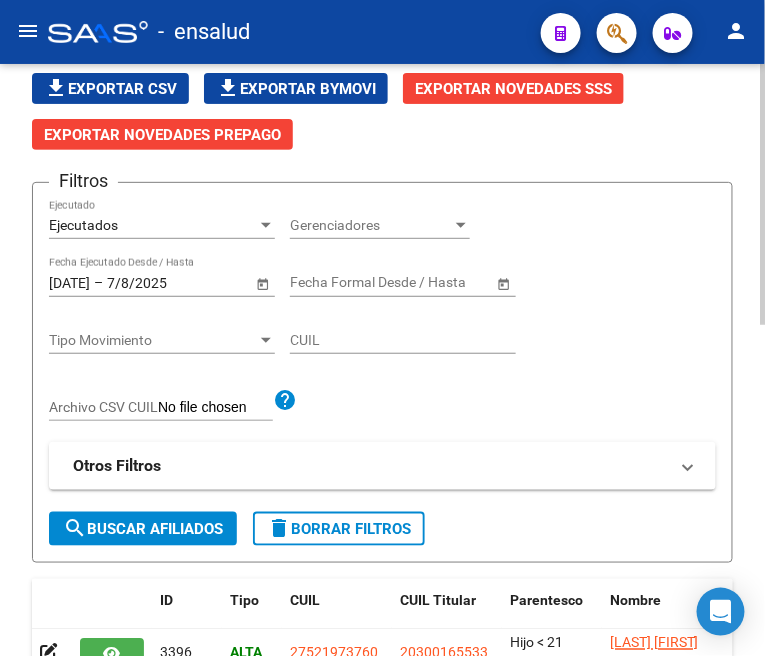 click on "Ejecutados" at bounding box center [153, 225] 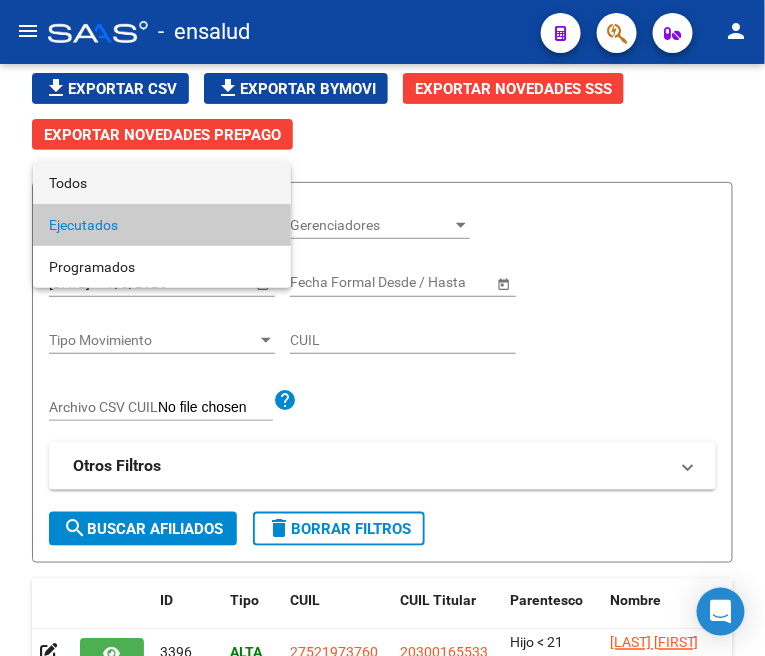 click on "Todos" at bounding box center [162, 183] 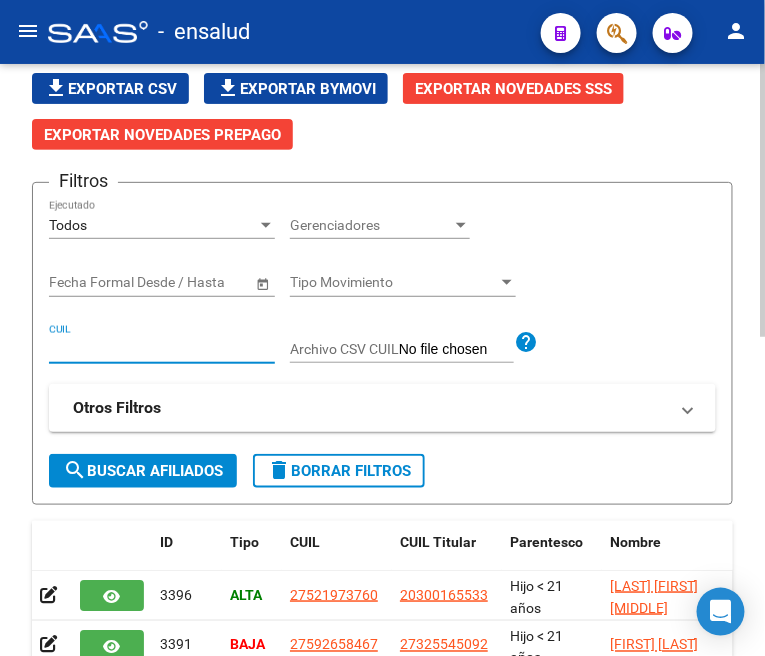 click on "CUIL" at bounding box center [162, 349] 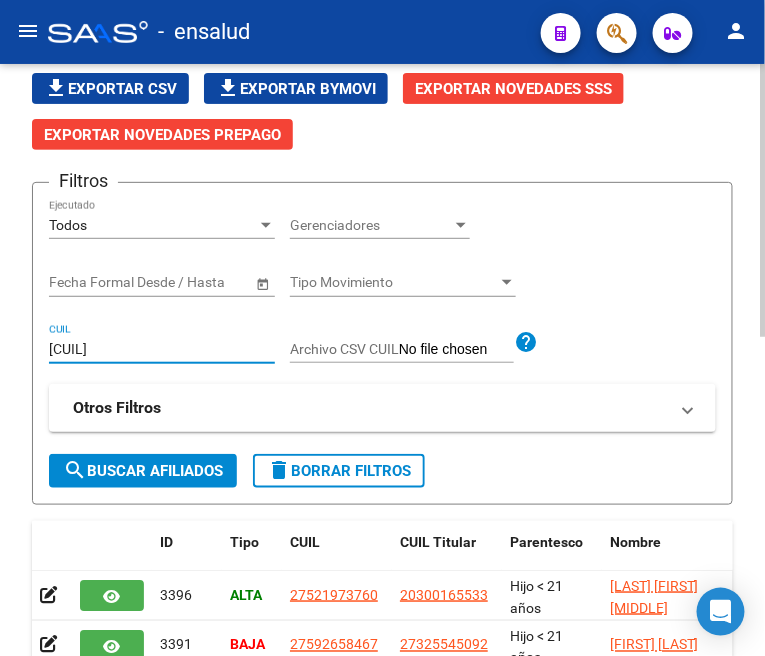 type on "[CUIL]" 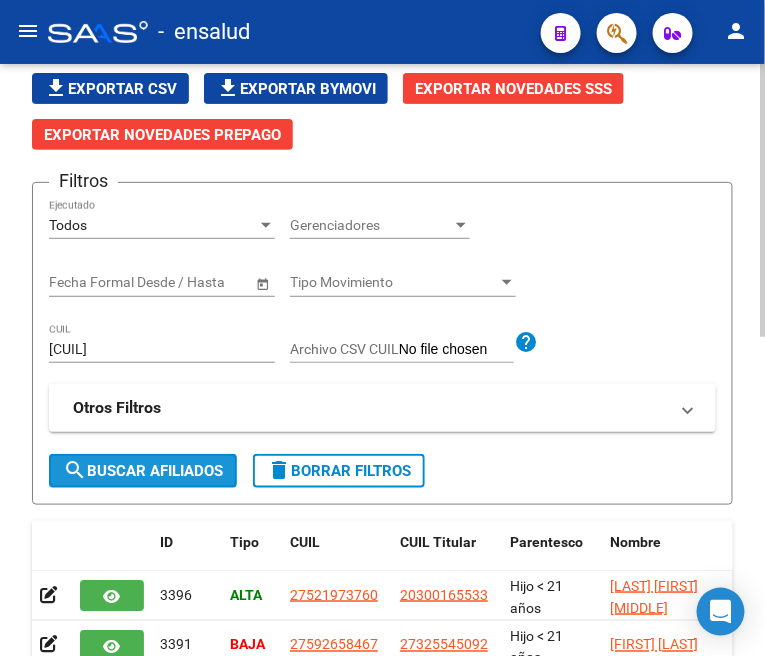 drag, startPoint x: 158, startPoint y: 473, endPoint x: 182, endPoint y: 464, distance: 25.632011 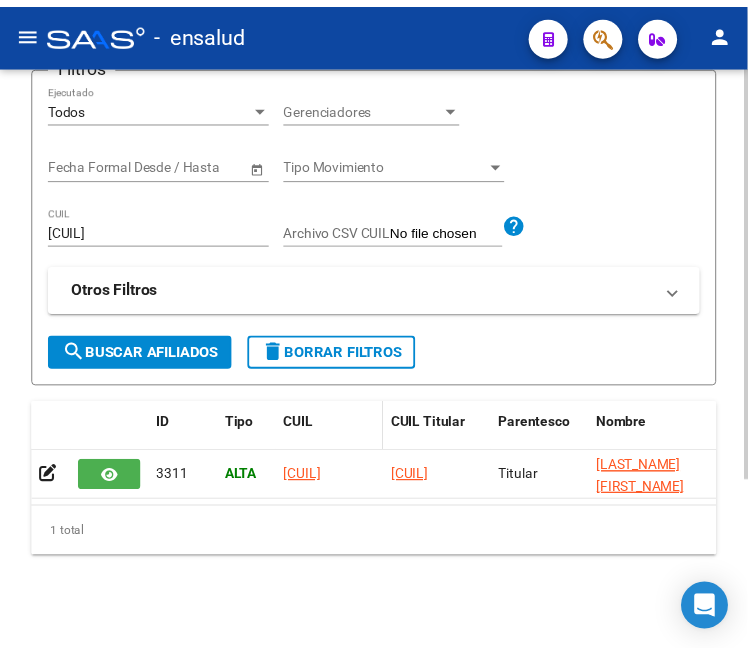 scroll, scrollTop: 245, scrollLeft: 0, axis: vertical 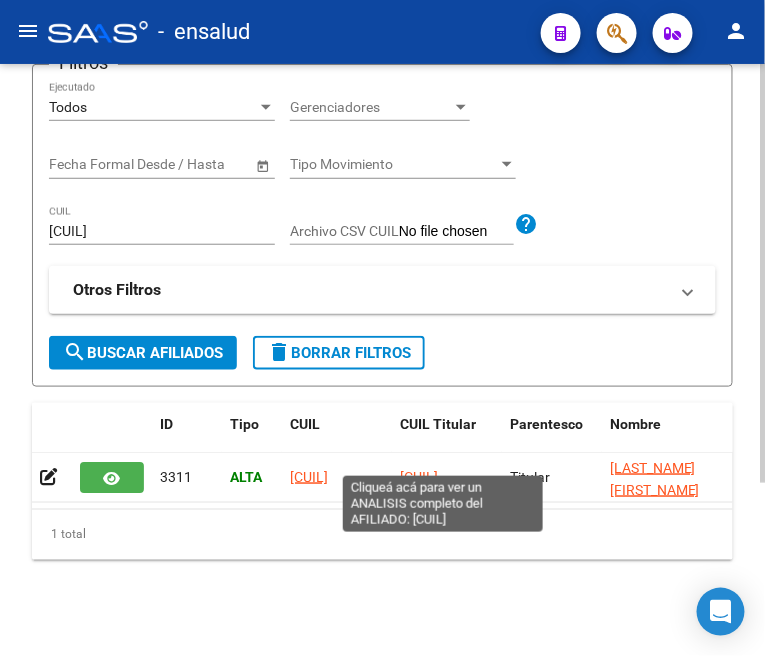 click on "[CUIL]" 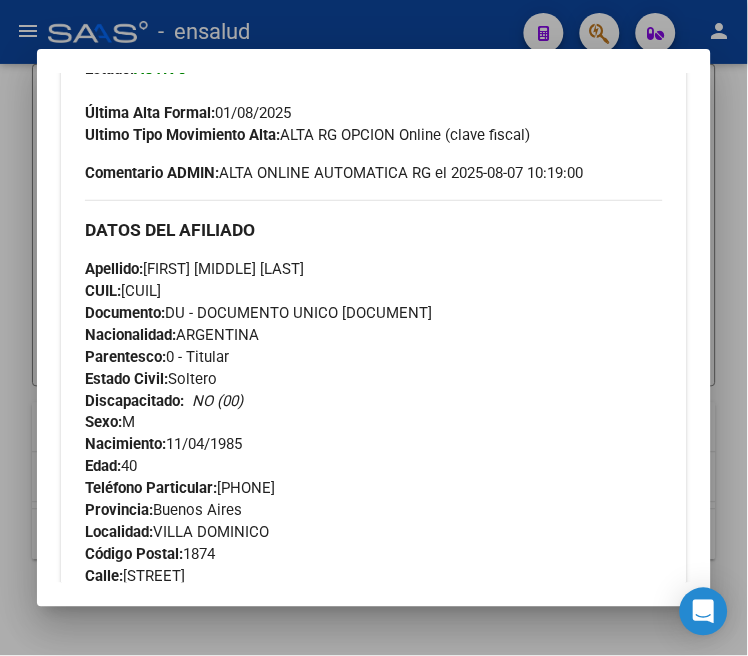 scroll, scrollTop: 444, scrollLeft: 0, axis: vertical 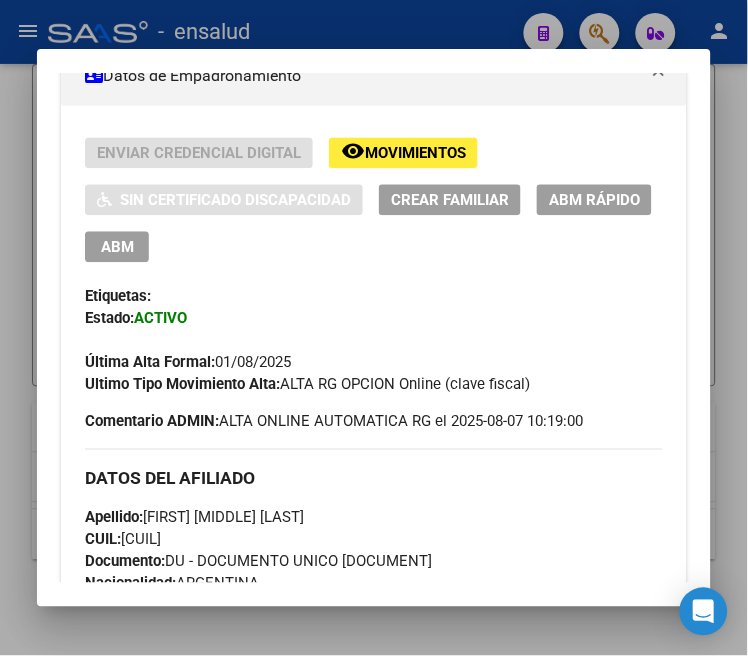 click on "ABM" at bounding box center [117, 247] 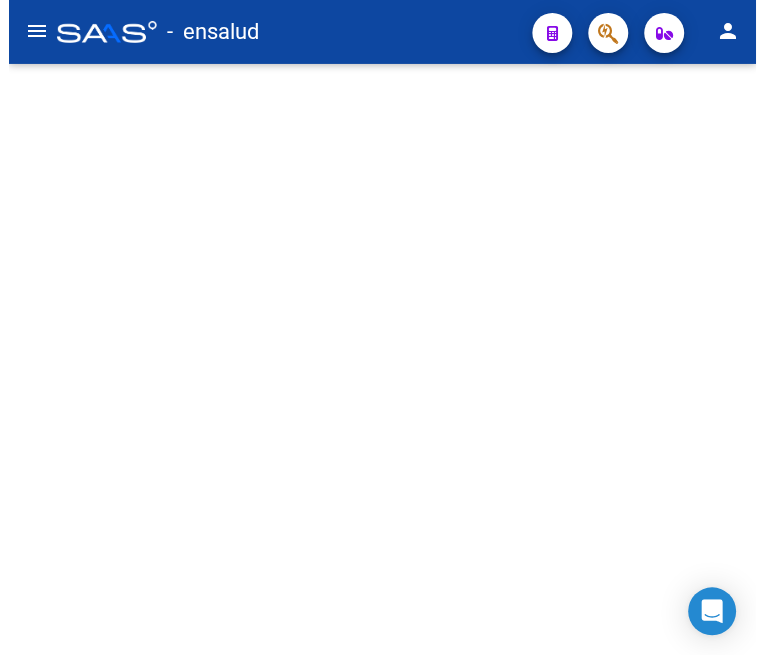 scroll, scrollTop: 0, scrollLeft: 0, axis: both 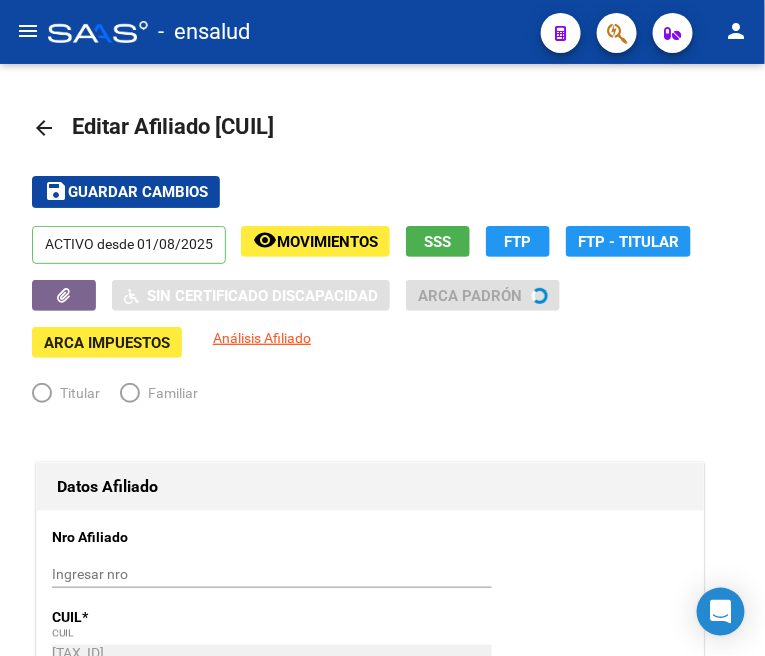 radio on "true" 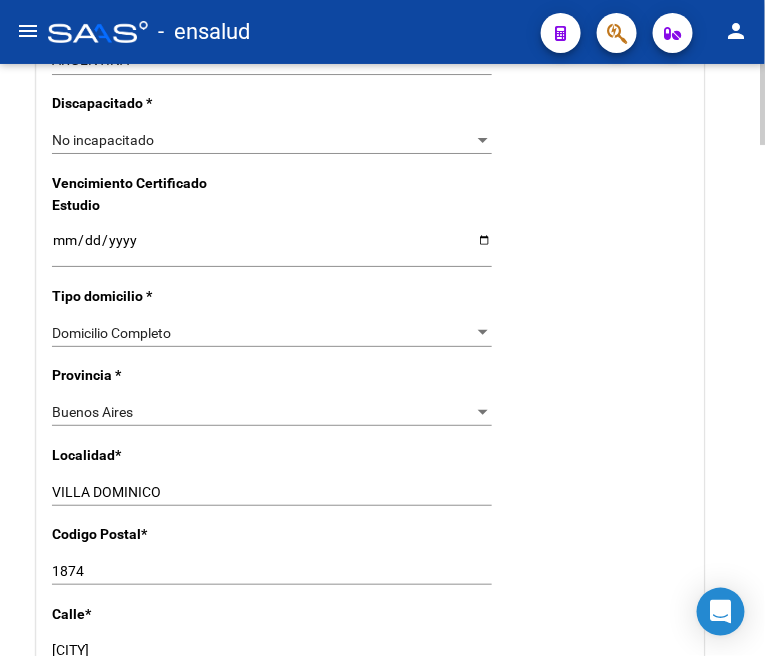 scroll, scrollTop: 1444, scrollLeft: 0, axis: vertical 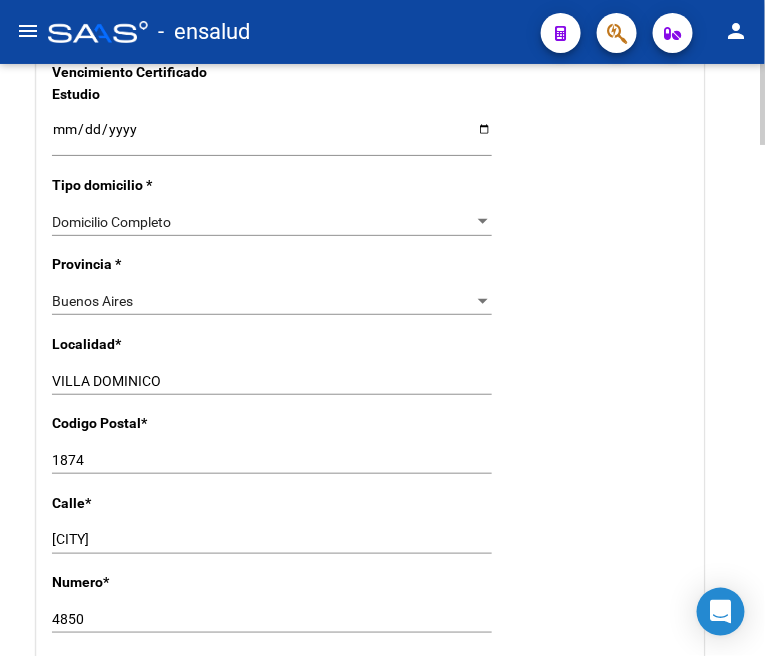 click on "VILLA DOMINICO" at bounding box center [272, 381] 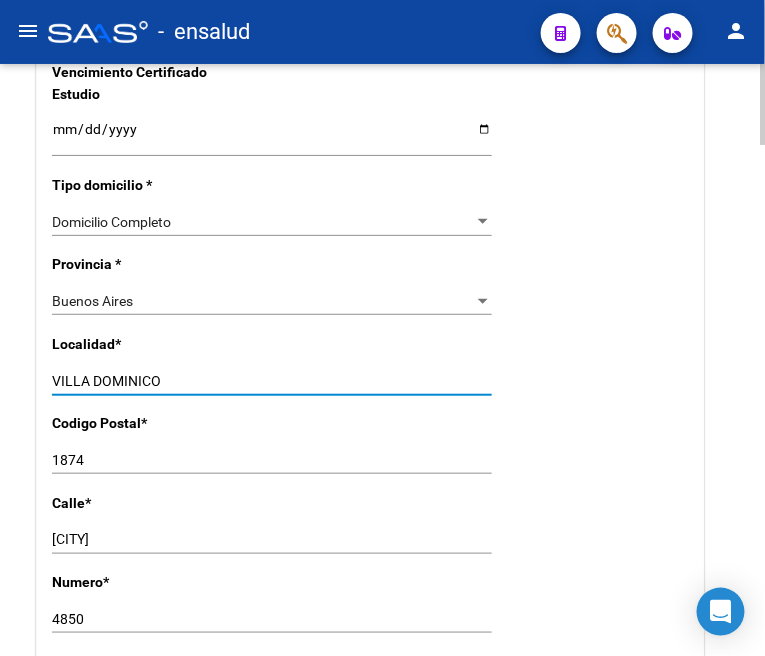 click on "VILLA DOMINICO" at bounding box center (272, 381) 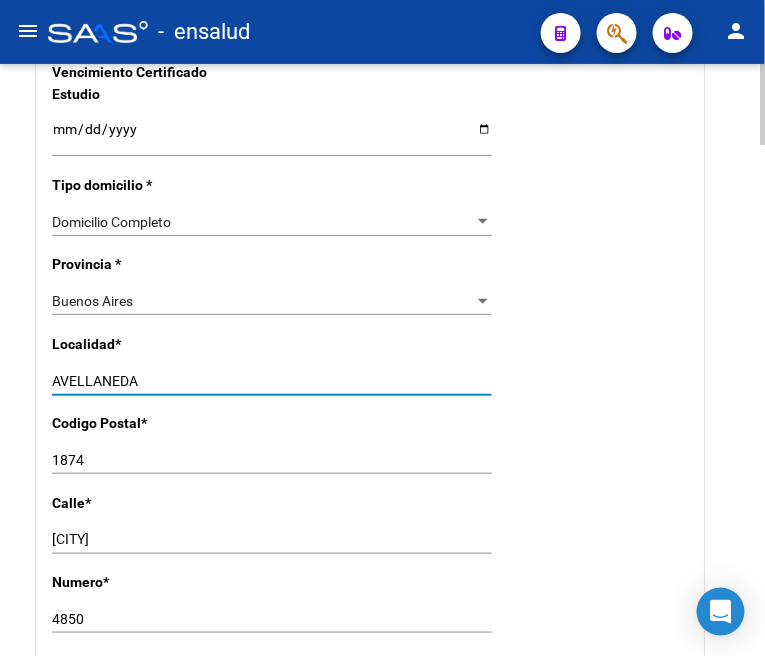 type on "AVELLANEDA" 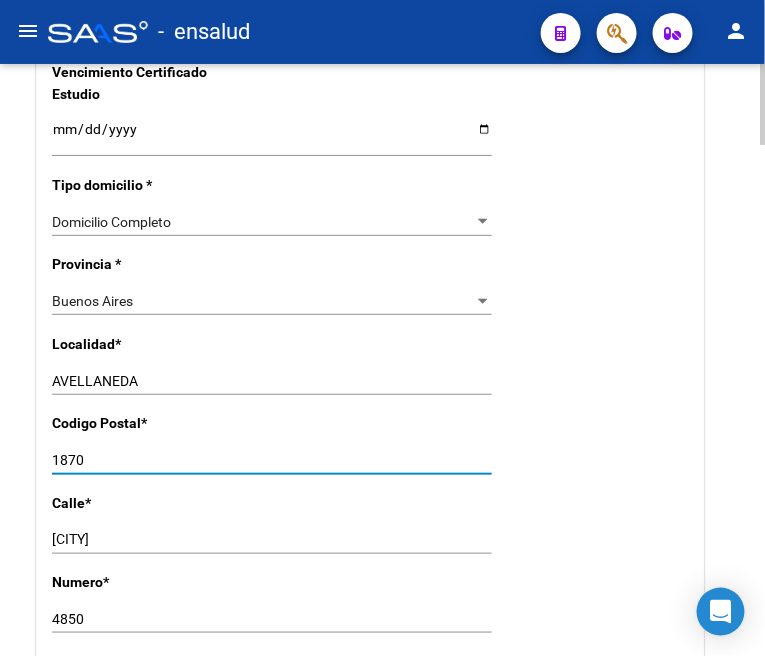 type on "1870" 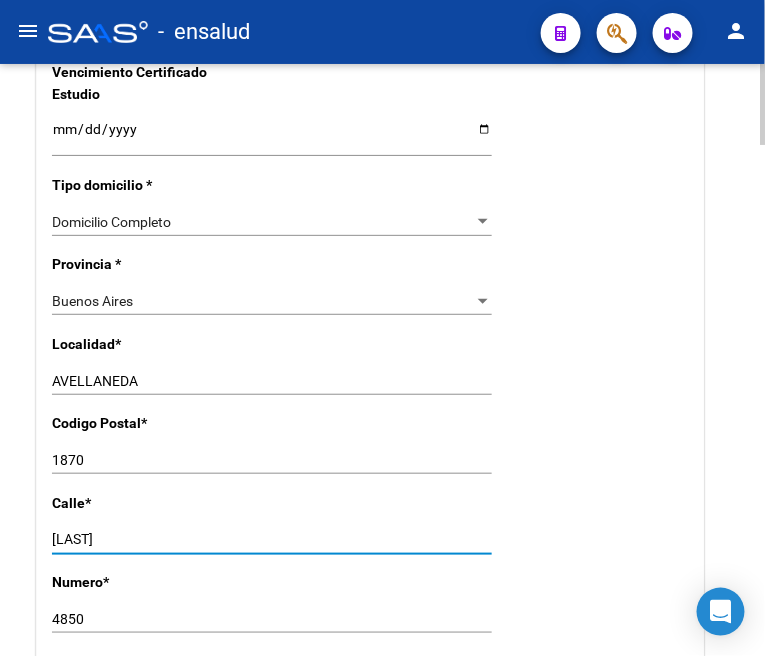 type on "[LAST]" 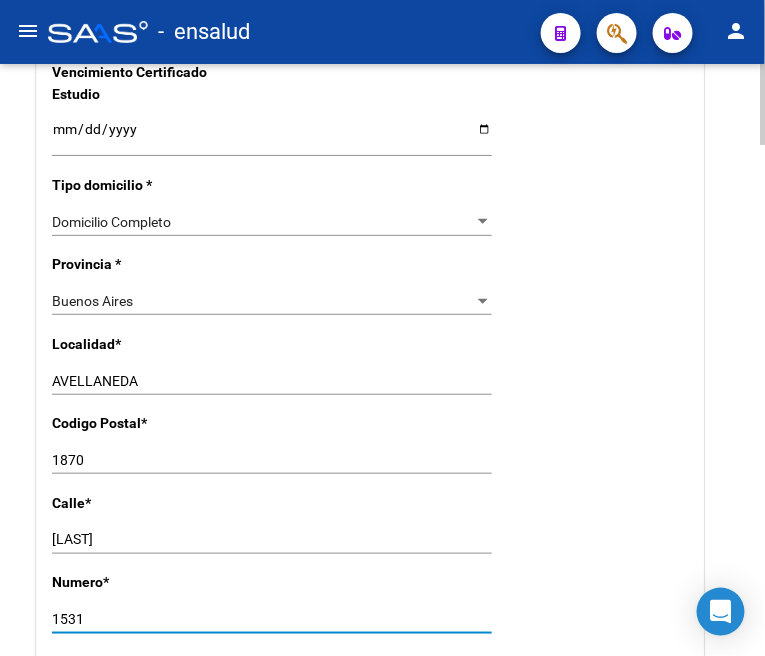 type on "1531" 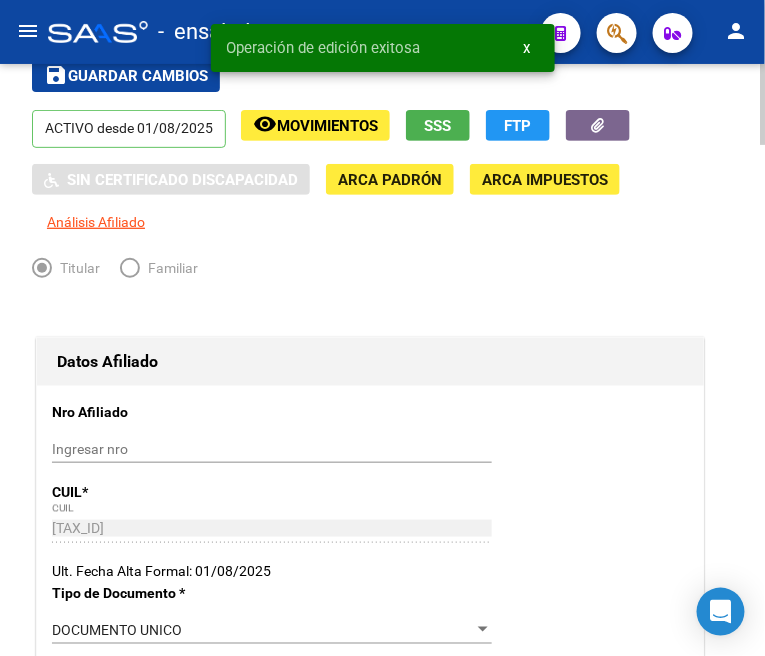 scroll, scrollTop: 0, scrollLeft: 0, axis: both 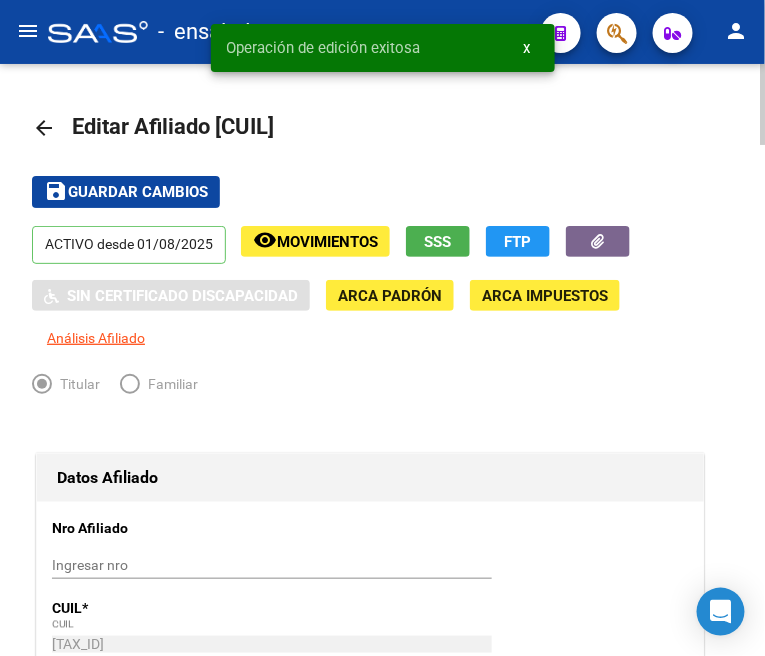 click on "Guardar cambios" 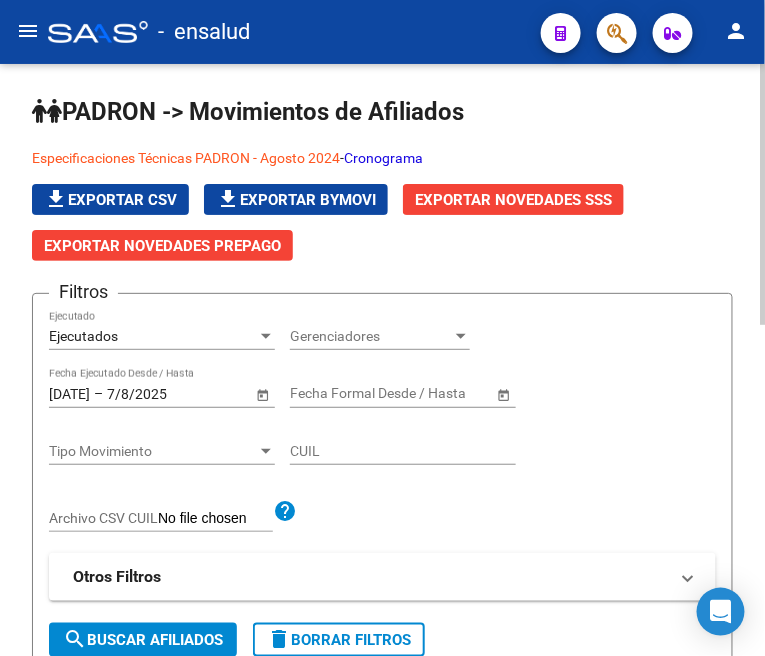 click on "Ejecutados" at bounding box center (153, 336) 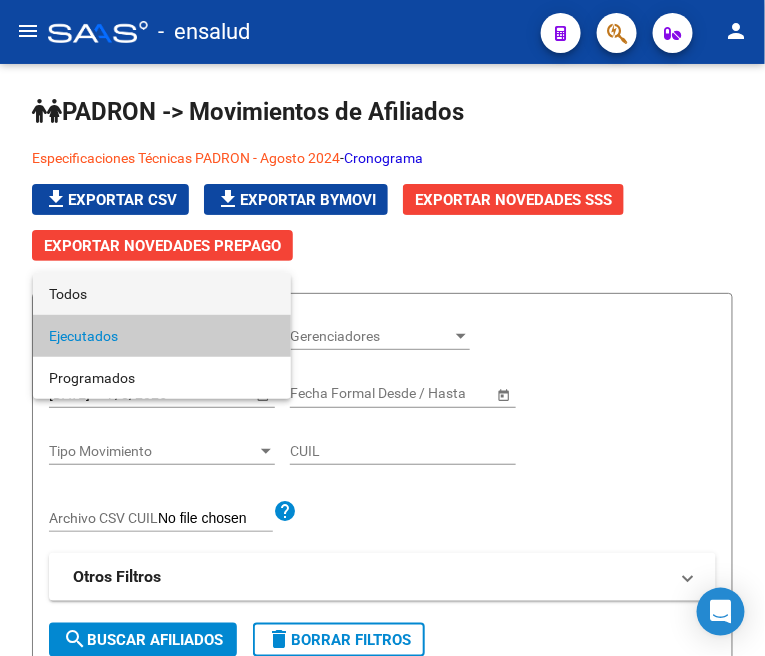 click on "Todos" at bounding box center (162, 294) 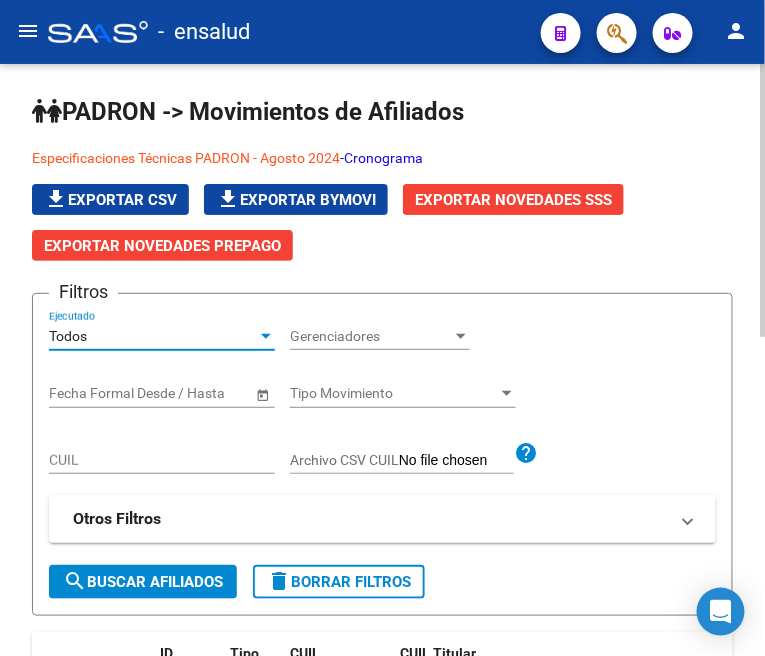 click on "CUIL" at bounding box center [162, 460] 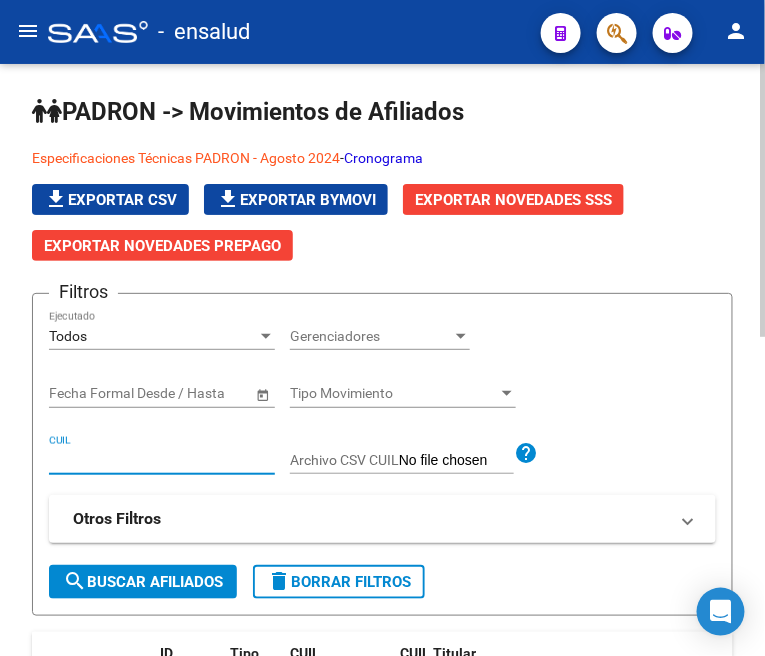 paste on "[CUIL]" 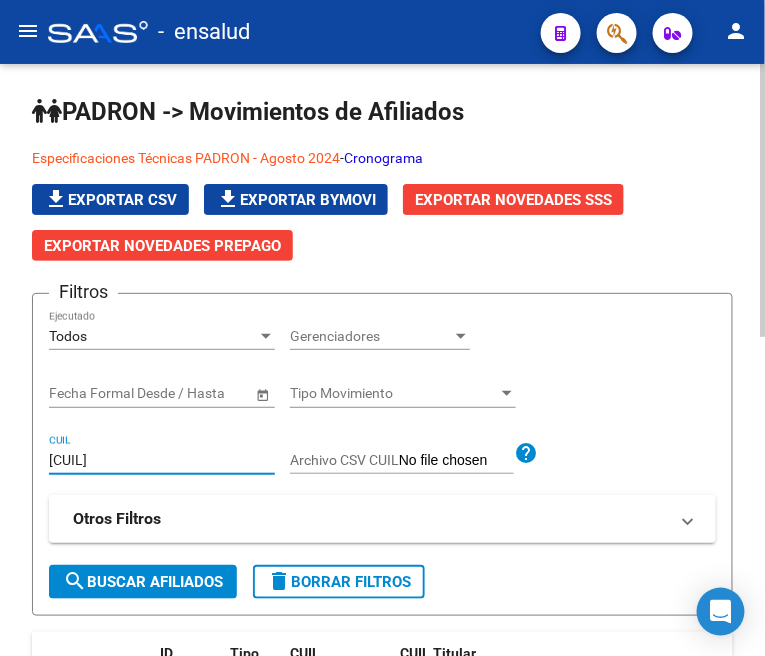 type on "[CUIL]" 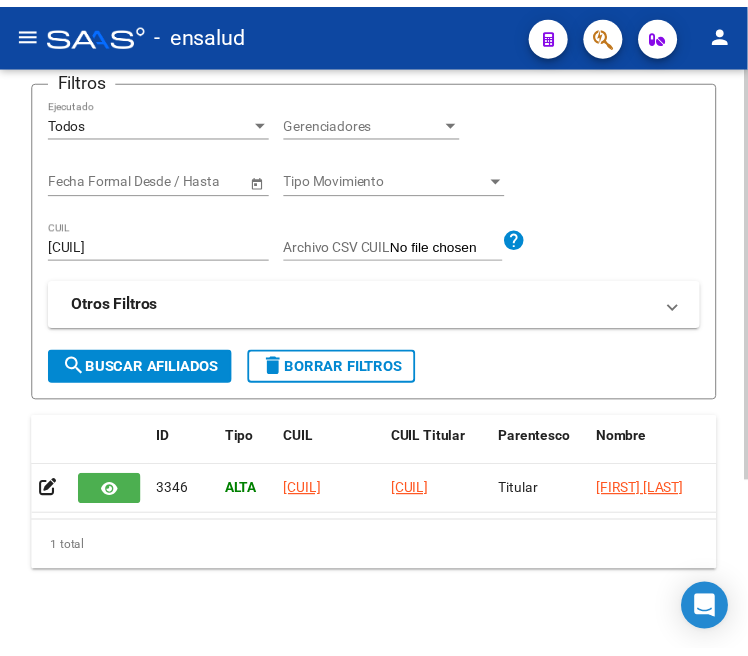 scroll, scrollTop: 245, scrollLeft: 0, axis: vertical 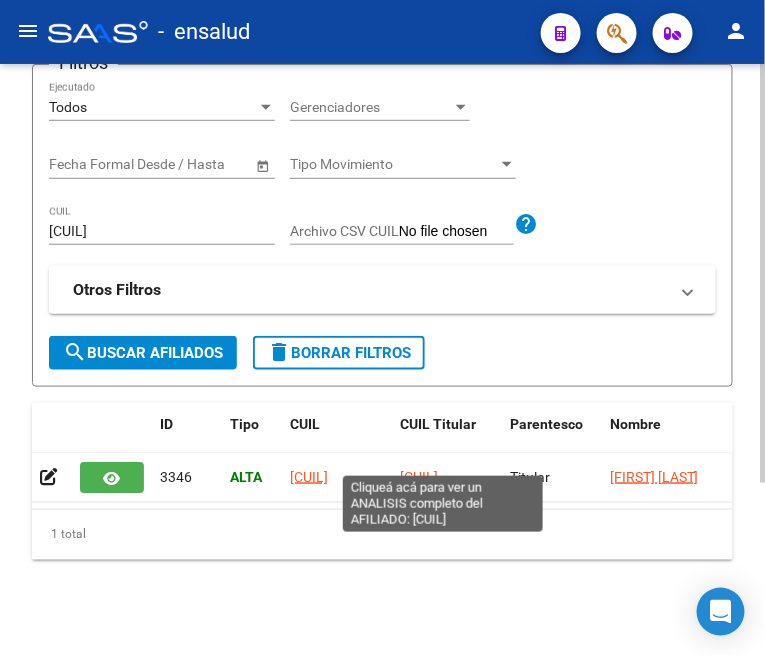 click on "[CUIL]" 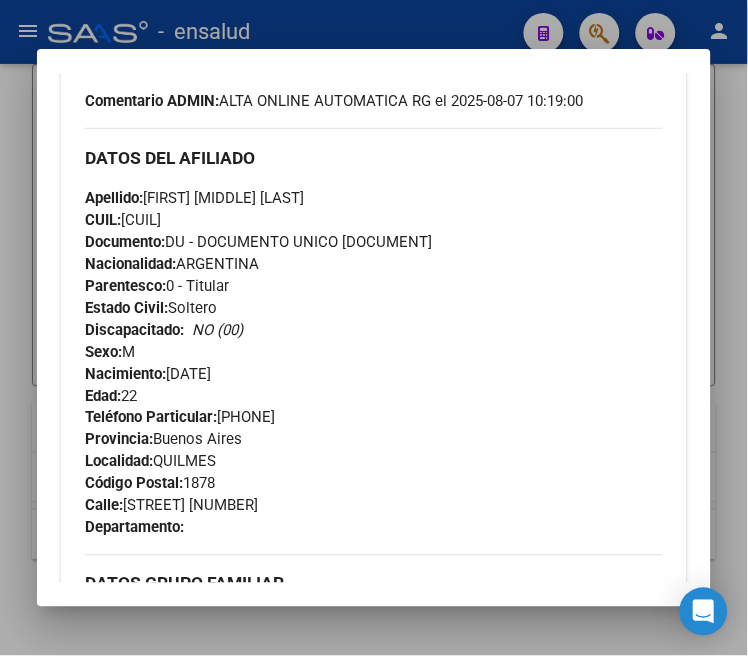 scroll, scrollTop: 777, scrollLeft: 0, axis: vertical 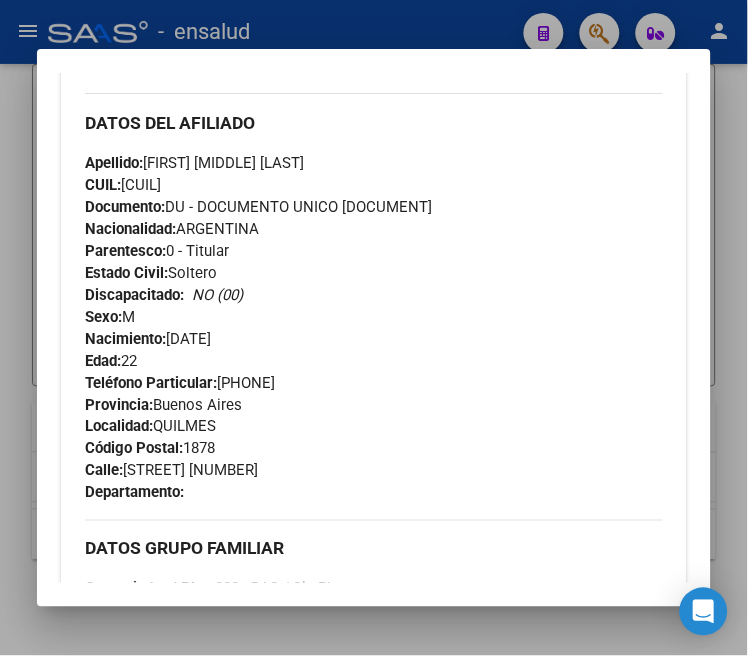click at bounding box center (374, 328) 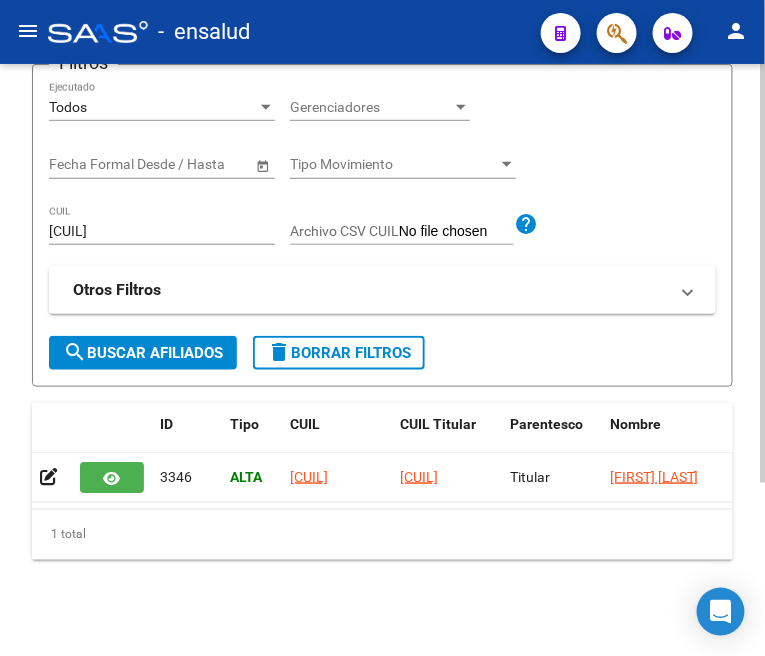 click on "[CUIL]" at bounding box center (162, 231) 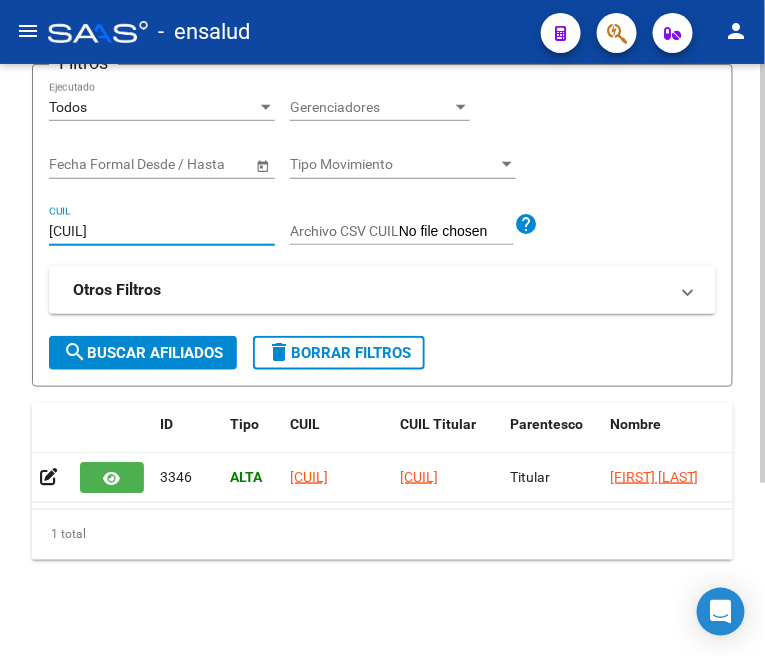 click on "[CUIL]" at bounding box center [162, 231] 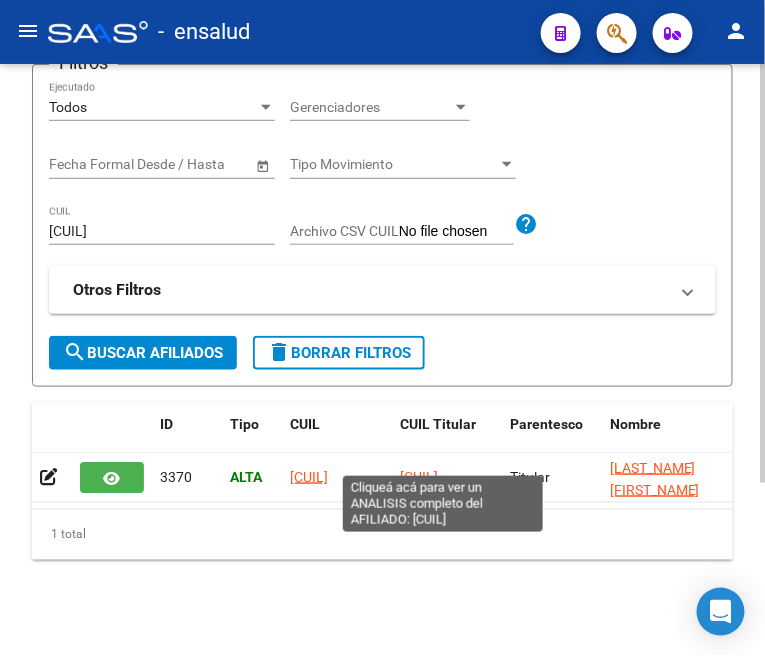 click on "[CUIL]" 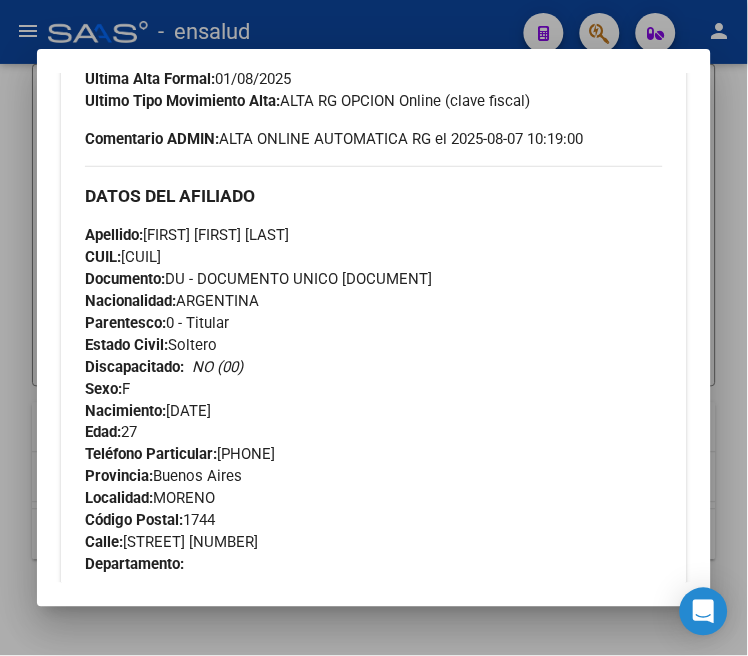 scroll, scrollTop: 777, scrollLeft: 0, axis: vertical 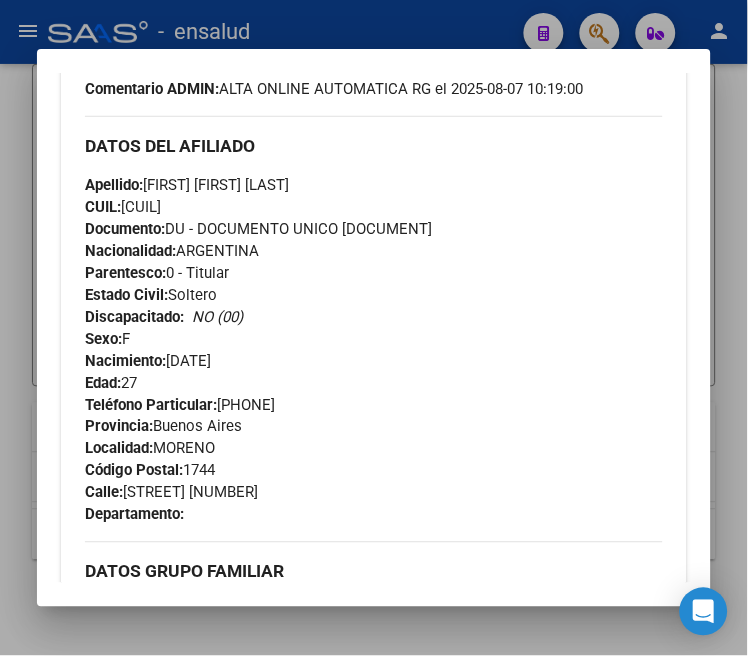 click at bounding box center [374, 328] 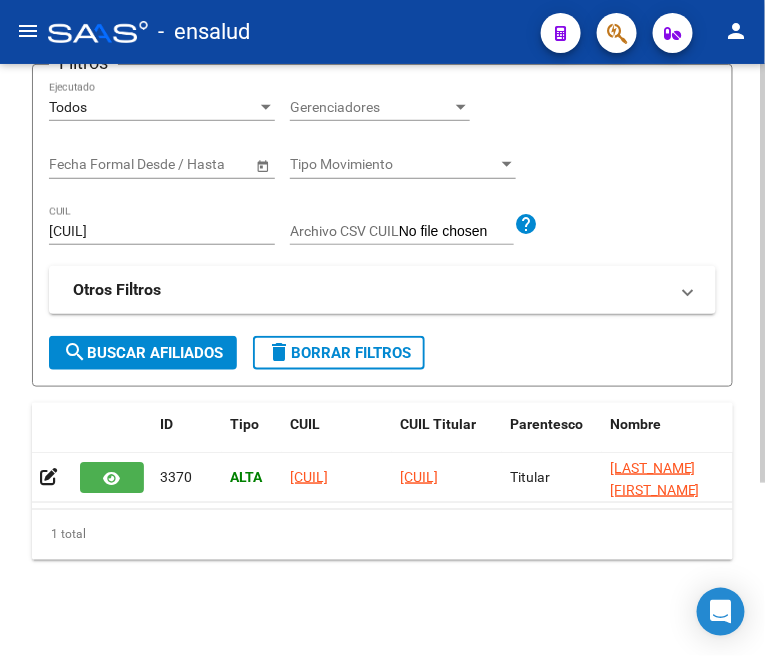 click on "[CUIL]" at bounding box center [162, 231] 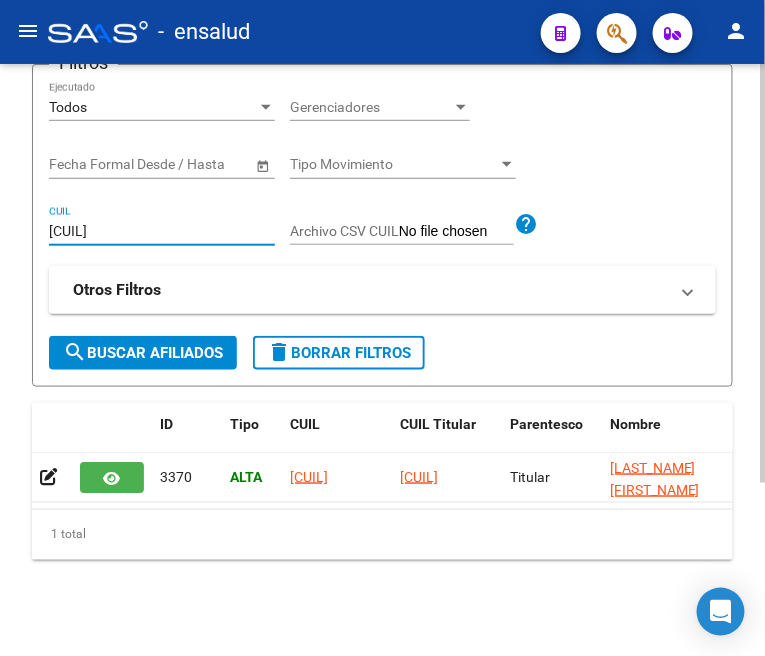 click on "[CUIL]" at bounding box center [162, 231] 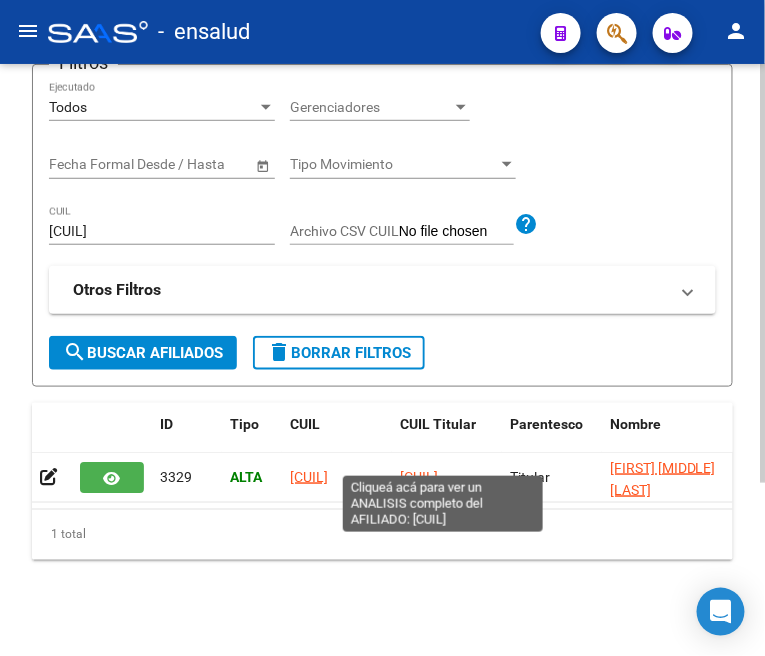 click on "[CUIL]" 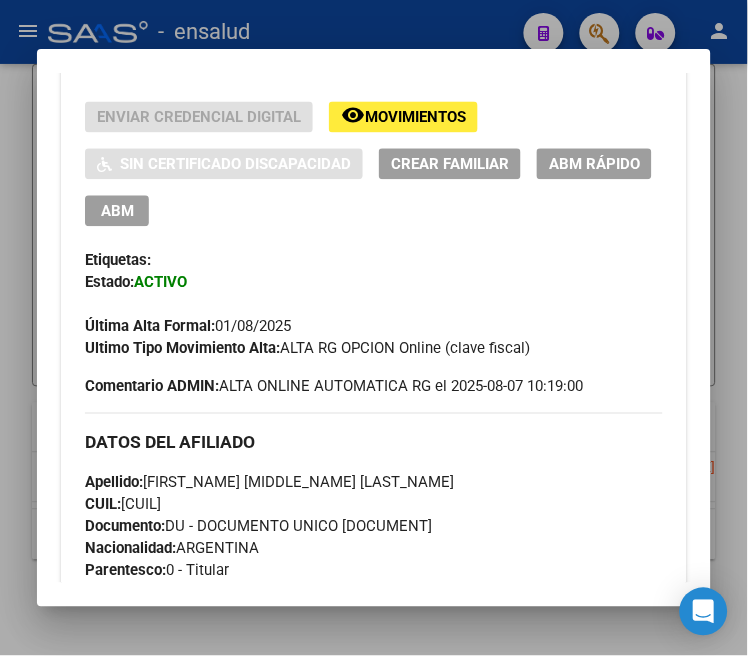 scroll, scrollTop: 444, scrollLeft: 0, axis: vertical 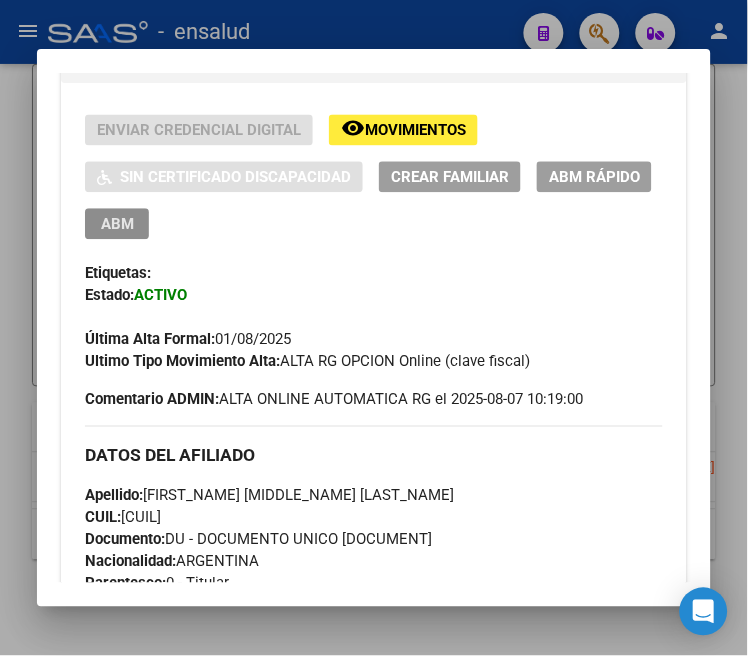 click on "ABM" at bounding box center (117, 225) 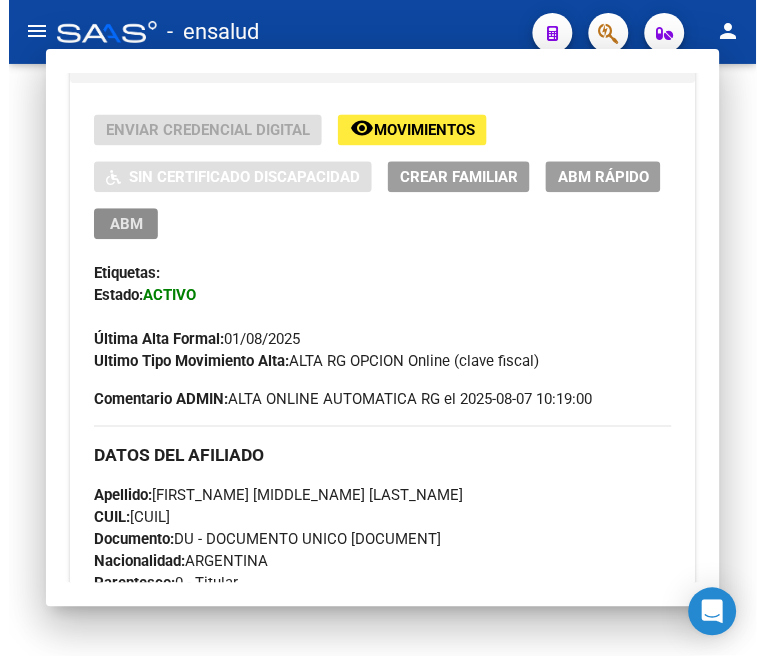 scroll, scrollTop: 0, scrollLeft: 0, axis: both 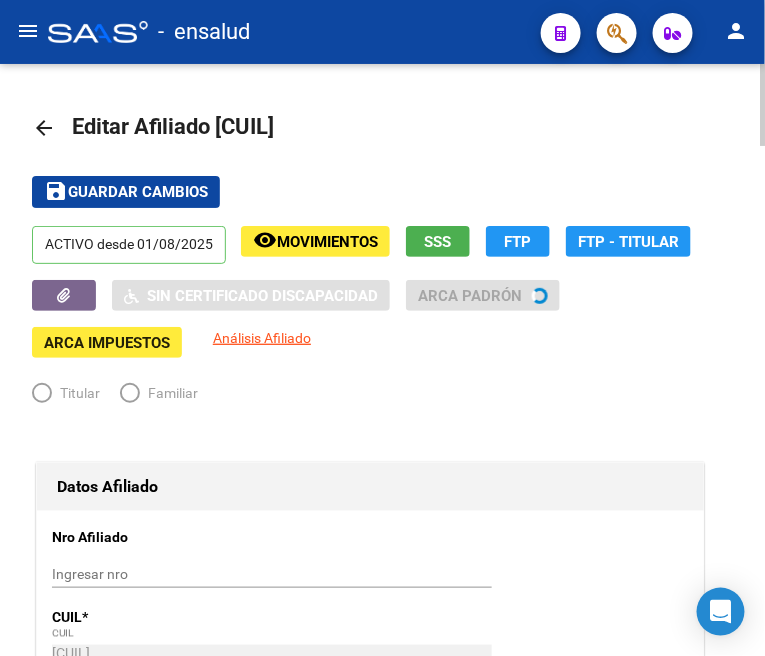 radio on "true" 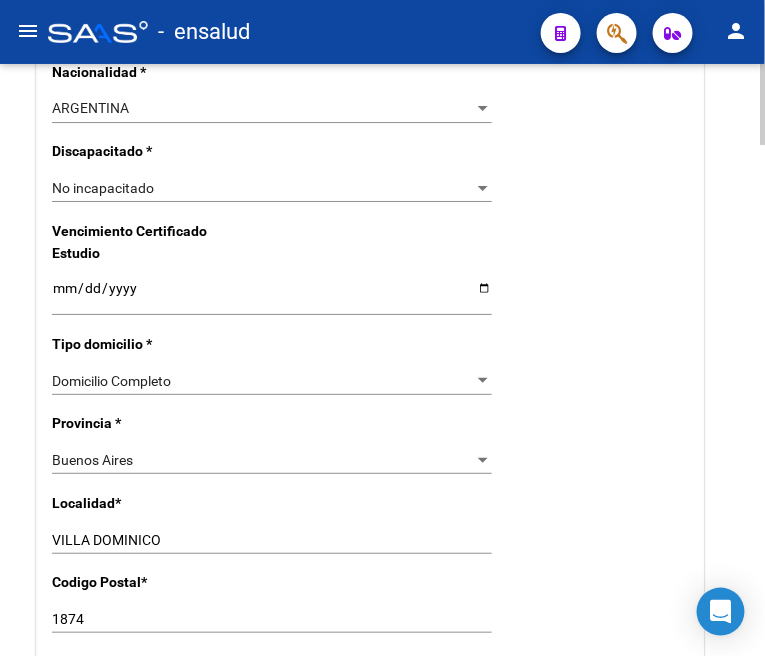 scroll, scrollTop: 1333, scrollLeft: 0, axis: vertical 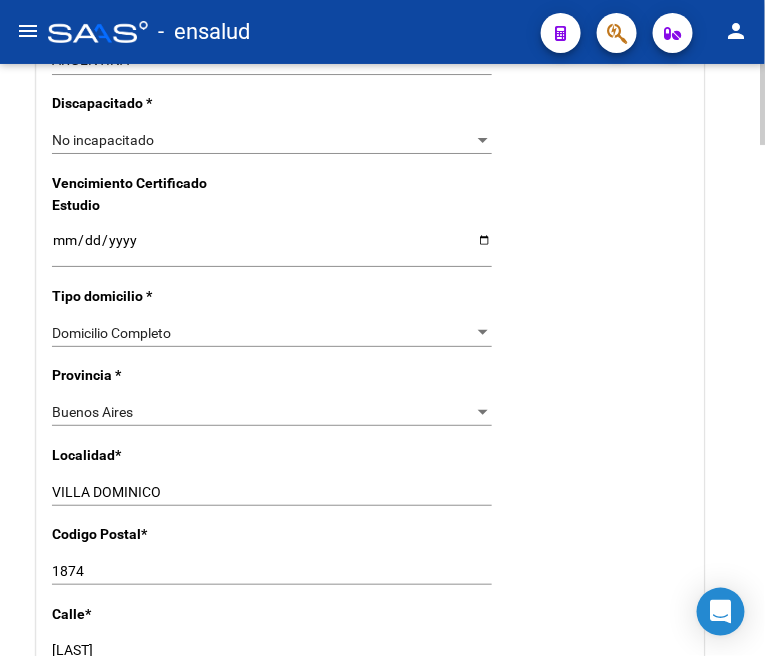 click on "VILLA DOMINICO" at bounding box center (272, 492) 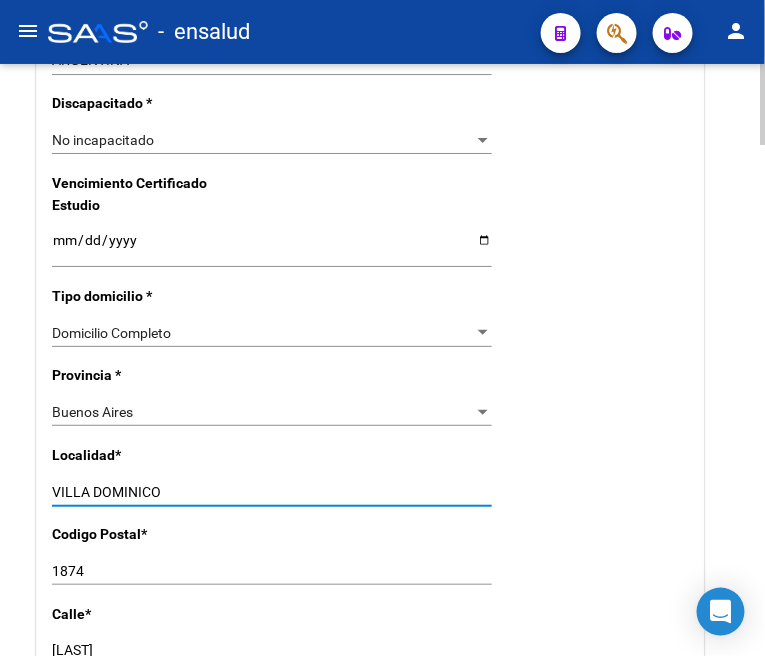 click on "VILLA DOMINICO" at bounding box center [272, 492] 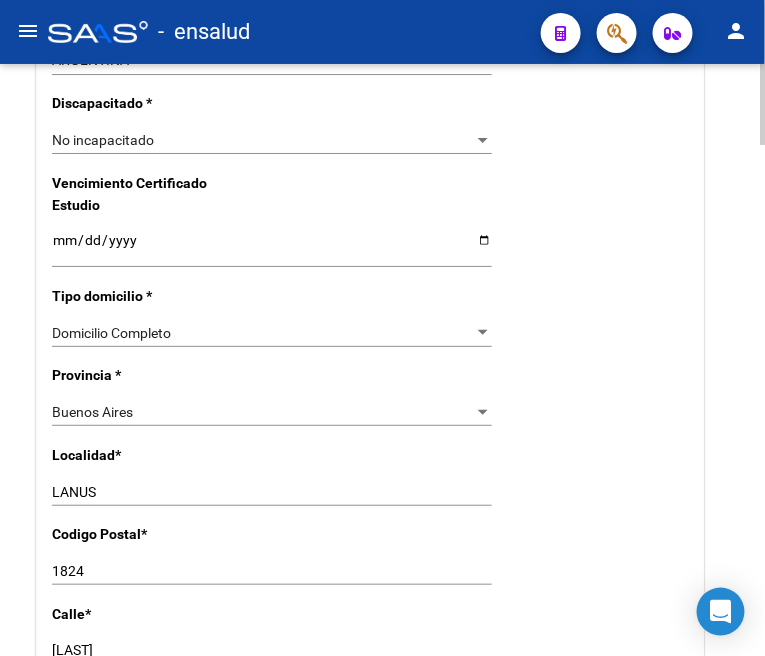 scroll, scrollTop: 1335, scrollLeft: 0, axis: vertical 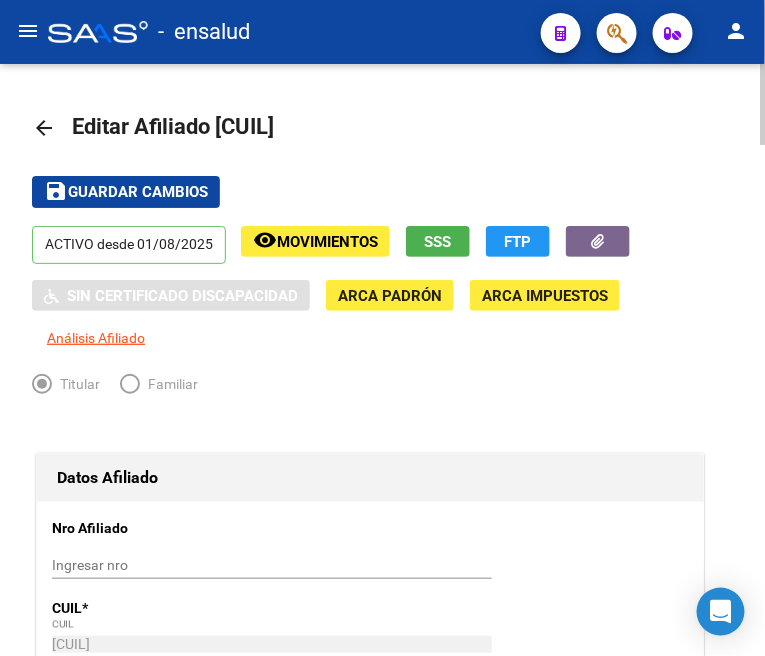 click on "Guardar cambios" 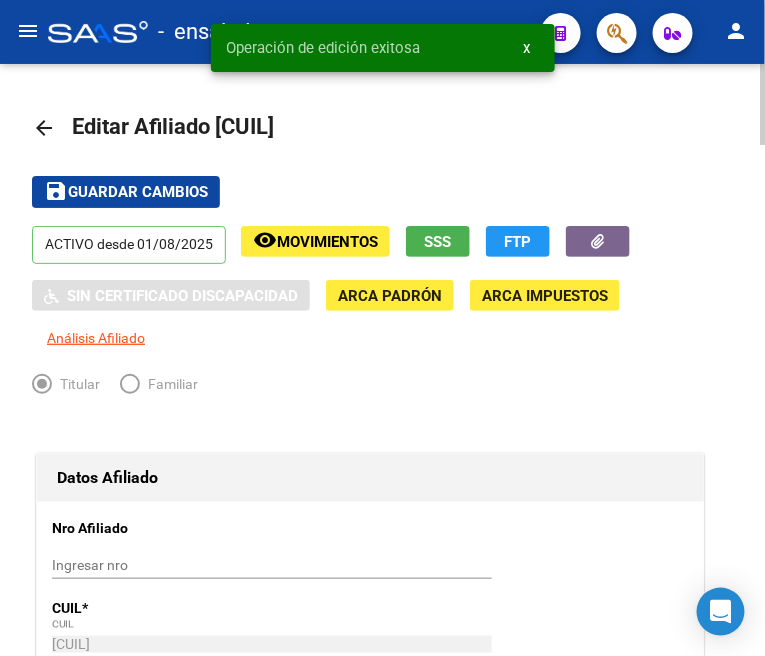 click on "arrow_back" 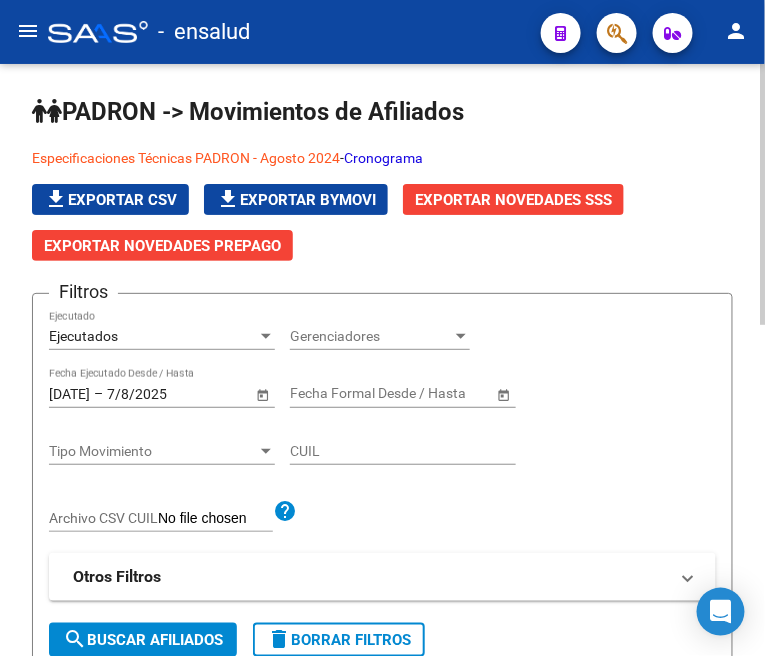 click on "Ejecutados Ejecutado" 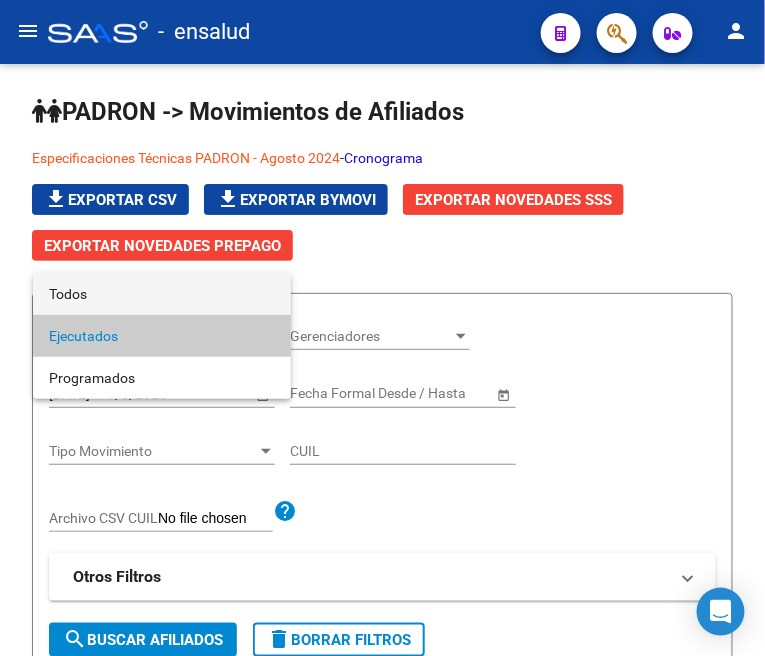 click on "Todos" at bounding box center (162, 294) 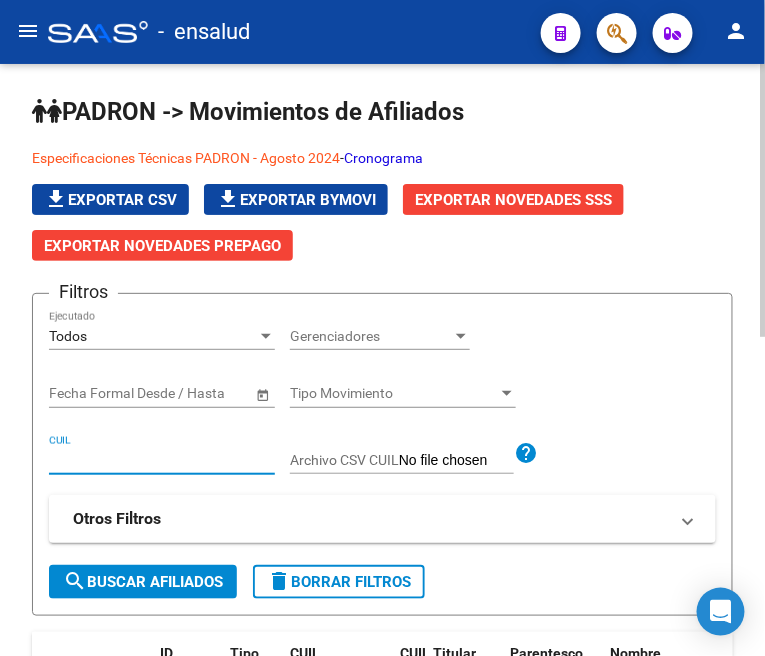 click on "CUIL" at bounding box center (162, 460) 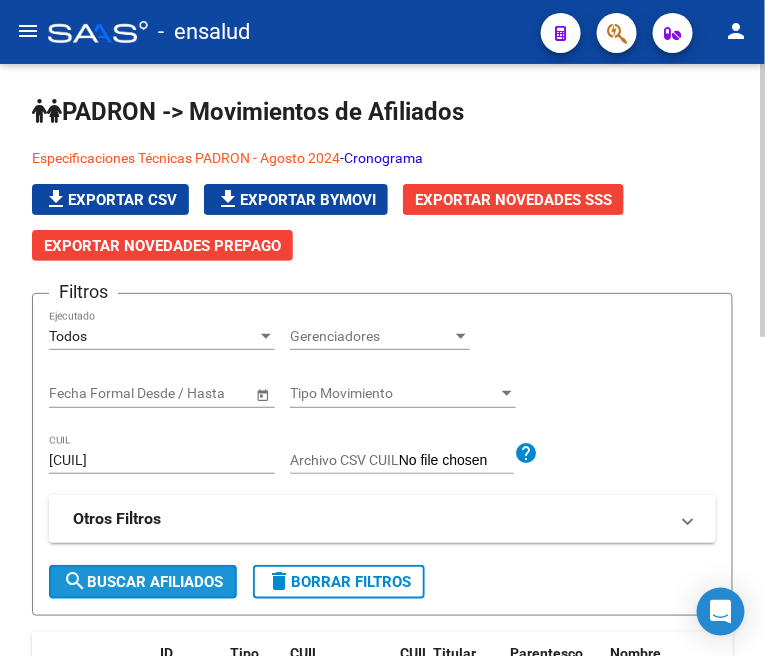 click on "search  Buscar Afiliados" 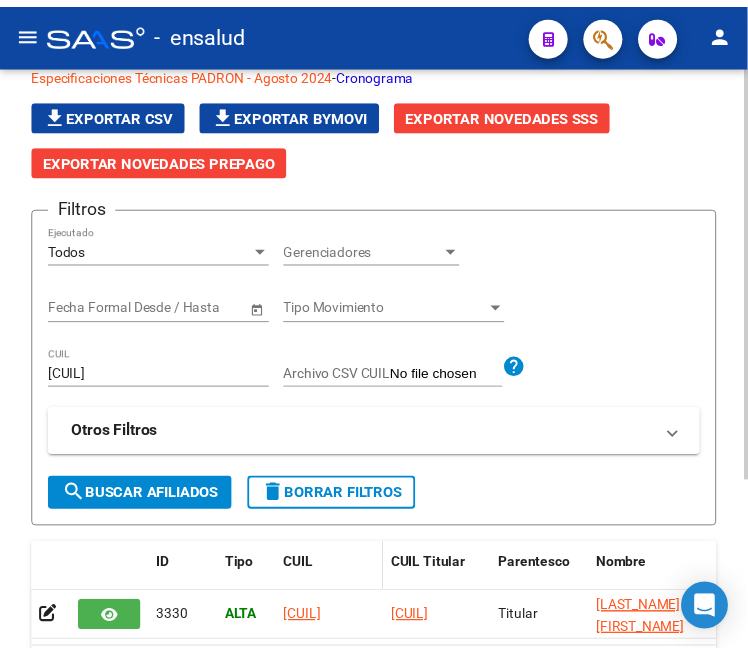 scroll, scrollTop: 245, scrollLeft: 0, axis: vertical 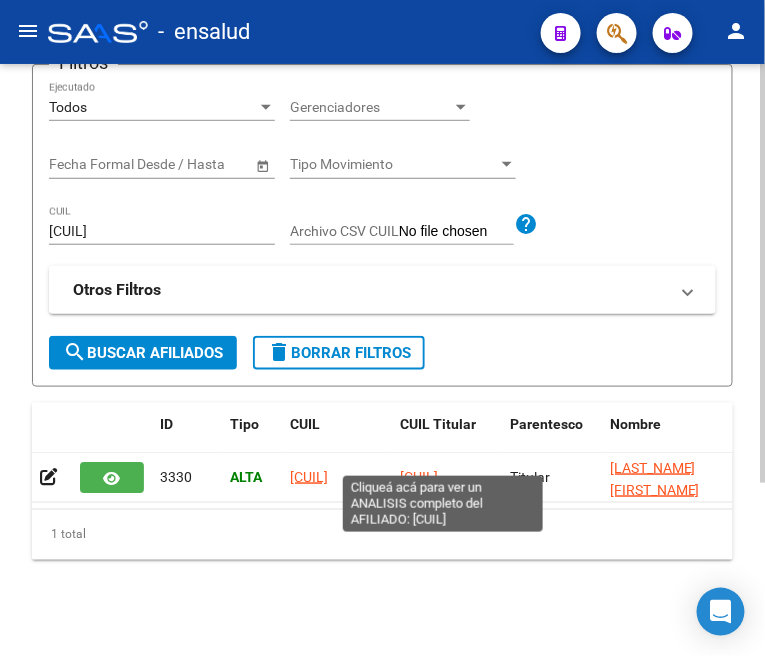 click on "[CUIL]" 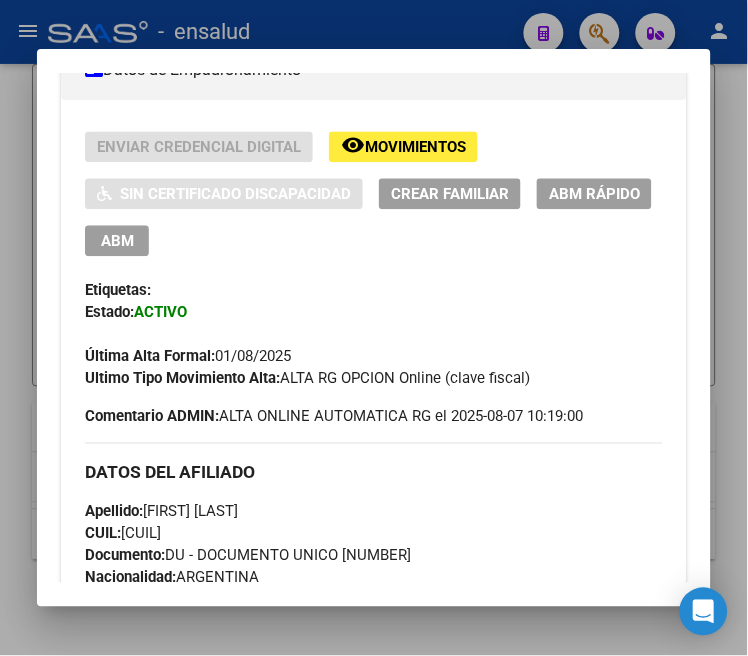 scroll, scrollTop: 444, scrollLeft: 0, axis: vertical 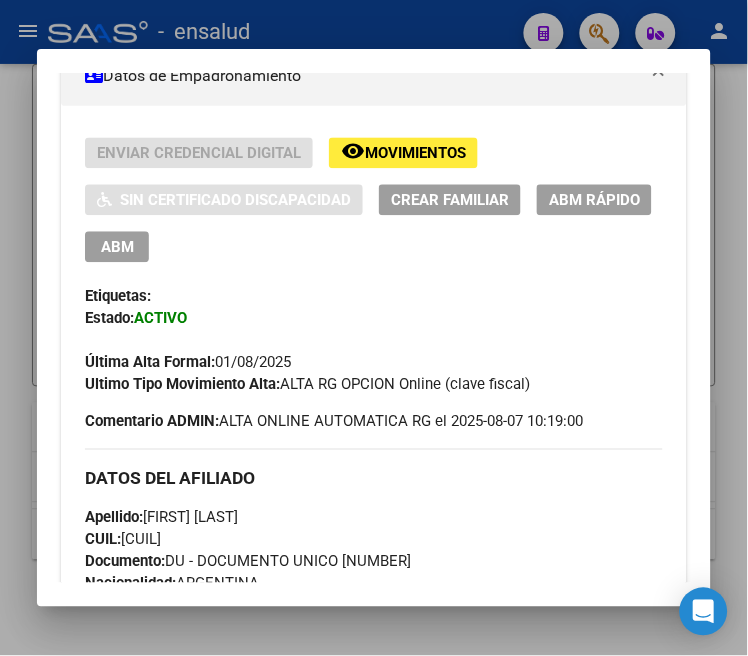 click on "ABM" at bounding box center [117, 248] 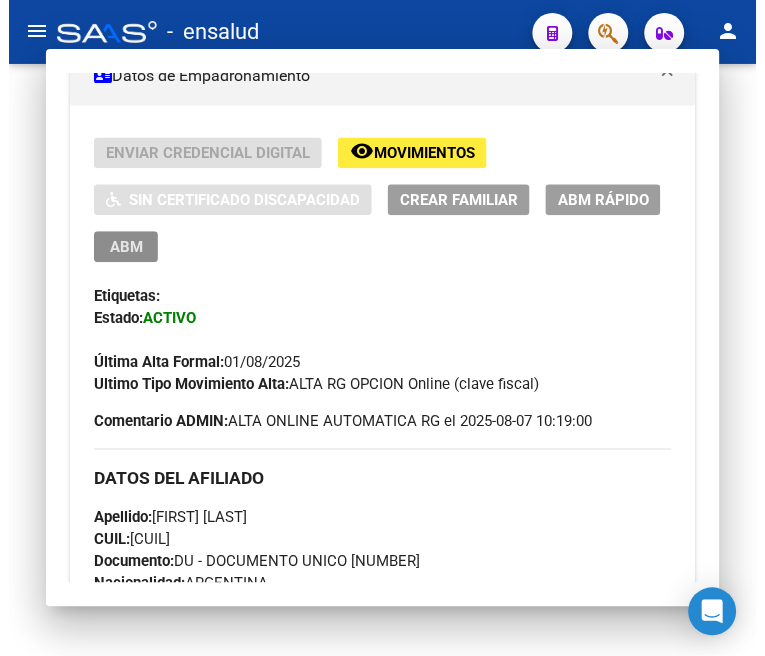 scroll, scrollTop: 0, scrollLeft: 0, axis: both 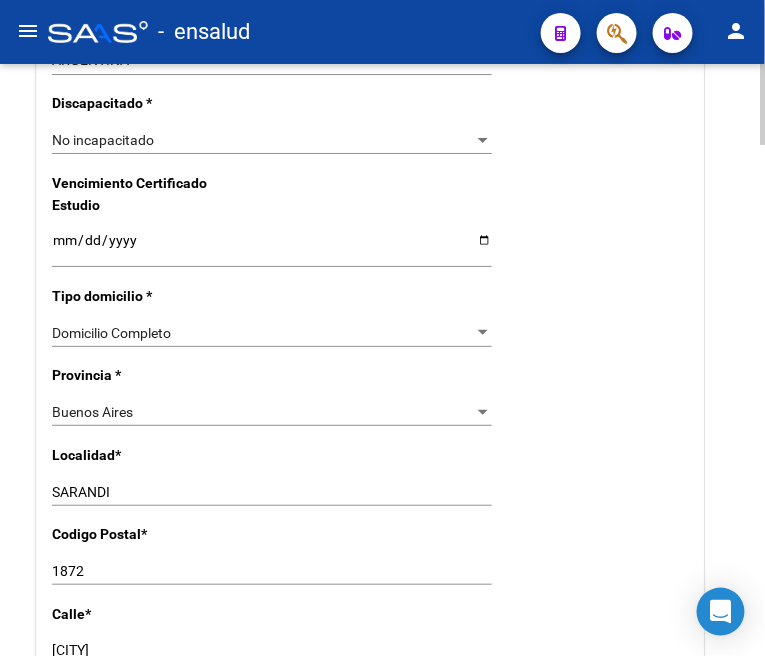click on "SARANDI" at bounding box center [272, 492] 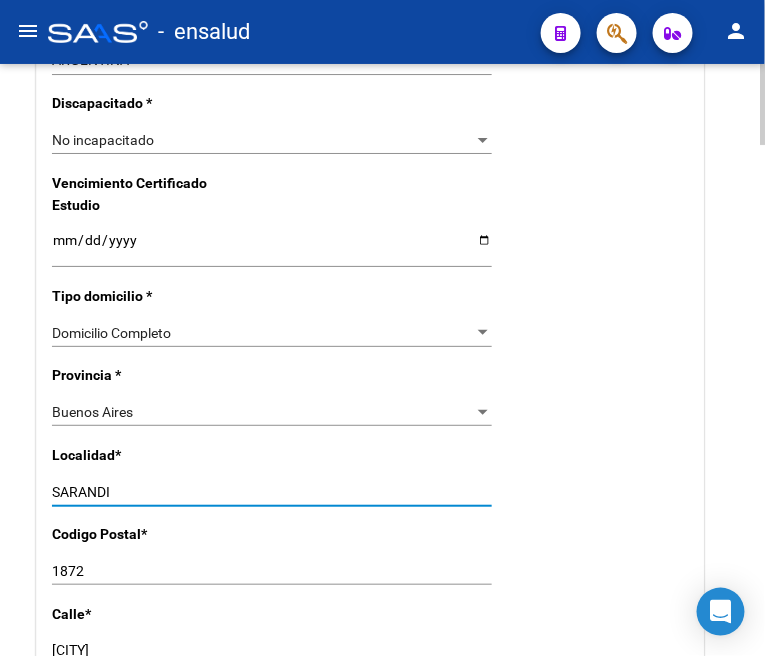 click on "SARANDI" at bounding box center (272, 492) 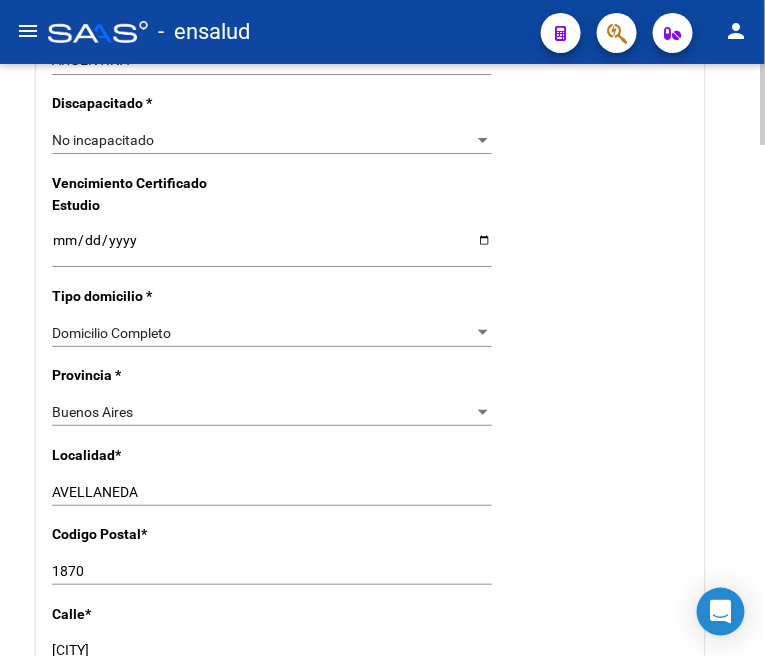 scroll, scrollTop: 1335, scrollLeft: 0, axis: vertical 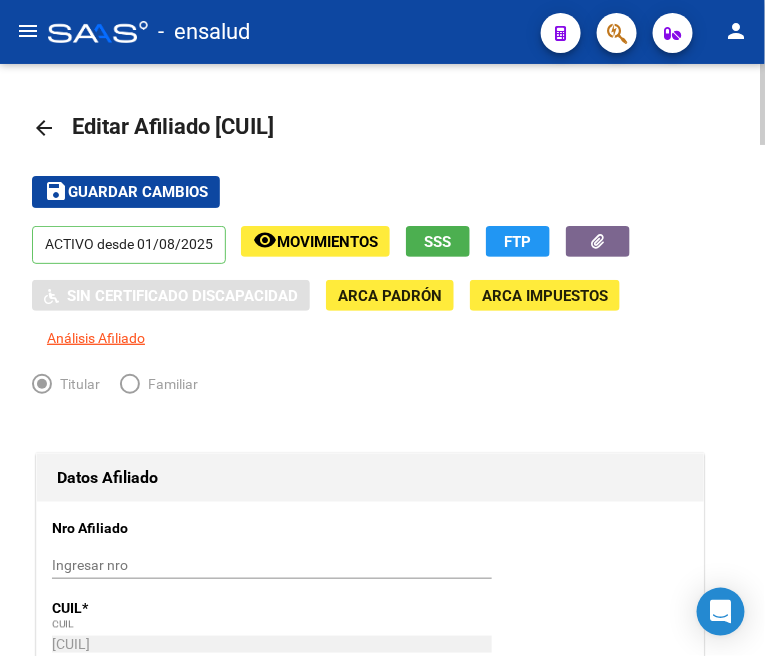click on "Guardar cambios" 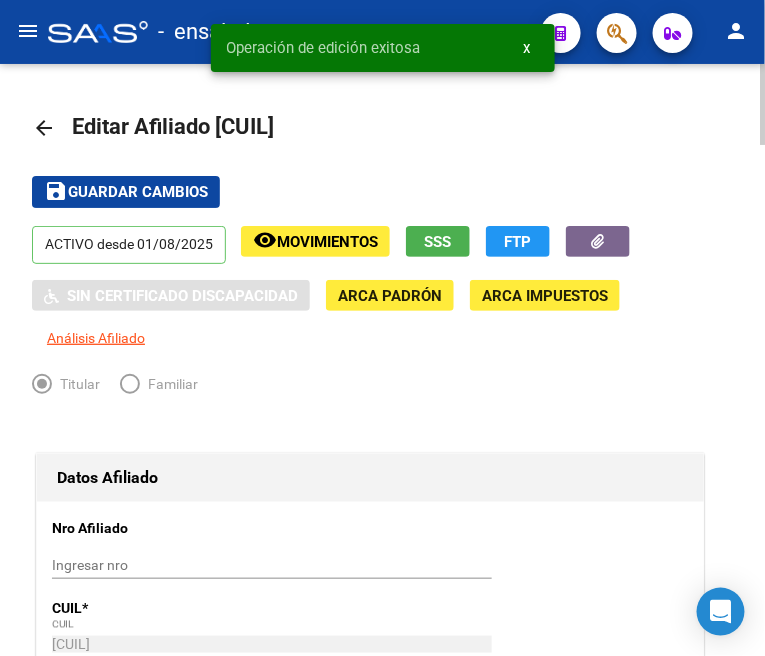 click on "arrow_back" 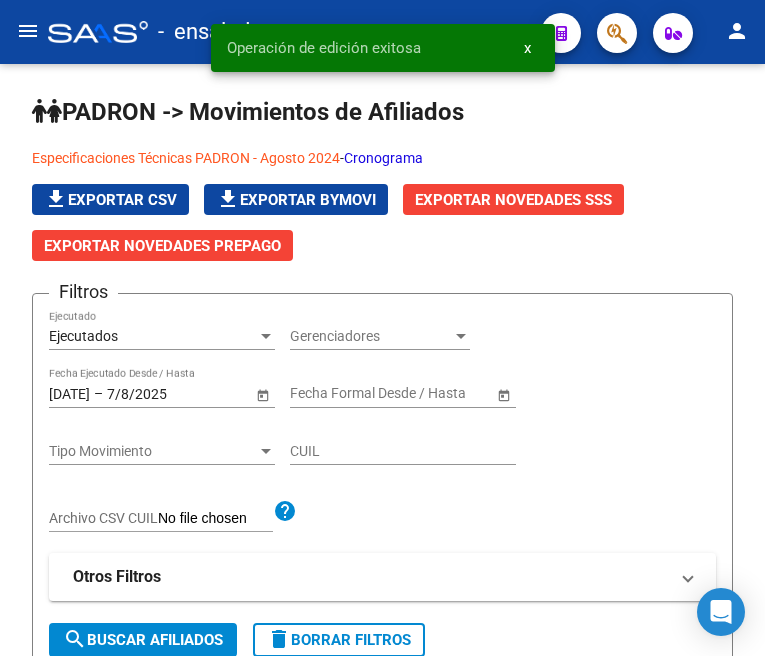 scroll, scrollTop: 0, scrollLeft: 0, axis: both 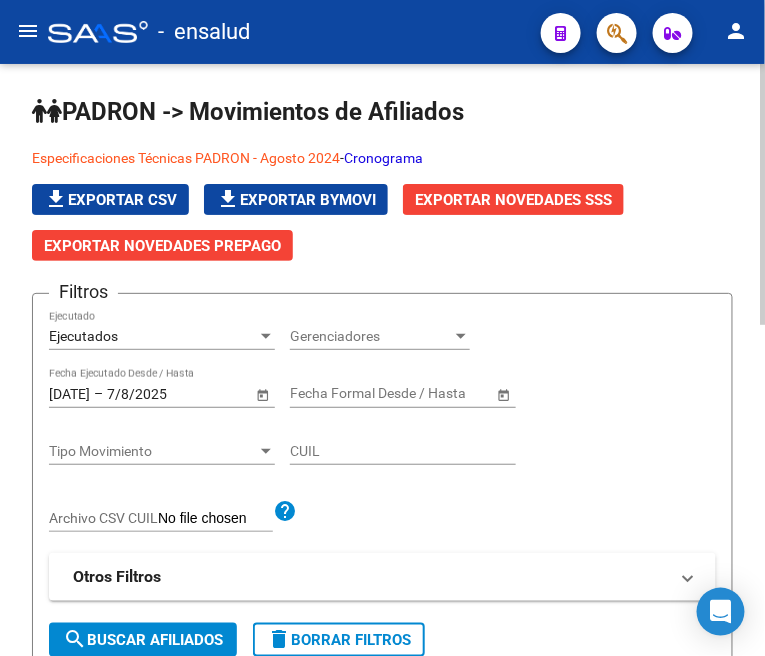 click on "Ejecutados" at bounding box center [153, 336] 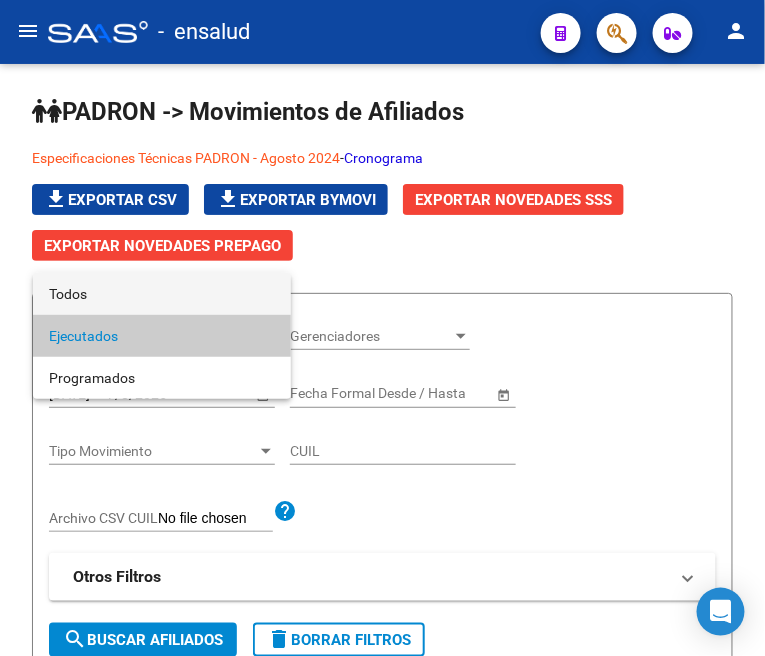 click on "Todos" at bounding box center (162, 294) 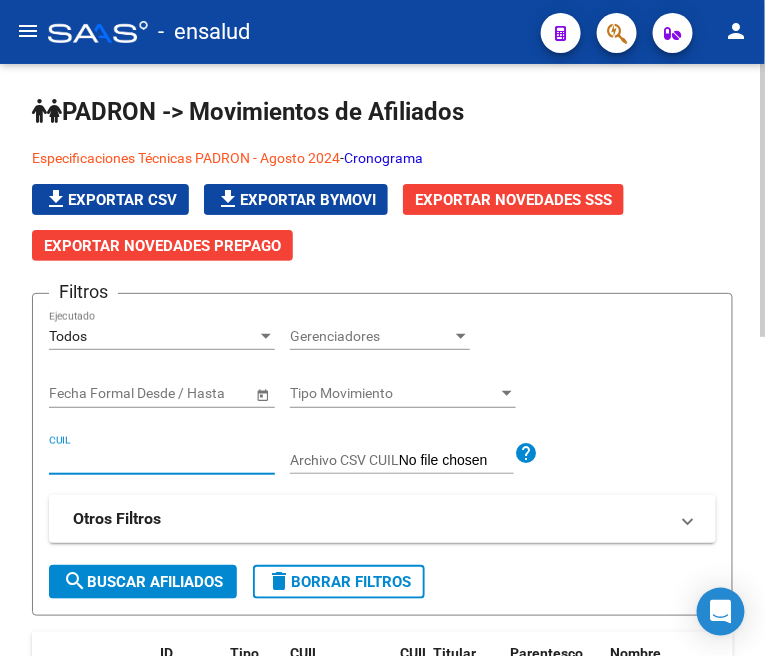 click on "CUIL" at bounding box center (162, 460) 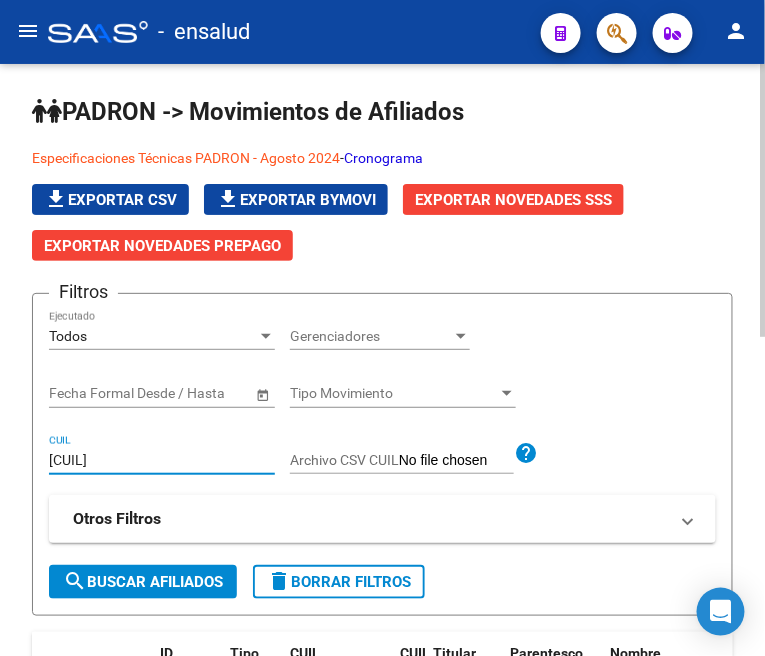 type on "20438973177" 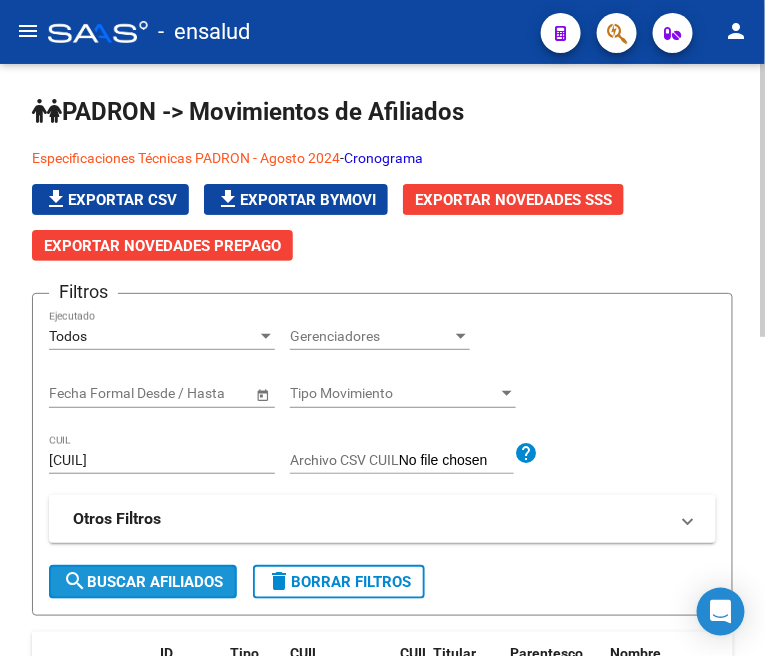 click on "search  Buscar Afiliados" 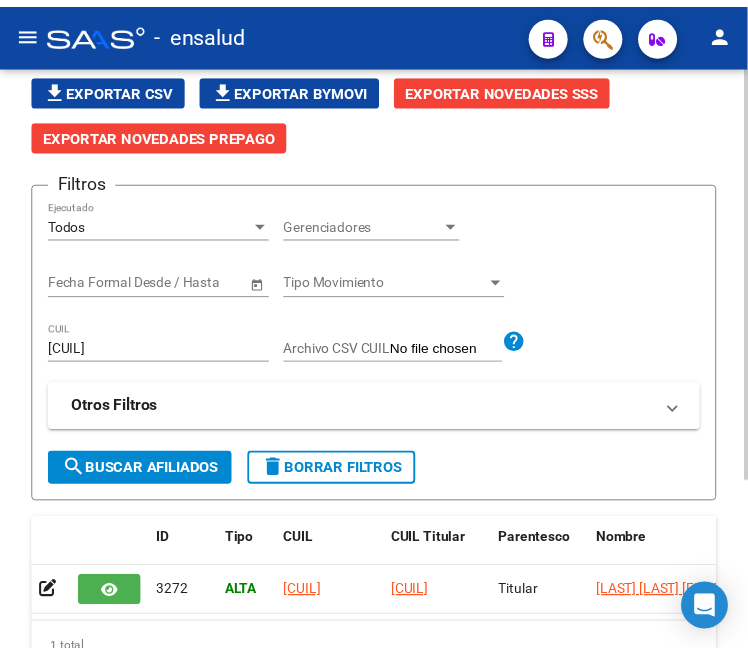 scroll, scrollTop: 245, scrollLeft: 0, axis: vertical 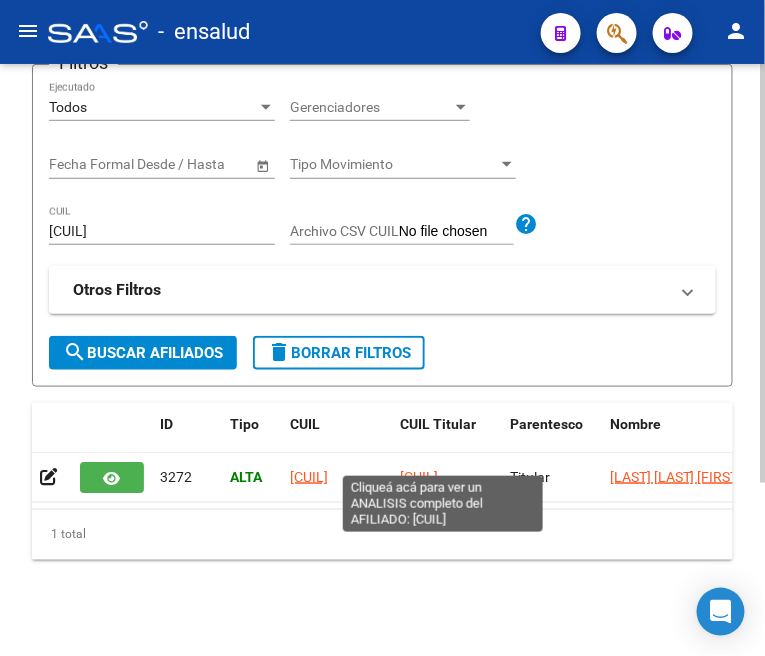 click on "20438973177" 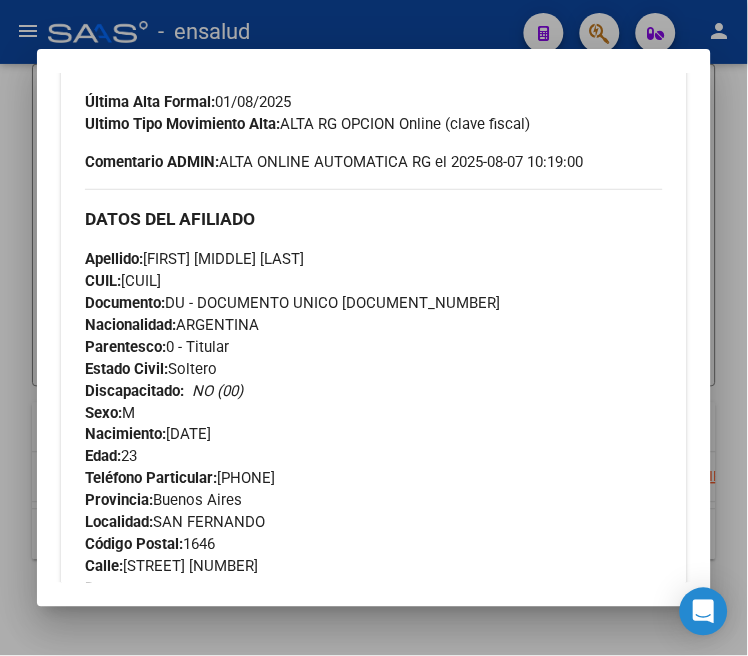 scroll, scrollTop: 792, scrollLeft: 0, axis: vertical 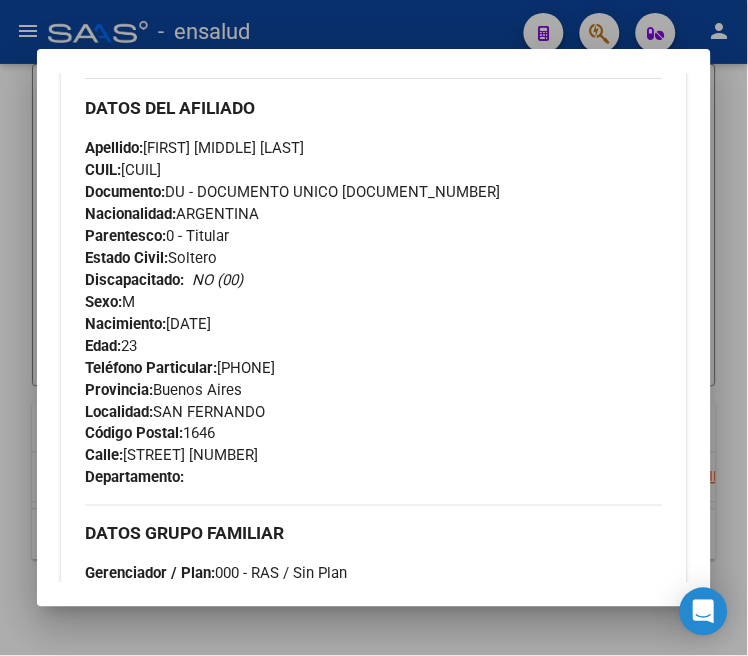 drag, startPoint x: 424, startPoint y: 12, endPoint x: 408, endPoint y: 27, distance: 21.931713 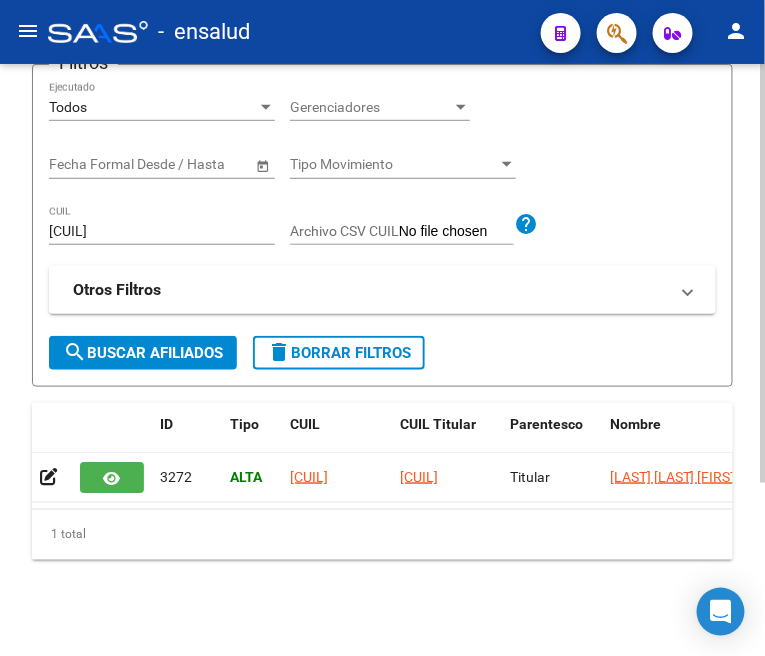 click on "20438973177" at bounding box center (162, 231) 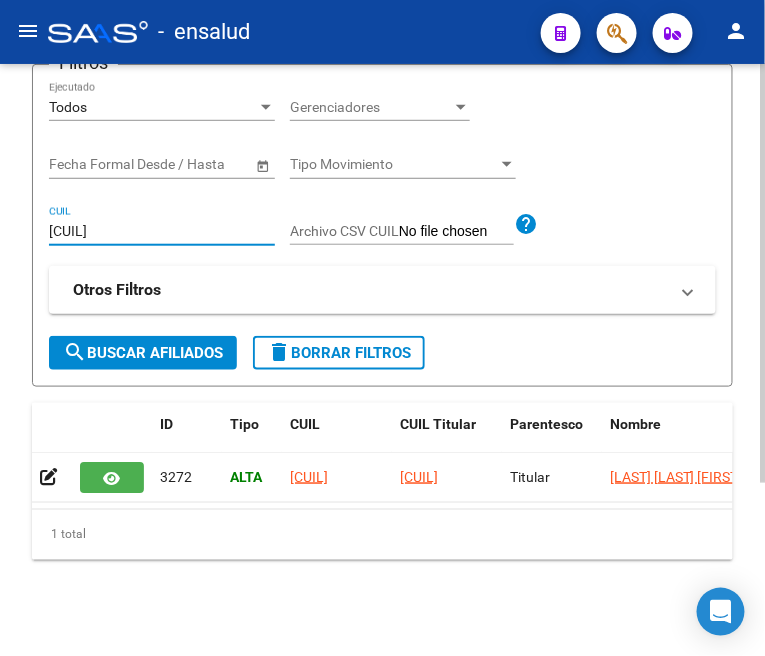 click on "20438973177" at bounding box center [162, 231] 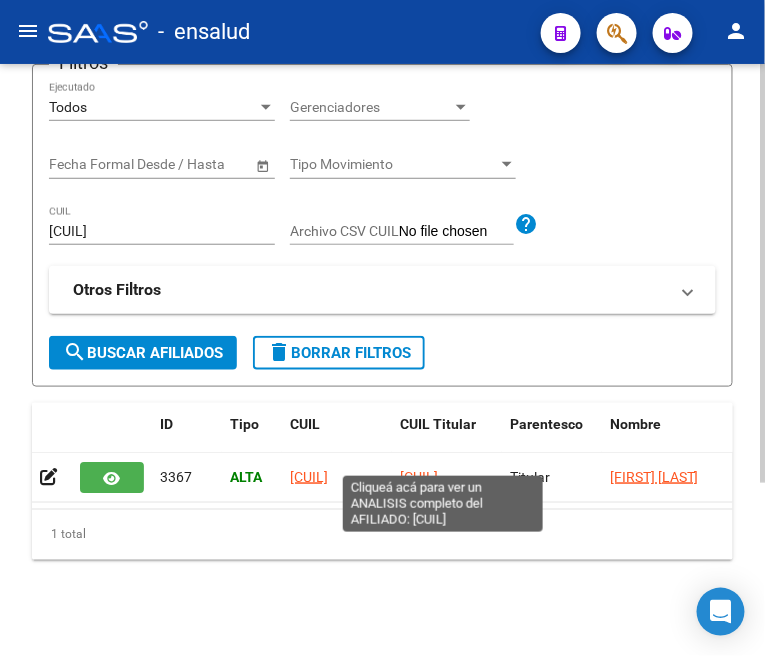 click on "20278068960" 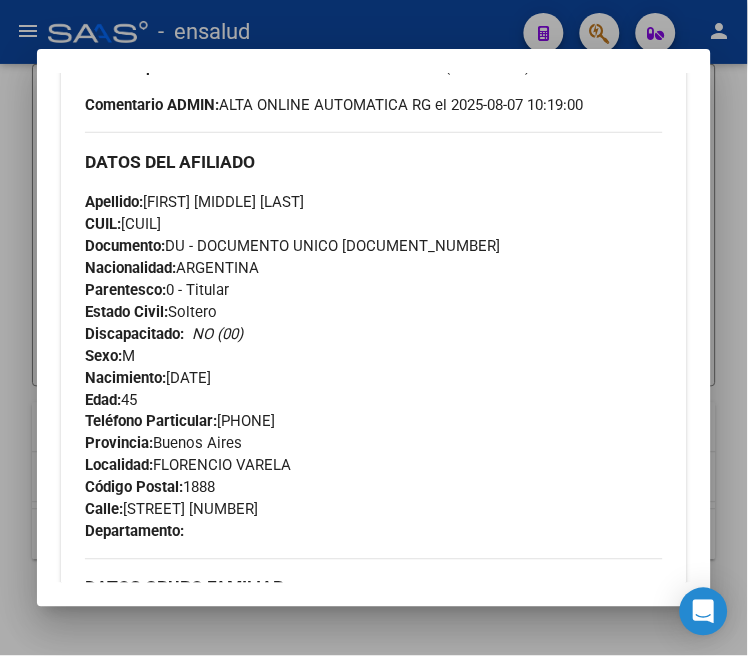 scroll, scrollTop: 777, scrollLeft: 0, axis: vertical 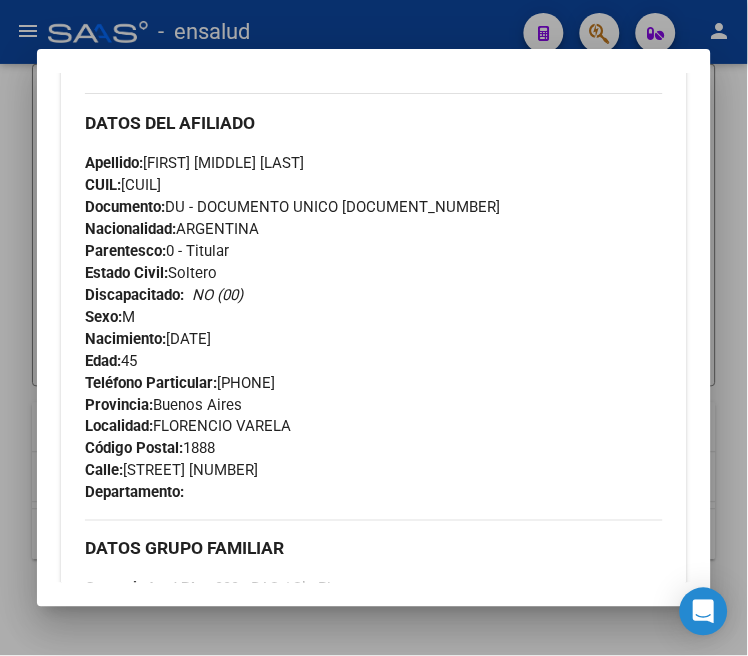 click at bounding box center (374, 328) 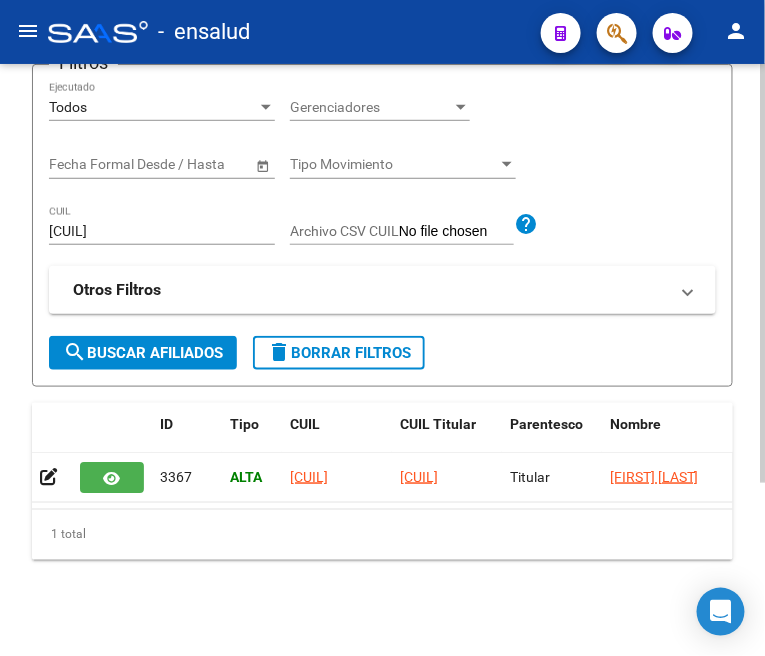 click on "20278068960" at bounding box center [162, 231] 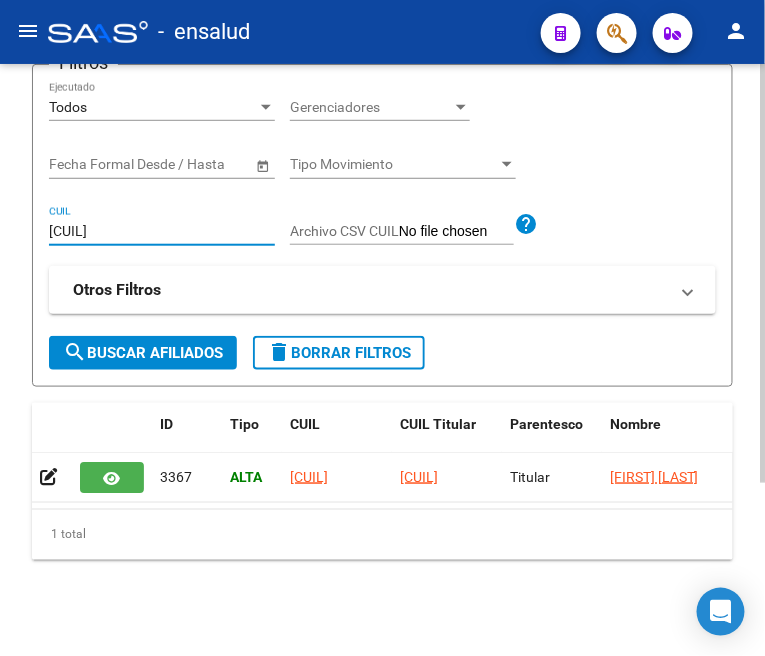 paste on "81629868" 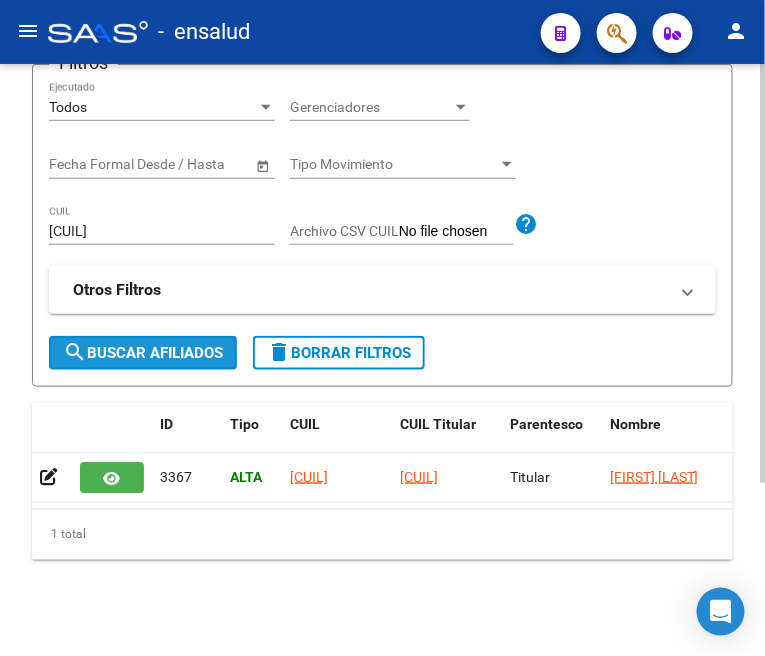 click on "search  Buscar Afiliados" 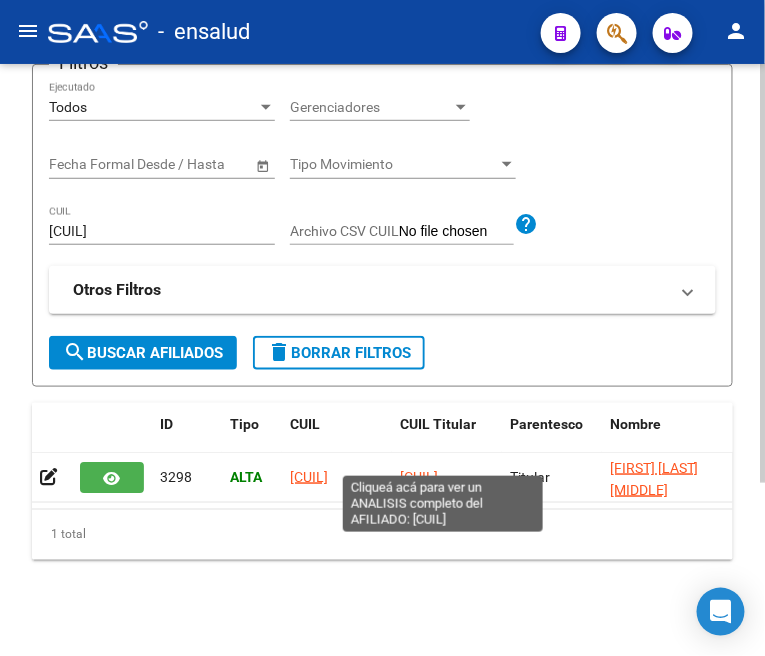 click on "20281629868" 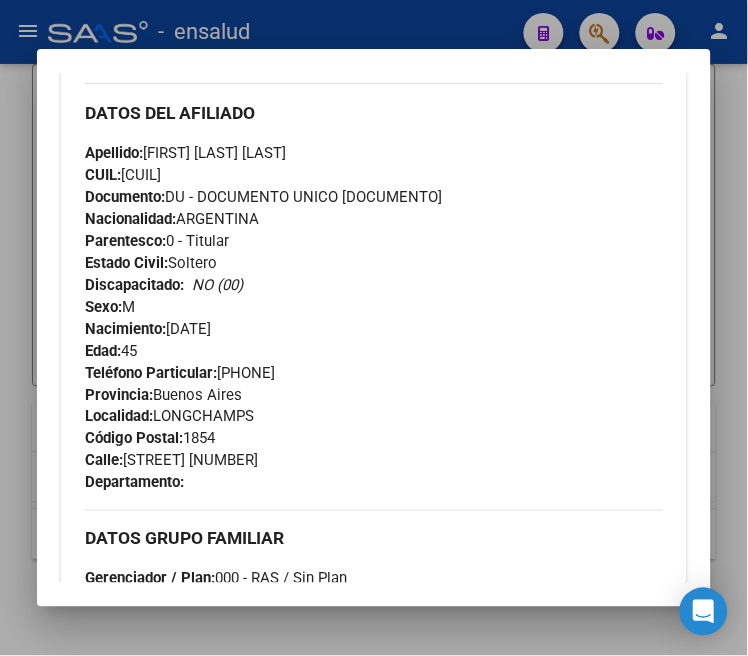 scroll, scrollTop: 792, scrollLeft: 0, axis: vertical 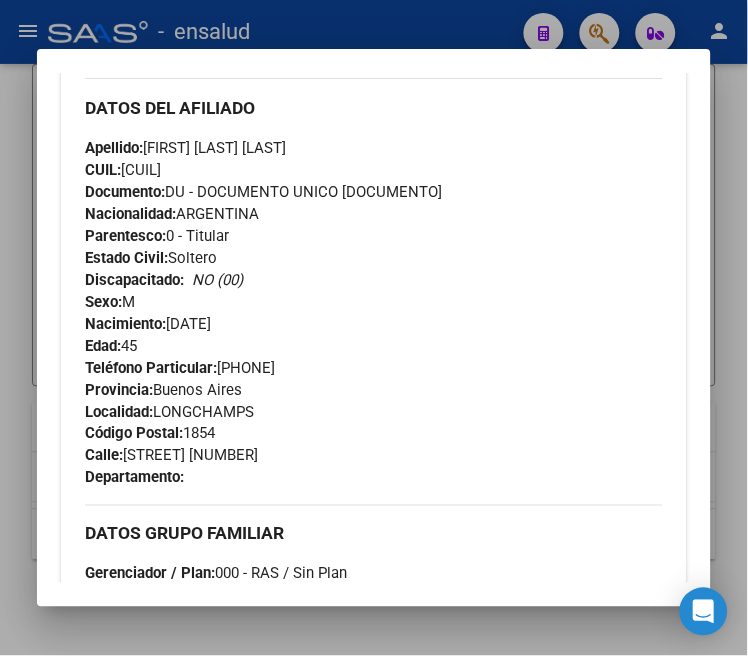 click at bounding box center [374, 328] 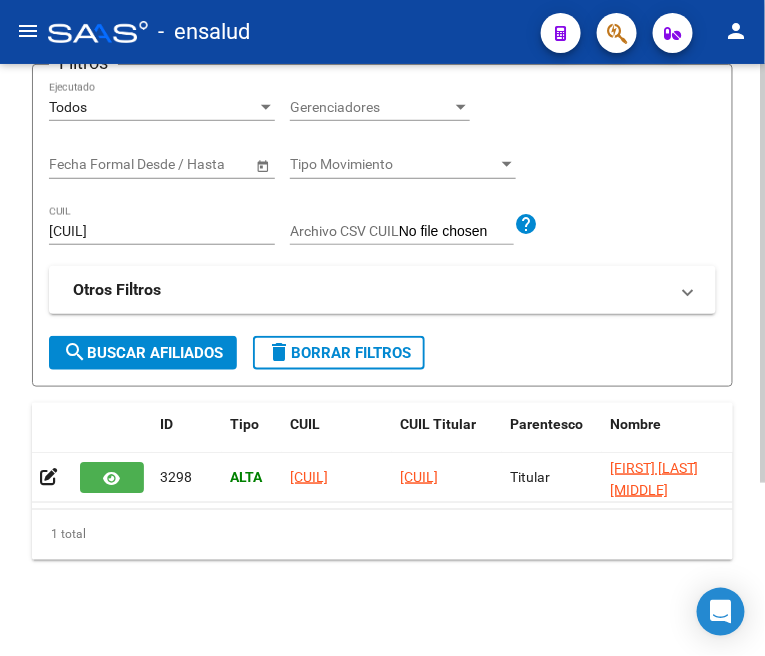 click on "20281629868" at bounding box center (162, 231) 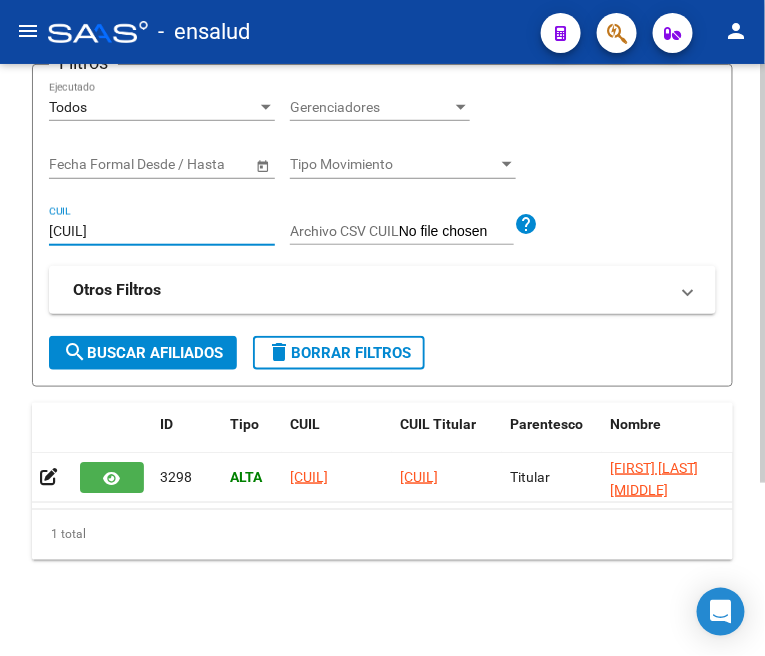 click on "20281629868" at bounding box center [162, 231] 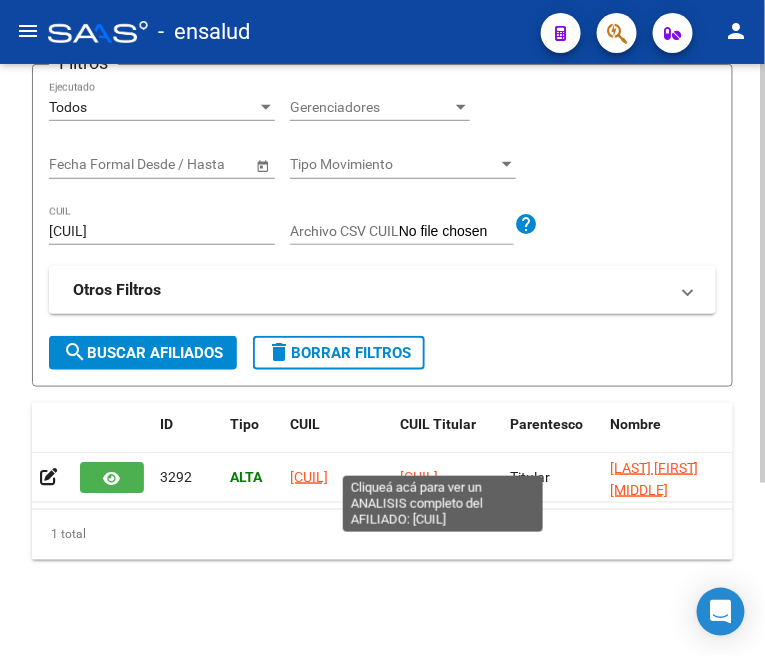 click on "20471554562" 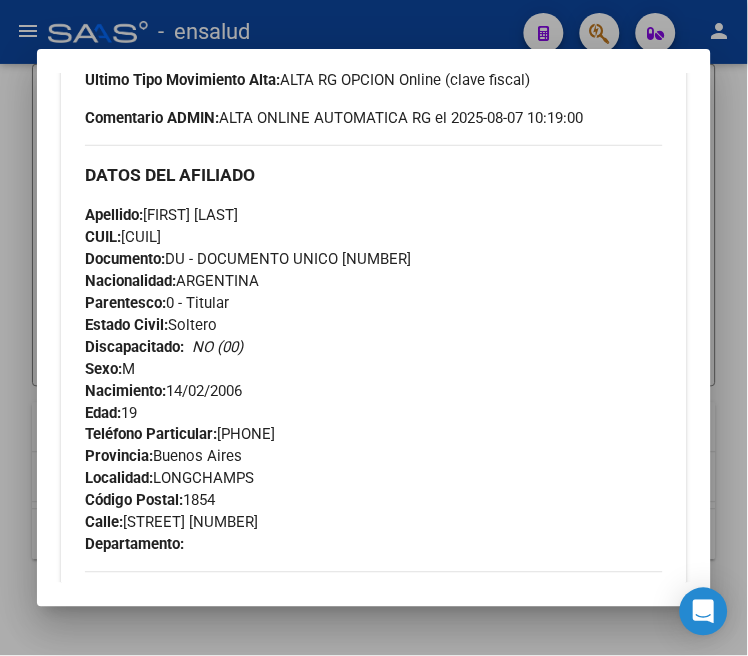 scroll, scrollTop: 777, scrollLeft: 0, axis: vertical 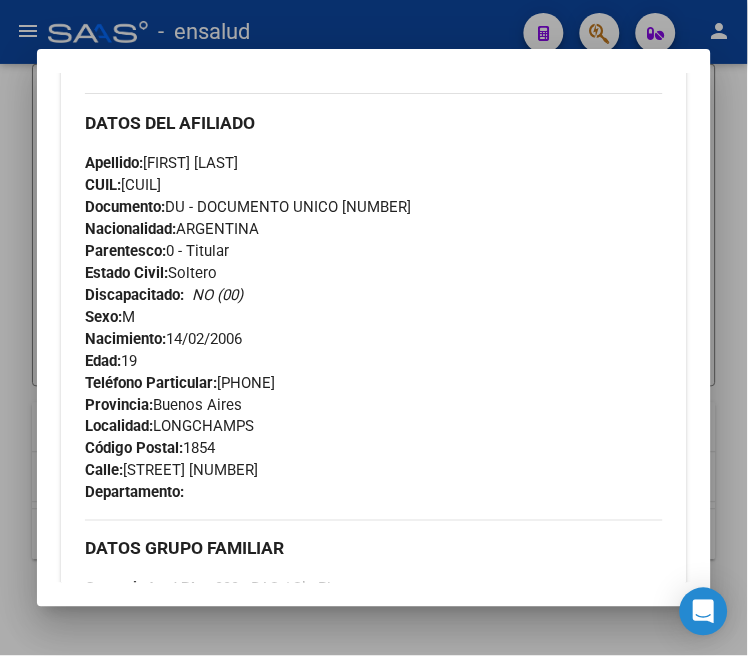 click at bounding box center [374, 328] 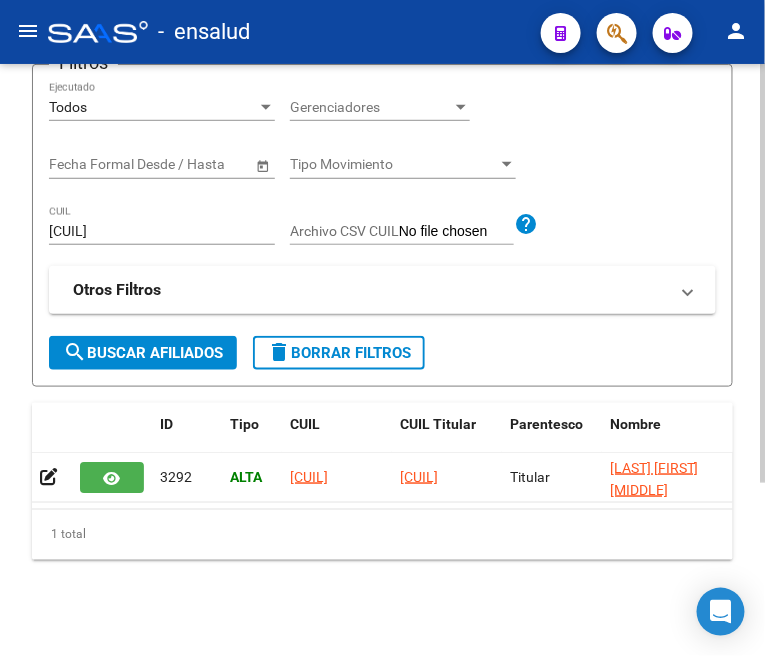 click on "20471554562" at bounding box center [162, 231] 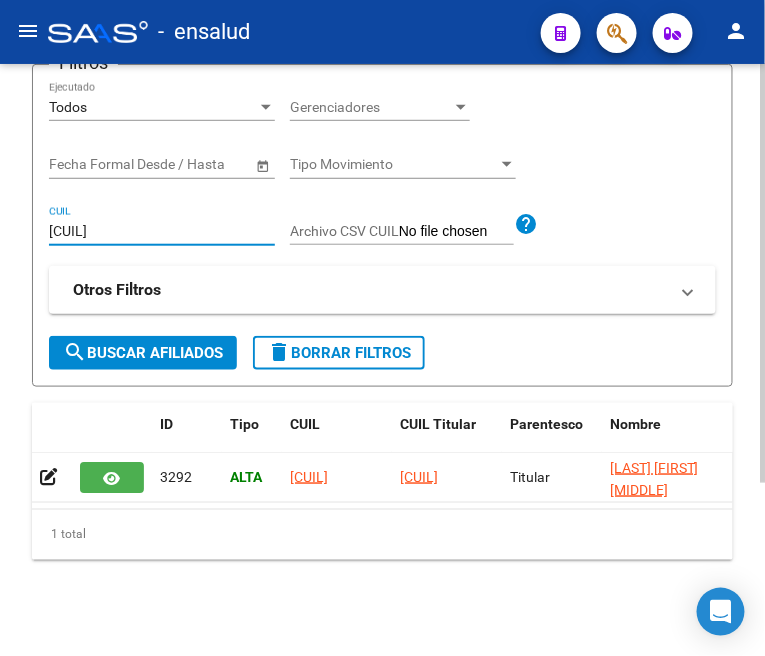 paste on "169755443" 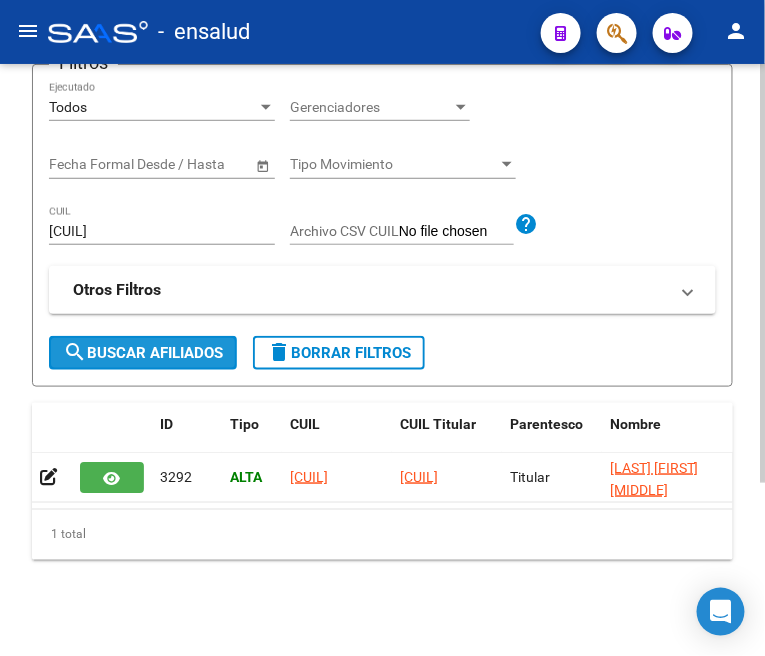 click on "search  Buscar Afiliados" 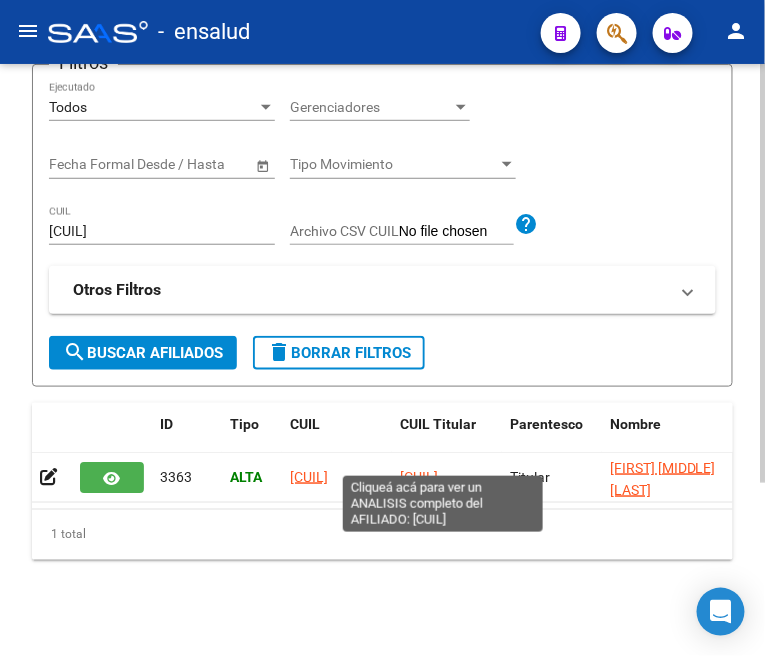 click on "20169755443" 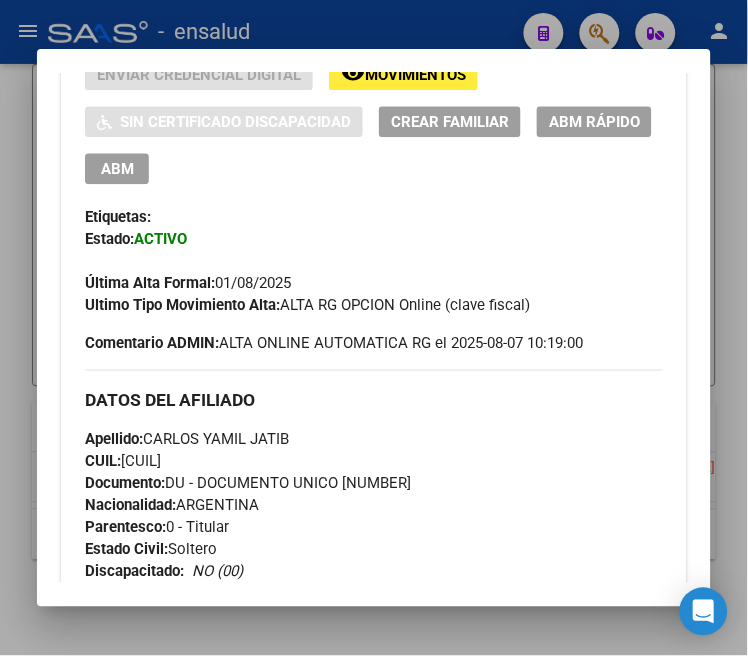 scroll, scrollTop: 458, scrollLeft: 0, axis: vertical 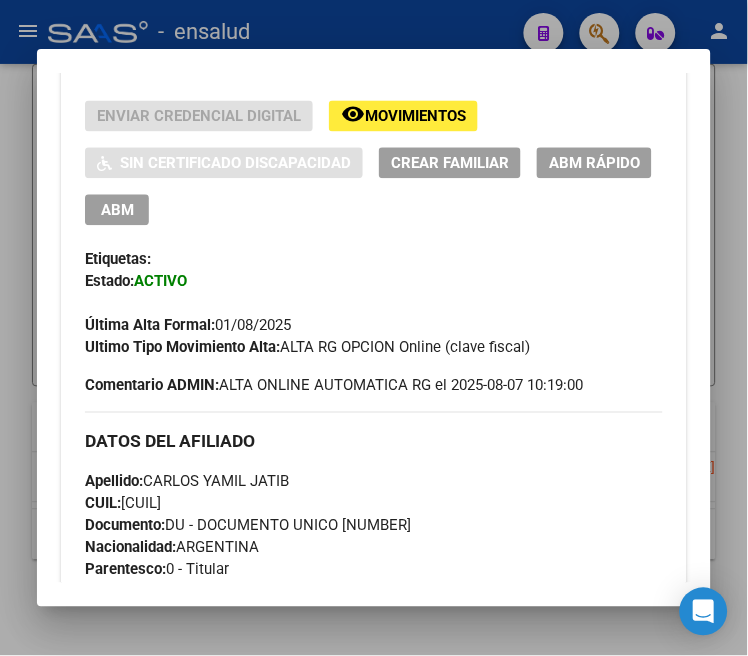 click on "Enviar Credencial Digital remove_red_eye Movimientos    Sin Certificado Discapacidad Crear Familiar ABM Rápido ABM" at bounding box center [373, 163] 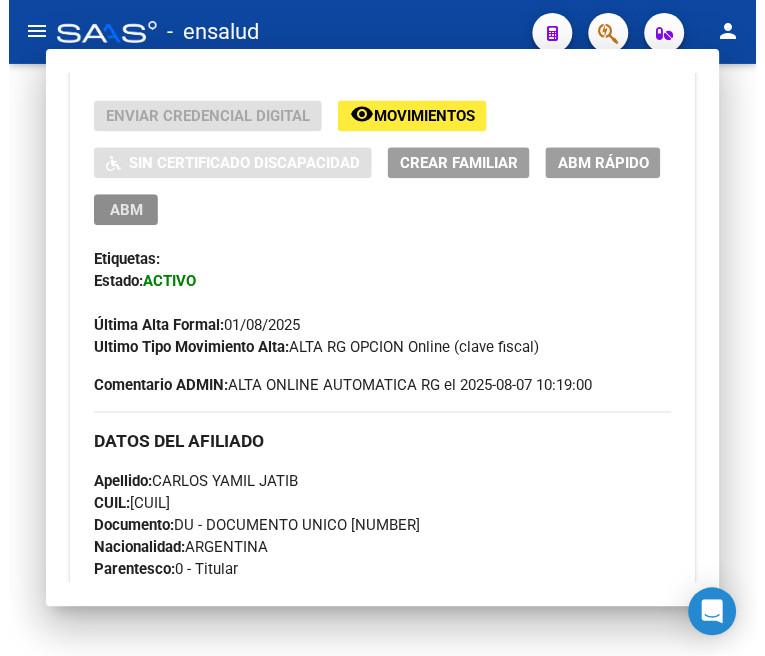 scroll, scrollTop: 0, scrollLeft: 0, axis: both 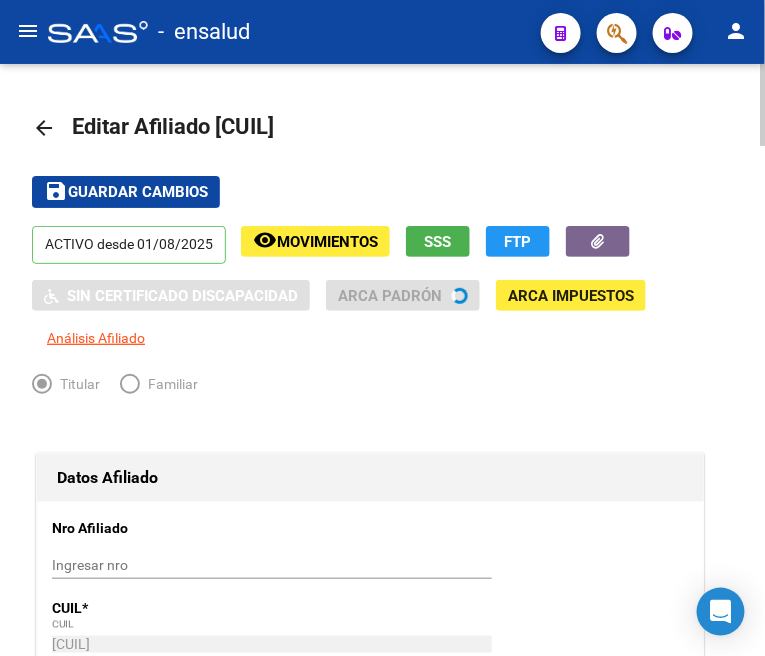 radio on "true" 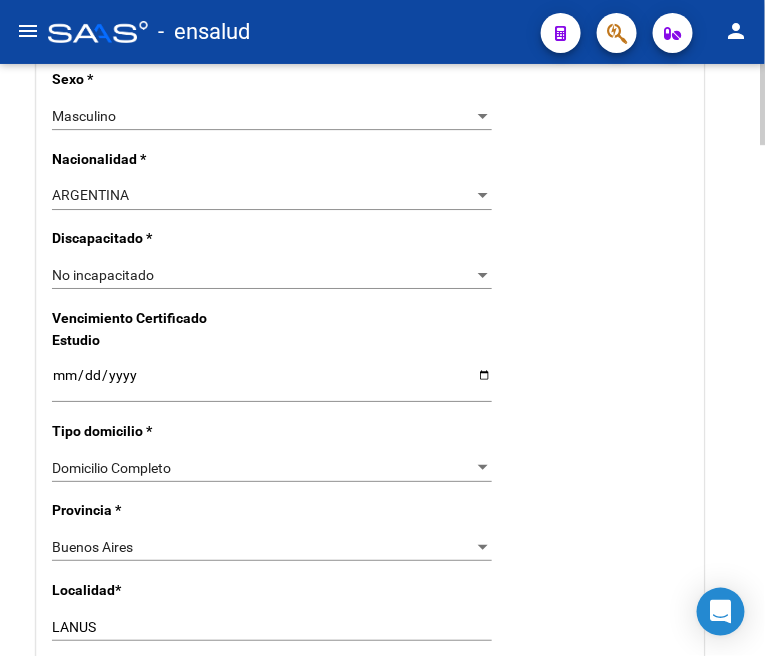 scroll, scrollTop: 1444, scrollLeft: 0, axis: vertical 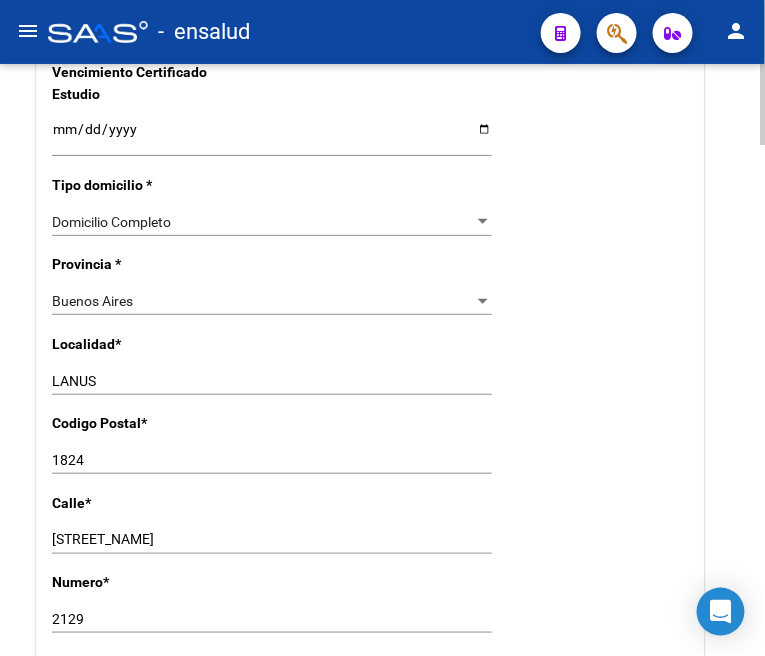 click on "LANUS" at bounding box center [272, 381] 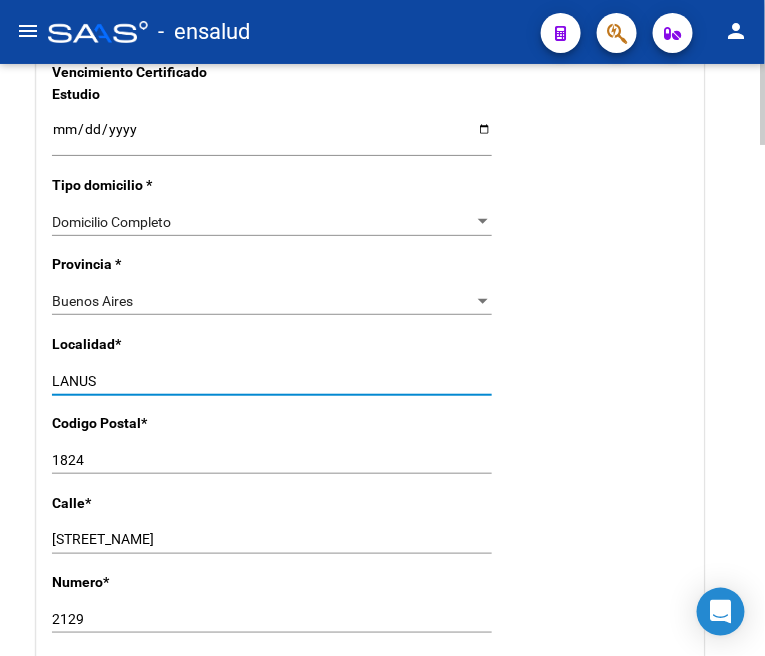 click on "LANUS" at bounding box center [272, 381] 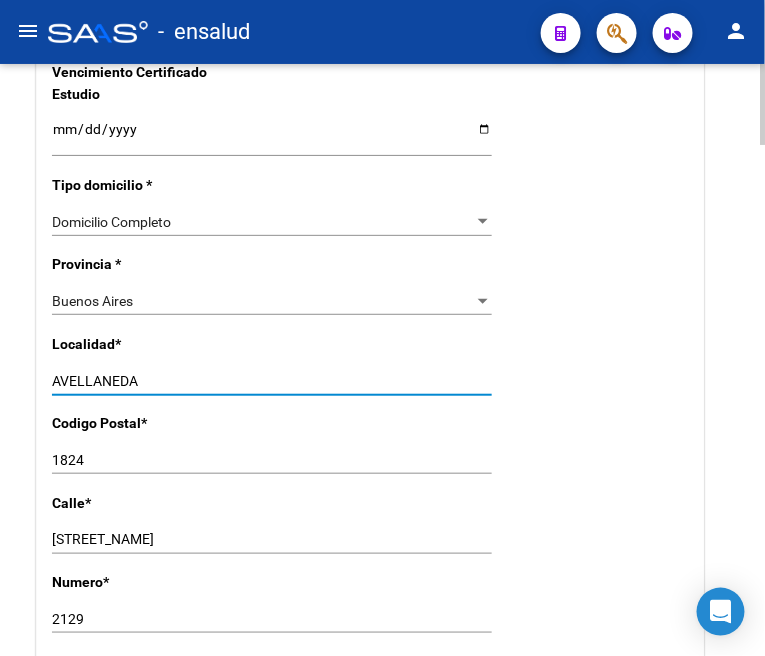type on "AVELLANEDA" 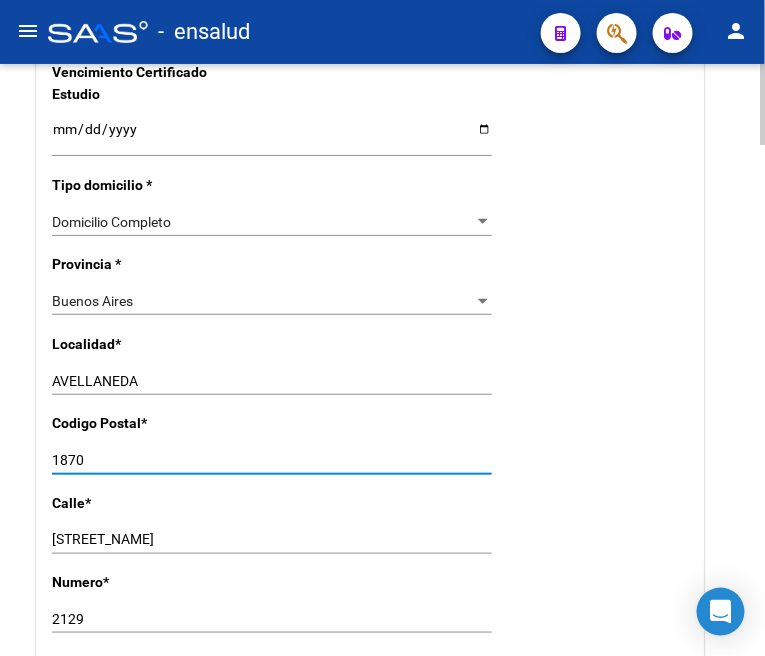 type on "1870" 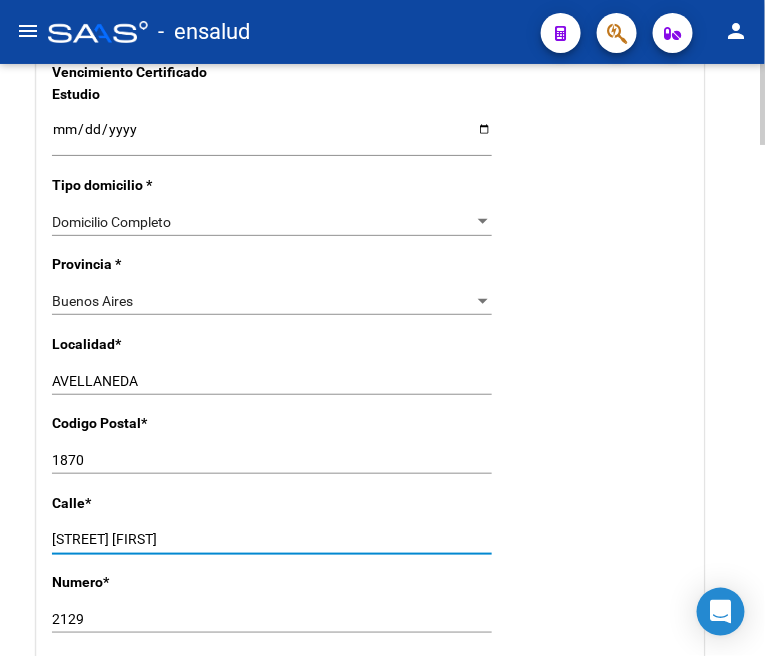 type on "COMANDANTE LUCENA" 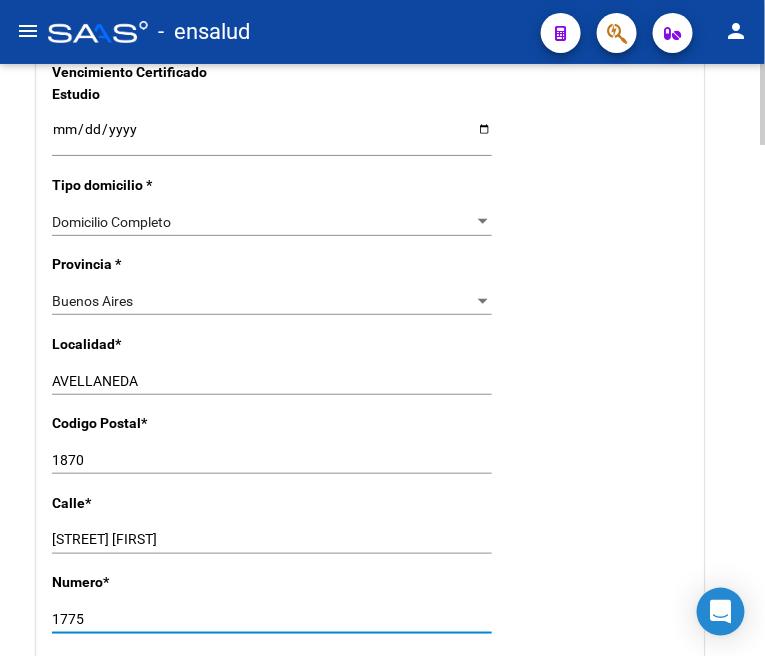 type on "1775" 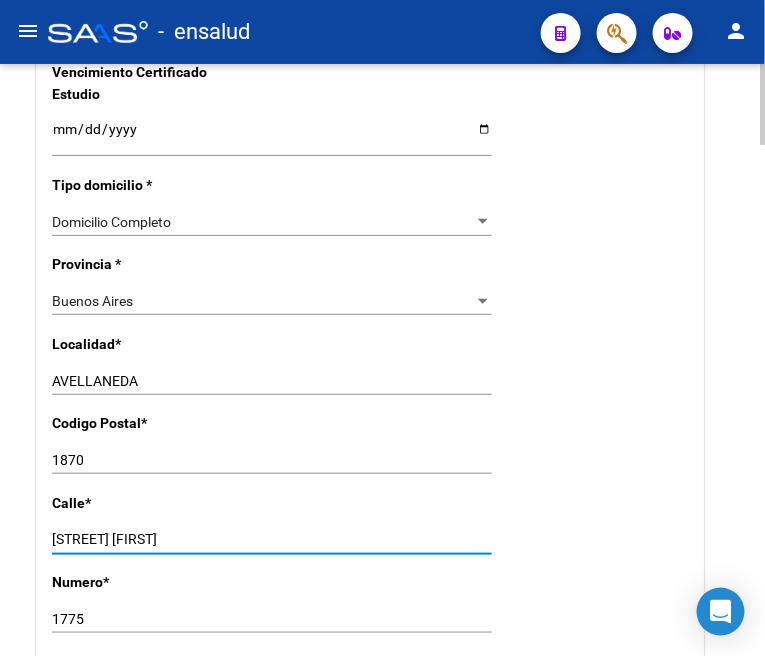 type on "COMANDANTE LUCENA" 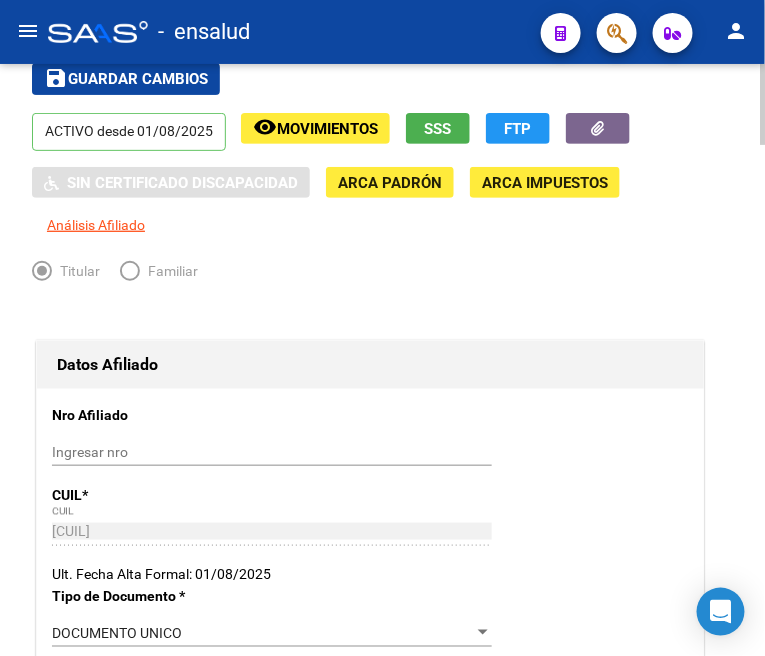 scroll, scrollTop: 0, scrollLeft: 0, axis: both 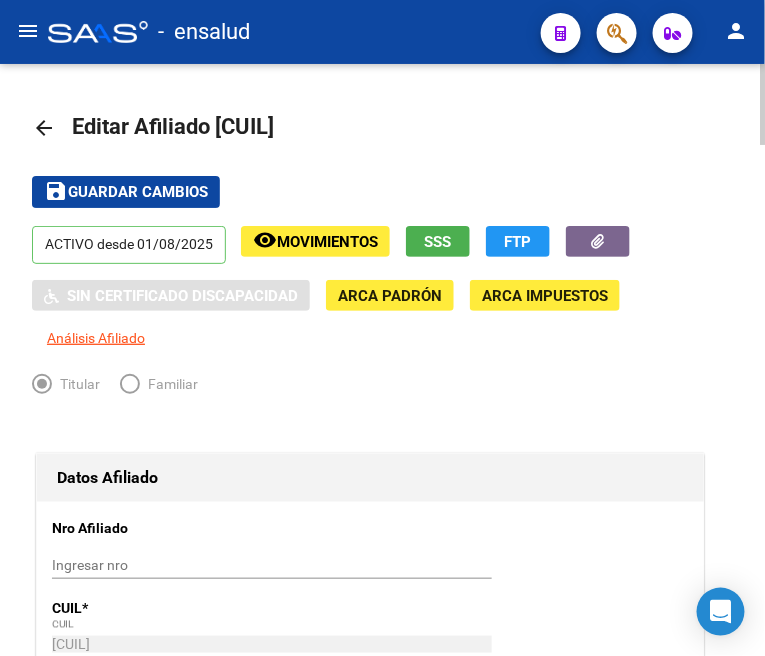 click on "save Guardar cambios" 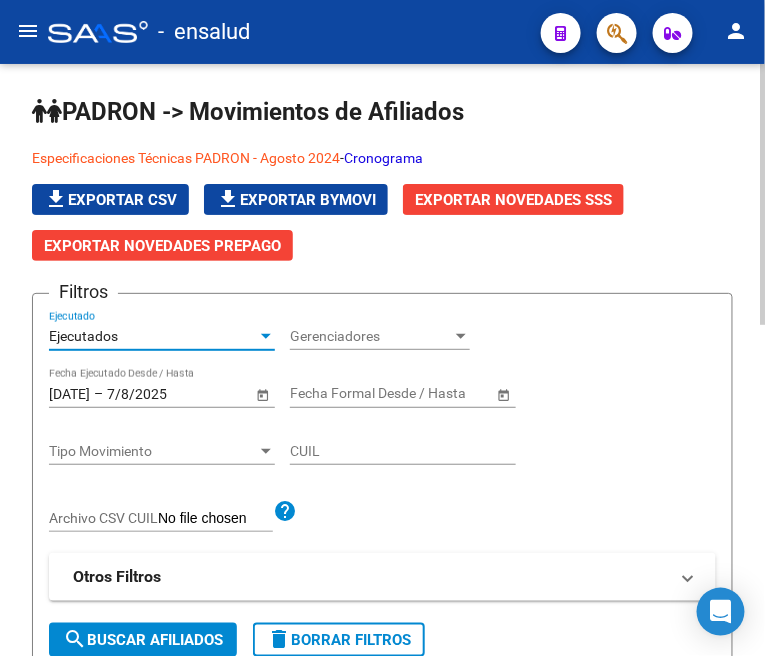 click on "Ejecutados" at bounding box center [153, 336] 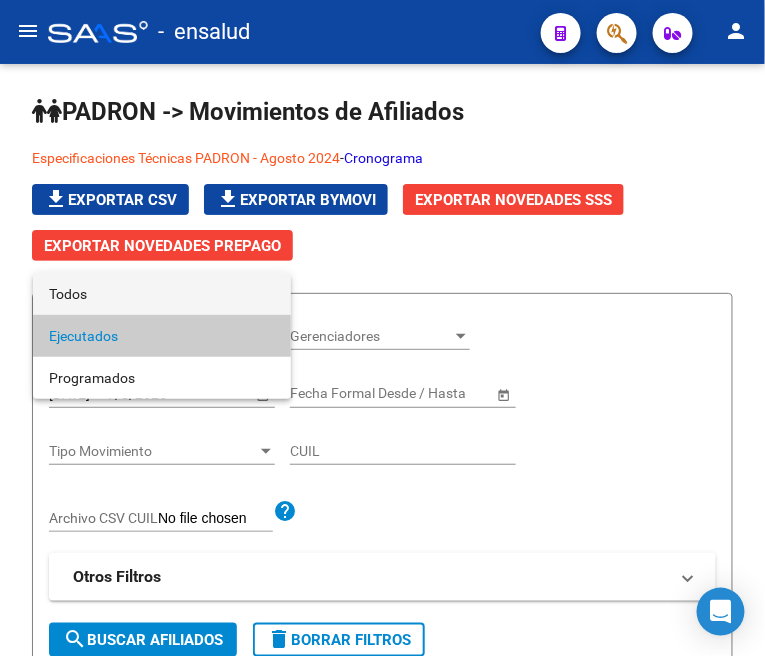 click on "Todos" at bounding box center (162, 294) 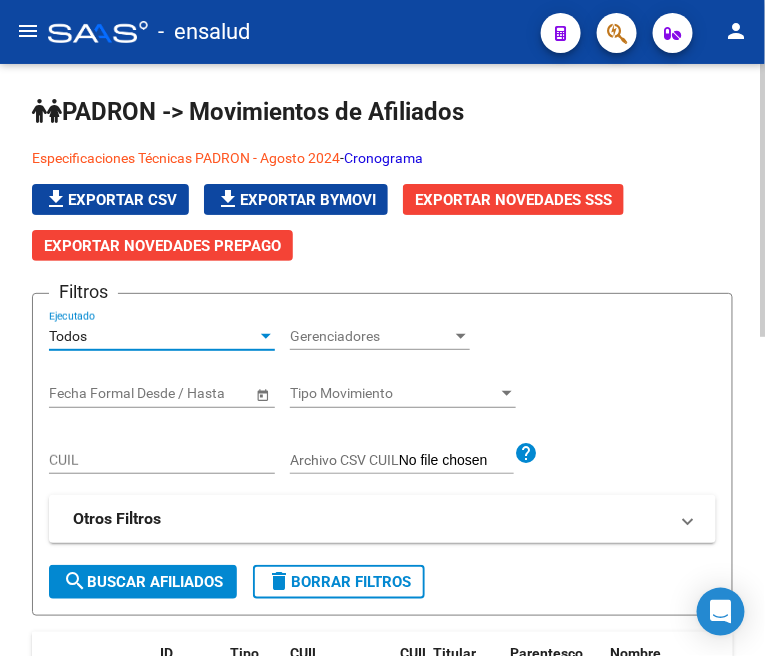click on "CUIL" at bounding box center [162, 460] 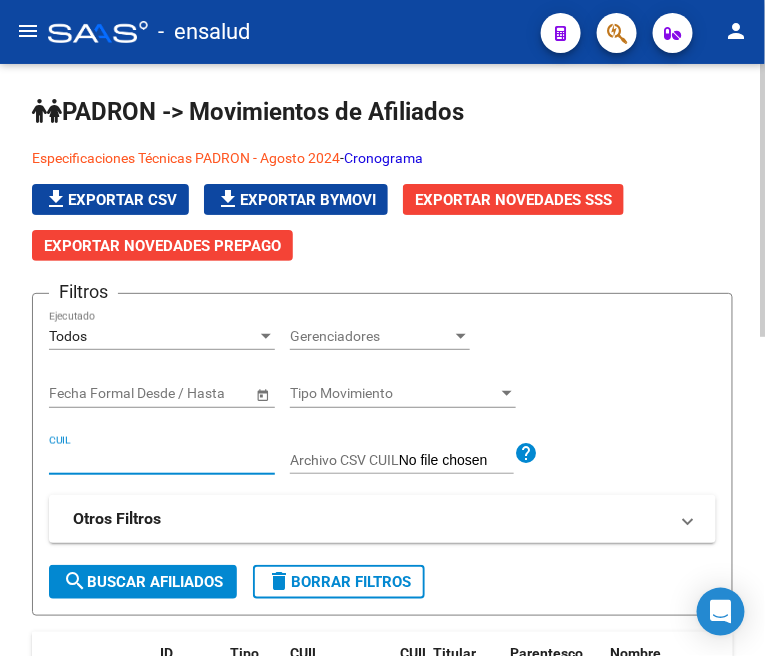 paste on "20256311802" 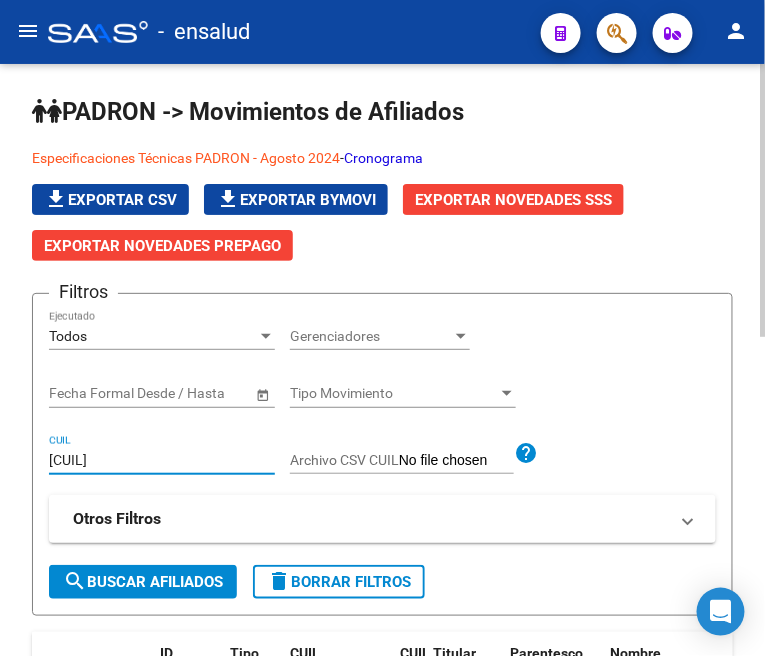 type on "20256311802" 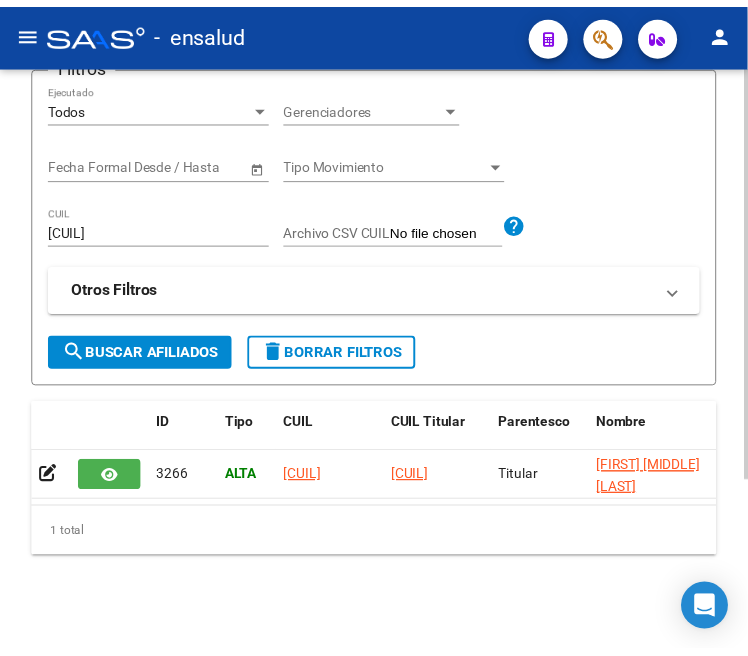 scroll, scrollTop: 245, scrollLeft: 0, axis: vertical 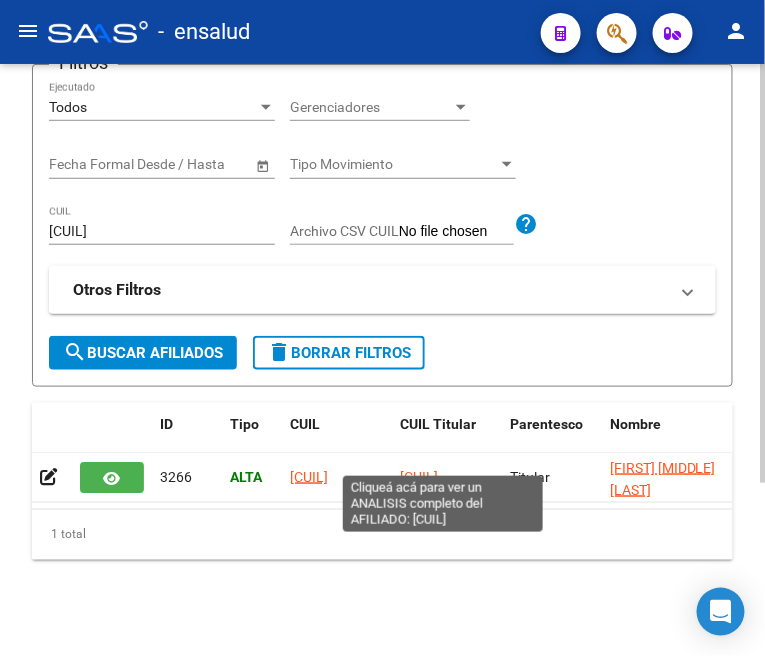 click on "20256311802" 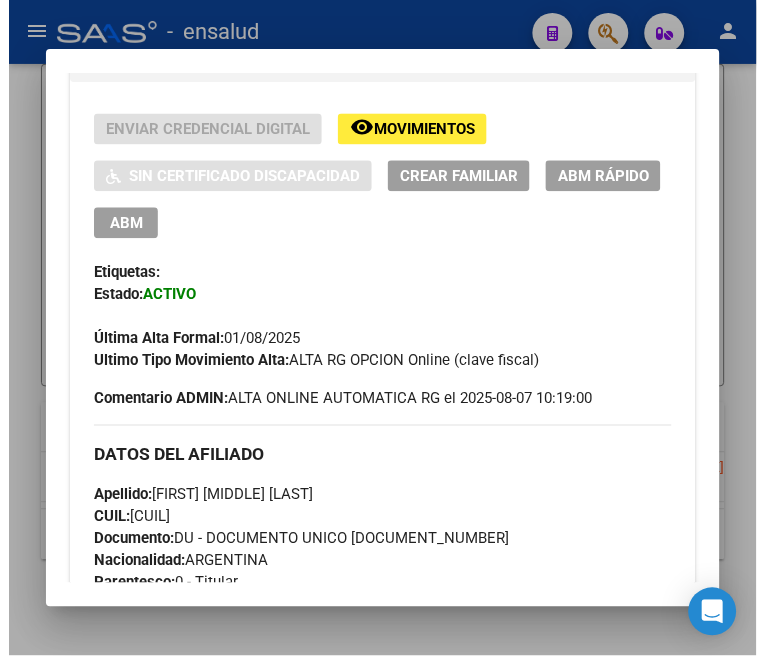 scroll, scrollTop: 444, scrollLeft: 0, axis: vertical 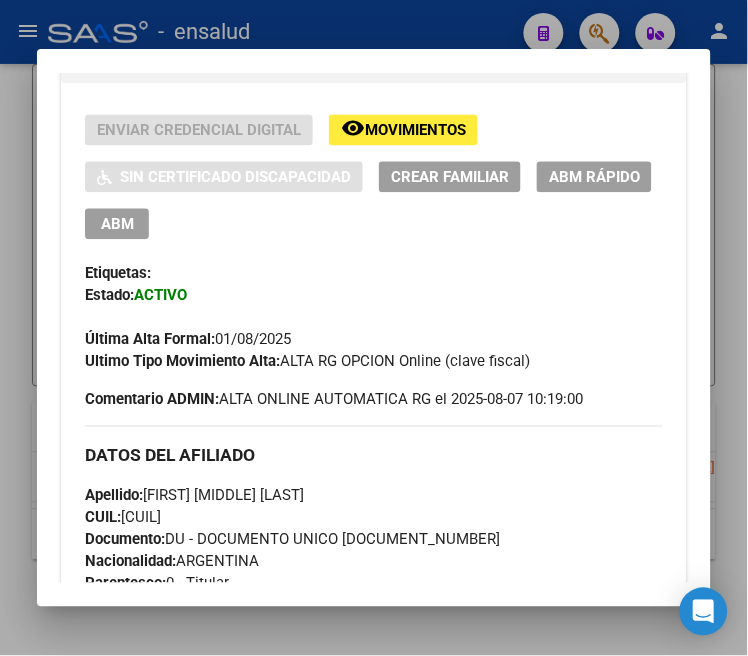 click on "ABM" at bounding box center [117, 225] 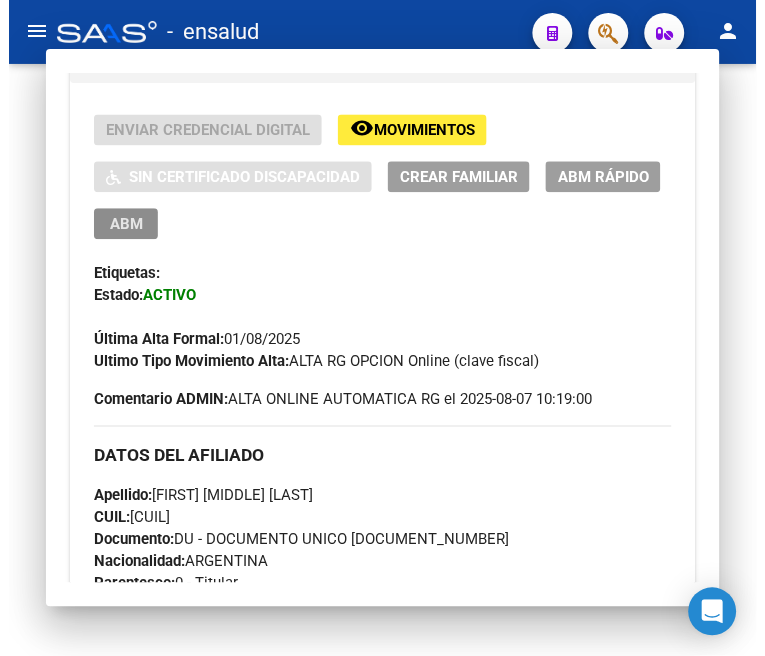 scroll, scrollTop: 0, scrollLeft: 0, axis: both 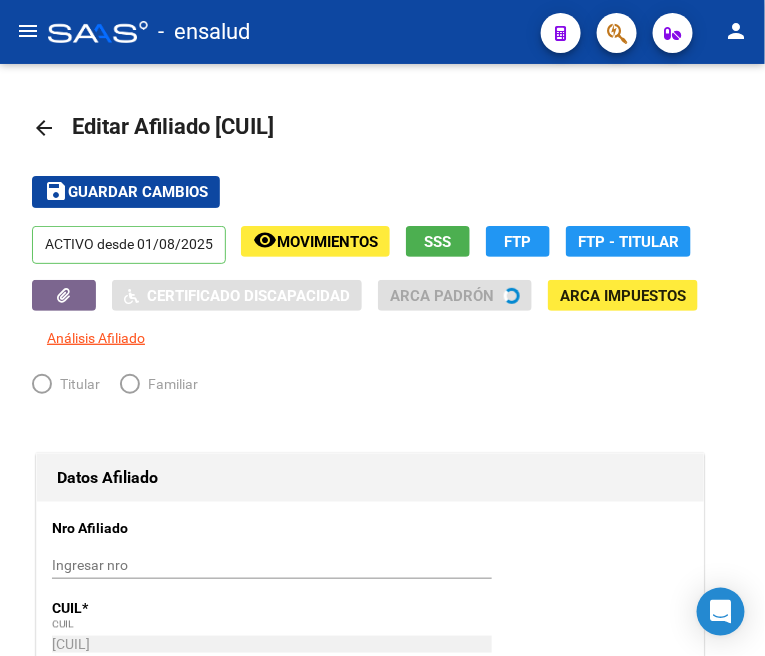 radio on "true" 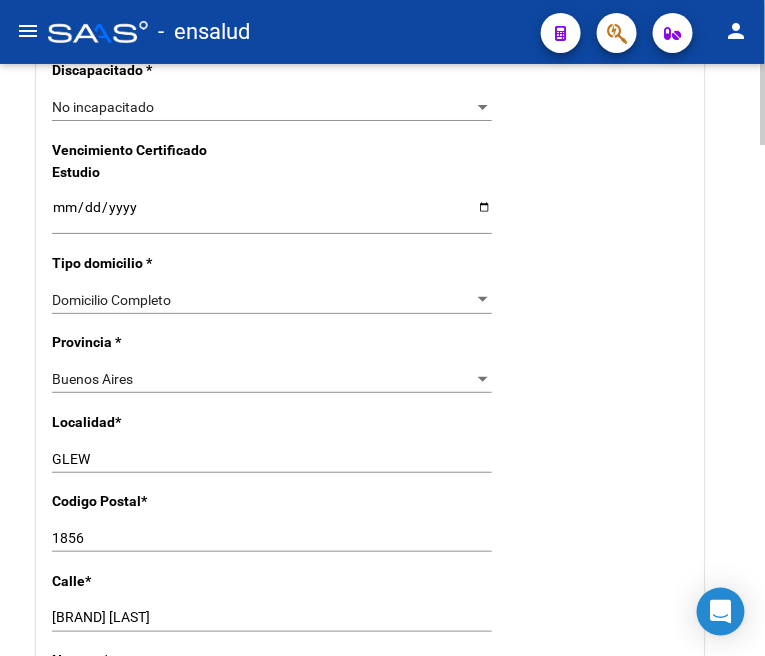 scroll, scrollTop: 1444, scrollLeft: 0, axis: vertical 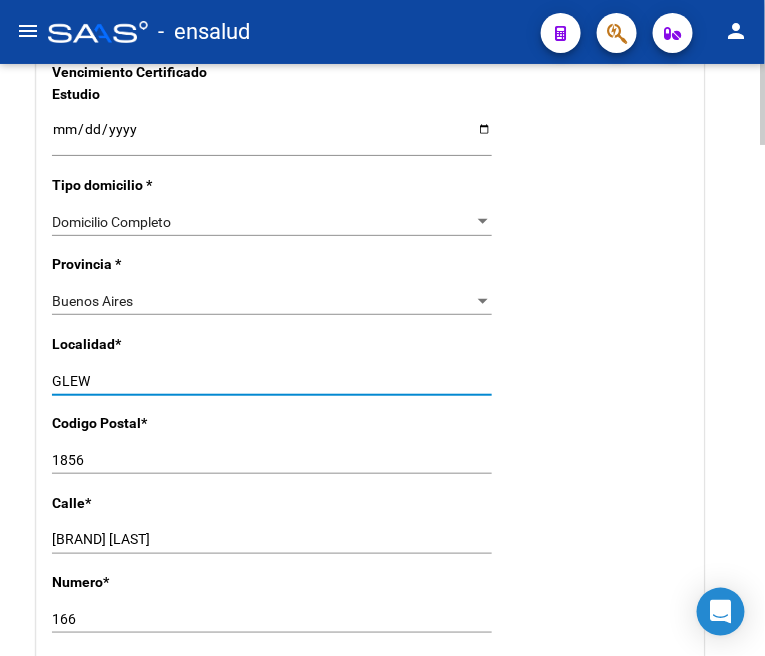 click on "GLEW" at bounding box center (272, 381) 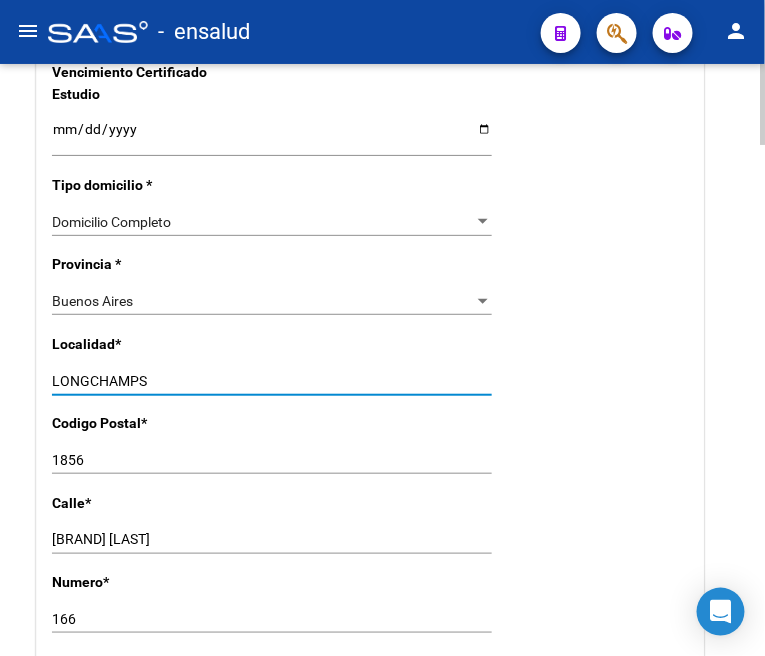 type on "LONGCHAMPS" 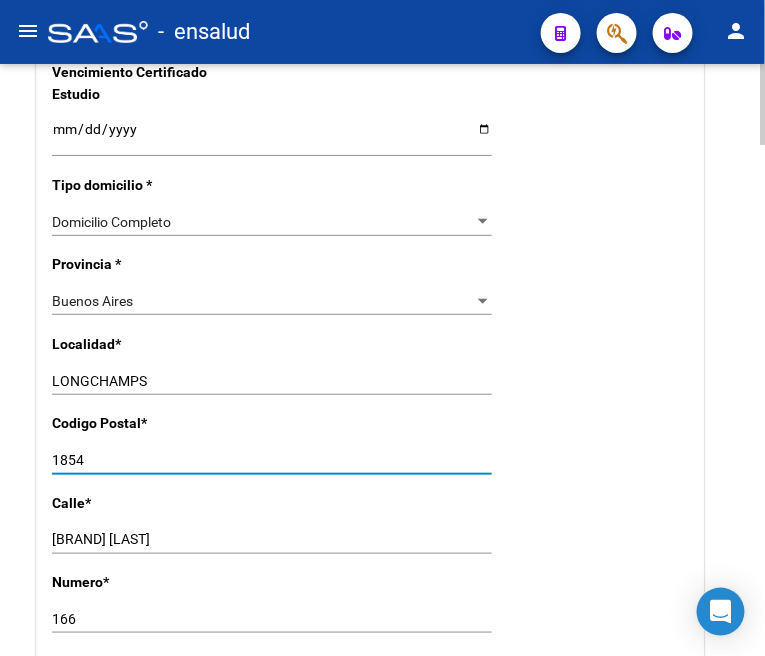 type on "1854" 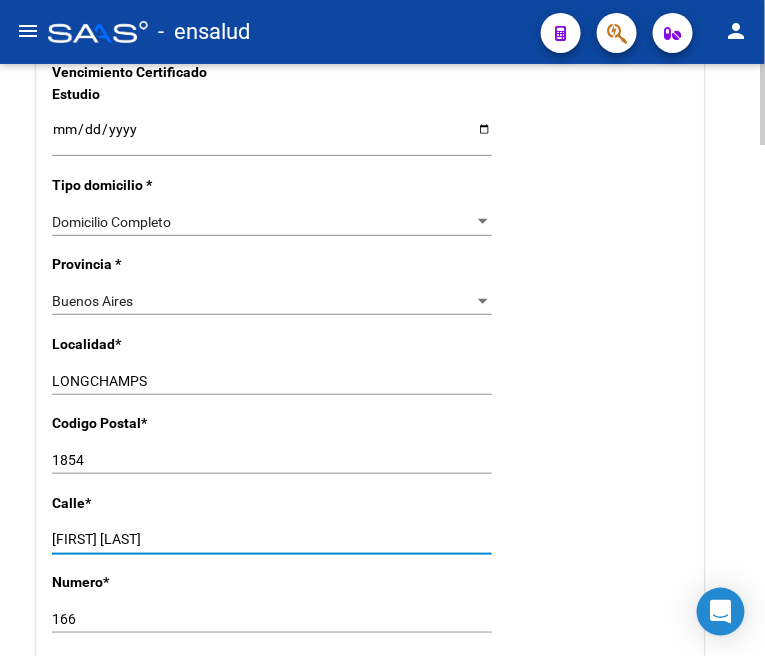 type on "FLORENCIO SANCHEZ" 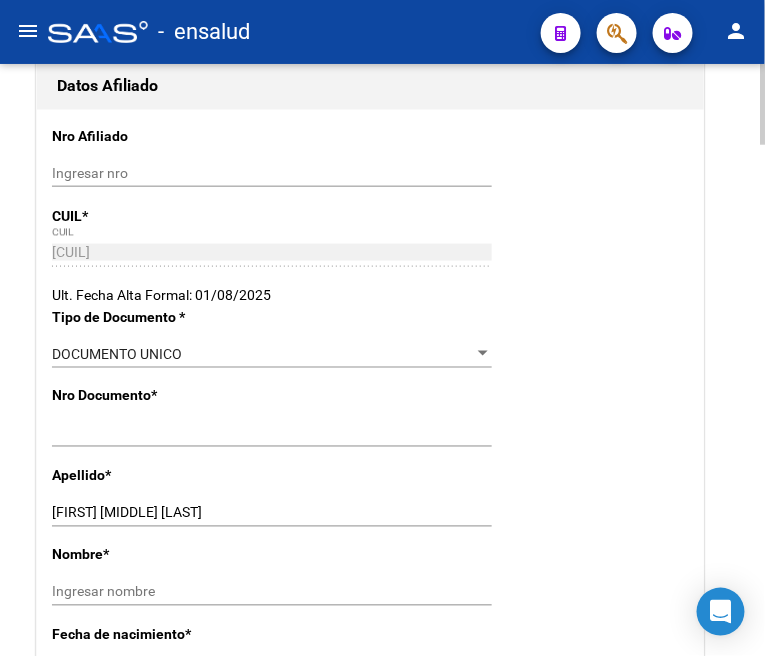 scroll, scrollTop: 0, scrollLeft: 0, axis: both 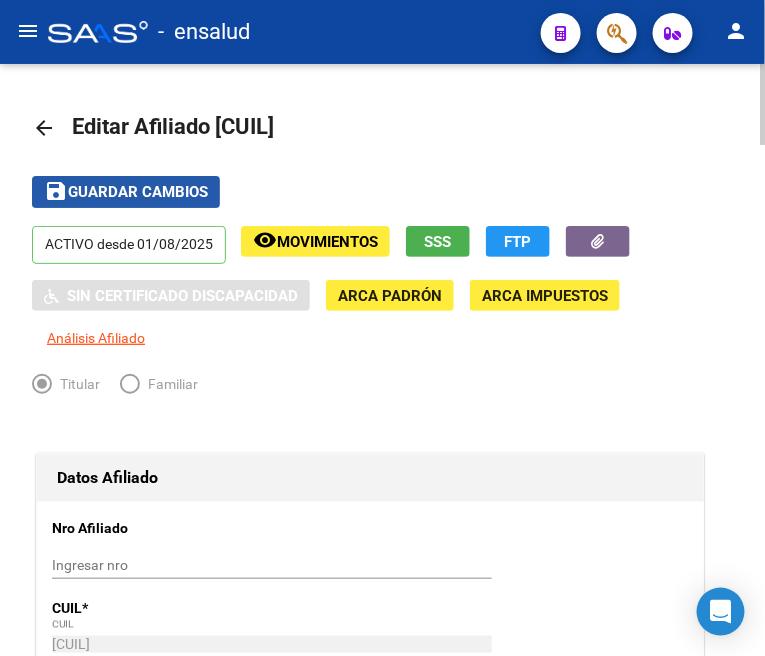 click on "Guardar cambios" 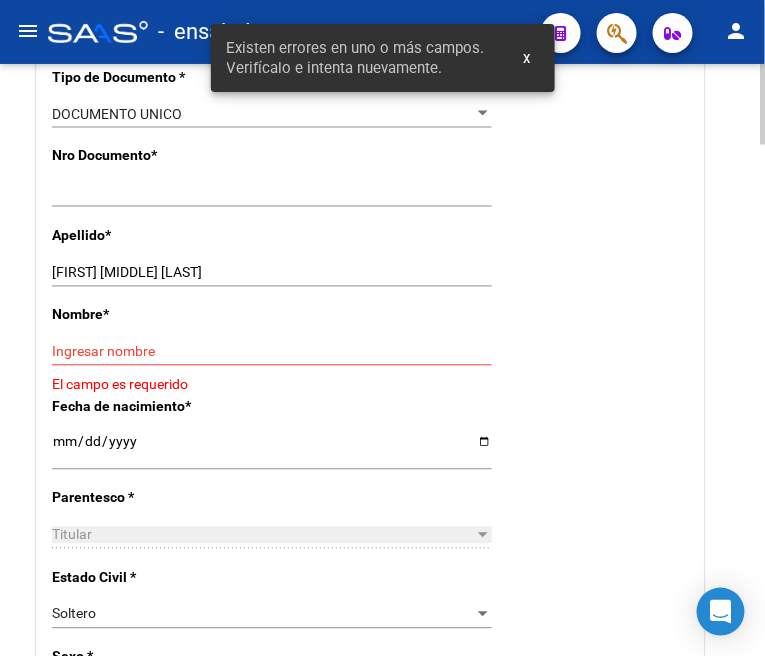 scroll, scrollTop: 666, scrollLeft: 0, axis: vertical 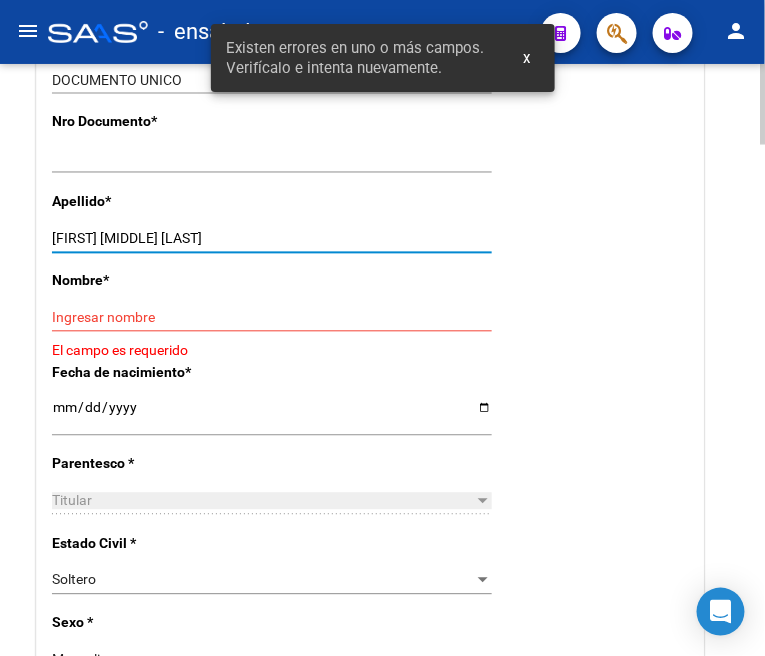 drag, startPoint x: 95, startPoint y: 235, endPoint x: 265, endPoint y: 233, distance: 170.01176 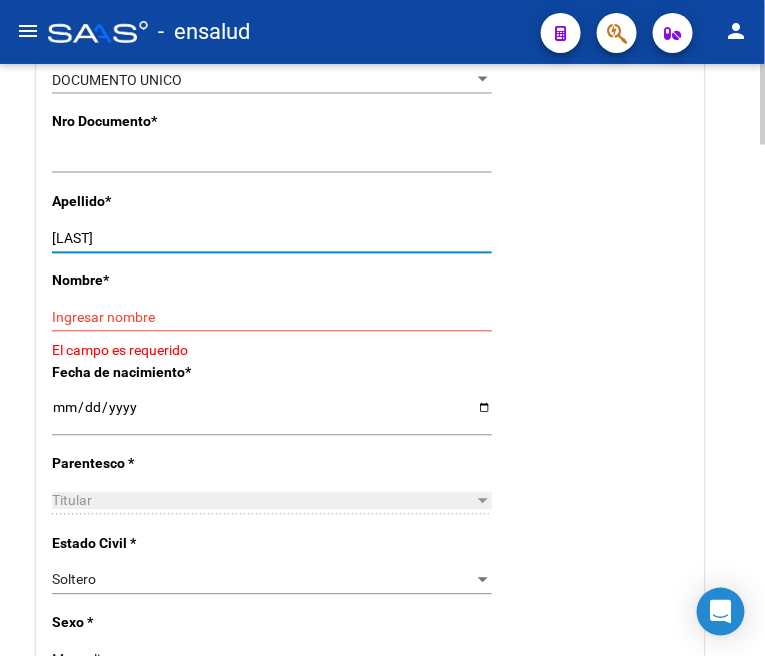 type on "PEREZ" 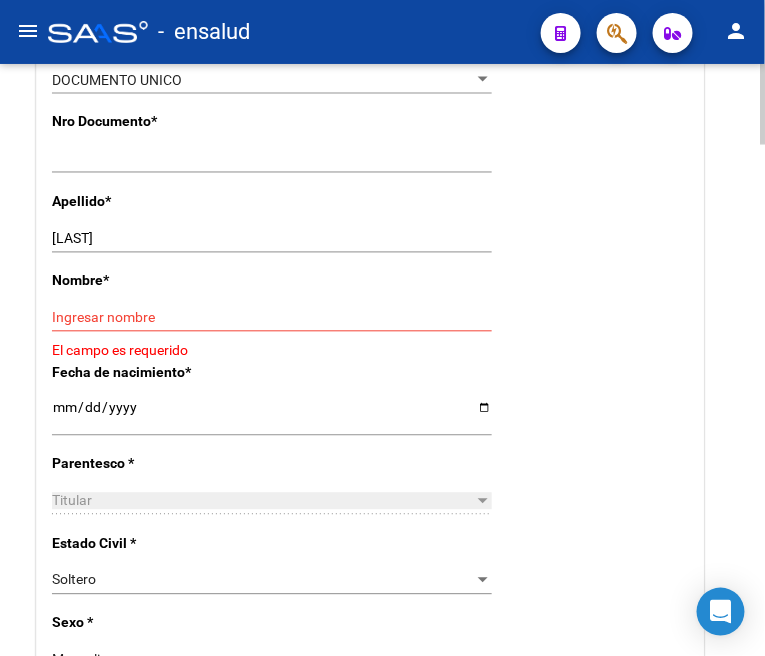 click on "Ingresar nombre" at bounding box center (272, 318) 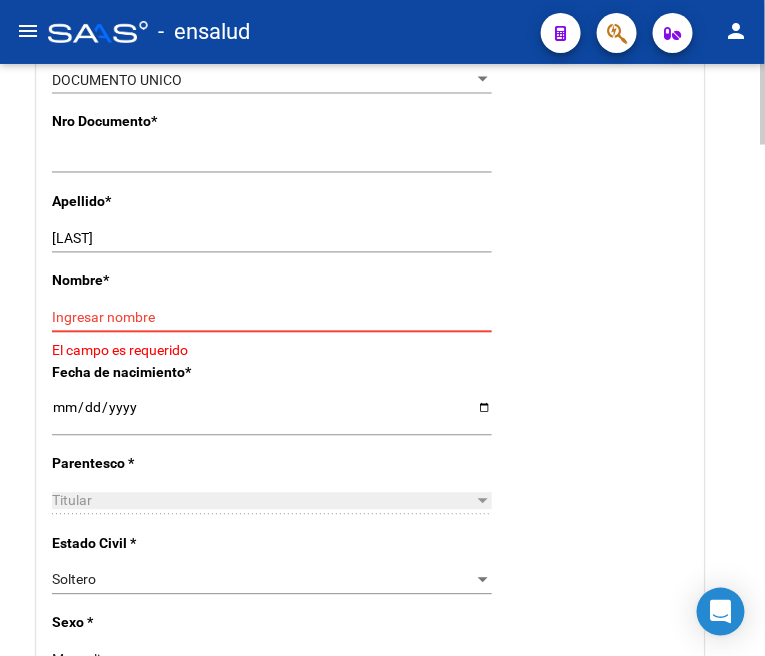 paste on "JULIO MANUEL" 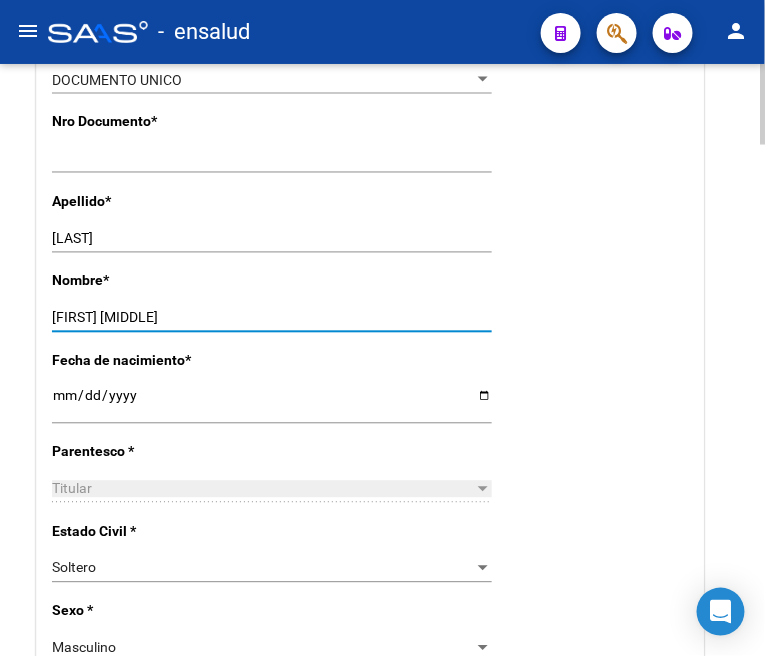 click on "JULIO MANUEL" at bounding box center (272, 318) 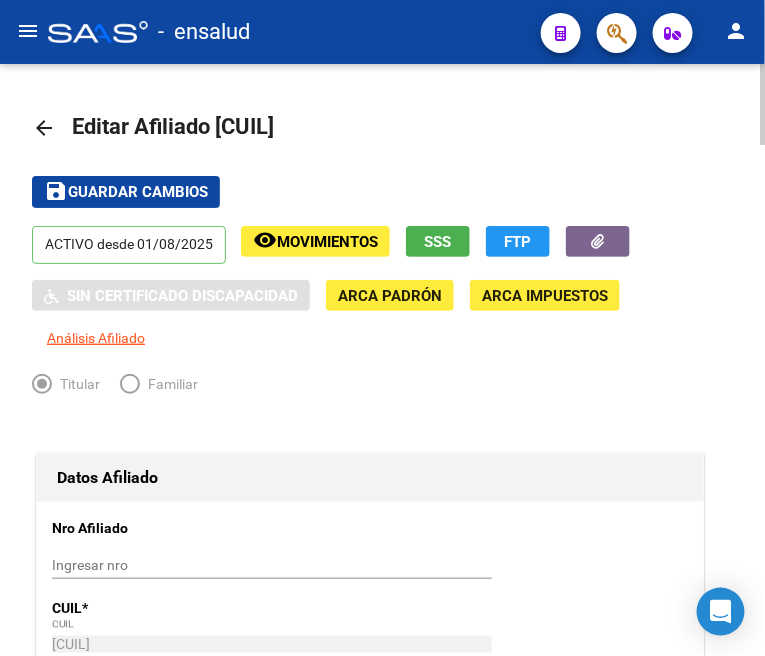 type on "JULIO MANUEL" 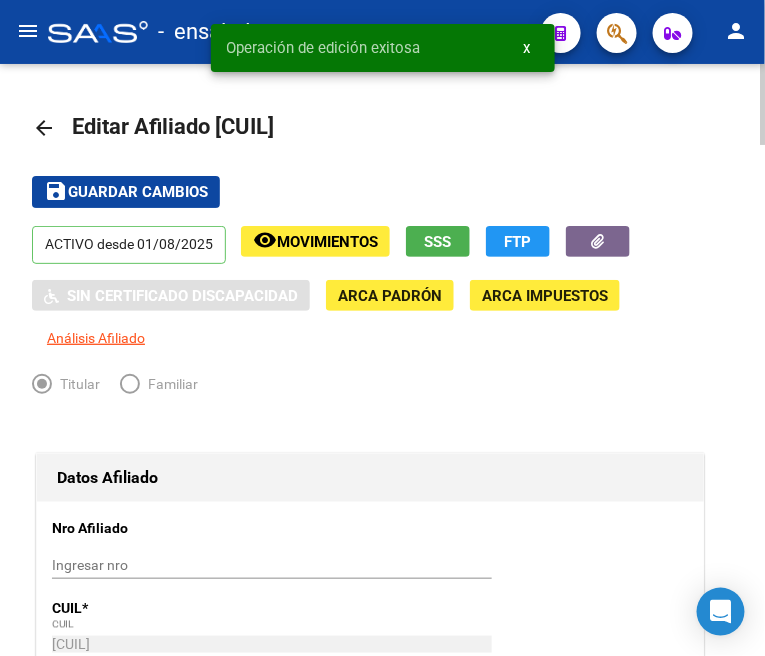 click on "arrow_back" 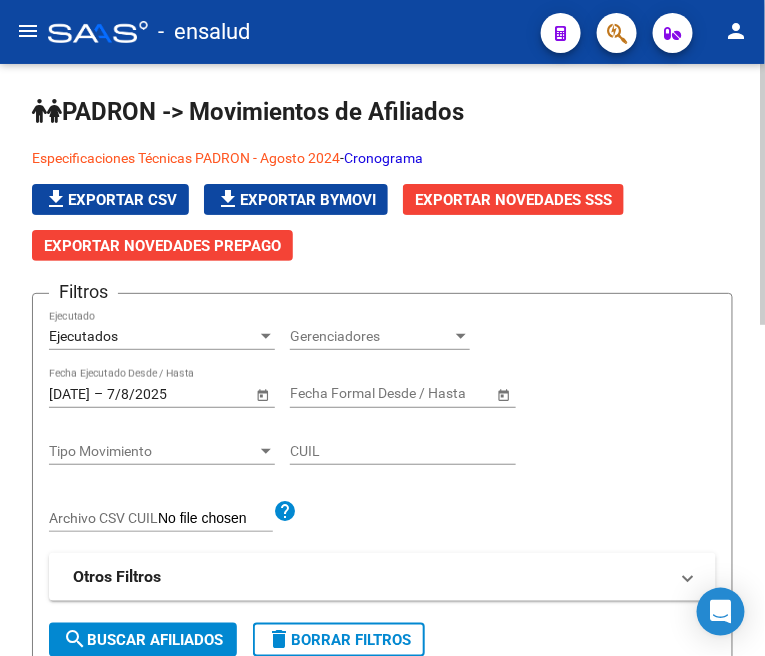 click on "Ejecutados" at bounding box center [153, 336] 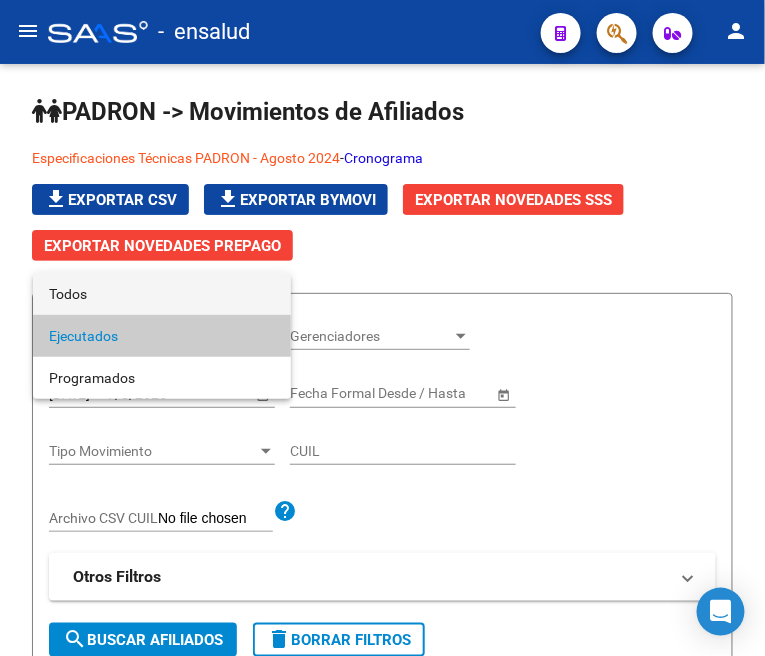 click on "Todos" at bounding box center [162, 294] 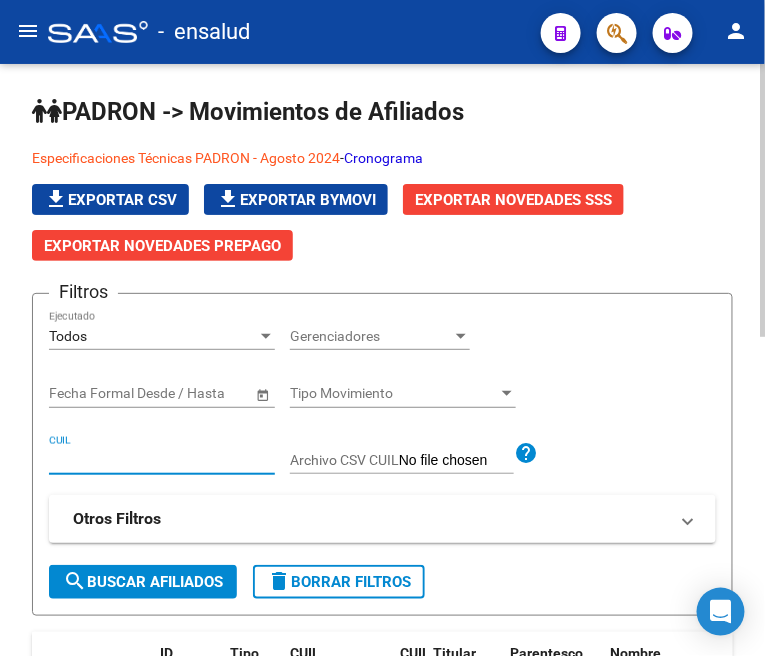 click on "CUIL" at bounding box center [162, 460] 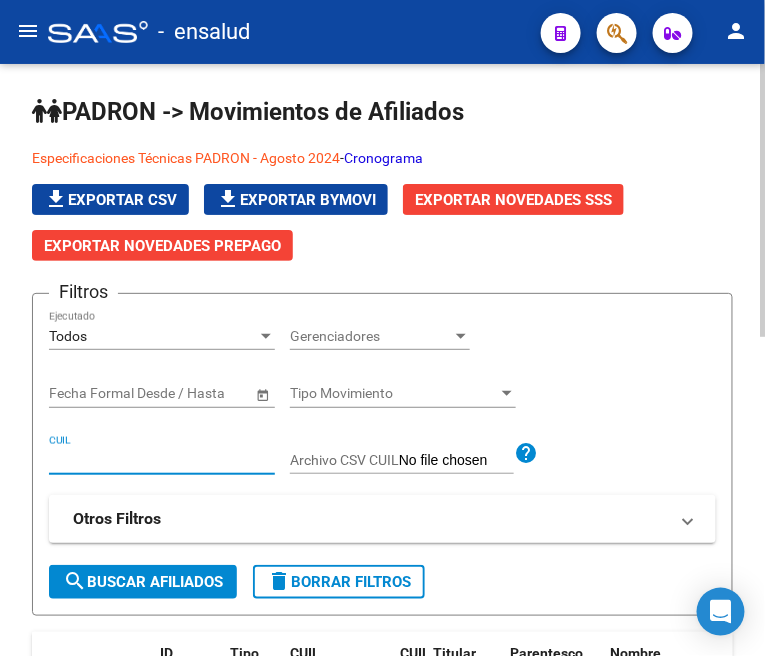 paste on "20383140693" 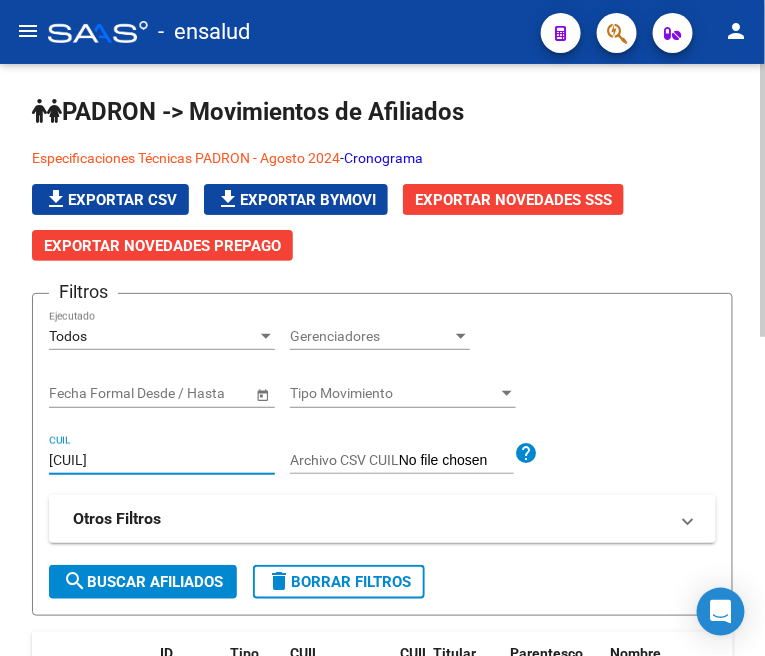type on "20383140693" 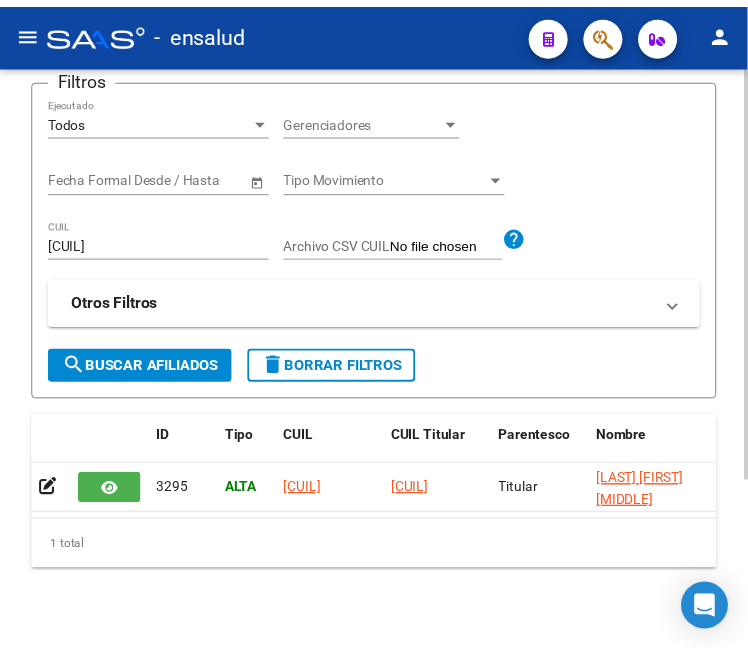 scroll, scrollTop: 245, scrollLeft: 0, axis: vertical 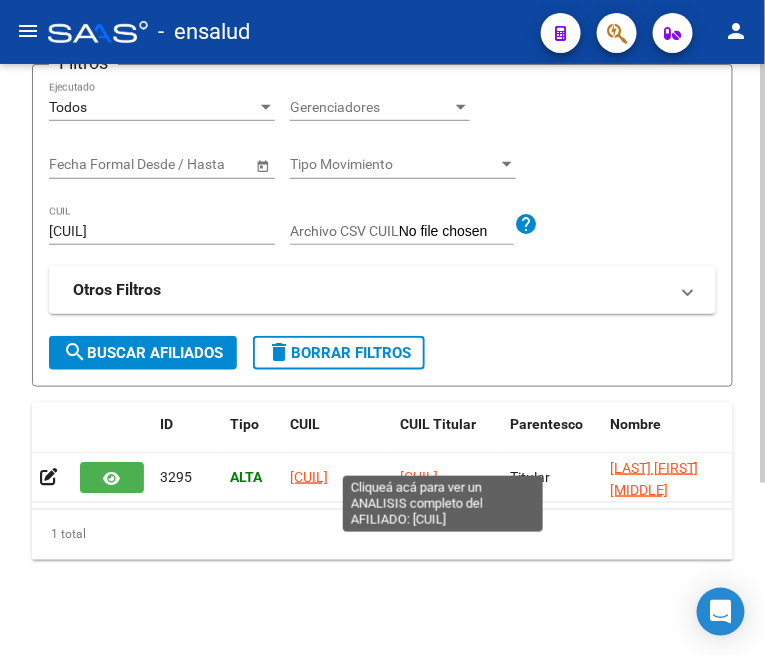 click on "20383140693" 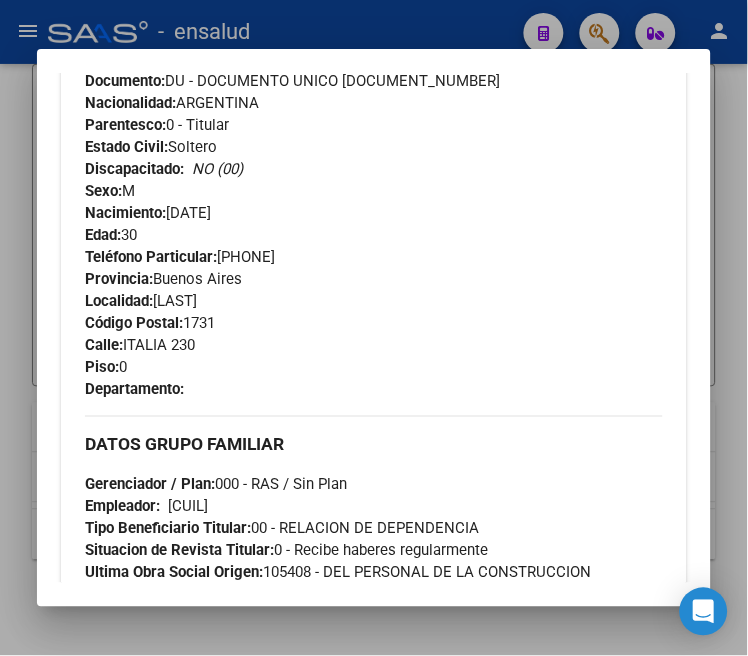 scroll, scrollTop: 792, scrollLeft: 0, axis: vertical 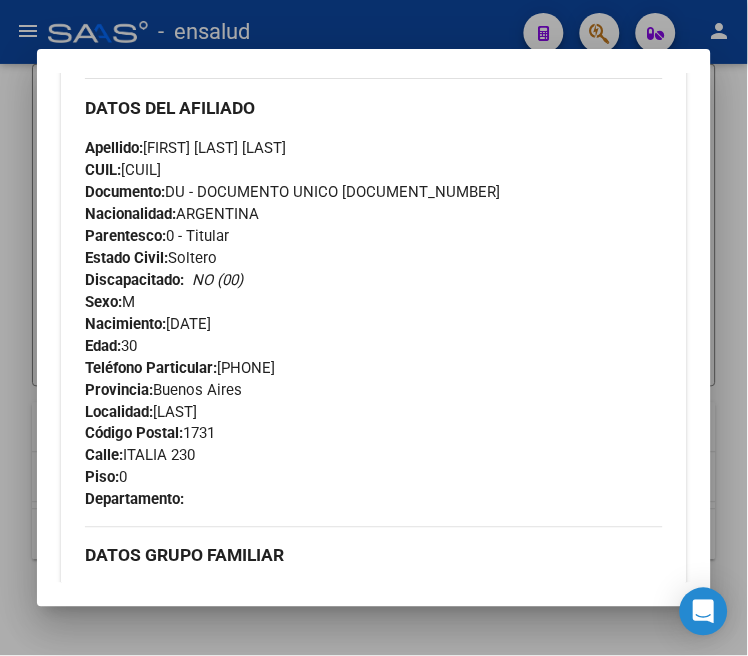 click at bounding box center (374, 328) 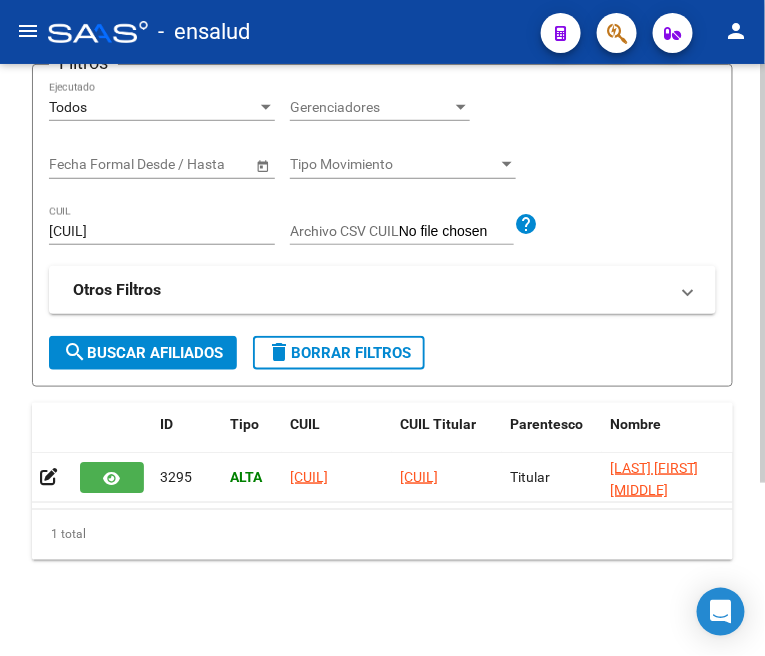 click on "20383140693" at bounding box center (162, 231) 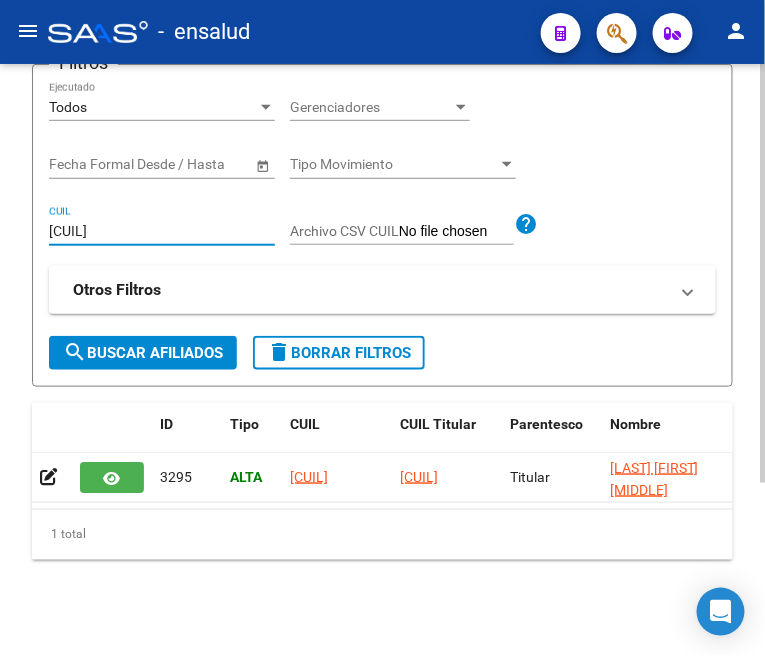click on "20383140693" at bounding box center [162, 231] 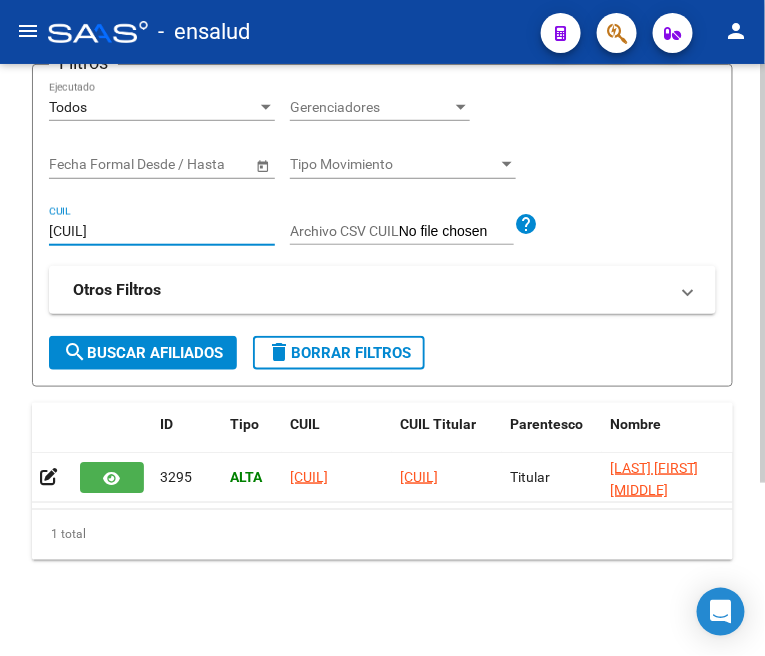 type on "20358978631" 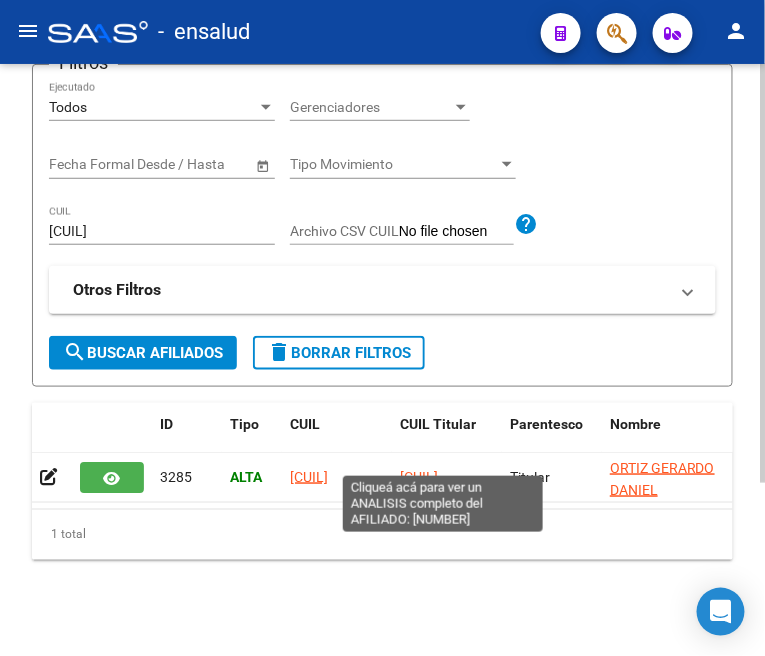 click on "20358978631" 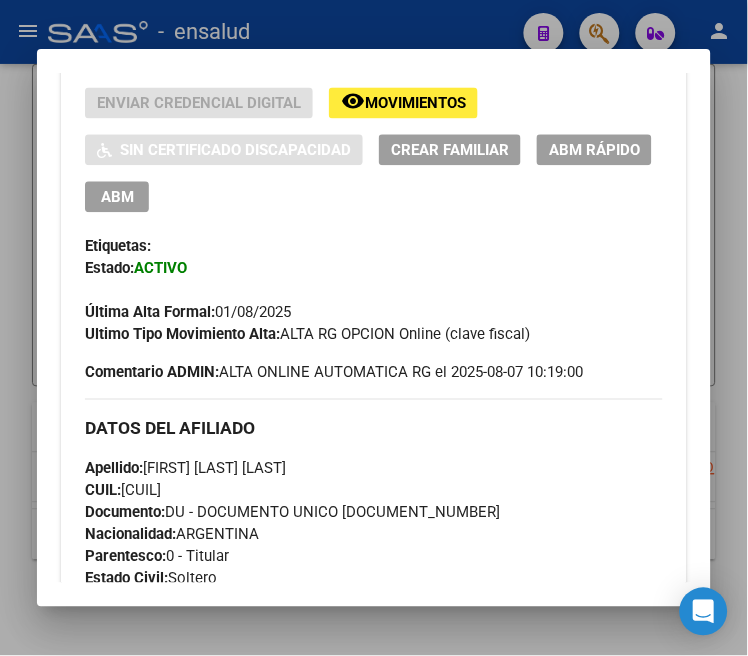 scroll, scrollTop: 444, scrollLeft: 0, axis: vertical 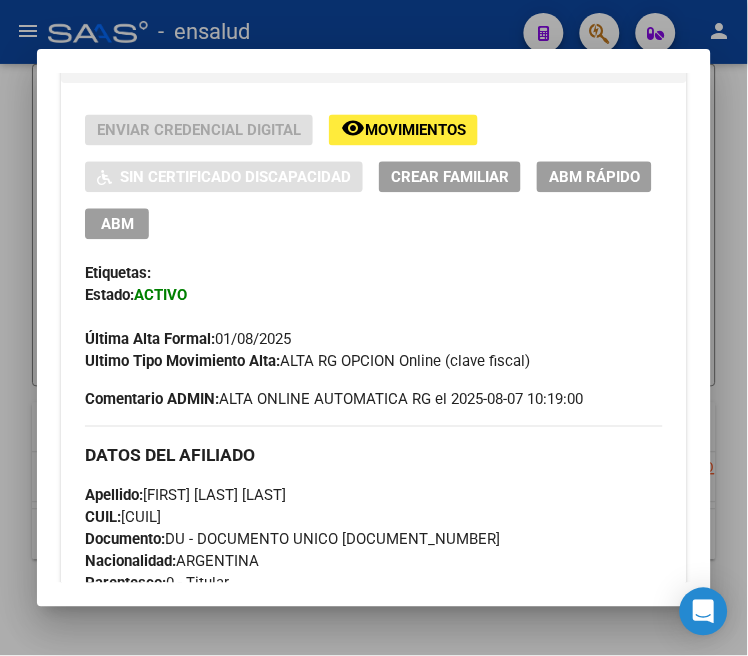 click on "ABM" at bounding box center (117, 225) 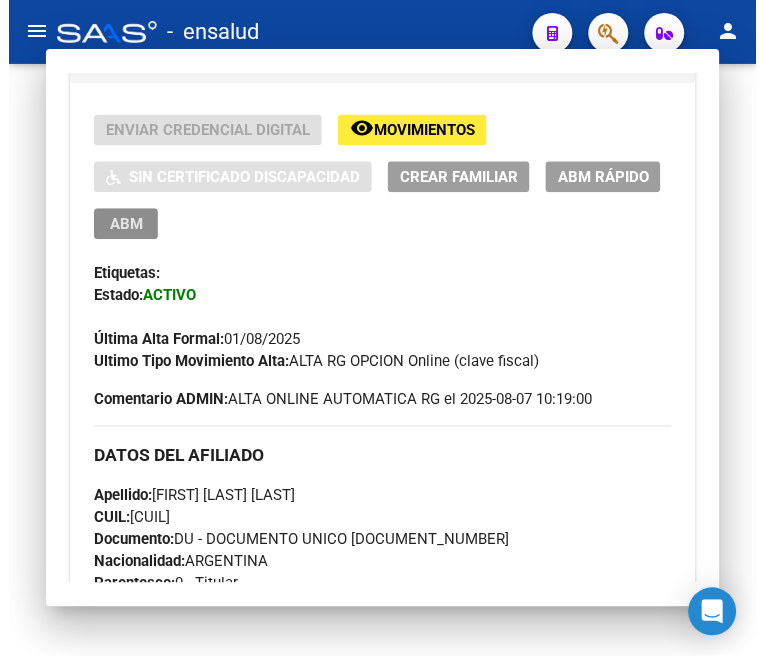 scroll, scrollTop: 0, scrollLeft: 0, axis: both 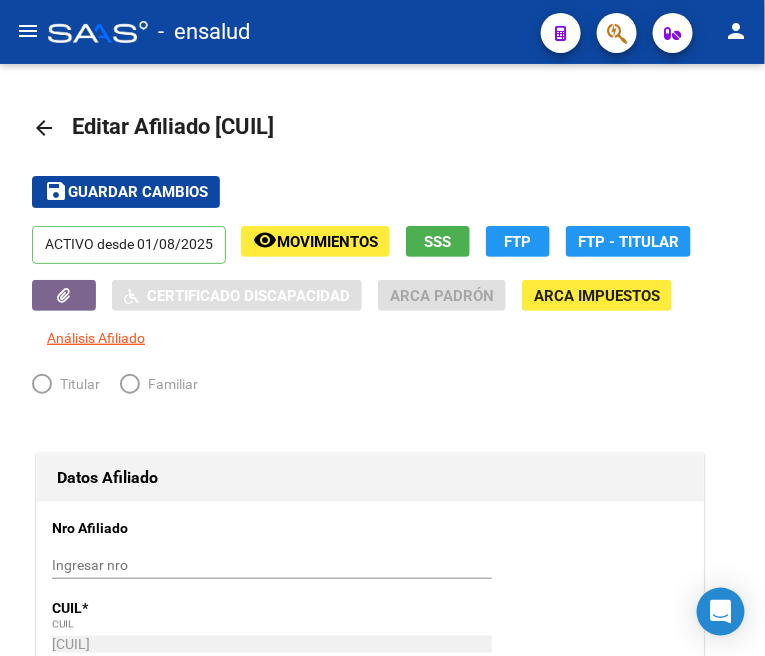 radio on "true" 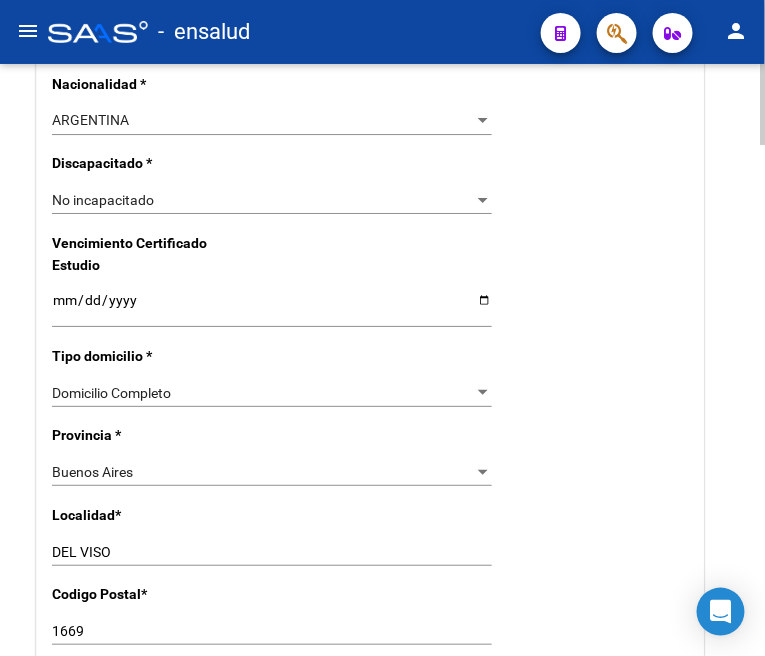 scroll, scrollTop: 1444, scrollLeft: 0, axis: vertical 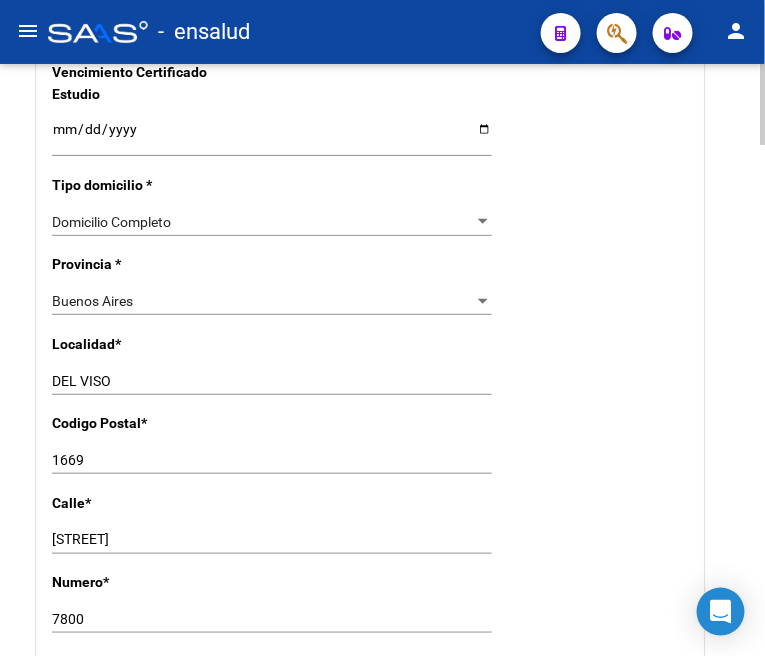 click on "DEL VISO" at bounding box center (272, 381) 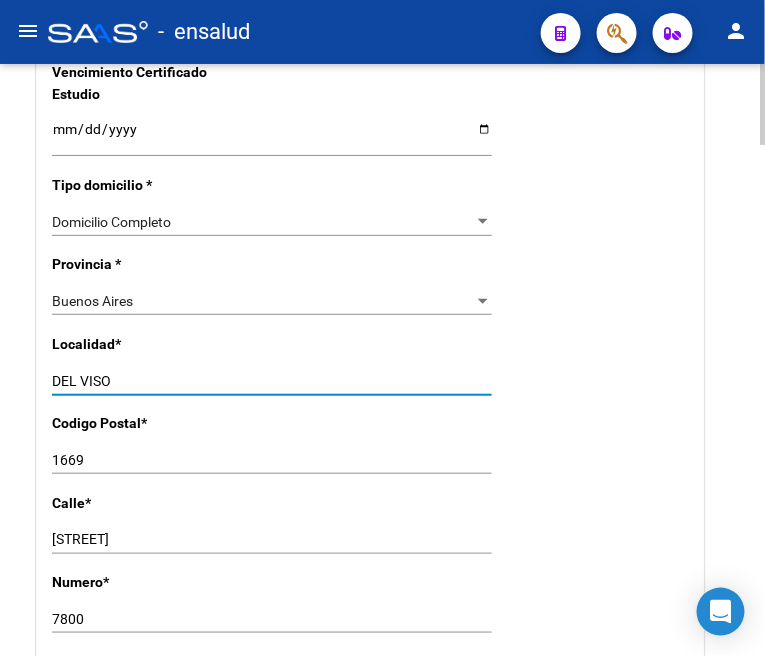 click on "DEL VISO" at bounding box center [272, 381] 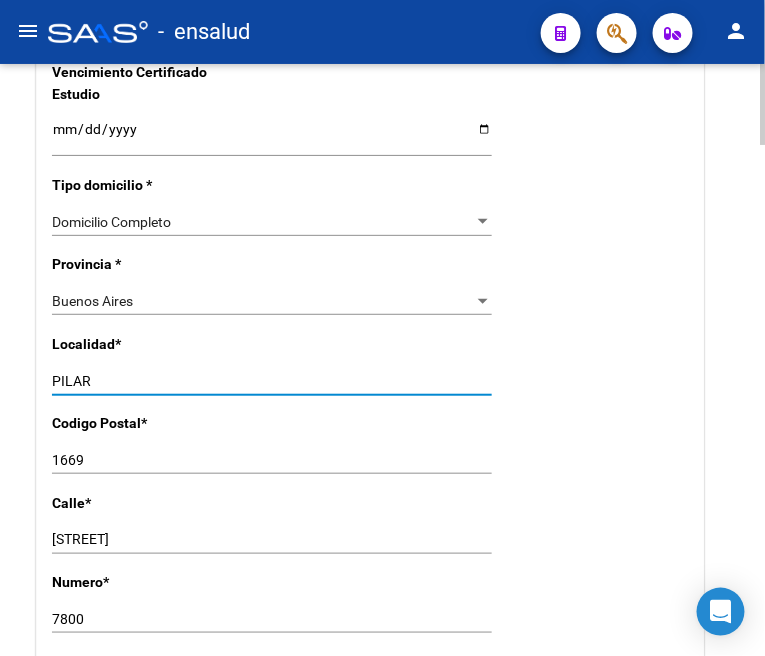 type on "PILAR" 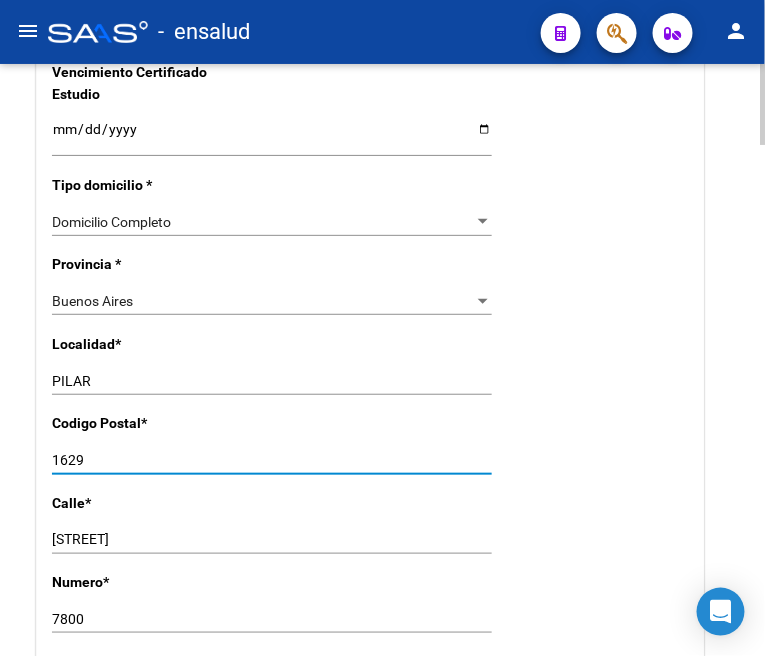 type on "1629" 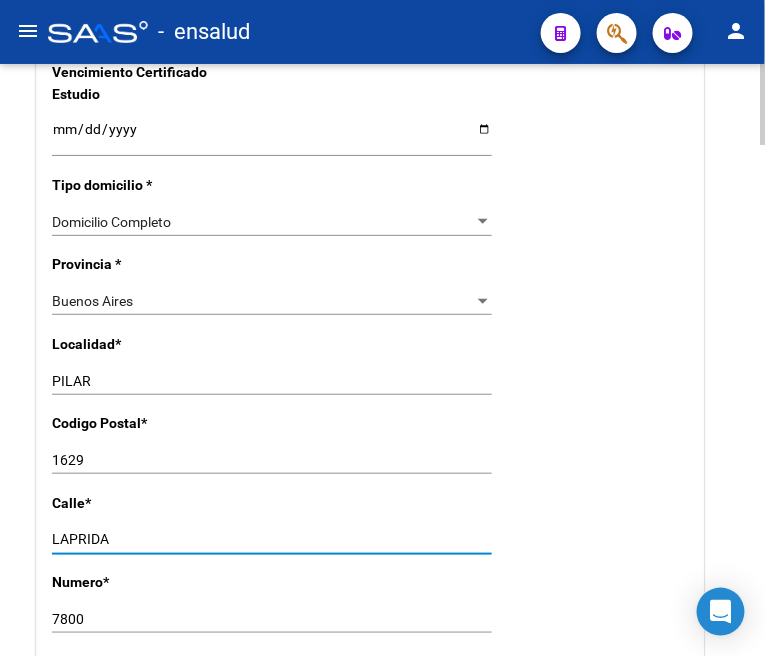 type on "LAPRIDA" 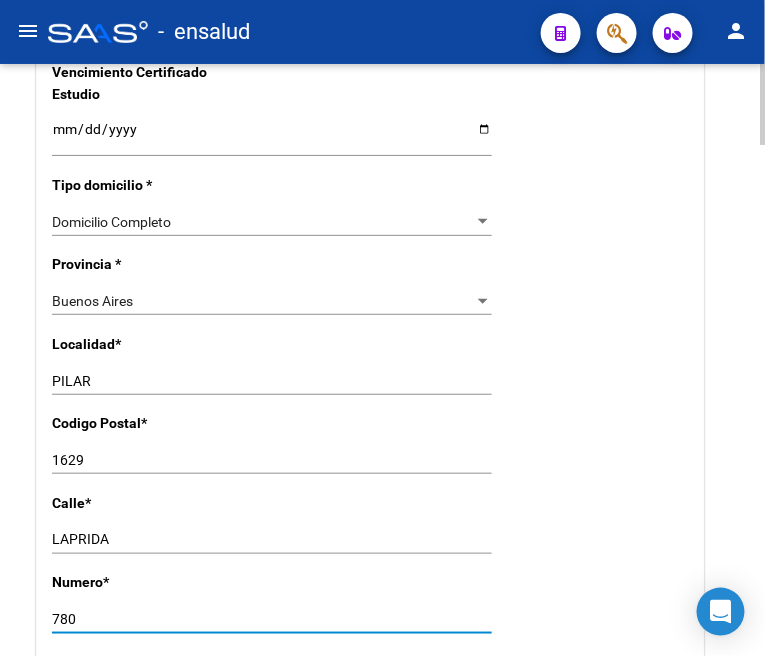 type on "7800" 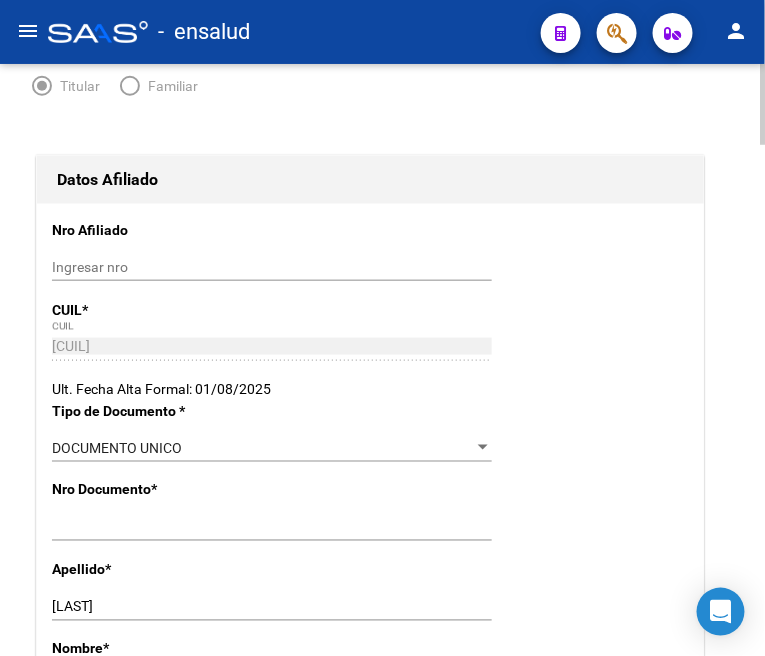 scroll, scrollTop: 0, scrollLeft: 0, axis: both 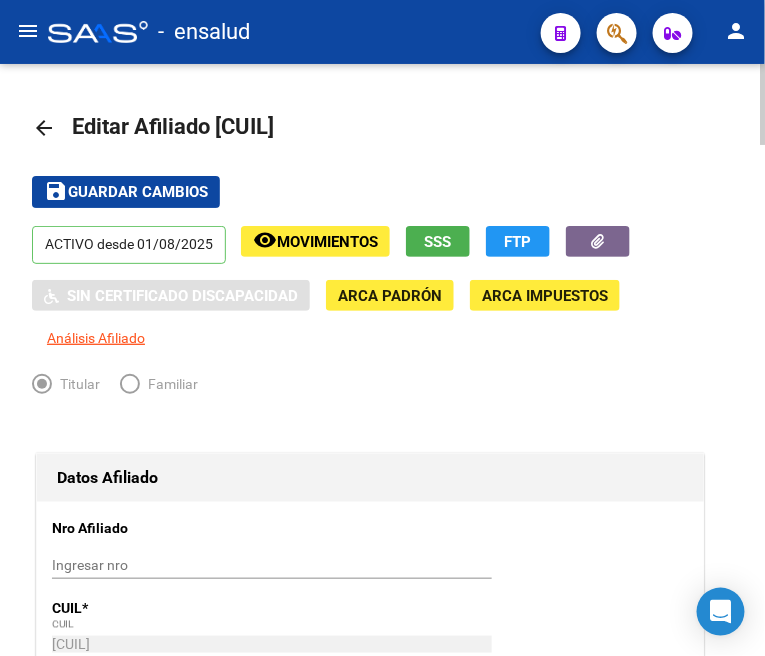 click on "Guardar cambios" 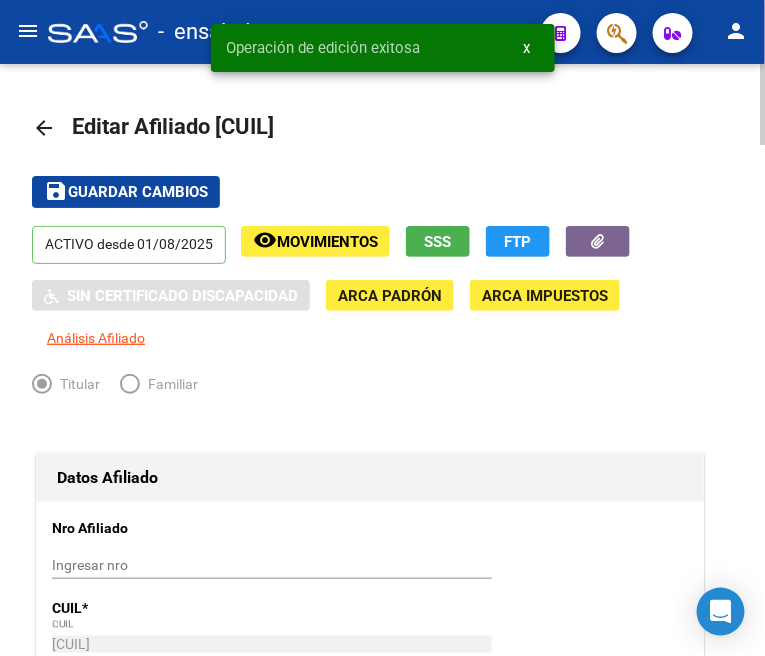 click on "arrow_back" 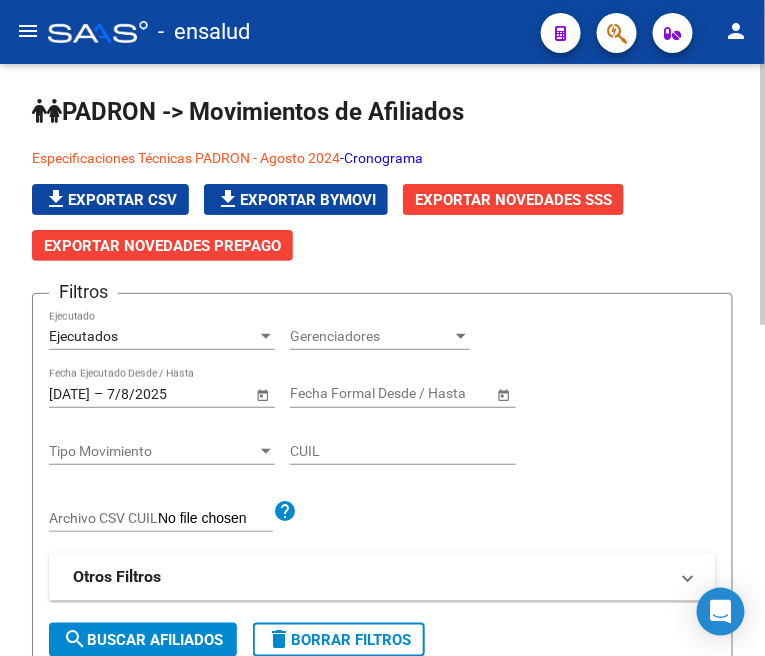click on "Ejecutados" at bounding box center (153, 336) 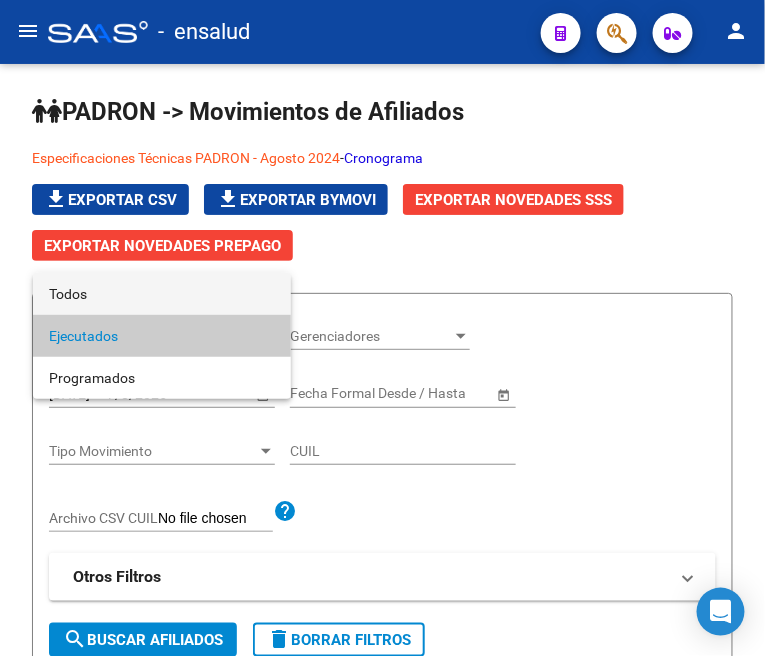 click on "Todos" at bounding box center [162, 294] 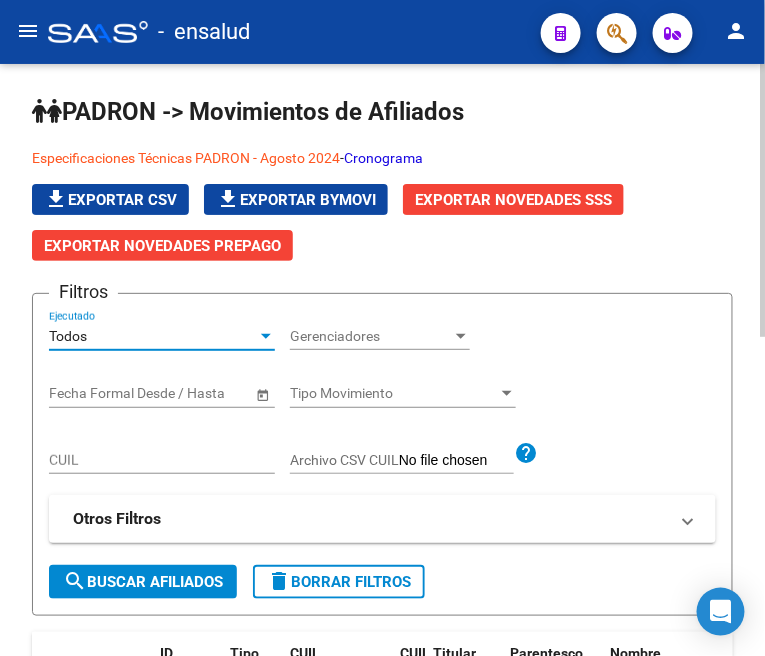 click on "CUIL" at bounding box center (162, 460) 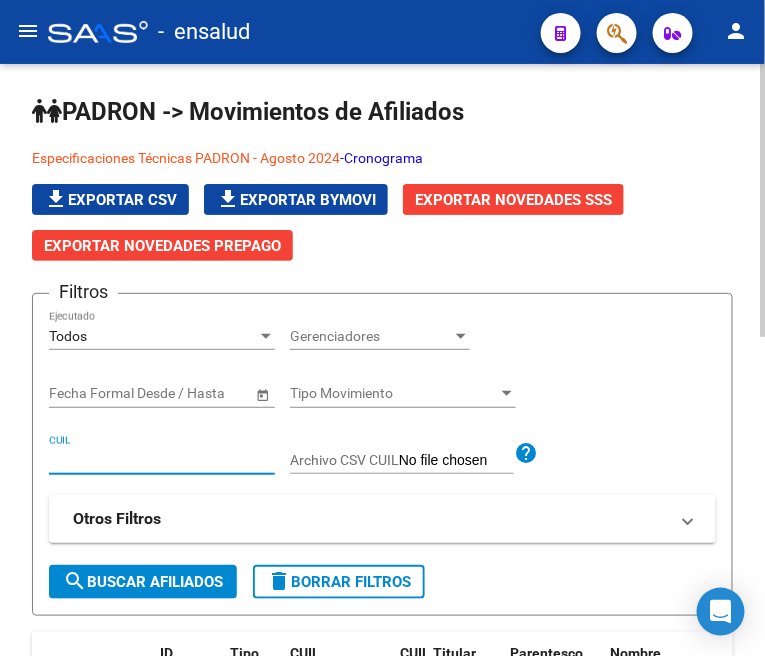 paste on "20400331732" 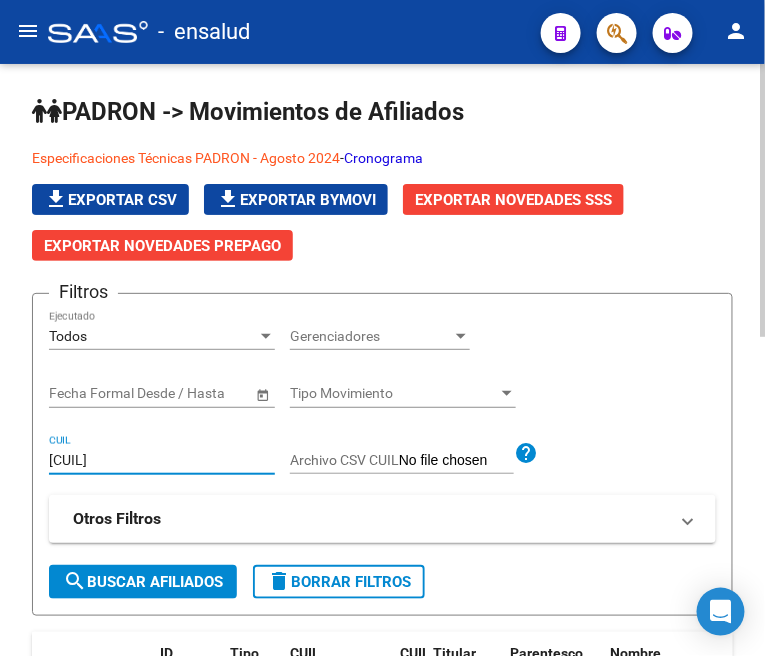 type on "20400331732" 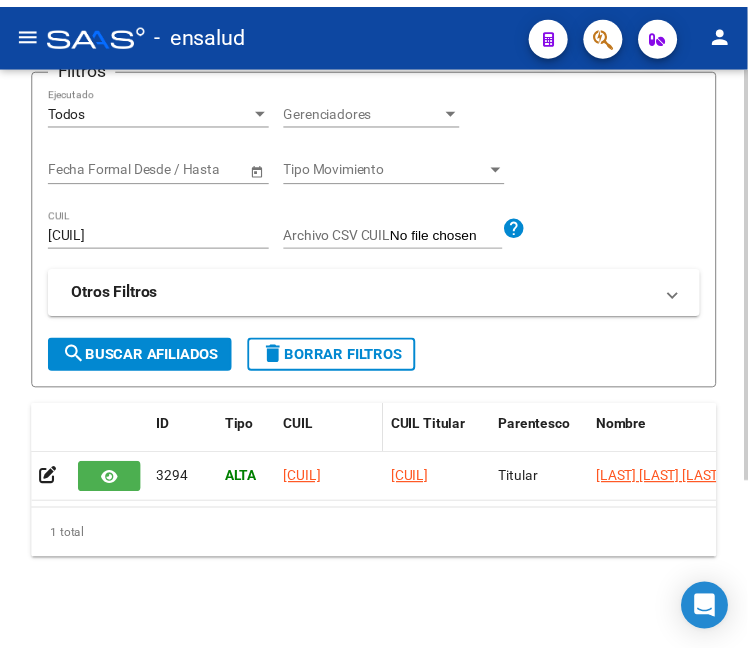 scroll, scrollTop: 245, scrollLeft: 0, axis: vertical 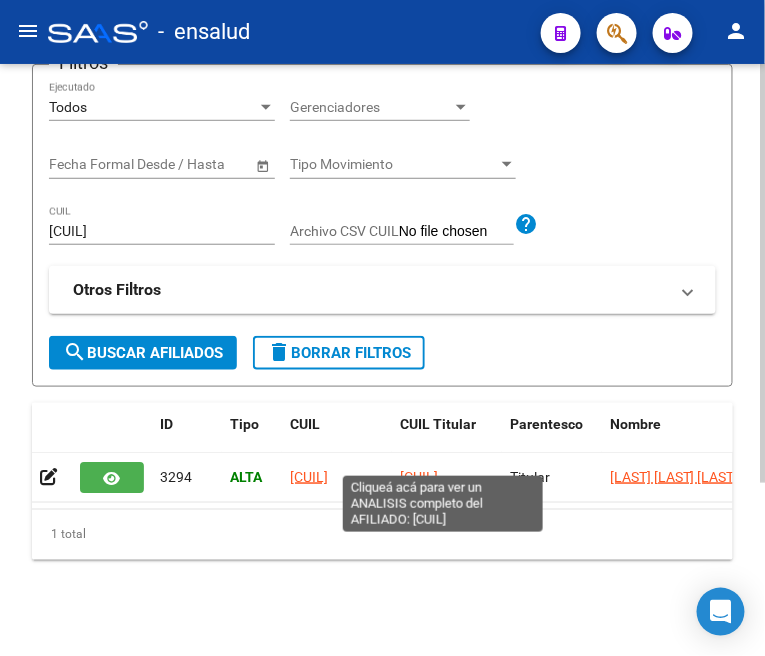click on "20400331732" 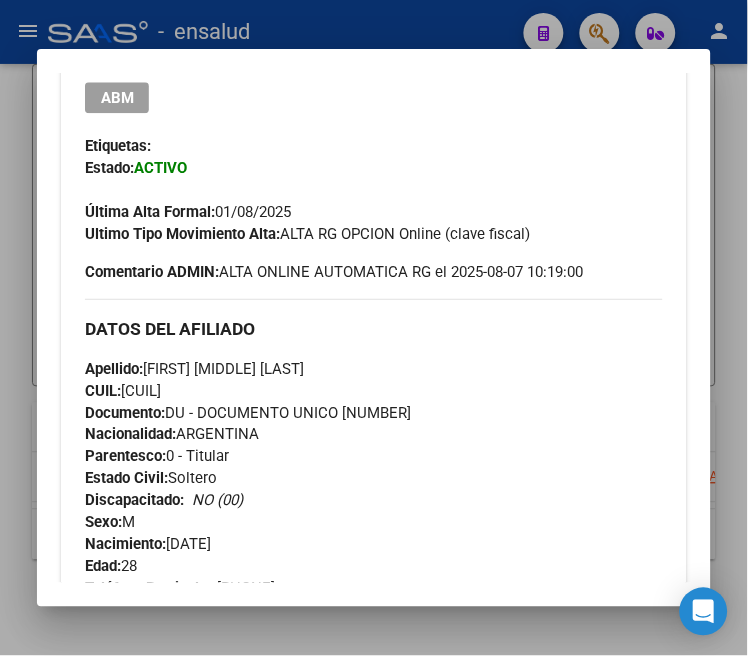 scroll, scrollTop: 236, scrollLeft: 0, axis: vertical 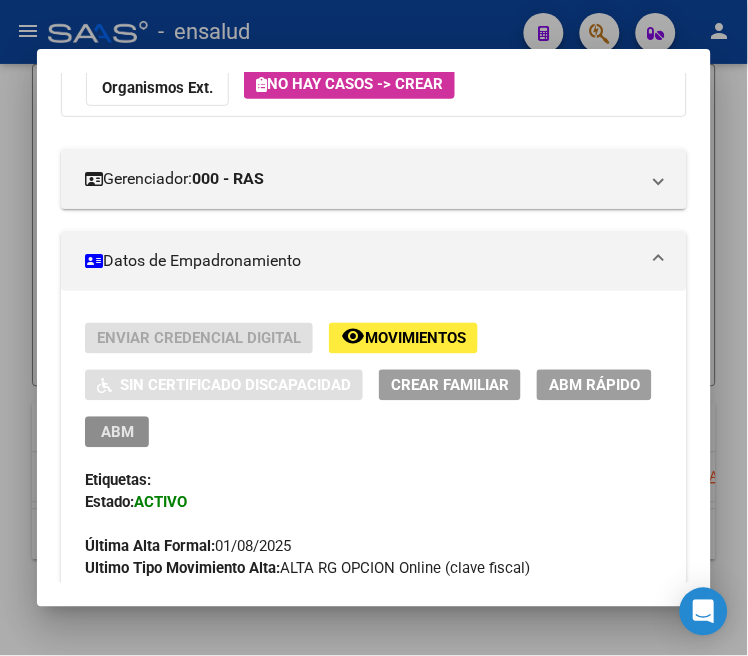 click on "ABM" at bounding box center (117, 433) 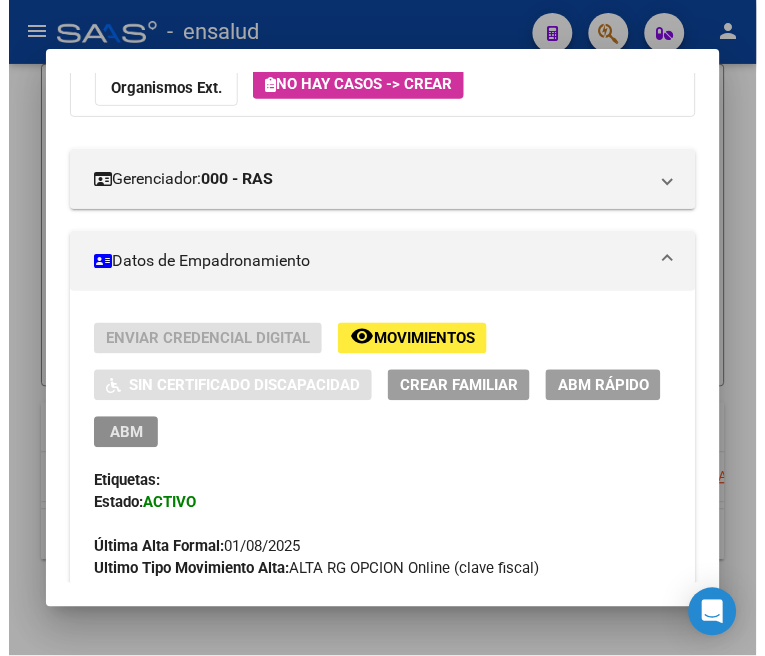 scroll, scrollTop: 0, scrollLeft: 0, axis: both 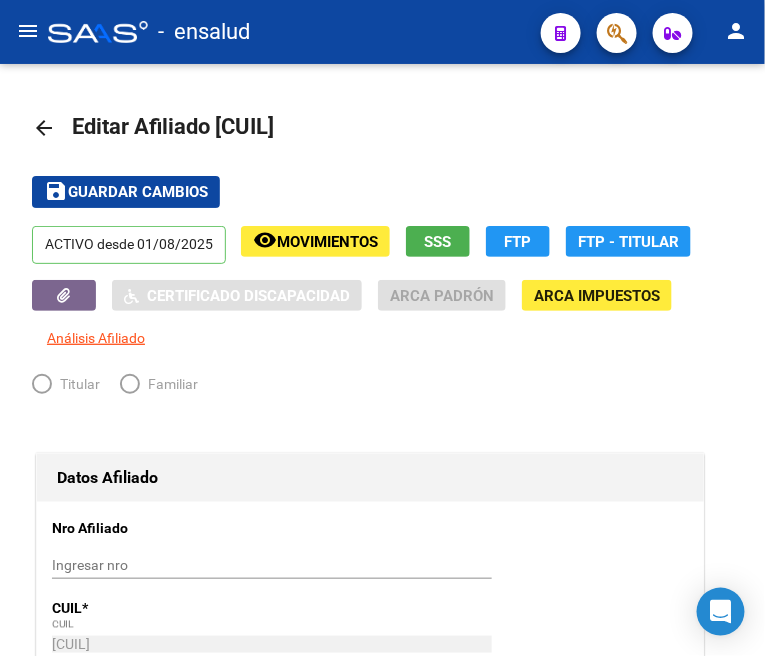 radio on "true" 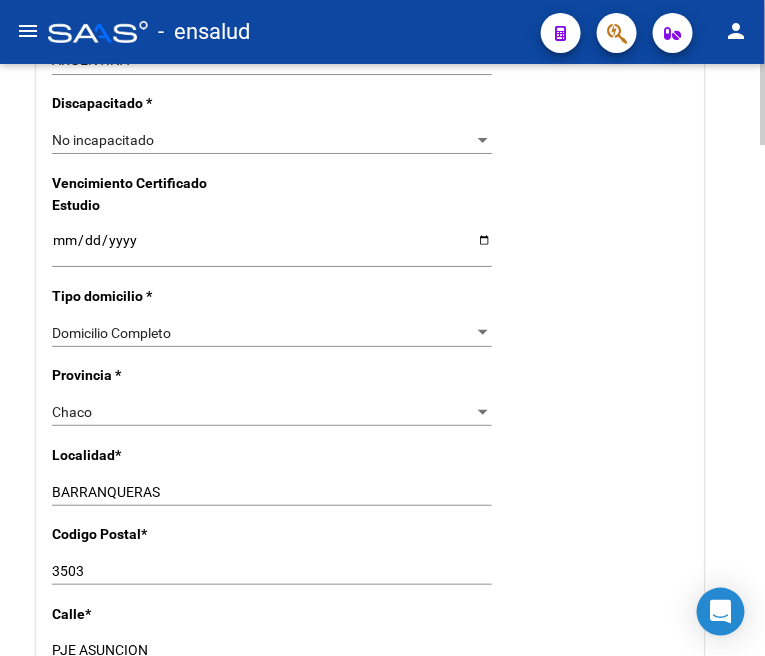 scroll, scrollTop: 1444, scrollLeft: 0, axis: vertical 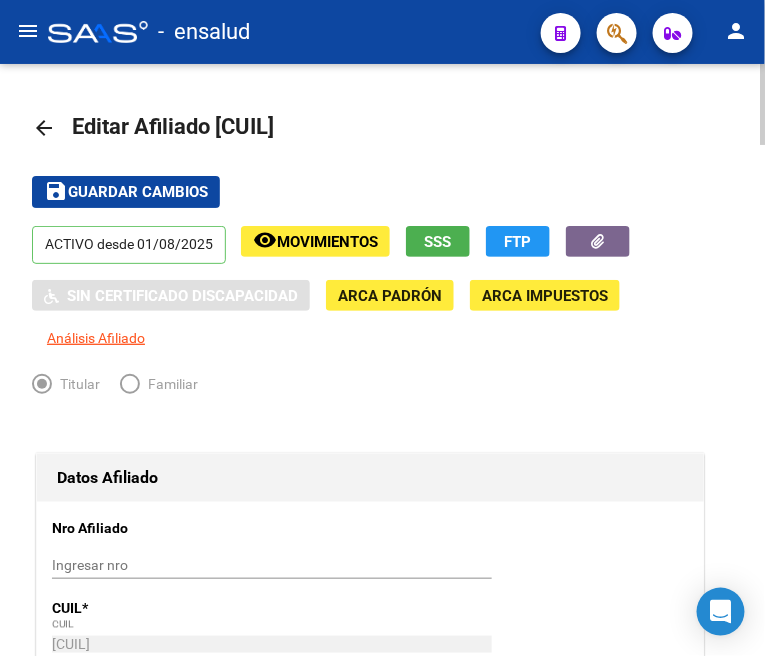 click on "arrow_back" 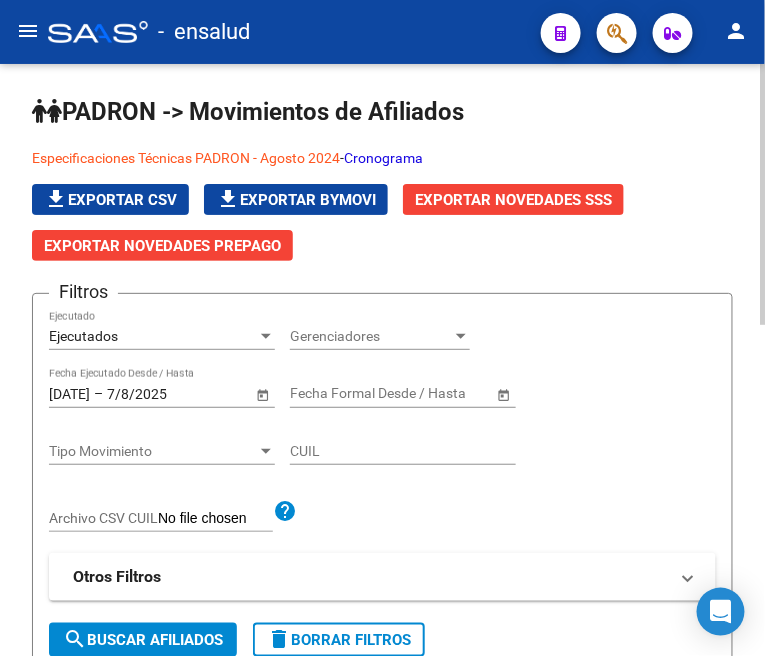 click on "Ejecutados" at bounding box center [153, 336] 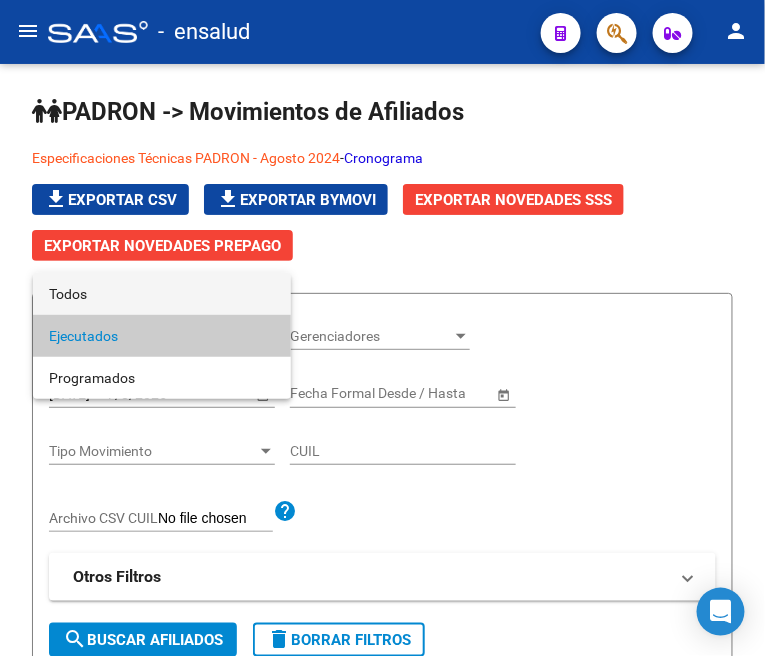 click on "Todos" at bounding box center (162, 294) 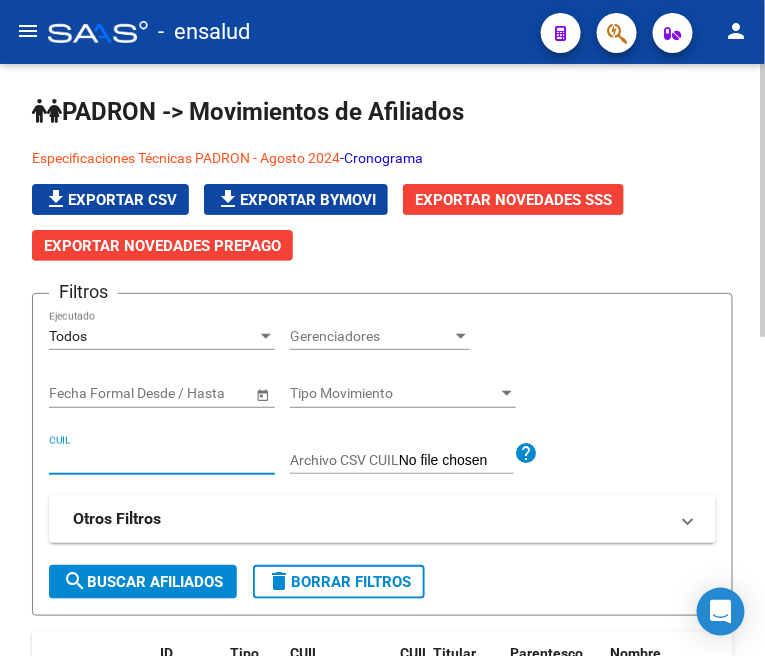 click on "CUIL" at bounding box center (162, 460) 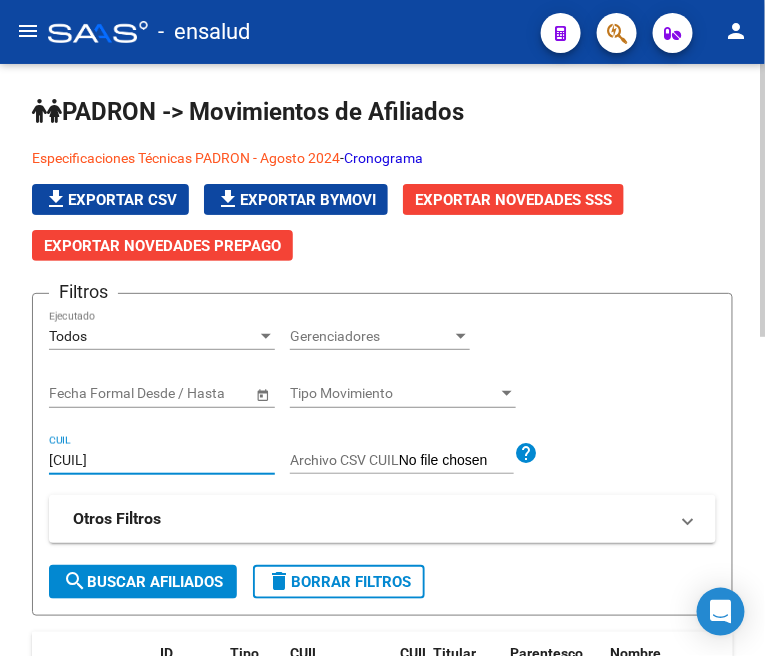 type on "20395489136" 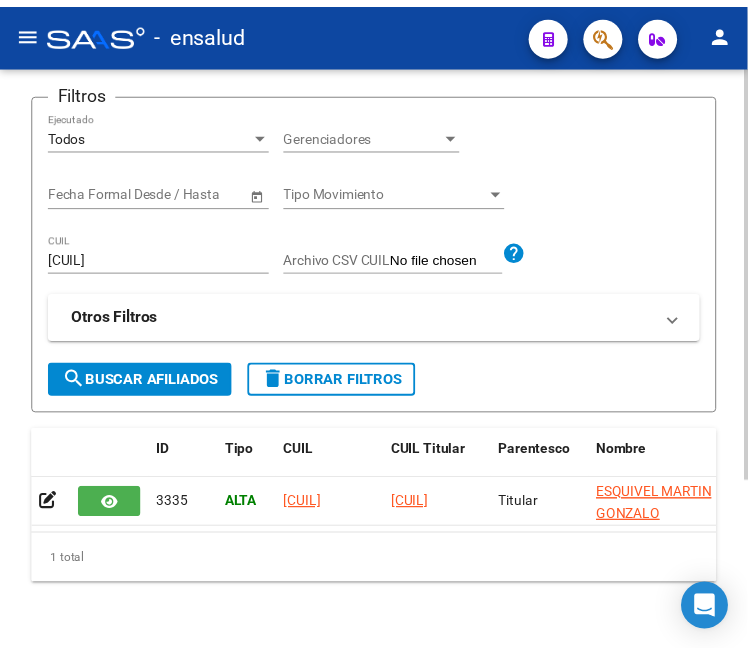 scroll, scrollTop: 245, scrollLeft: 0, axis: vertical 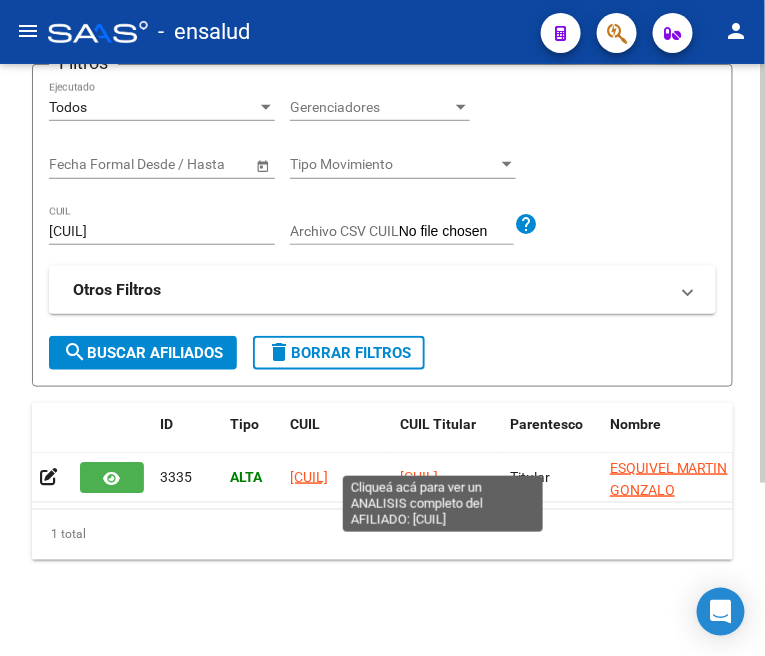 click on "20395489136" 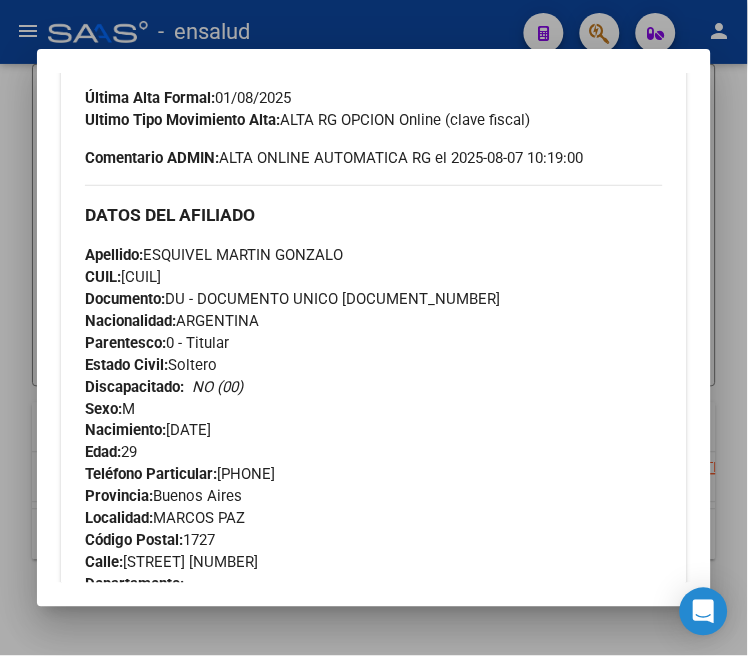 scroll, scrollTop: 444, scrollLeft: 0, axis: vertical 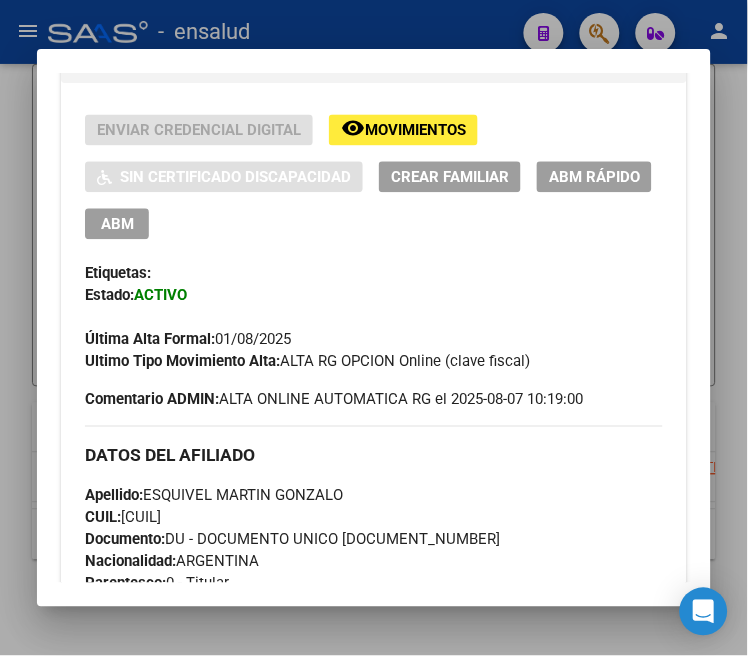 click on "ABM" at bounding box center [117, 225] 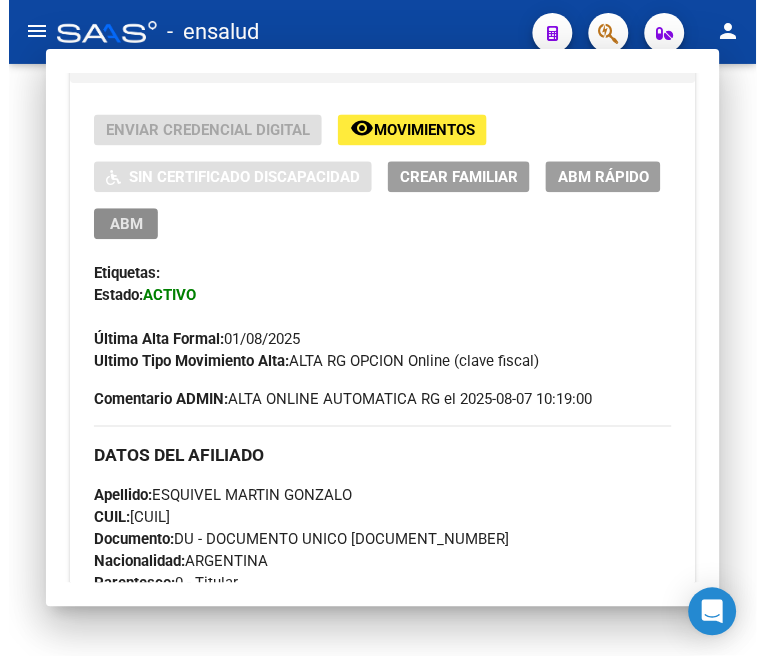 scroll, scrollTop: 0, scrollLeft: 0, axis: both 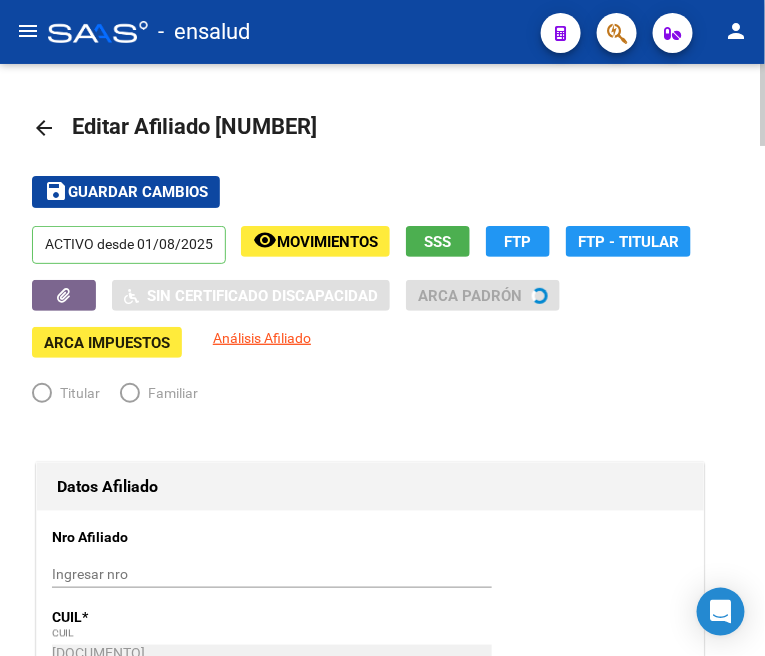 radio on "true" 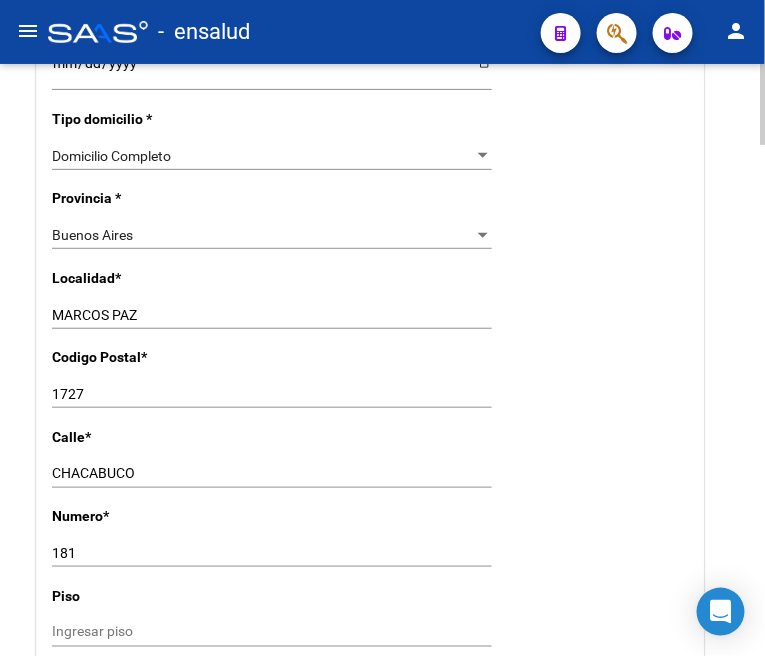 scroll, scrollTop: 1555, scrollLeft: 0, axis: vertical 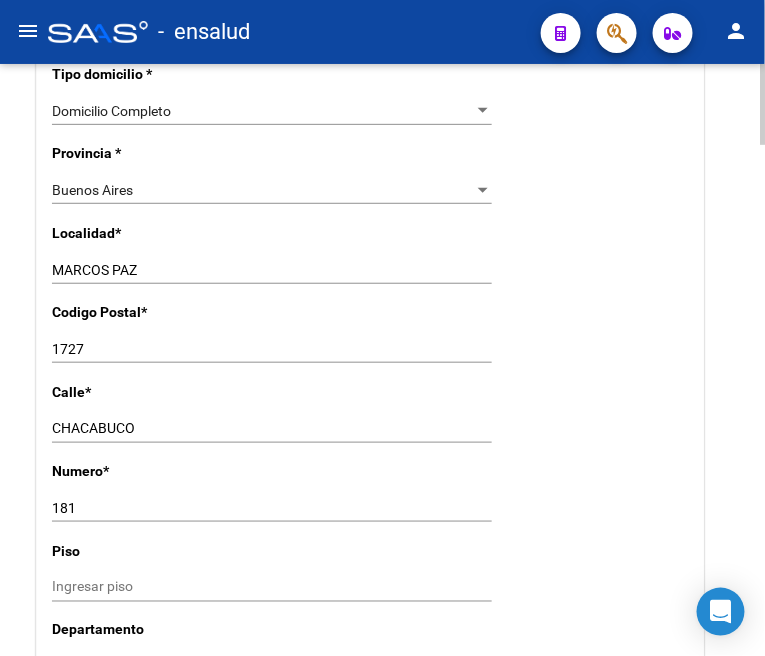 click on "CHACABUCO" at bounding box center [272, 428] 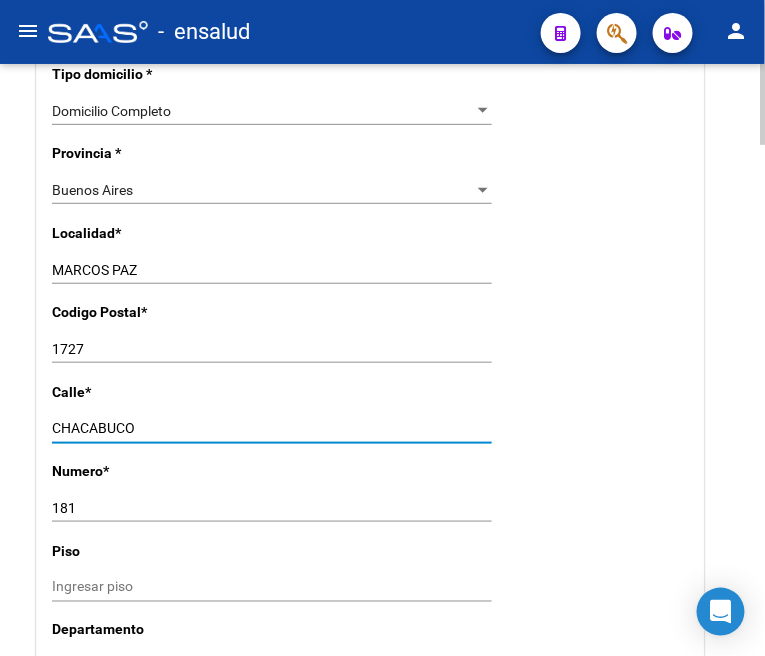 click on "CHACABUCO" at bounding box center [272, 428] 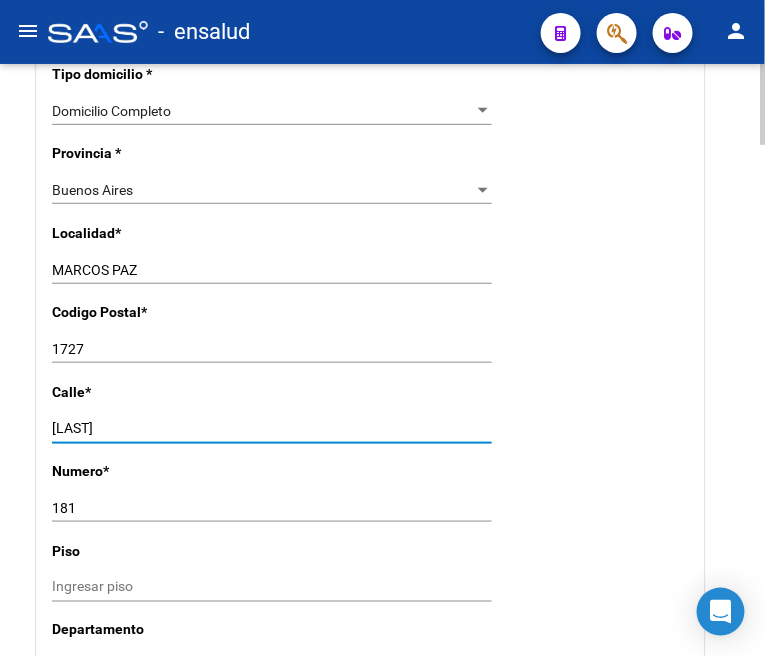 type on "LAVALLE" 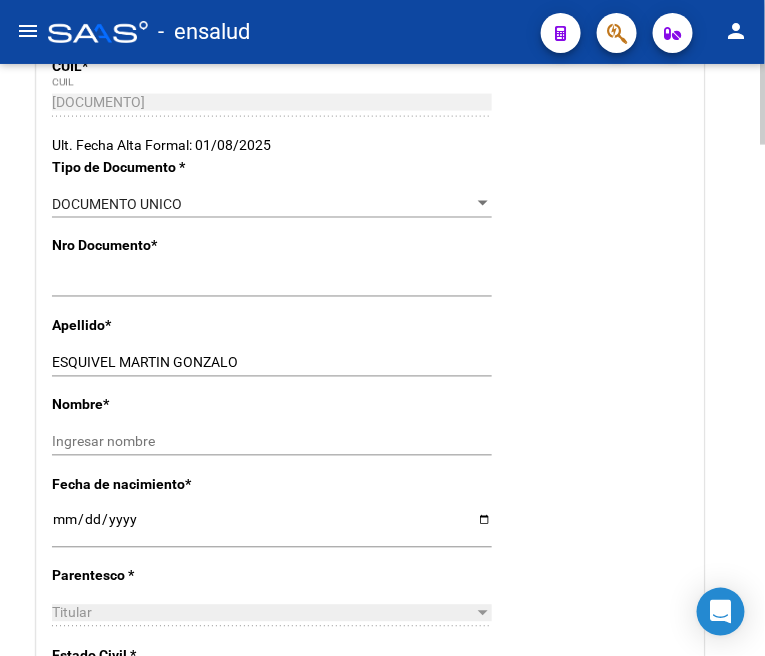 scroll, scrollTop: 555, scrollLeft: 0, axis: vertical 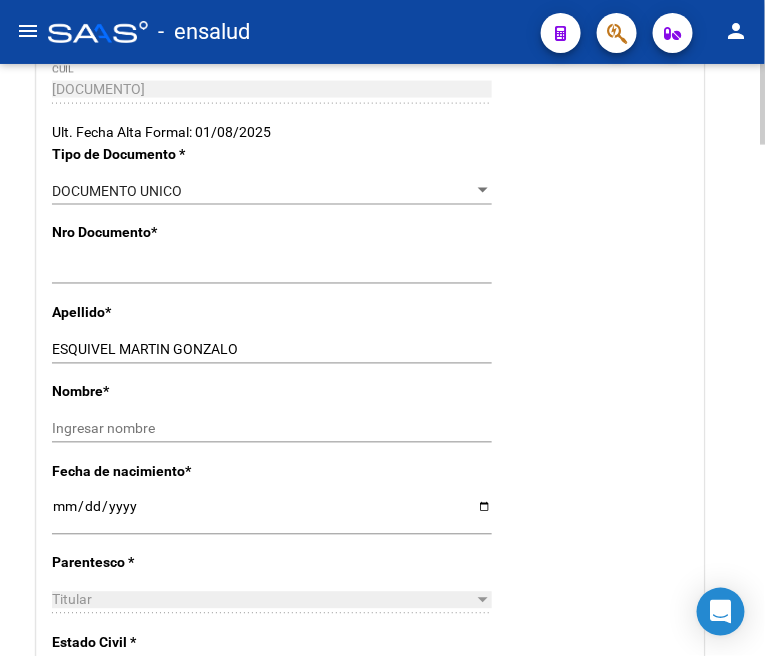 type on "3126" 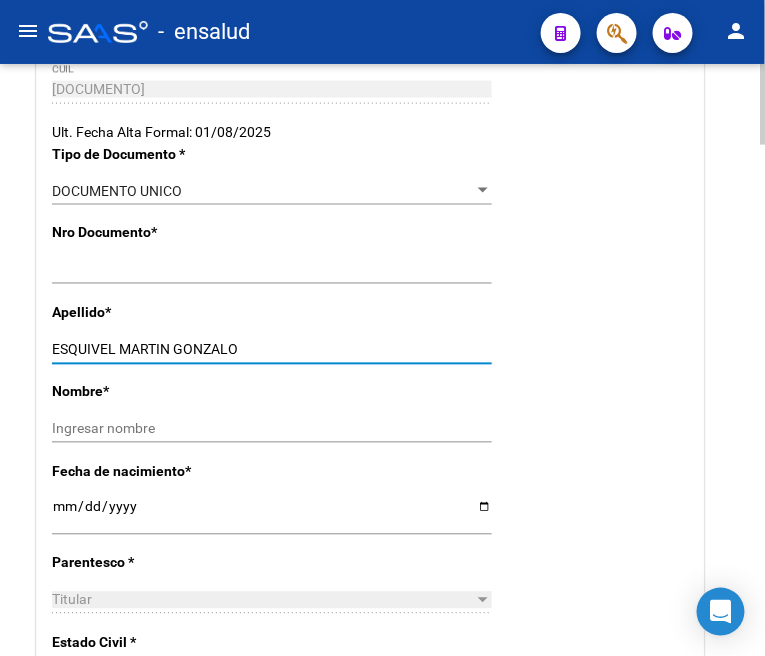 drag, startPoint x: 113, startPoint y: 353, endPoint x: 272, endPoint y: 351, distance: 159.01257 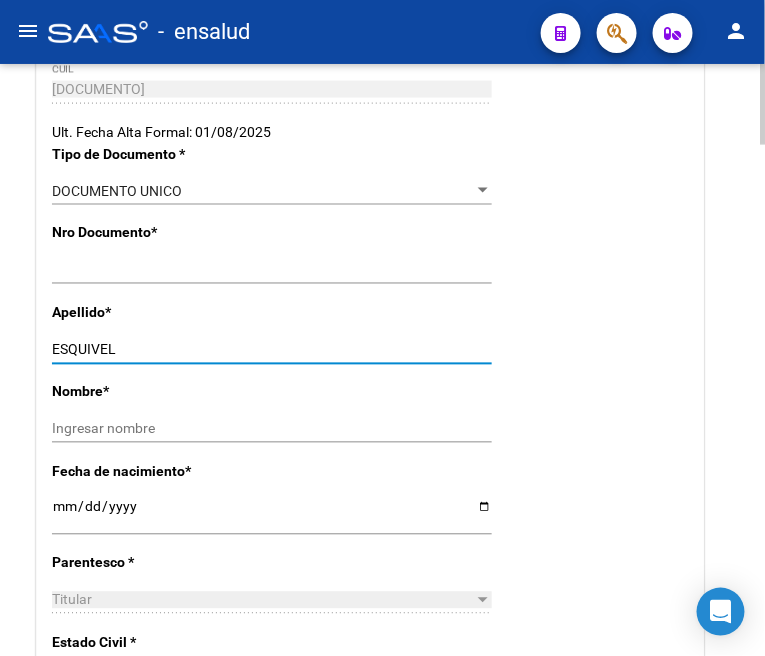 type on "ESQUIVEL" 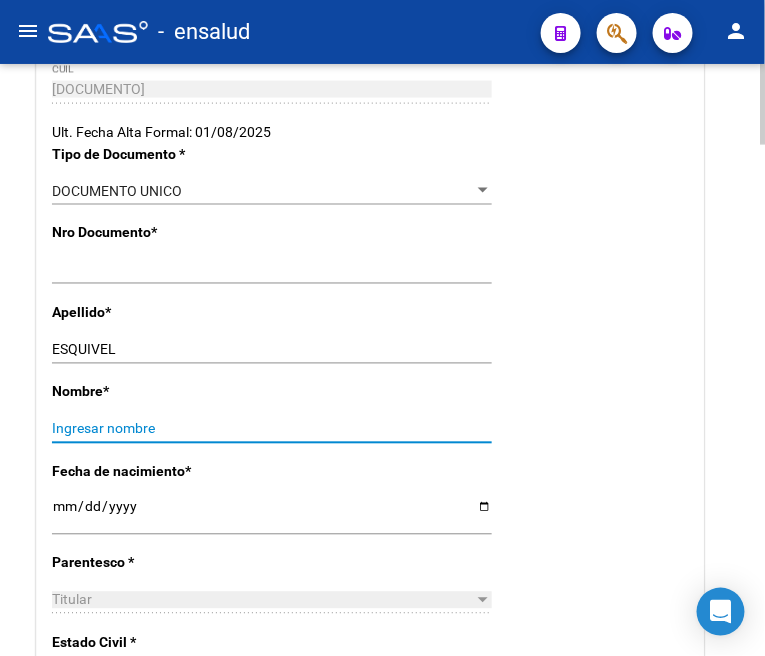 click on "Ingresar nombre" at bounding box center (272, 429) 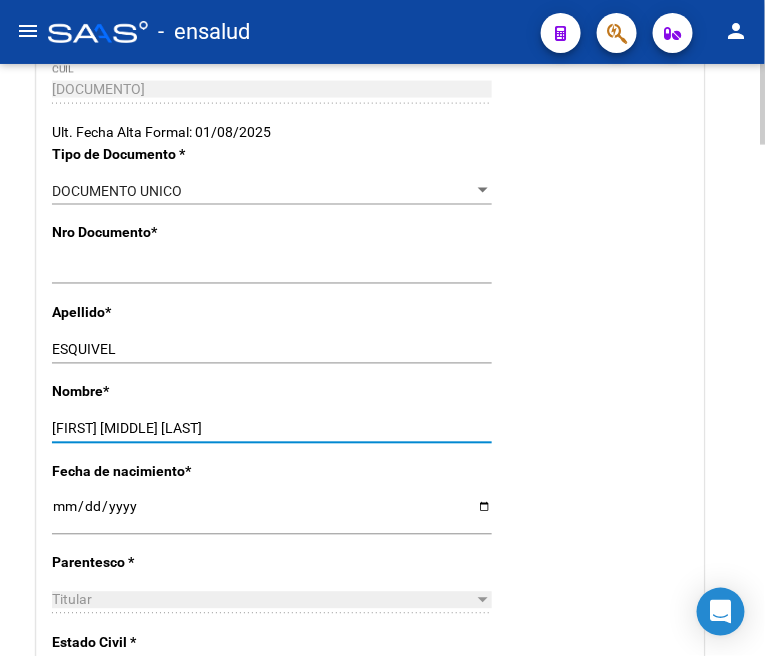 click on "MARTIN GONZALO" at bounding box center (272, 429) 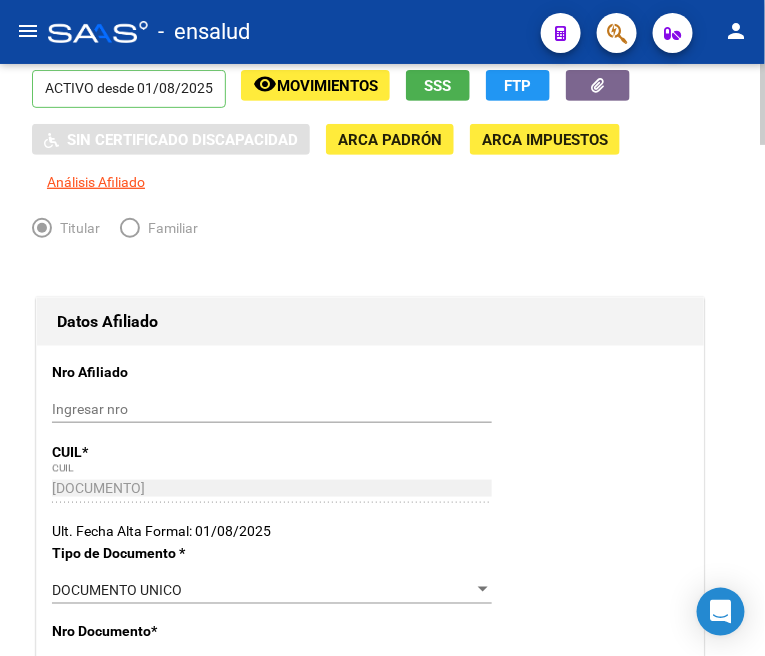 scroll, scrollTop: 0, scrollLeft: 0, axis: both 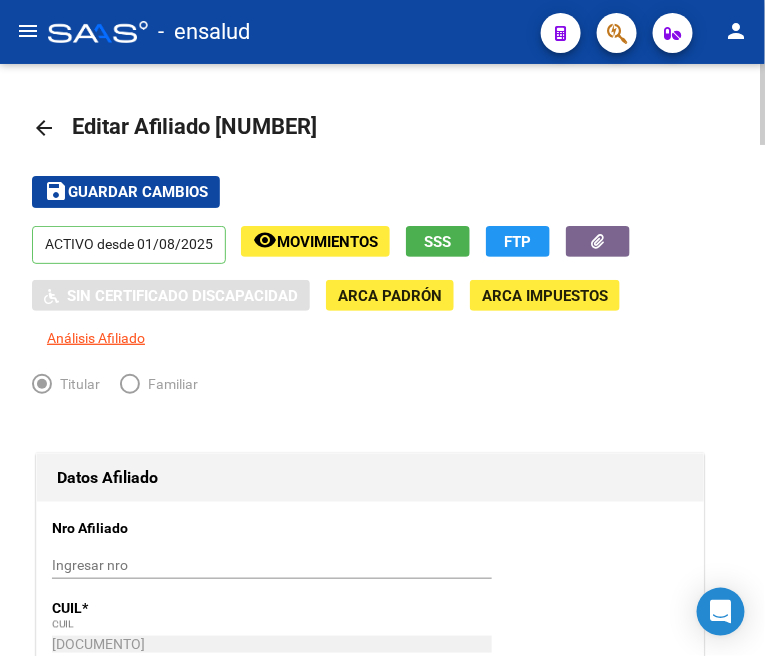 type on "MARTIN GONZALO" 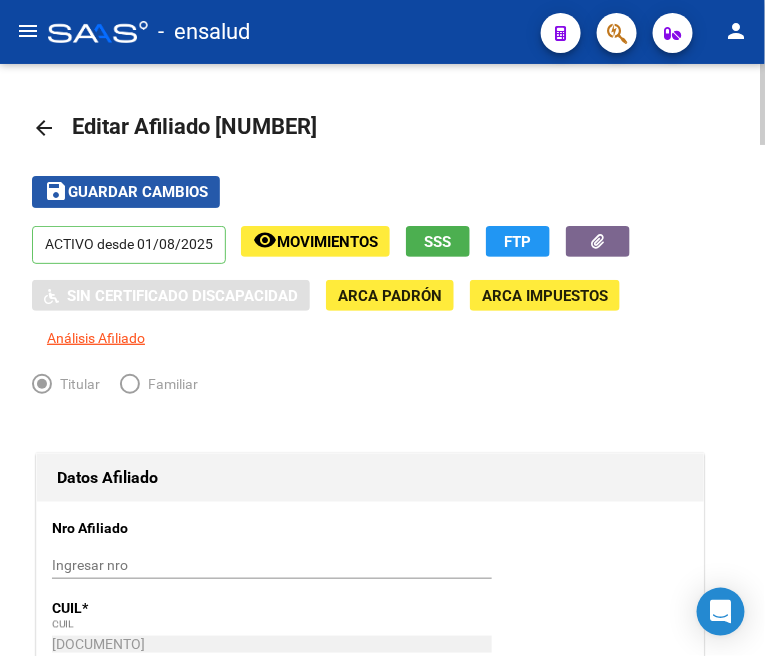 click on "Guardar cambios" 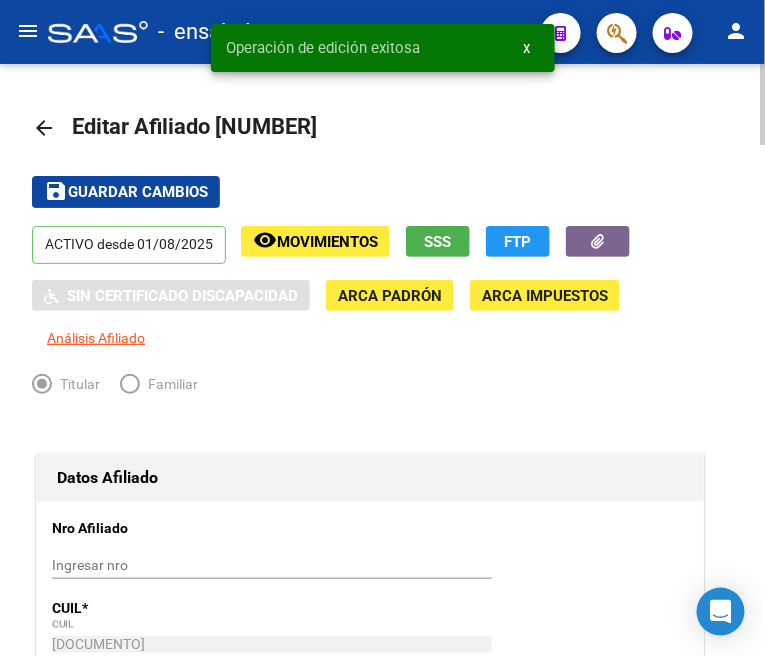 click on "arrow_back" 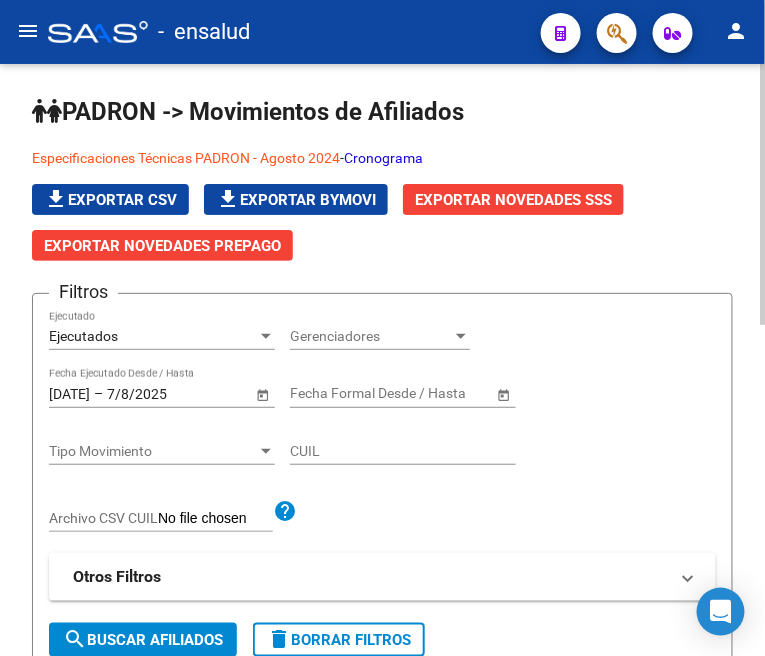 click on "Ejecutados Ejecutado" 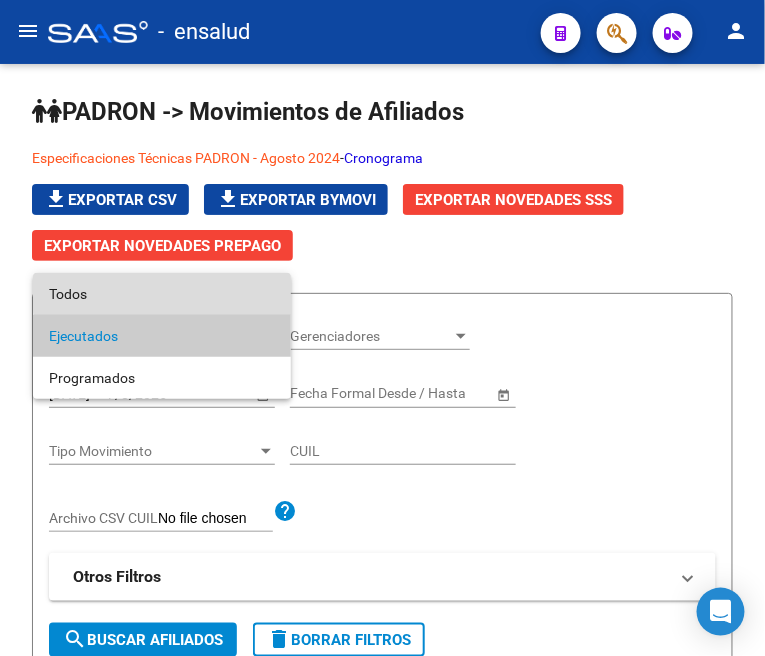 click on "Todos" at bounding box center (162, 294) 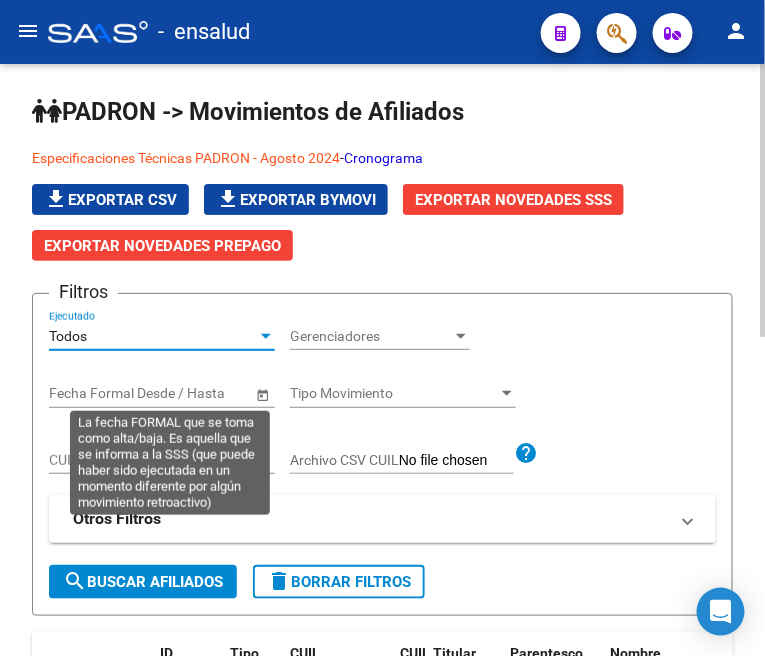 scroll, scrollTop: 111, scrollLeft: 0, axis: vertical 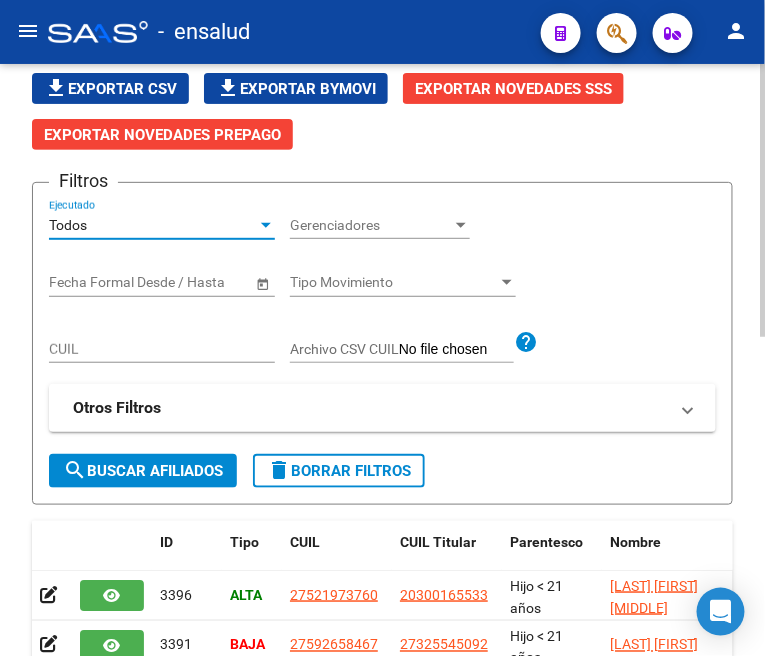 click on "CUIL" at bounding box center [162, 349] 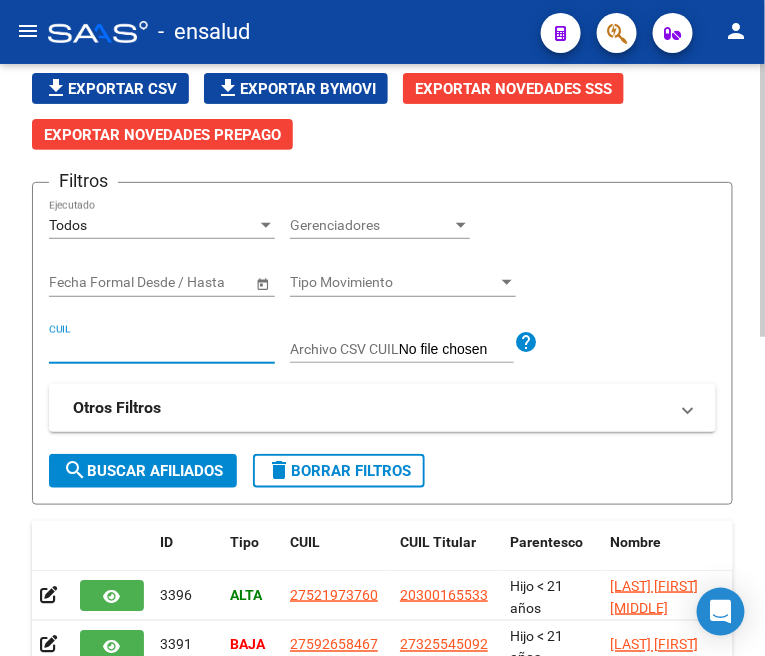 paste on "20442409030" 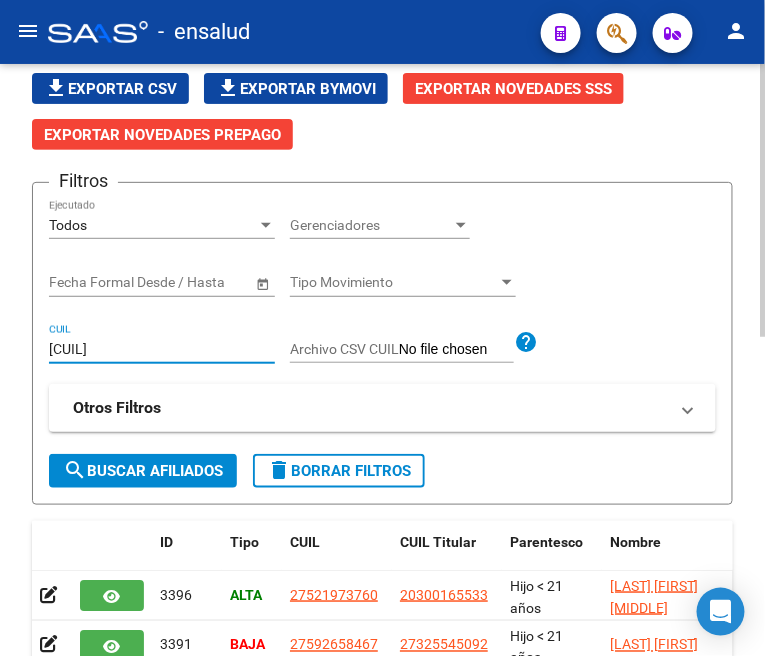 type on "20442409030" 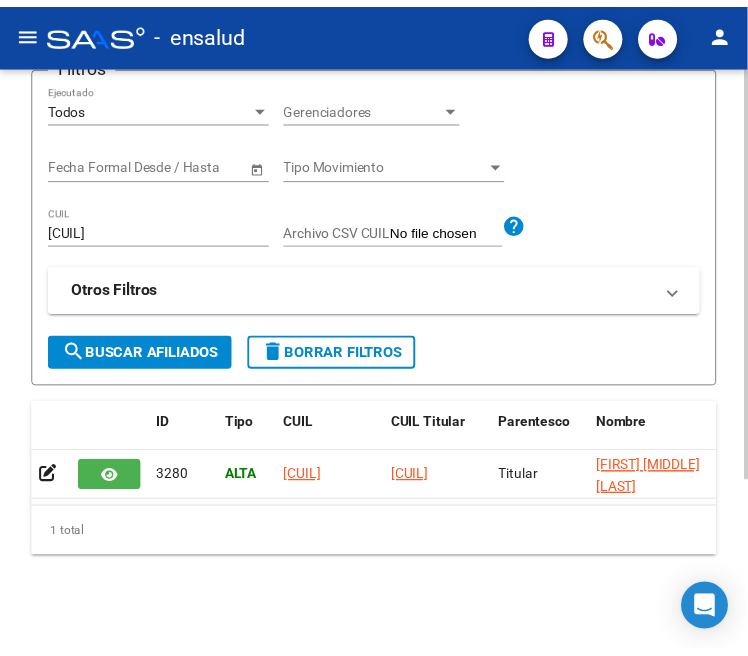 scroll, scrollTop: 245, scrollLeft: 0, axis: vertical 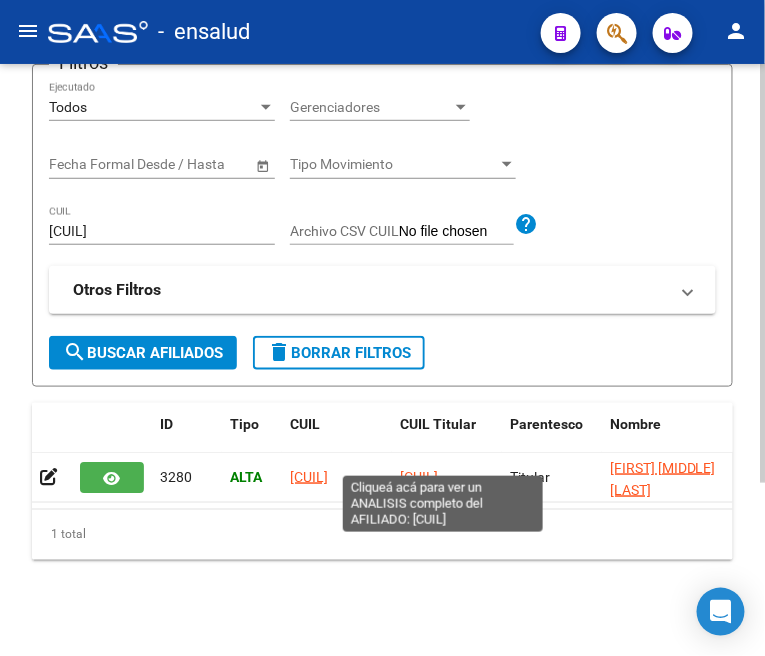 click on "20442409030" 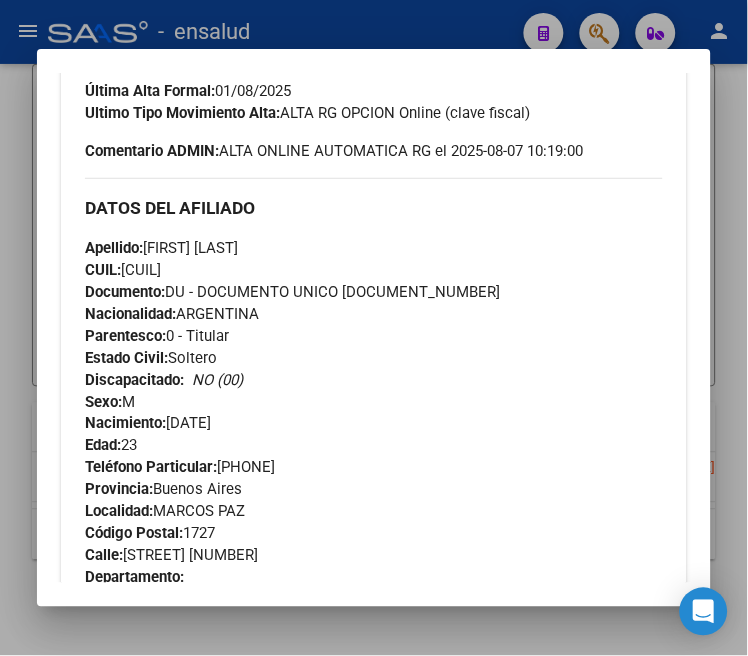 scroll, scrollTop: 777, scrollLeft: 0, axis: vertical 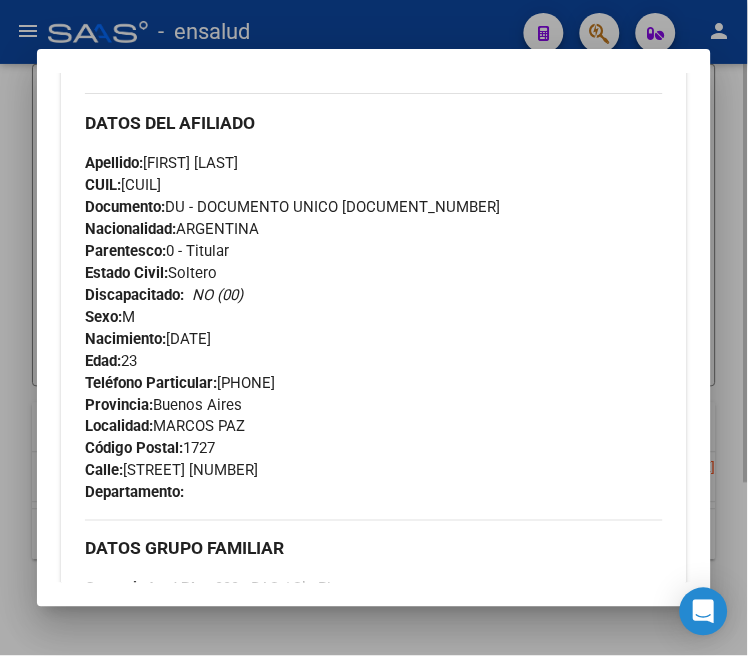 drag, startPoint x: 354, startPoint y: 10, endPoint x: 307, endPoint y: 130, distance: 128.87592 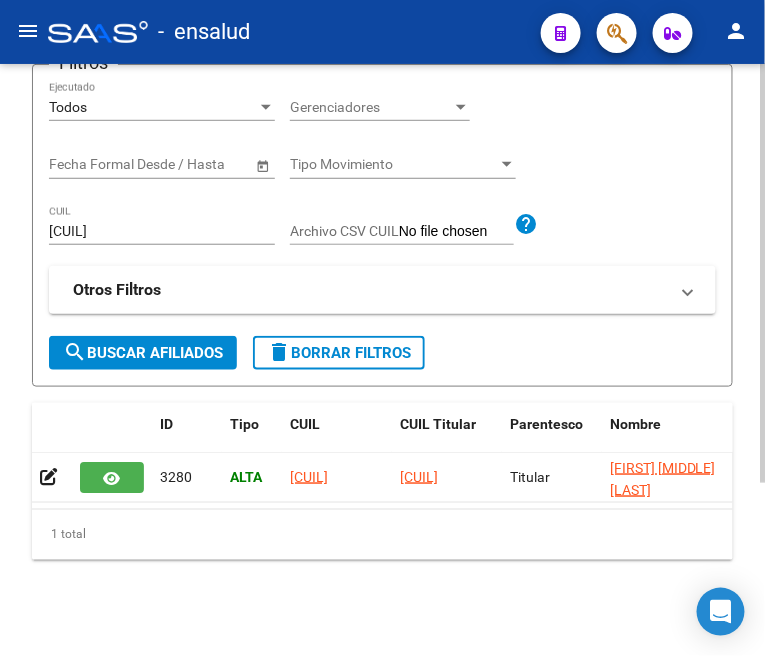 click on "20442409030" at bounding box center (162, 231) 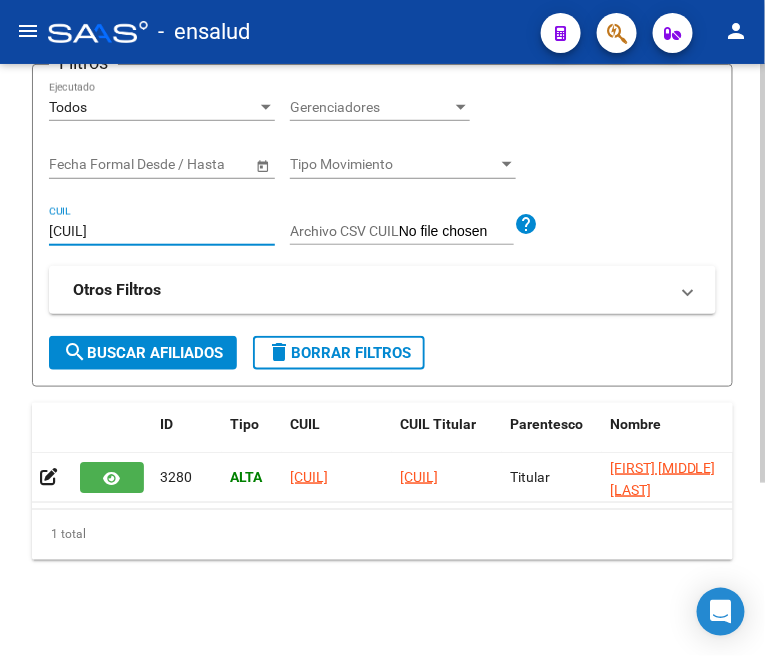 click on "20442409030" at bounding box center (162, 231) 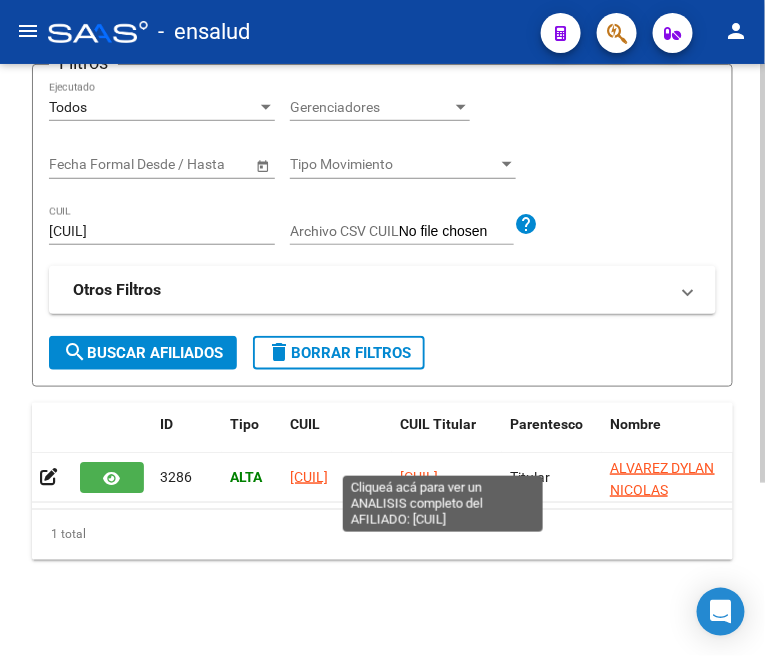 click on "20473885981" 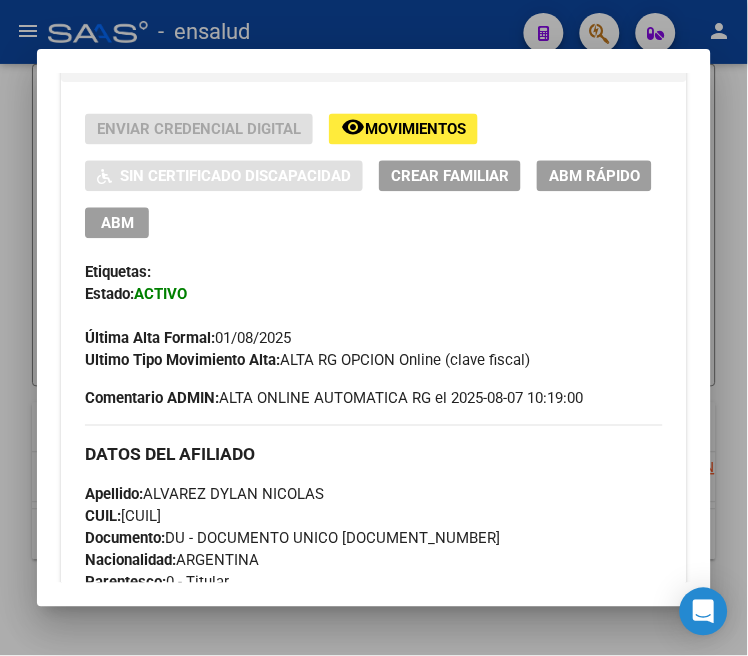 scroll, scrollTop: 444, scrollLeft: 0, axis: vertical 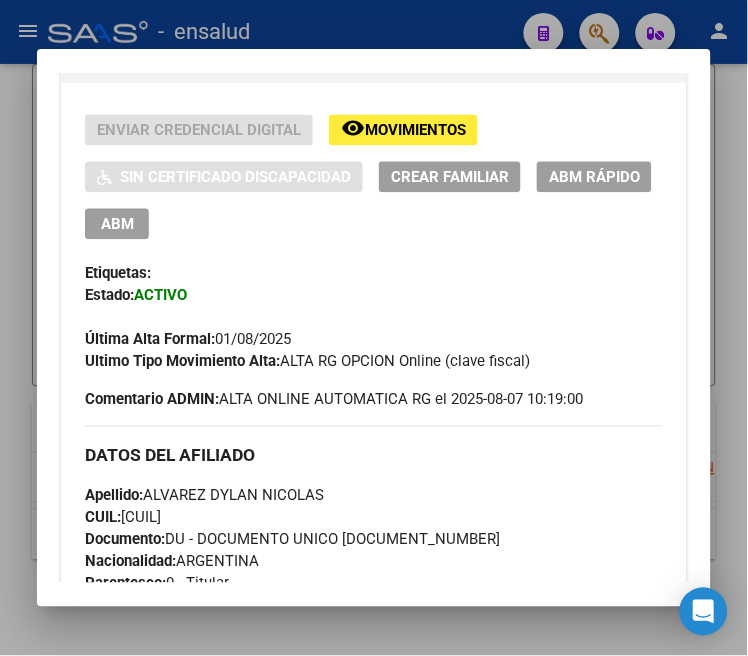 drag, startPoint x: 106, startPoint y: 227, endPoint x: 124, endPoint y: 225, distance: 18.110771 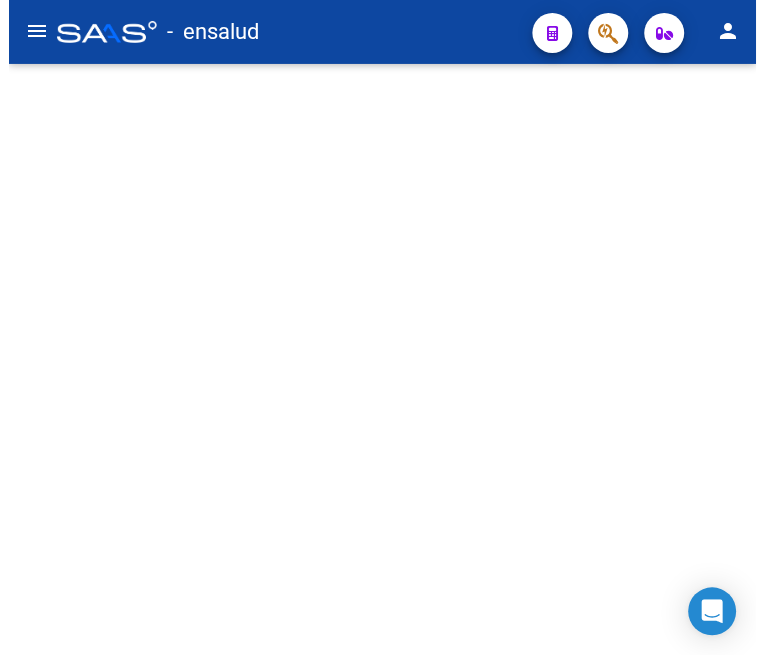 scroll, scrollTop: 0, scrollLeft: 0, axis: both 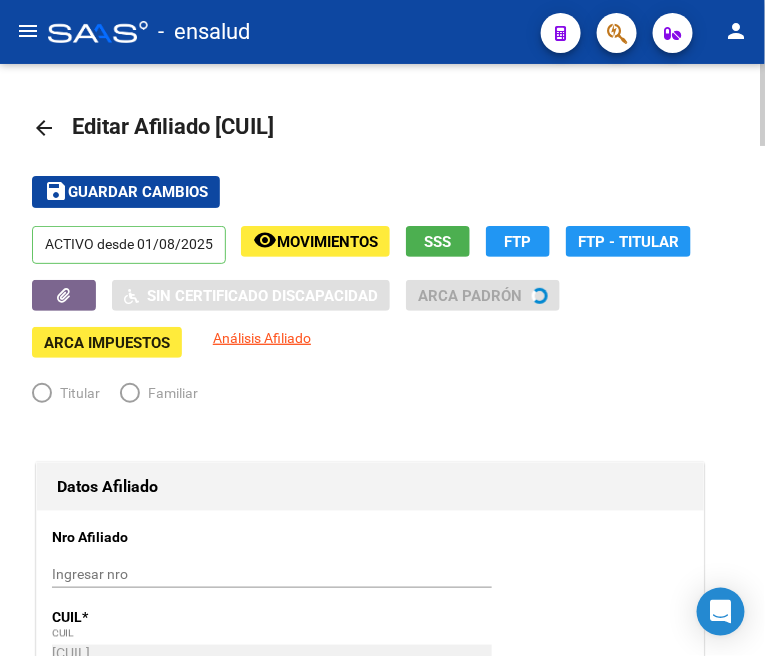 radio on "true" 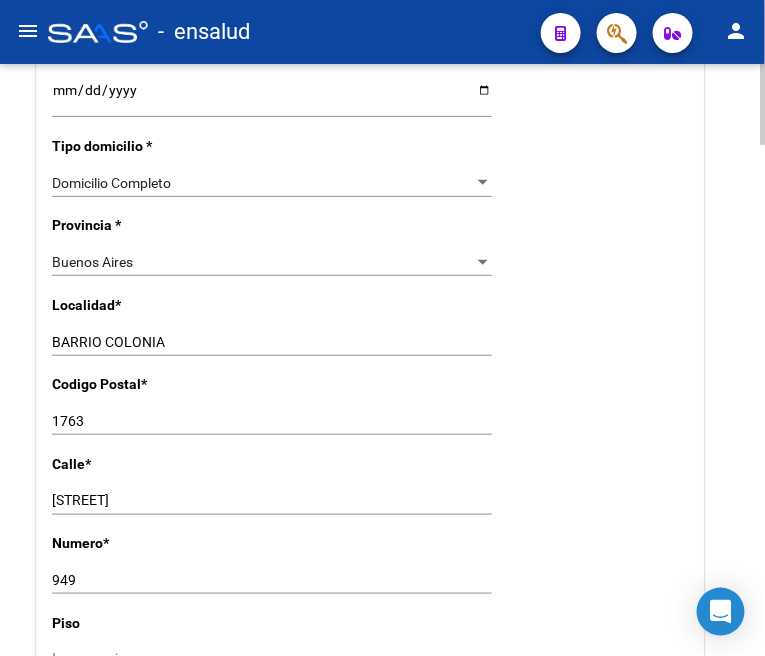 scroll, scrollTop: 1555, scrollLeft: 0, axis: vertical 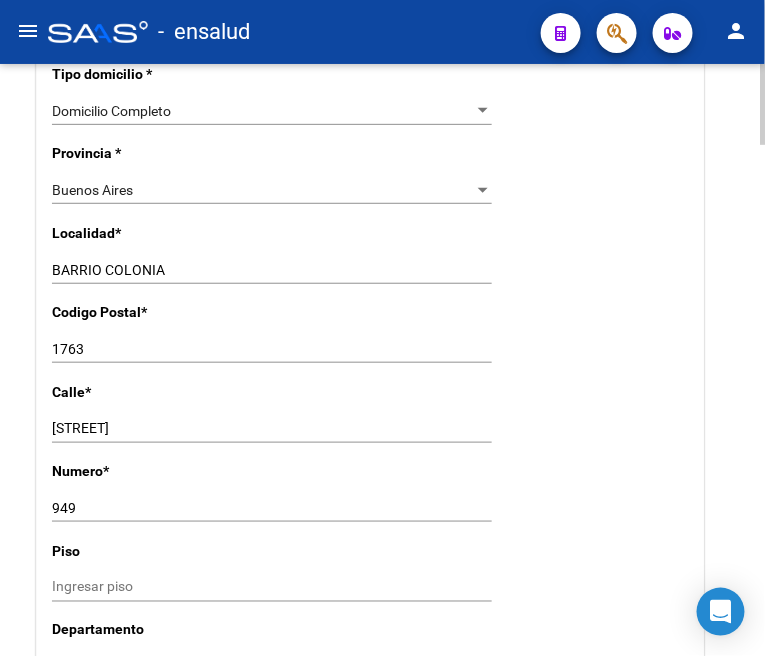 click on "BARRIO COLONIA Ingresar el nombre" 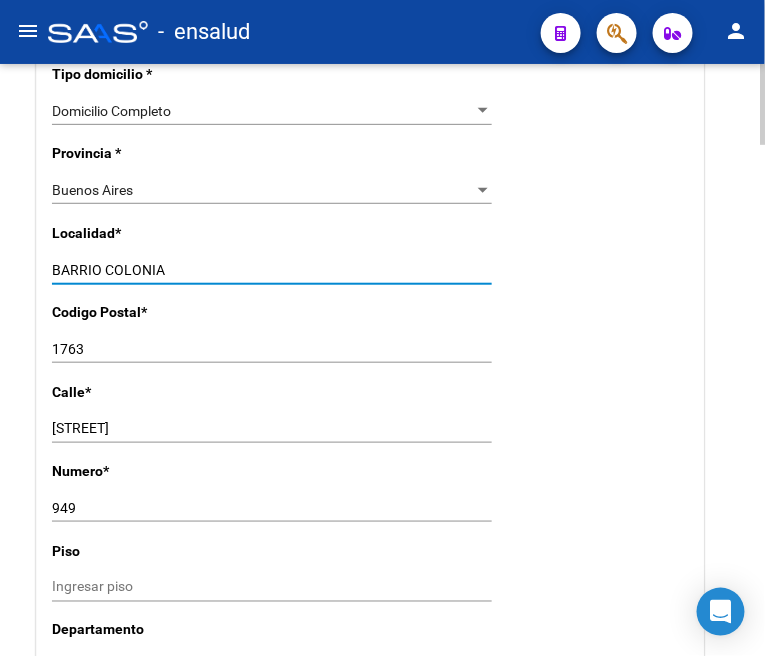 click on "BARRIO COLONIA" at bounding box center [272, 270] 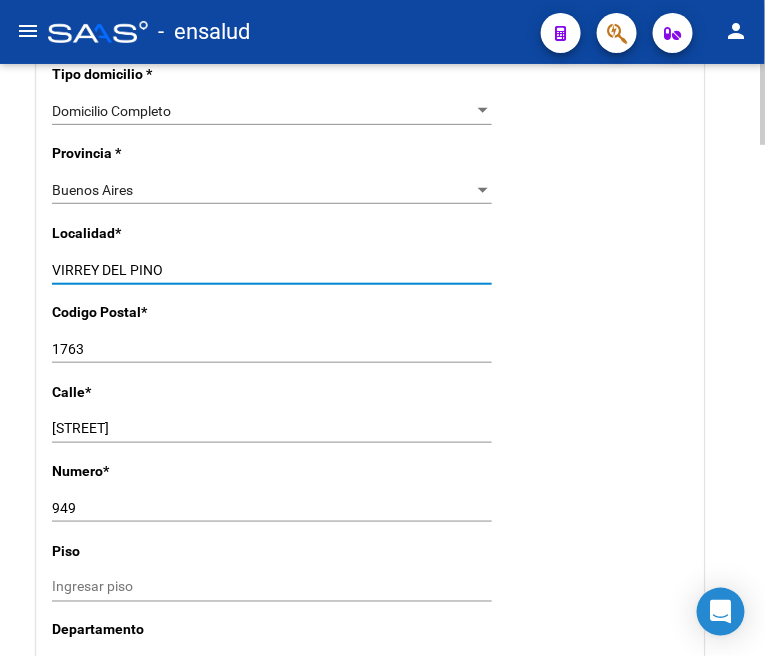 type on "VIRREY DEL PINO" 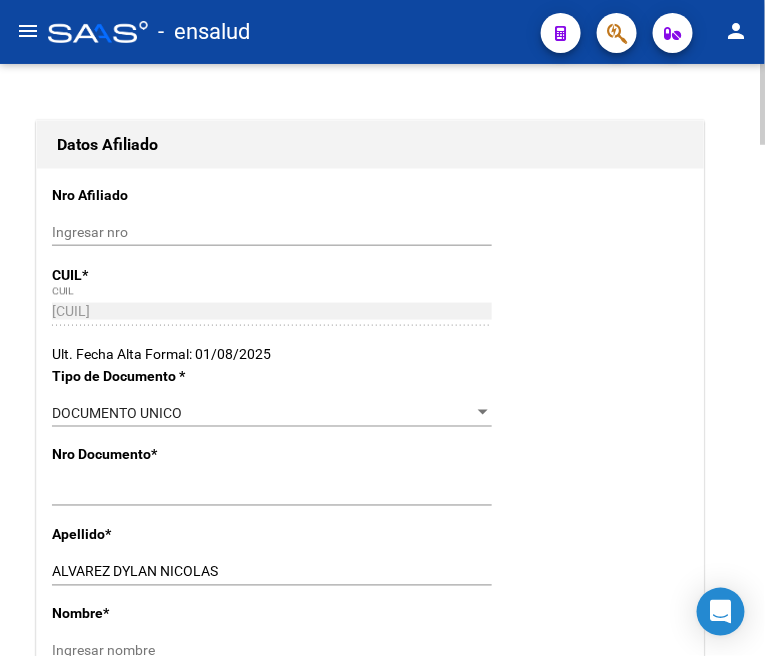 scroll, scrollTop: 0, scrollLeft: 0, axis: both 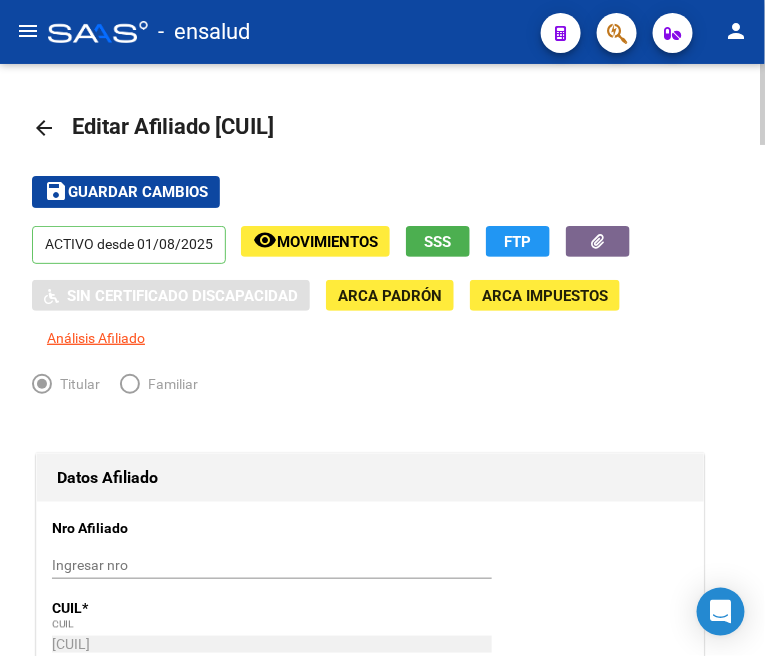 click on "Guardar cambios" 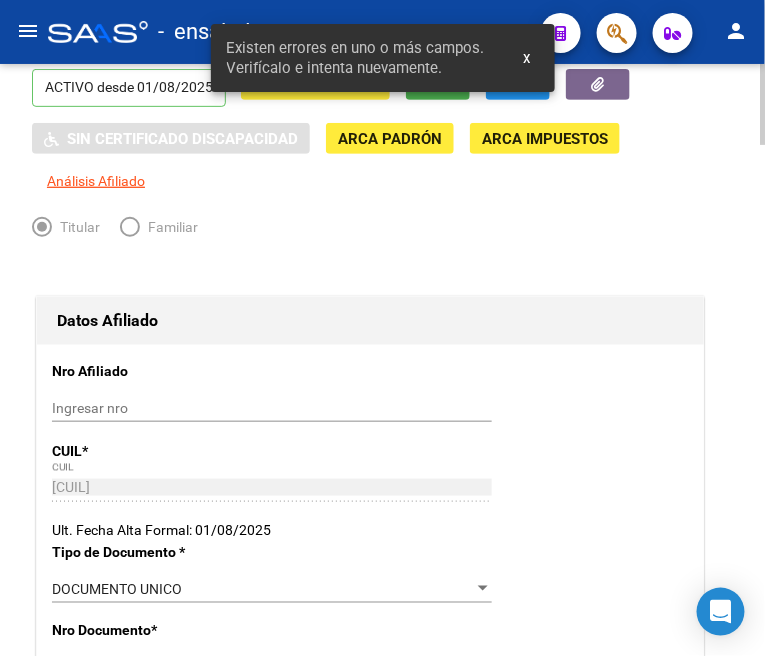 scroll, scrollTop: 555, scrollLeft: 0, axis: vertical 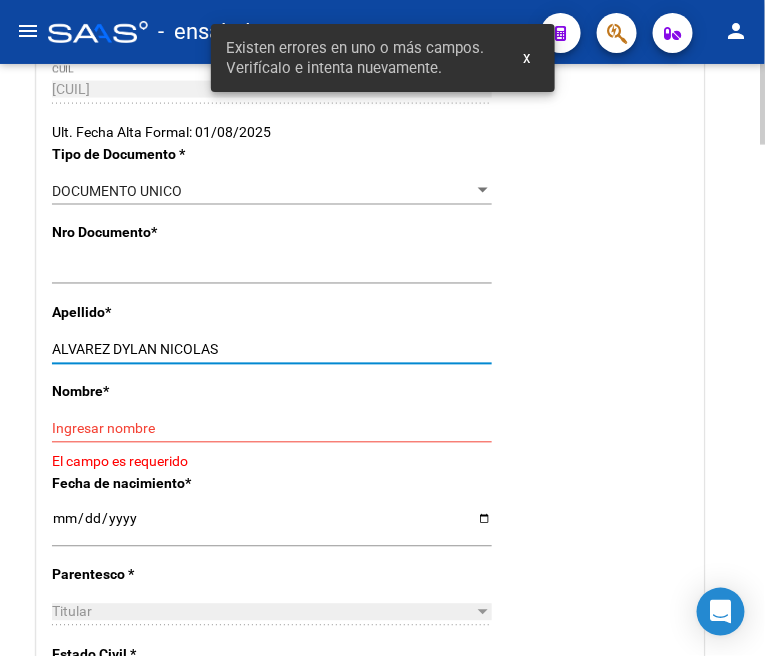 drag, startPoint x: 107, startPoint y: 346, endPoint x: 300, endPoint y: 361, distance: 193.58203 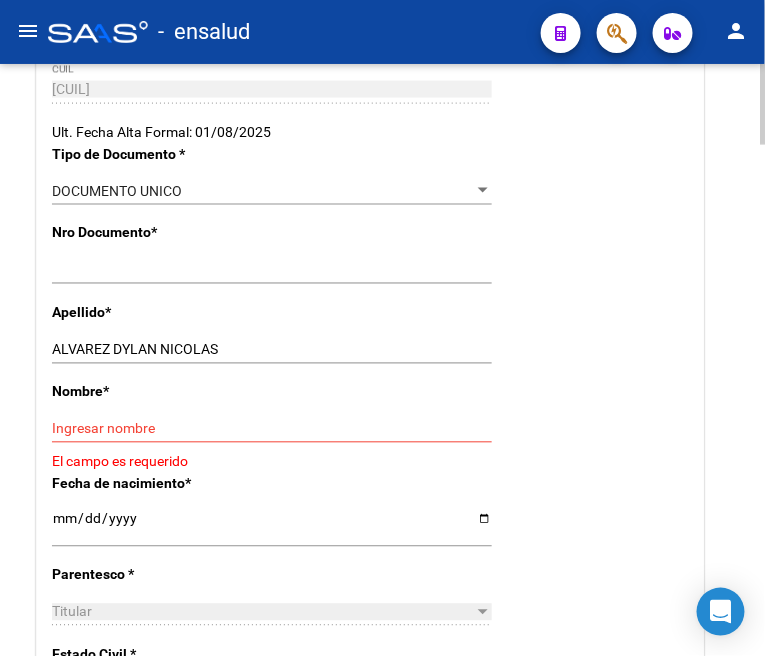 drag, startPoint x: 185, startPoint y: 362, endPoint x: 147, endPoint y: 344, distance: 42.047592 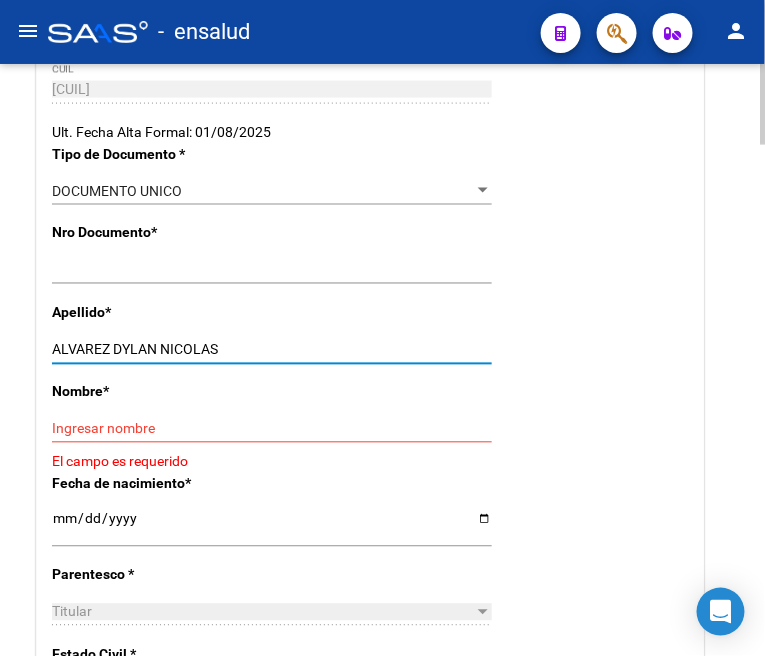 drag, startPoint x: 104, startPoint y: 347, endPoint x: 225, endPoint y: 346, distance: 121.004135 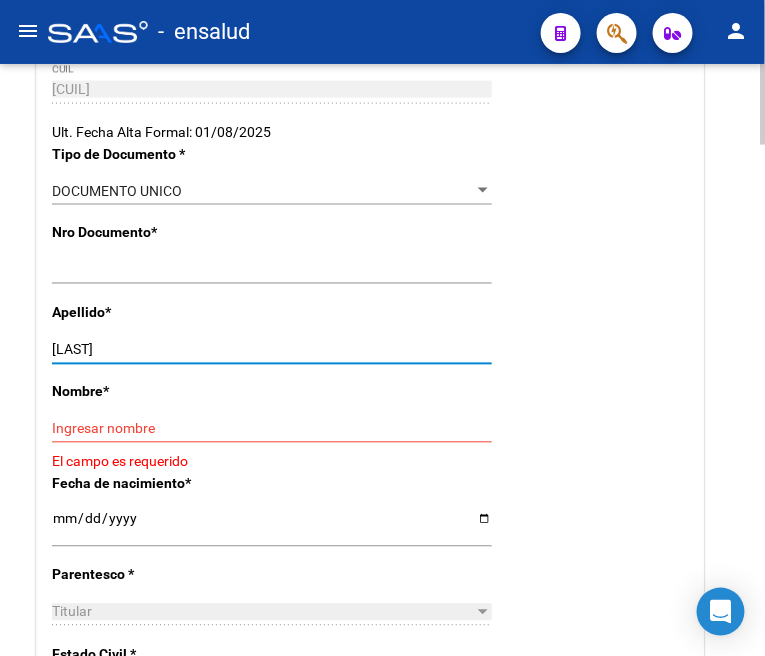 type on "ALVAREZ" 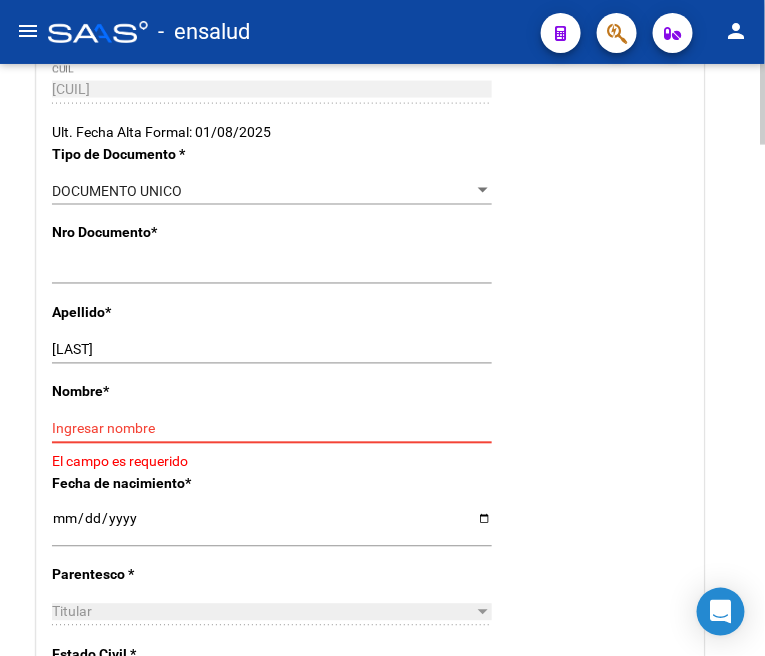 paste on "DYLAN NICOLAS" 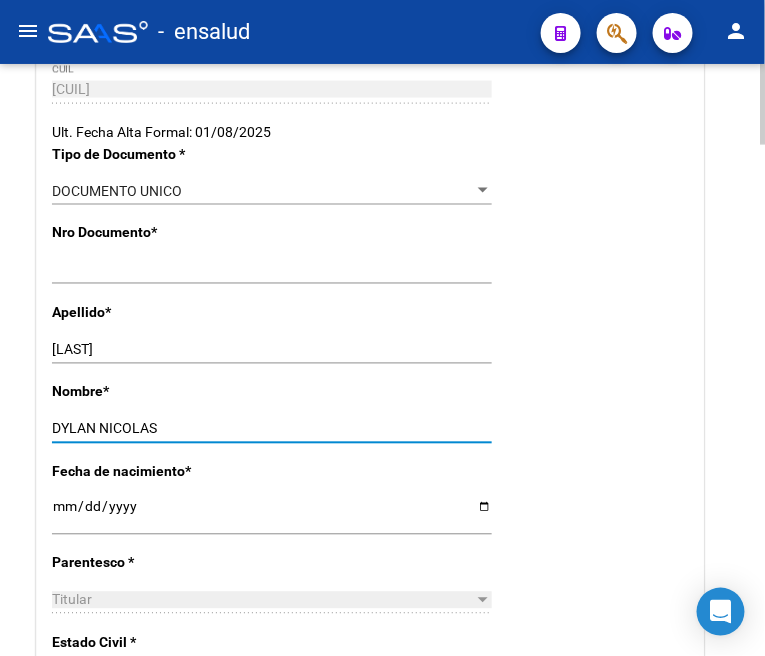 click on "DYLAN NICOLAS" at bounding box center (272, 429) 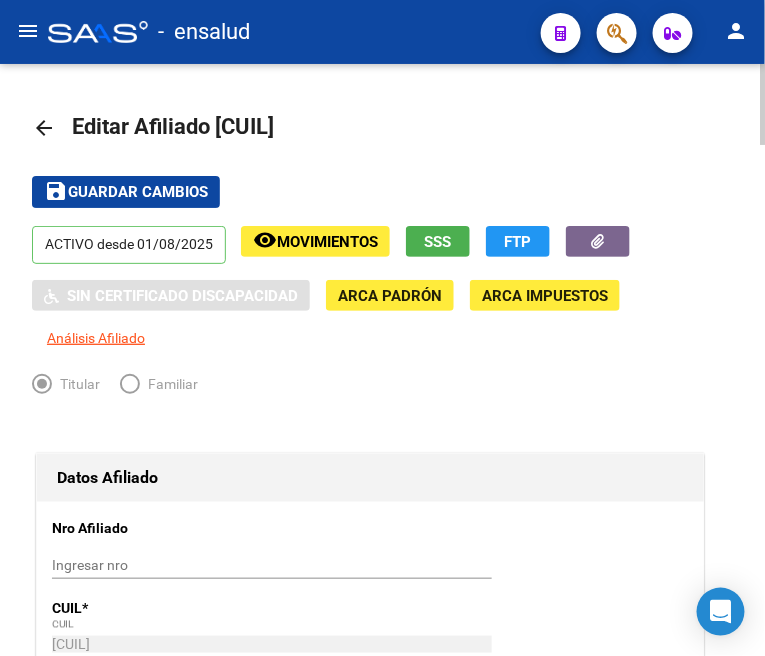 type on "DYLAN NICOLAS" 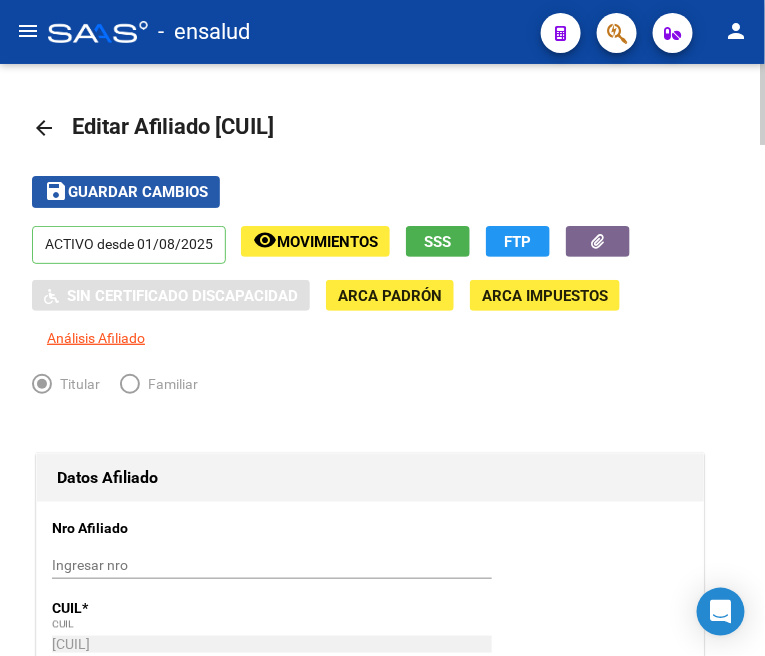 click on "save Guardar cambios" 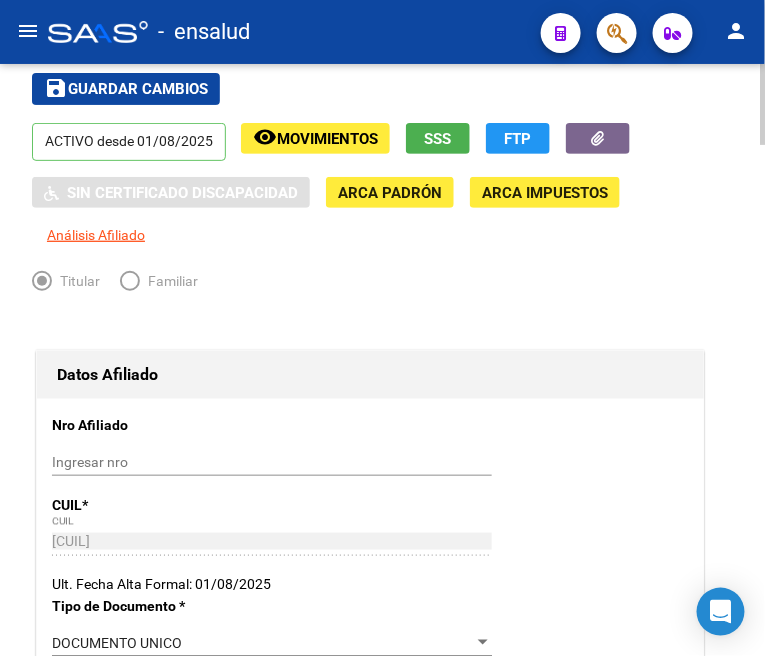 scroll, scrollTop: 0, scrollLeft: 0, axis: both 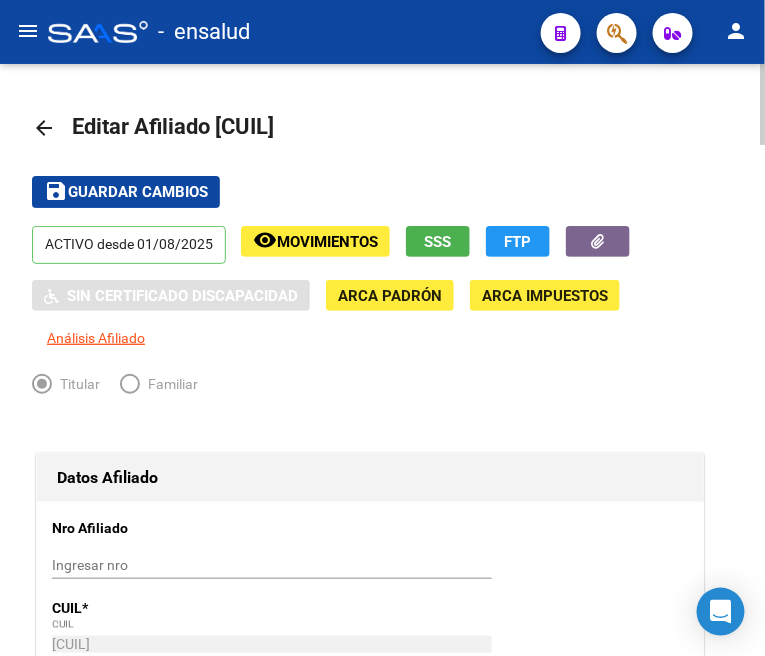 click on "arrow_back" 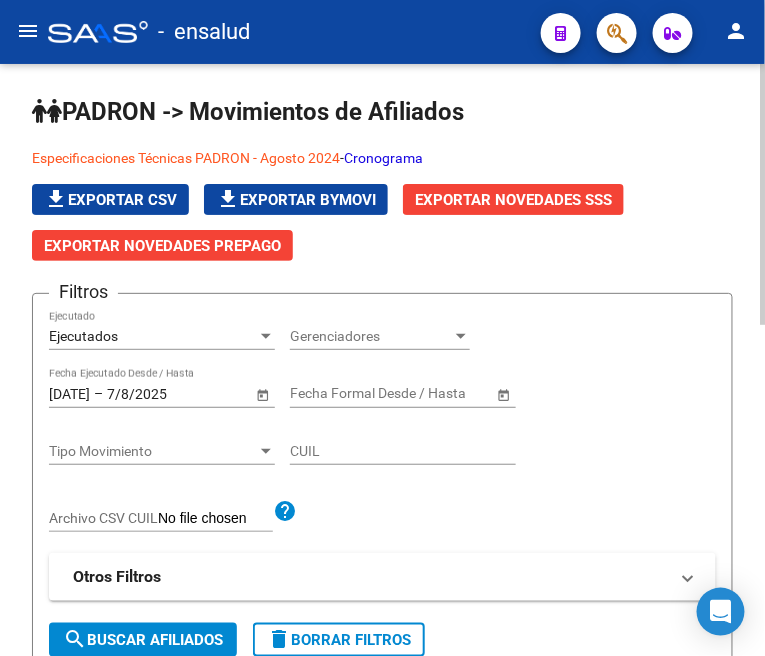 click on "Ejecutados" at bounding box center (153, 336) 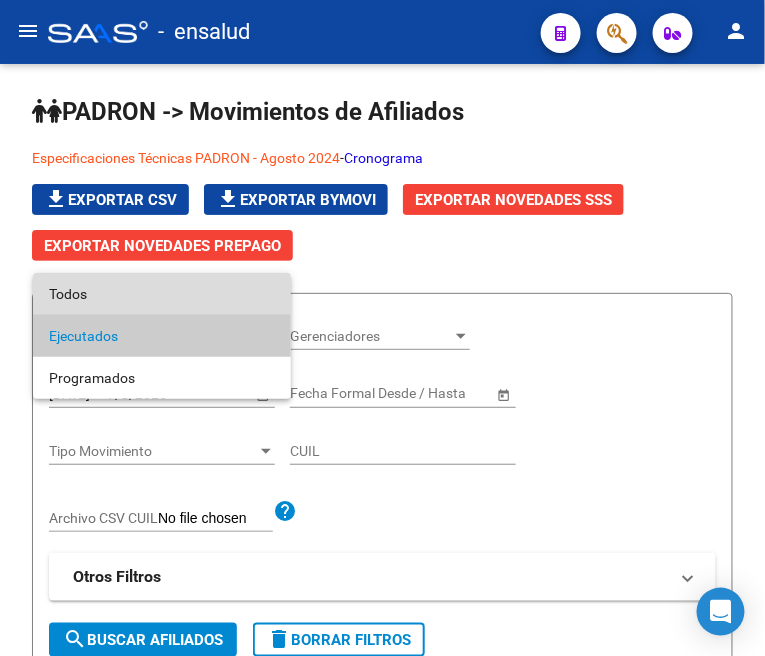 click on "Todos" at bounding box center (162, 294) 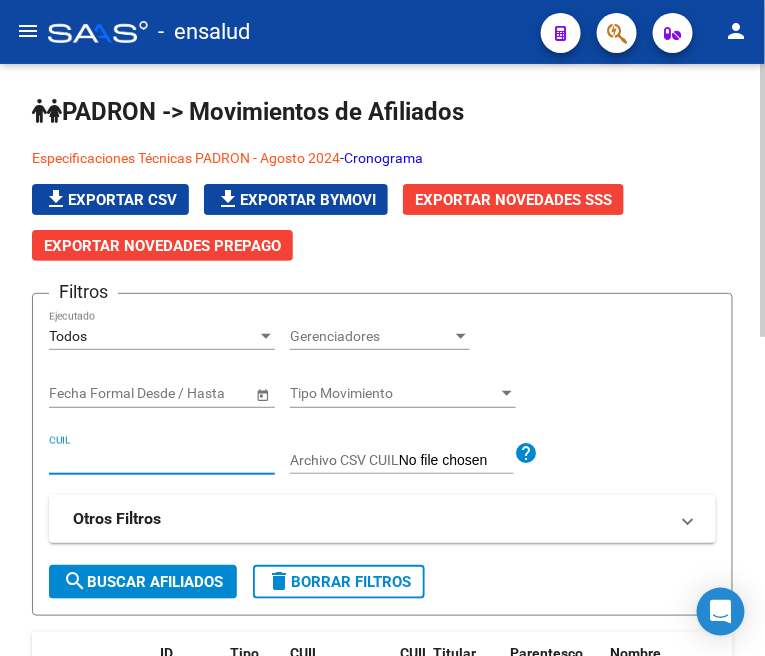 click on "CUIL" at bounding box center [162, 460] 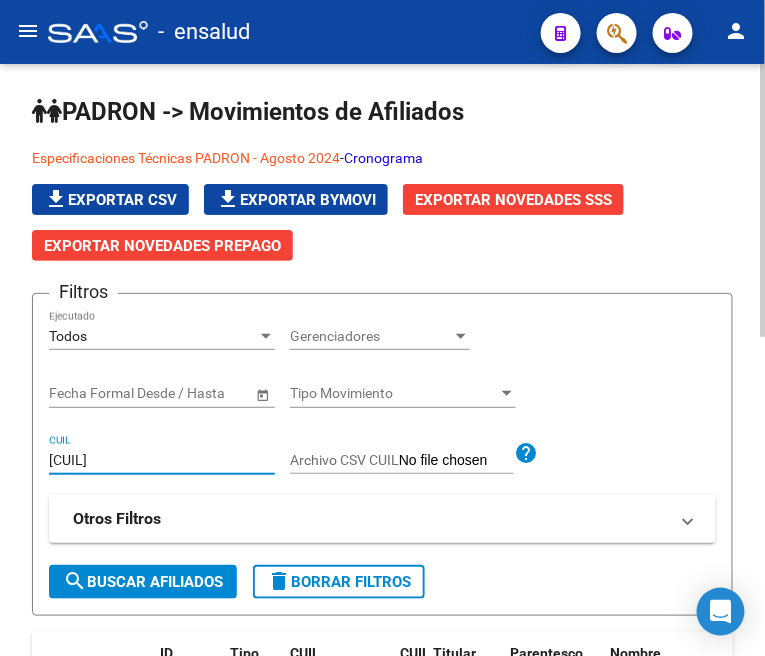 type on "20226490133" 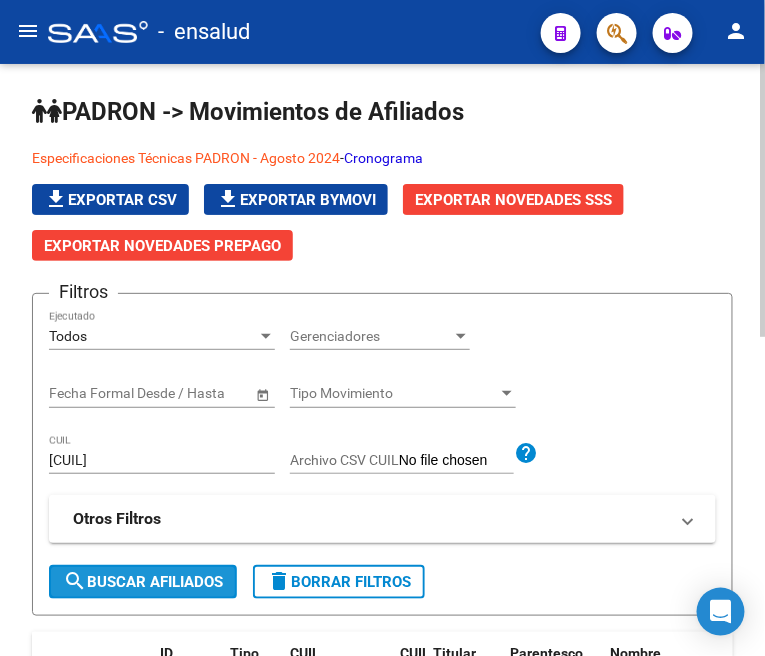 click on "search  Buscar Afiliados" 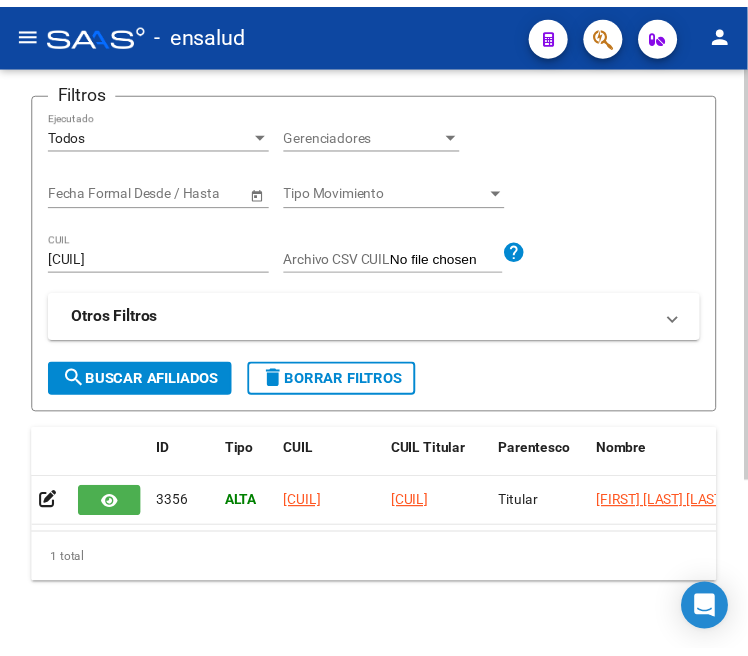 scroll, scrollTop: 245, scrollLeft: 0, axis: vertical 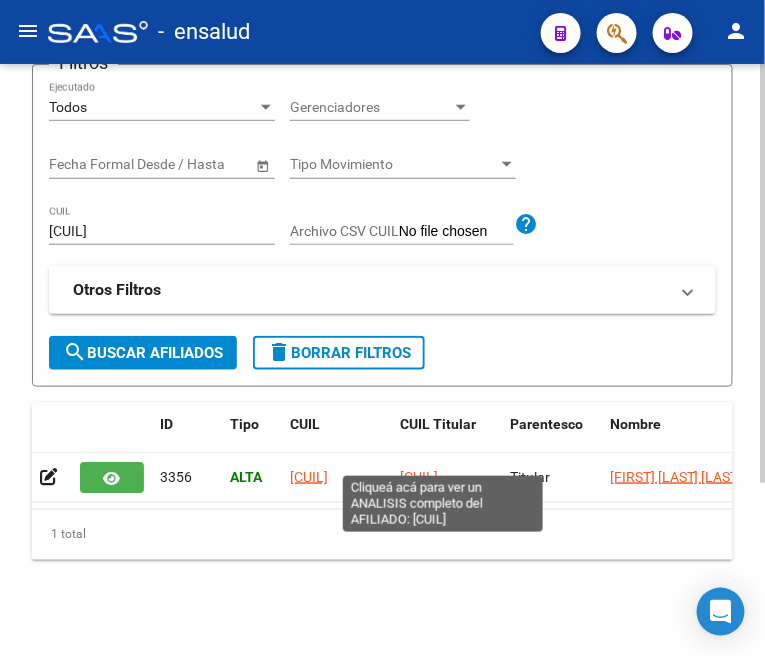 click on "20226490133" 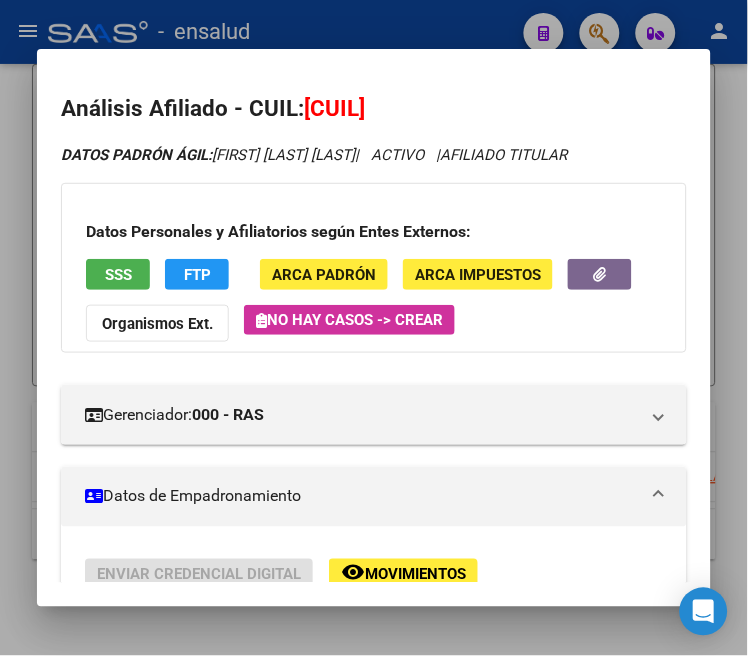 click at bounding box center [374, 328] 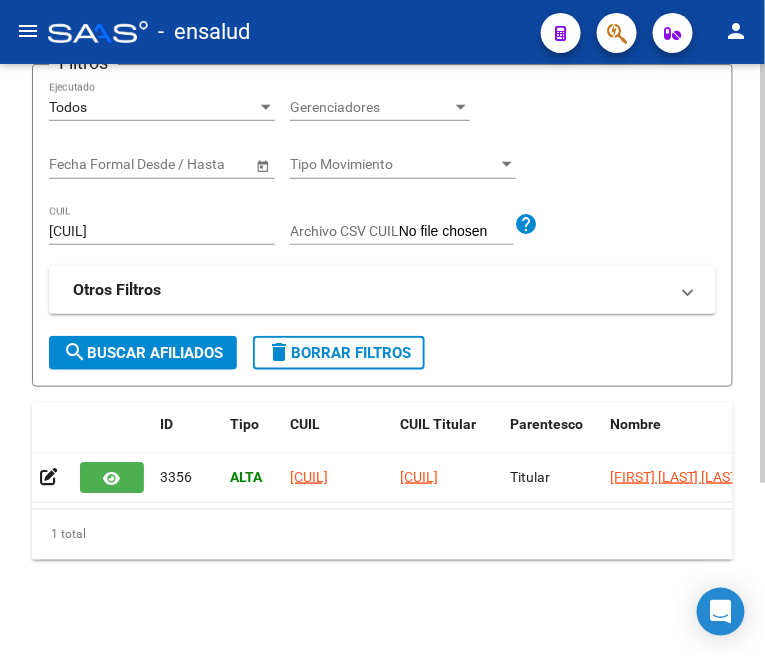click on "20226490133" at bounding box center (162, 231) 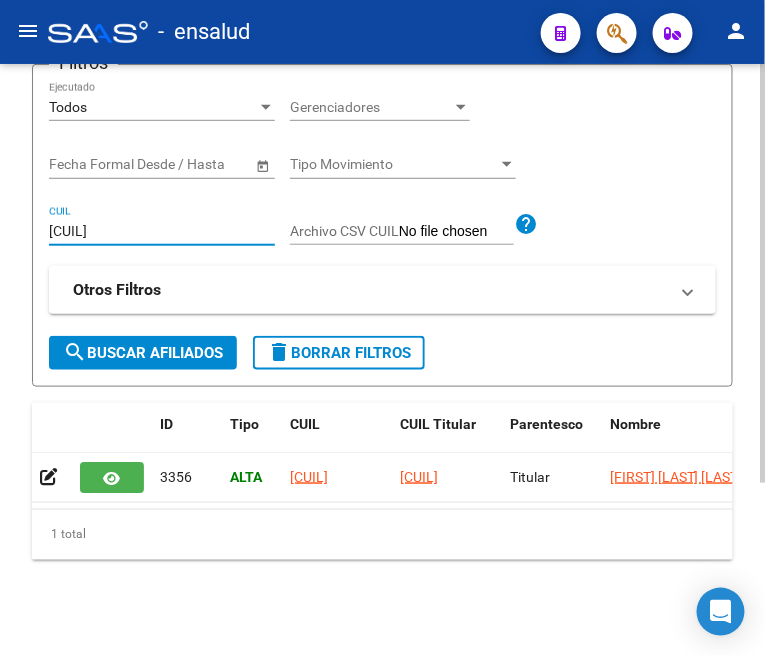 click on "20226490133" at bounding box center (162, 231) 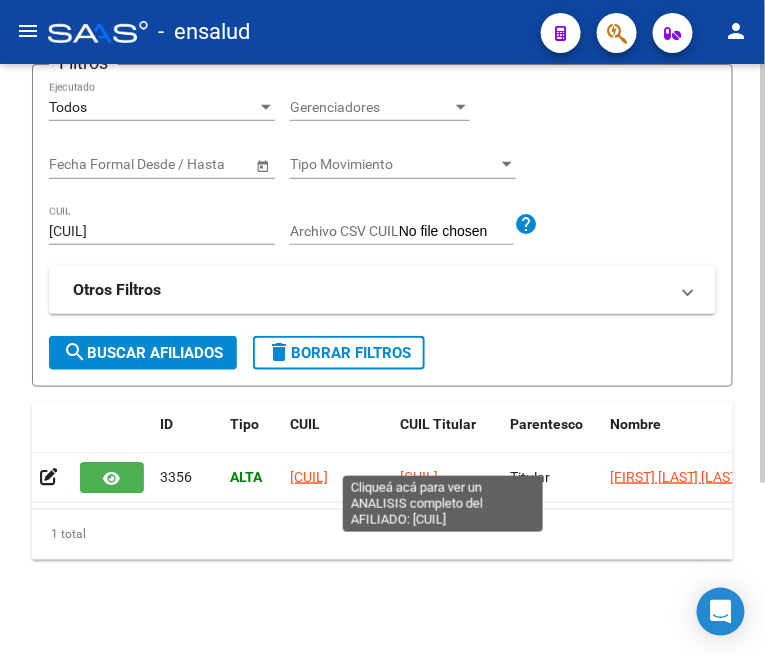 click on "20226490133" 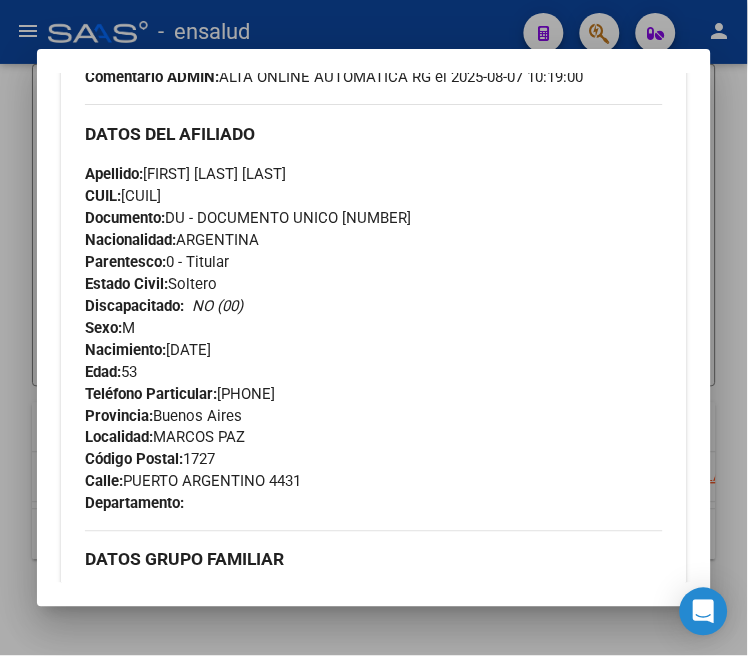 scroll, scrollTop: 555, scrollLeft: 0, axis: vertical 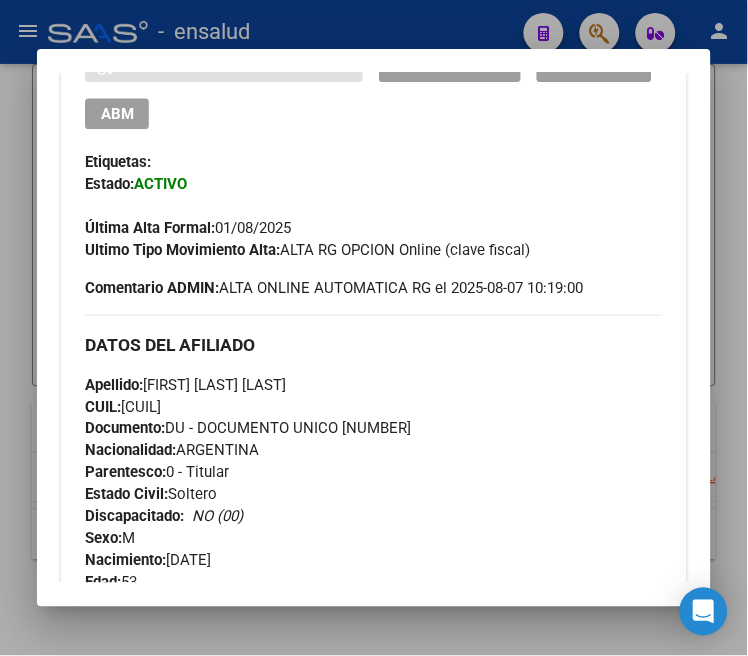 click at bounding box center [374, 328] 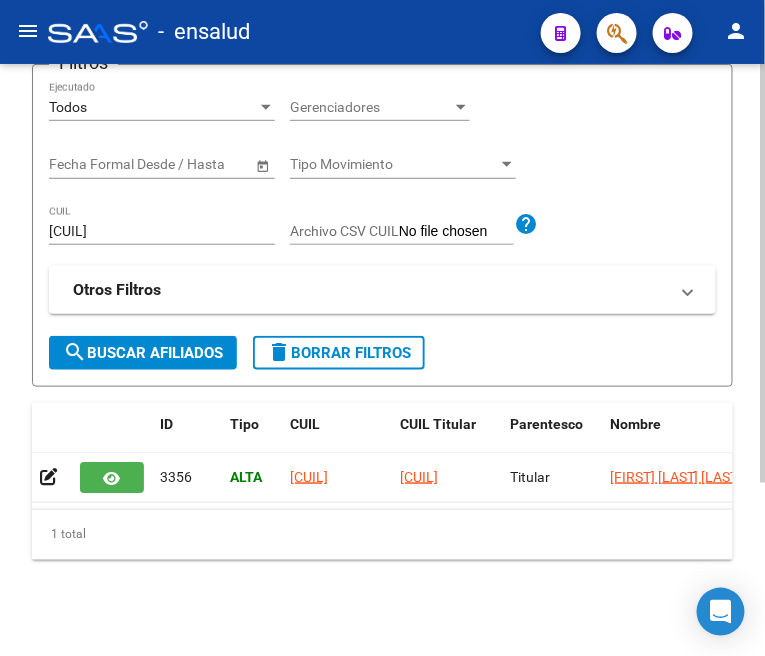 click on "20226490133 CUIL" 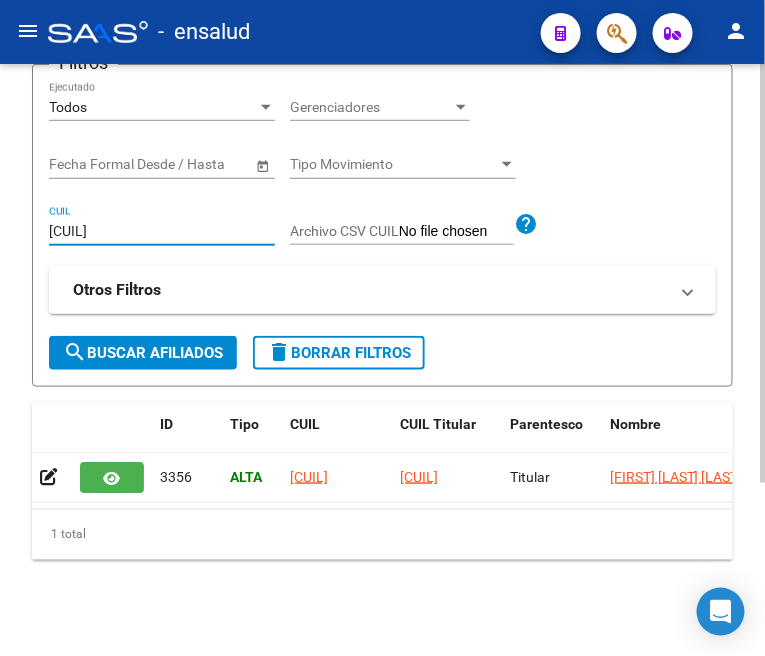 click on "20226490133" at bounding box center (162, 231) 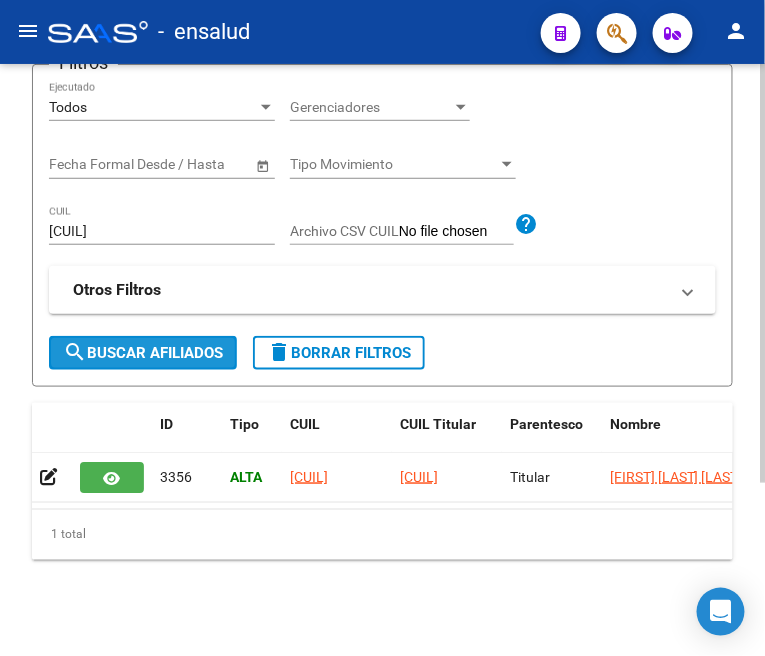 click on "search  Buscar Afiliados" 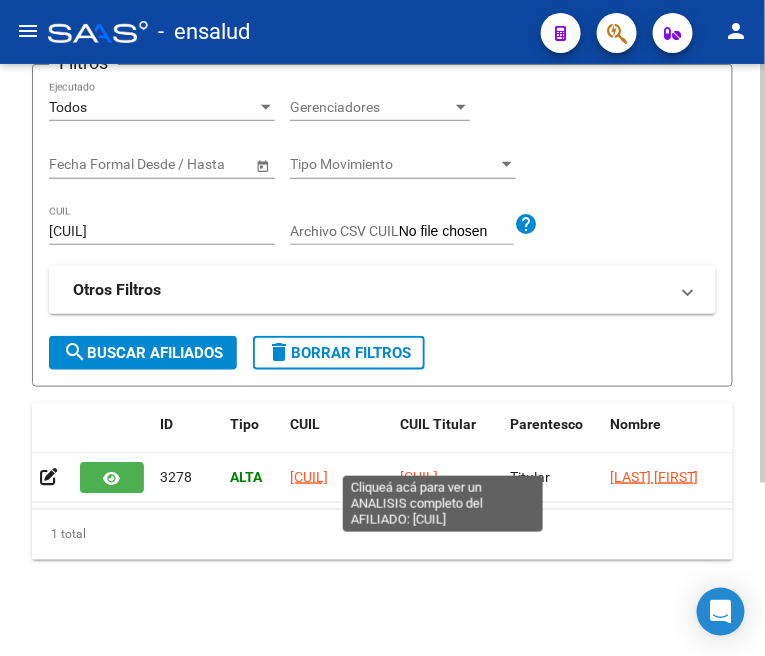 click on "20413900892" 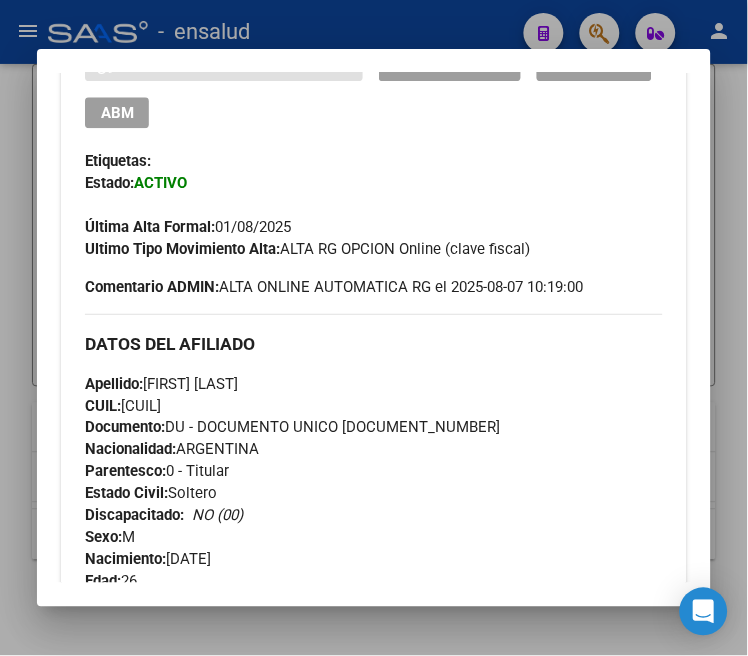 scroll, scrollTop: 555, scrollLeft: 0, axis: vertical 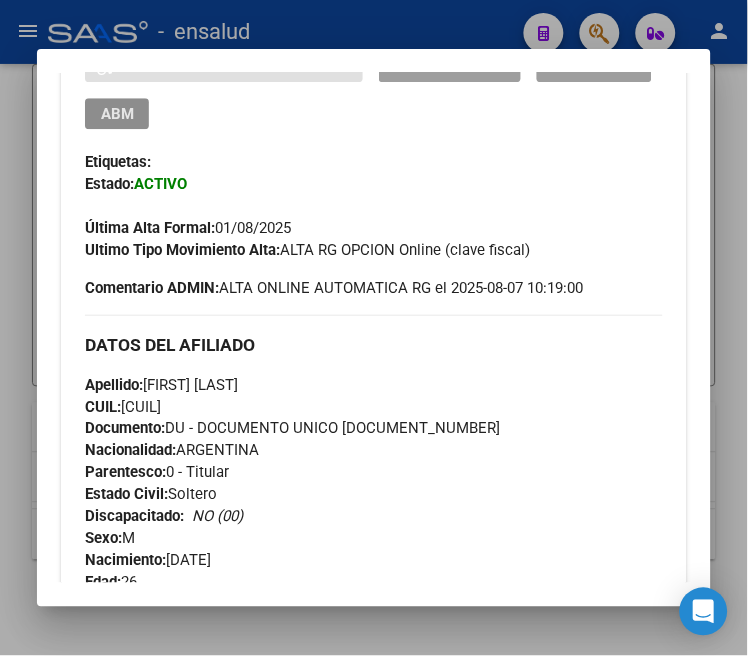 click on "ABM" at bounding box center [117, 114] 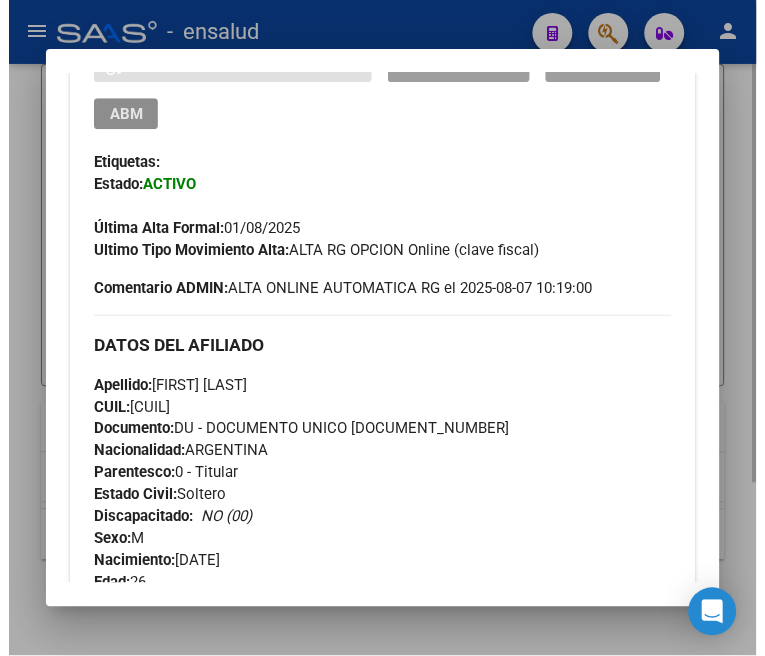 scroll, scrollTop: 0, scrollLeft: 0, axis: both 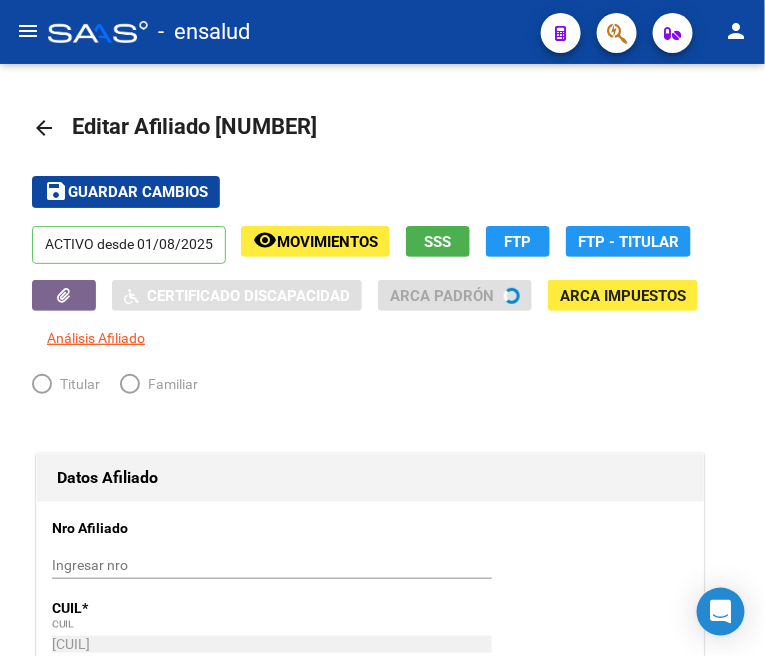 radio on "true" 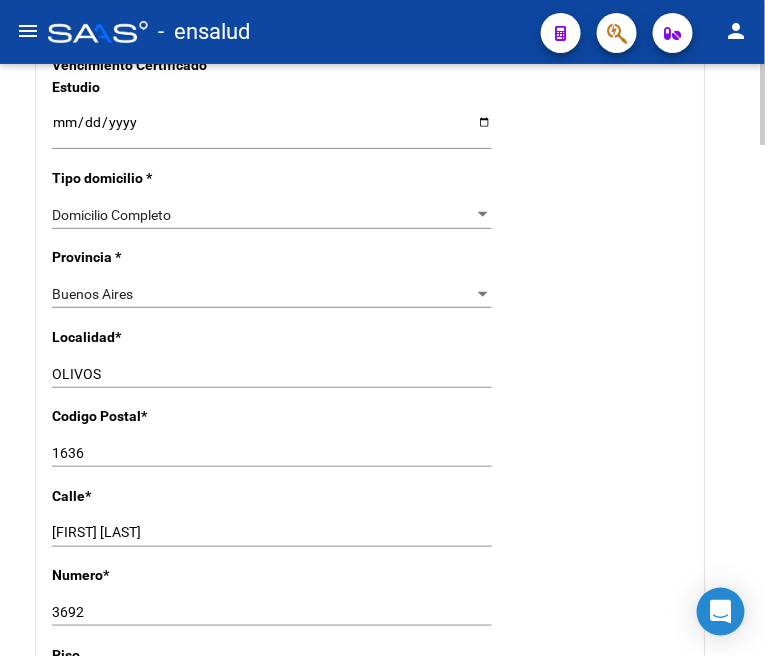 scroll, scrollTop: 1444, scrollLeft: 0, axis: vertical 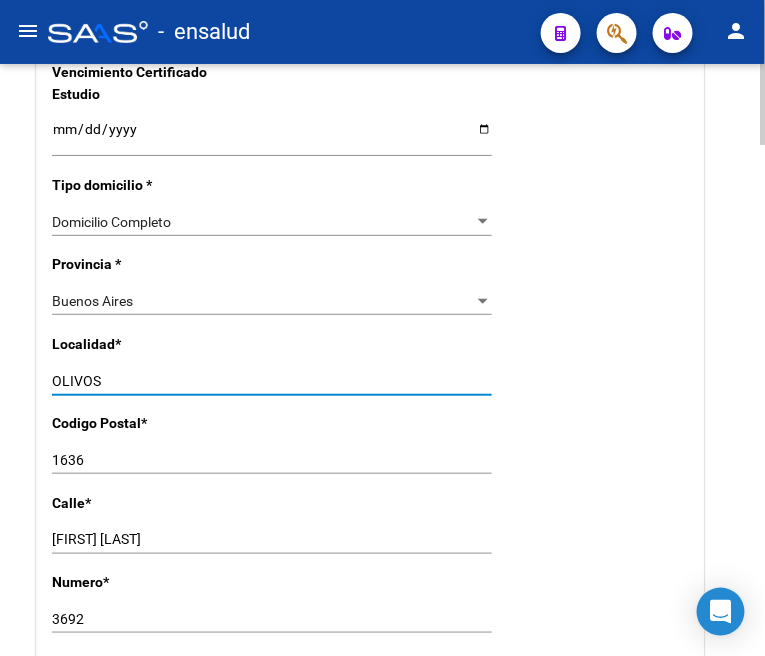 click on "OLIVOS" at bounding box center (272, 381) 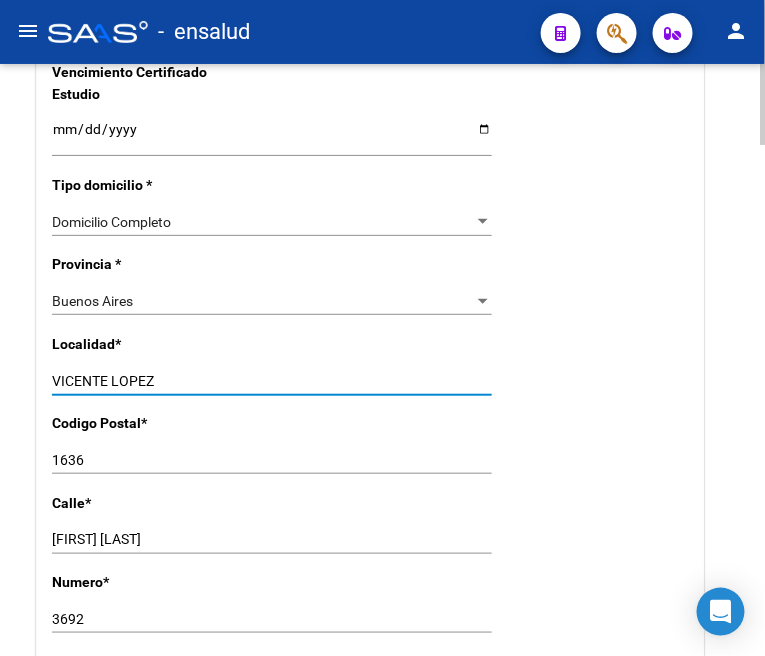 type on "VICENTE LOPEZ" 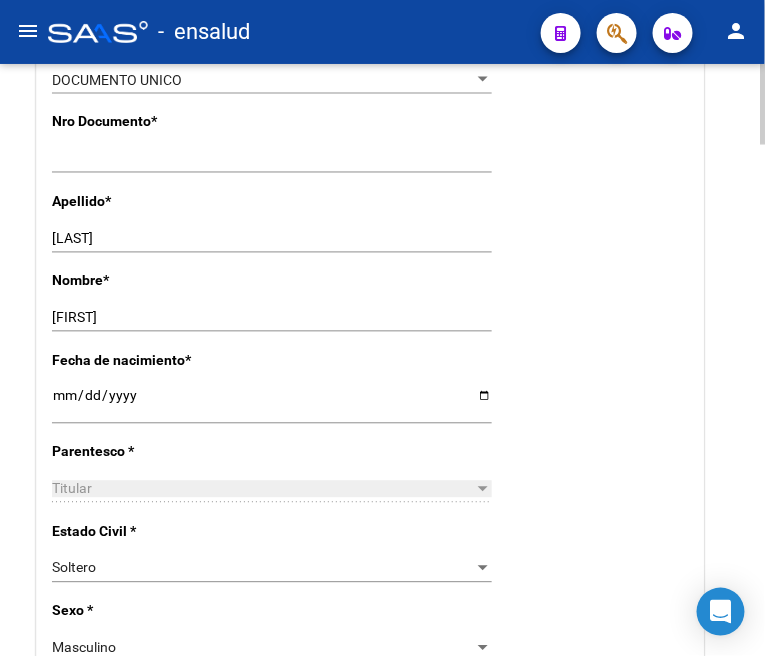 scroll, scrollTop: 0, scrollLeft: 0, axis: both 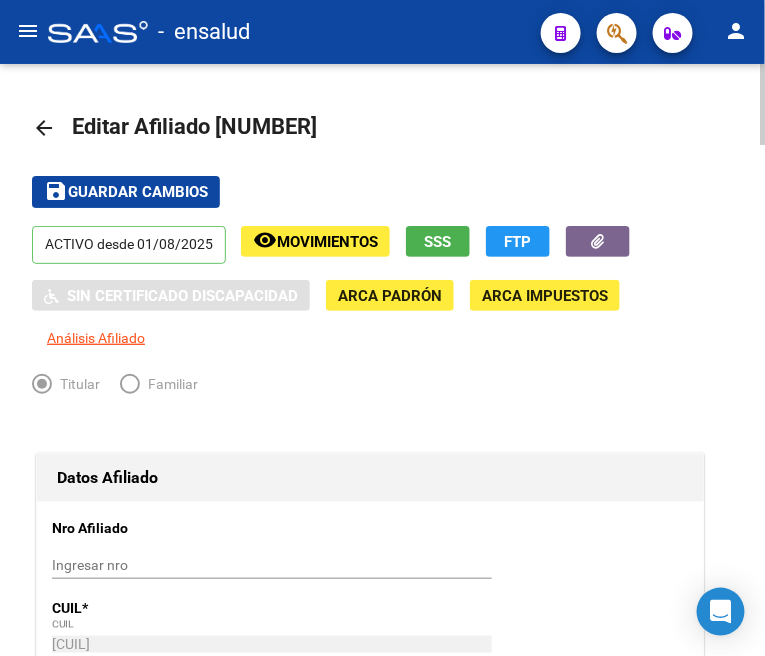 type on "1638" 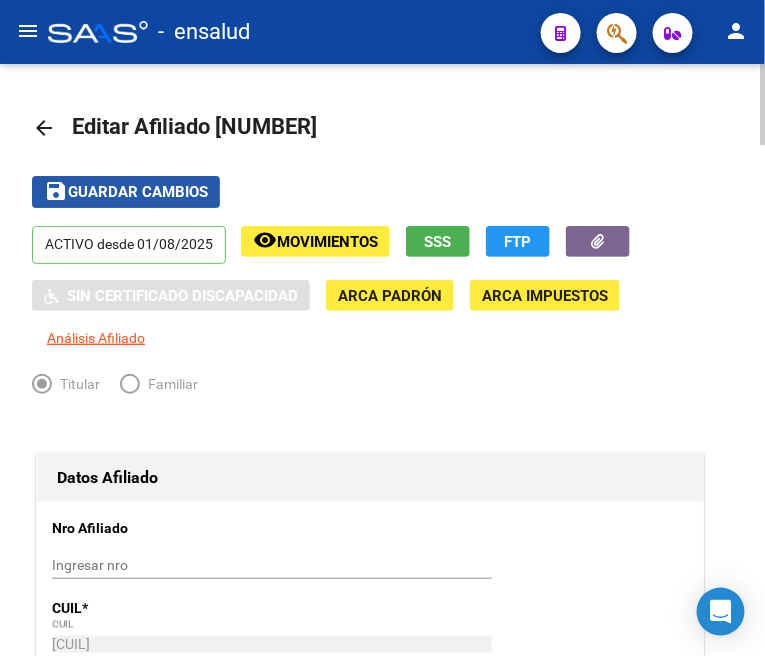 click on "save Guardar cambios" 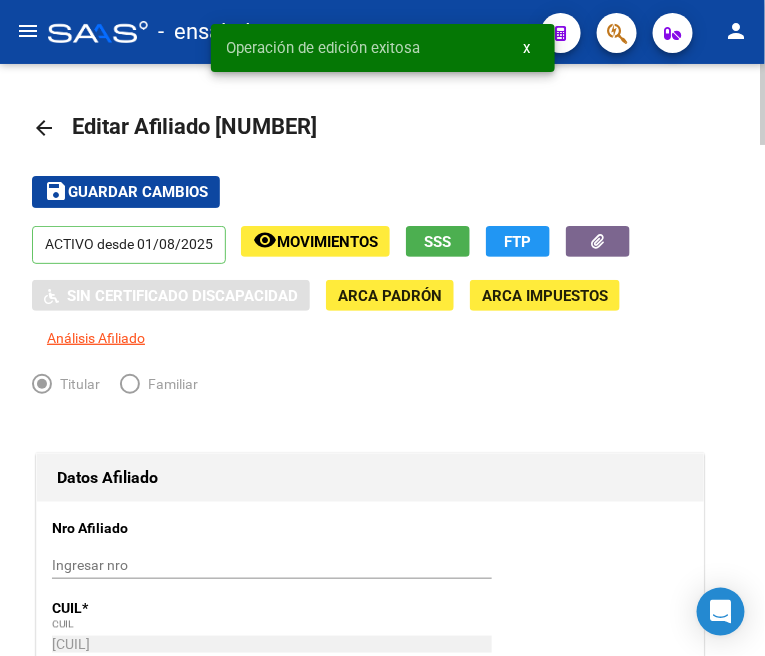click on "arrow_back" 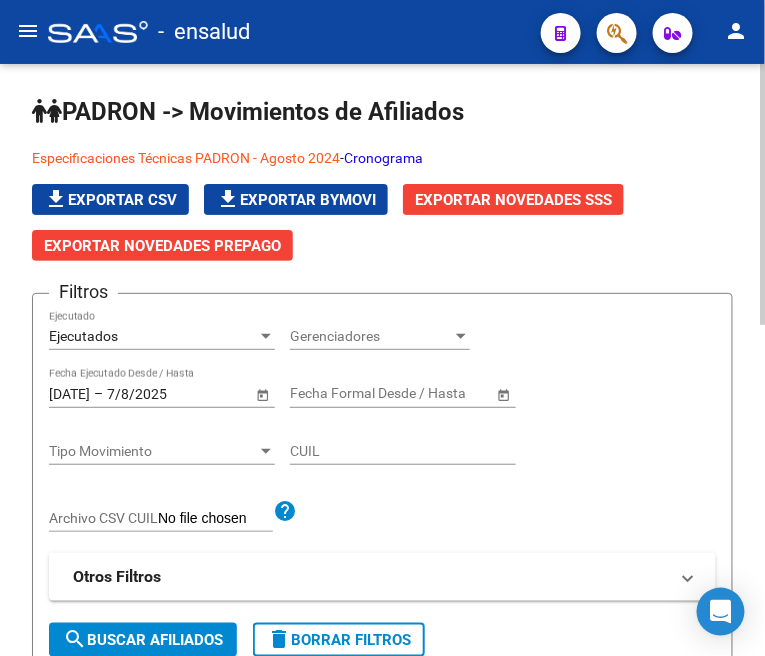 click on "Ejecutados" at bounding box center [153, 336] 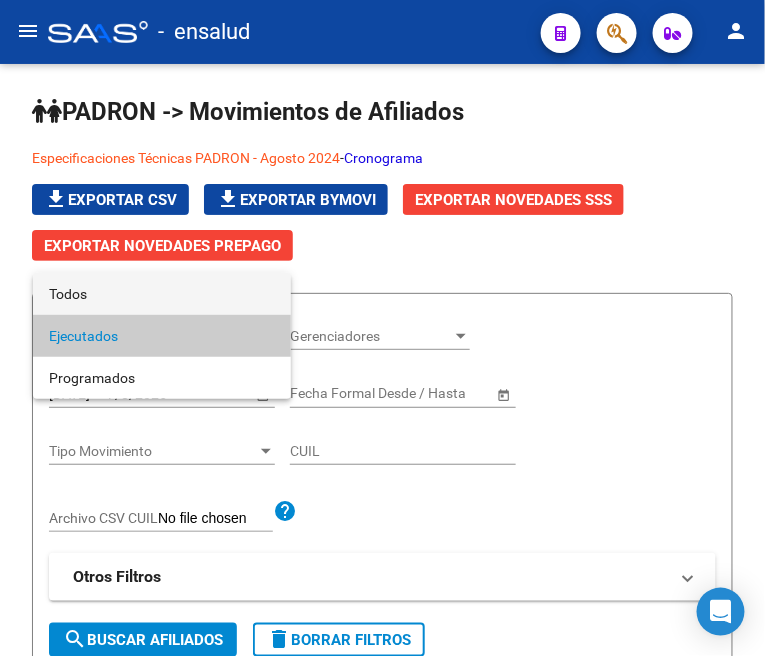 click on "Todos" at bounding box center (162, 294) 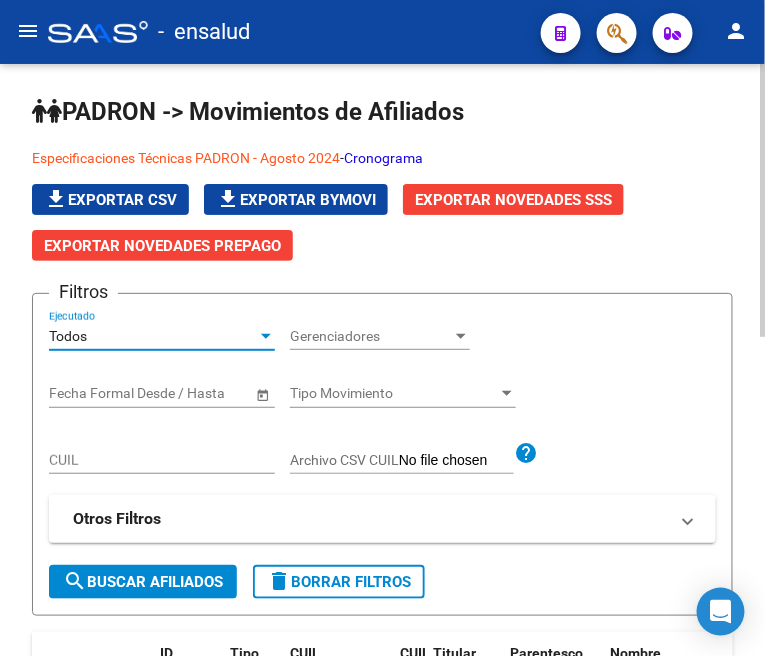 click on "CUIL" 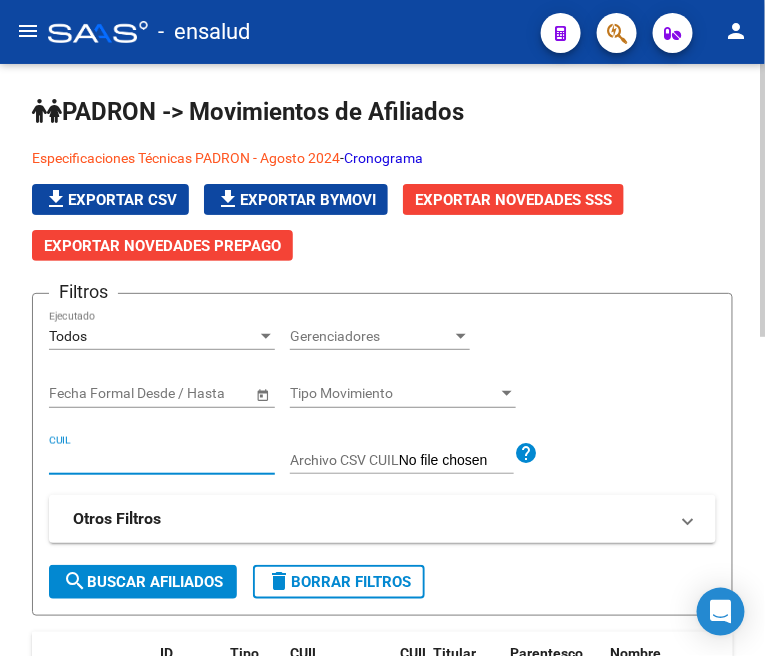 paste on "27386746902" 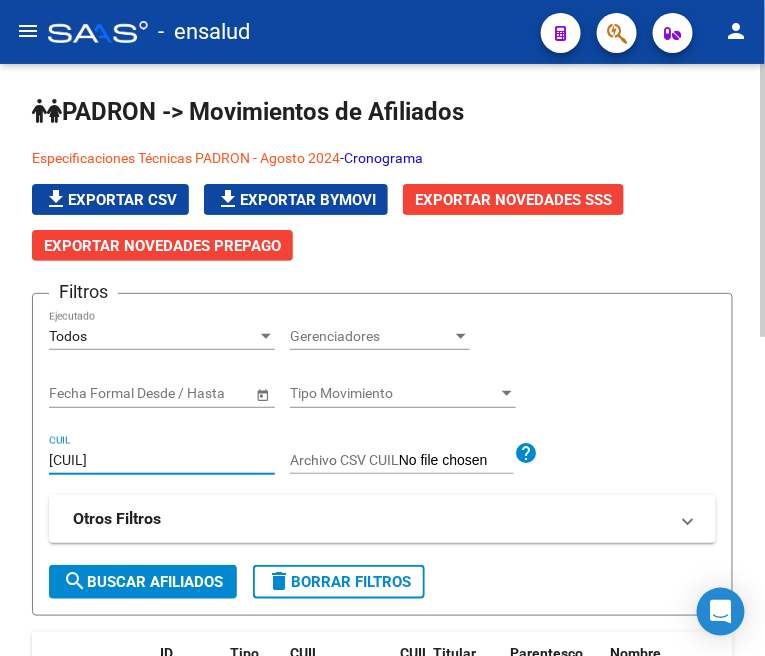 type on "27386746902" 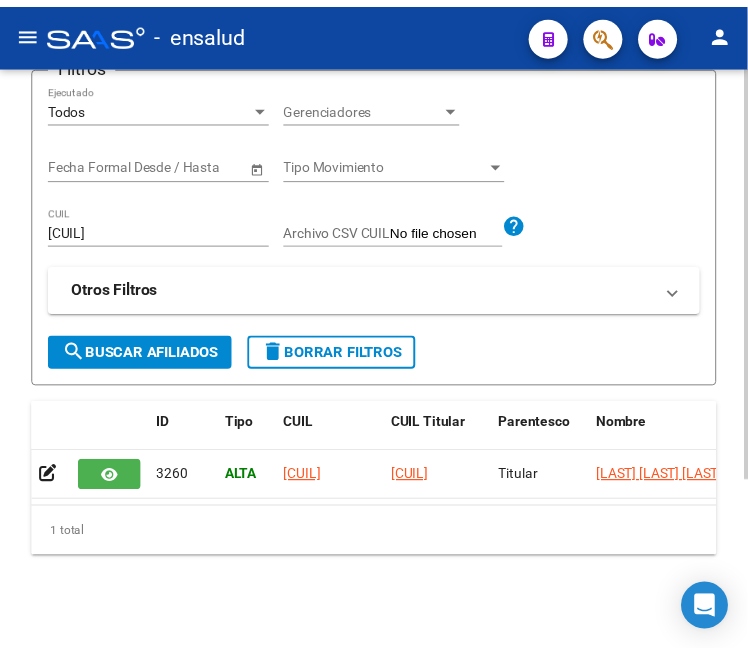 scroll, scrollTop: 245, scrollLeft: 0, axis: vertical 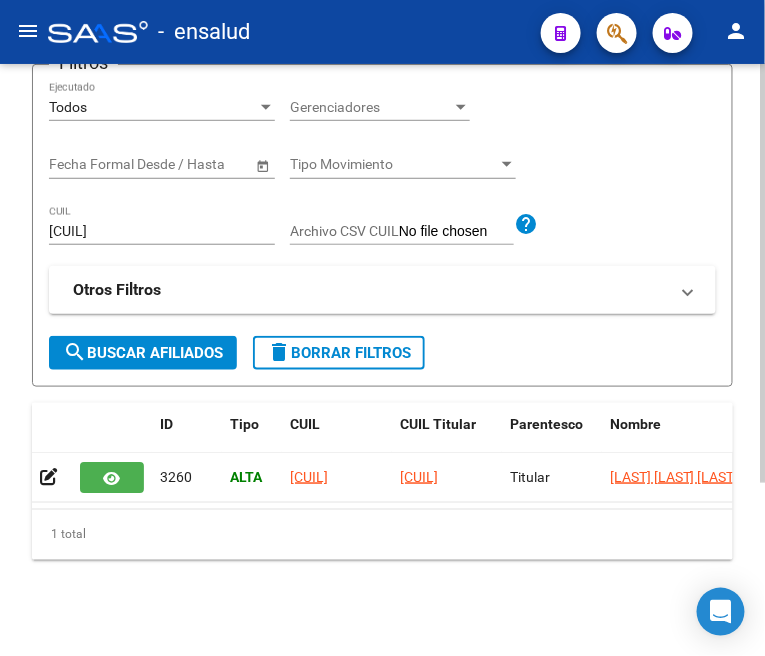 click on "27386746902" 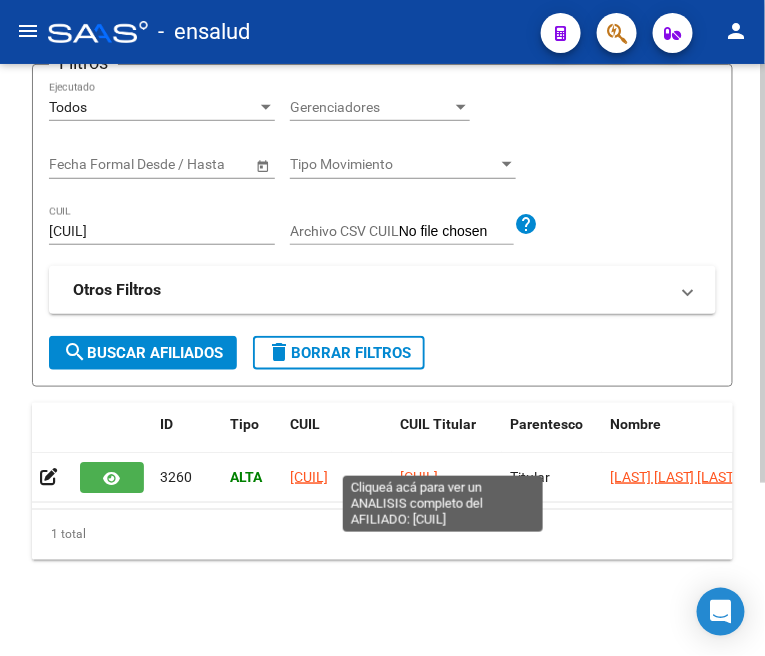 click on "27386746902" 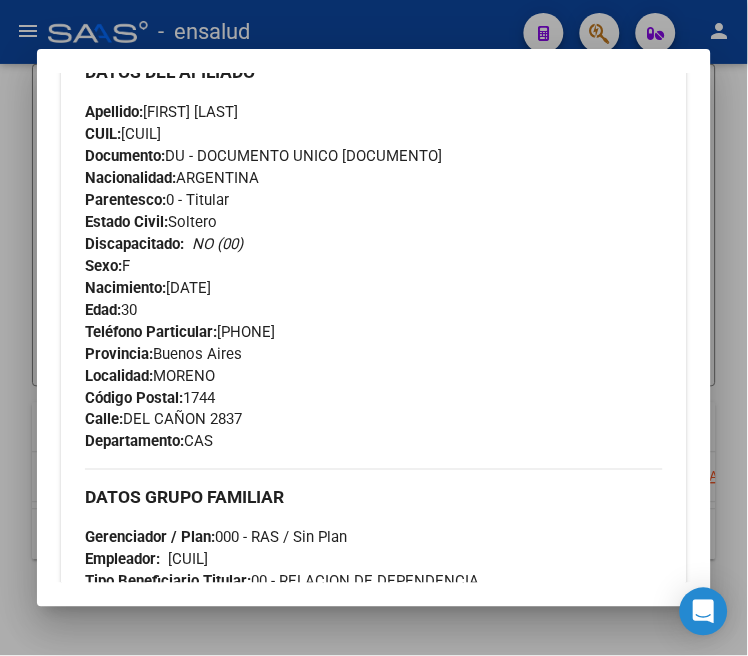 scroll, scrollTop: 777, scrollLeft: 0, axis: vertical 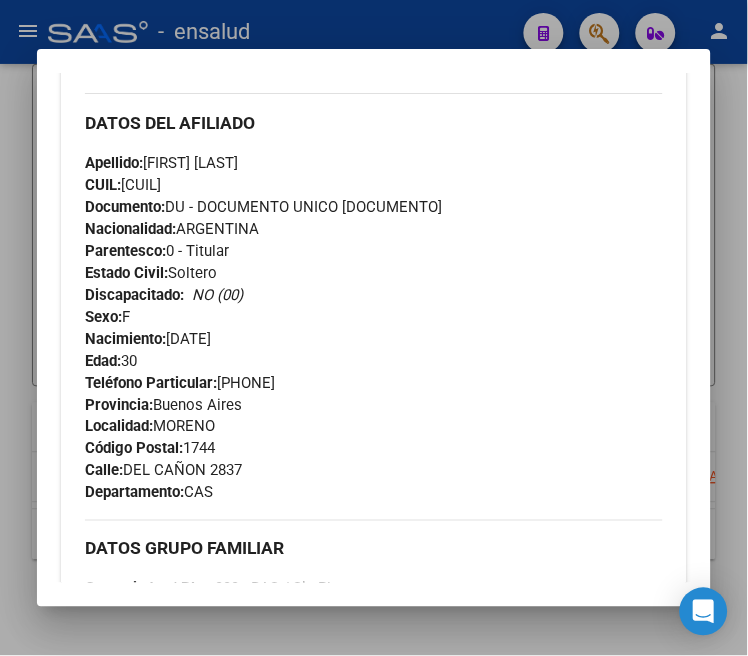 click at bounding box center [374, 328] 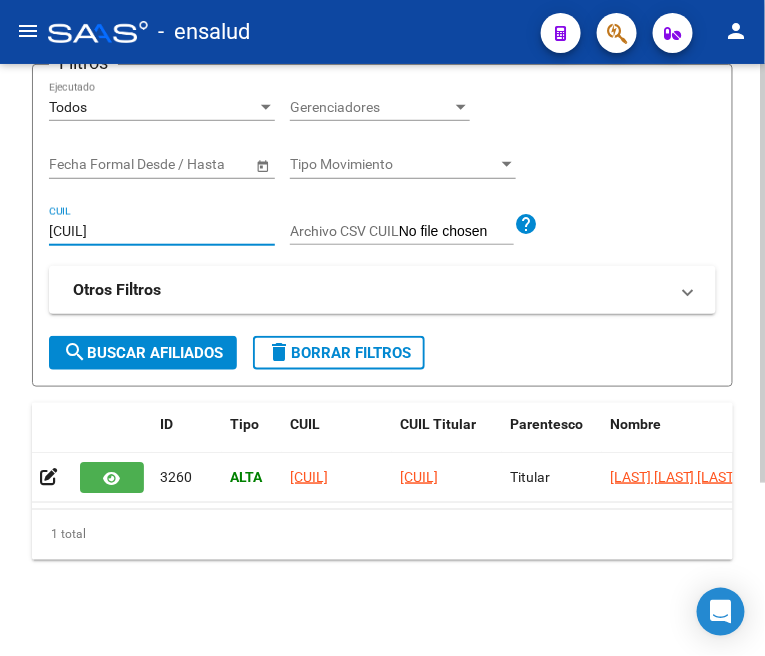 click on "27386746902" at bounding box center [162, 231] 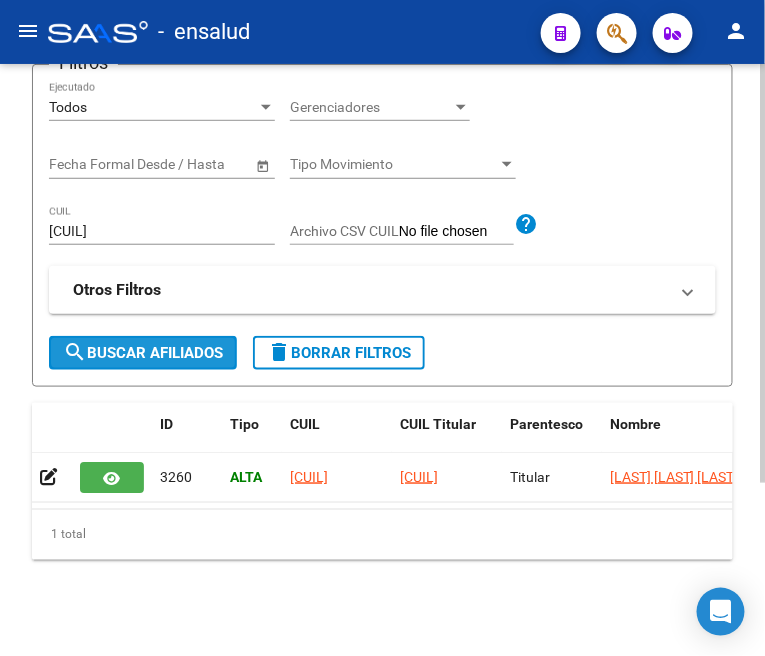 click on "search  Buscar Afiliados" 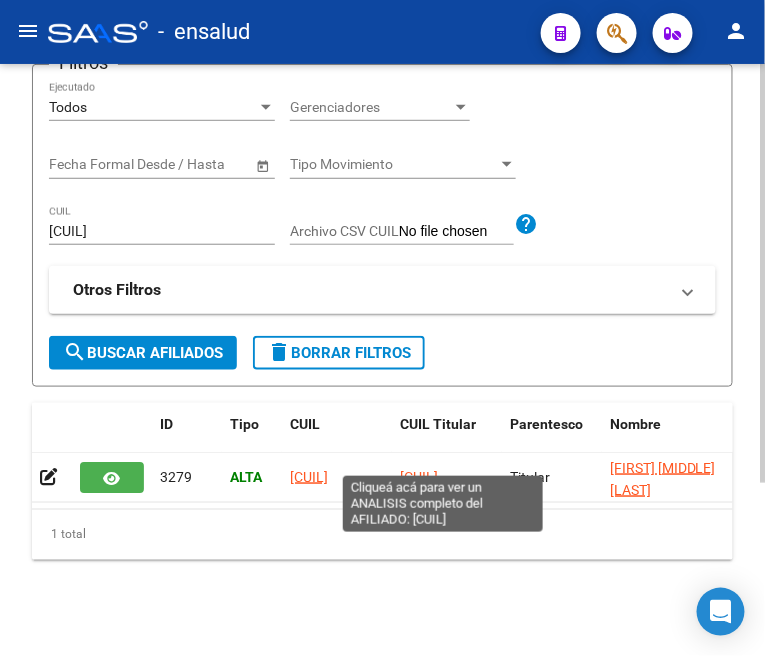 click on "23276260979" 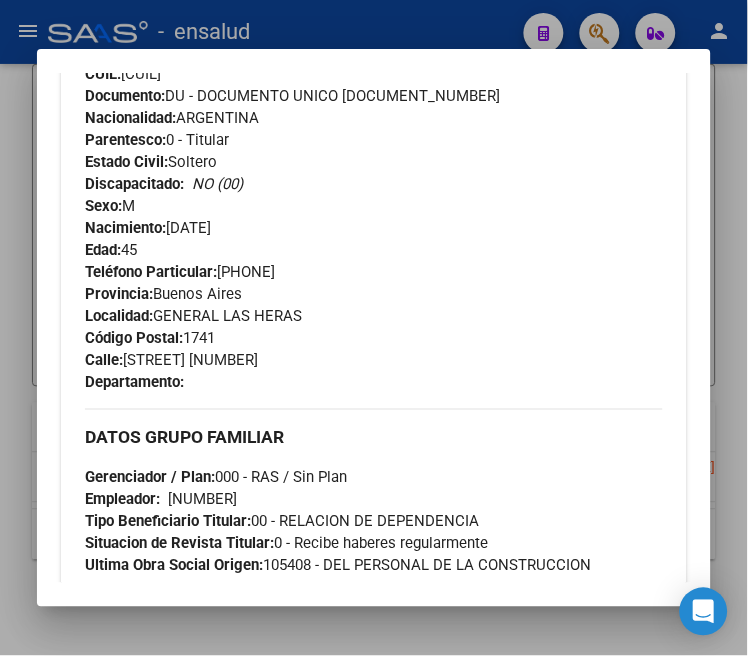 scroll, scrollTop: 777, scrollLeft: 0, axis: vertical 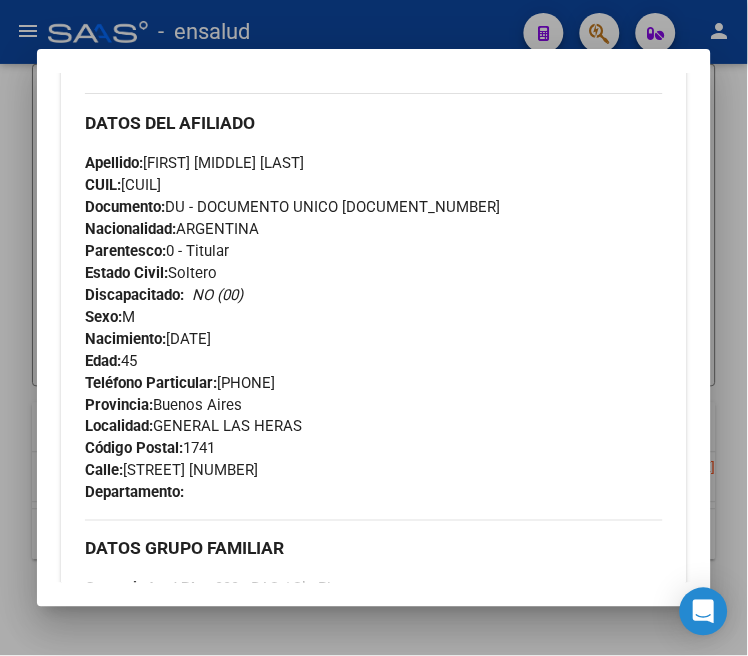 click at bounding box center (374, 328) 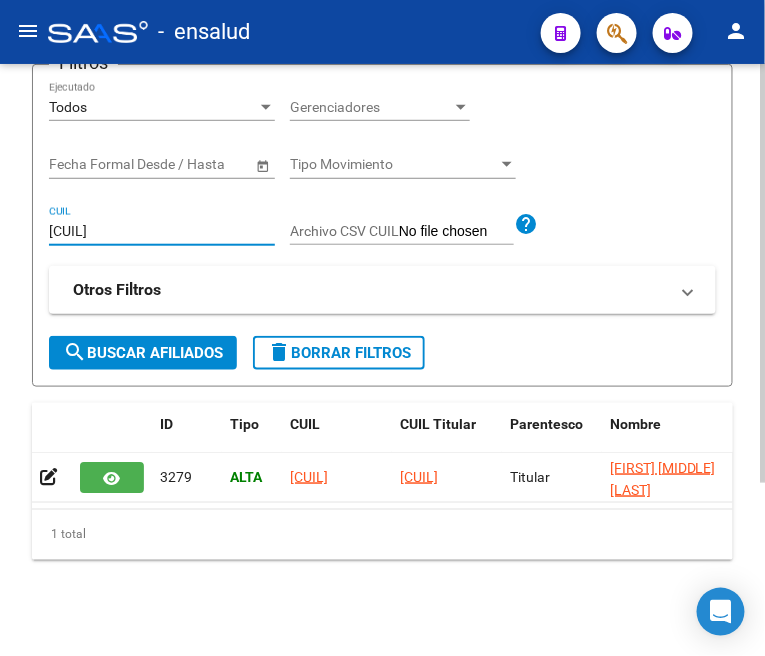 click on "23276260979" at bounding box center [162, 231] 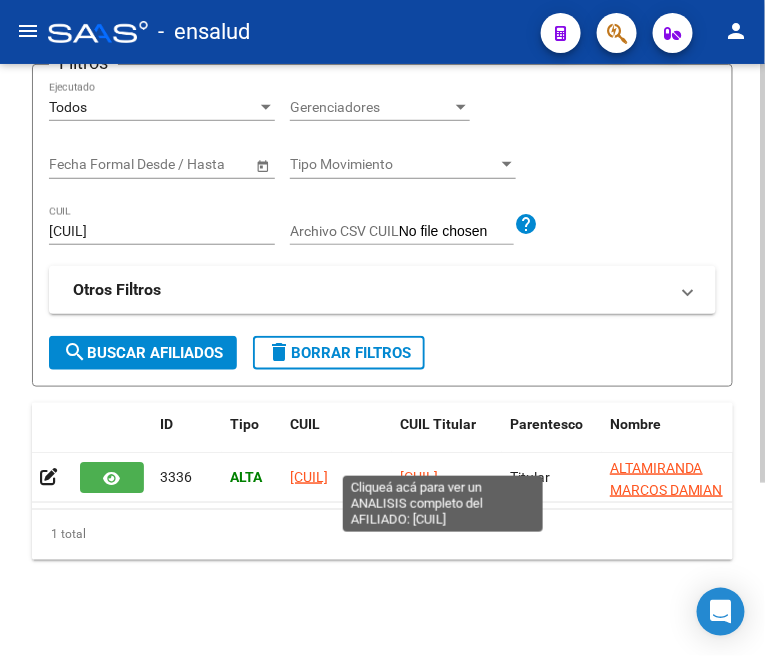 click on "20320832803" 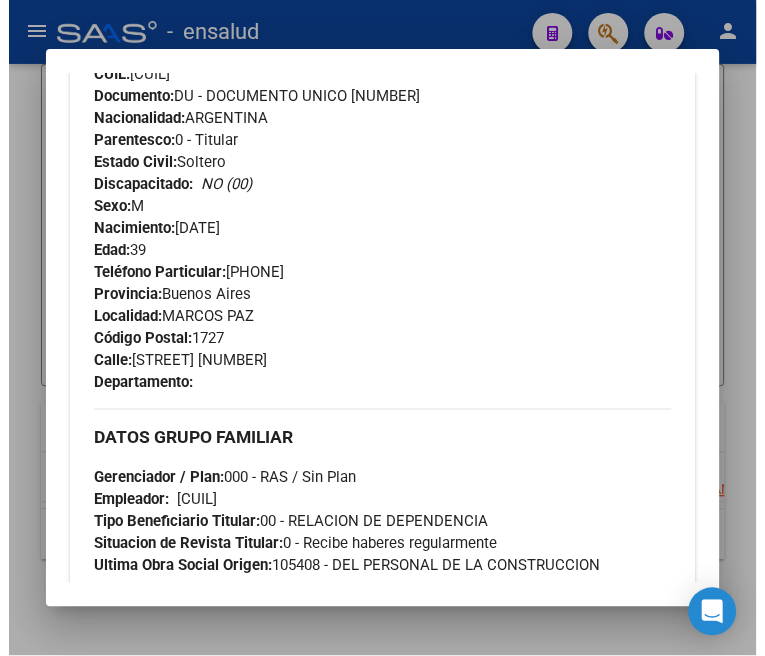 scroll, scrollTop: 777, scrollLeft: 0, axis: vertical 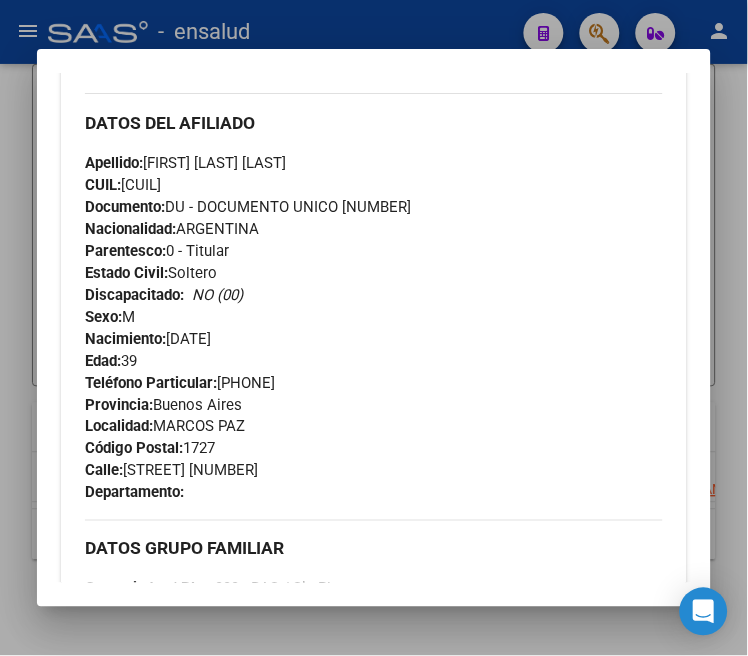 click at bounding box center [374, 328] 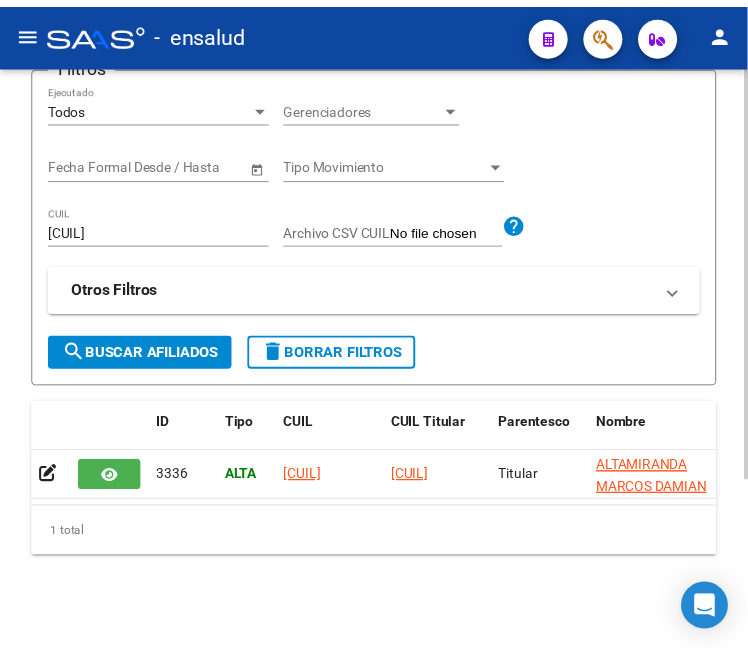 scroll, scrollTop: 134, scrollLeft: 0, axis: vertical 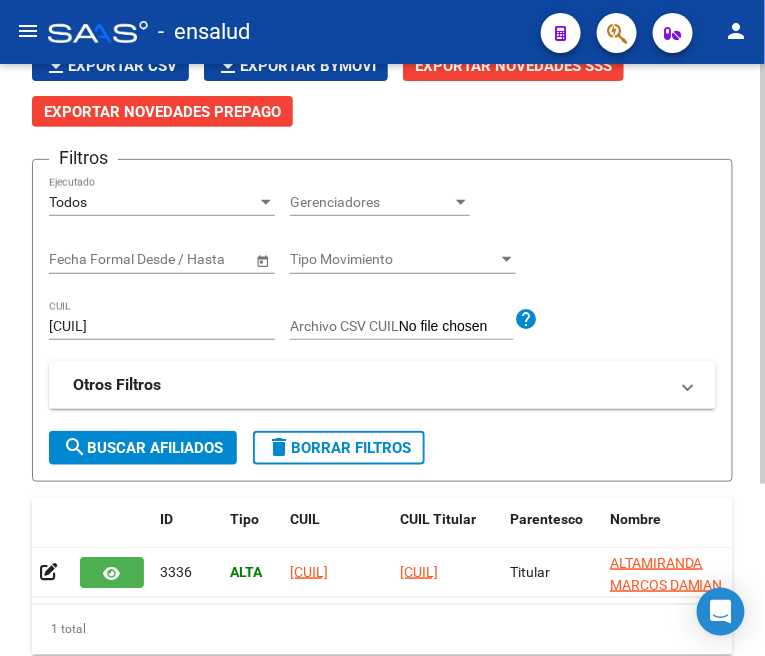 click on "20320832803 CUIL" 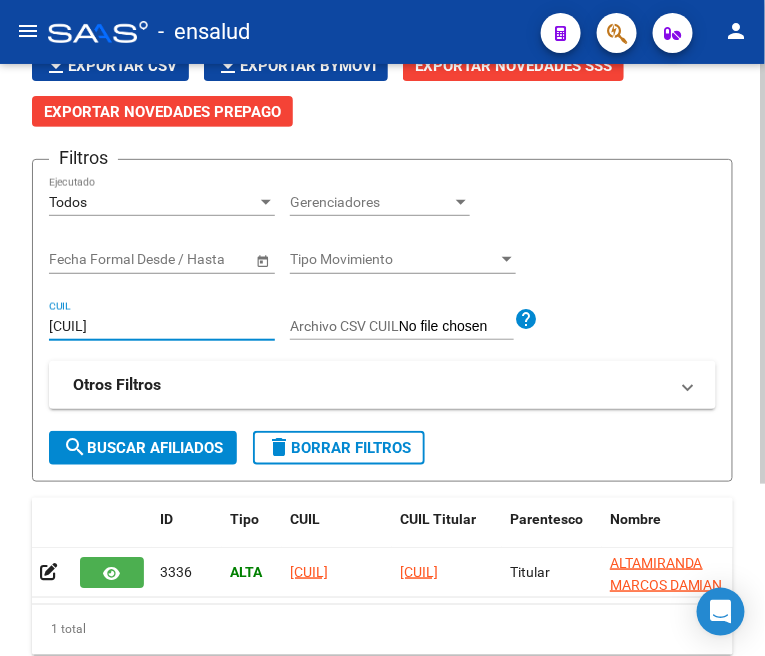 click on "20320832803" at bounding box center [162, 326] 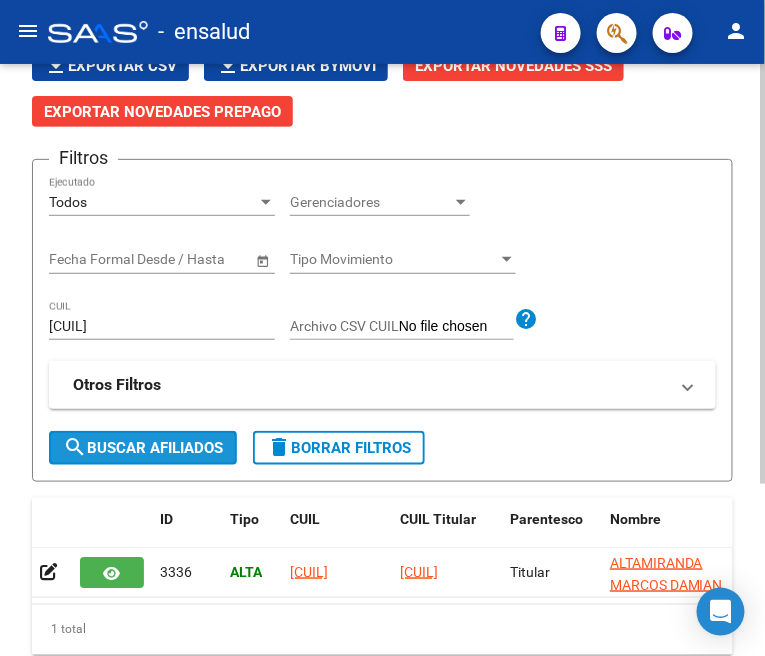 click on "search  Buscar Afiliados" 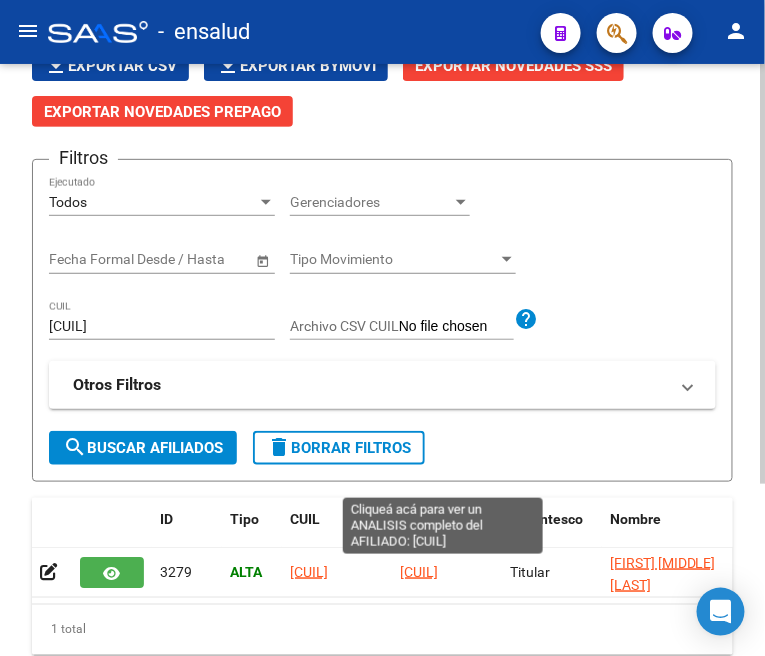 click on "23276260979" 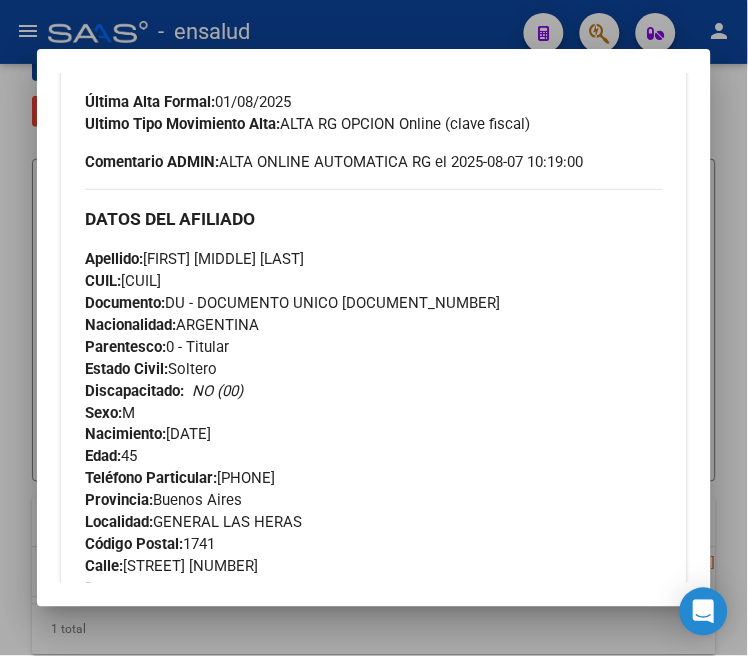 scroll, scrollTop: 792, scrollLeft: 0, axis: vertical 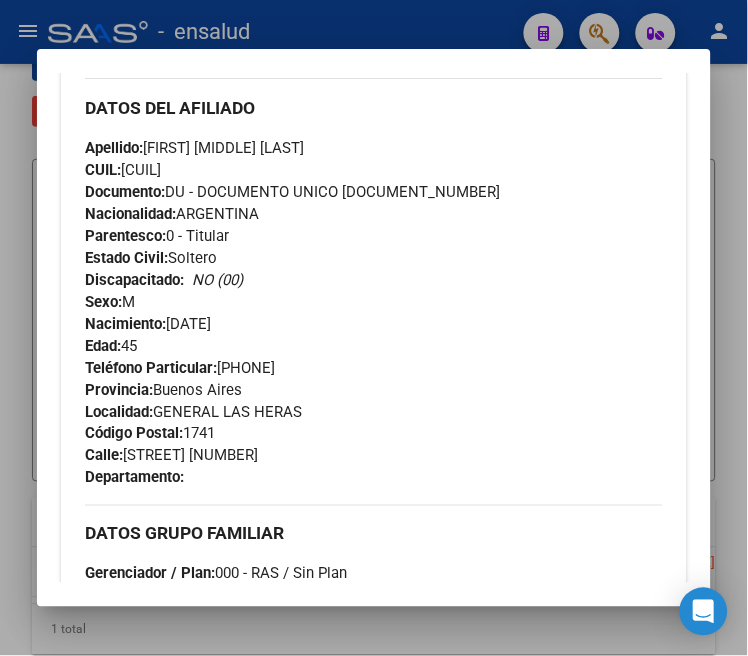 click at bounding box center (374, 328) 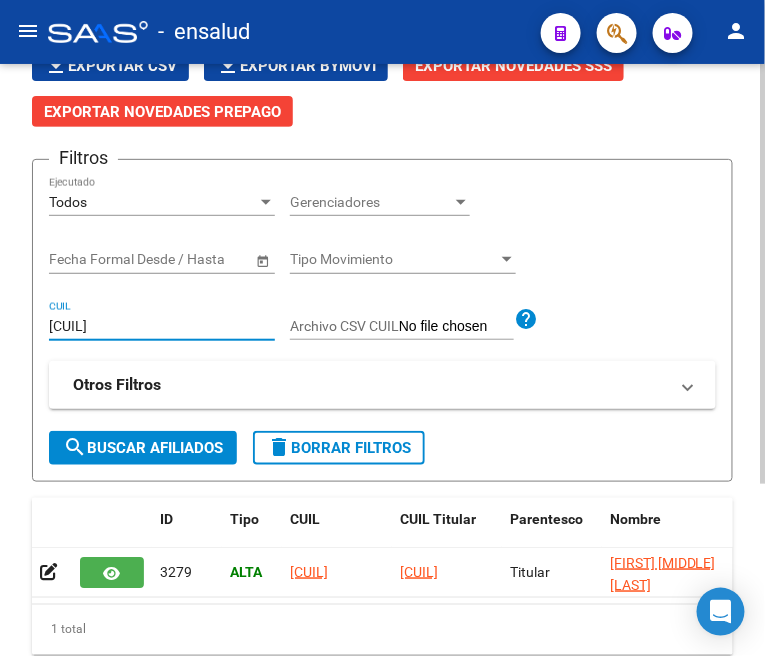 click on "23276260979" at bounding box center [162, 326] 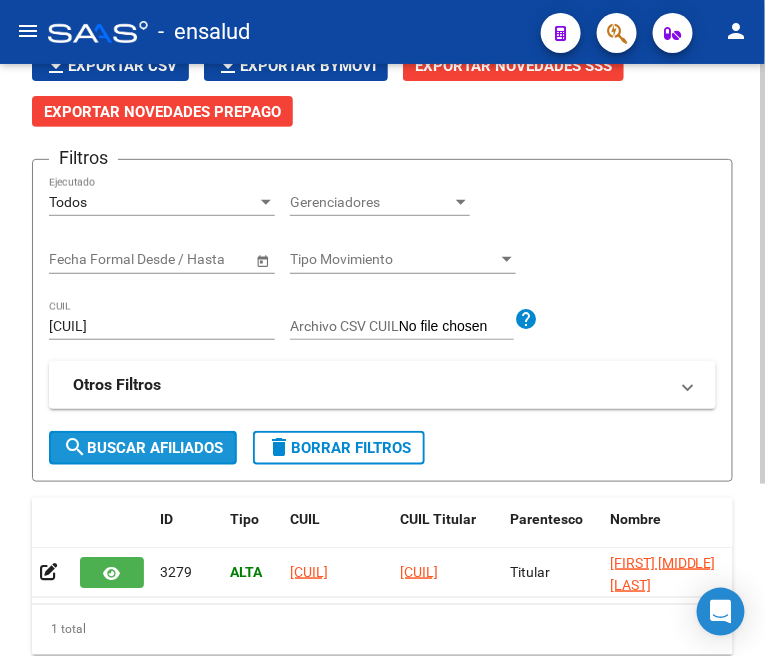 click on "search  Buscar Afiliados" 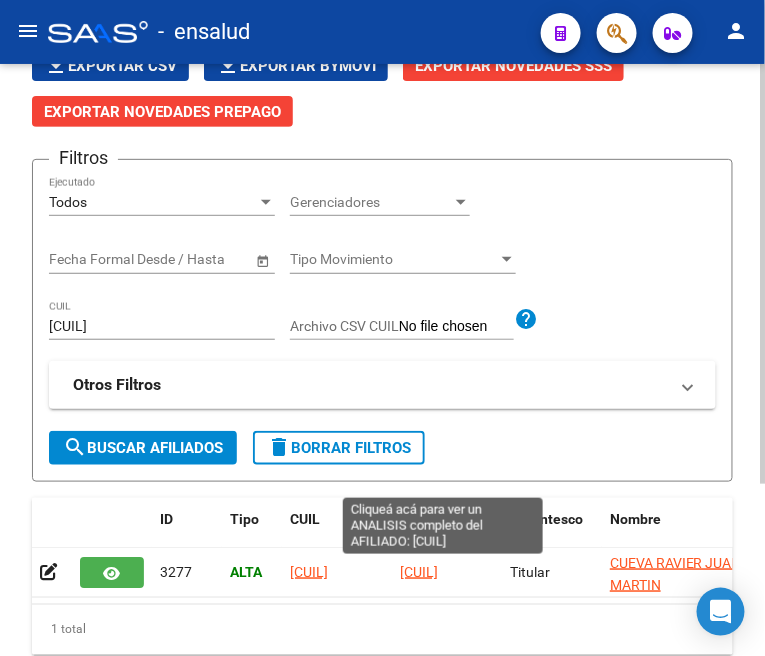 click on "20438617281" 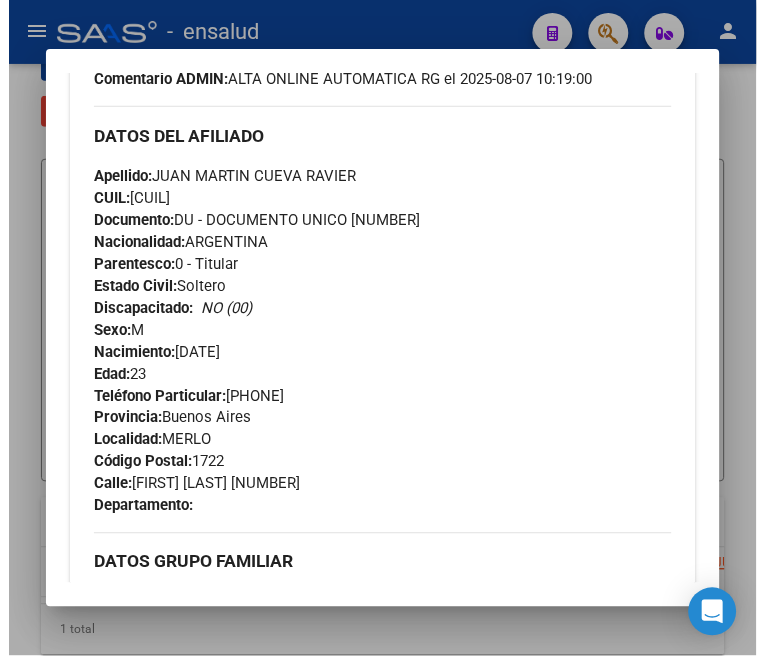 scroll, scrollTop: 777, scrollLeft: 0, axis: vertical 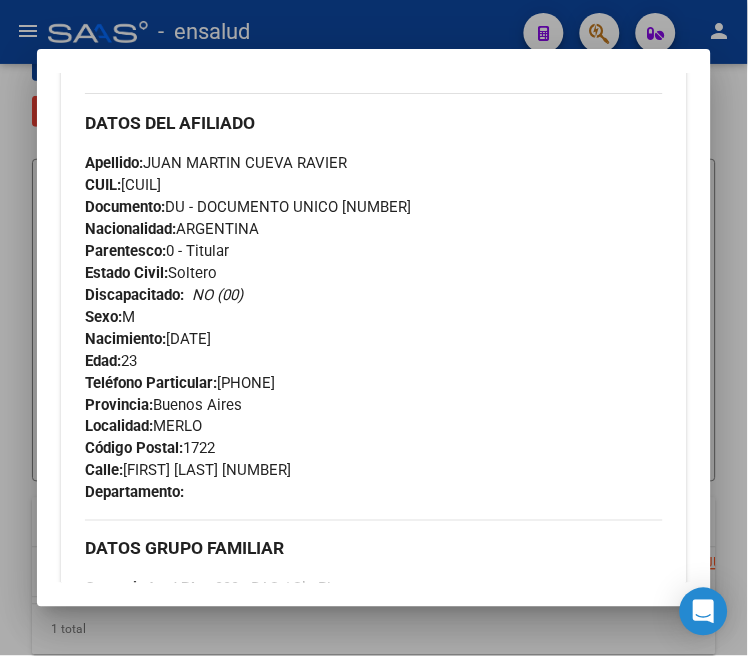 click at bounding box center [374, 328] 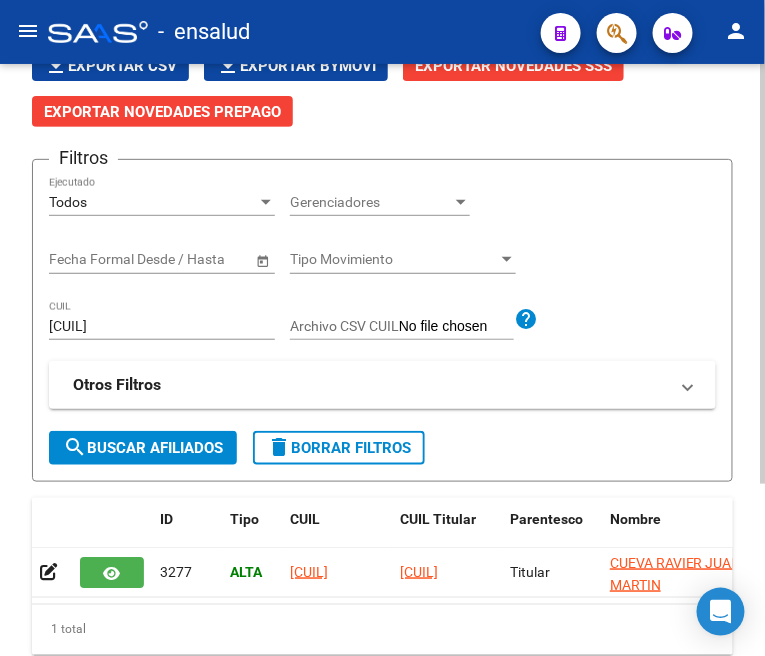 click on "20438617281" at bounding box center [162, 326] 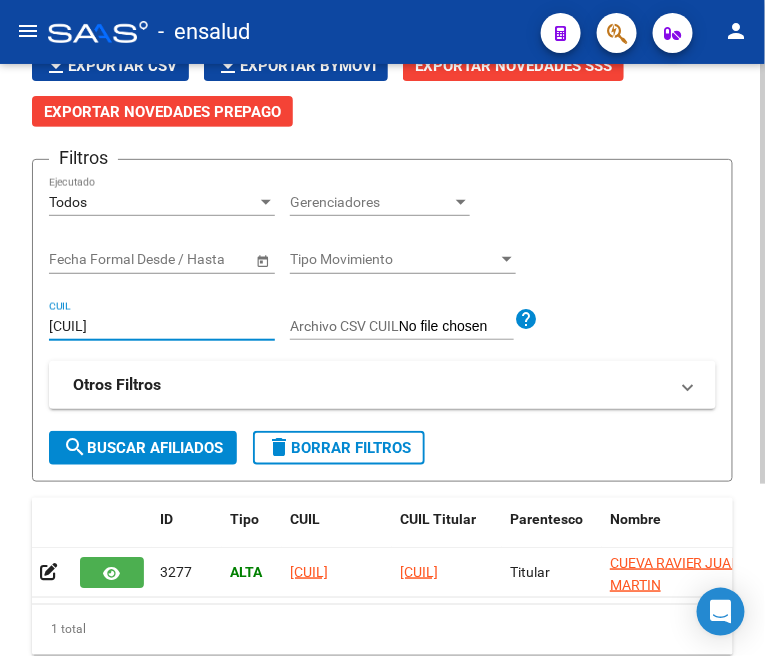 click on "20438617281" at bounding box center (162, 326) 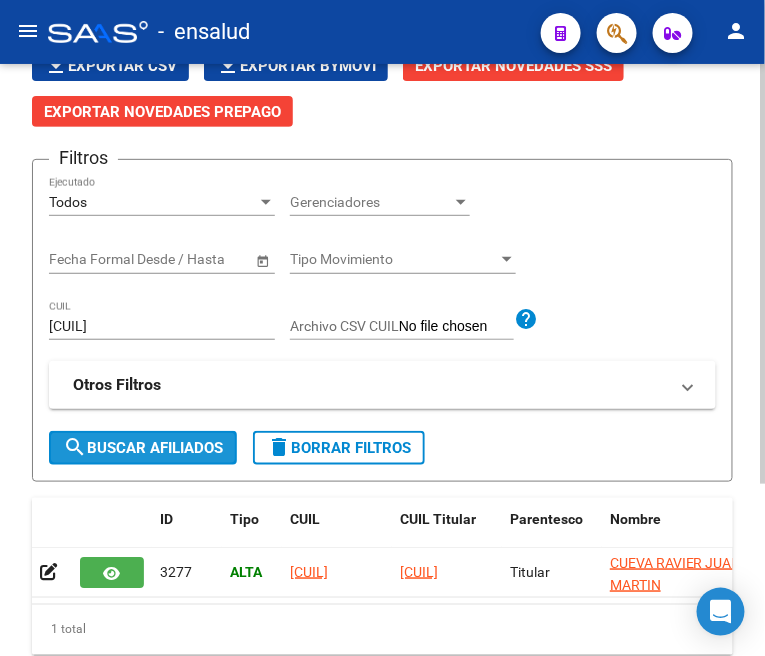 click on "search  Buscar Afiliados" 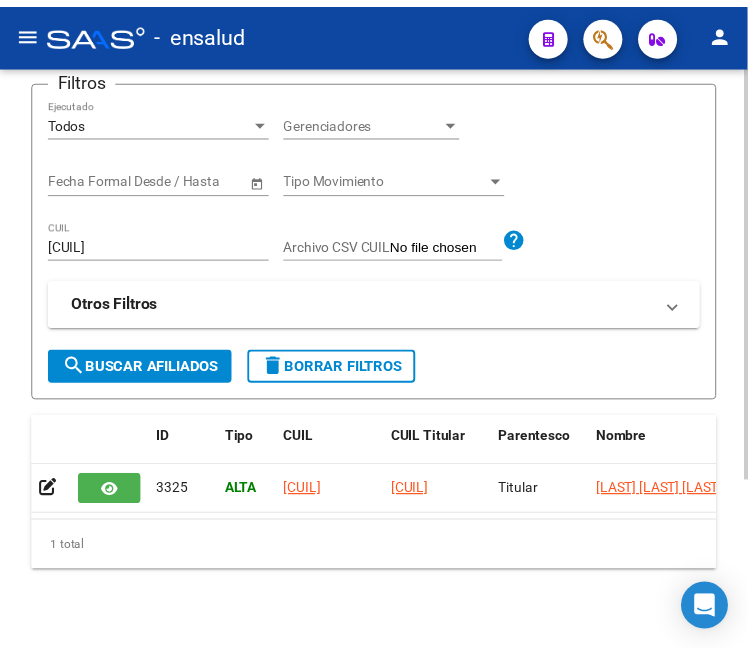 scroll, scrollTop: 245, scrollLeft: 0, axis: vertical 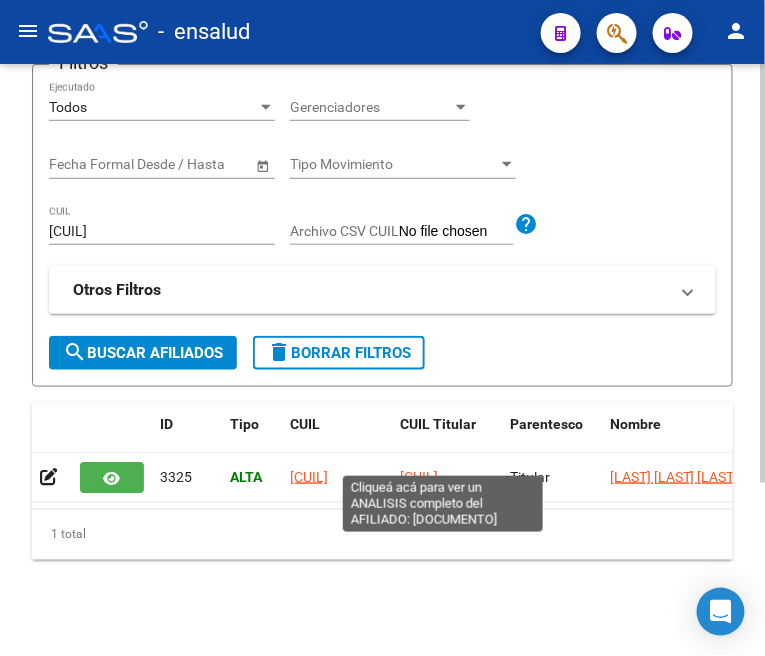 click on "23433066634" 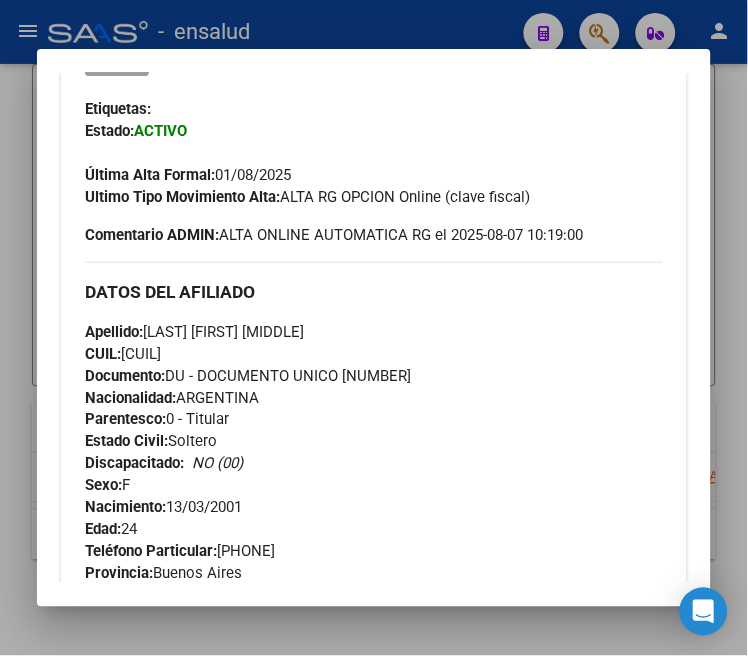 scroll, scrollTop: 555, scrollLeft: 0, axis: vertical 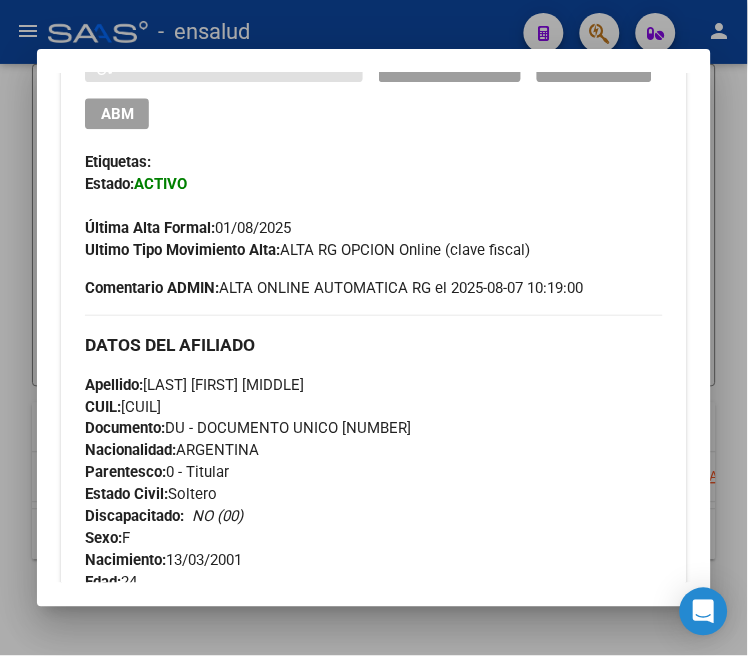 click on "ABM" at bounding box center (117, 113) 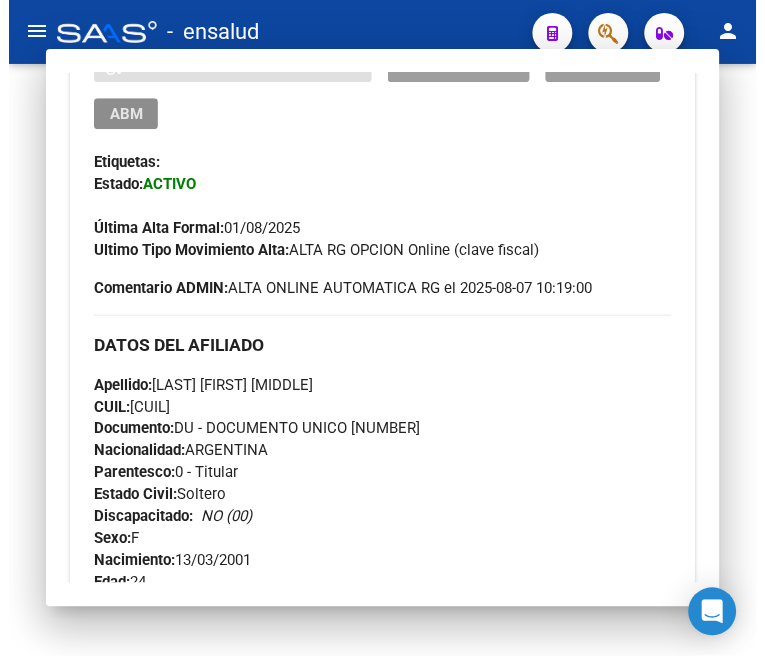 scroll, scrollTop: 0, scrollLeft: 0, axis: both 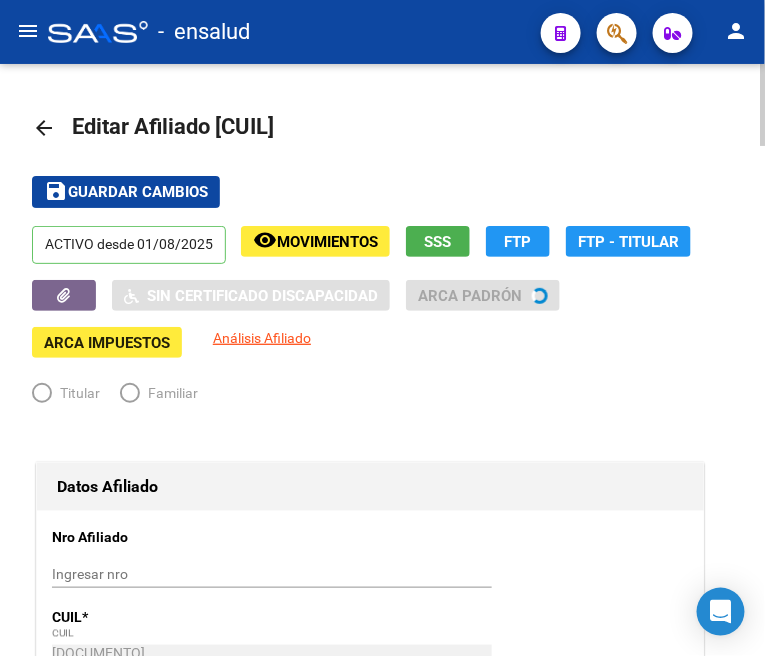 radio on "true" 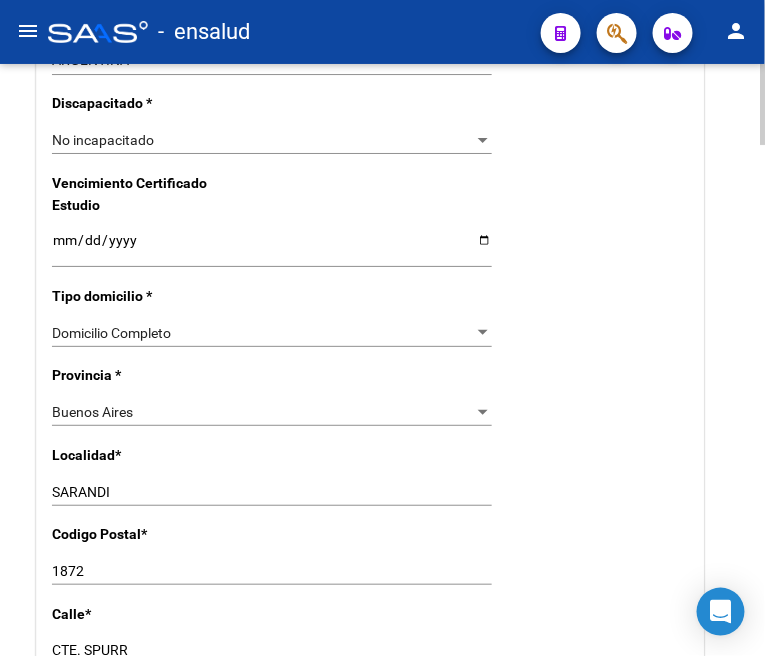 scroll, scrollTop: 1444, scrollLeft: 0, axis: vertical 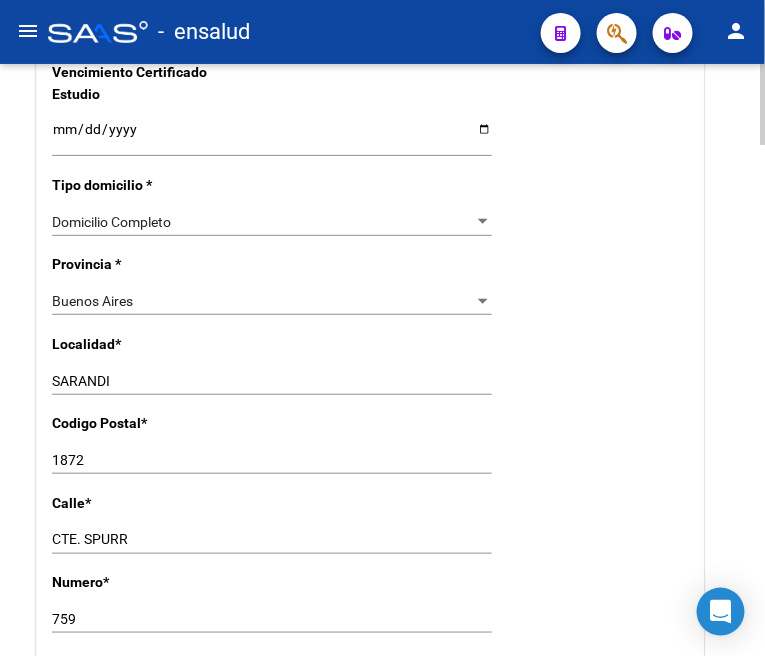 click on "SARANDI" at bounding box center (272, 381) 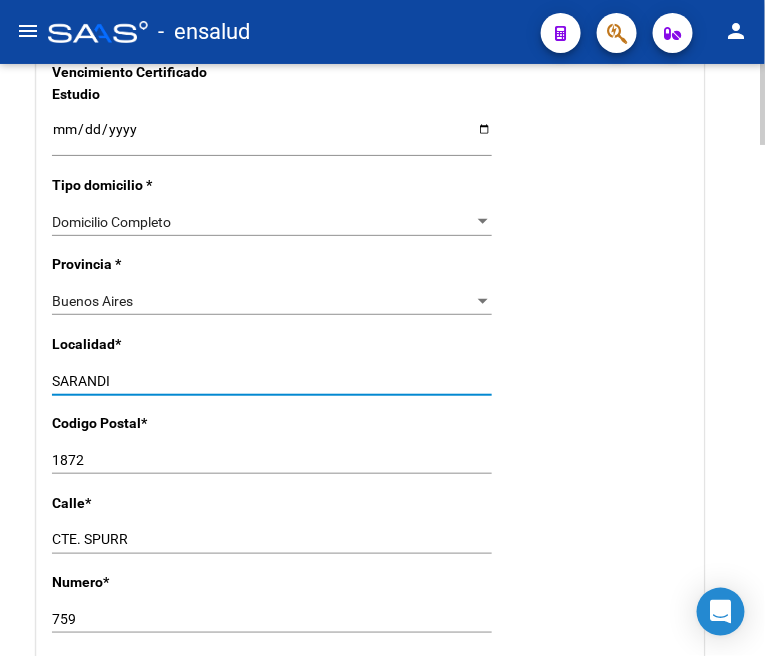 click on "SARANDI" at bounding box center [272, 381] 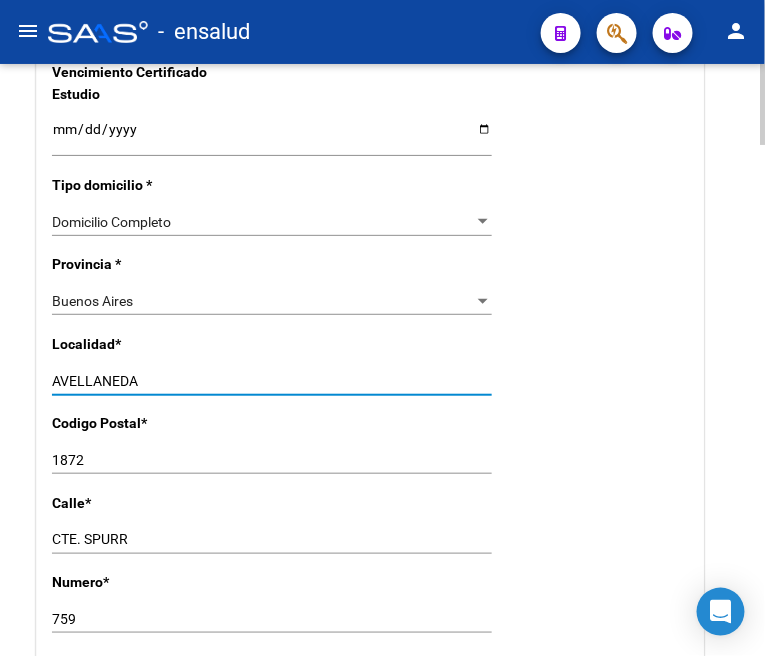 type on "AVELLANEDA" 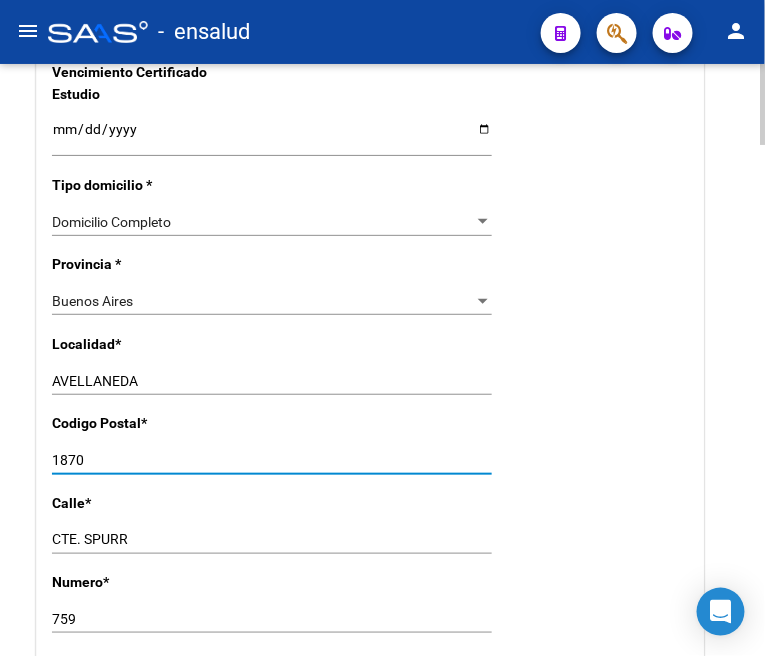 type on "1870" 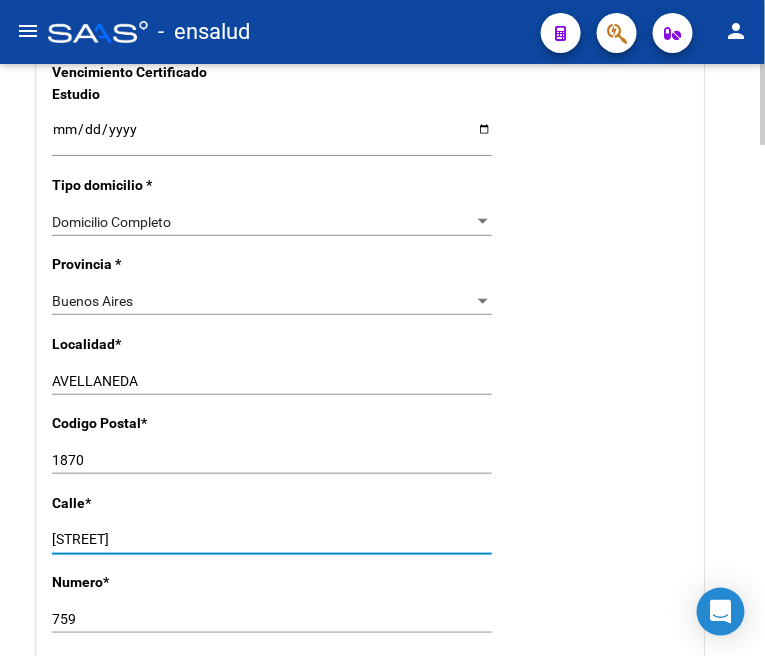 type on "MANUEL BELGRANO" 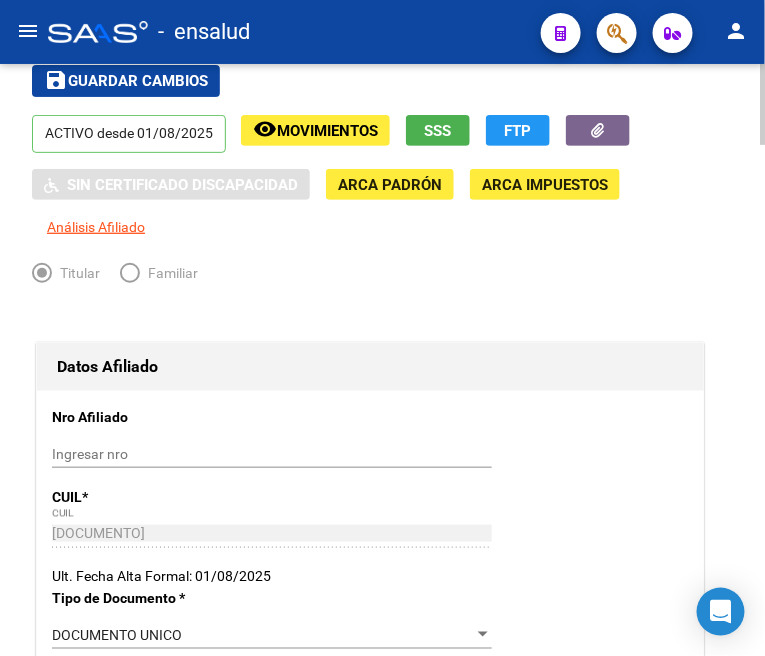scroll, scrollTop: 0, scrollLeft: 0, axis: both 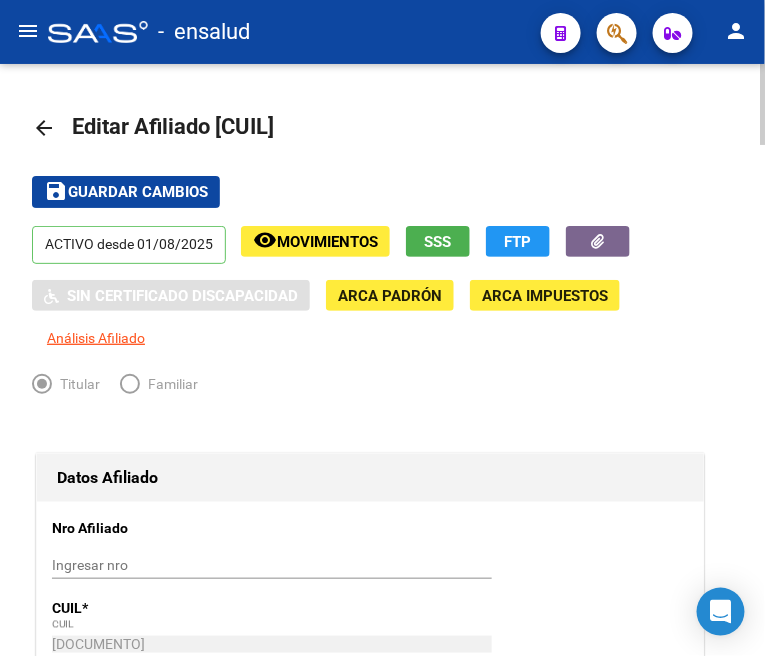 type on "2464" 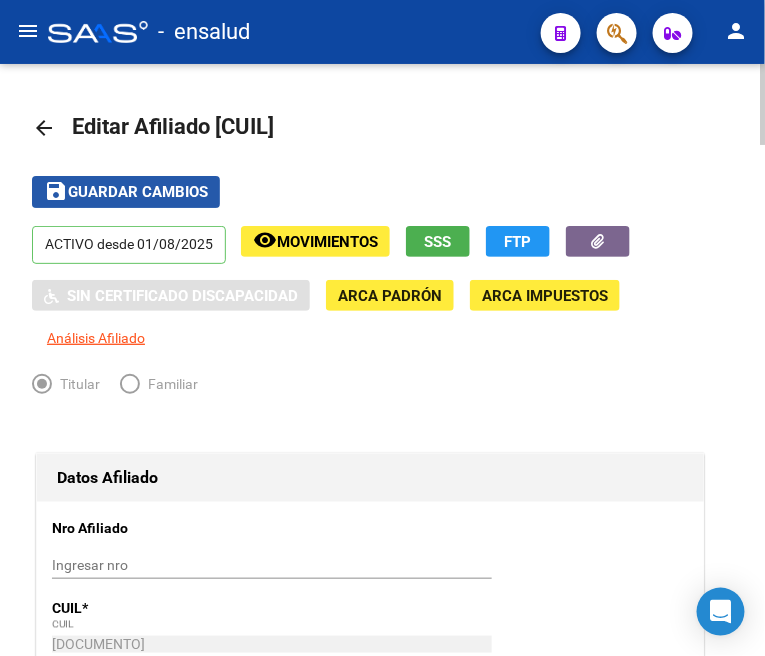 click on "save Guardar cambios" 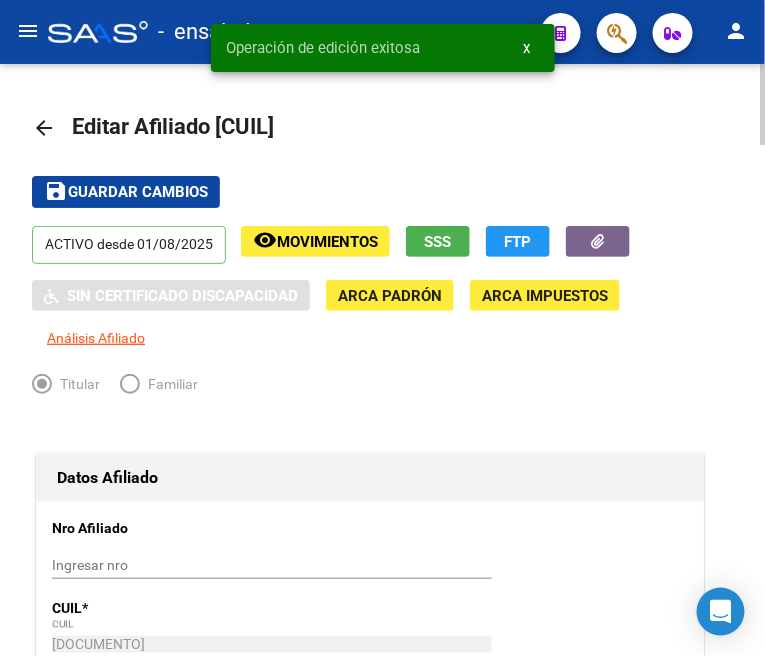 click on "arrow_back" 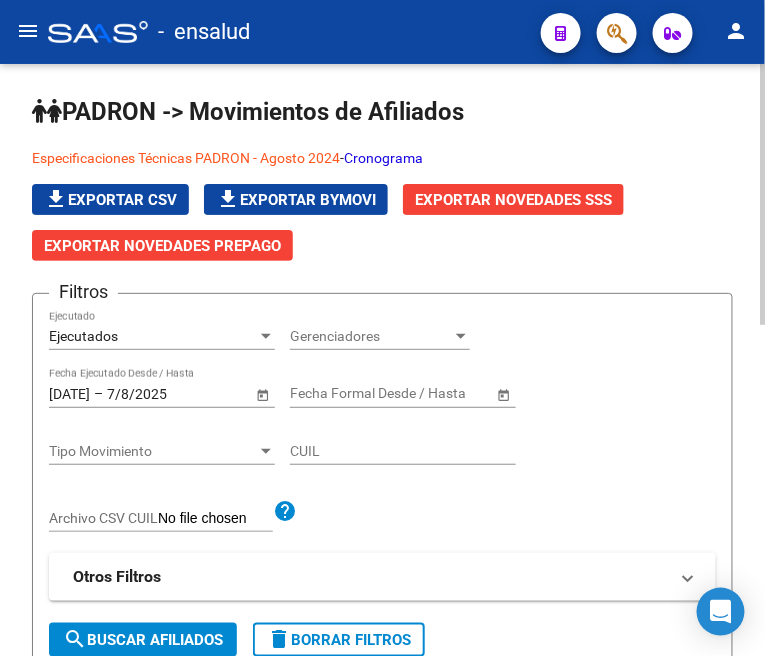 click on "Ejecutados" at bounding box center [153, 336] 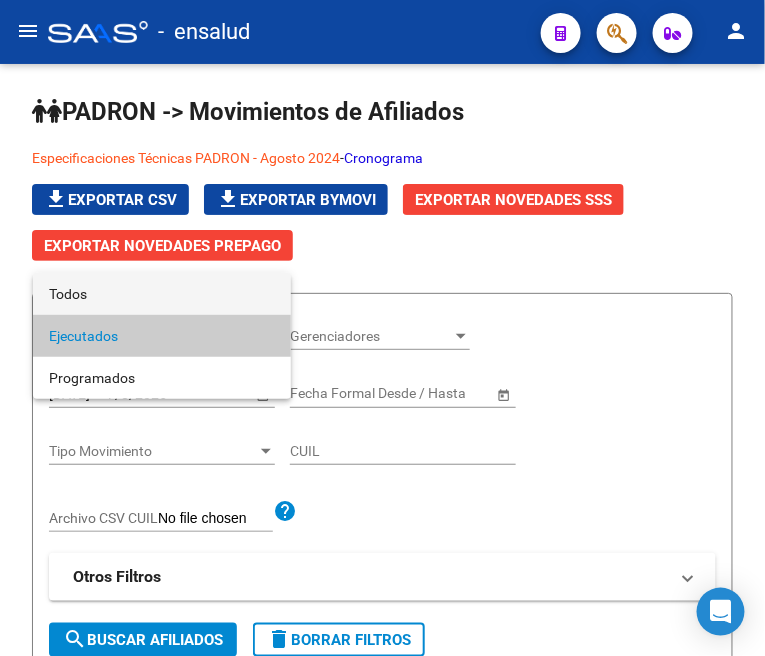 click on "Todos" at bounding box center (162, 294) 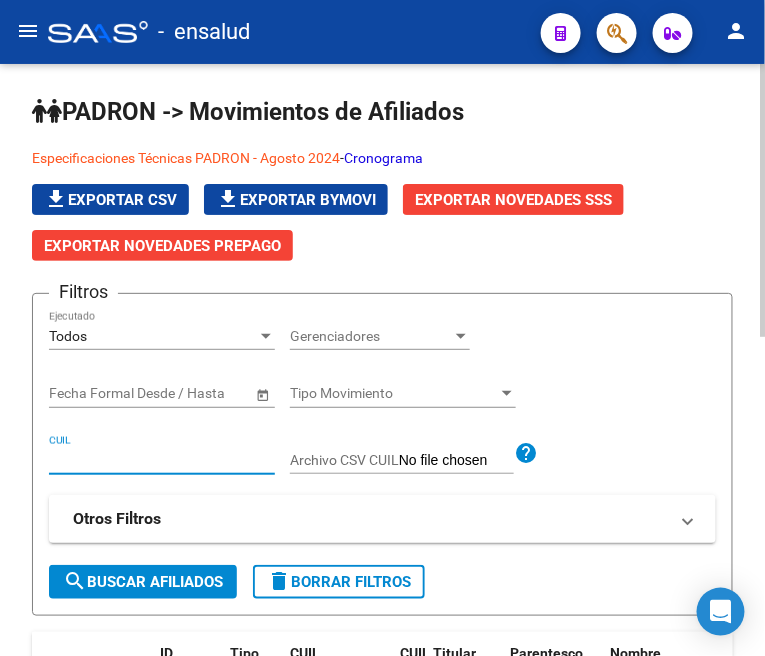 click on "CUIL" at bounding box center (162, 460) 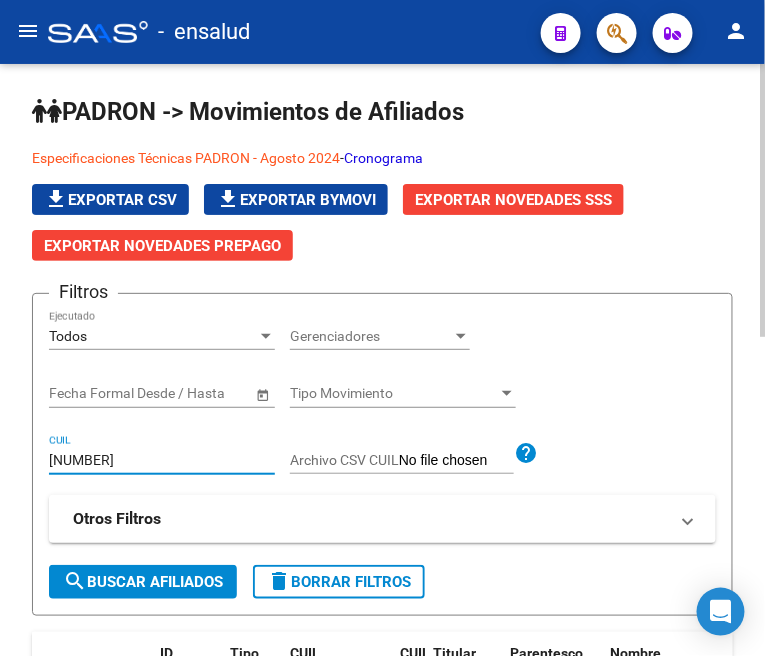 type on "23322245769" 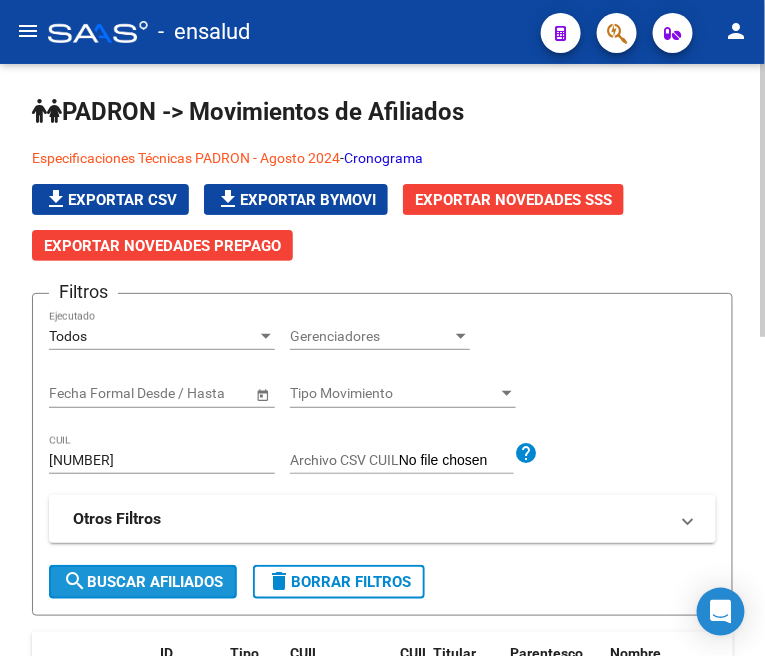 click on "search  Buscar Afiliados" 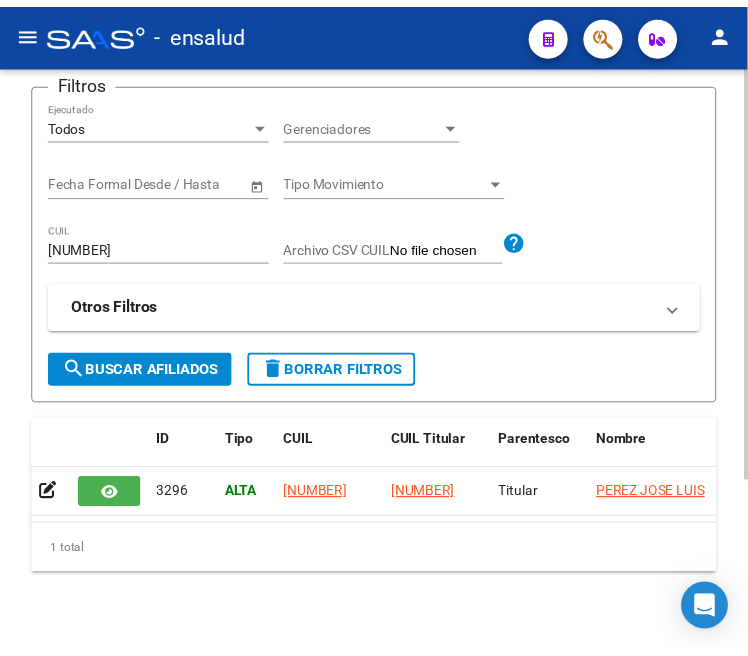 scroll, scrollTop: 222, scrollLeft: 0, axis: vertical 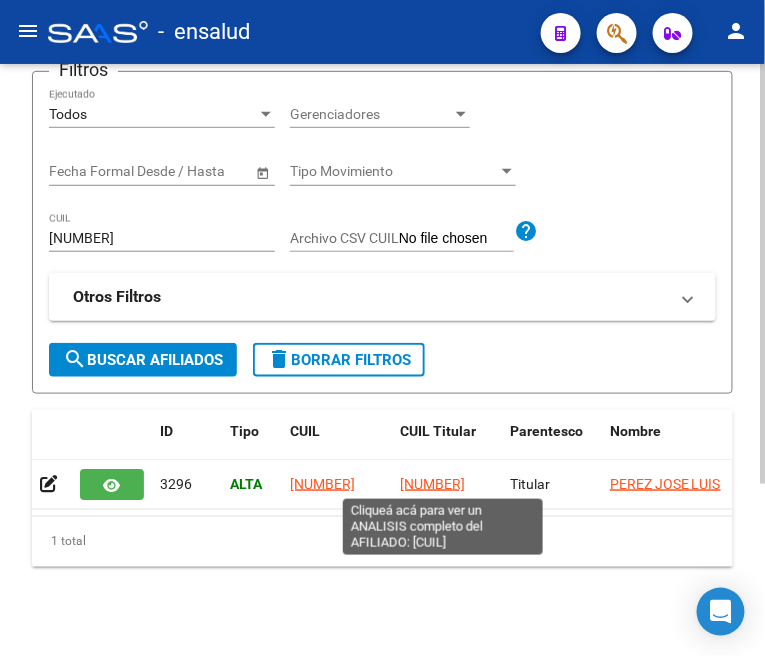 click on "23322245769" 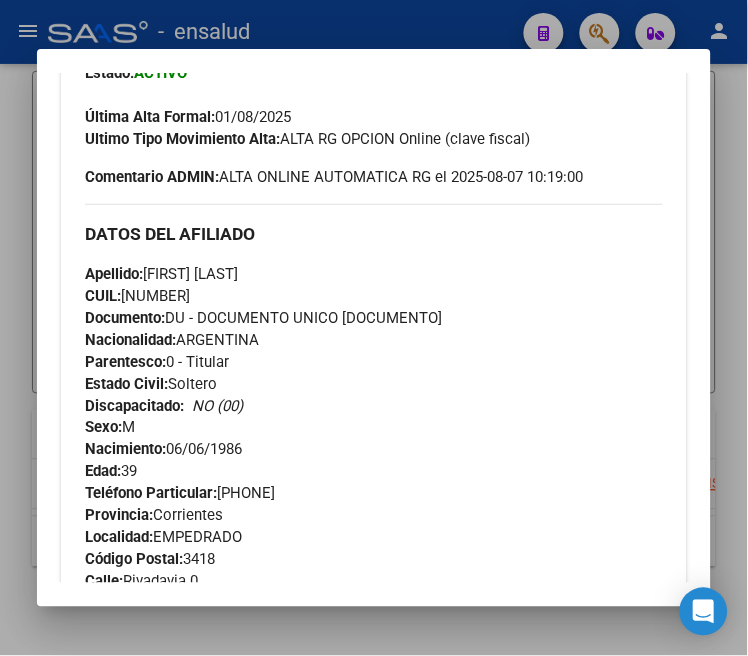scroll, scrollTop: 777, scrollLeft: 0, axis: vertical 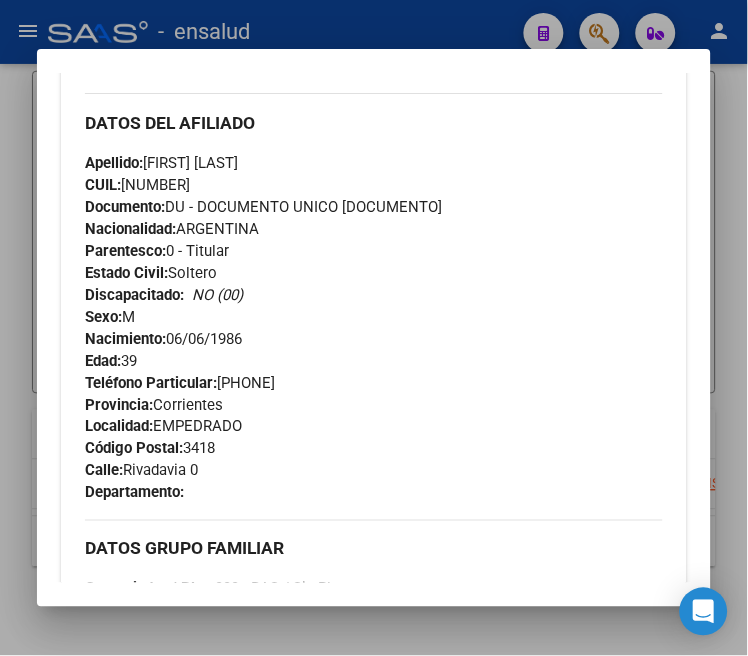 click at bounding box center (374, 328) 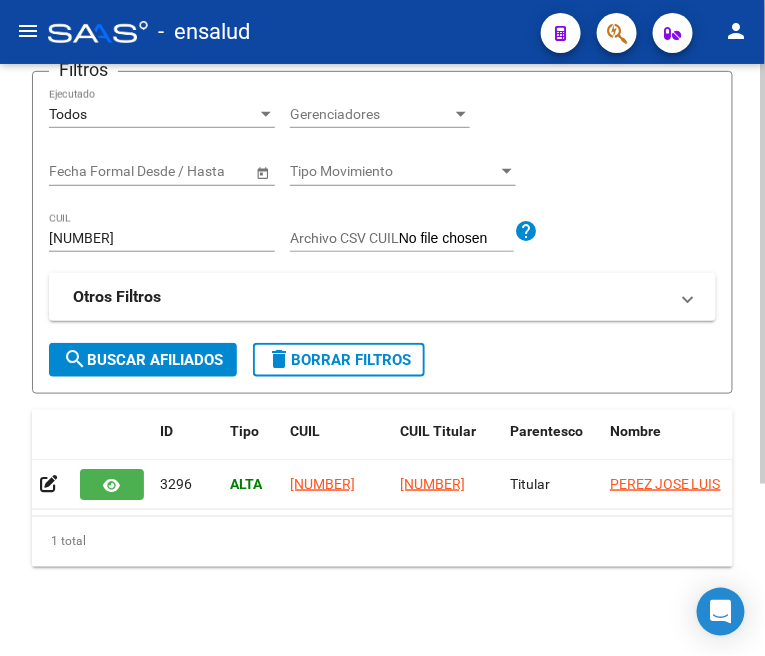 click on "23322245769" at bounding box center (162, 238) 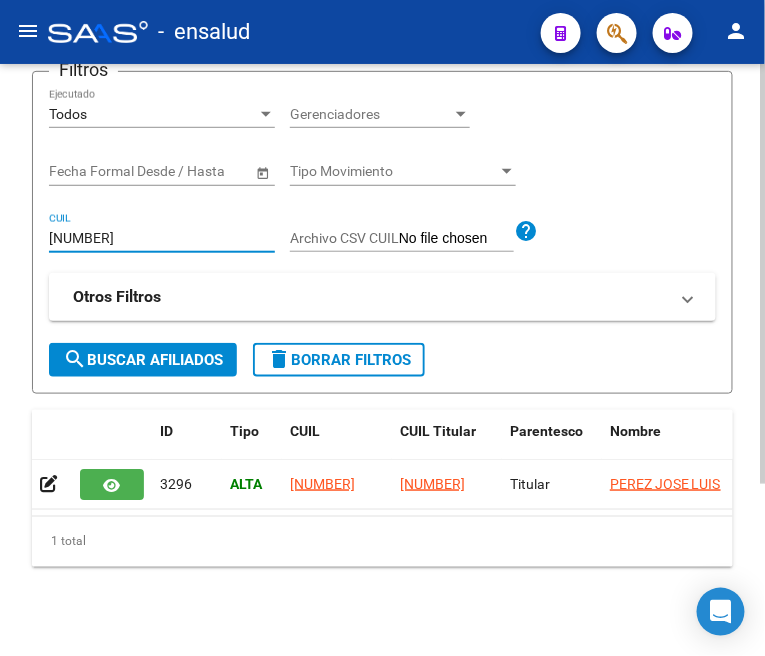click on "23322245769" at bounding box center [162, 238] 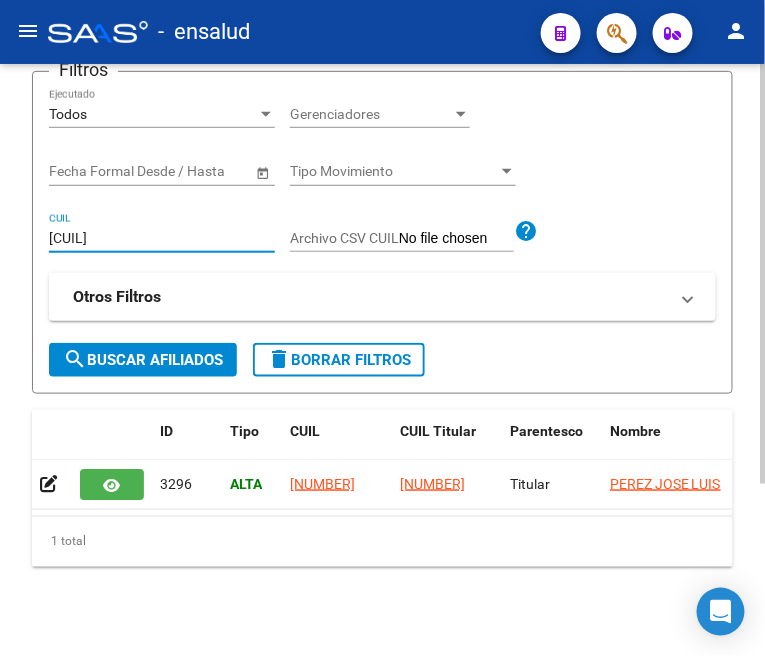 type on "20349833205" 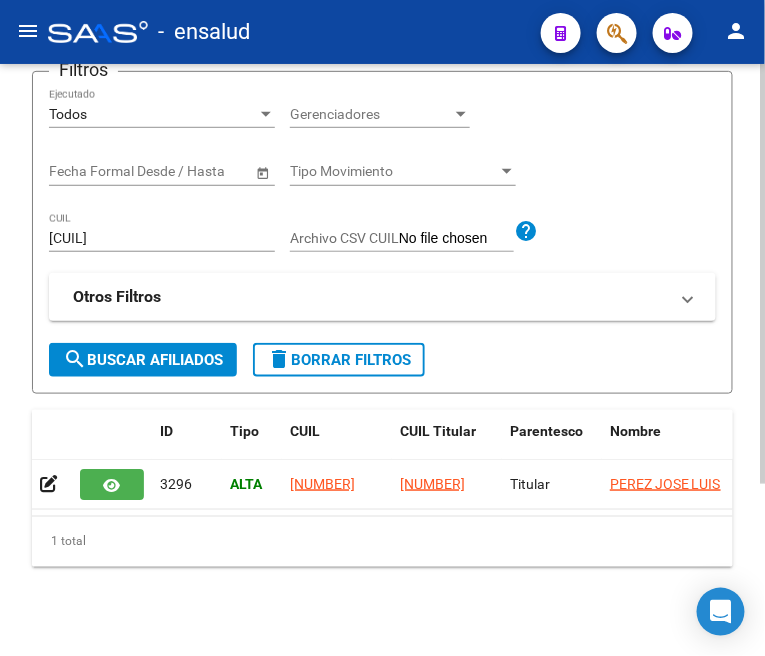 click on "search  Buscar Afiliados" 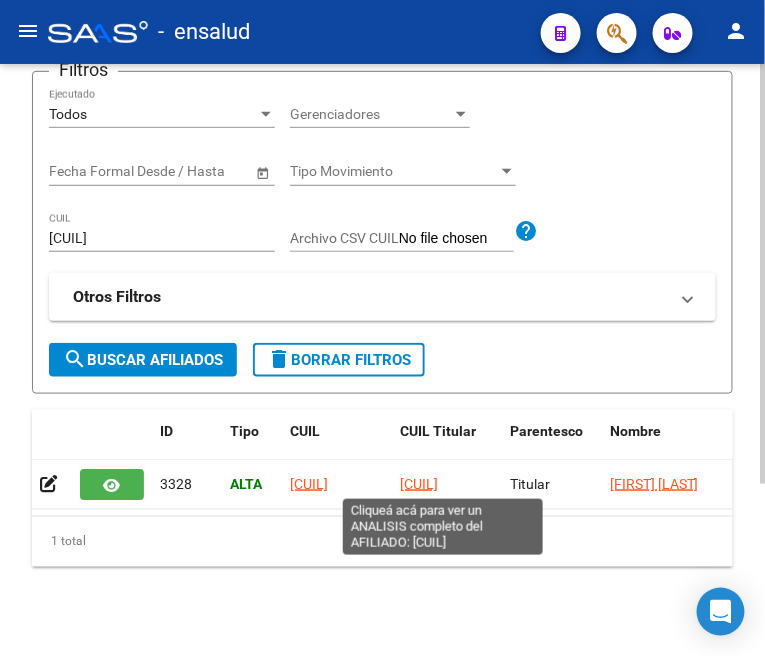 click on "20349833205" 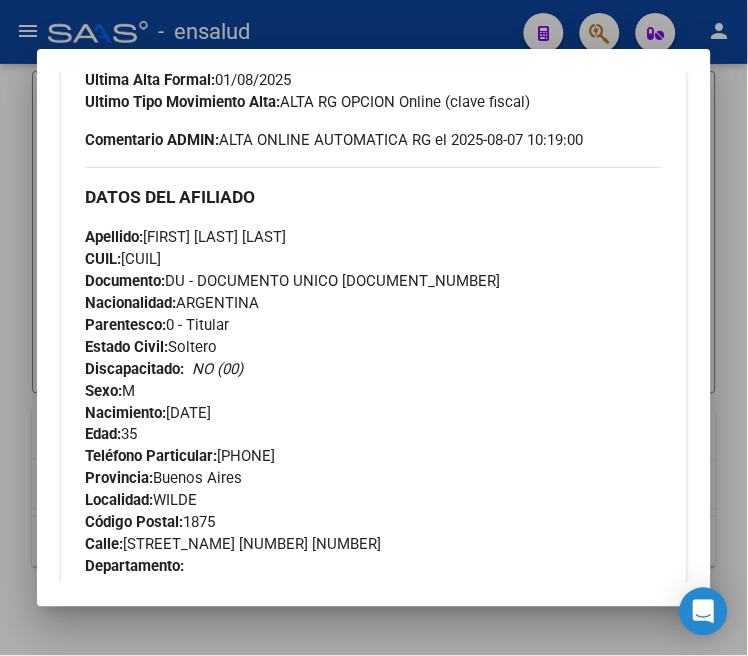 scroll, scrollTop: 792, scrollLeft: 0, axis: vertical 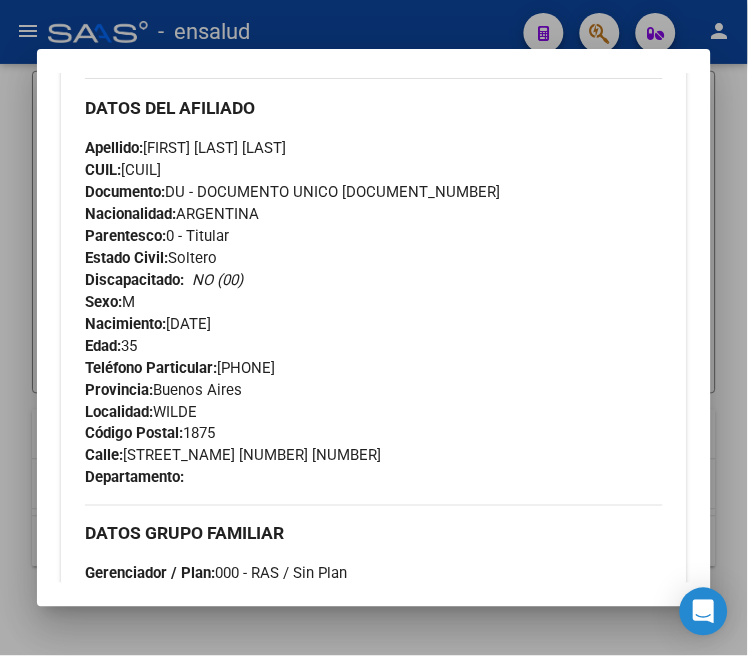click at bounding box center [374, 328] 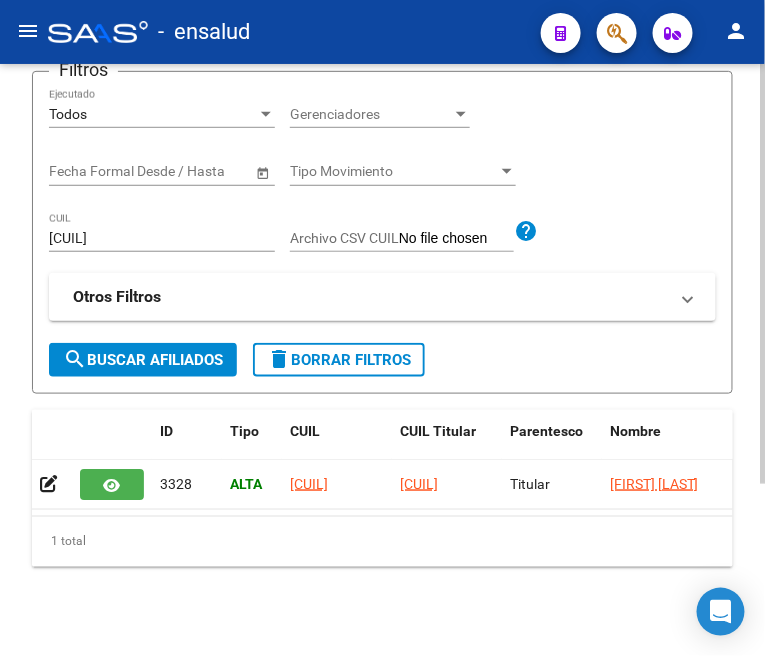 click on "20349833205" at bounding box center (162, 238) 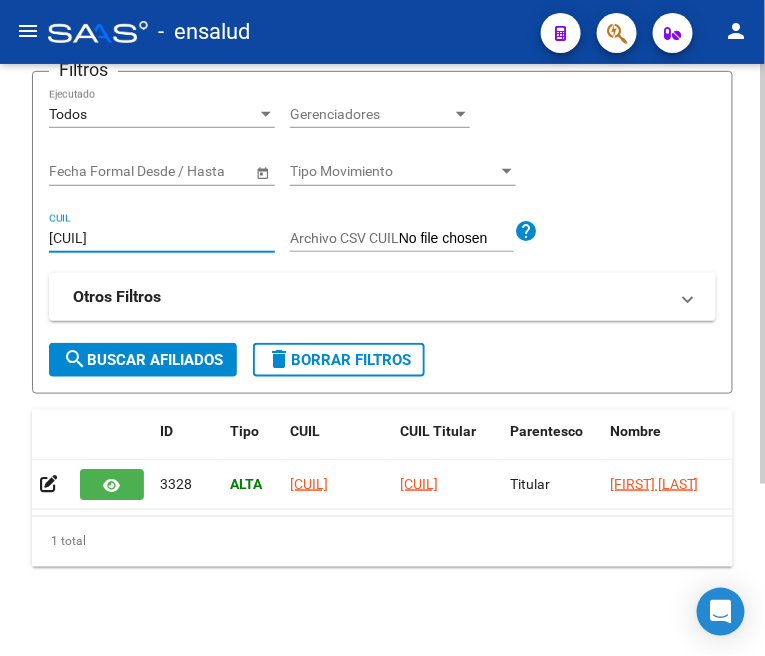 click on "20349833205" at bounding box center [162, 238] 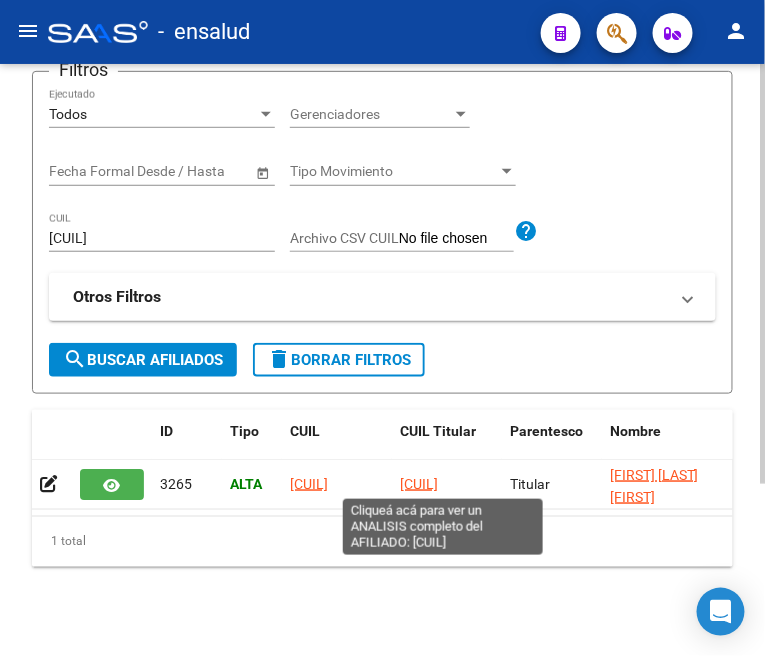 click on "20447552338" 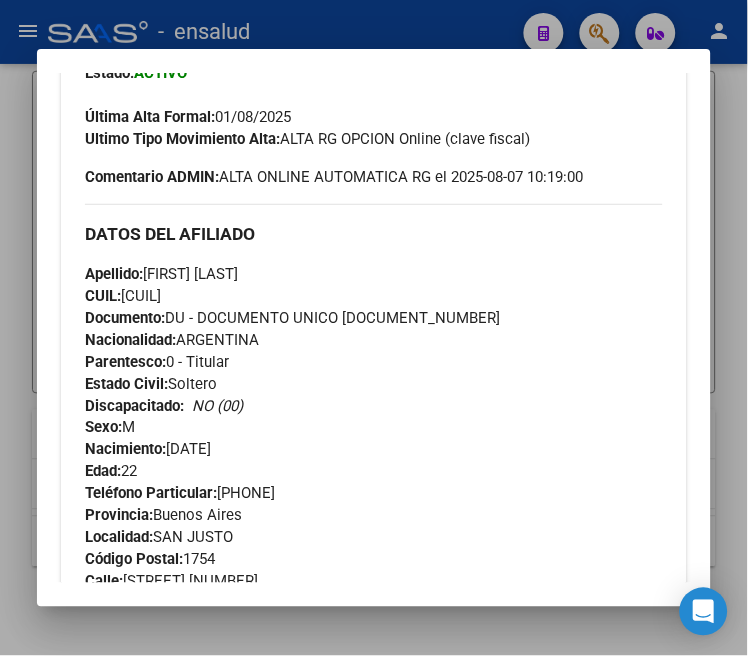 scroll, scrollTop: 333, scrollLeft: 0, axis: vertical 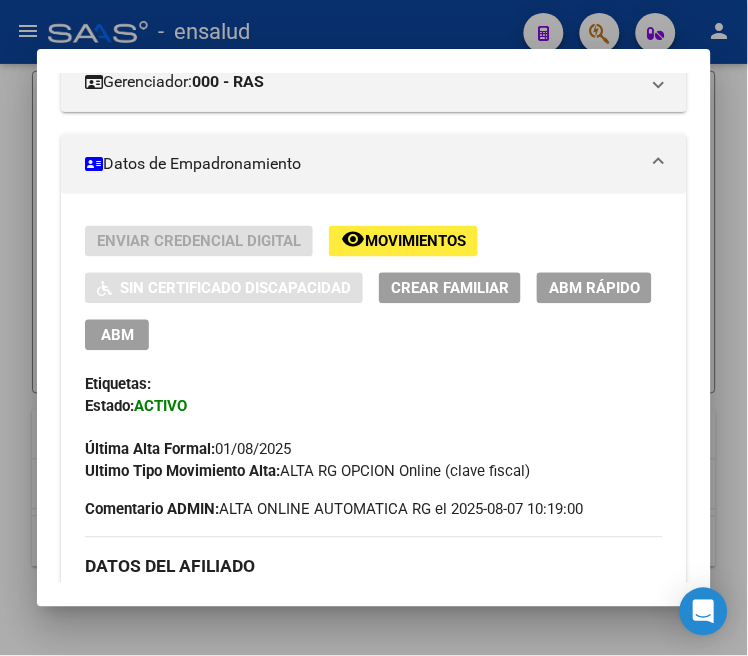 click on "ABM" at bounding box center [117, 336] 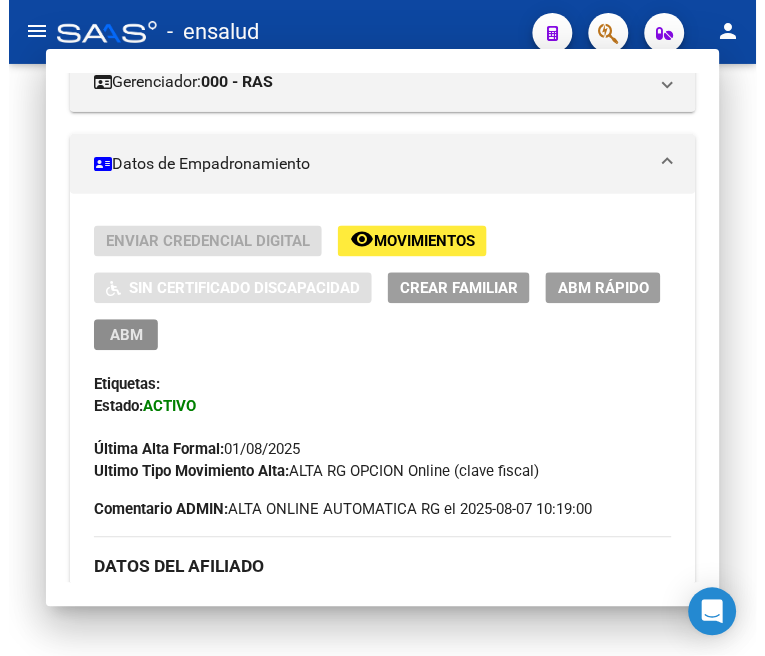scroll, scrollTop: 0, scrollLeft: 0, axis: both 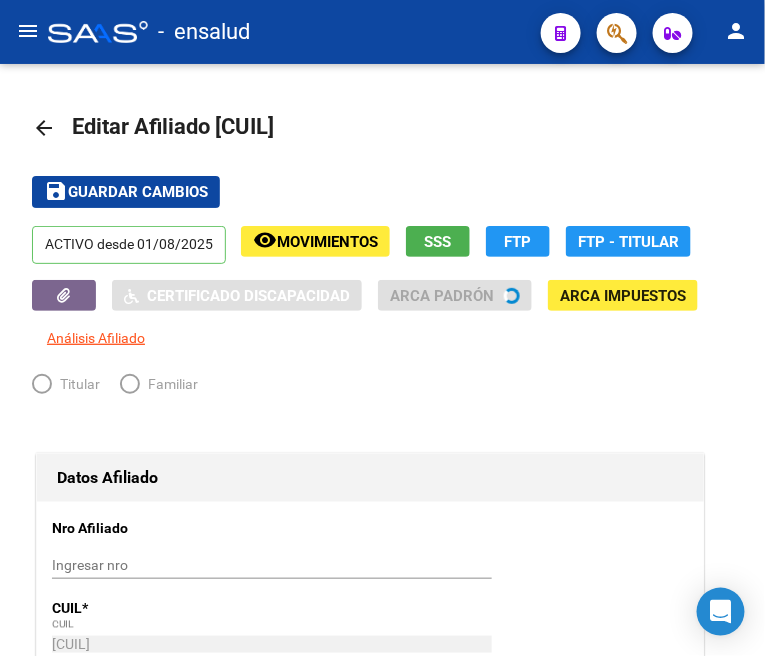 radio on "true" 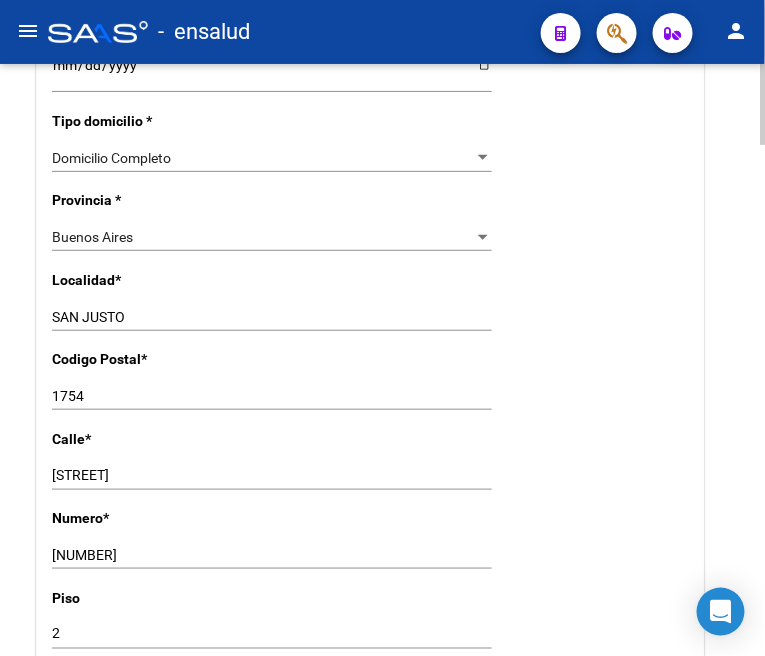 scroll, scrollTop: 1555, scrollLeft: 0, axis: vertical 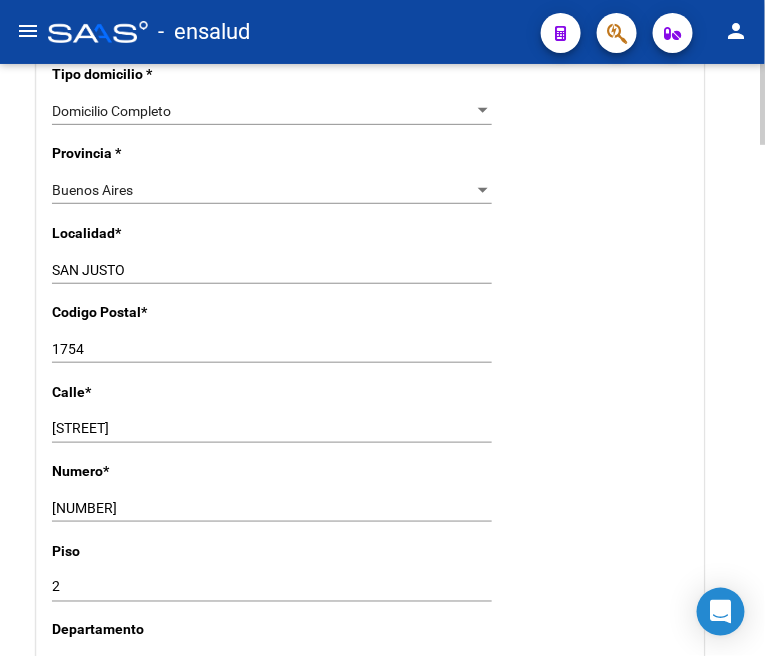 click on "SAN JUSTO" at bounding box center (272, 270) 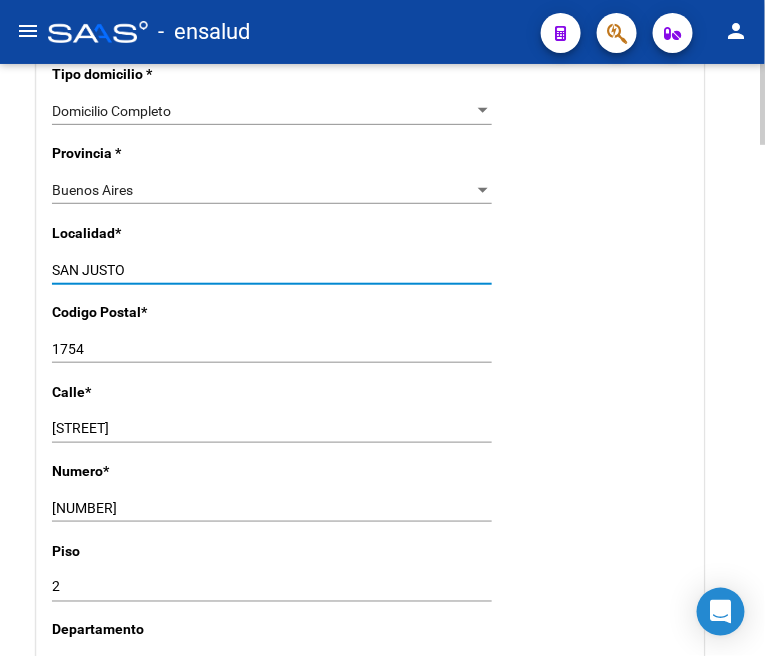 click on "SAN JUSTO" at bounding box center (272, 270) 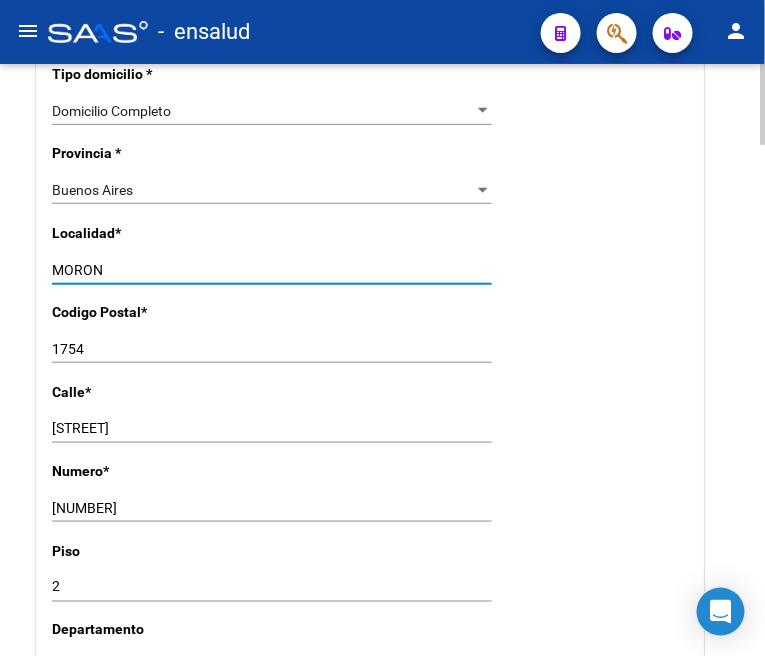 type on "MORON" 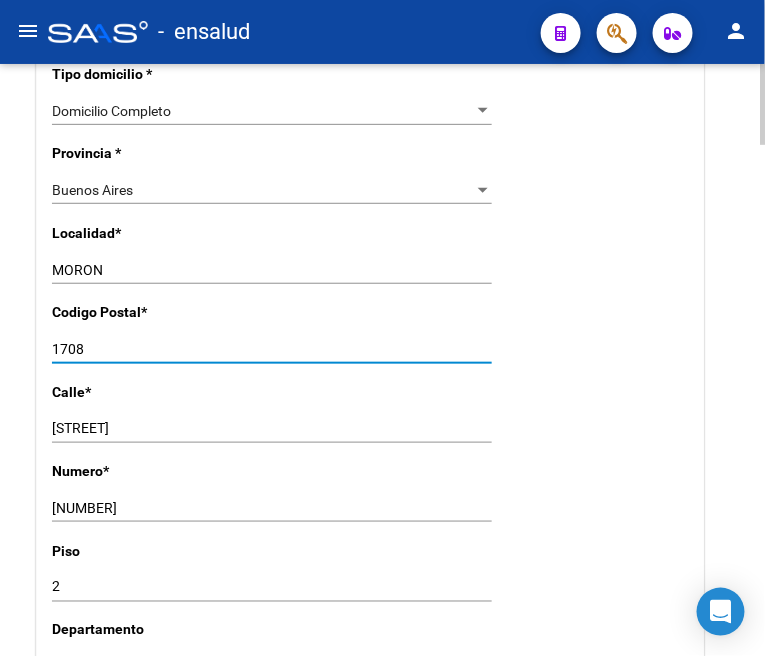 type on "1708" 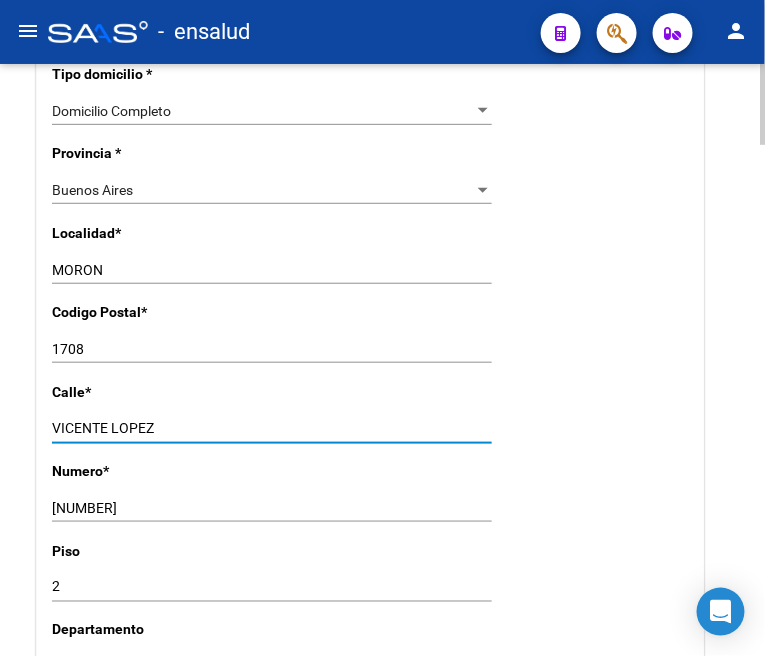 type on "VICENTE LOPEZ" 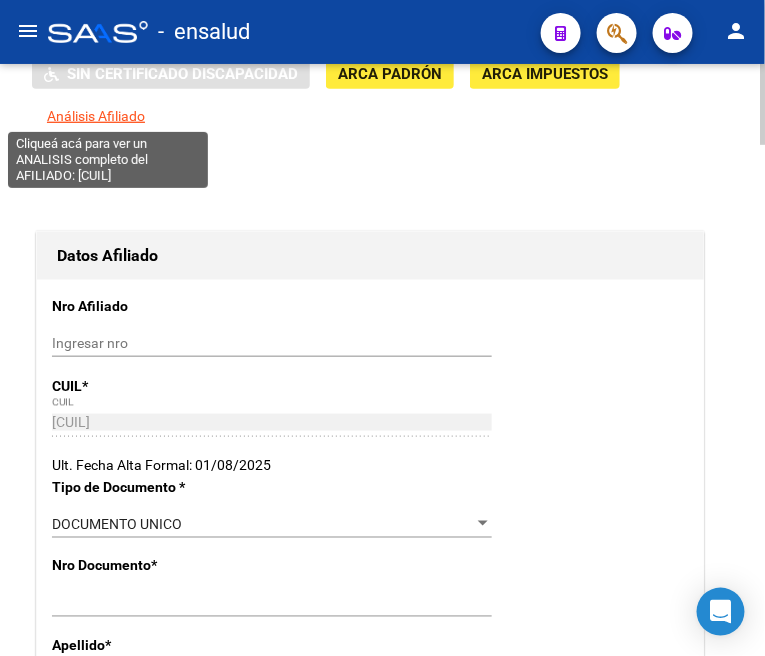 scroll, scrollTop: 0, scrollLeft: 0, axis: both 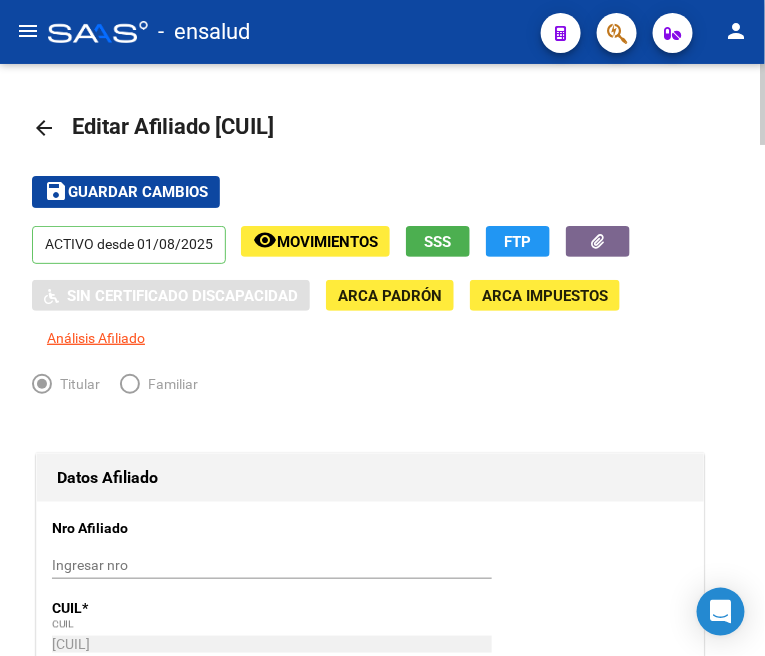 type on "63" 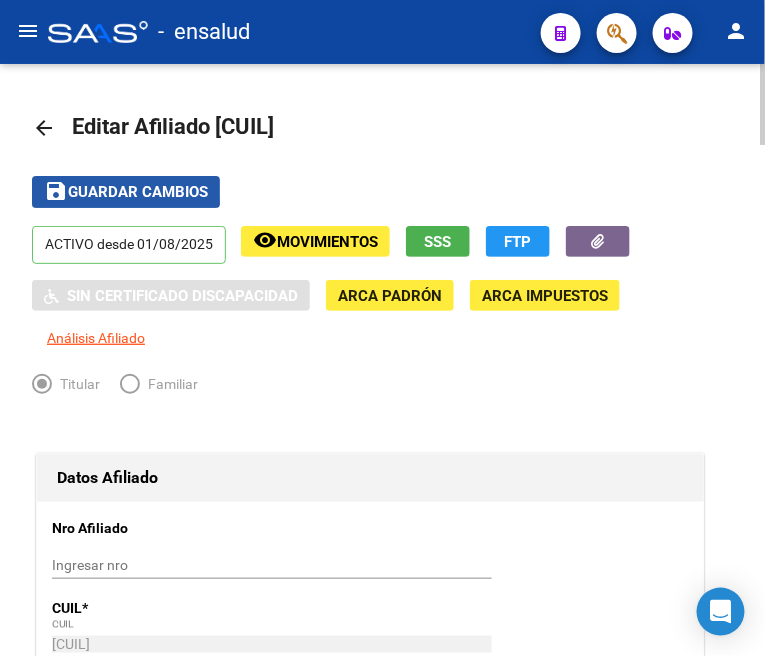 drag, startPoint x: 138, startPoint y: 183, endPoint x: 73, endPoint y: 182, distance: 65.00769 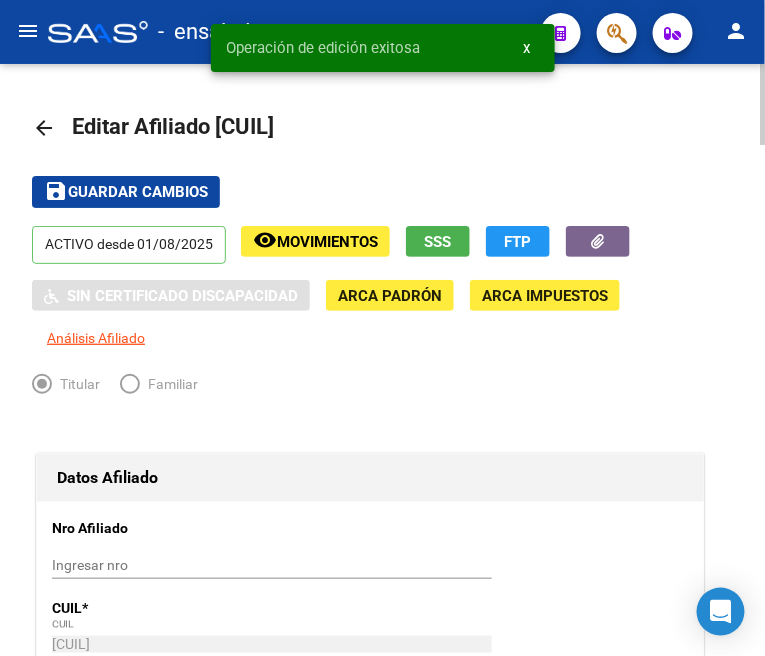 click on "arrow_back" 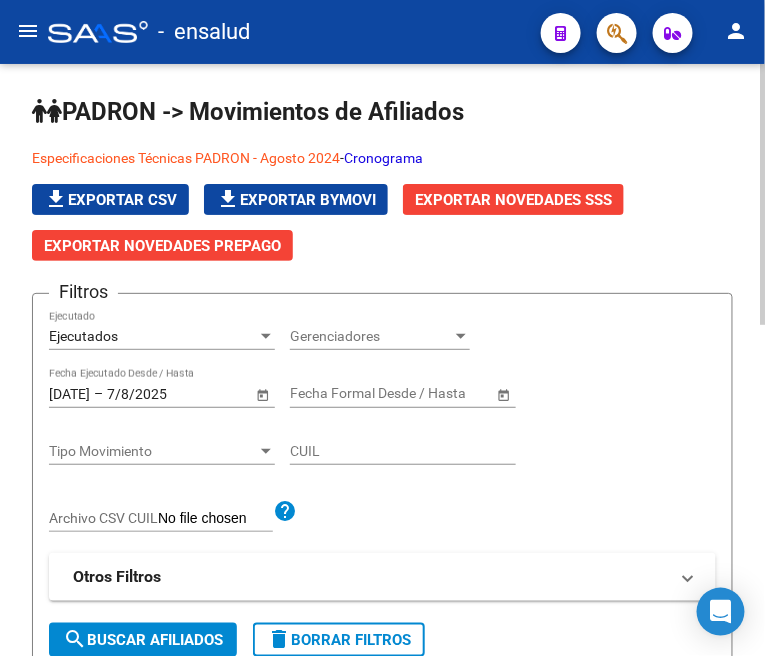 click on "Ejecutados" at bounding box center (153, 336) 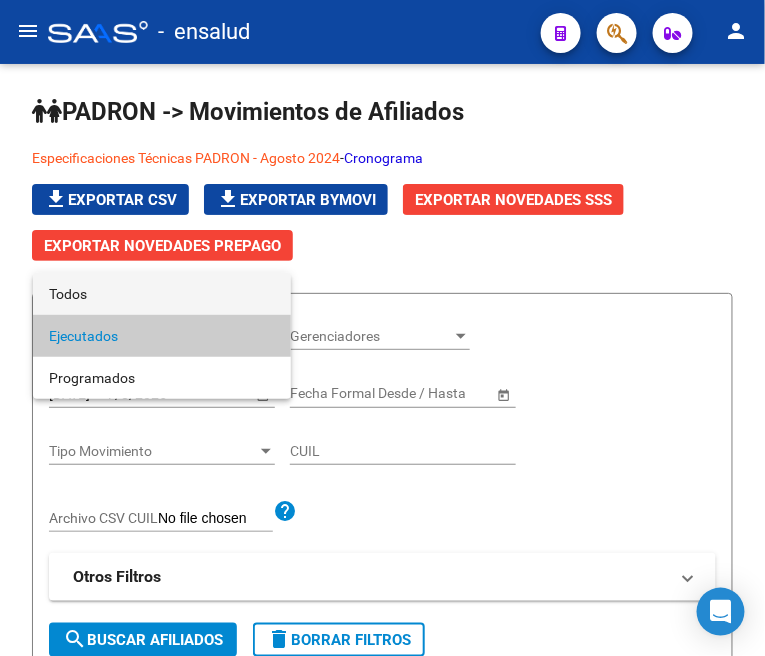 click on "Todos" at bounding box center (162, 294) 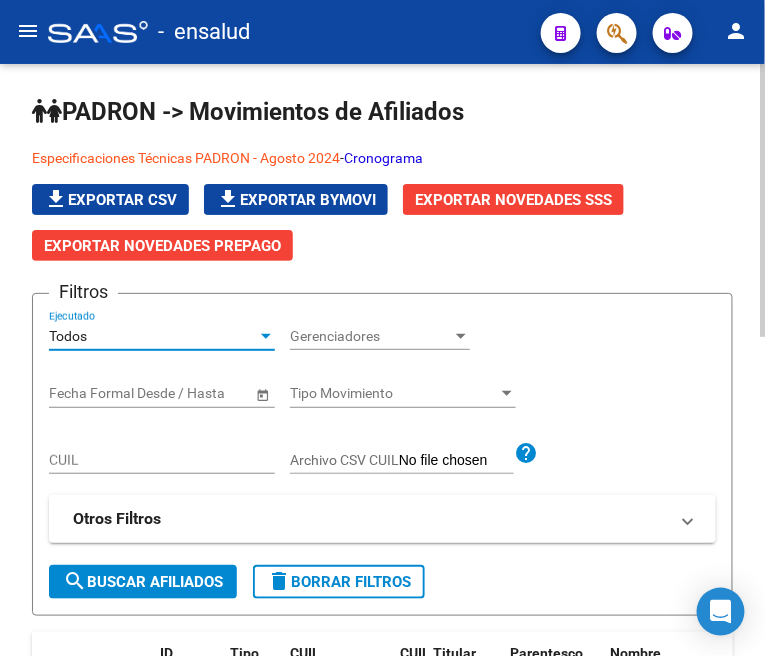 click on "CUIL" 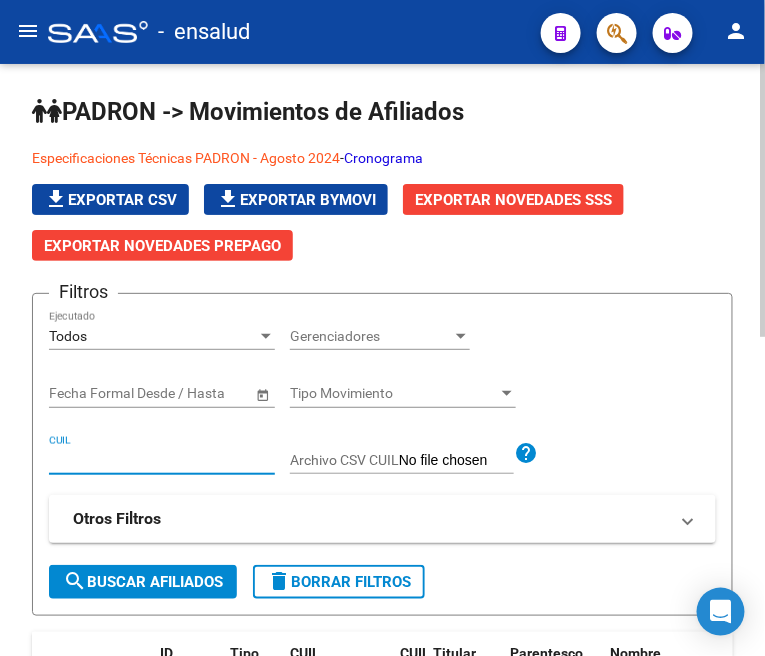 paste on "20327636546" 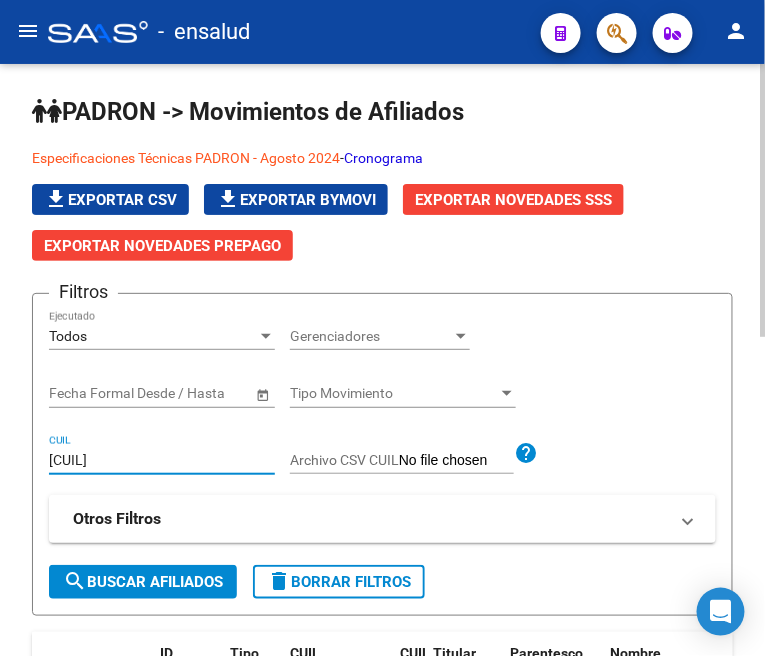 type on "20327636546" 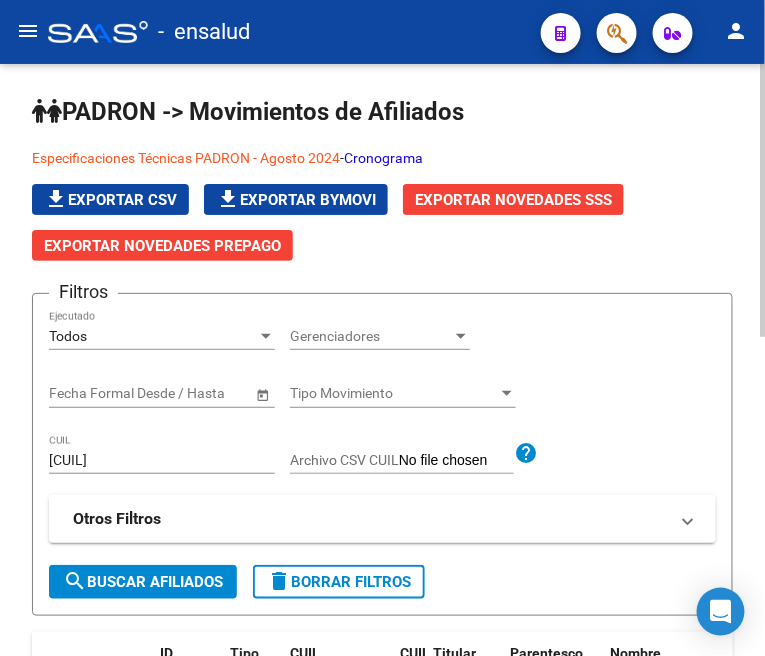 drag, startPoint x: 208, startPoint y: 582, endPoint x: 143, endPoint y: 591, distance: 65.62012 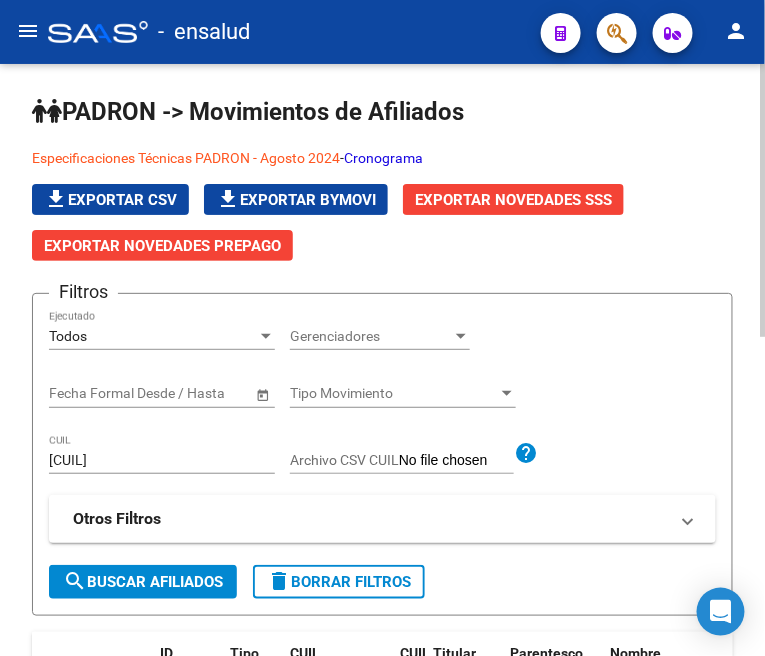 drag, startPoint x: 143, startPoint y: 591, endPoint x: 98, endPoint y: 584, distance: 45.54119 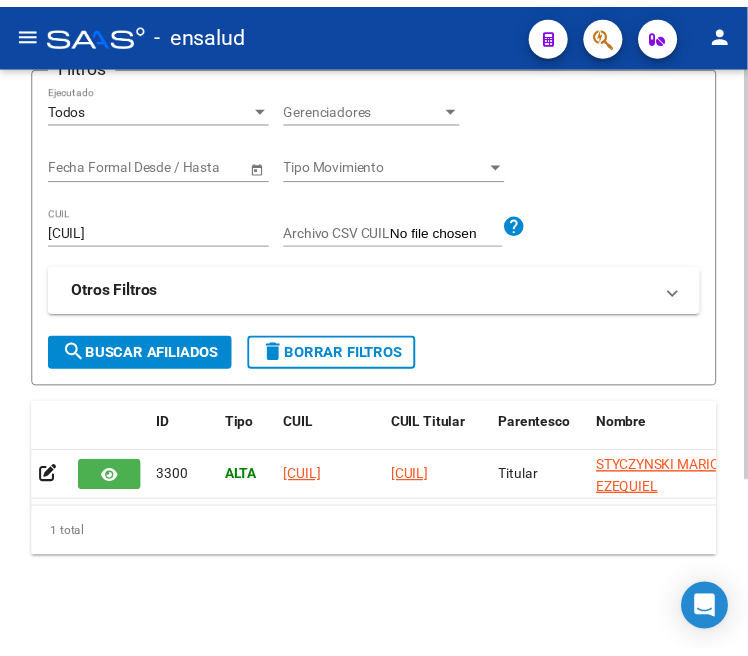 scroll, scrollTop: 245, scrollLeft: 0, axis: vertical 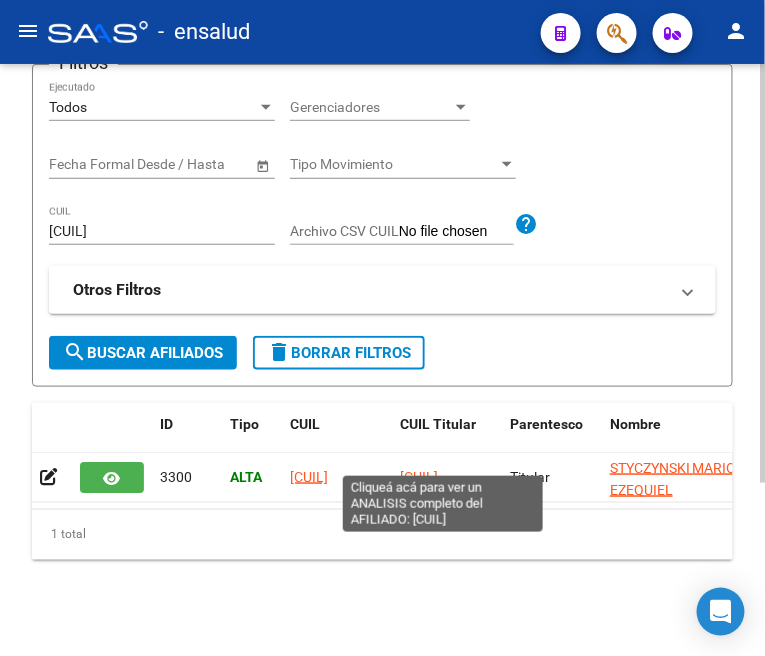 click on "20327636546" 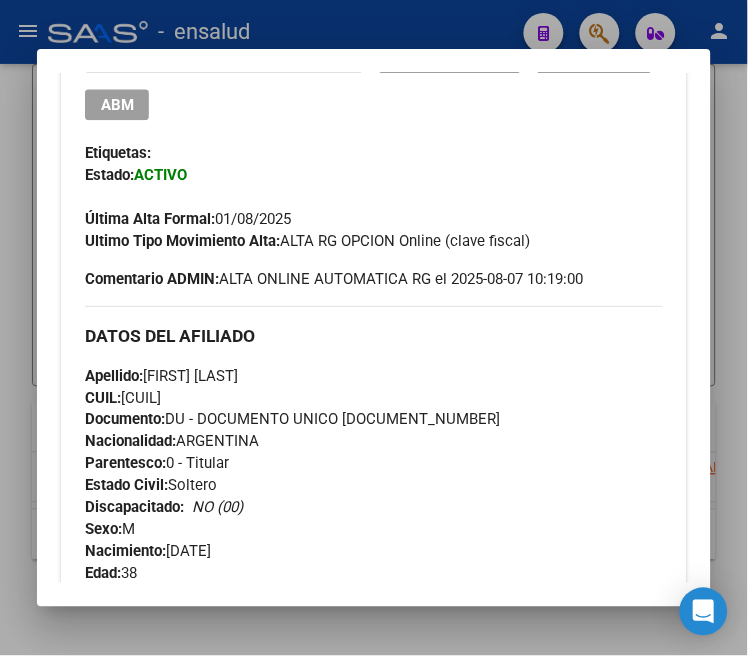 scroll, scrollTop: 555, scrollLeft: 0, axis: vertical 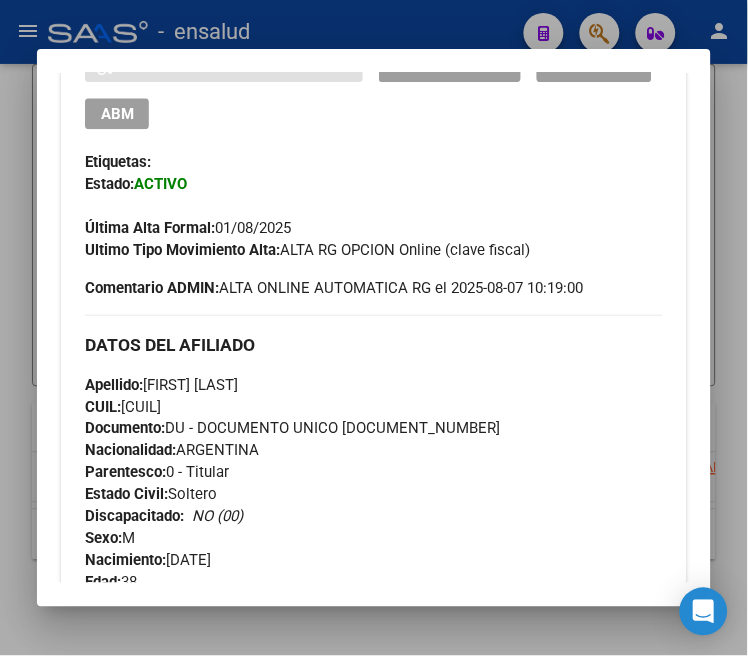 drag, startPoint x: 113, startPoint y: 100, endPoint x: 88, endPoint y: 114, distance: 28.653097 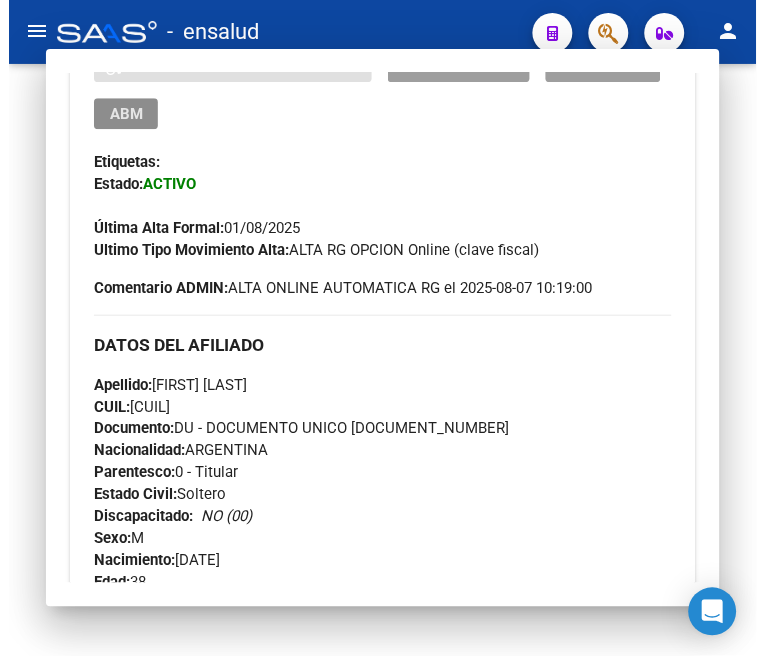 scroll, scrollTop: 0, scrollLeft: 0, axis: both 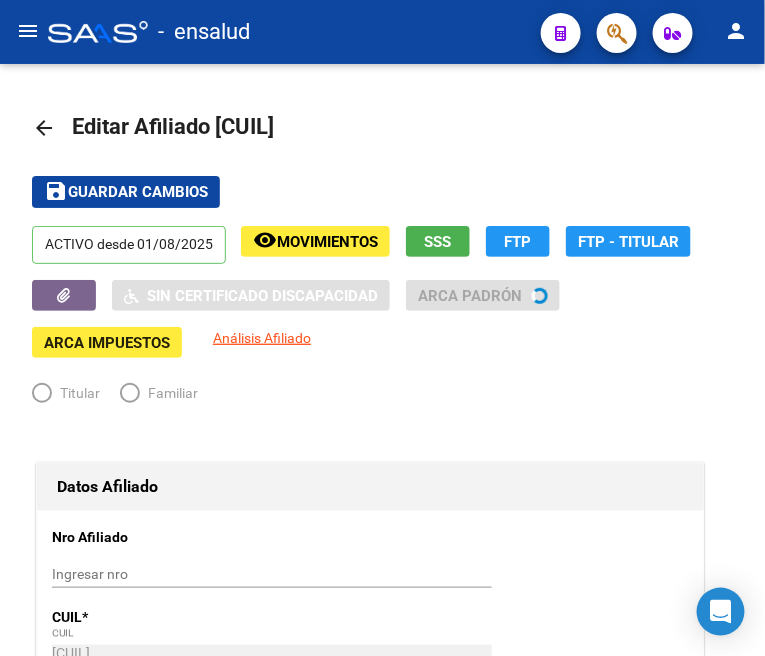 radio on "true" 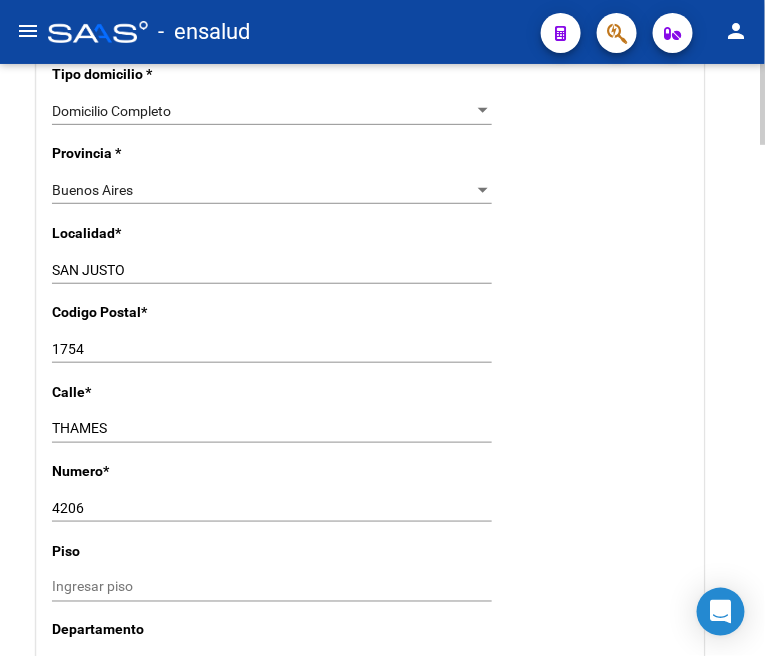 scroll, scrollTop: 1666, scrollLeft: 0, axis: vertical 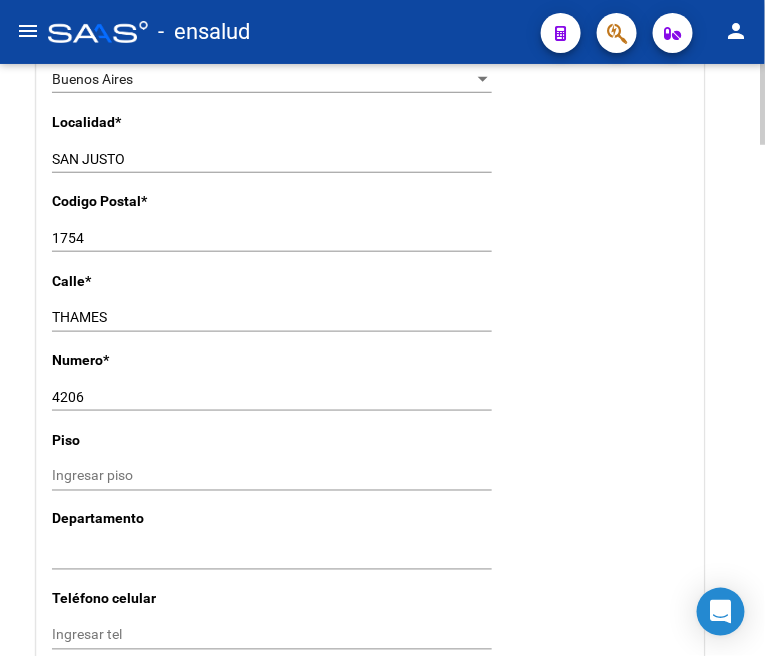 click on "THAMES Ingresar calle" 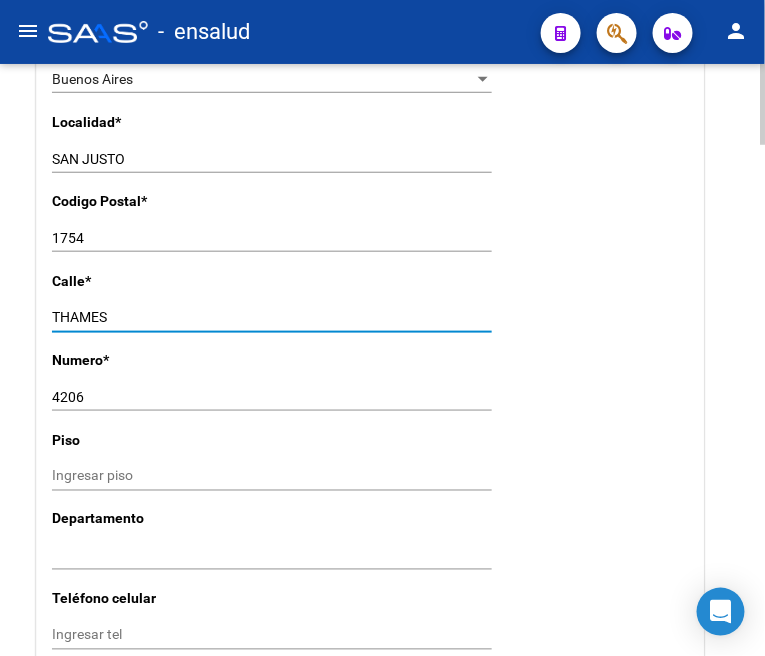 click on "THAMES Ingresar calle" 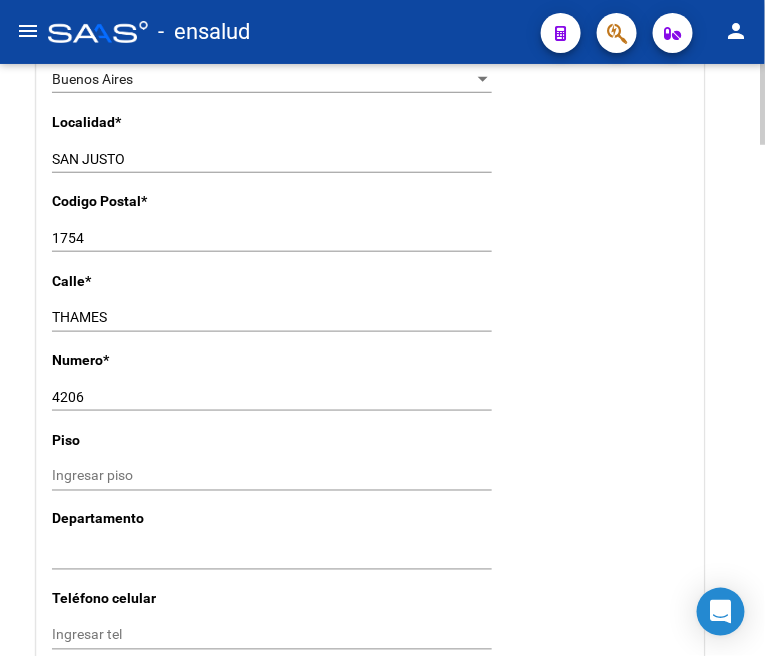 click on "THAMES Ingresar calle" 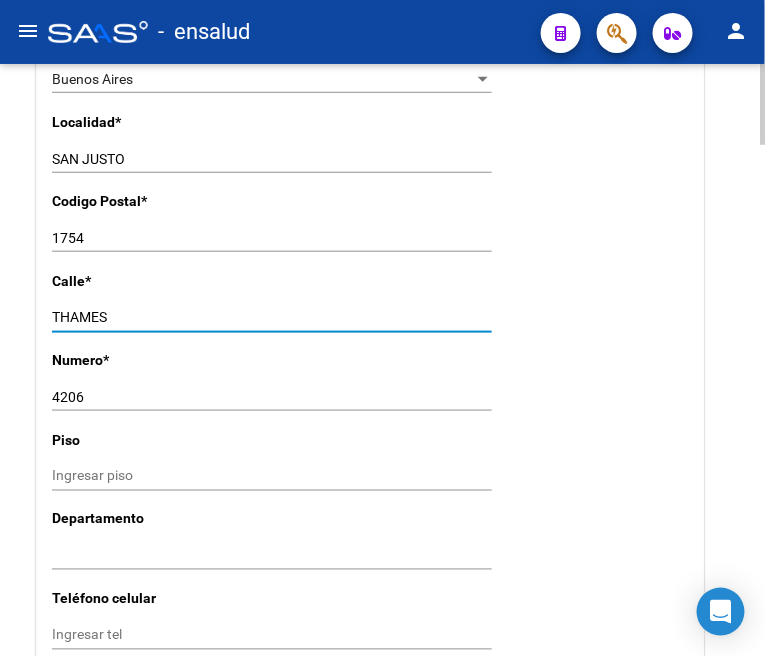 click on "THAMES Ingresar calle" 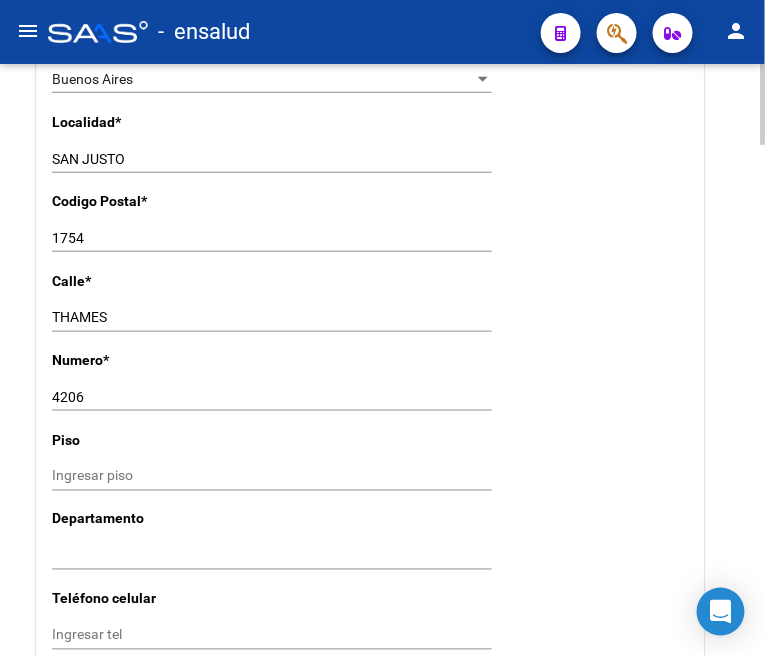 click on "Nro Afiliado    Ingresar nro  CUIL  *   20-32763654-6 CUIL  ARCA Padrón  Ult. Fecha Alta Formal: 01/08/2025  Tipo de Documento * DOCUMENTO UNICO Seleccionar tipo Nro Documento  *   32763654 Ingresar nro  Apellido  *   STYCZYNSKI Ingresar apellido  Nombre  *   MARIO EZEQUIEL Ingresar nombre  Fecha de nacimiento  *   1987-01-05 Ingresar fecha   Parentesco * Titular Seleccionar parentesco  Estado Civil * Soltero Seleccionar tipo  Sexo * Masculino Seleccionar sexo  Nacionalidad * ARGENTINA Seleccionar tipo  Discapacitado * No incapacitado Seleccionar tipo Vencimiento Certificado Estudio    Ingresar fecha   Tipo domicilio * Domicilio Completo Seleccionar tipo domicilio  Provincia * Buenos Aires Seleccionar provincia Localidad  *   SAN JUSTO Ingresar el nombre  Codigo Postal  *   1754 Ingresar el codigo  Calle  *   THAMES Ingresar calle  Numero  *   4206 Ingresar nro  Piso    Ingresar piso  Departamento    Ingresar depto  Teléfono celular    Ingresar tel  Teléfono laboral    Ingresar tel  Teléfono particular" 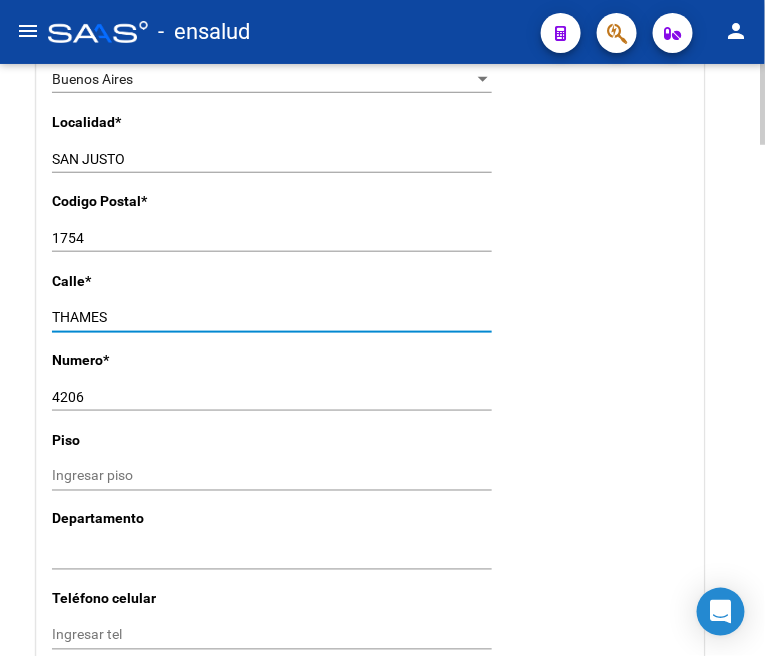click on "THAMES" at bounding box center (272, 317) 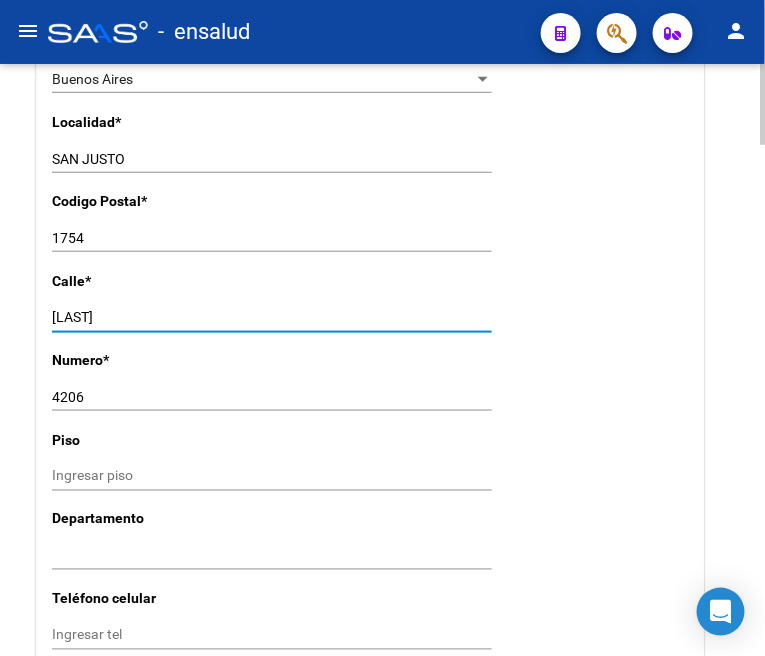 type on "TERRADA" 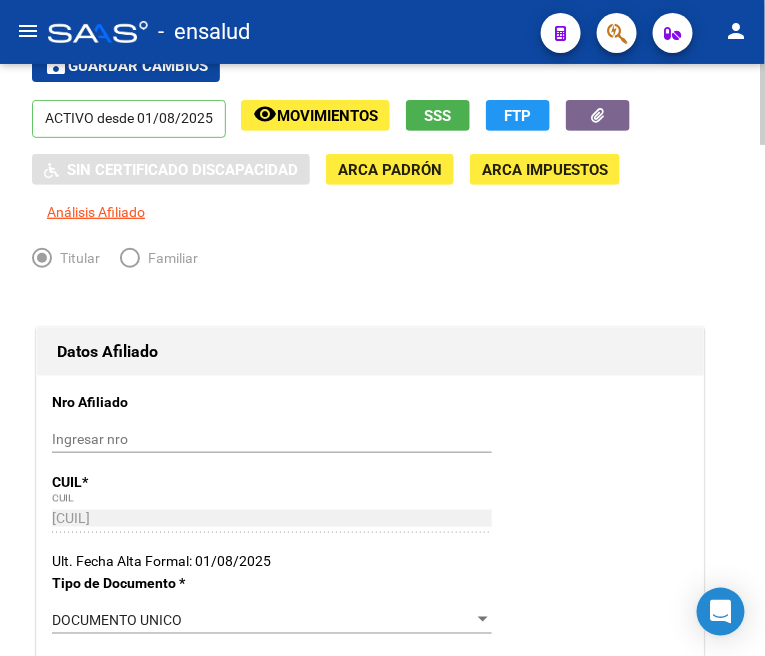 scroll, scrollTop: 111, scrollLeft: 0, axis: vertical 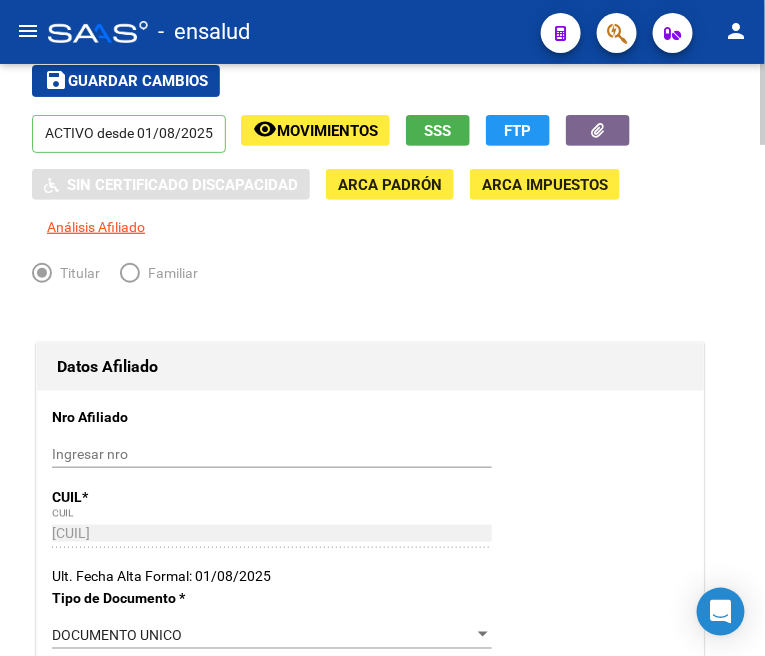 type on "3552" 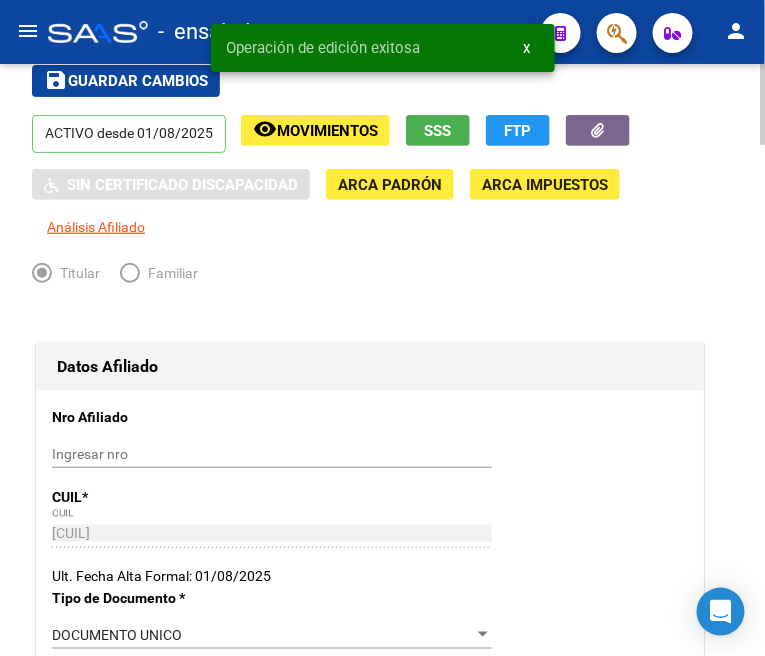 scroll, scrollTop: 0, scrollLeft: 0, axis: both 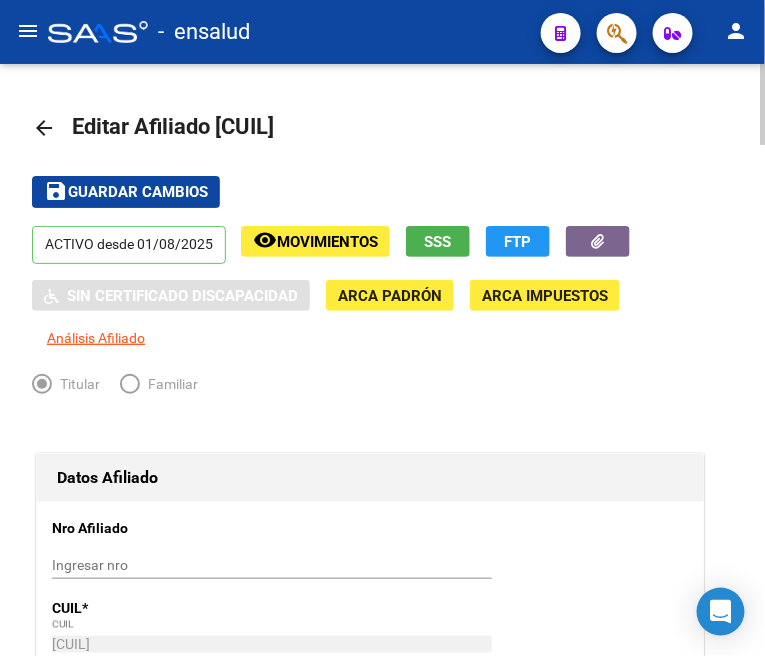 click on "arrow_back" 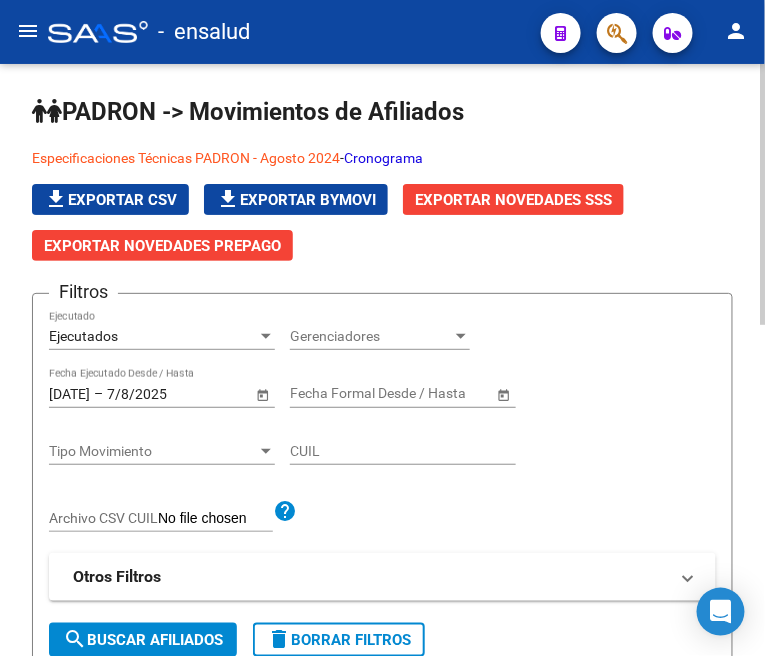 click on "Ejecutados Ejecutado" 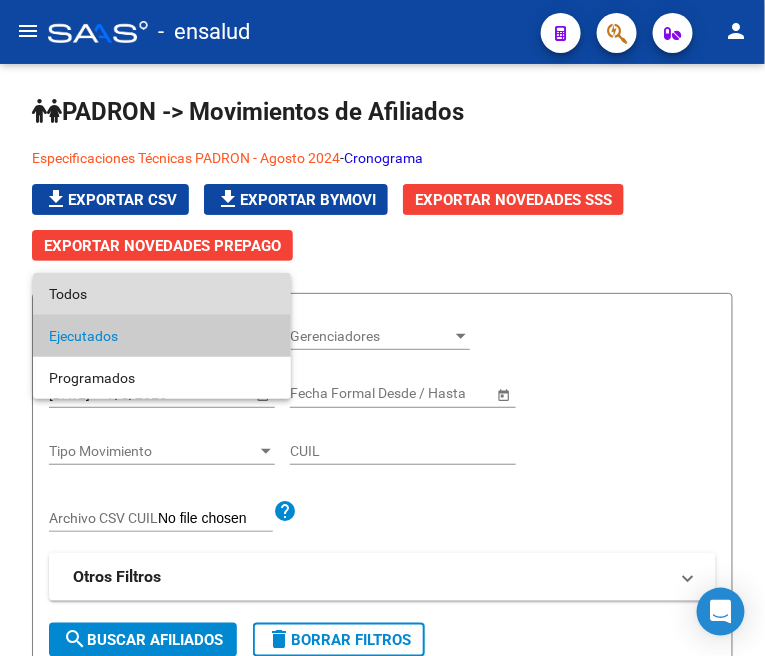 click on "Todos" at bounding box center [162, 294] 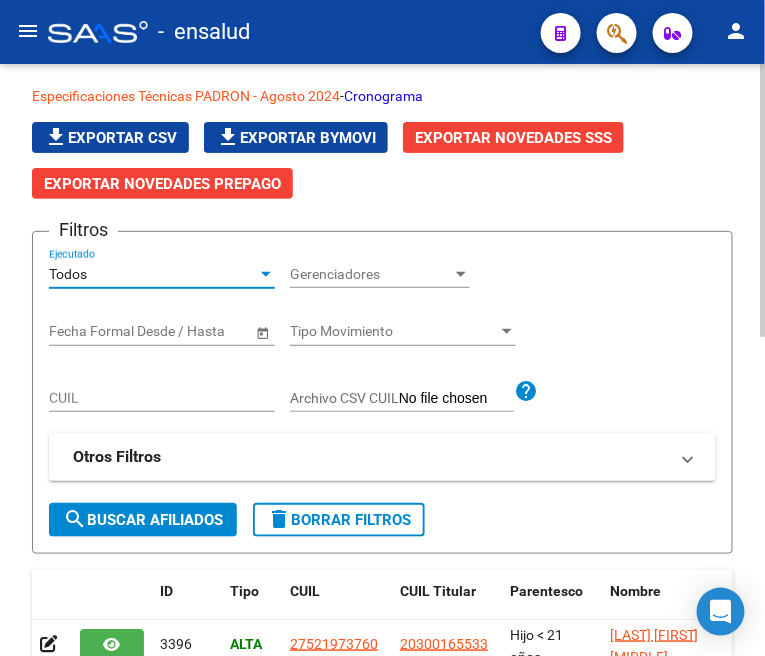 scroll, scrollTop: 111, scrollLeft: 0, axis: vertical 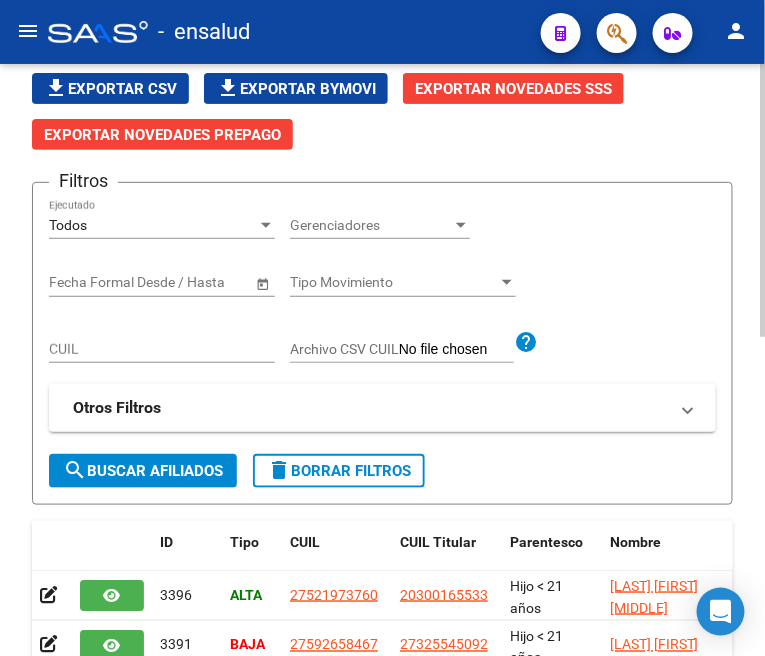 click on "CUIL" 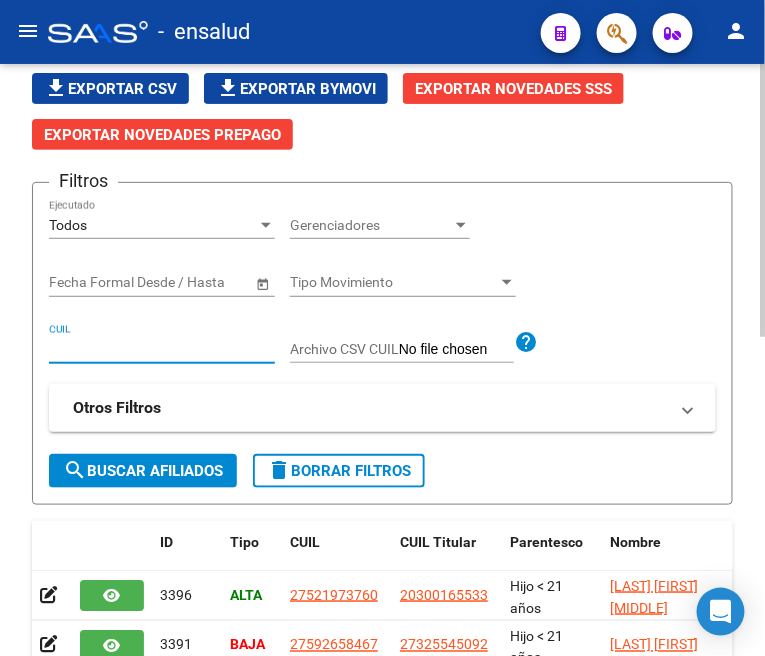 paste on "27961373412" 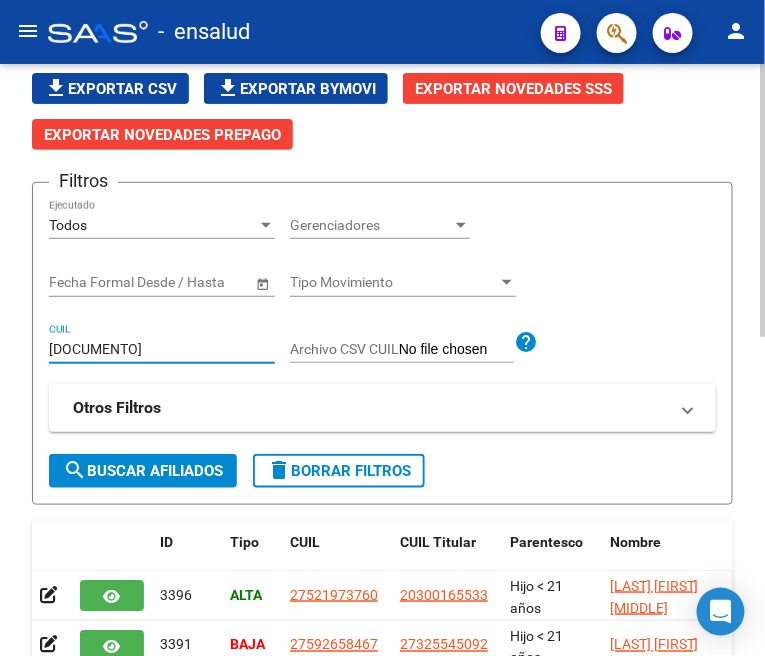 type on "27961373412" 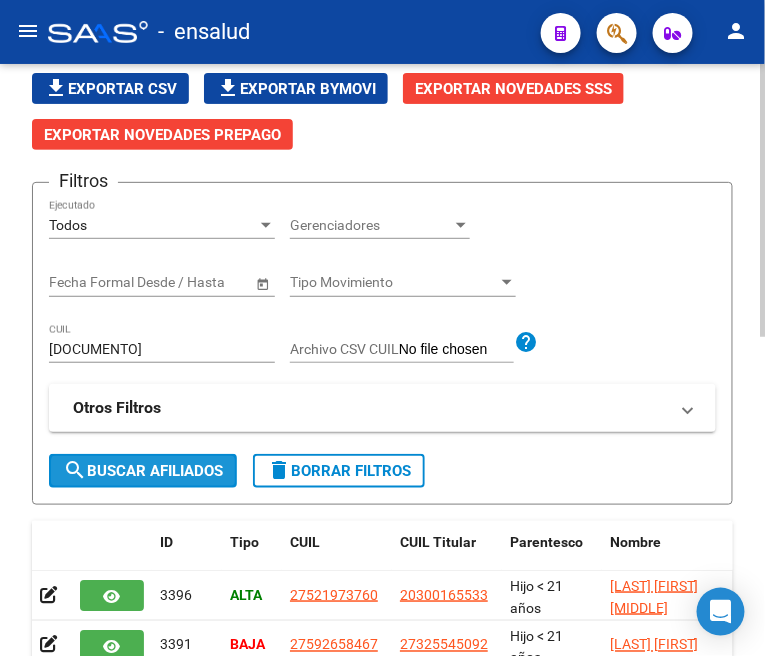 click on "search  Buscar Afiliados" 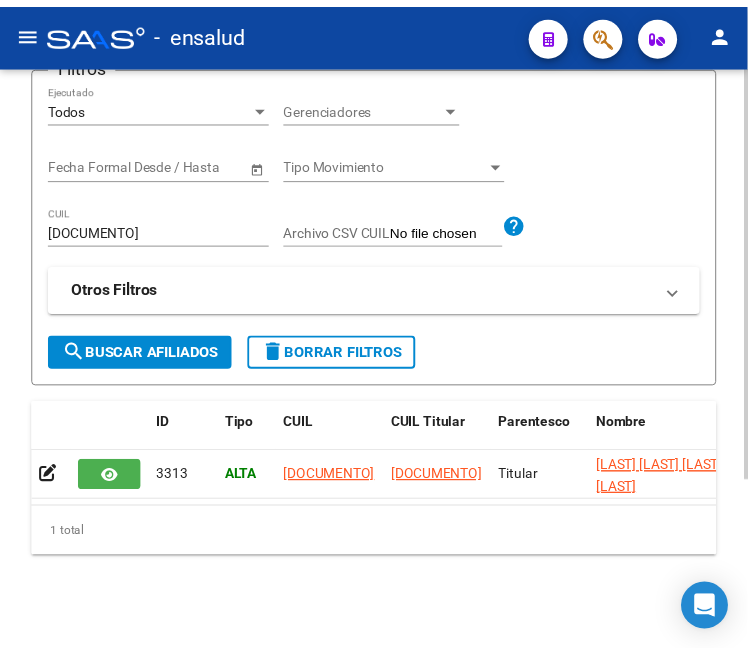 scroll, scrollTop: 245, scrollLeft: 0, axis: vertical 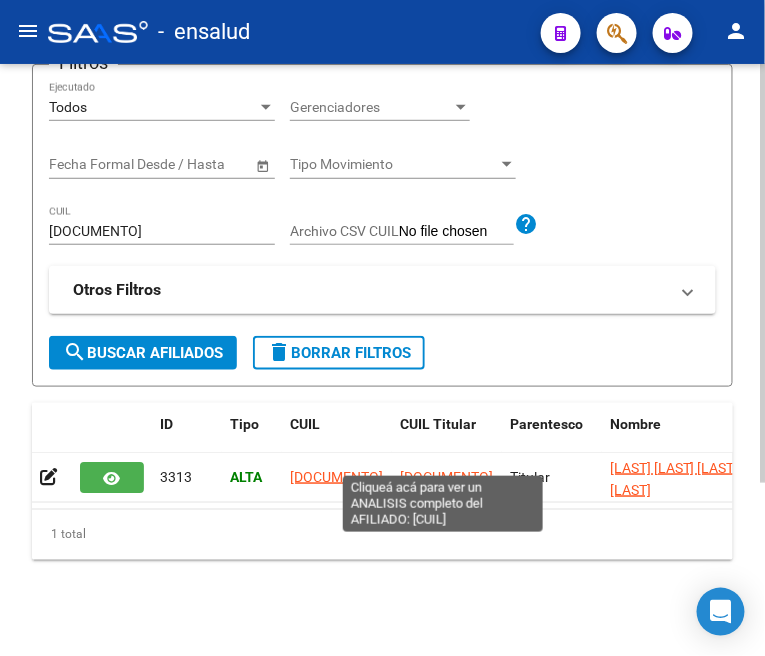 click on "27961373412" 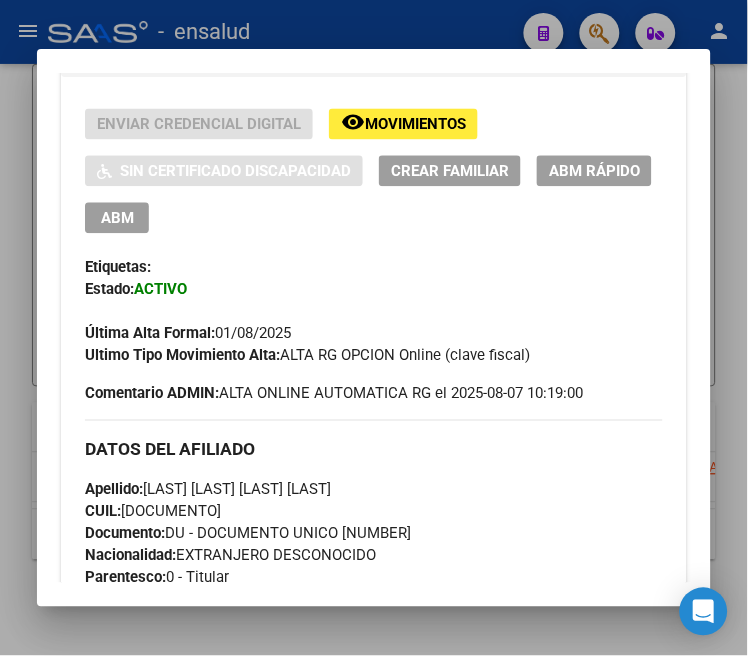 scroll, scrollTop: 444, scrollLeft: 0, axis: vertical 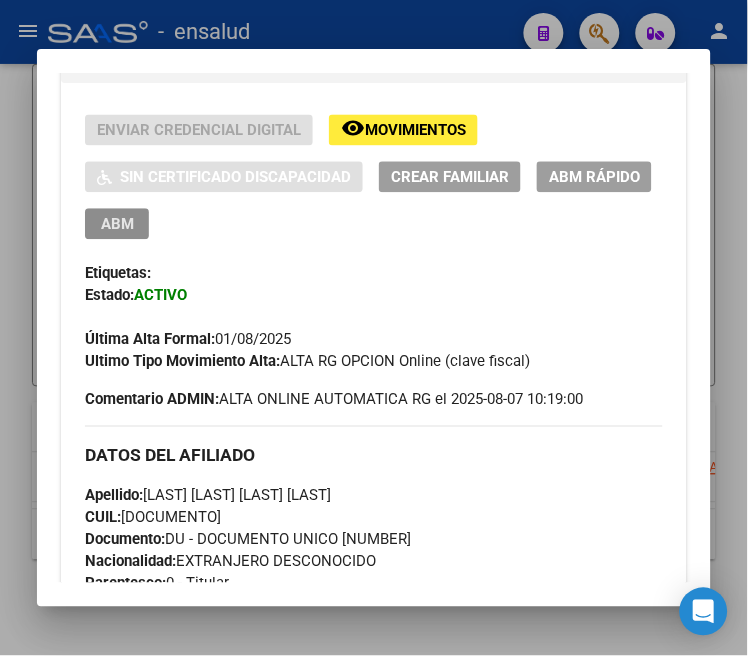 click on "ABM" at bounding box center [117, 224] 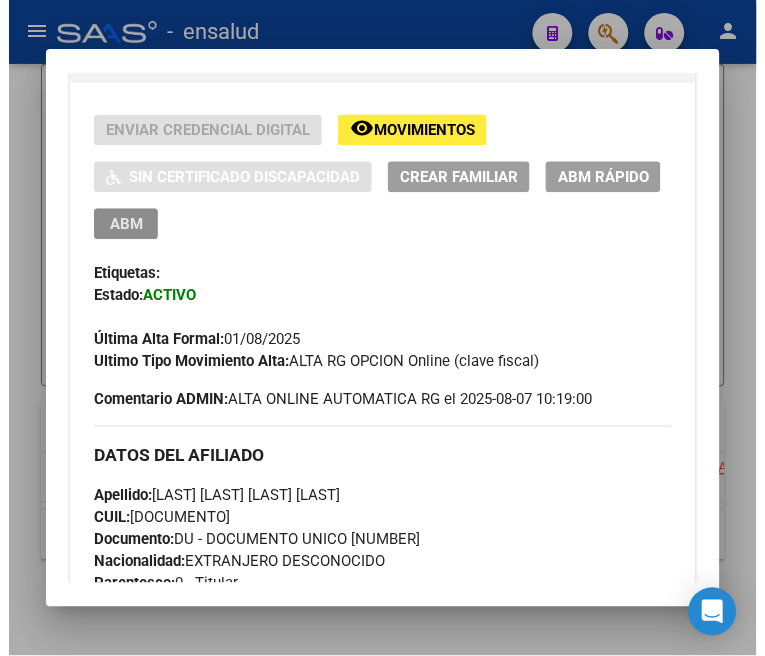 scroll, scrollTop: 0, scrollLeft: 0, axis: both 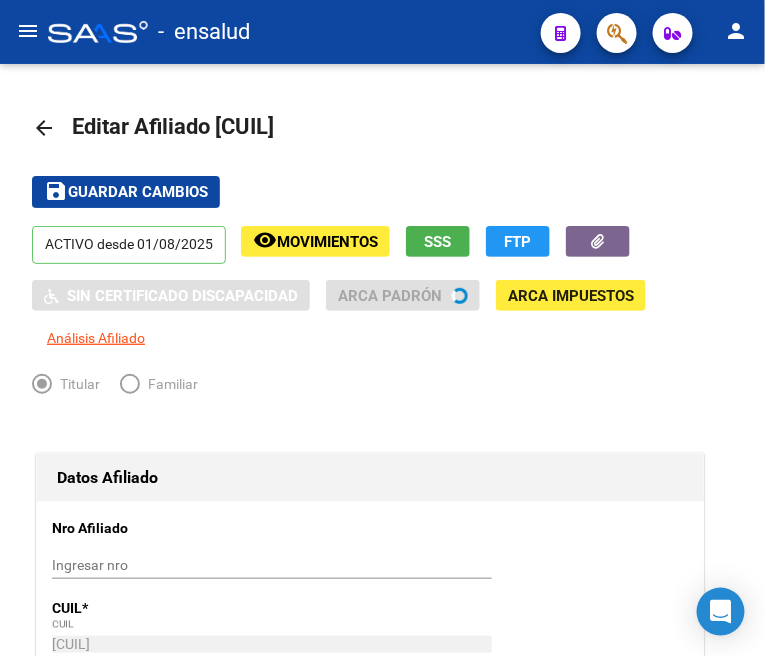 radio on "true" 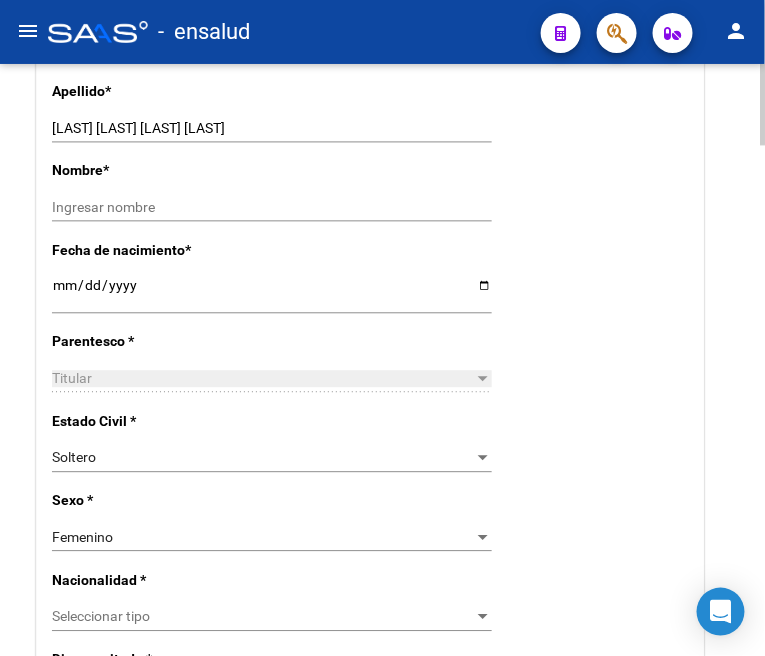scroll, scrollTop: 666, scrollLeft: 0, axis: vertical 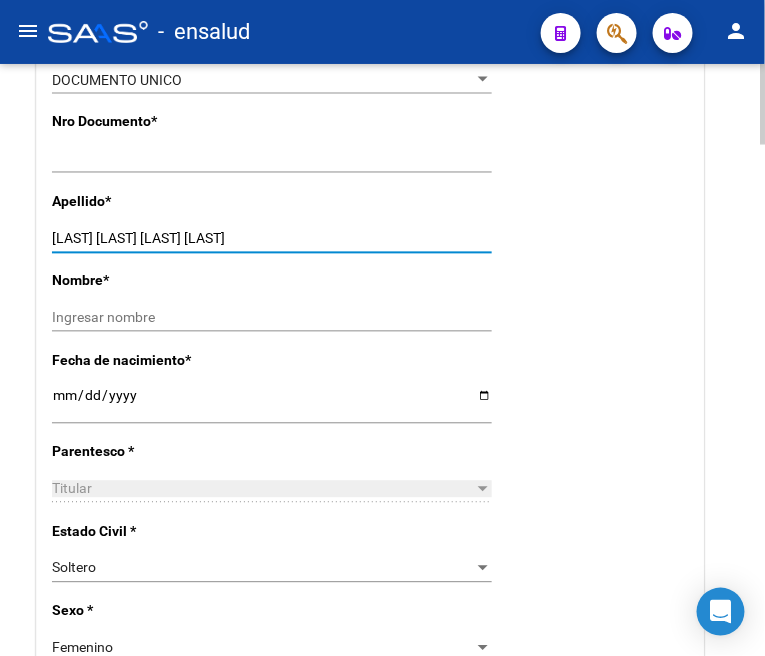 drag, startPoint x: 160, startPoint y: 236, endPoint x: 312, endPoint y: 237, distance: 152.0033 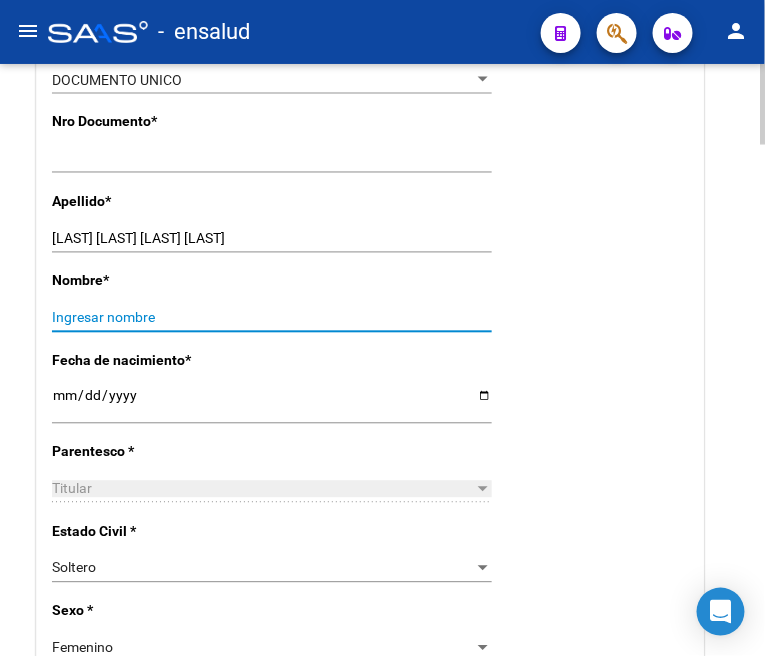 click on "Ingresar nombre" at bounding box center (272, 318) 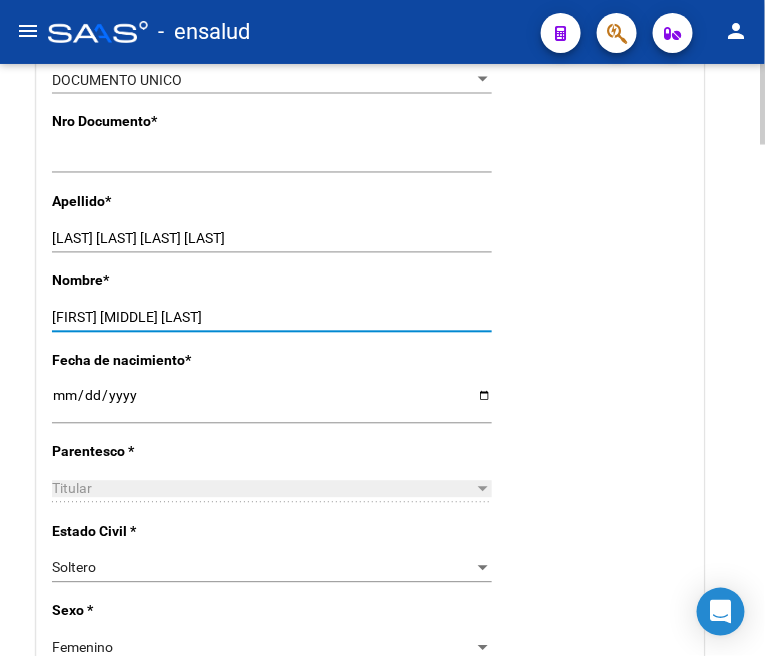 click on "SELVA ROSES MARIES" at bounding box center [272, 318] 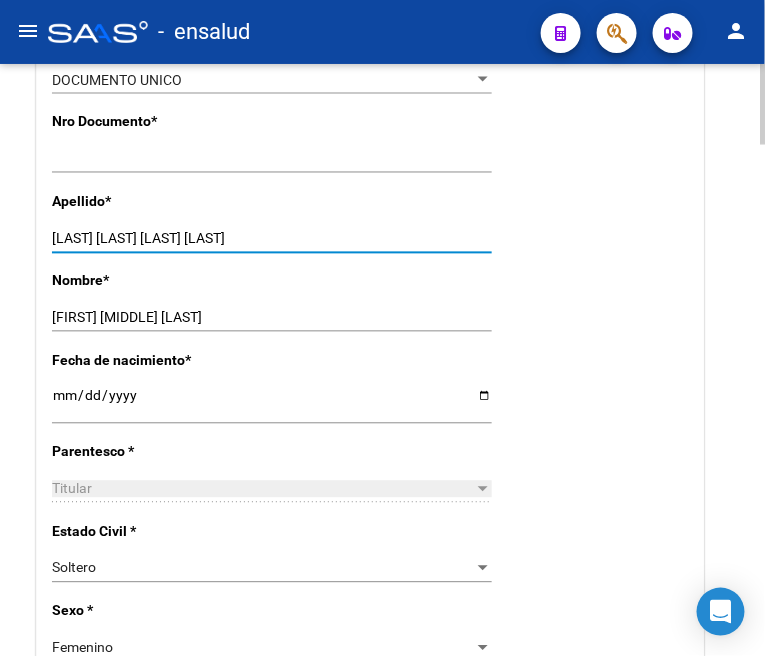 drag, startPoint x: 158, startPoint y: 236, endPoint x: 385, endPoint y: 231, distance: 227.05505 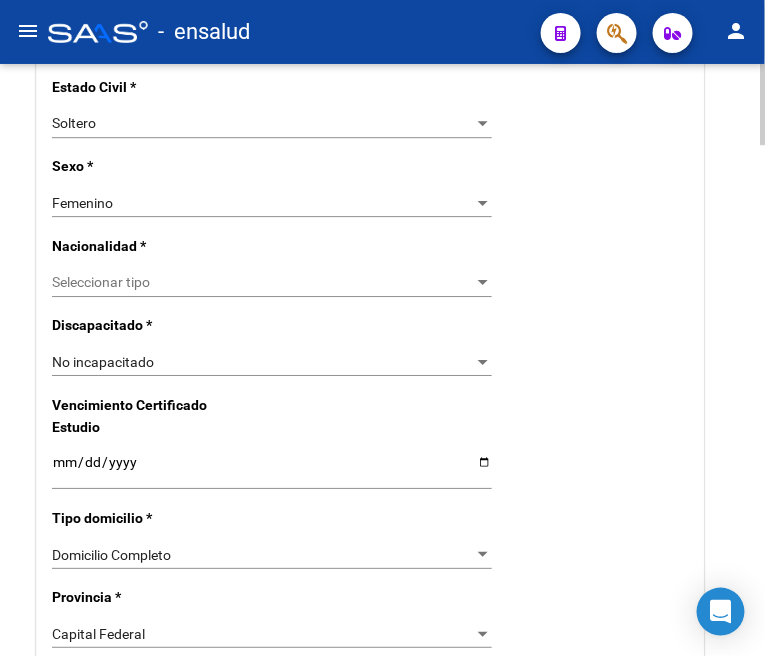 scroll, scrollTop: 1222, scrollLeft: 0, axis: vertical 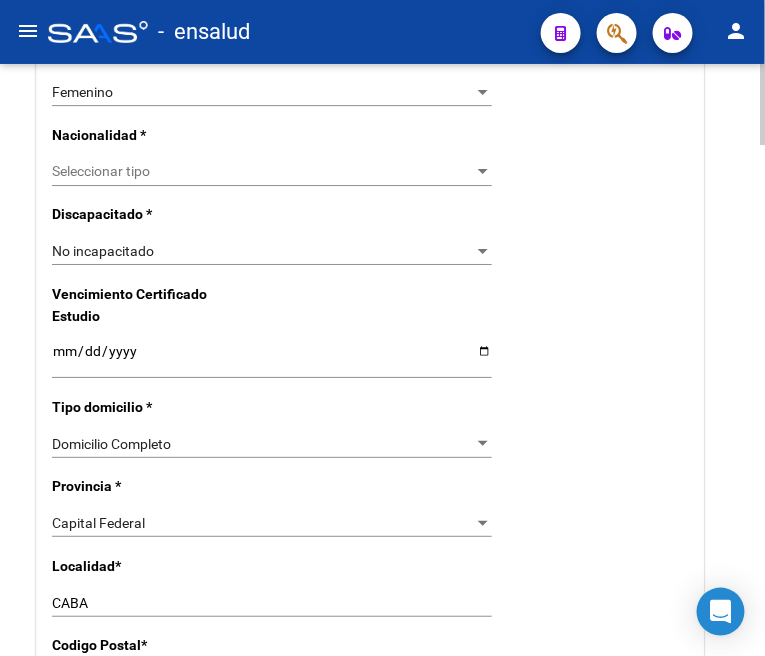type on "PATIÑO OLMEDO" 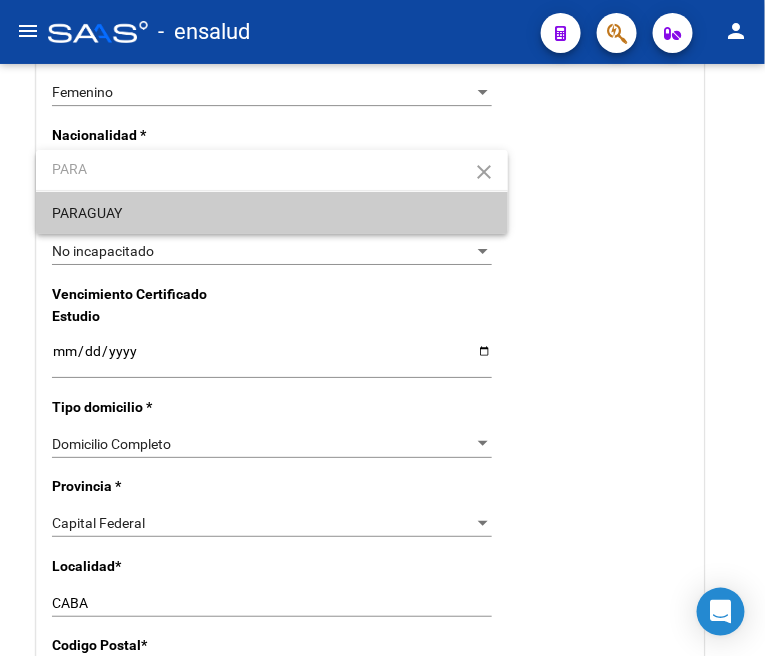 type on "PARA" 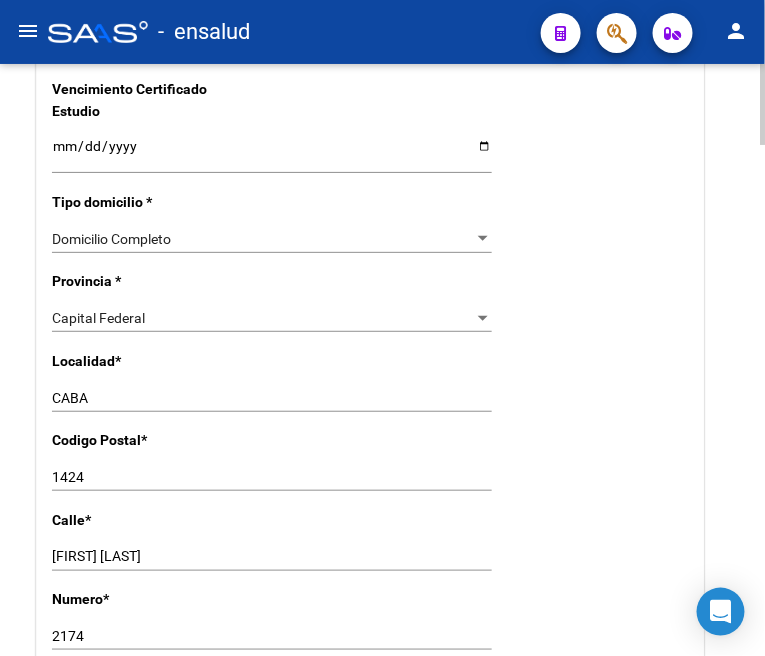 scroll, scrollTop: 1555, scrollLeft: 0, axis: vertical 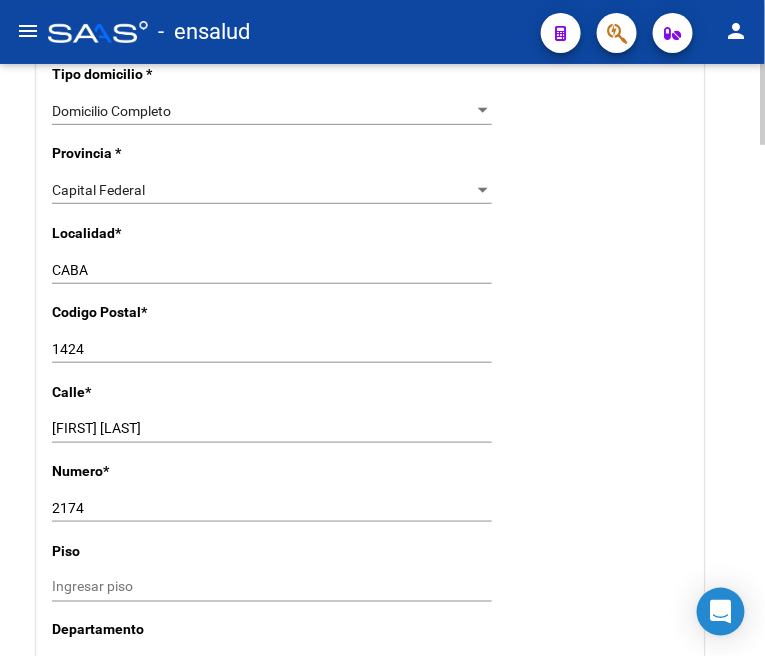 click on "CABA" at bounding box center [272, 270] 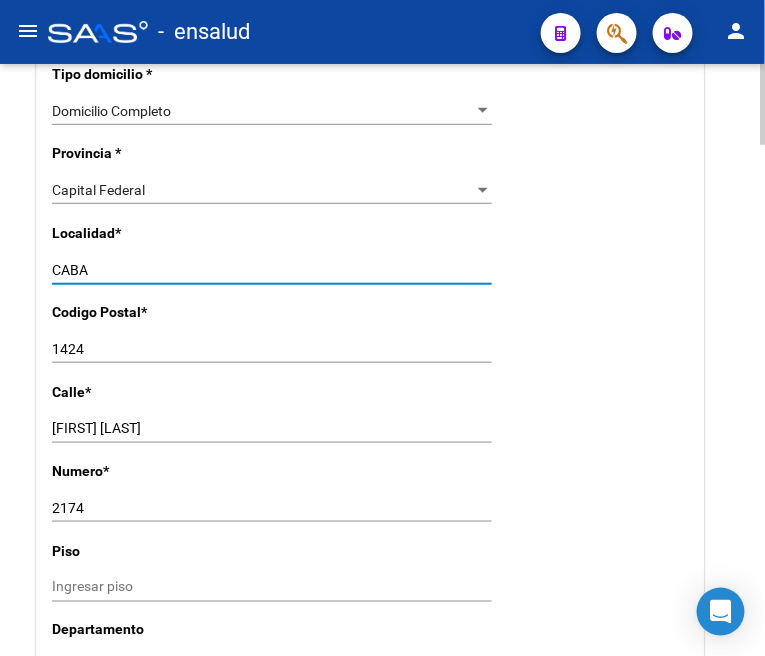 click on "CABA" at bounding box center [272, 270] 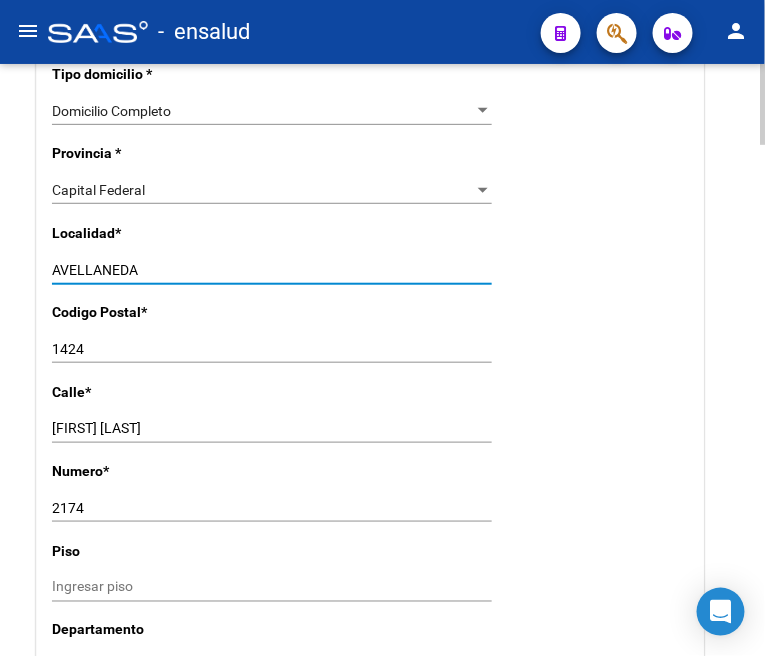 type on "AVELLANEDA" 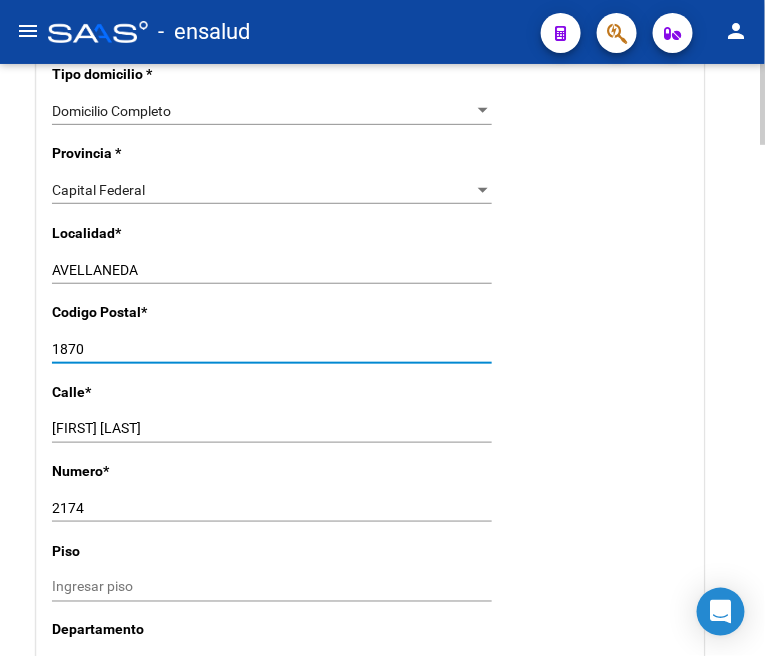 type on "1870" 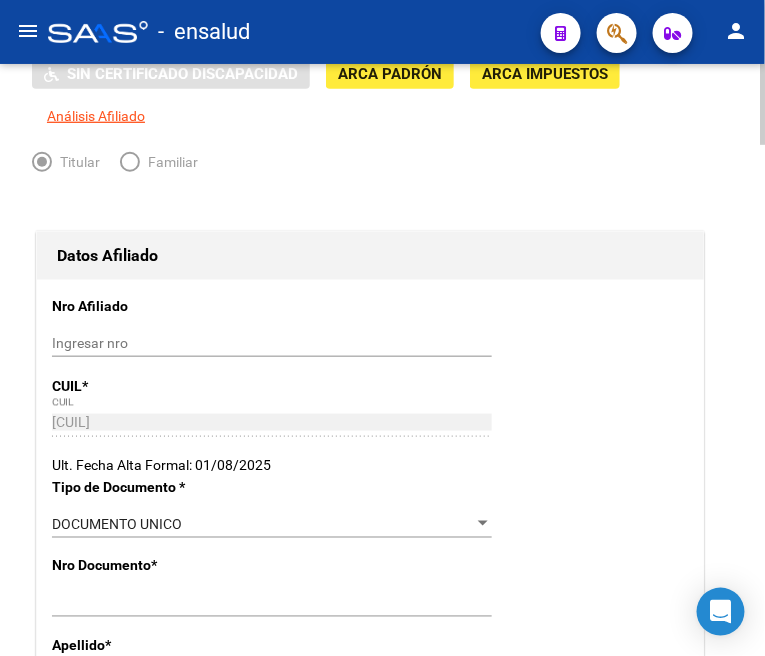 scroll, scrollTop: 0, scrollLeft: 0, axis: both 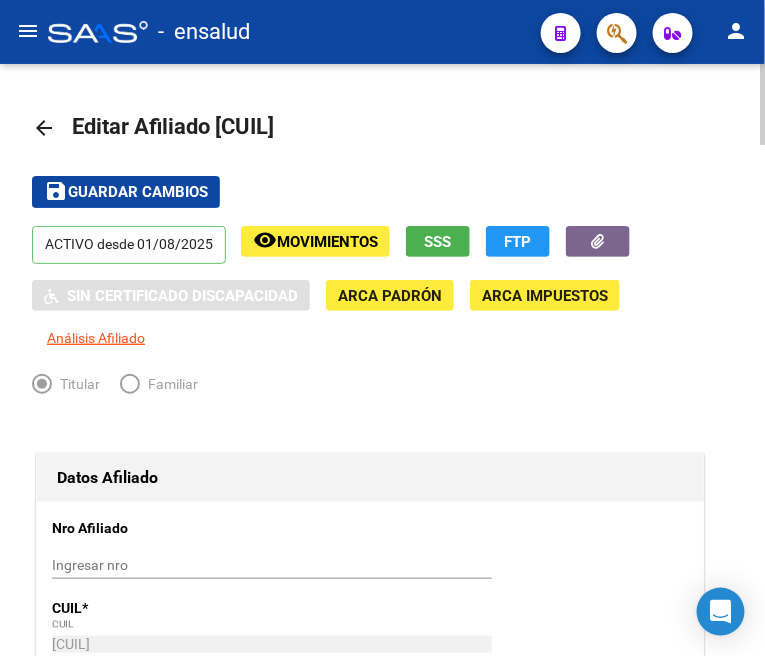 type on "2176" 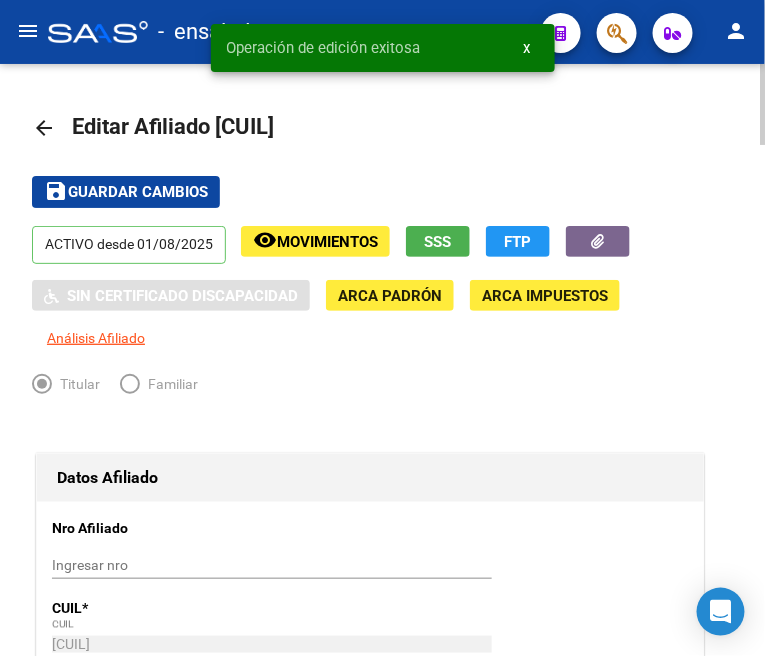 click on "arrow_back" 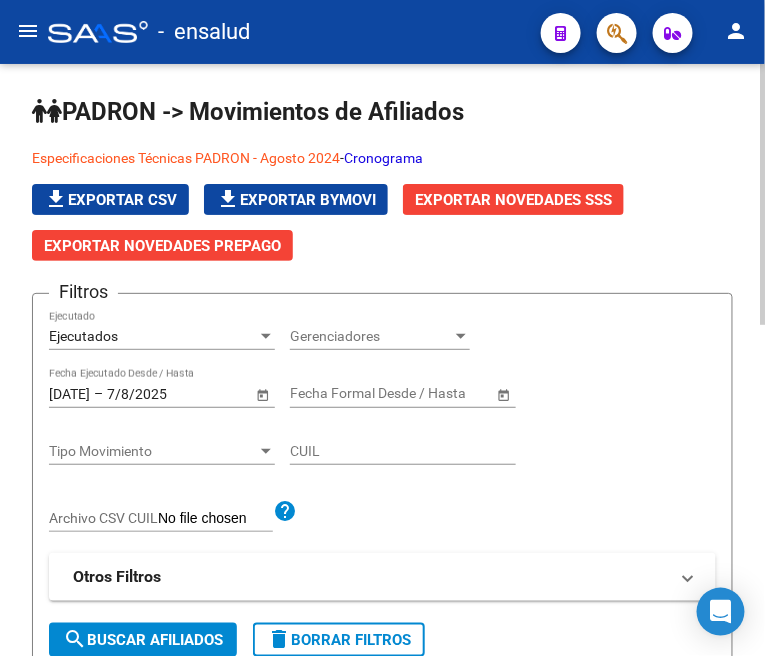 click on "Ejecutados Ejecutado" 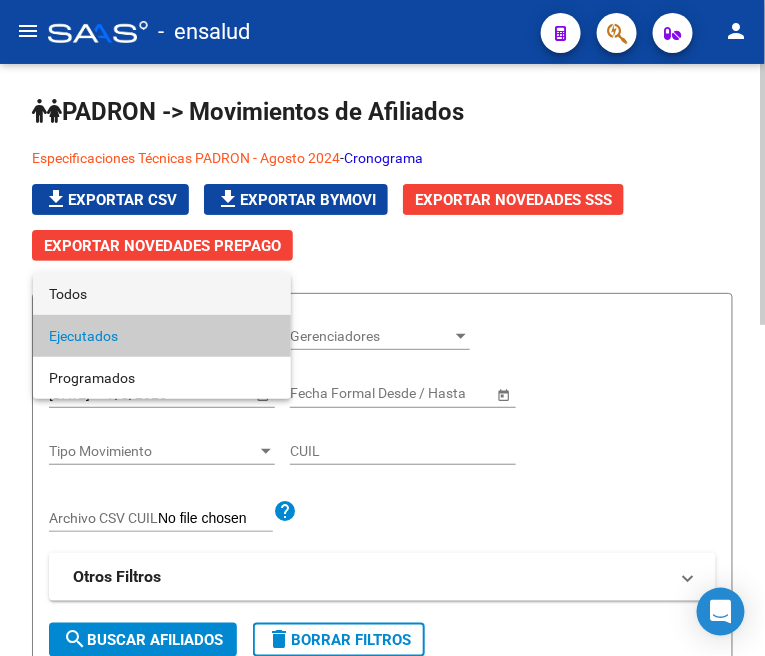 click on "Todos" at bounding box center [162, 294] 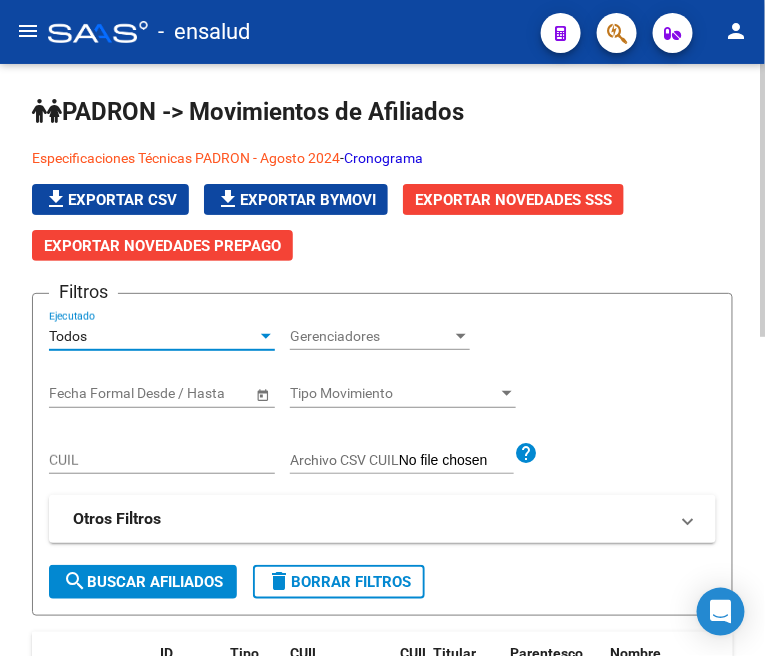click on "CUIL" at bounding box center (162, 460) 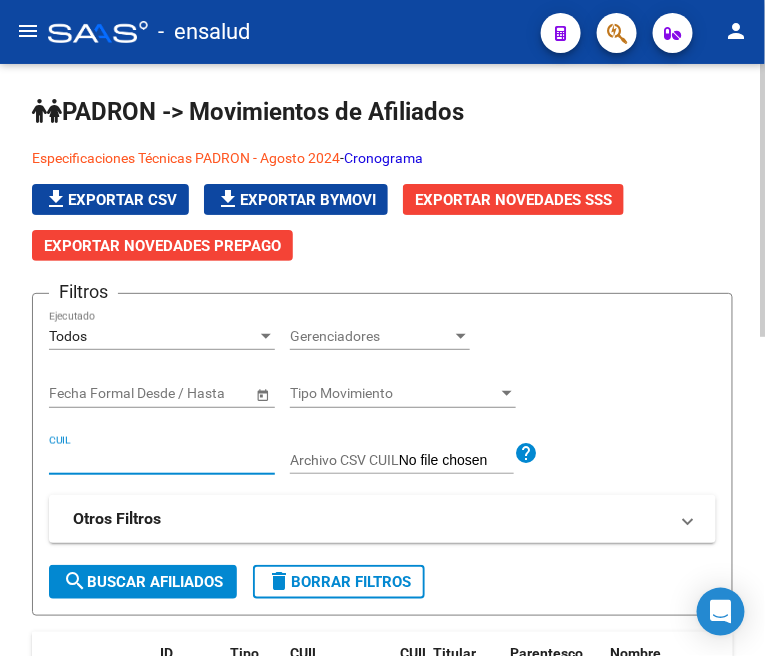 paste on "20271794860" 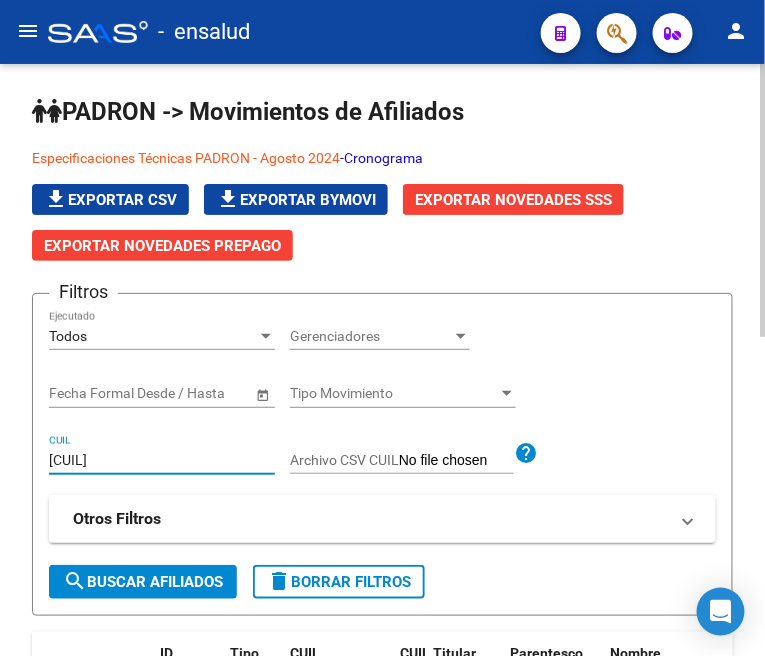 type on "20271794860" 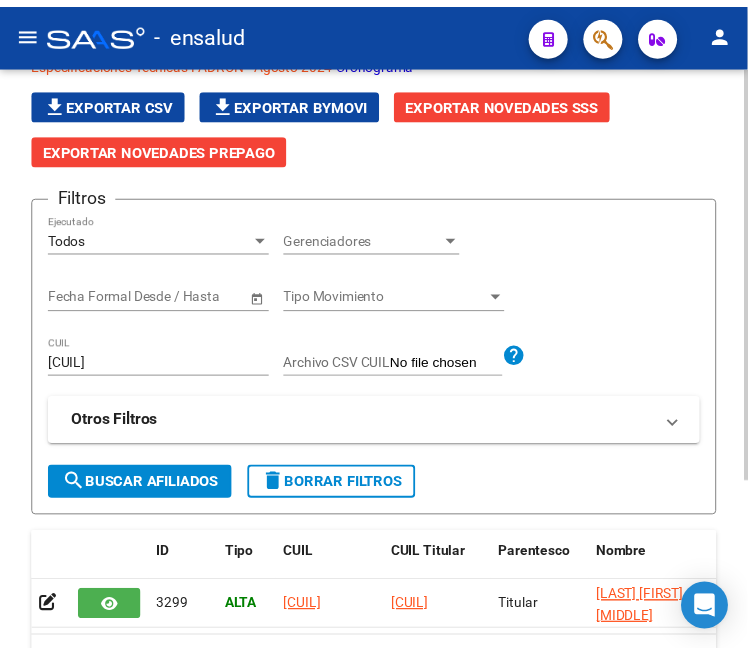 scroll, scrollTop: 222, scrollLeft: 0, axis: vertical 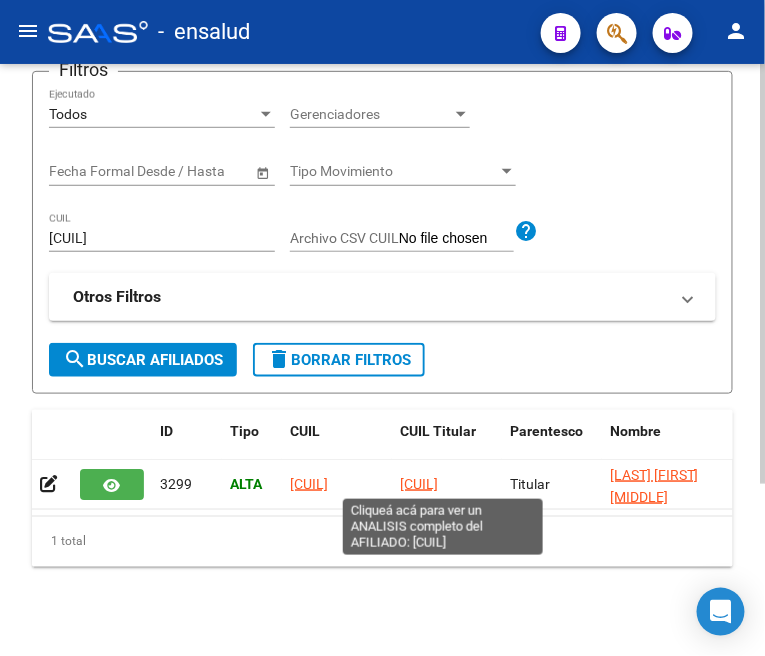 click on "20271794860" 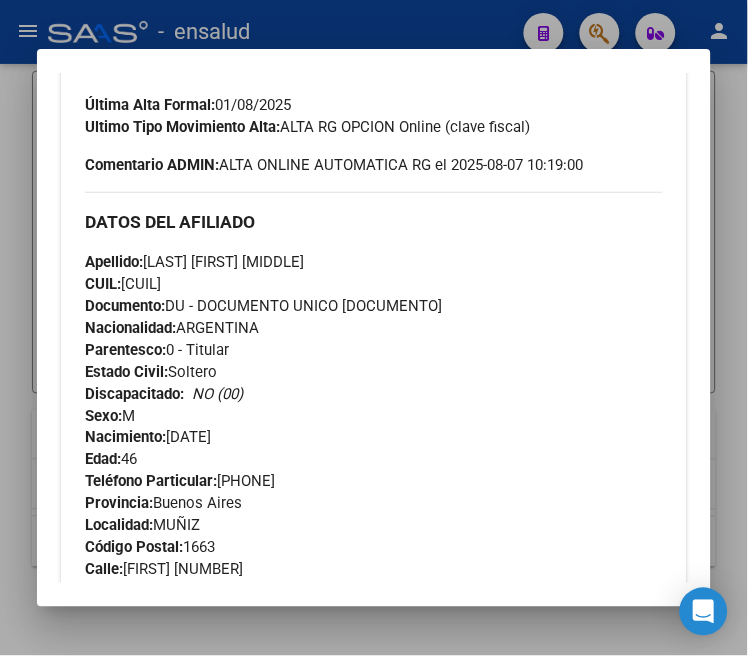 scroll, scrollTop: 777, scrollLeft: 0, axis: vertical 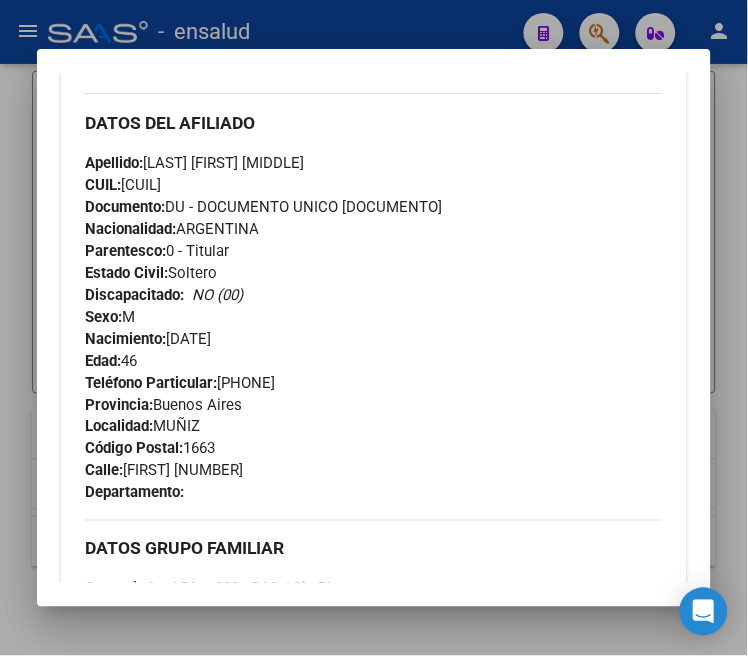 click at bounding box center [374, 328] 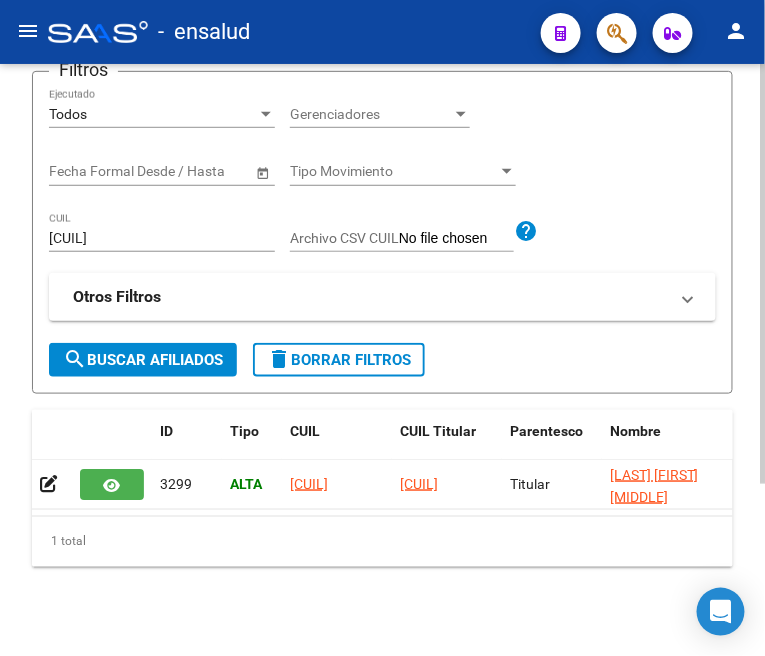 click on "20271794860" at bounding box center [162, 238] 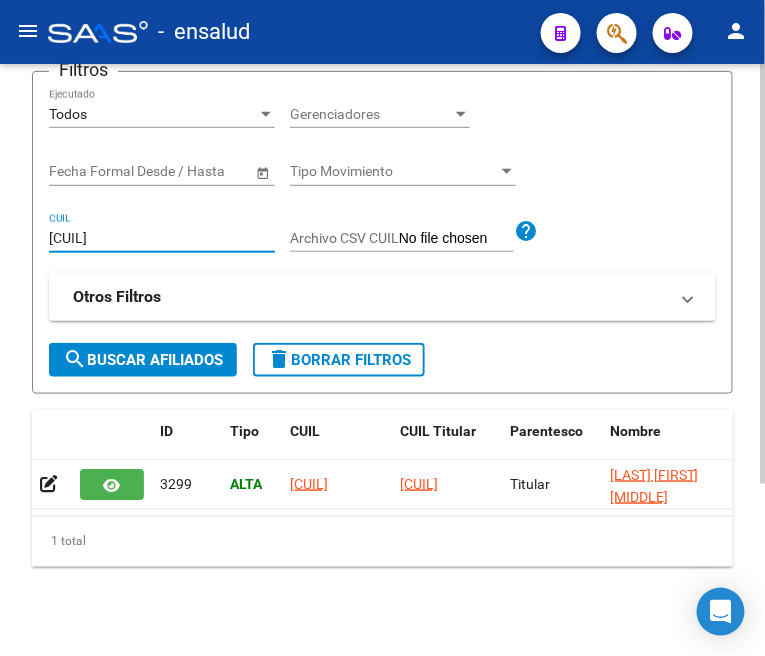click on "20271794860" at bounding box center [162, 238] 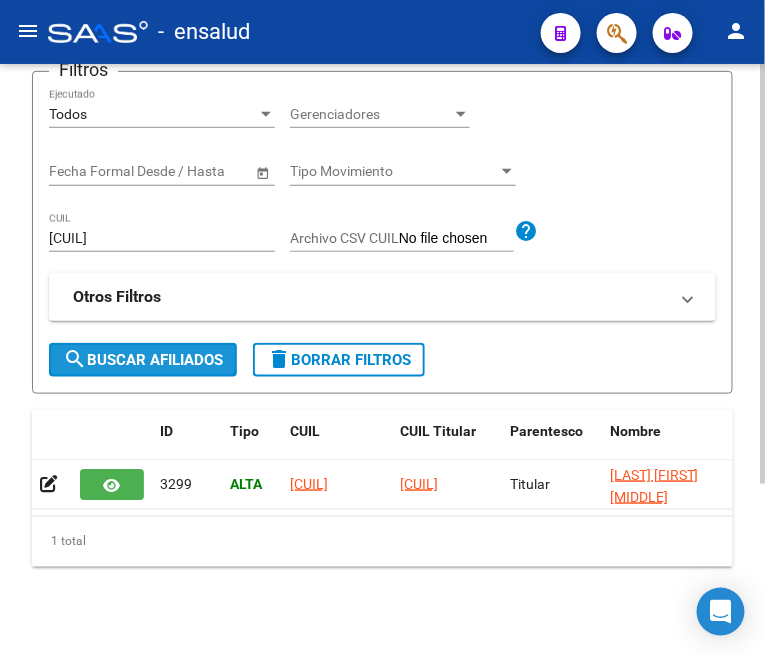 click on "search  Buscar Afiliados" 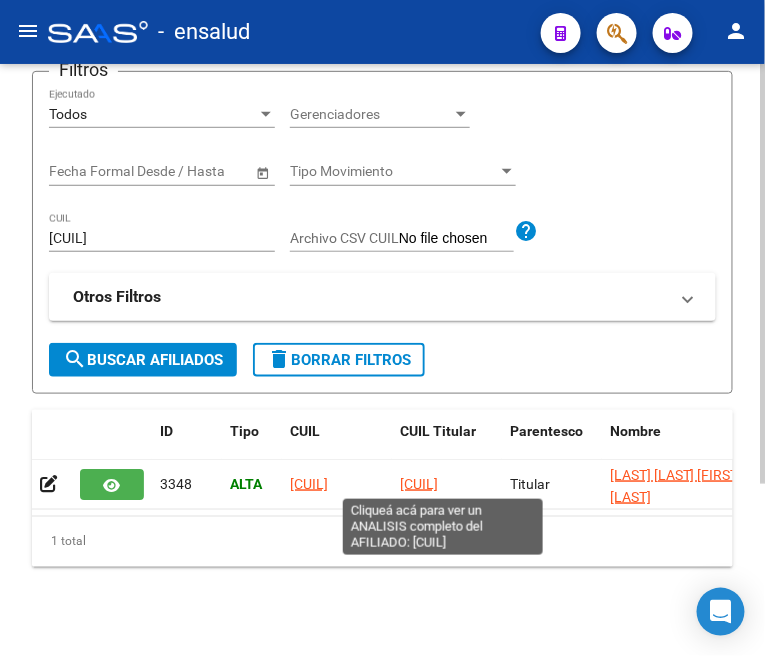 click on "20190362427" 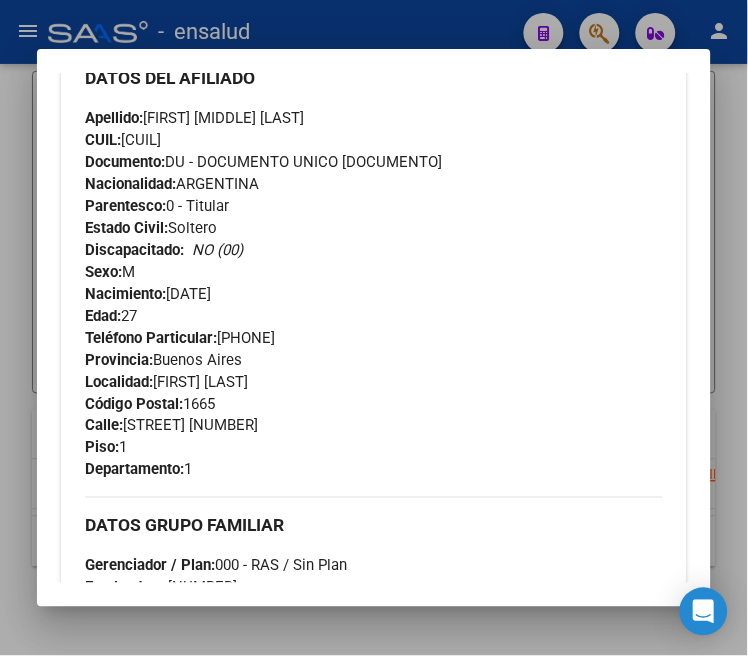 scroll, scrollTop: 814, scrollLeft: 0, axis: vertical 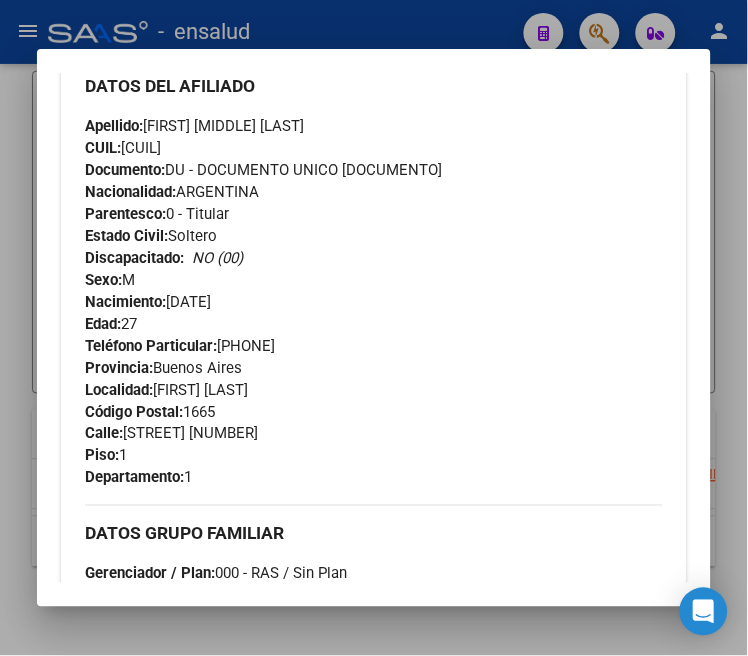 drag, startPoint x: 321, startPoint y: 18, endPoint x: 342, endPoint y: 37, distance: 28.319605 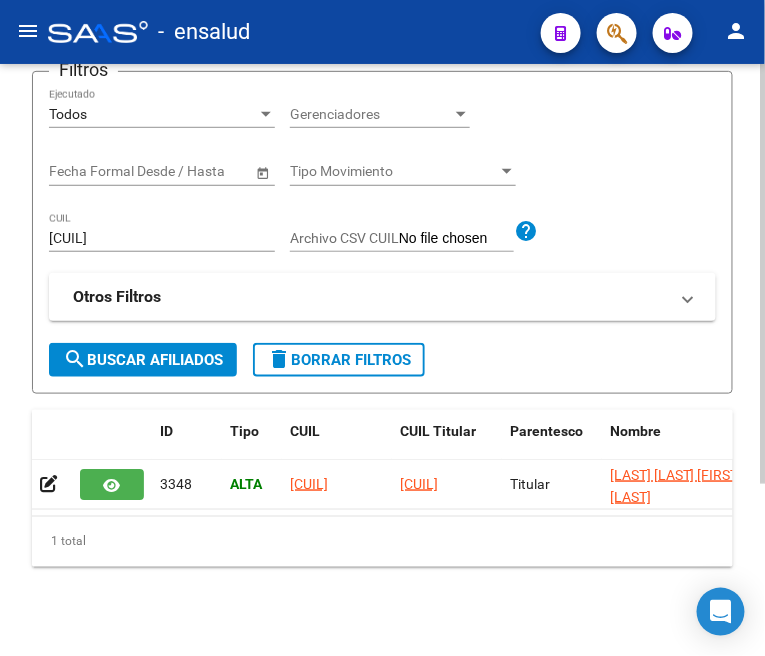 click on "20190362427" at bounding box center [162, 238] 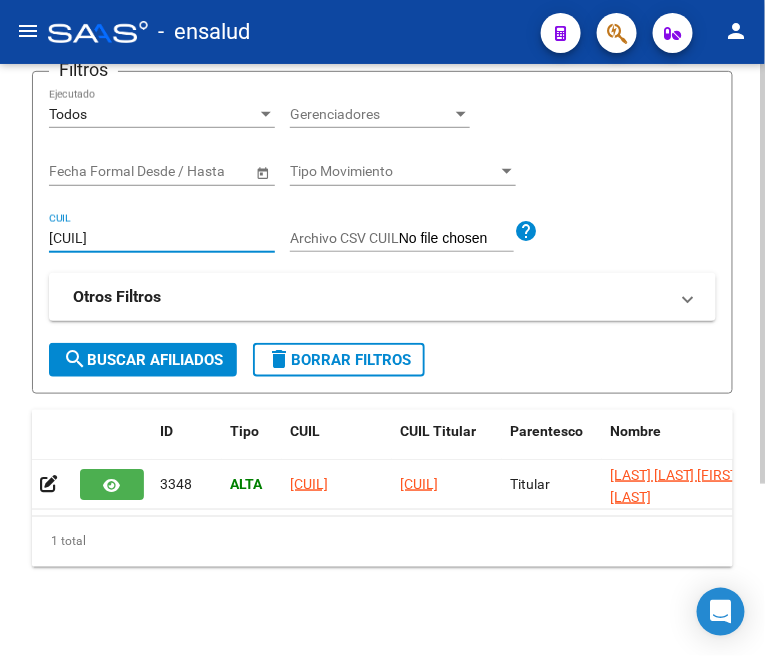 click on "20190362427" at bounding box center (162, 238) 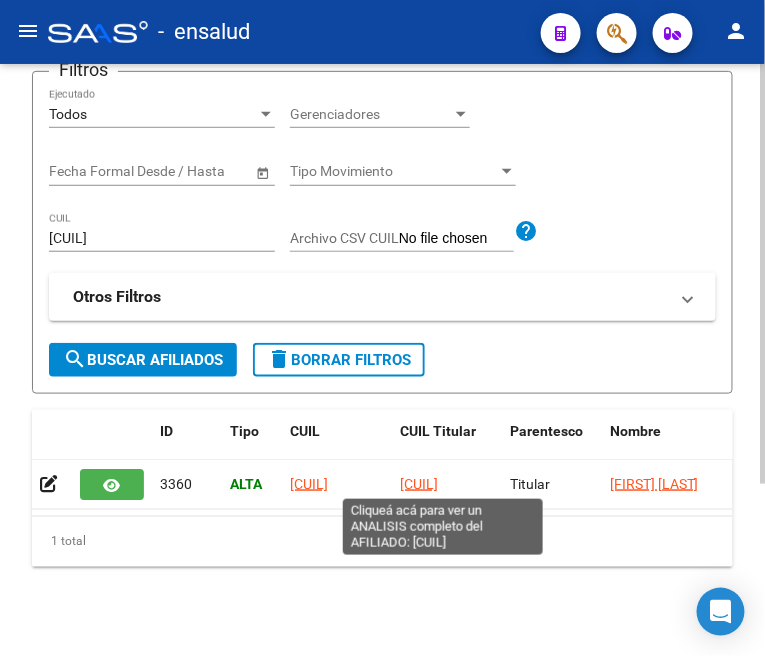 click on "20245884622" 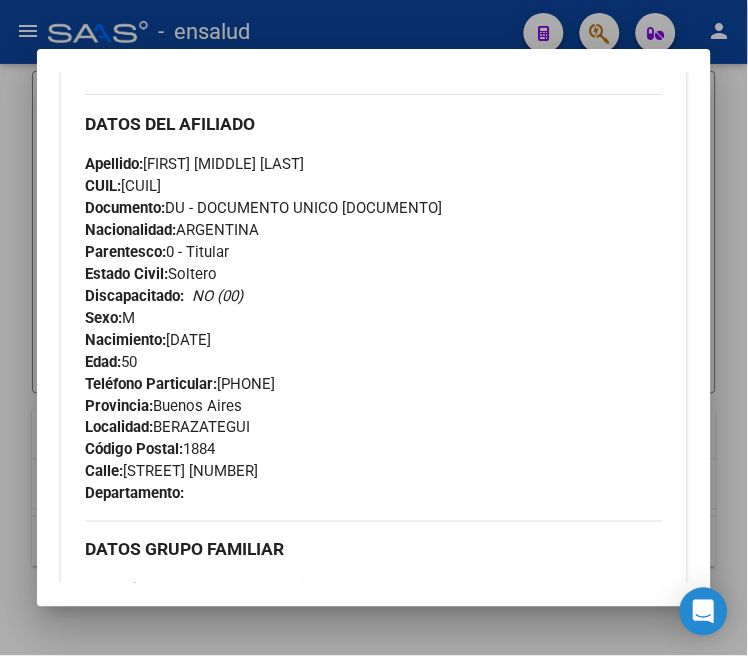 scroll, scrollTop: 777, scrollLeft: 0, axis: vertical 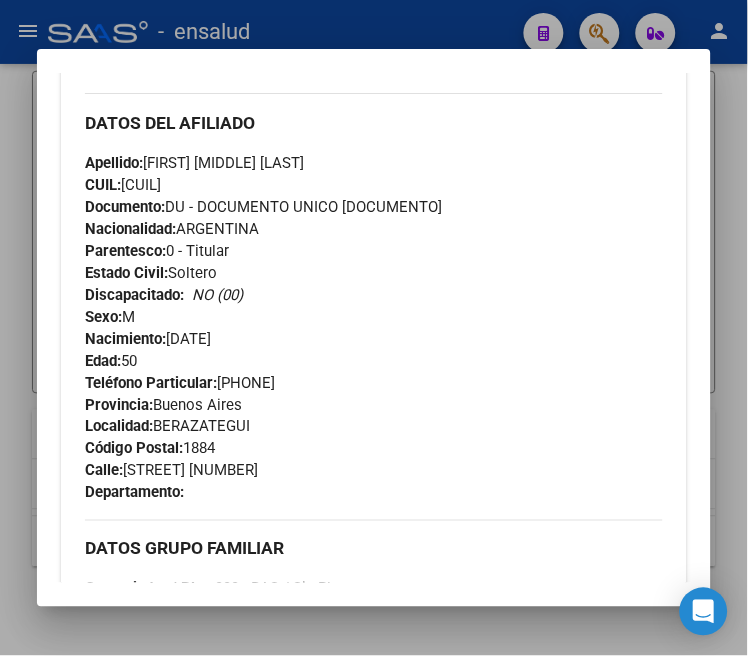 click at bounding box center (374, 328) 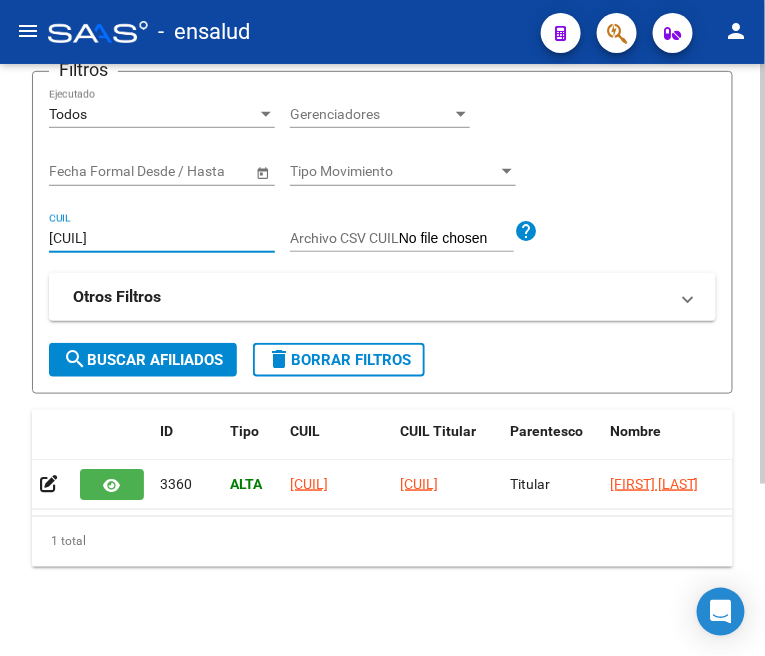 click on "20245884622" at bounding box center [162, 238] 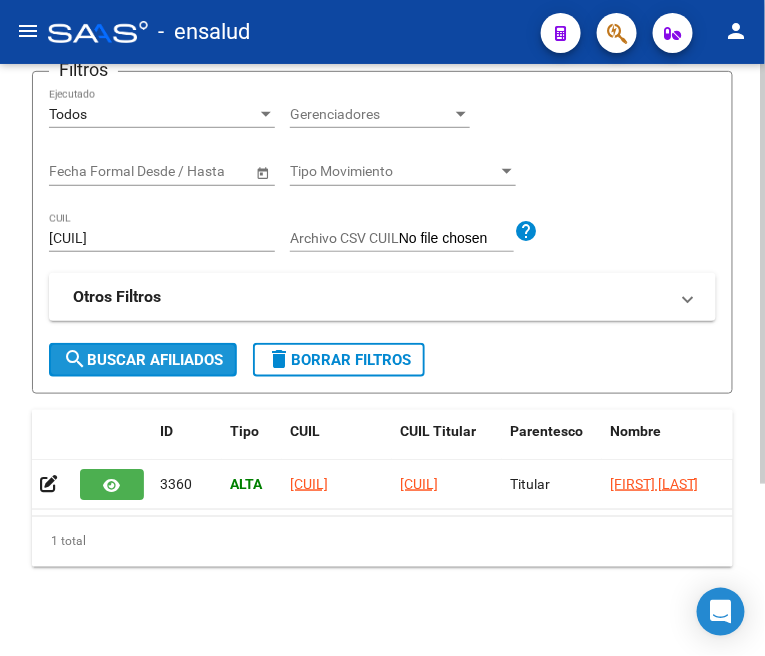 click on "search  Buscar Afiliados" 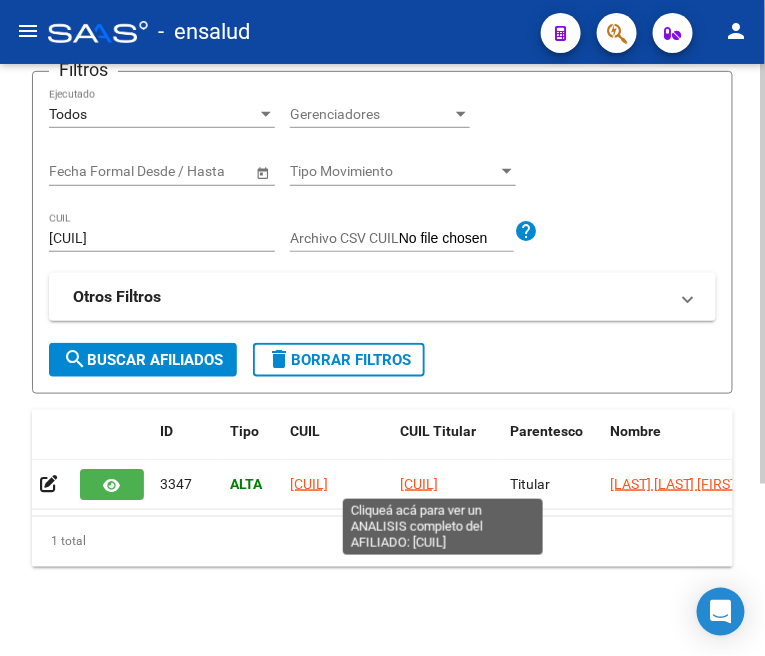 click on "20397576028" 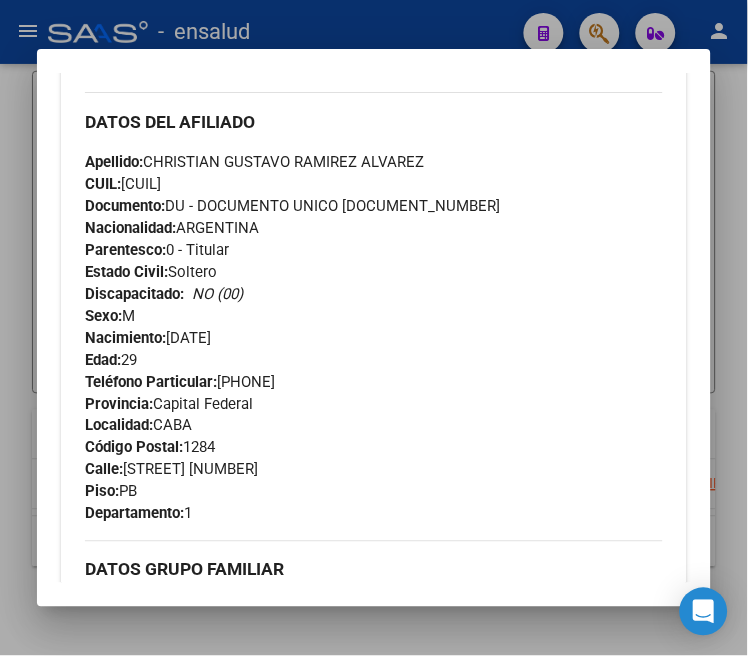 scroll, scrollTop: 777, scrollLeft: 0, axis: vertical 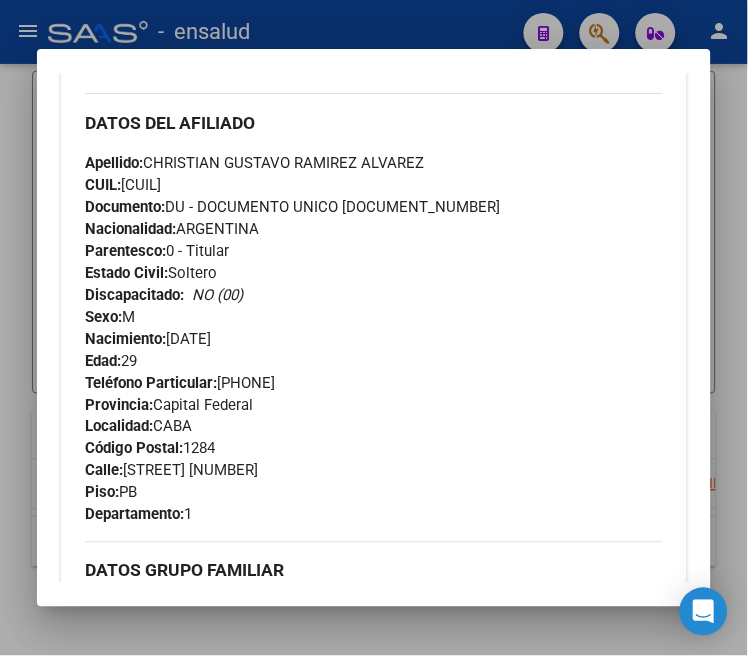 click at bounding box center (374, 328) 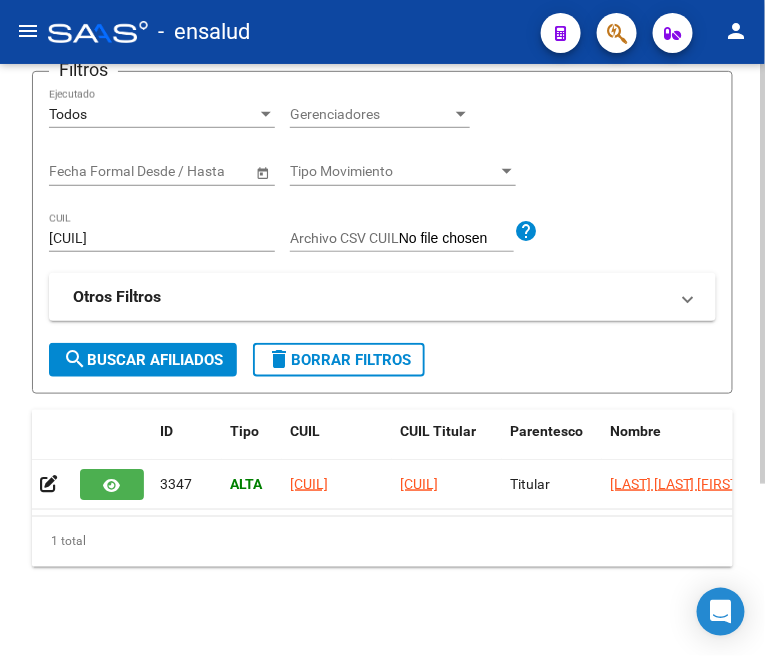 click on "20397576028 CUIL" 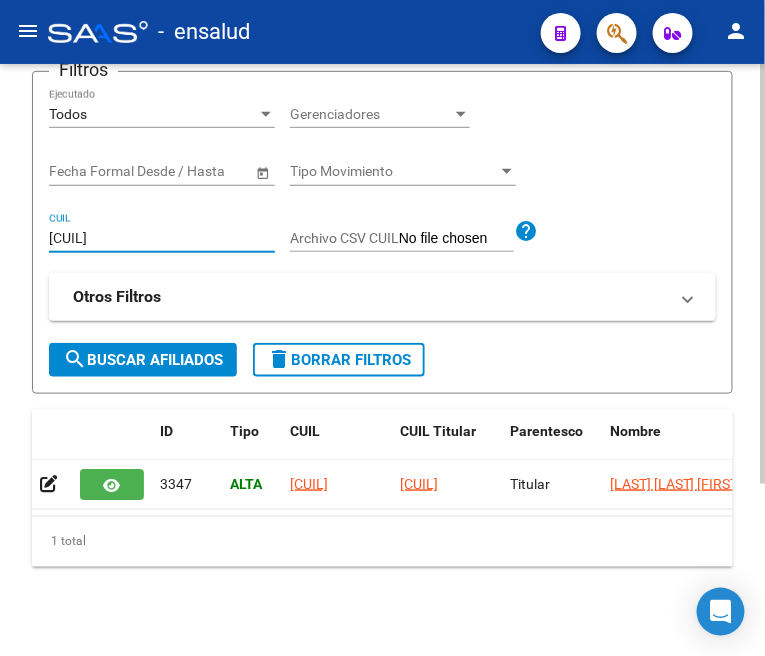 click on "20397576028" at bounding box center (162, 238) 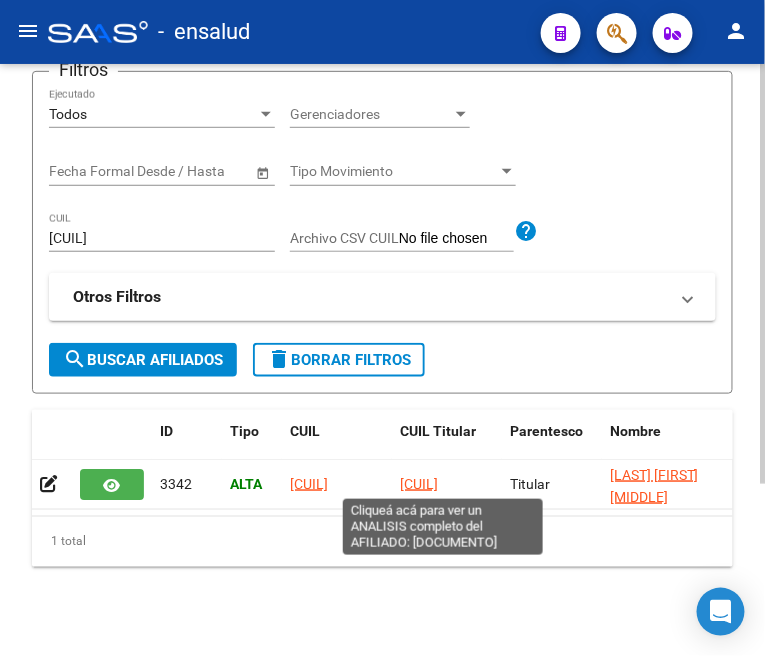 click on "27348488630" 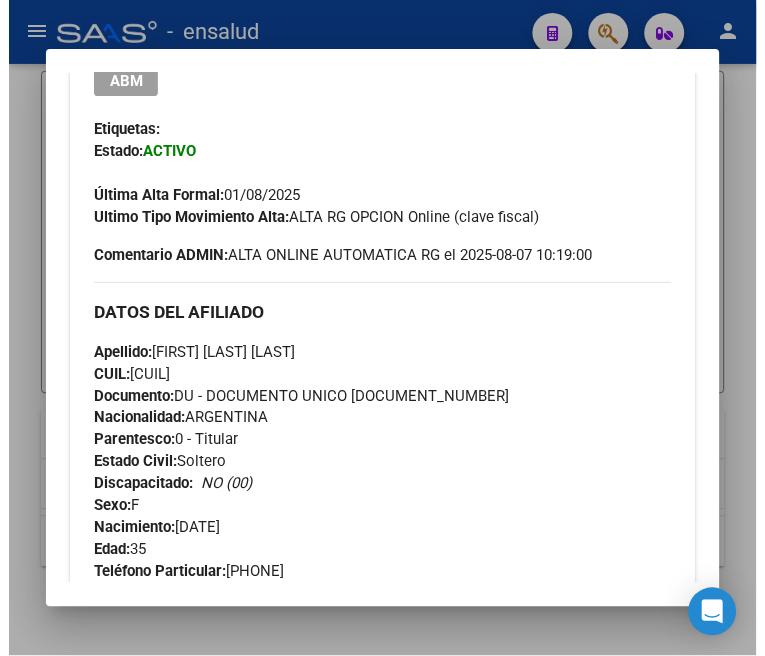 scroll, scrollTop: 444, scrollLeft: 0, axis: vertical 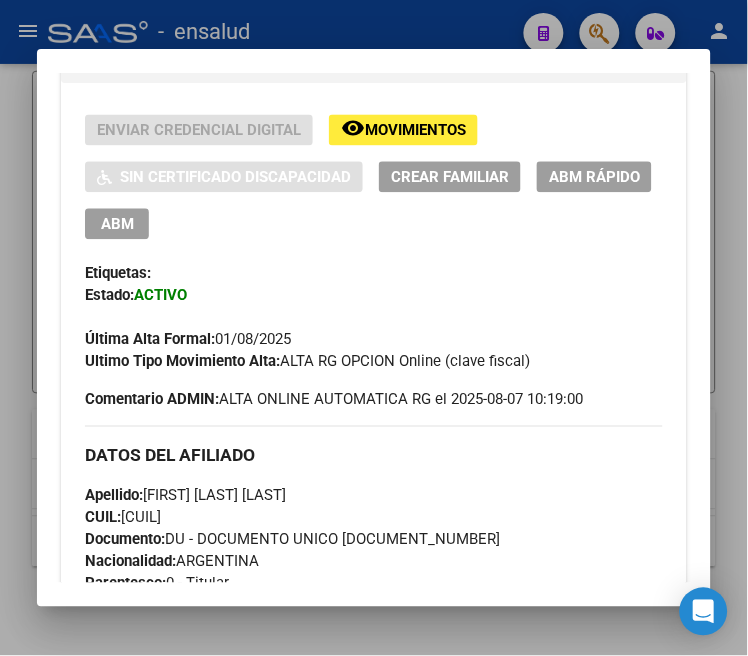 drag, startPoint x: 114, startPoint y: 245, endPoint x: 130, endPoint y: 246, distance: 16.03122 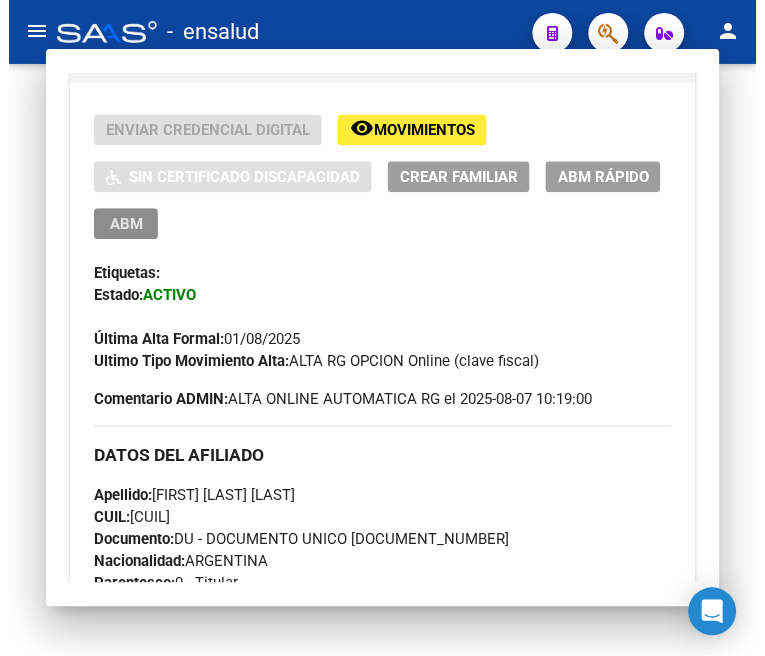 scroll, scrollTop: 0, scrollLeft: 0, axis: both 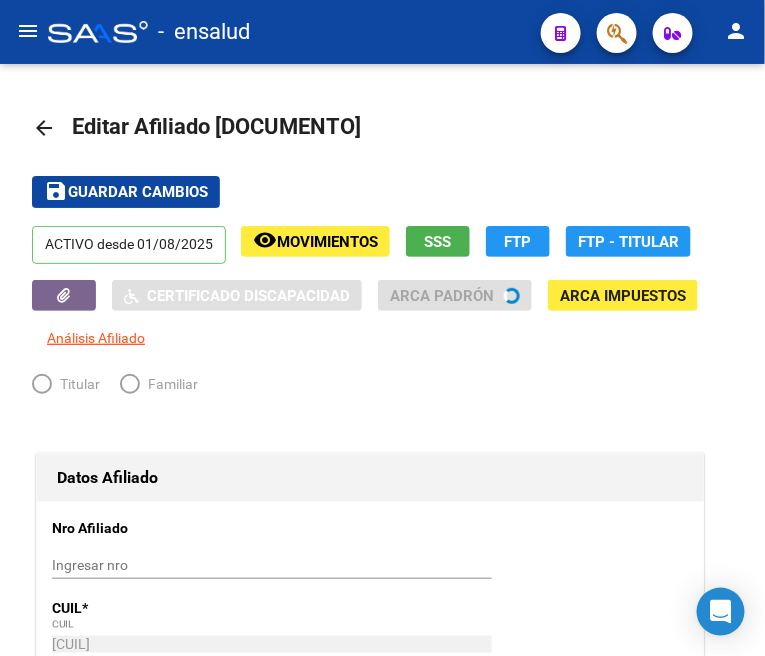 radio on "true" 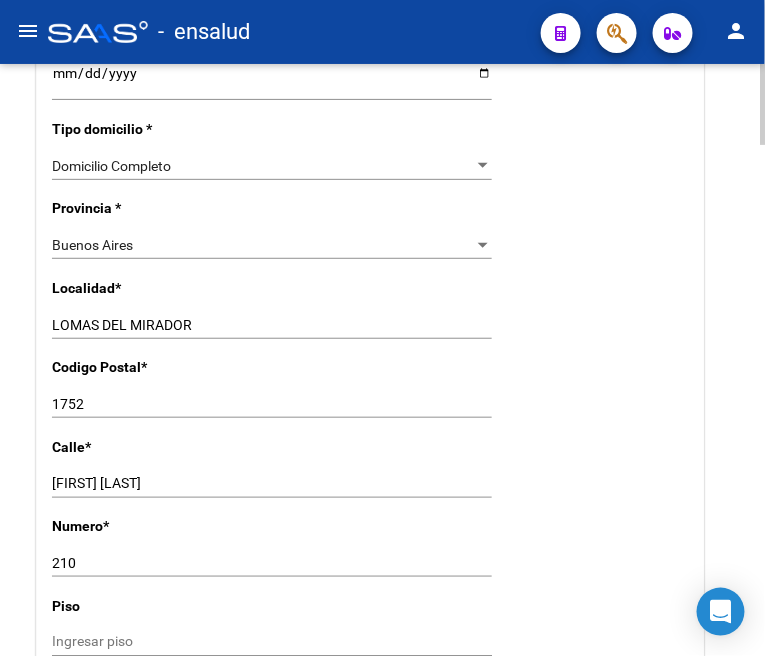scroll, scrollTop: 1555, scrollLeft: 0, axis: vertical 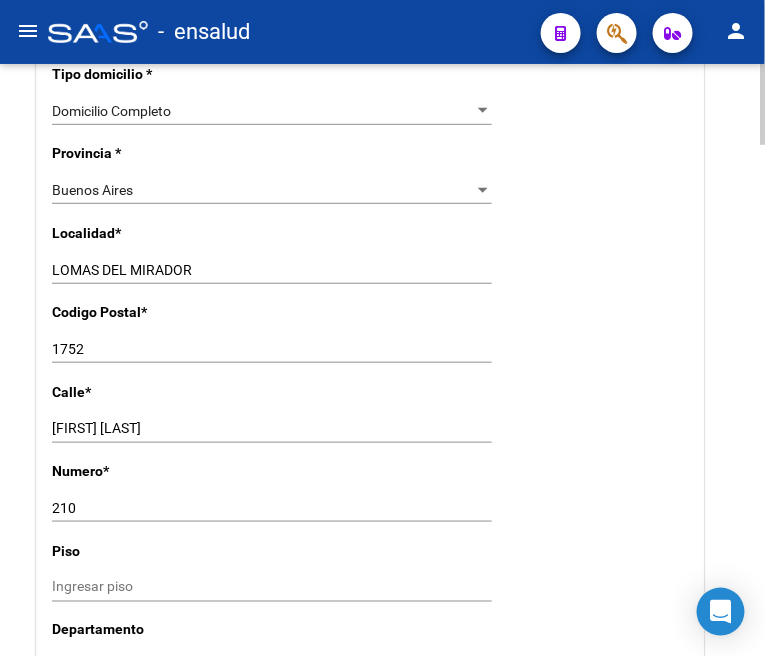 click on "LOMAS DEL MIRADOR" at bounding box center [272, 270] 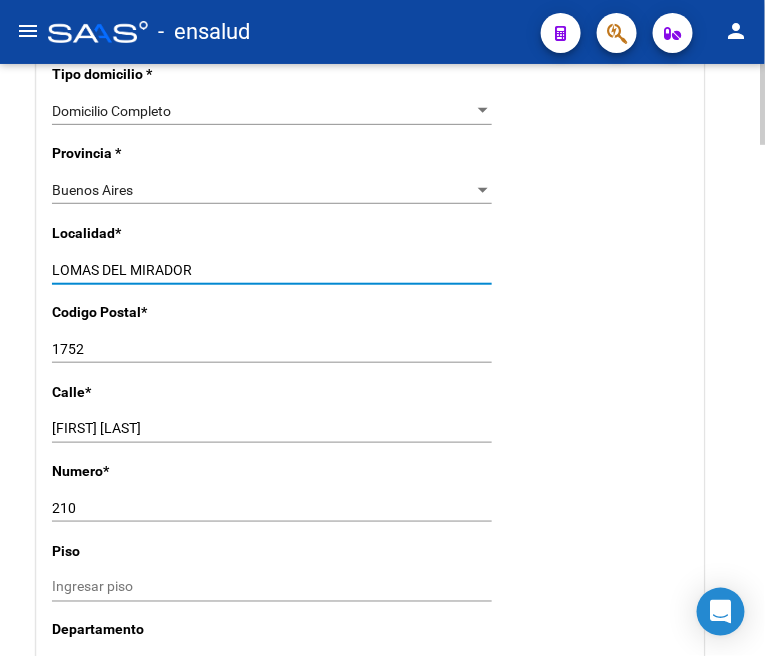 click on "LOMAS DEL MIRADOR" at bounding box center (272, 270) 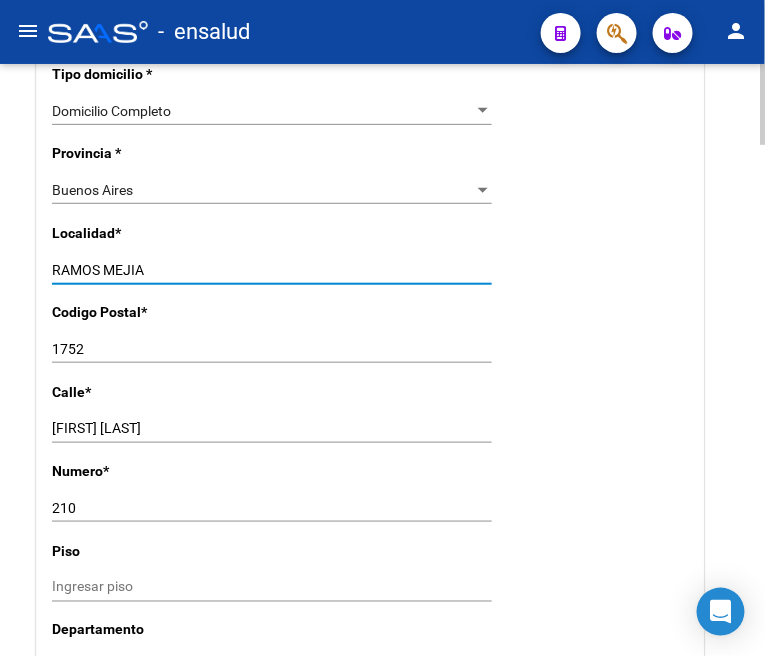 type on "RAMOS MEJIA" 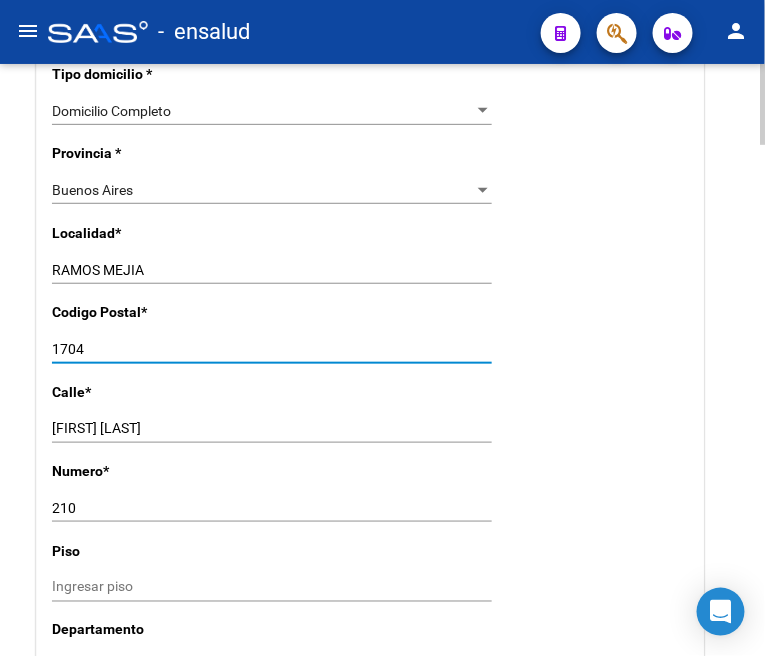 type on "1704" 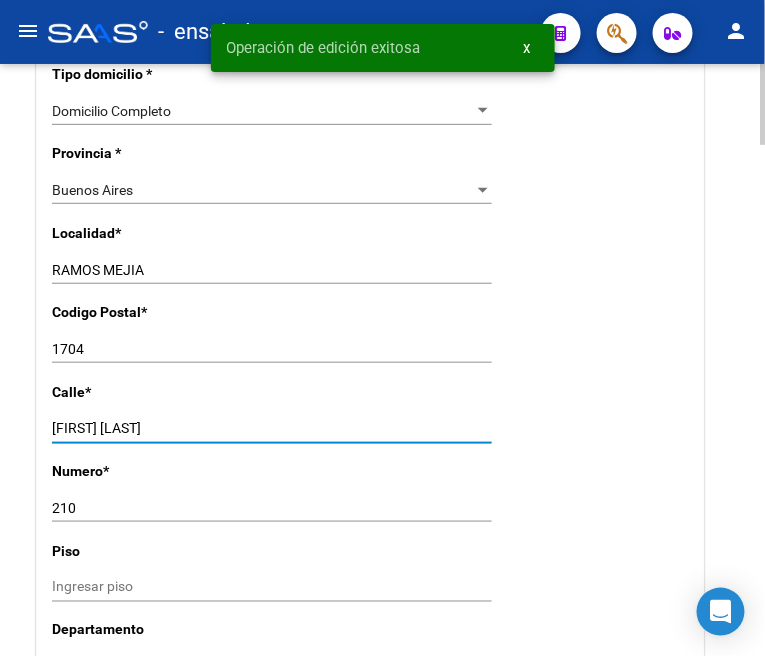 click on "eduardo costa" at bounding box center [272, 428] 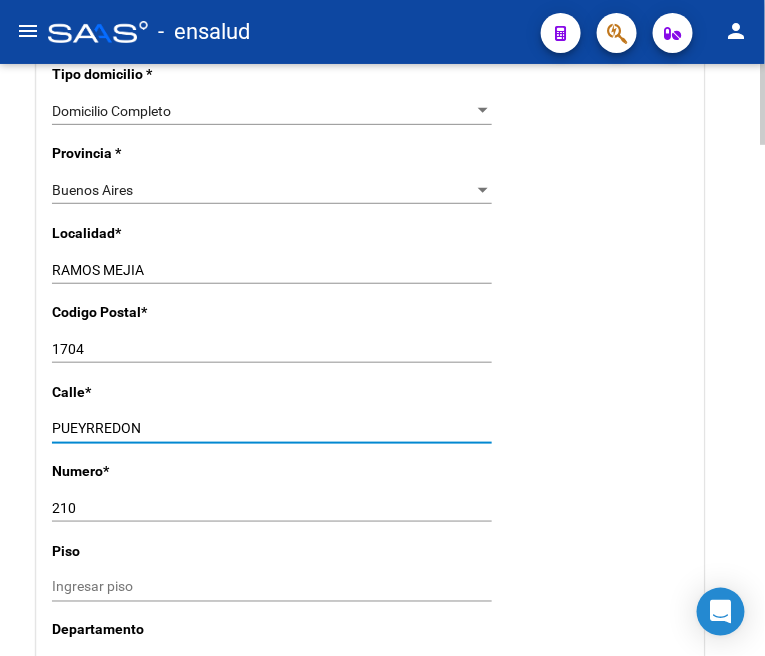 type on "PUEYRREDON" 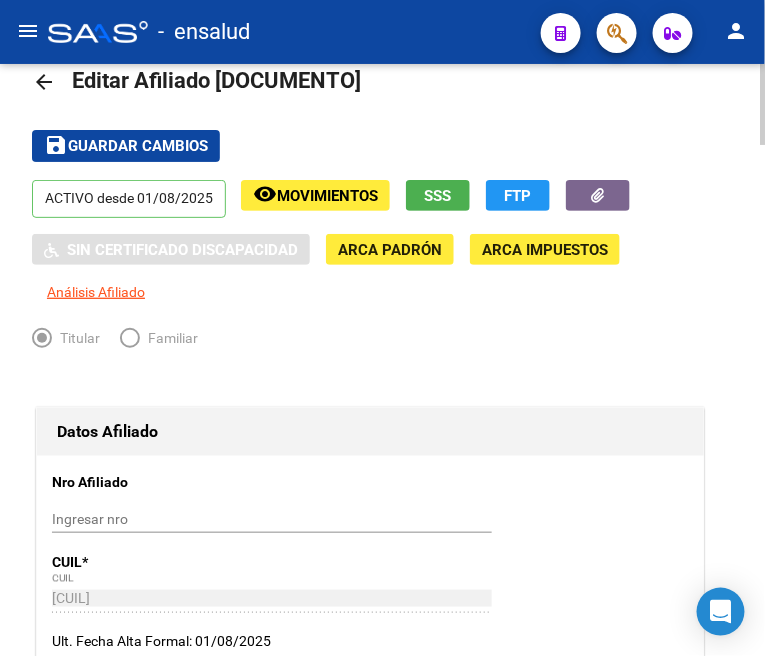 scroll, scrollTop: 0, scrollLeft: 0, axis: both 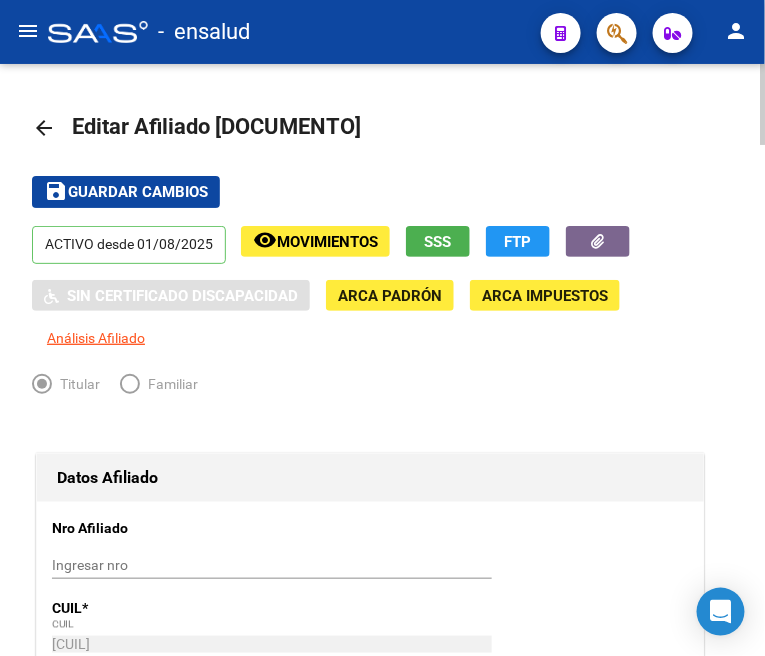 type on "1338" 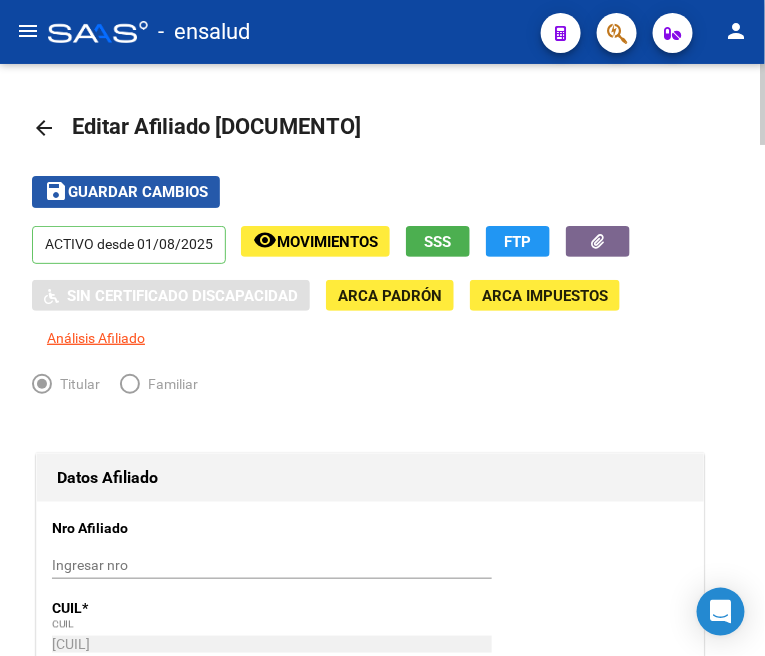 click on "Guardar cambios" 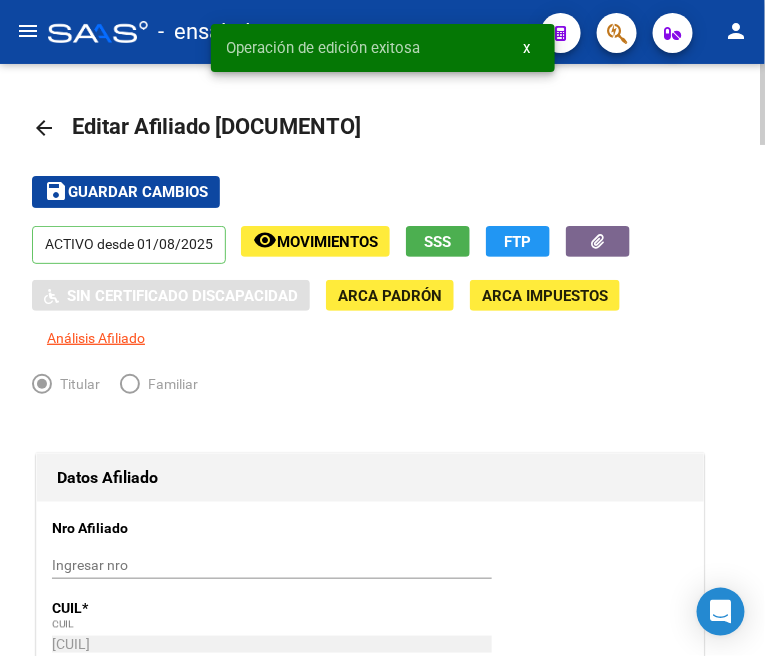 click on "arrow_back" 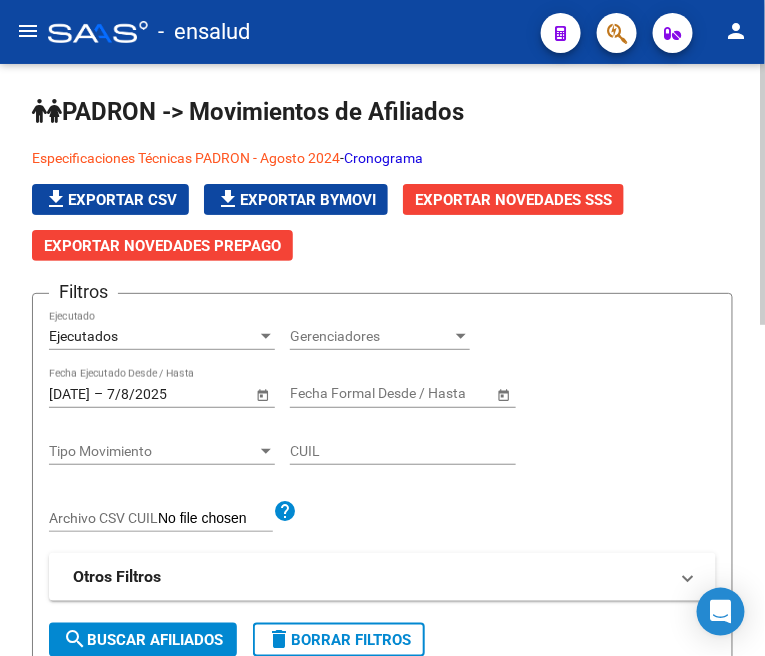 click on "Ejecutados" at bounding box center (153, 336) 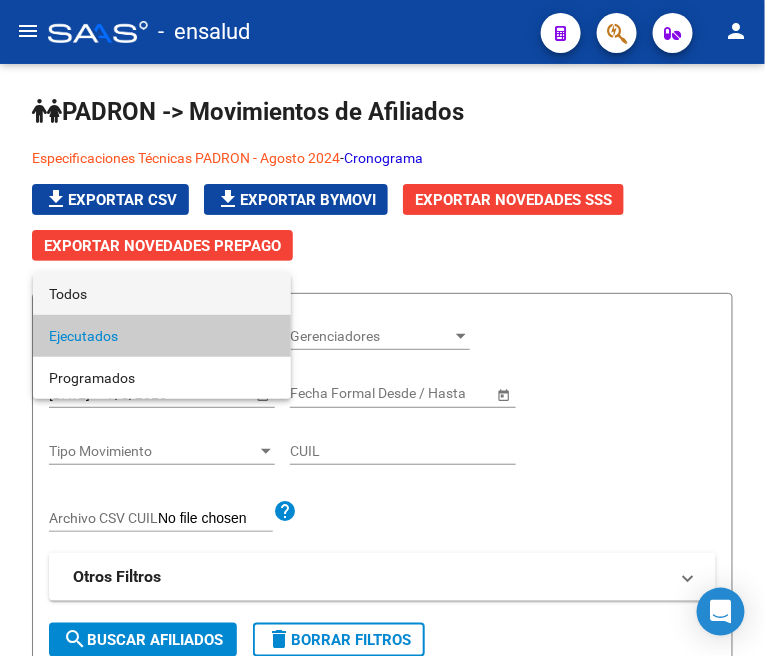 click on "Todos" at bounding box center [162, 294] 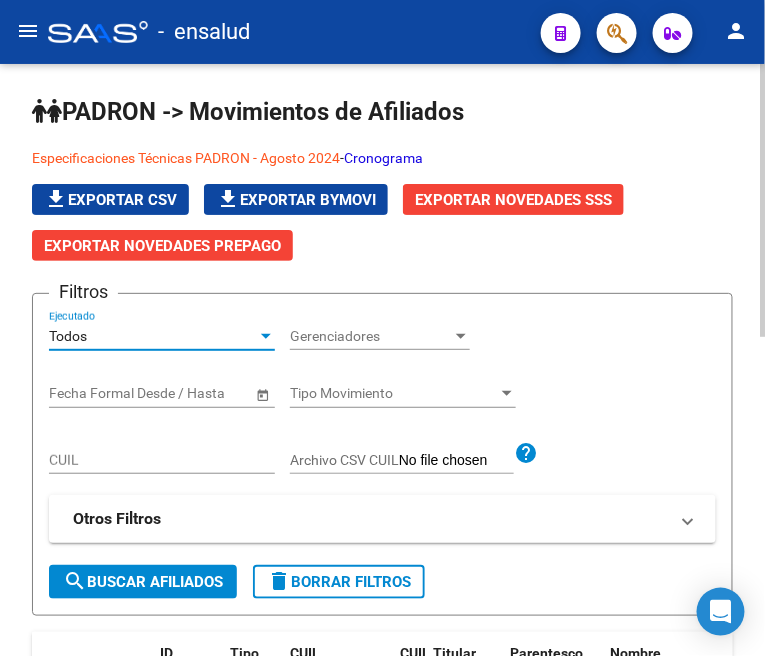 click on "CUIL" at bounding box center [162, 460] 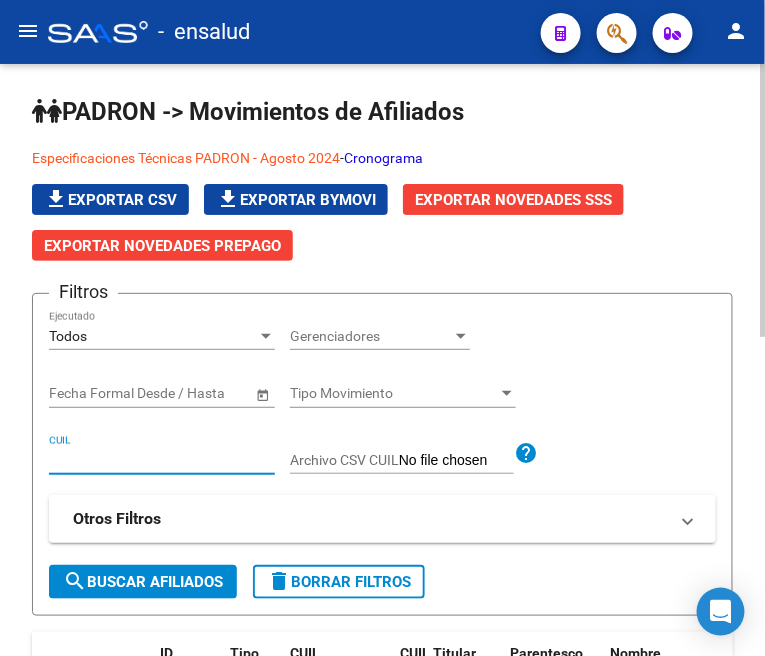 paste on "[CUIL]" 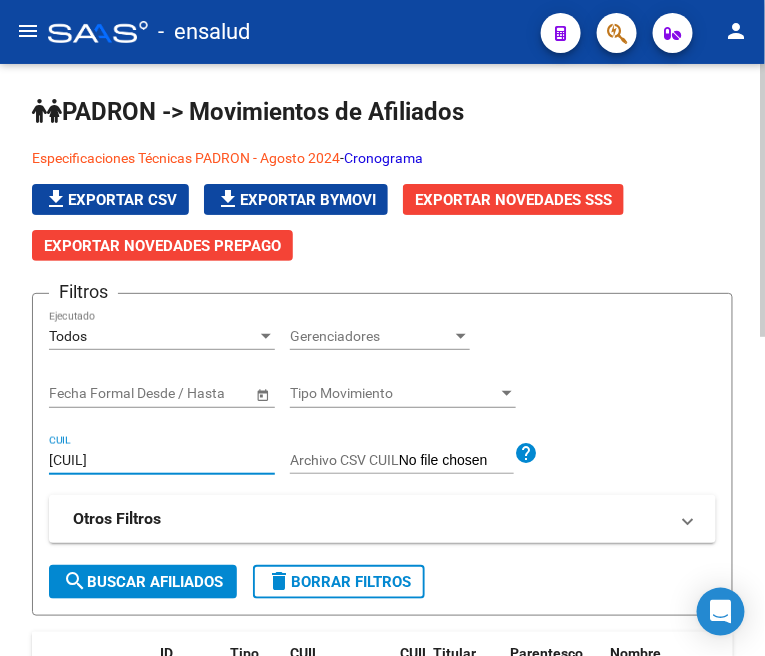 click on "search  Buscar Afiliados" 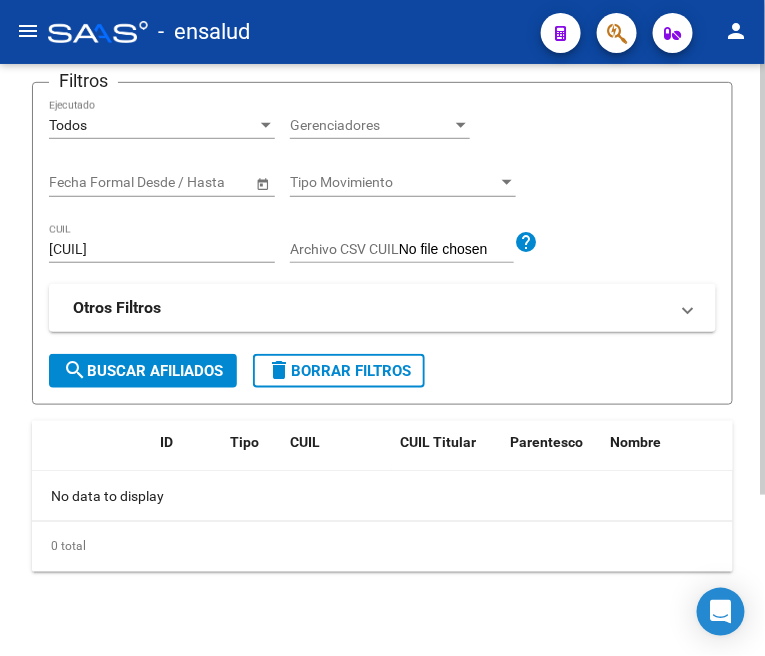 scroll, scrollTop: 222, scrollLeft: 0, axis: vertical 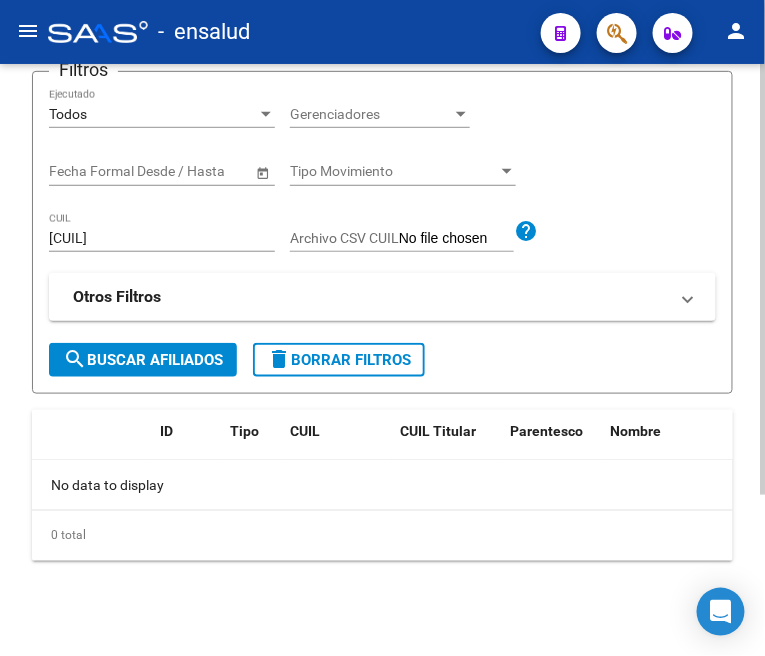 click on "20299194259 CUIL" 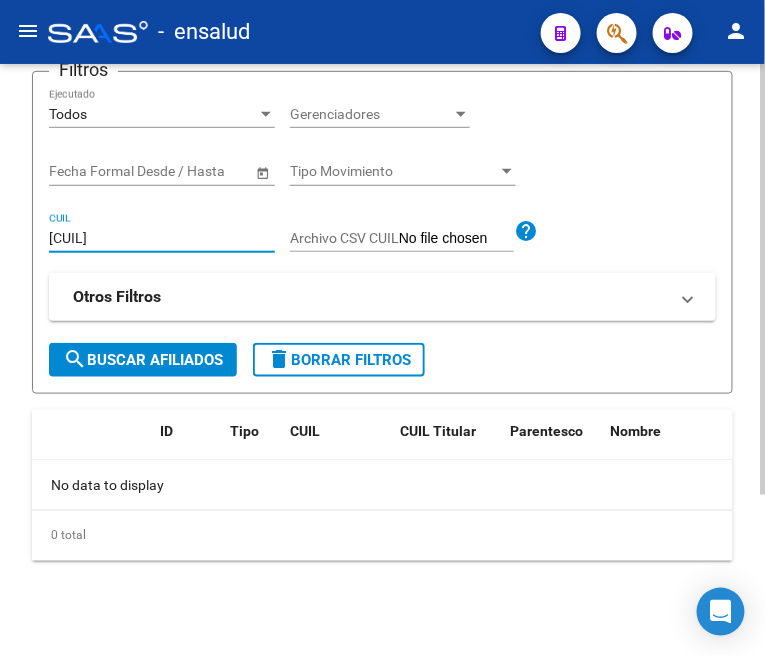 click on "search  Buscar Afiliados" 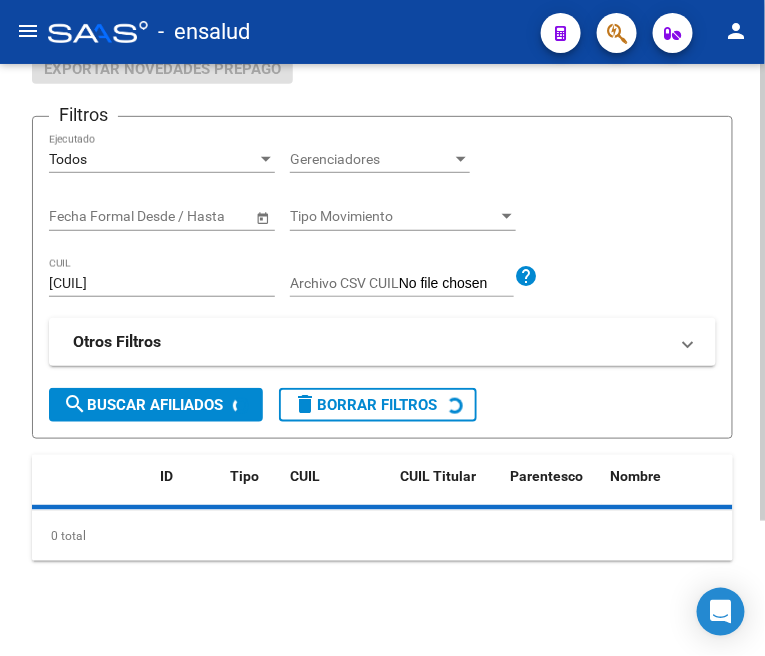 scroll, scrollTop: 222, scrollLeft: 0, axis: vertical 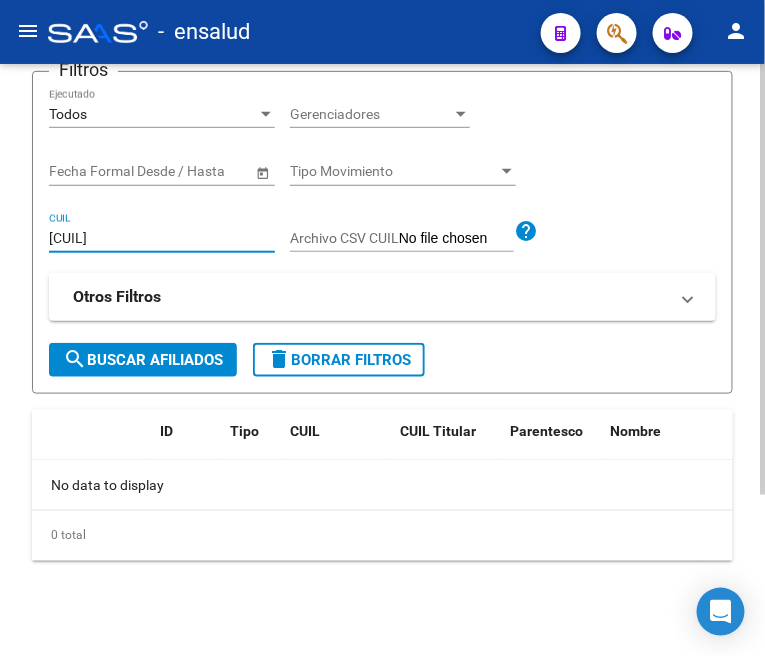 click on "[CUIL]" at bounding box center [162, 238] 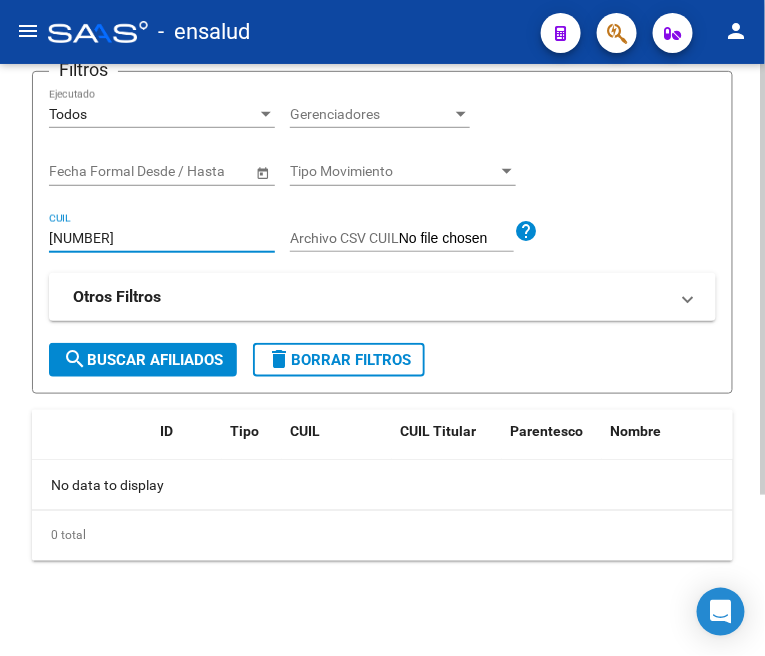 type on "20289194259" 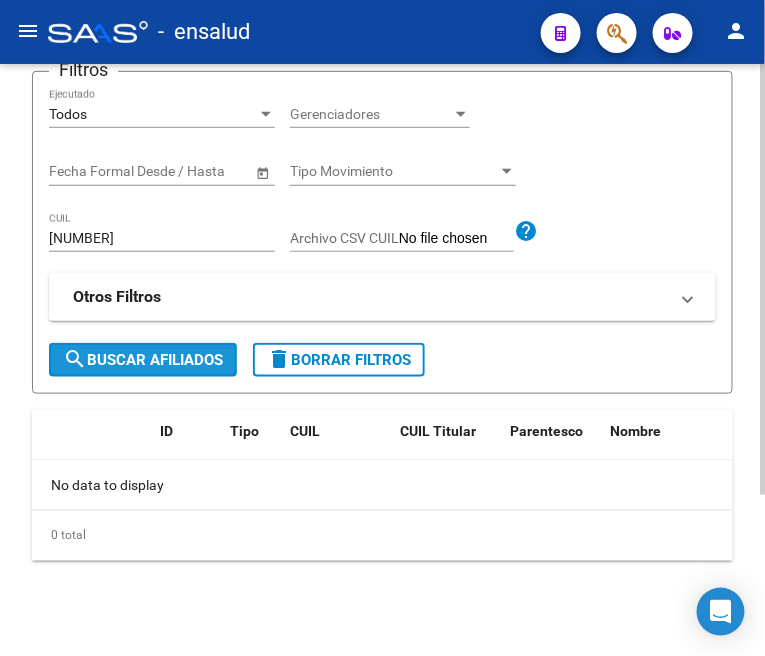 click on "search  Buscar Afiliados" 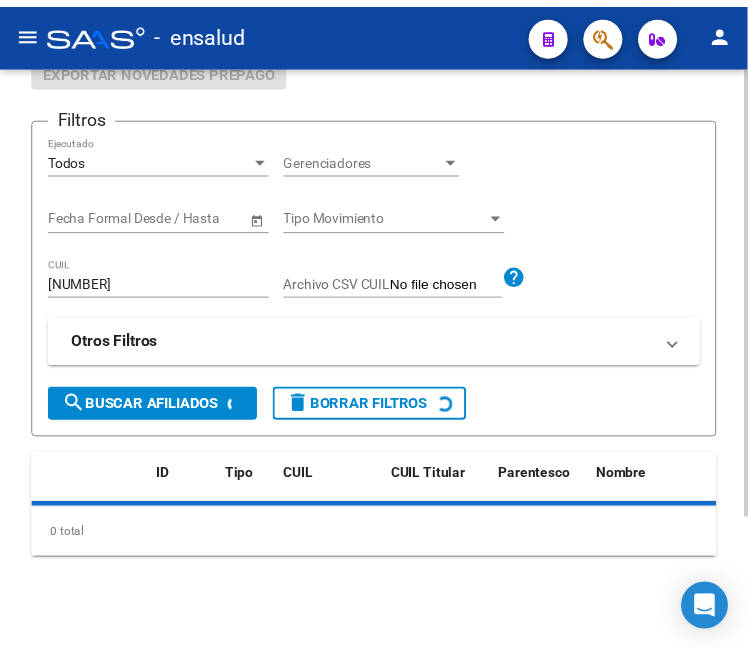 scroll, scrollTop: 222, scrollLeft: 0, axis: vertical 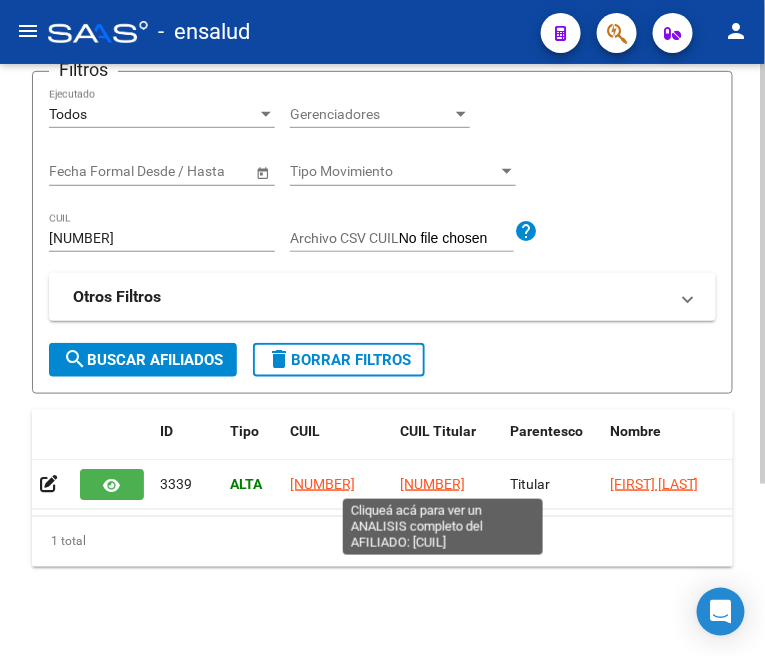 click on "20289194259" 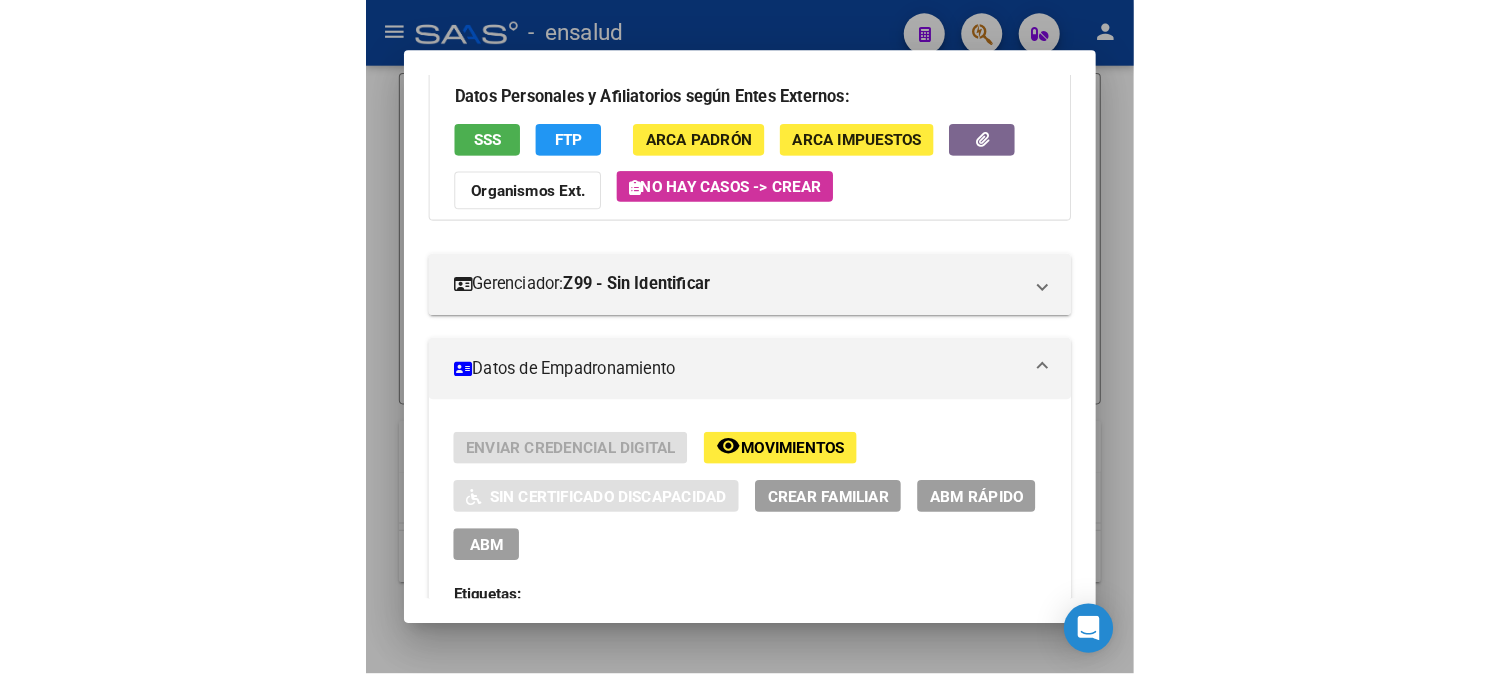 scroll, scrollTop: 137, scrollLeft: 0, axis: vertical 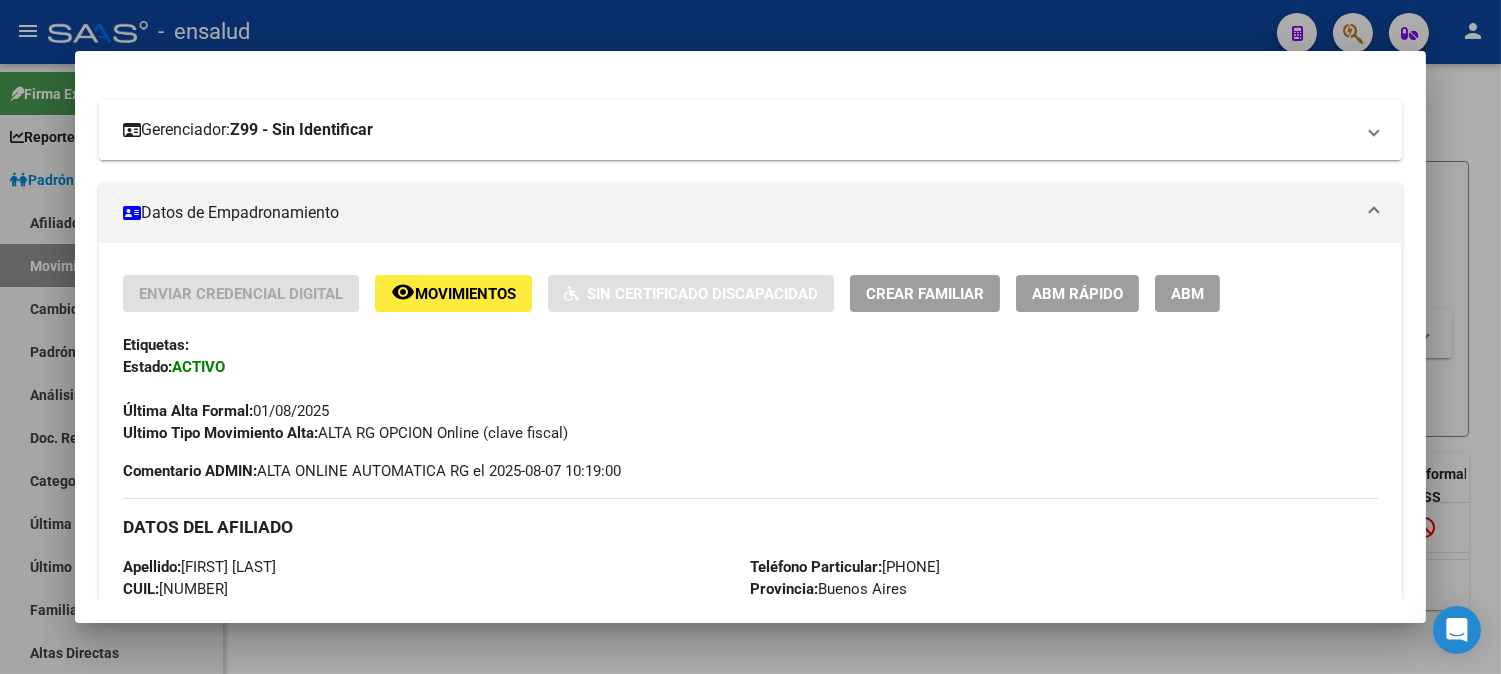 click on "Z99 - Sin Identificar" at bounding box center [301, 130] 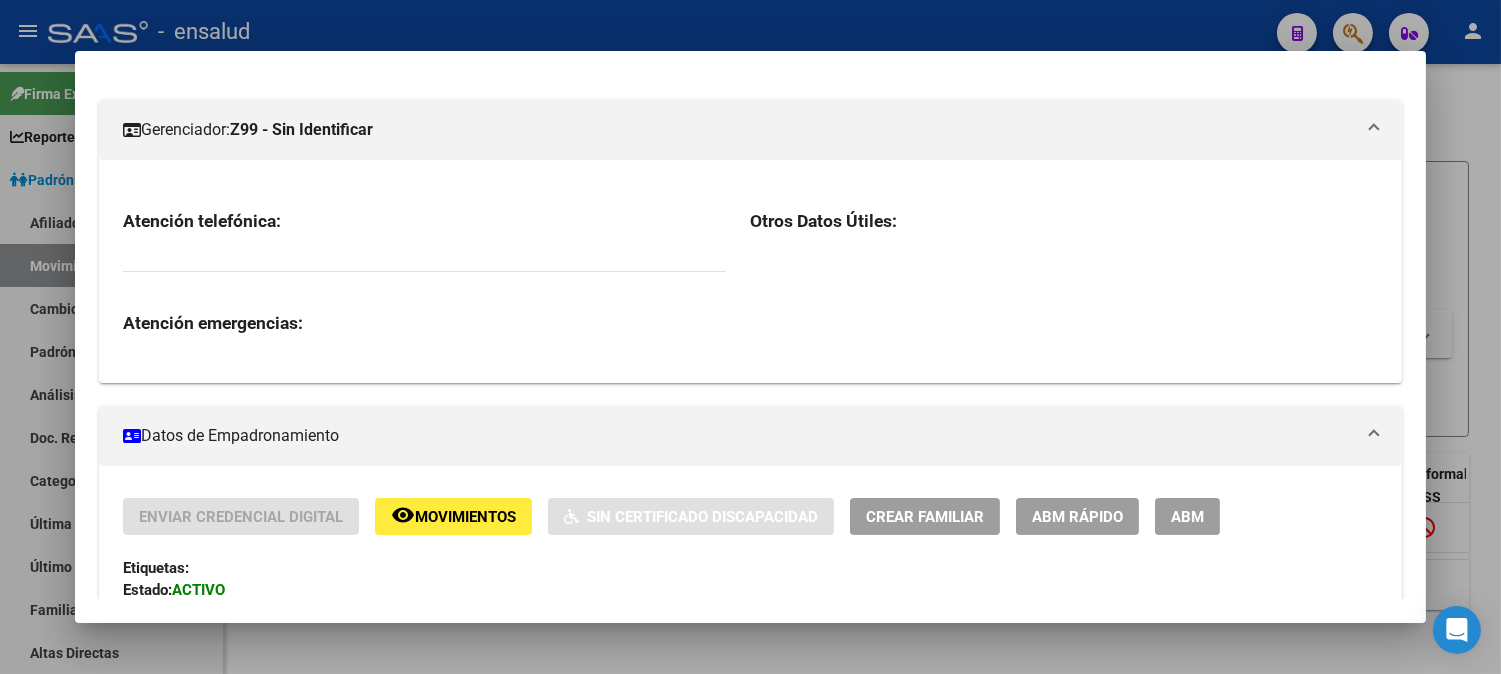 click on "Gerenciador:      Z99 - Sin Identificar" at bounding box center (738, 130) 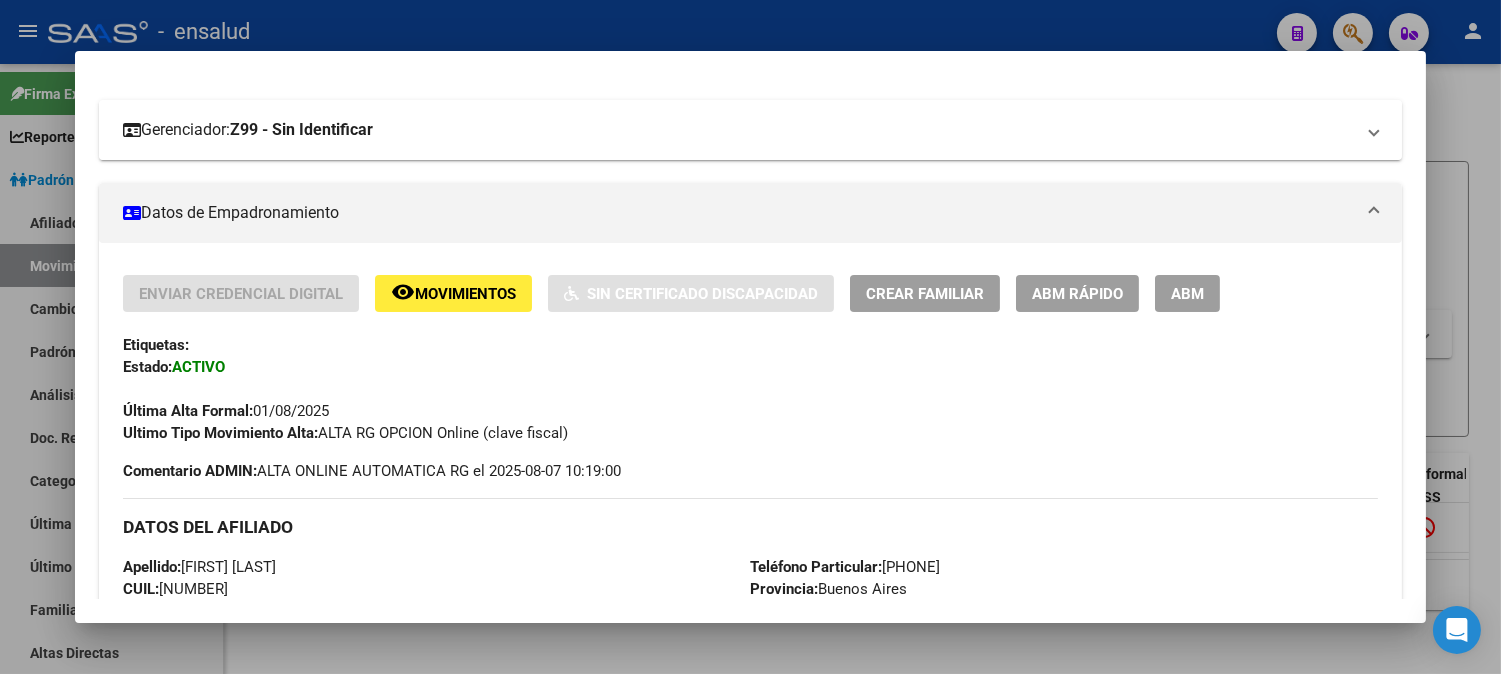 click on "Z99 - Sin Identificar" at bounding box center (301, 130) 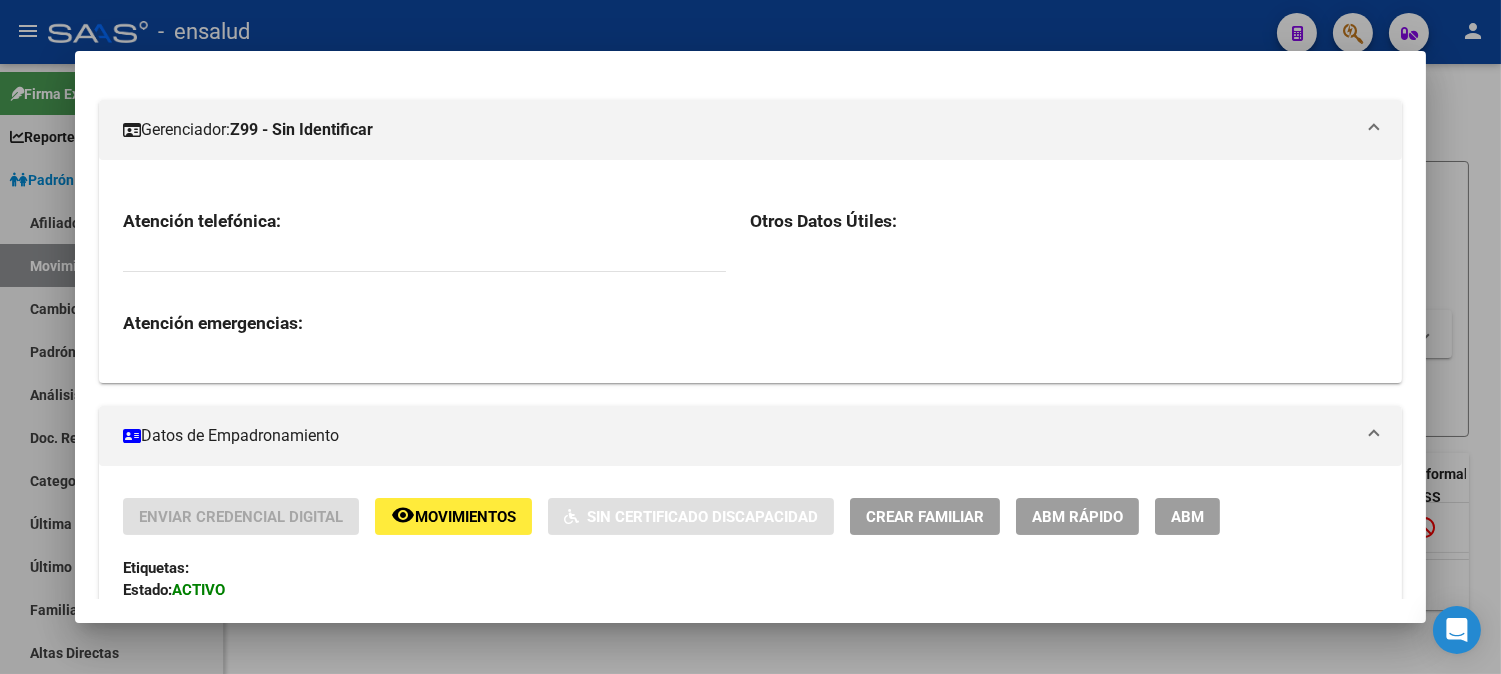 click on "Movimientos" 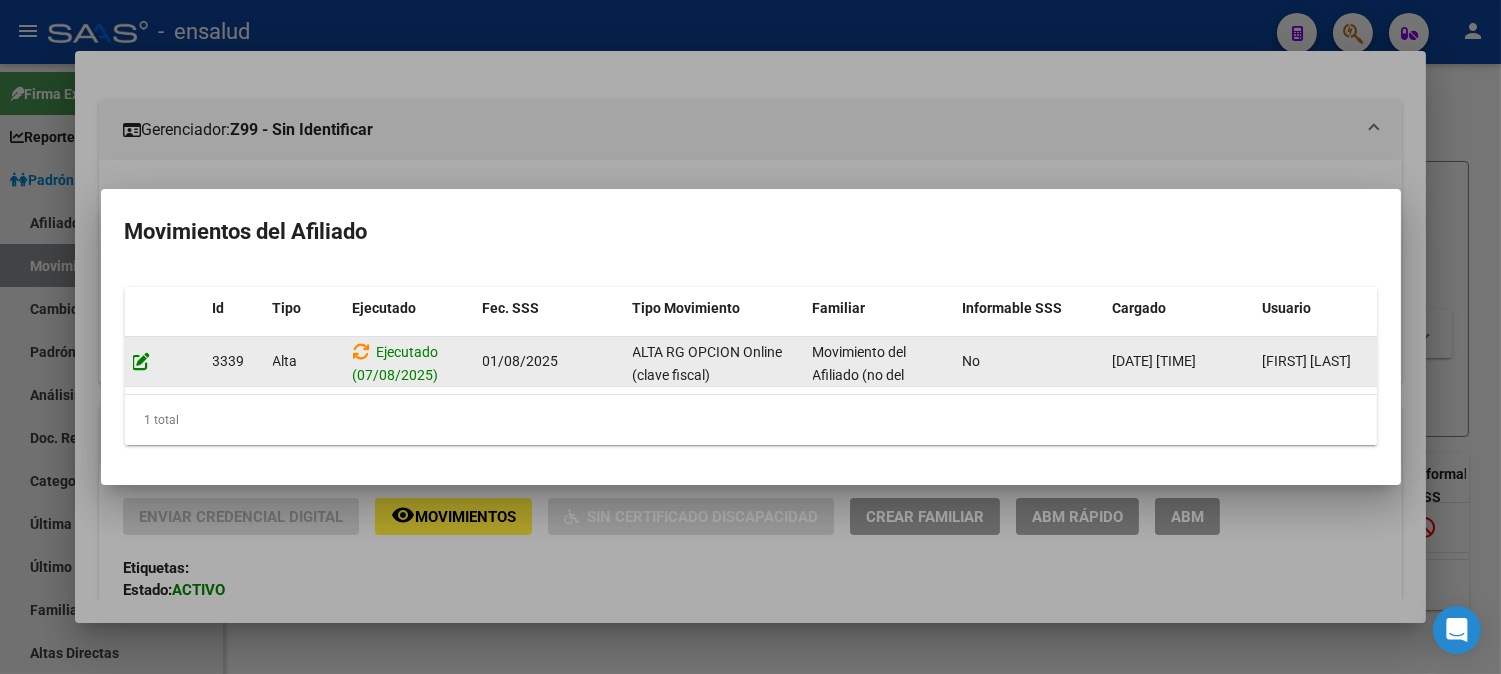 click 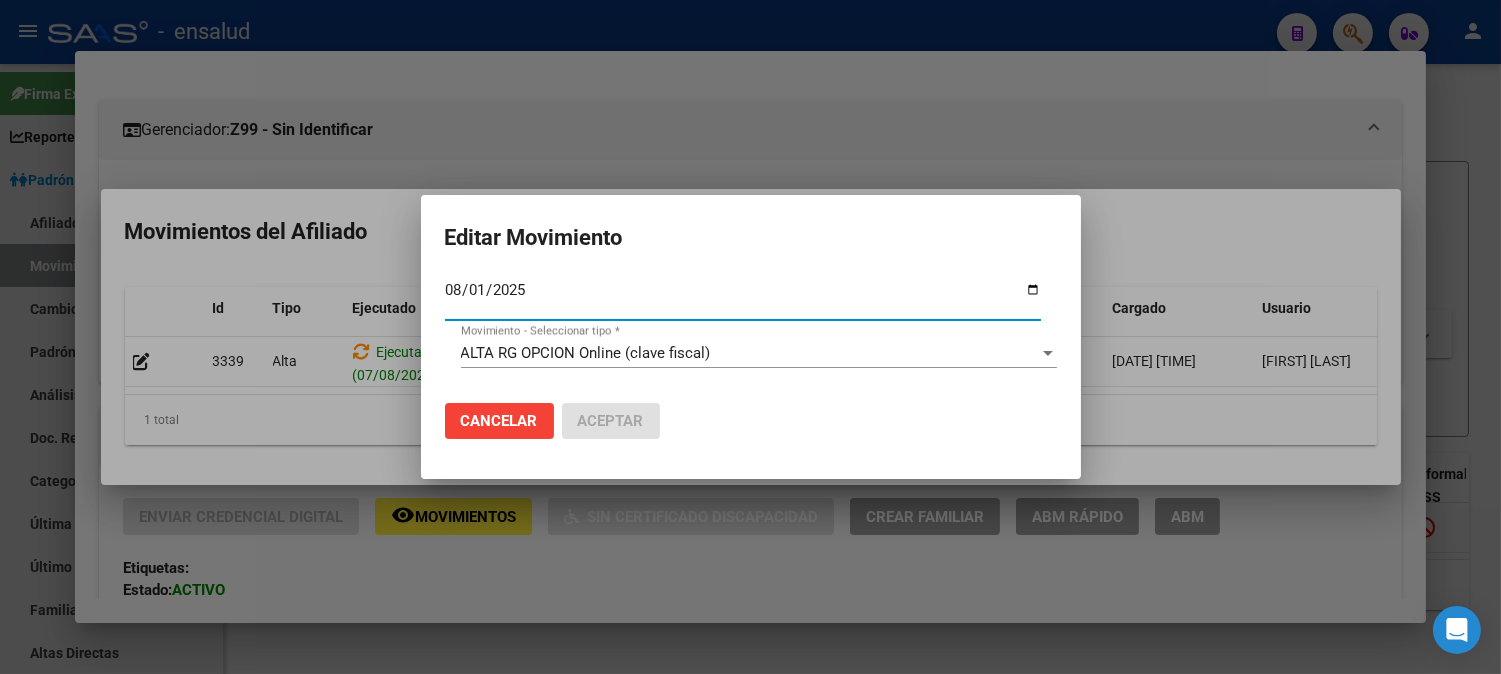 click on "Cancelar" 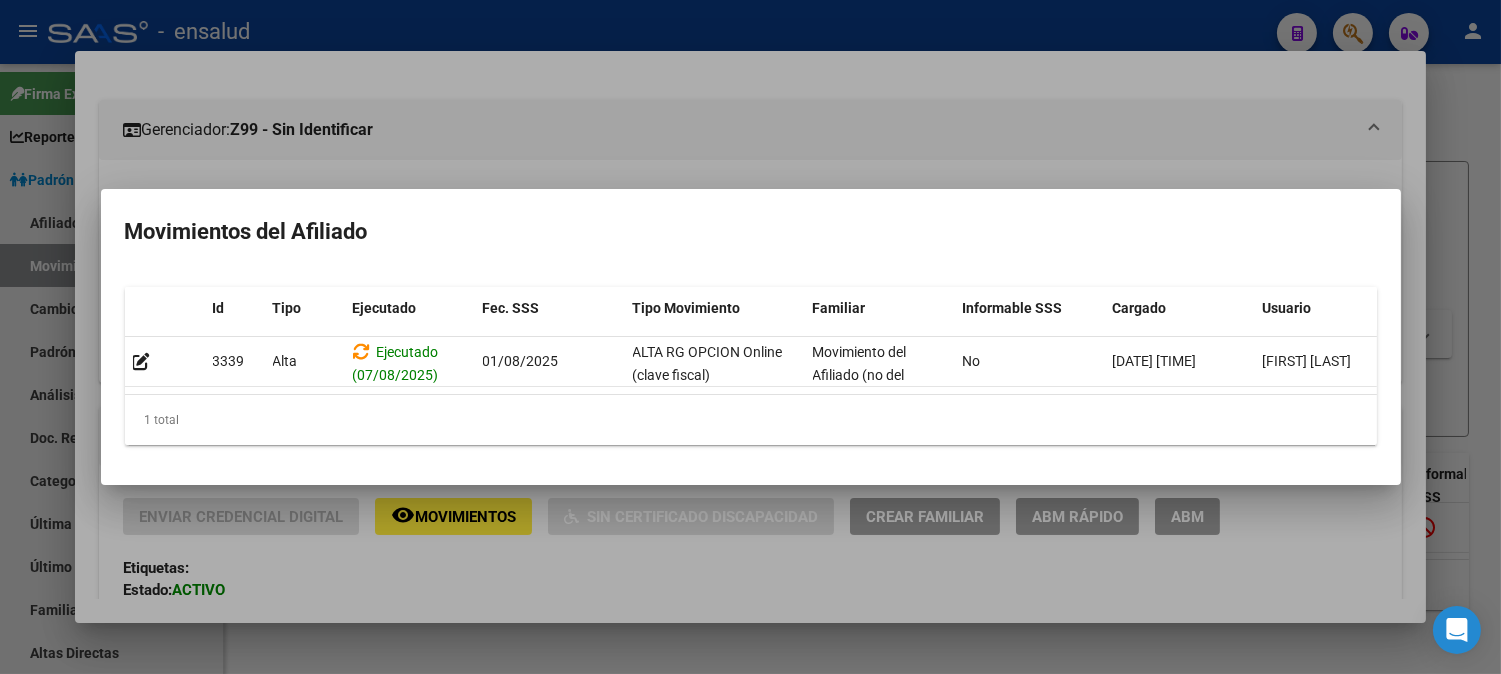 click at bounding box center (750, 337) 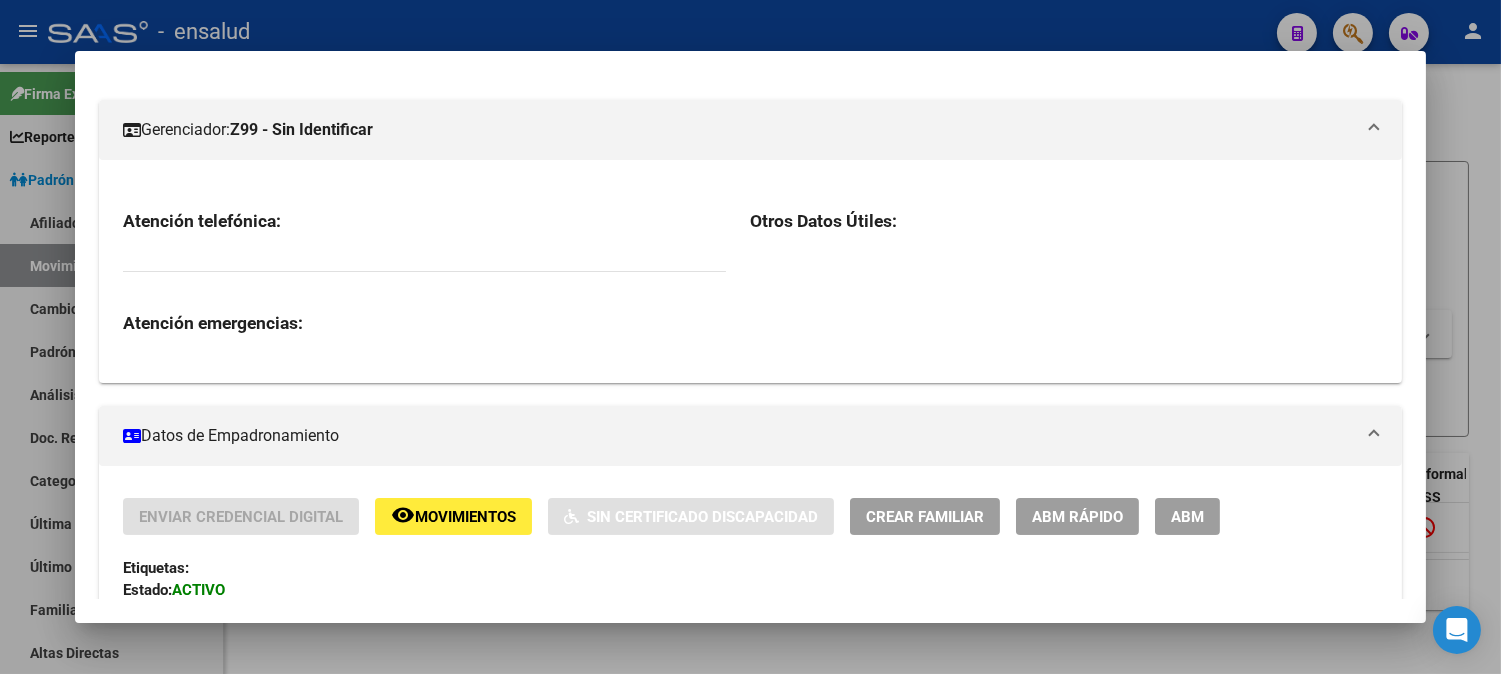 click at bounding box center [750, 337] 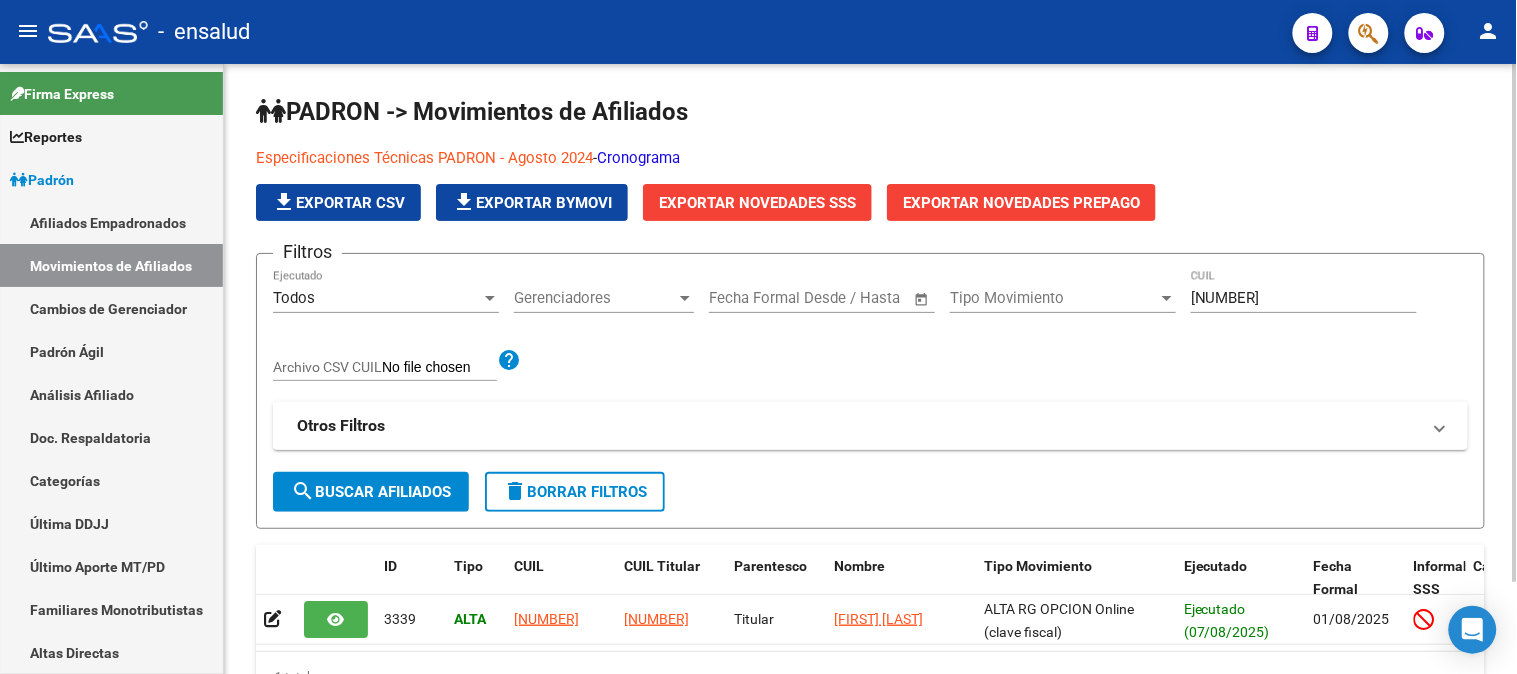 scroll, scrollTop: 107, scrollLeft: 0, axis: vertical 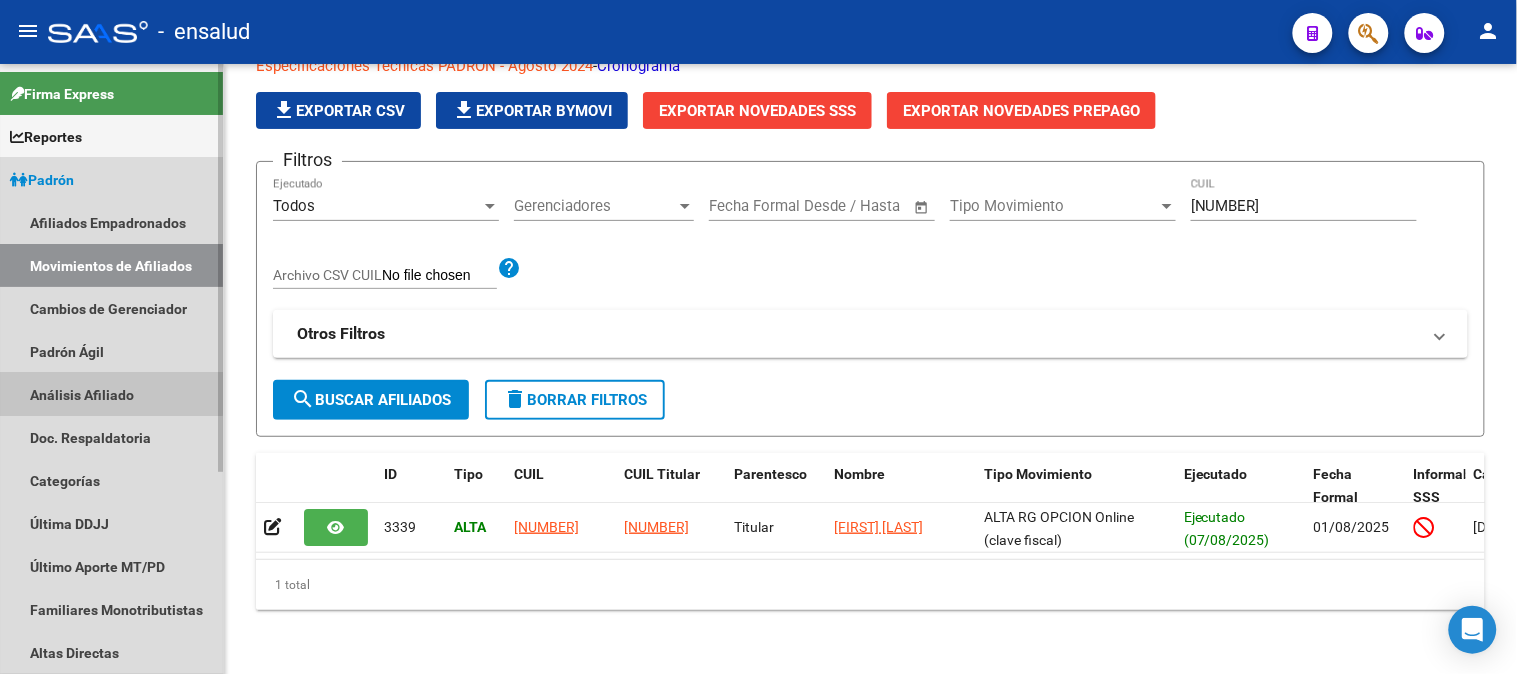 click on "Análisis Afiliado" at bounding box center [111, 394] 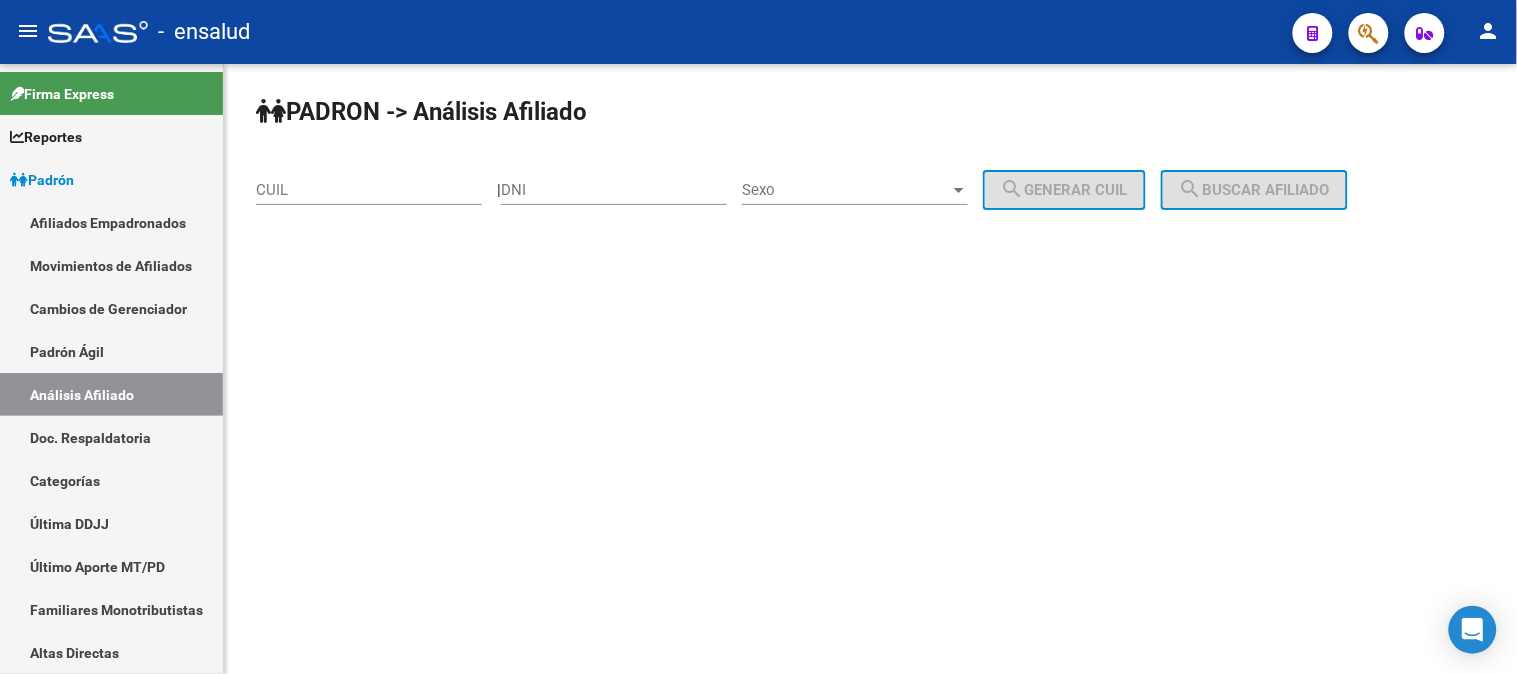 scroll, scrollTop: 0, scrollLeft: 0, axis: both 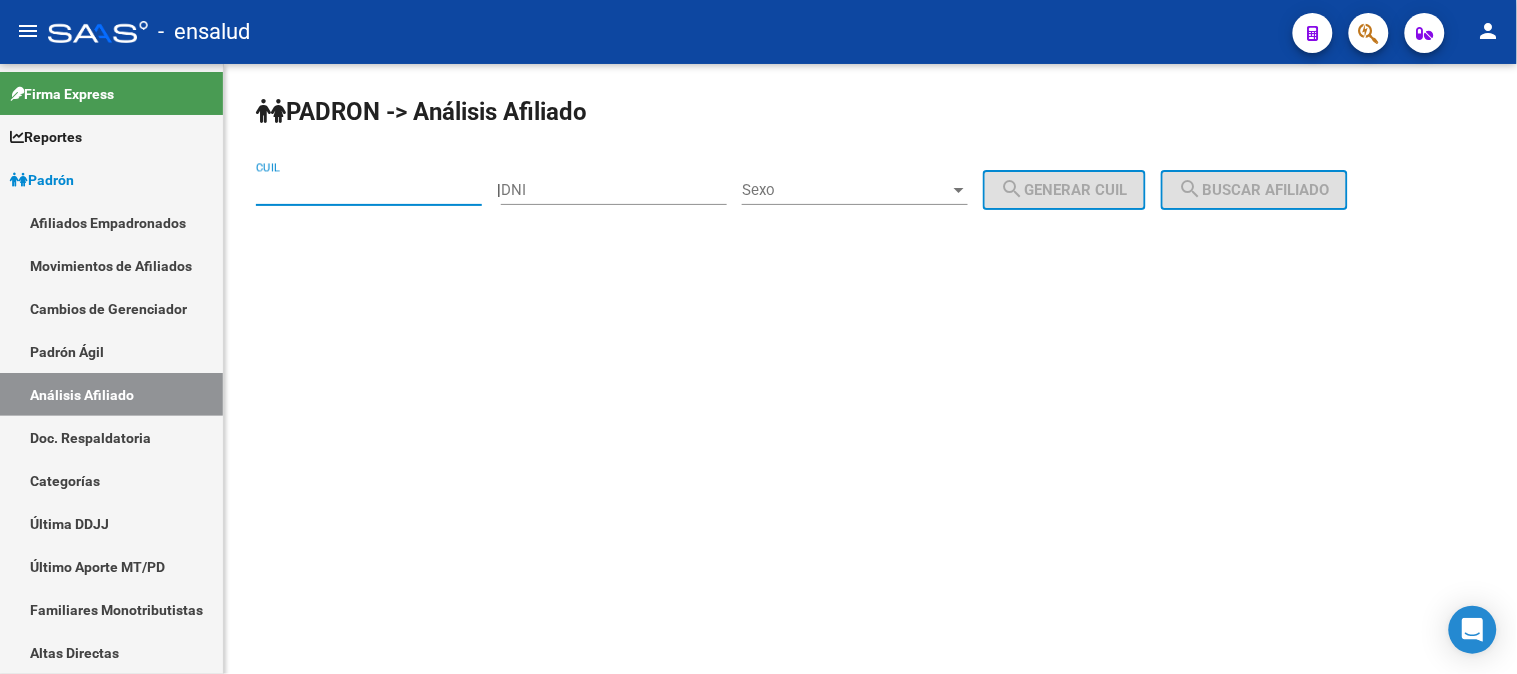 paste on "20-28919425-9" 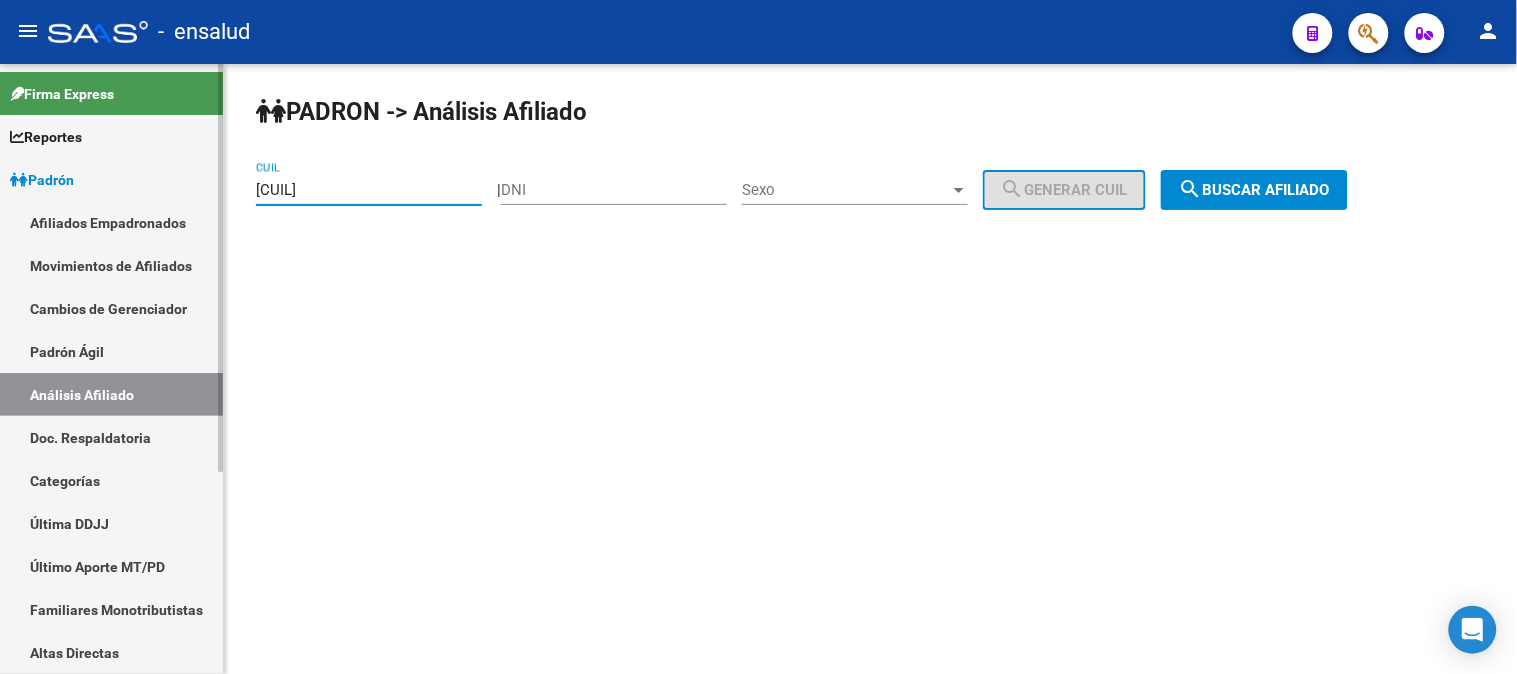 type on "20-28919425-9" 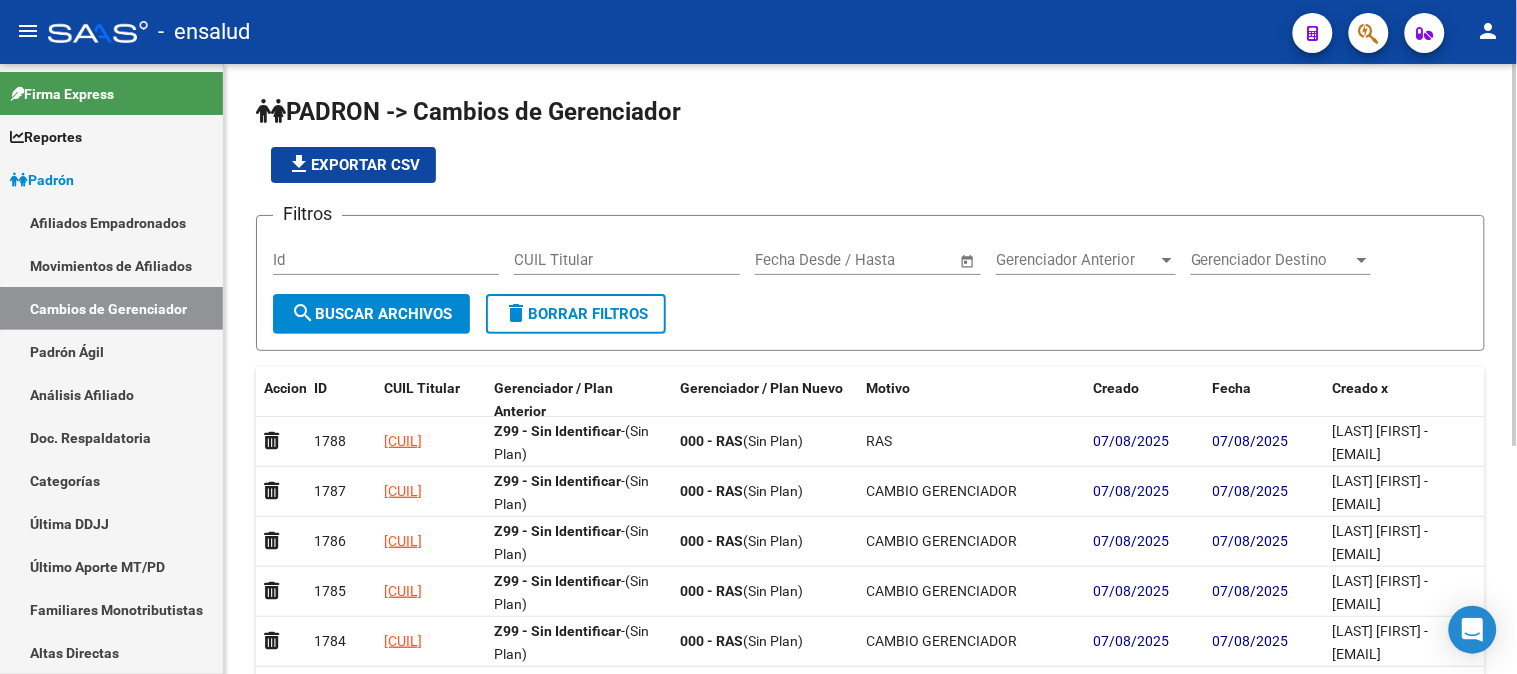 click on "CUIL Titular" at bounding box center [627, 260] 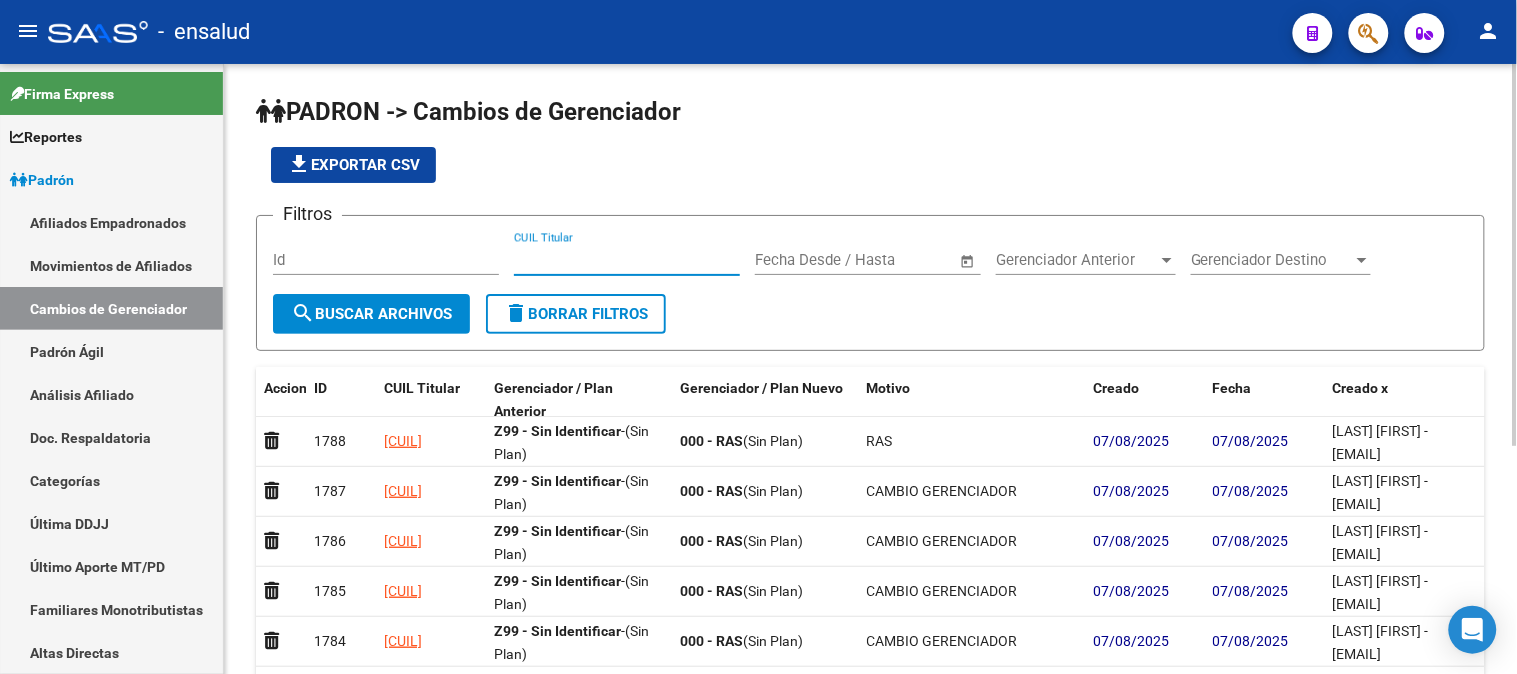 paste on "20289194259" 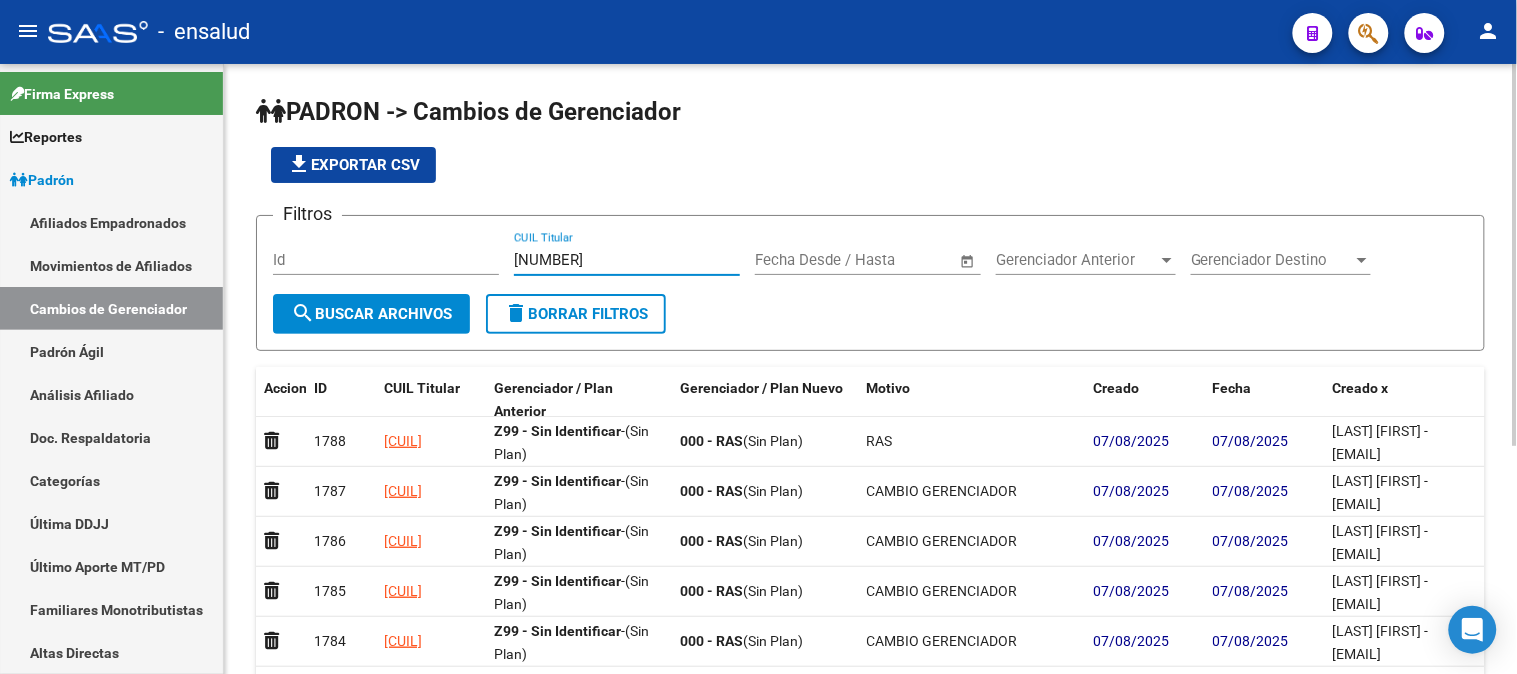type on "20289194259" 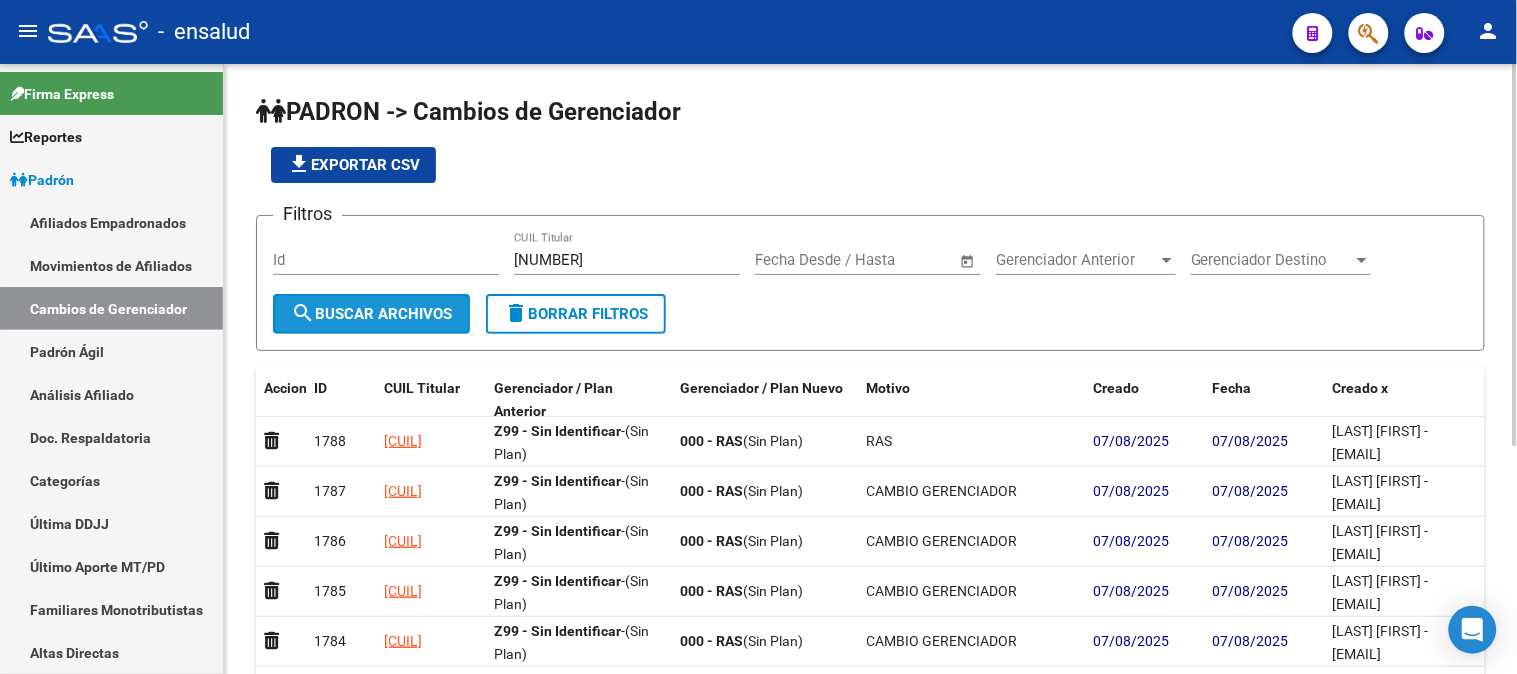 click on "search  Buscar Archivos" 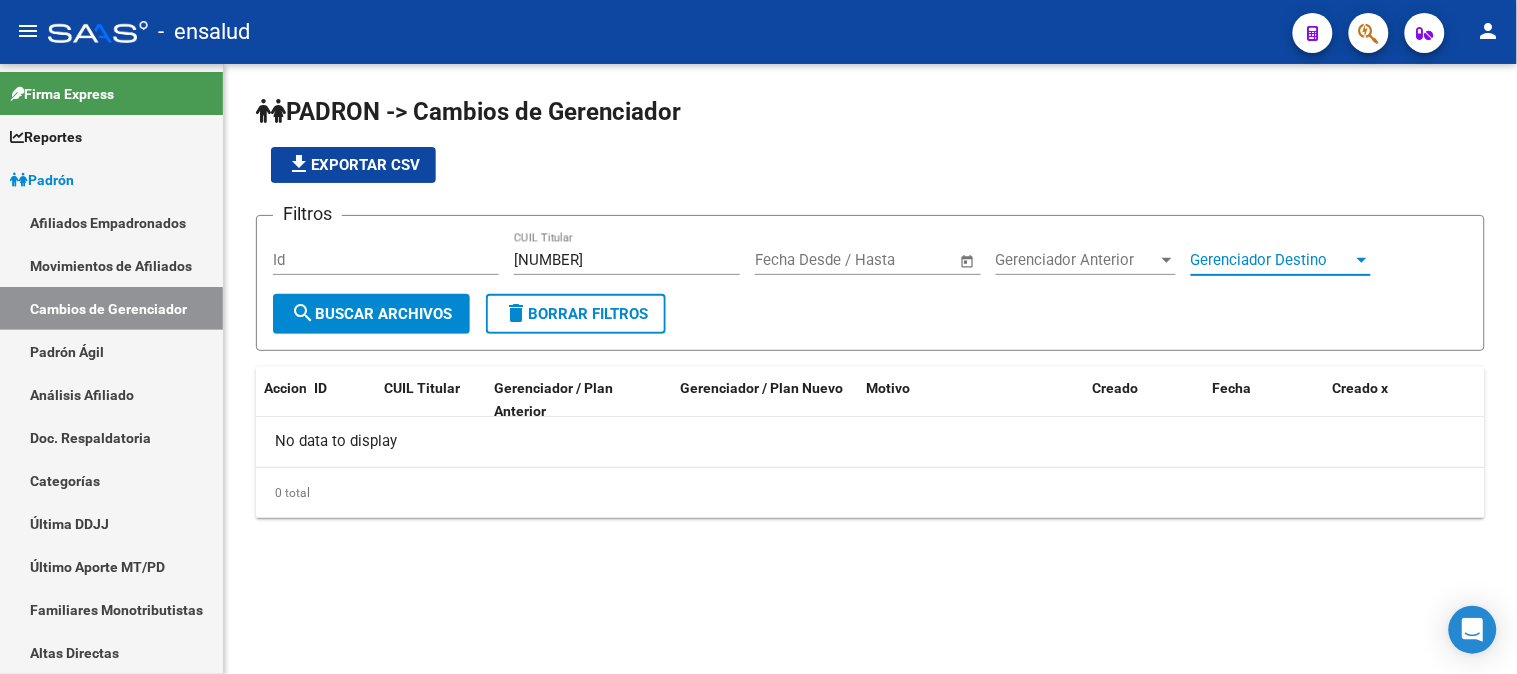 click on "Gerenciador Destino" at bounding box center (1272, 260) 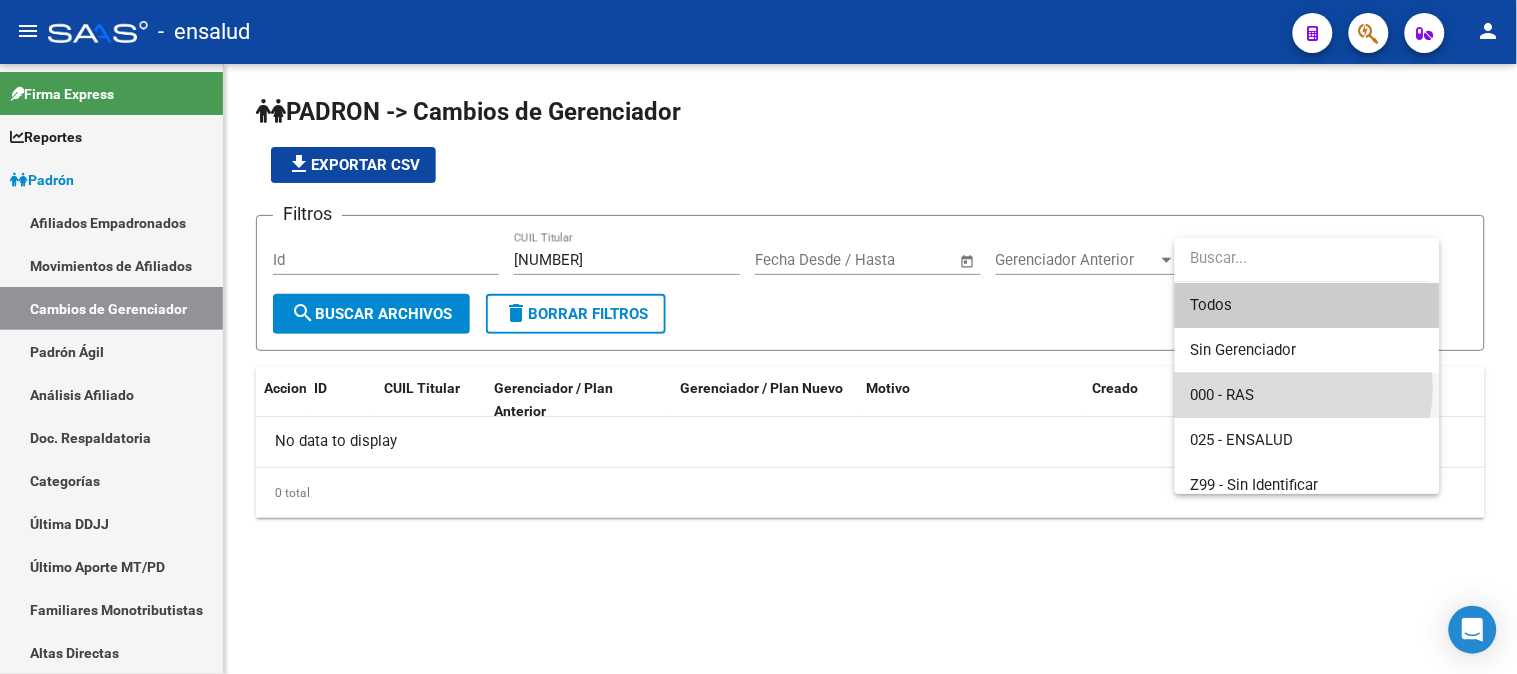 click on "000 - RAS" at bounding box center [1307, 395] 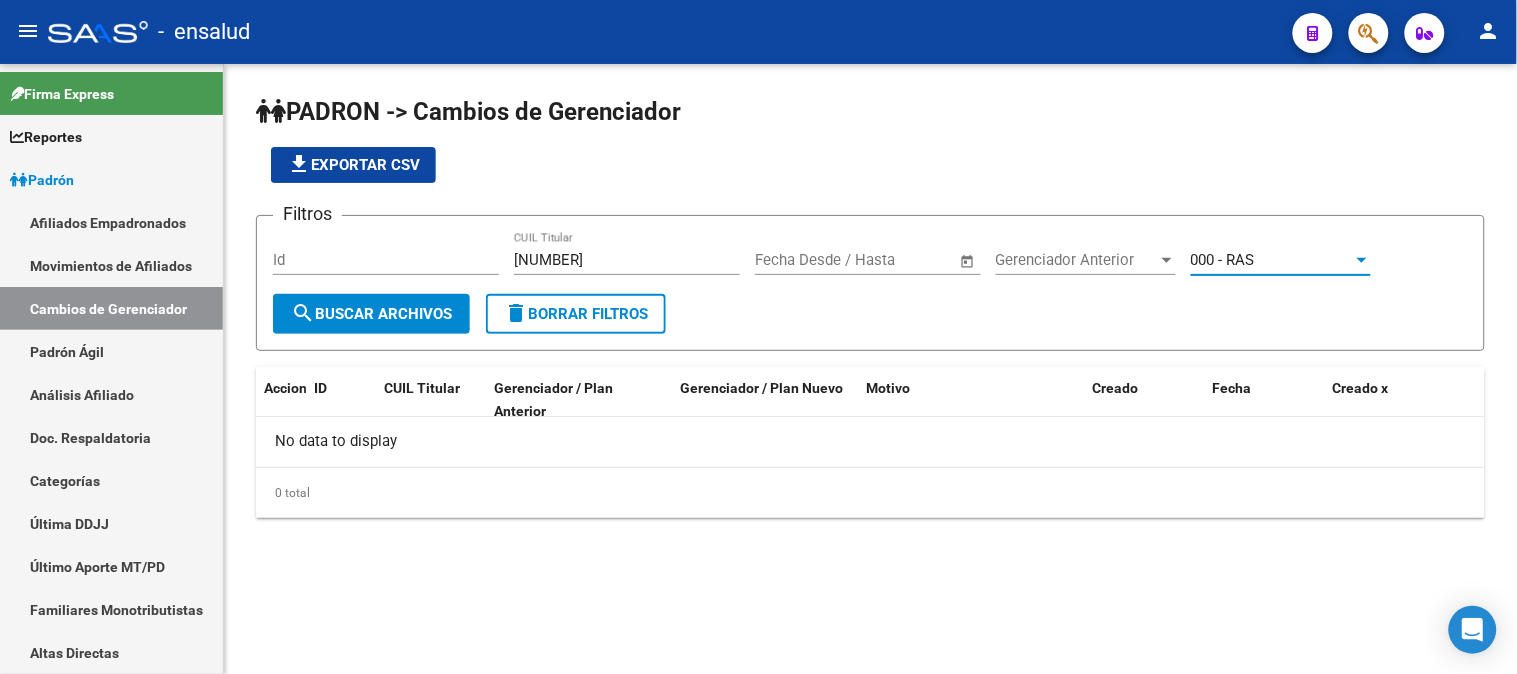 click on "search  Buscar Archivos" 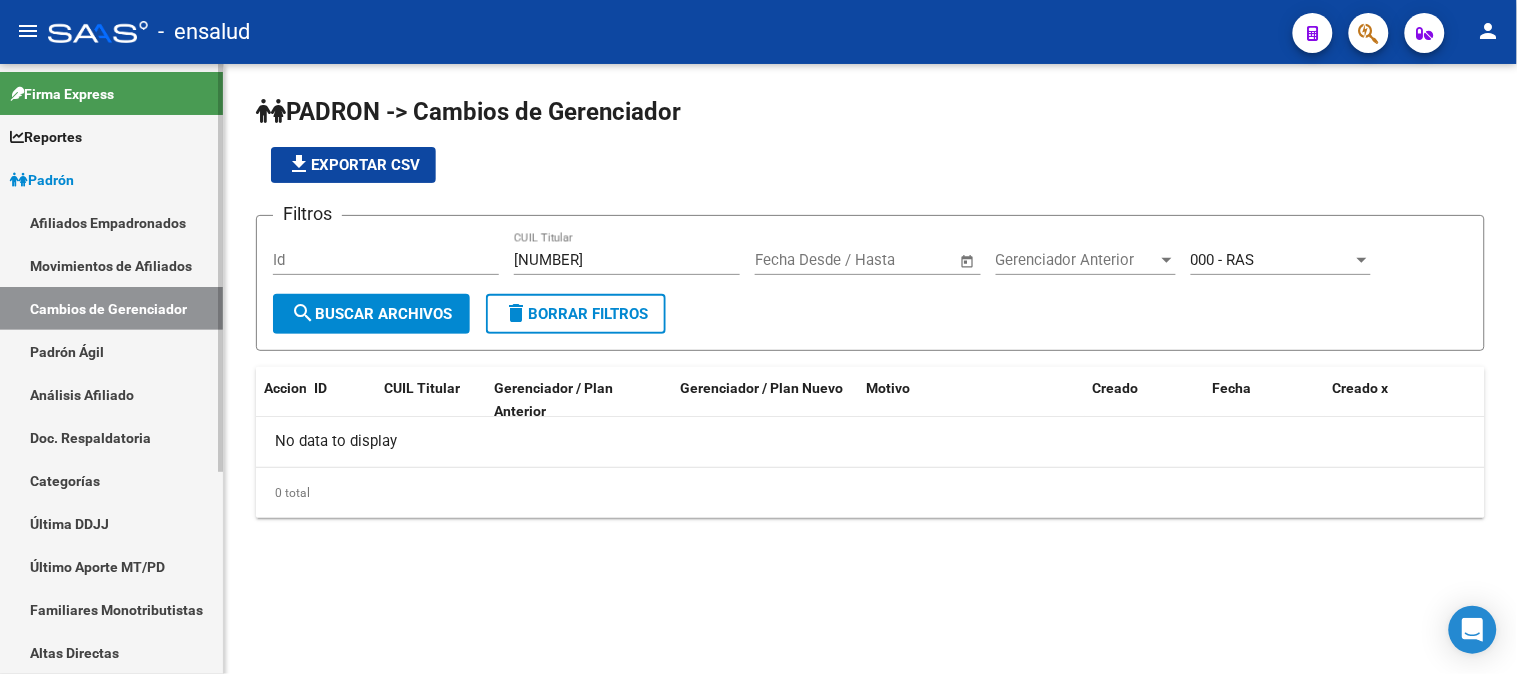 click on "Movimientos de Afiliados" at bounding box center [111, 265] 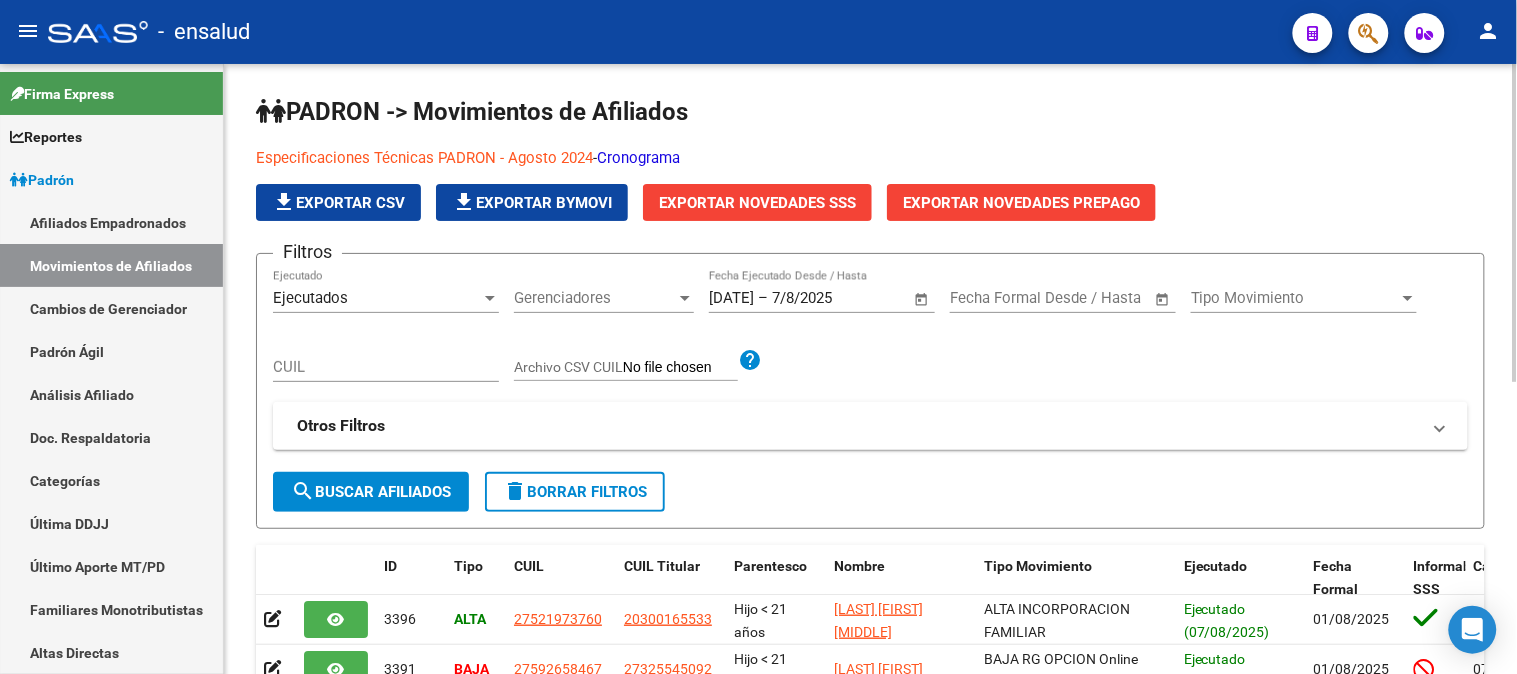 click on "CUIL" at bounding box center [386, 367] 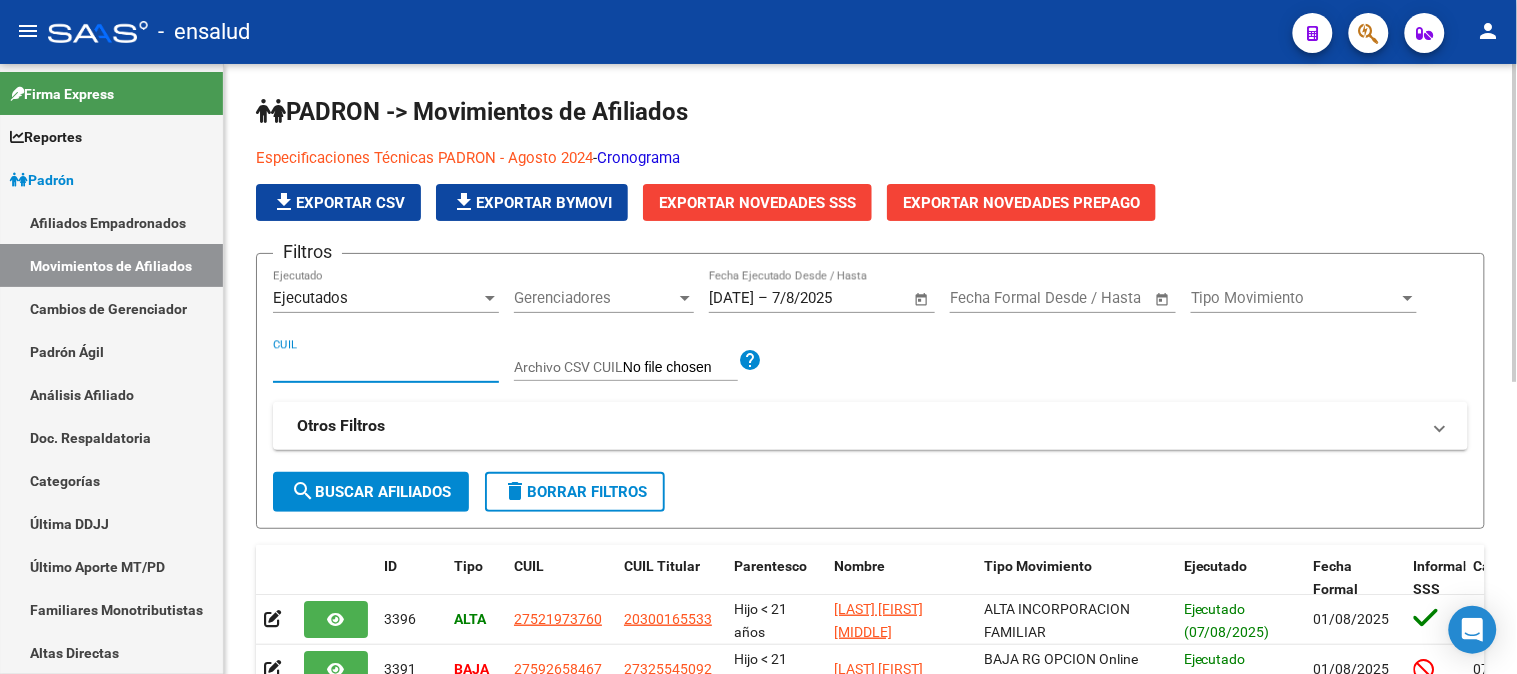 paste on "20289194259" 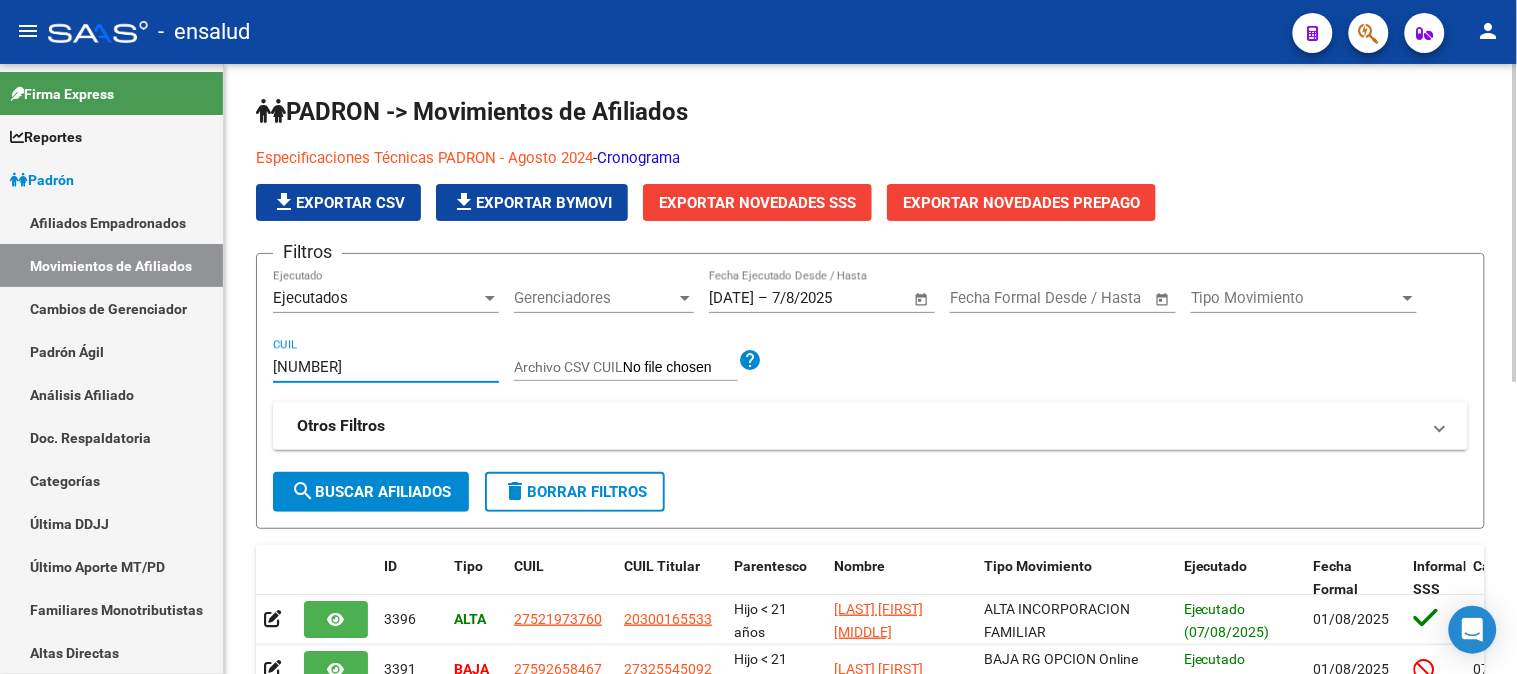 type on "20289194259" 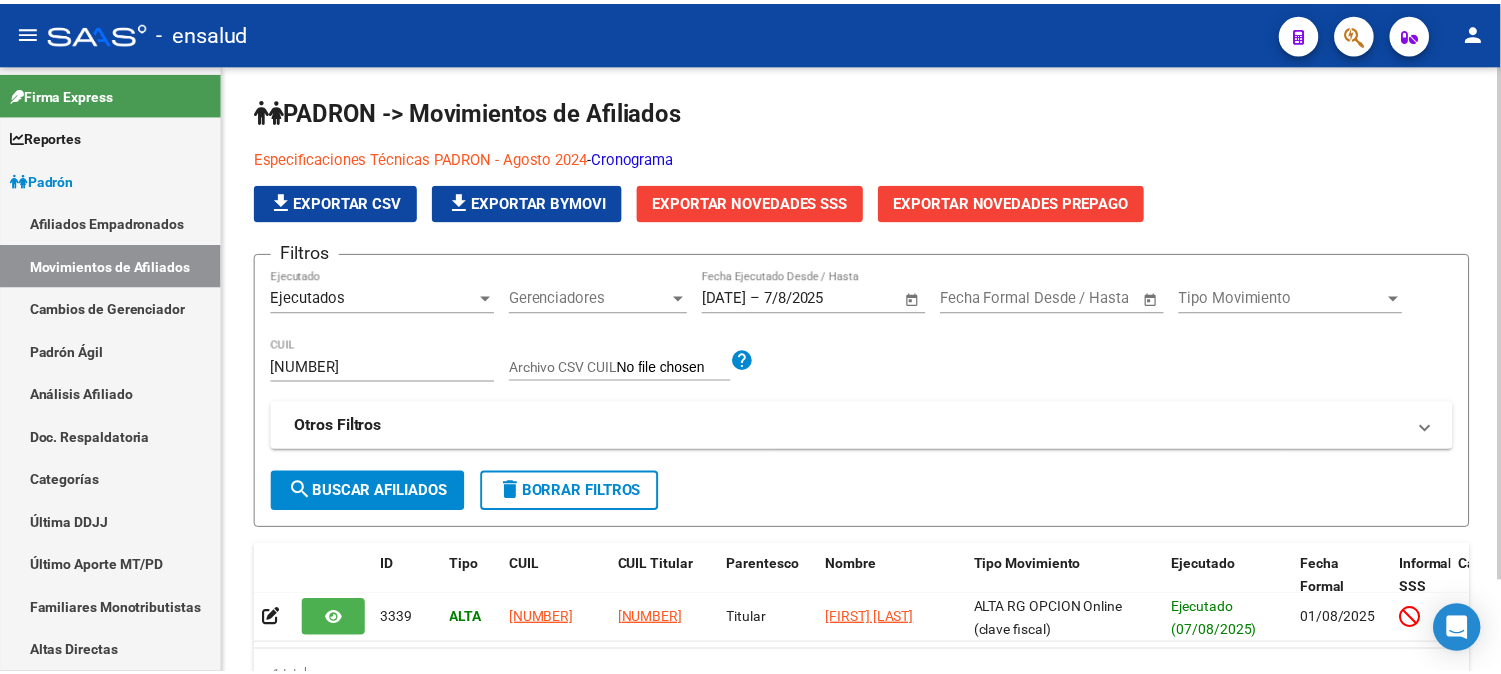 scroll, scrollTop: 107, scrollLeft: 0, axis: vertical 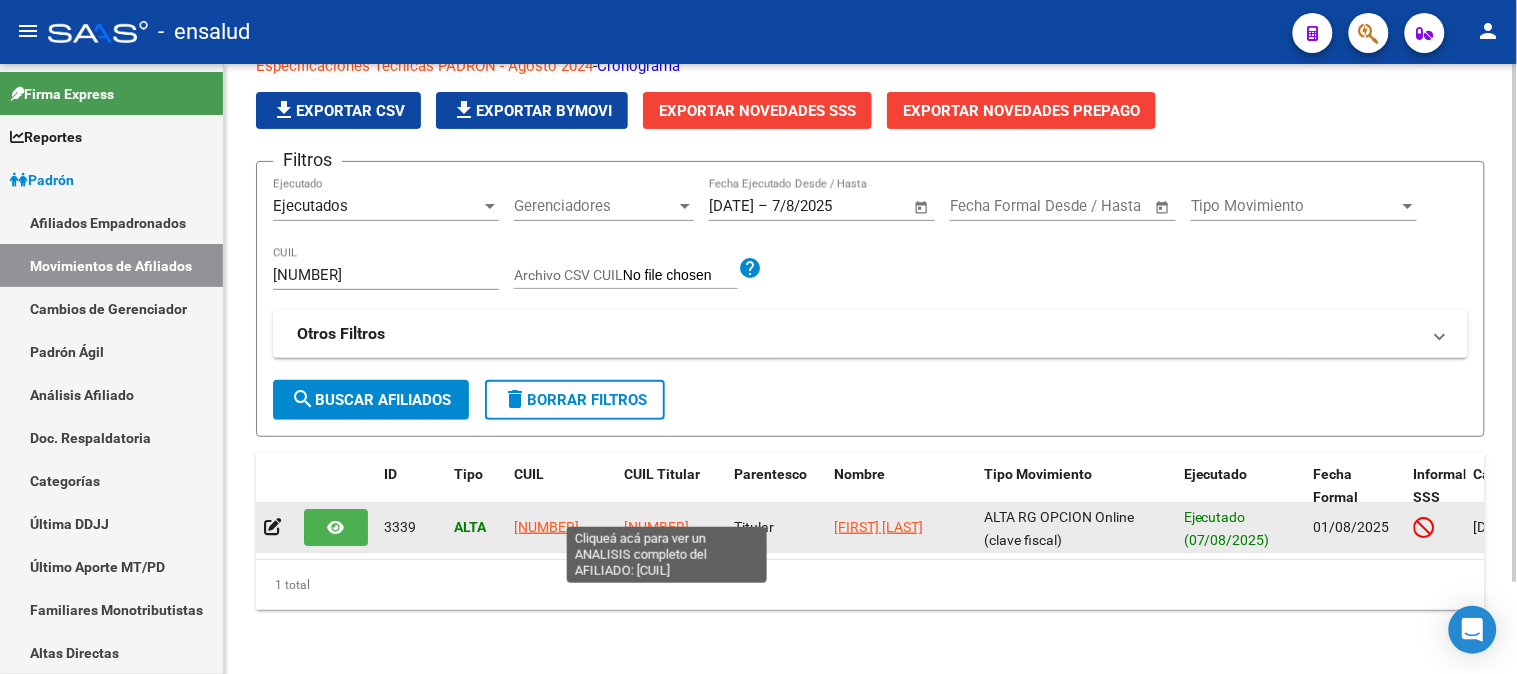 click on "20289194259" 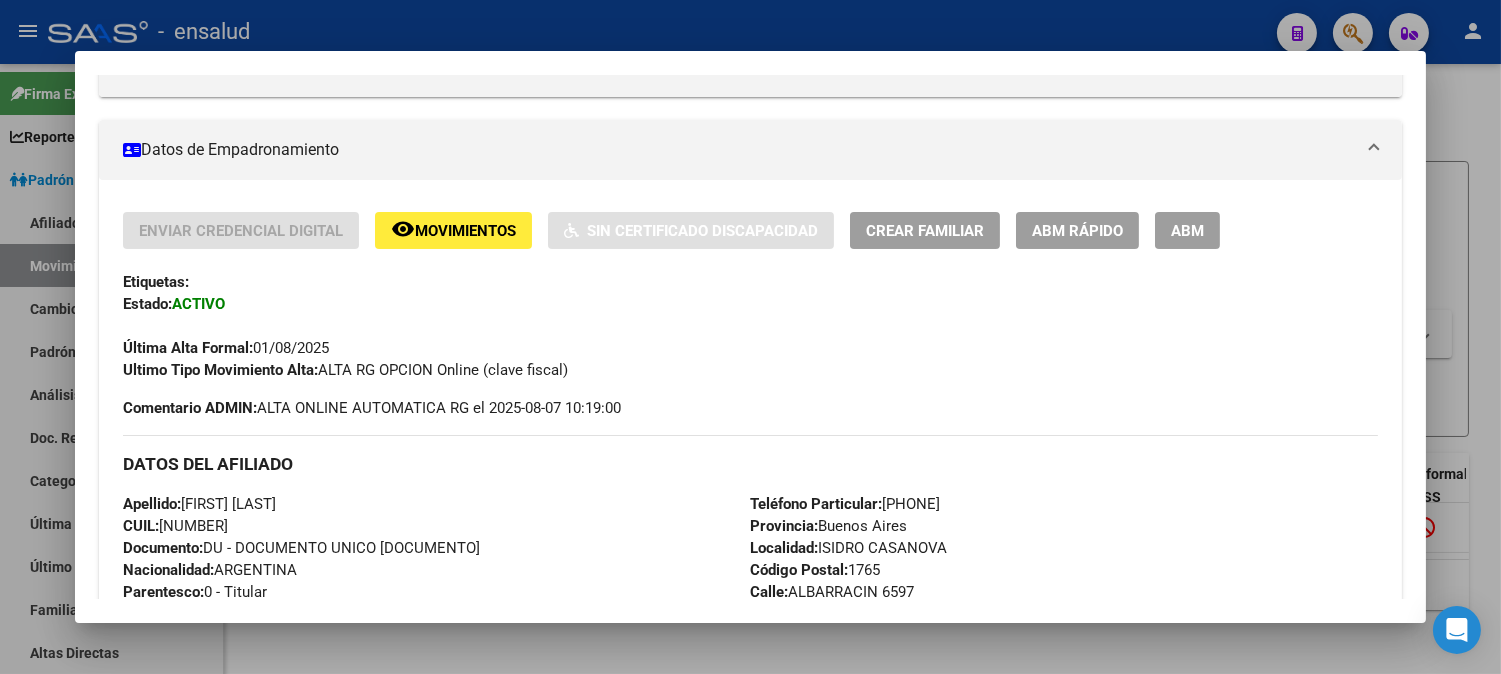 scroll, scrollTop: 333, scrollLeft: 0, axis: vertical 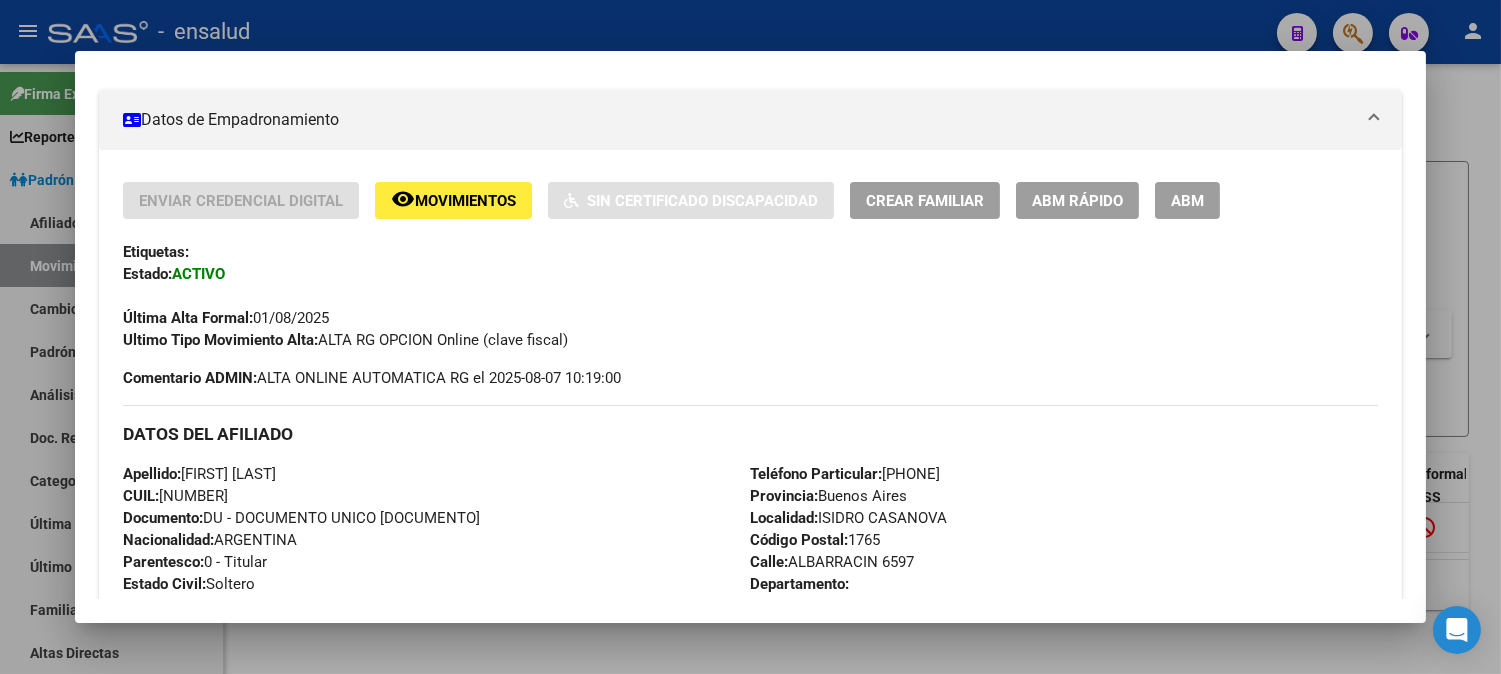 click on "ABM" at bounding box center (1187, 201) 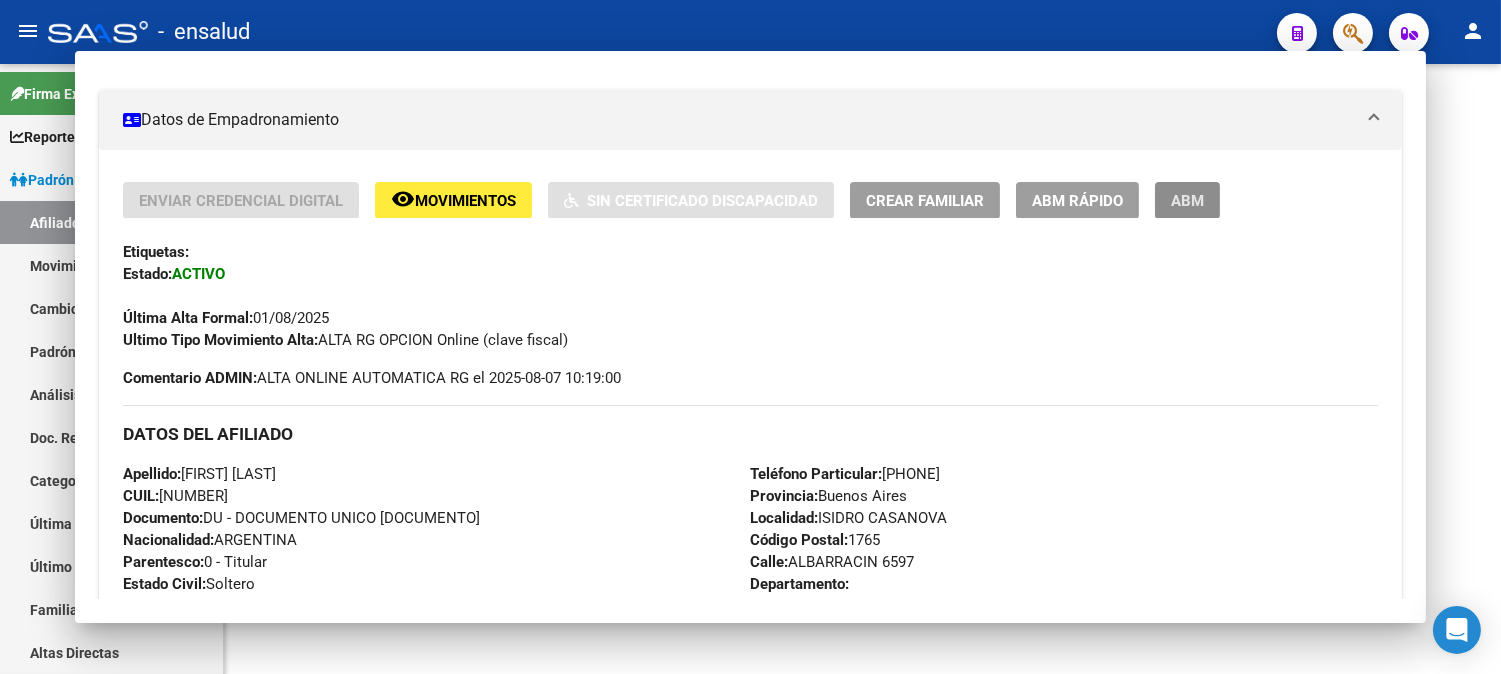 scroll, scrollTop: 0, scrollLeft: 0, axis: both 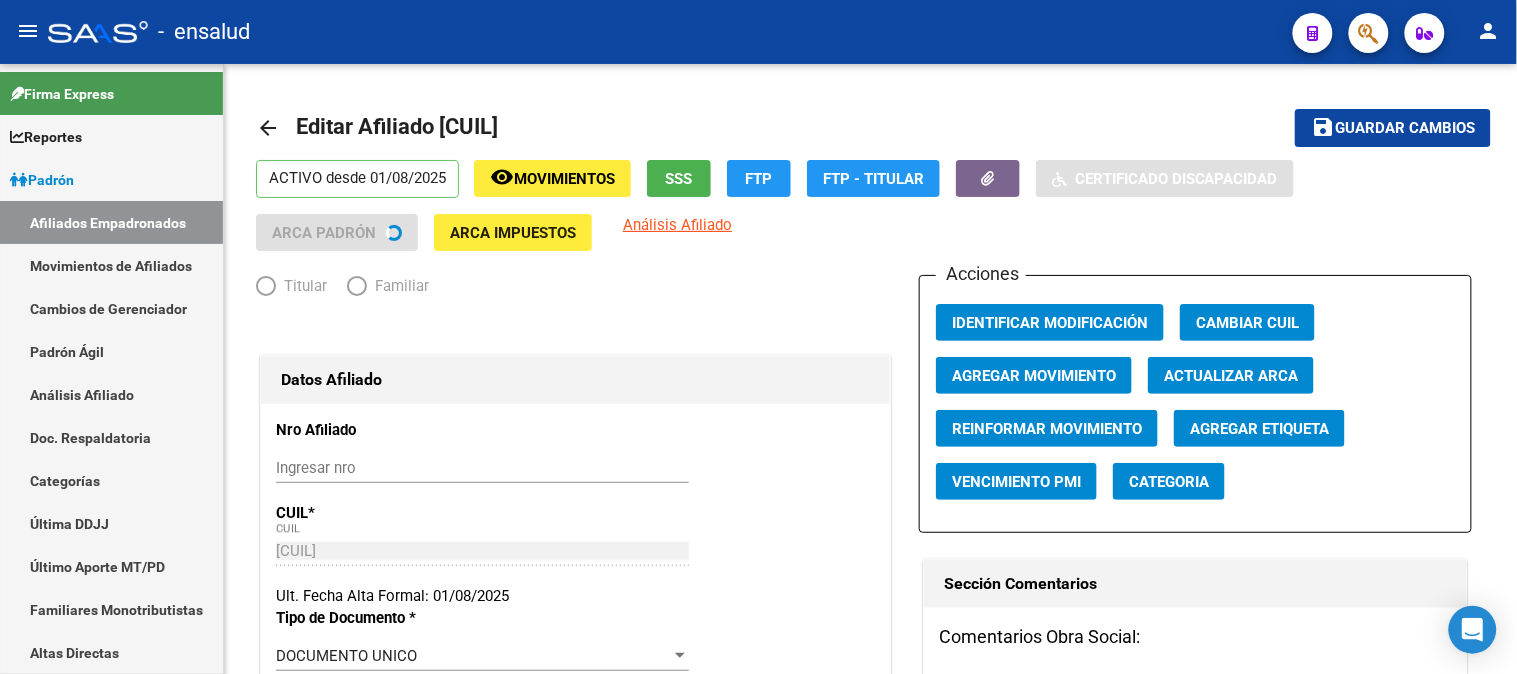 radio on "true" 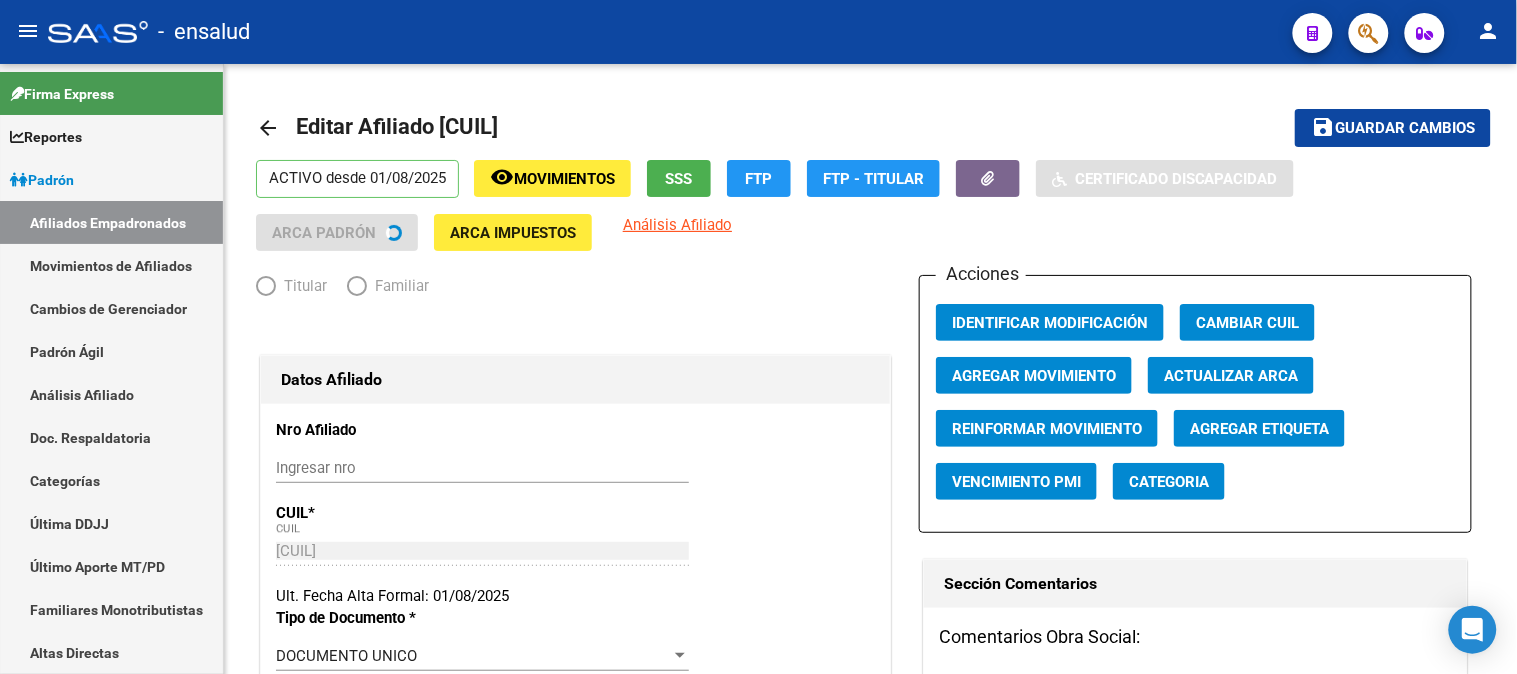 type on "30-54633333-3" 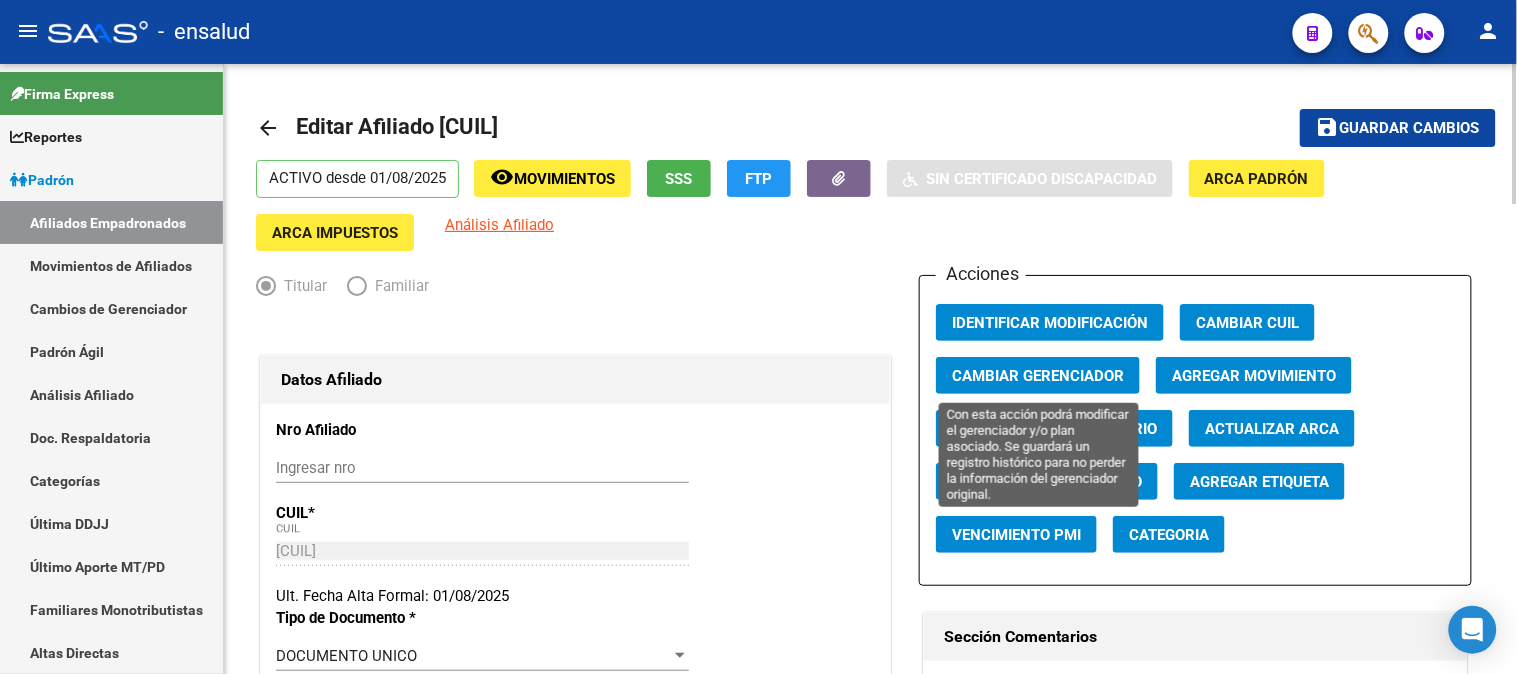 click on "Cambiar Gerenciador" 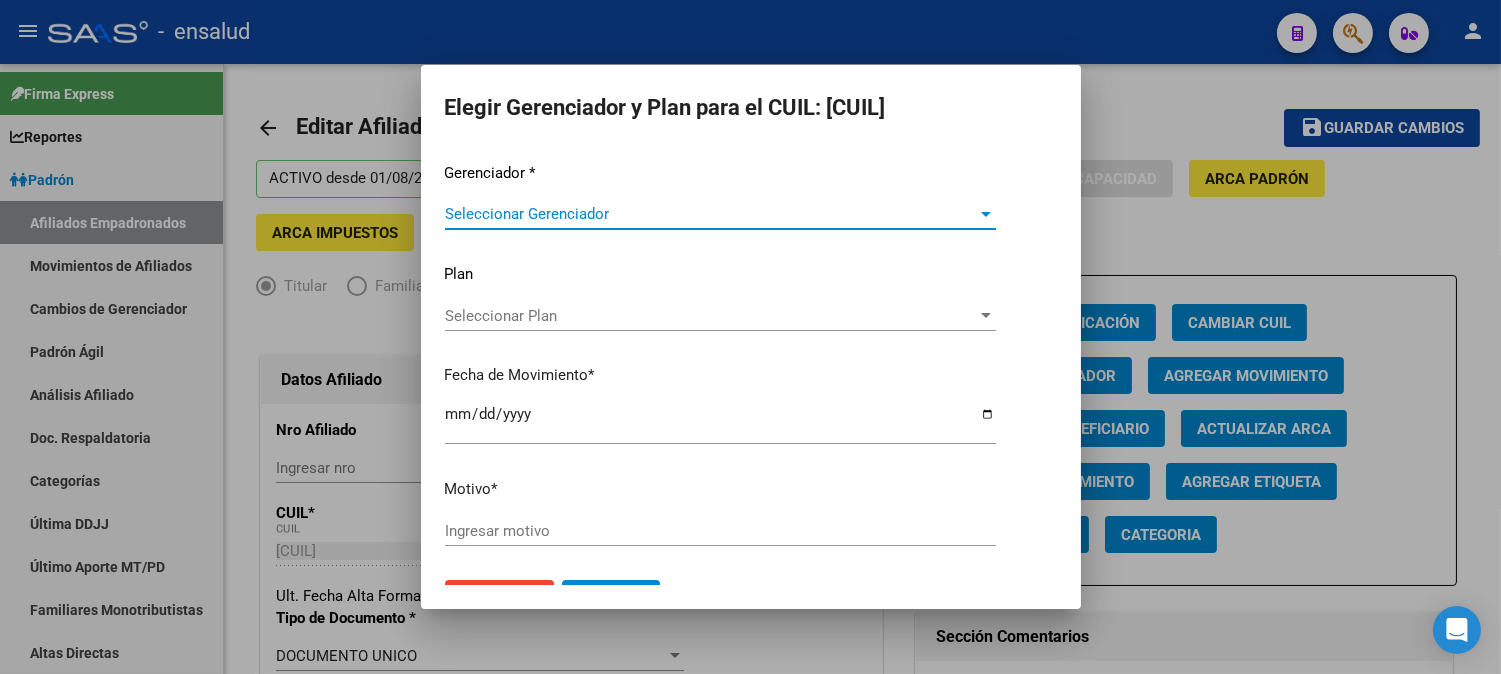 click on "Seleccionar Gerenciador" at bounding box center [711, 214] 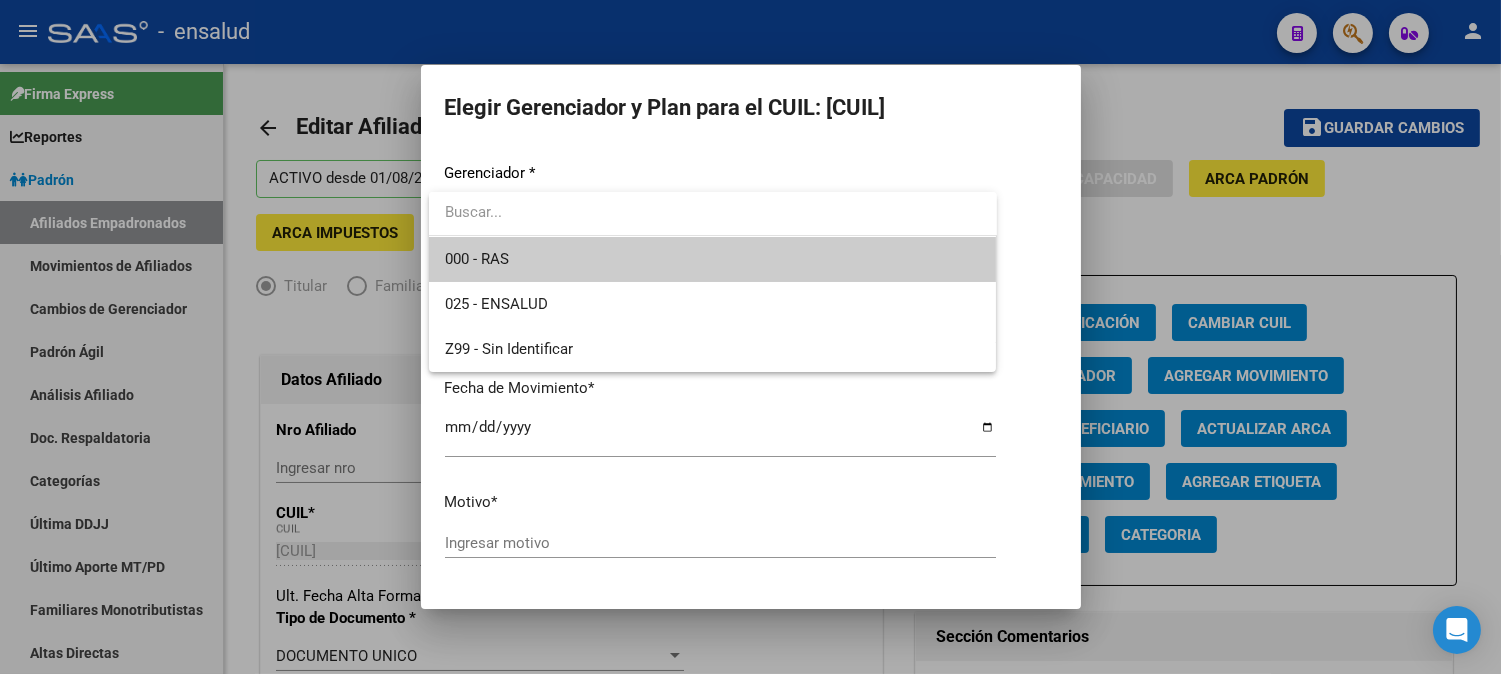 click on "000 - RAS" at bounding box center [713, 259] 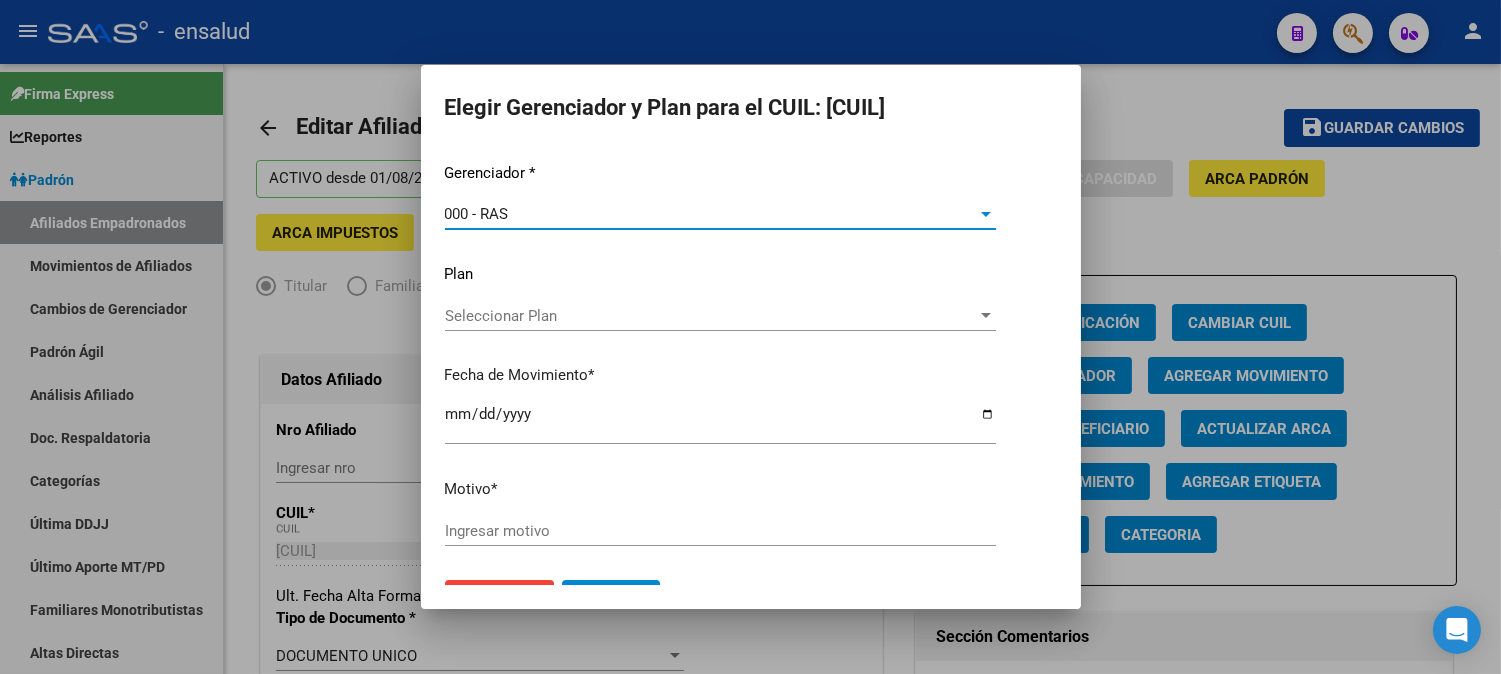 scroll, scrollTop: 46, scrollLeft: 0, axis: vertical 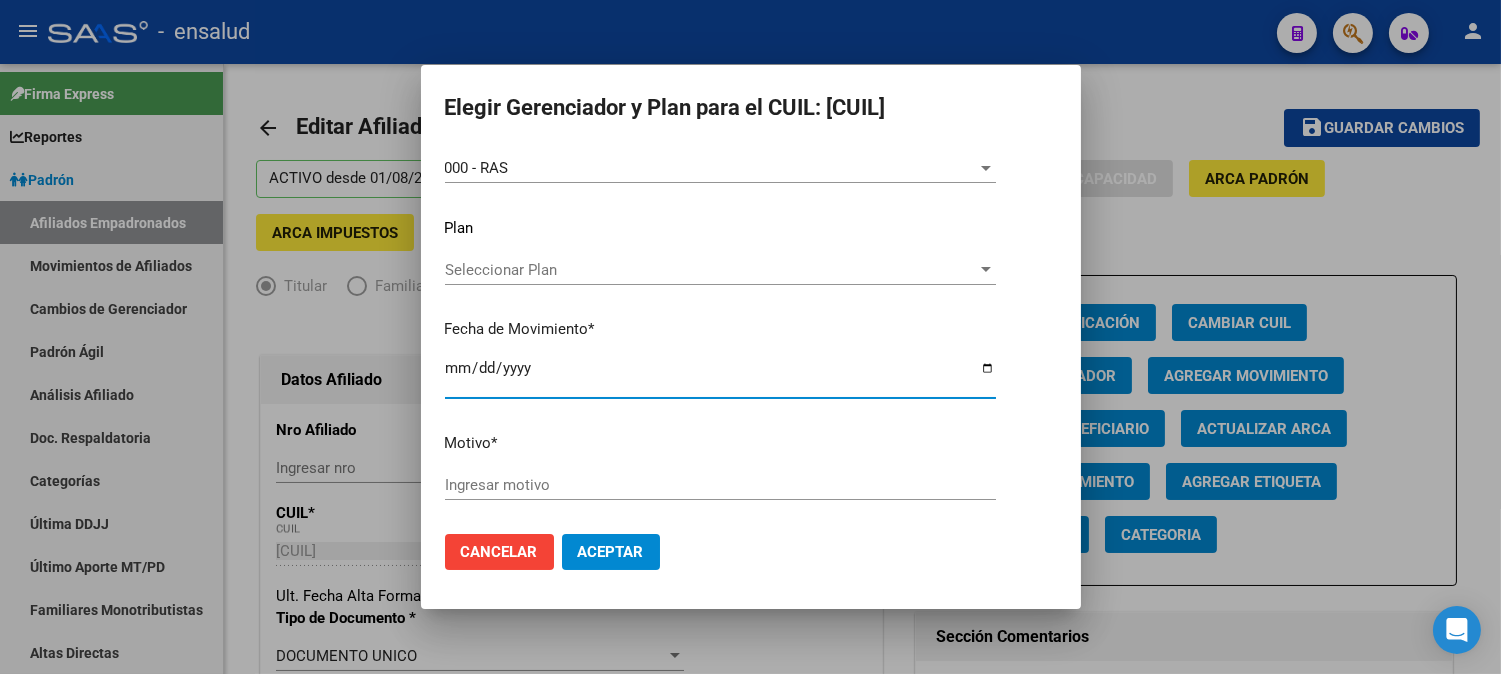 click on "2025-08-07" at bounding box center (720, 376) 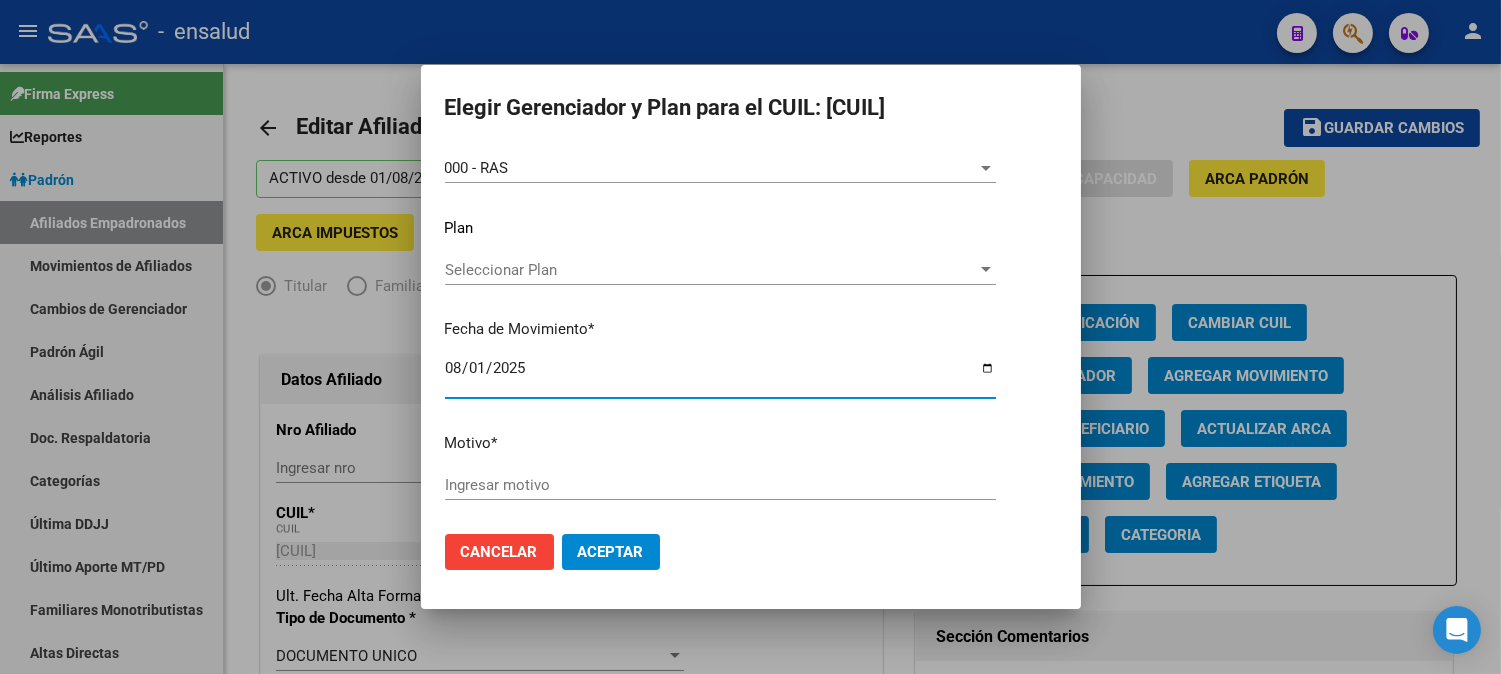 type on "2025-08-01" 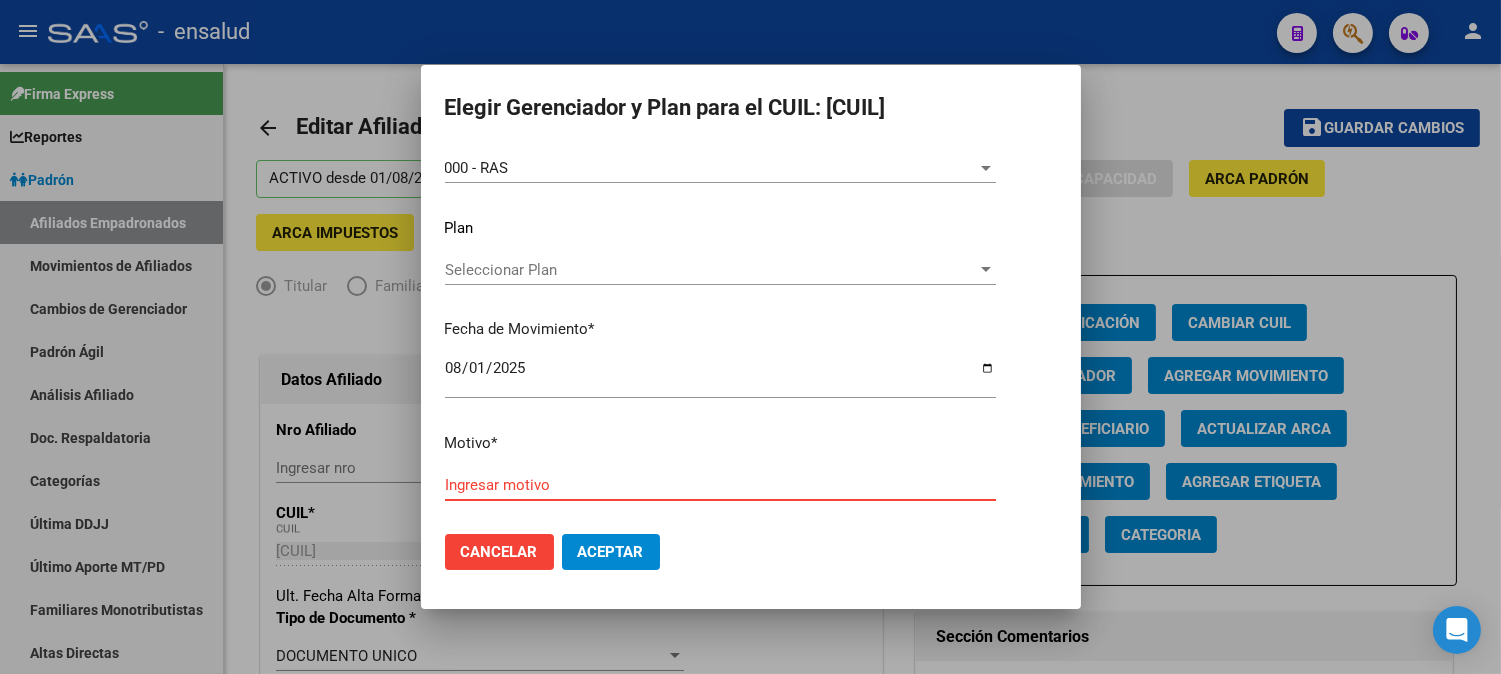 click on "Ingresar motivo" at bounding box center [720, 485] 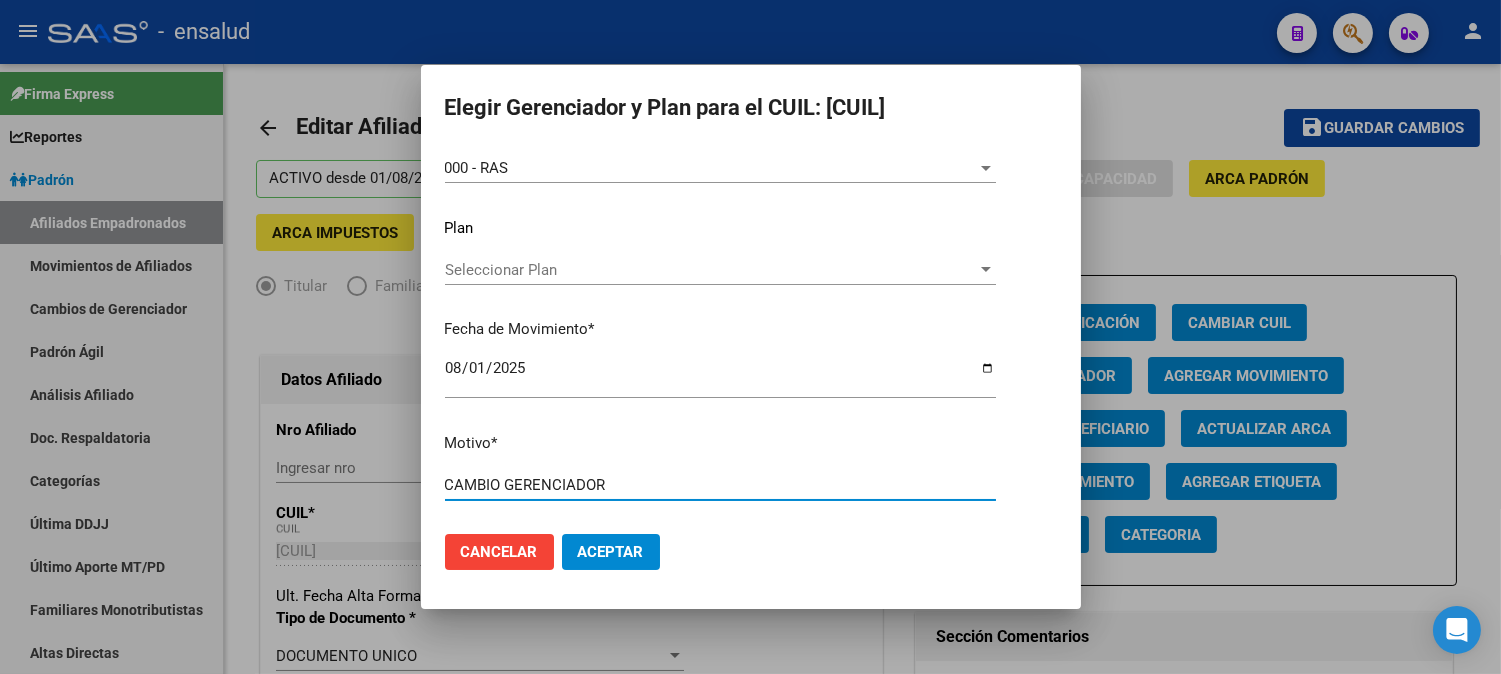 type on "CAMBIO GERENCIADOR" 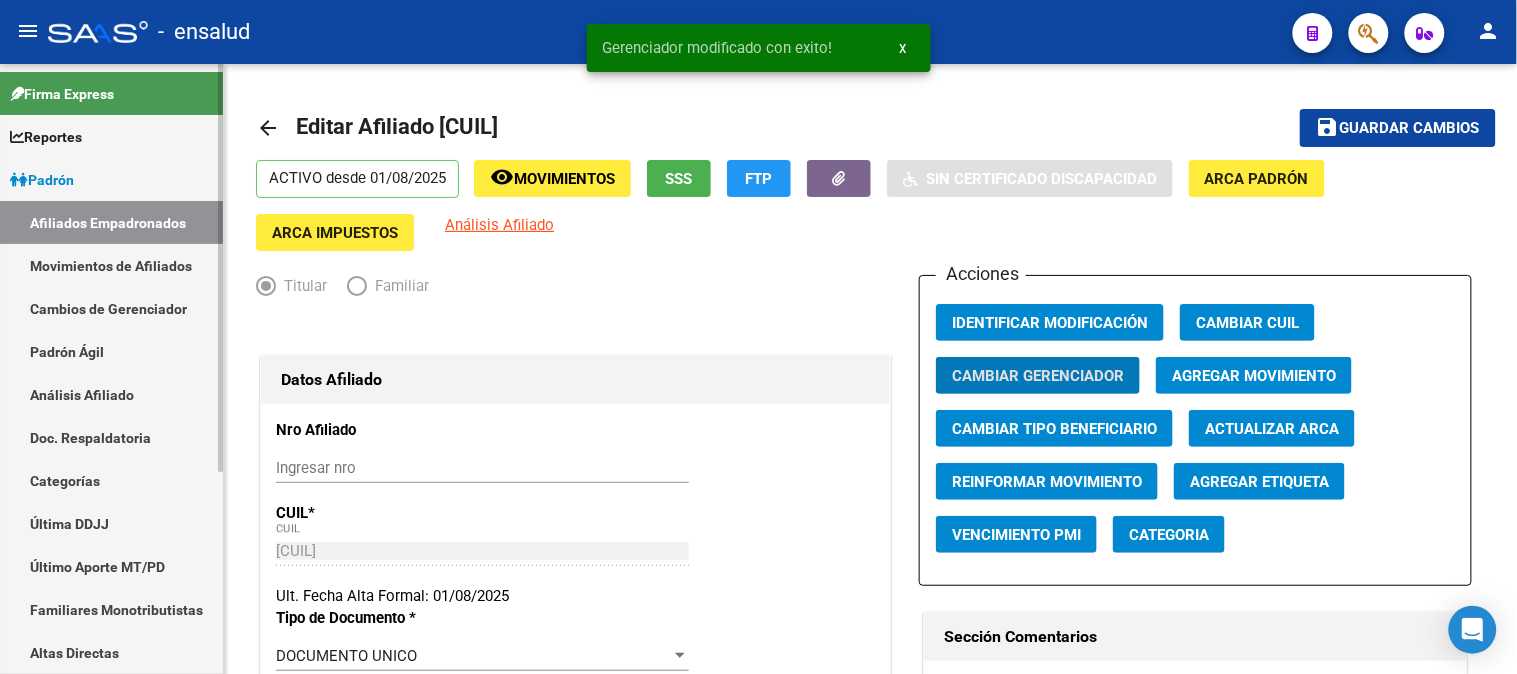 click on "Movimientos de Afiliados" at bounding box center (111, 265) 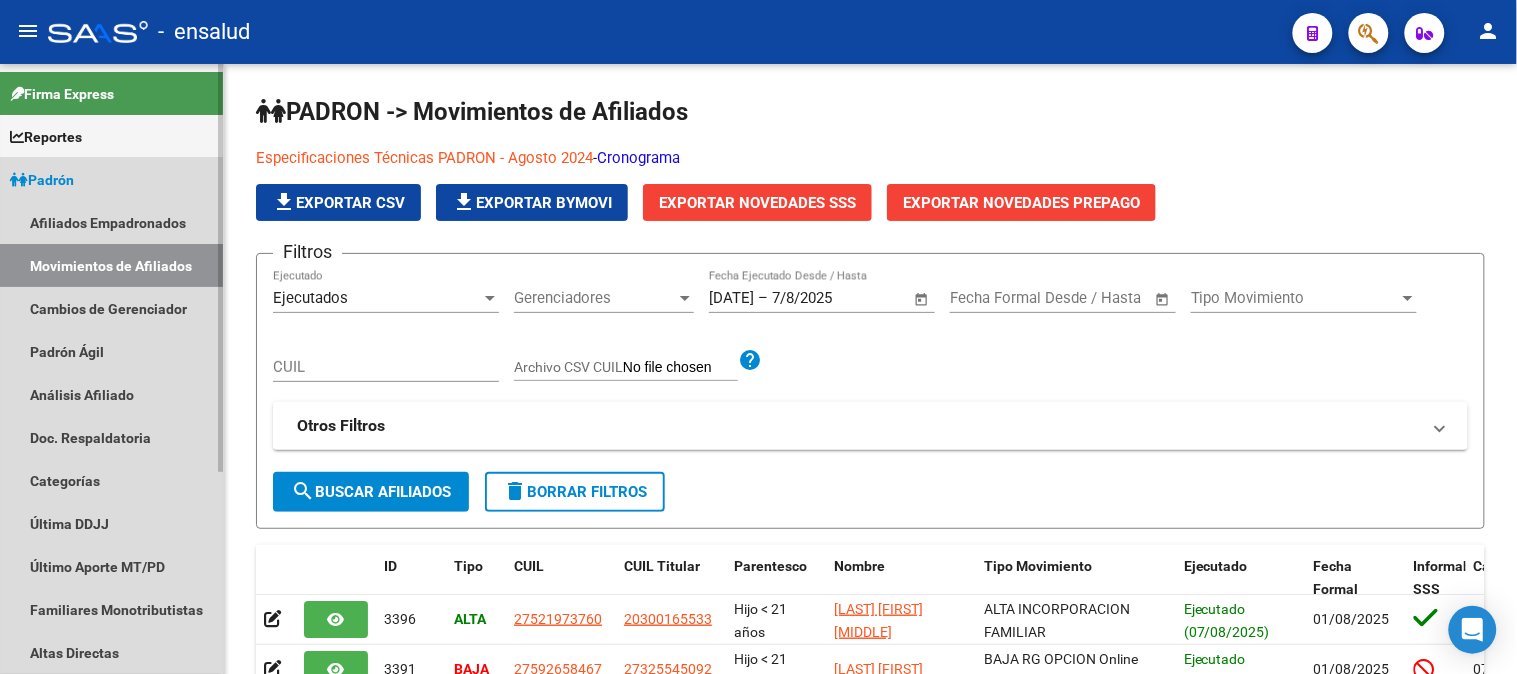 click on "Padrón" at bounding box center [111, 179] 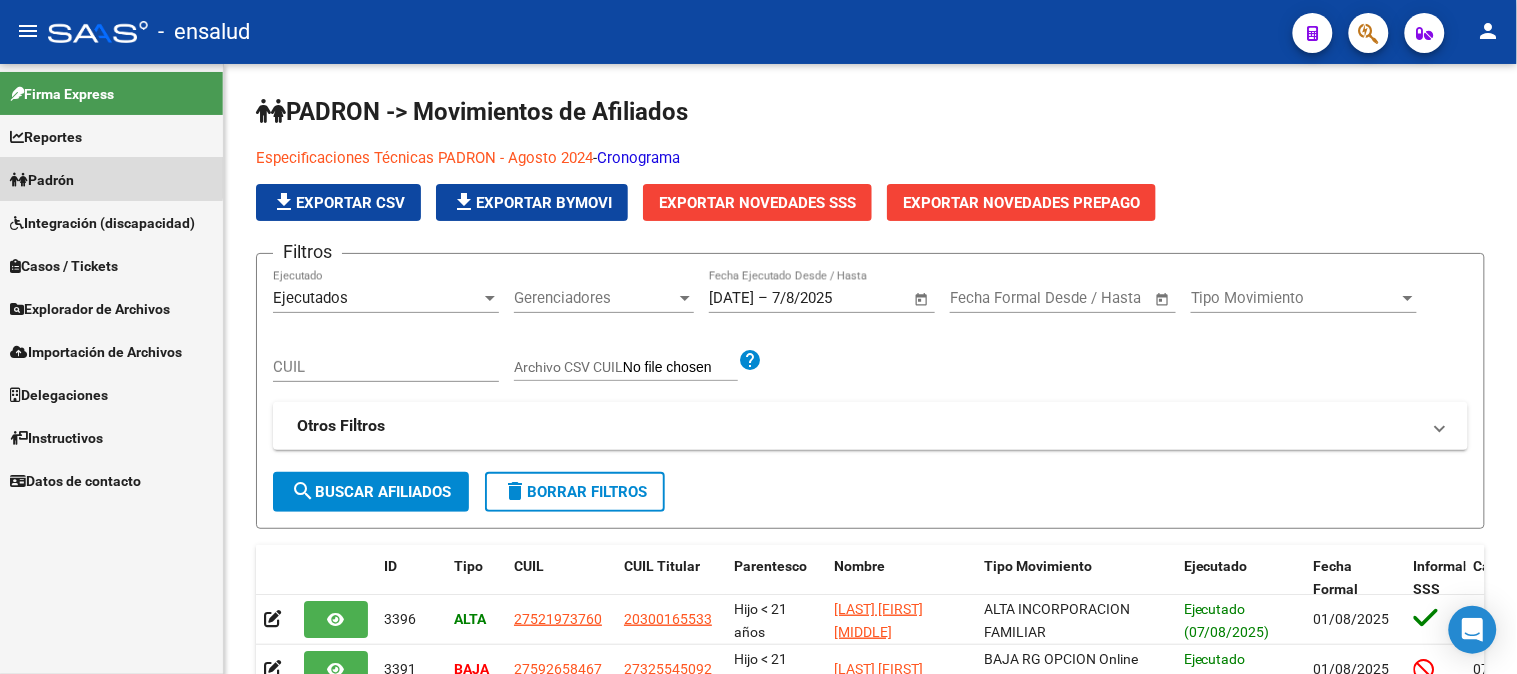 click on "Padrón" at bounding box center [42, 180] 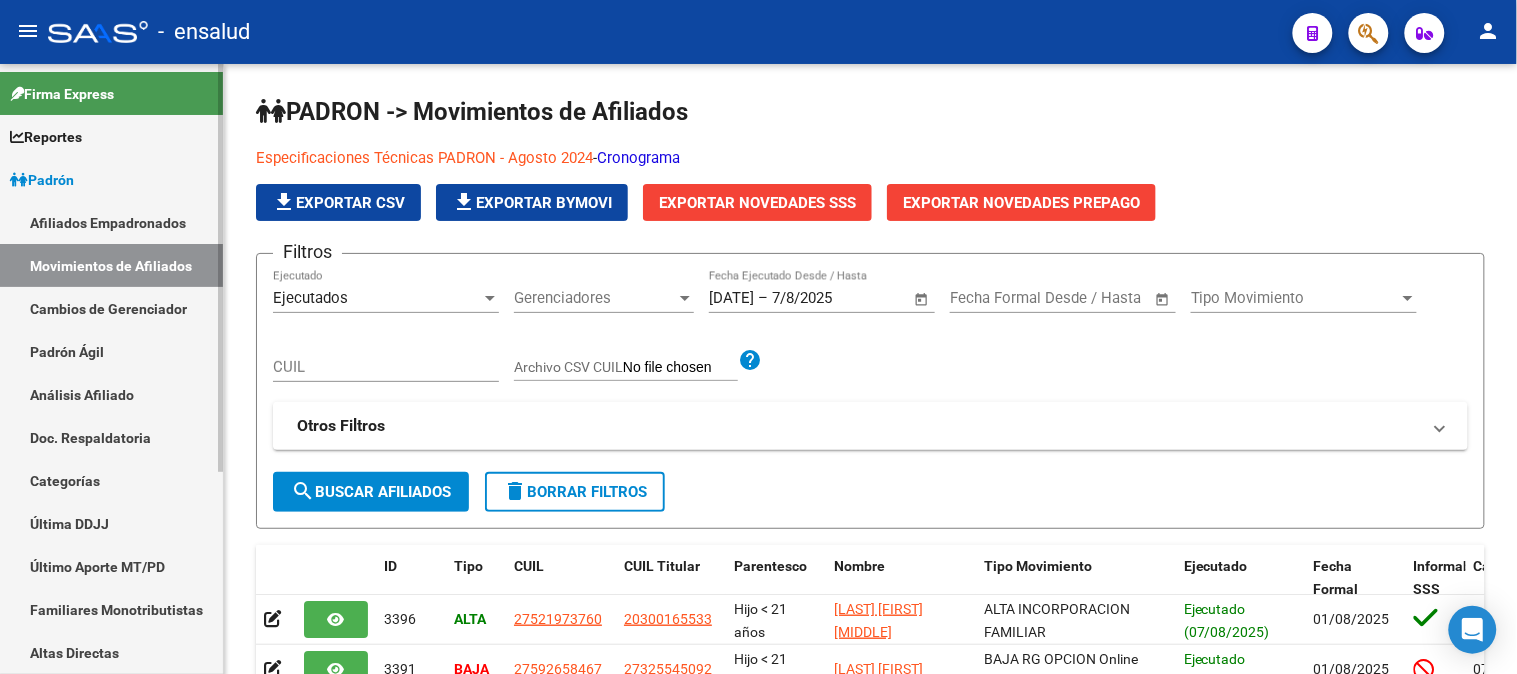 click on "Movimientos de Afiliados" at bounding box center [111, 265] 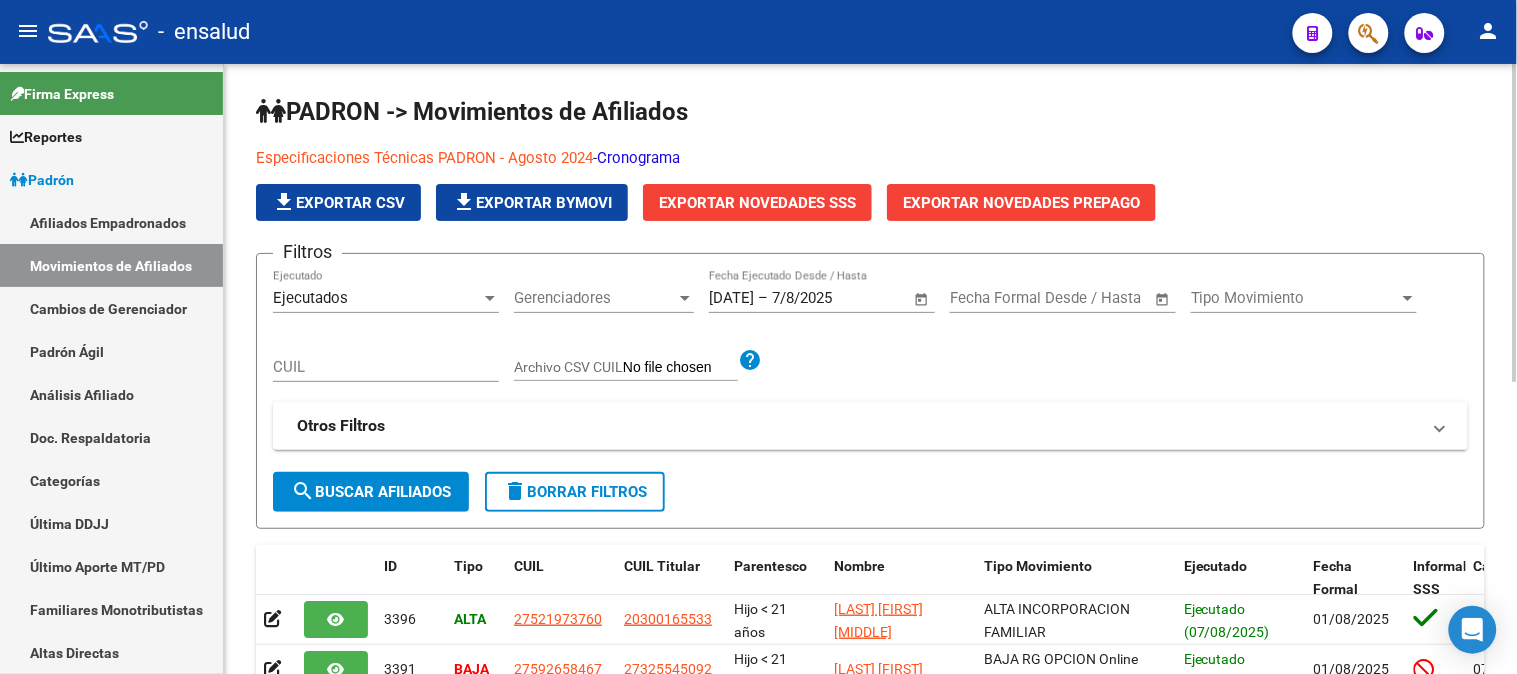 click on "Ejecutados" at bounding box center [377, 298] 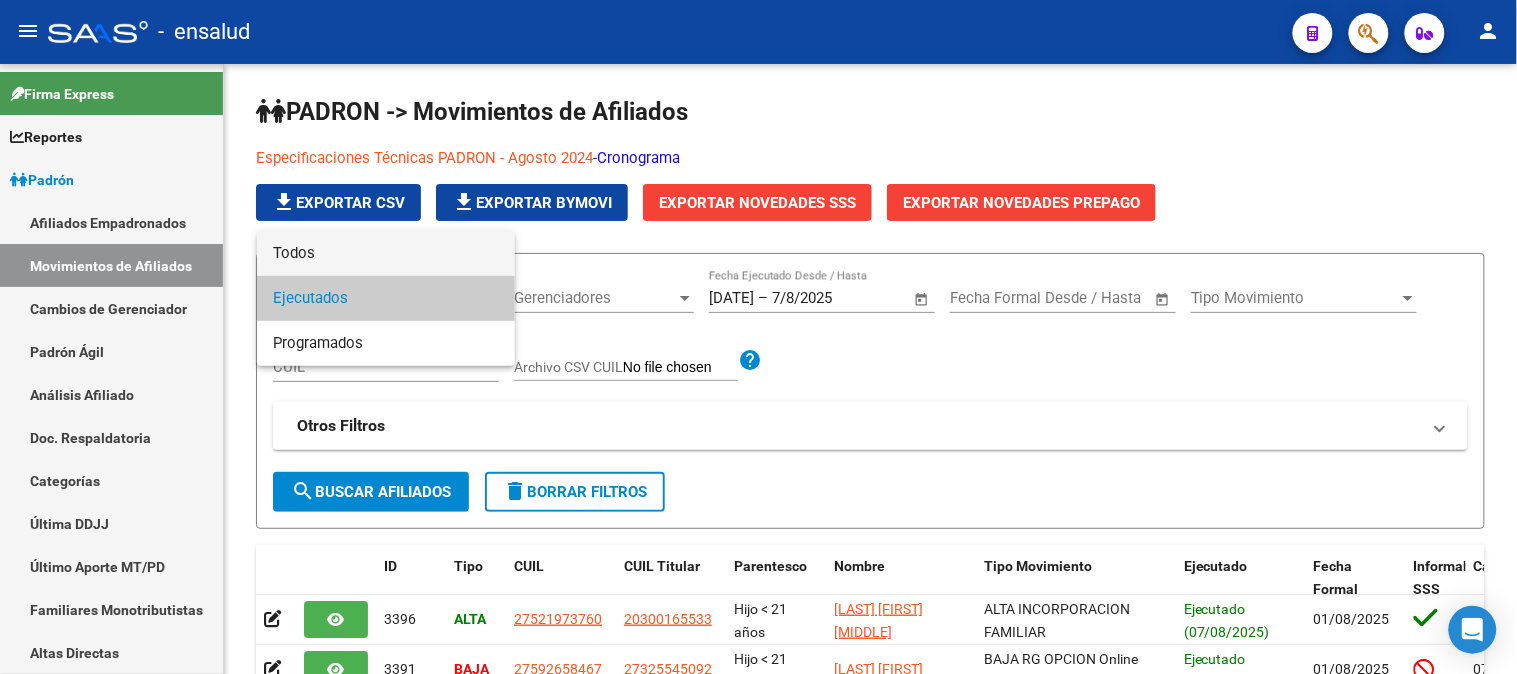 click on "Todos" at bounding box center [386, 253] 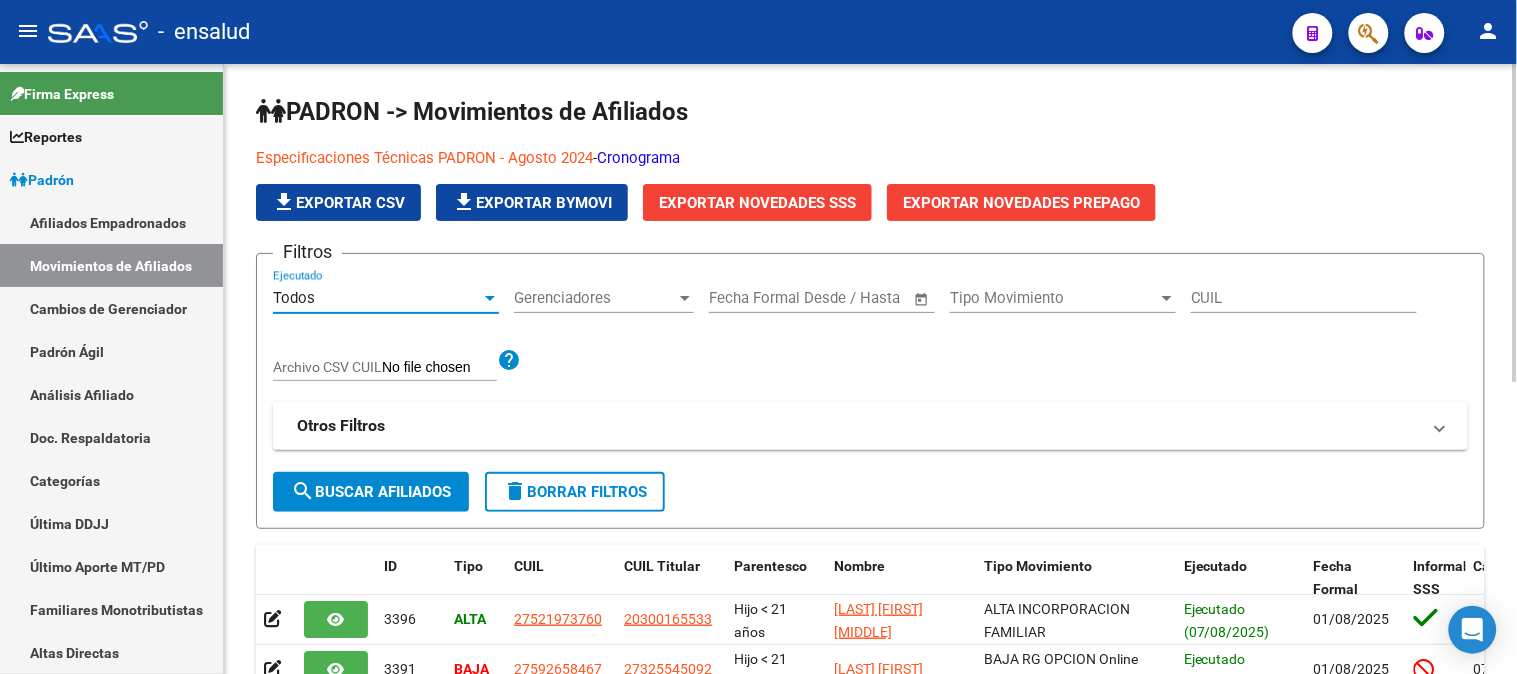 click on "CUIL" at bounding box center [1304, 298] 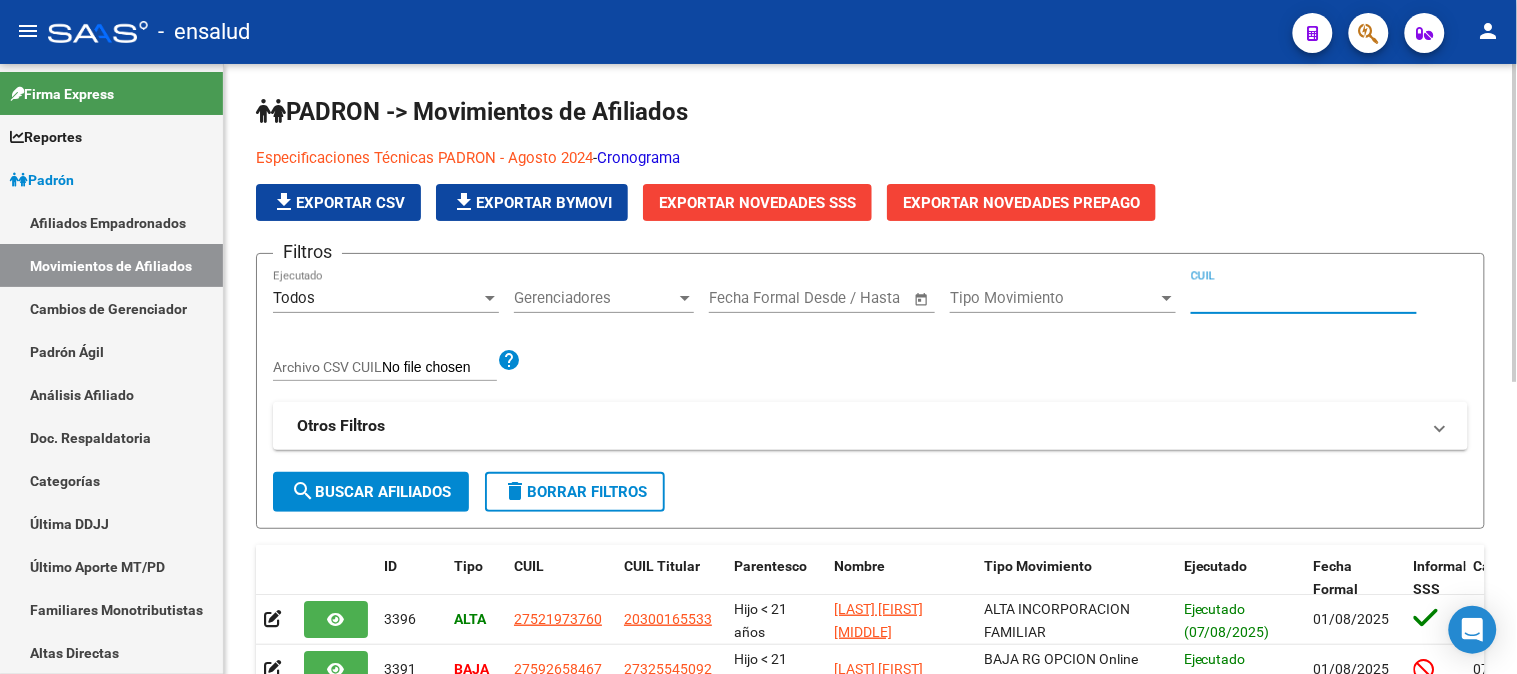 paste on "20289194259" 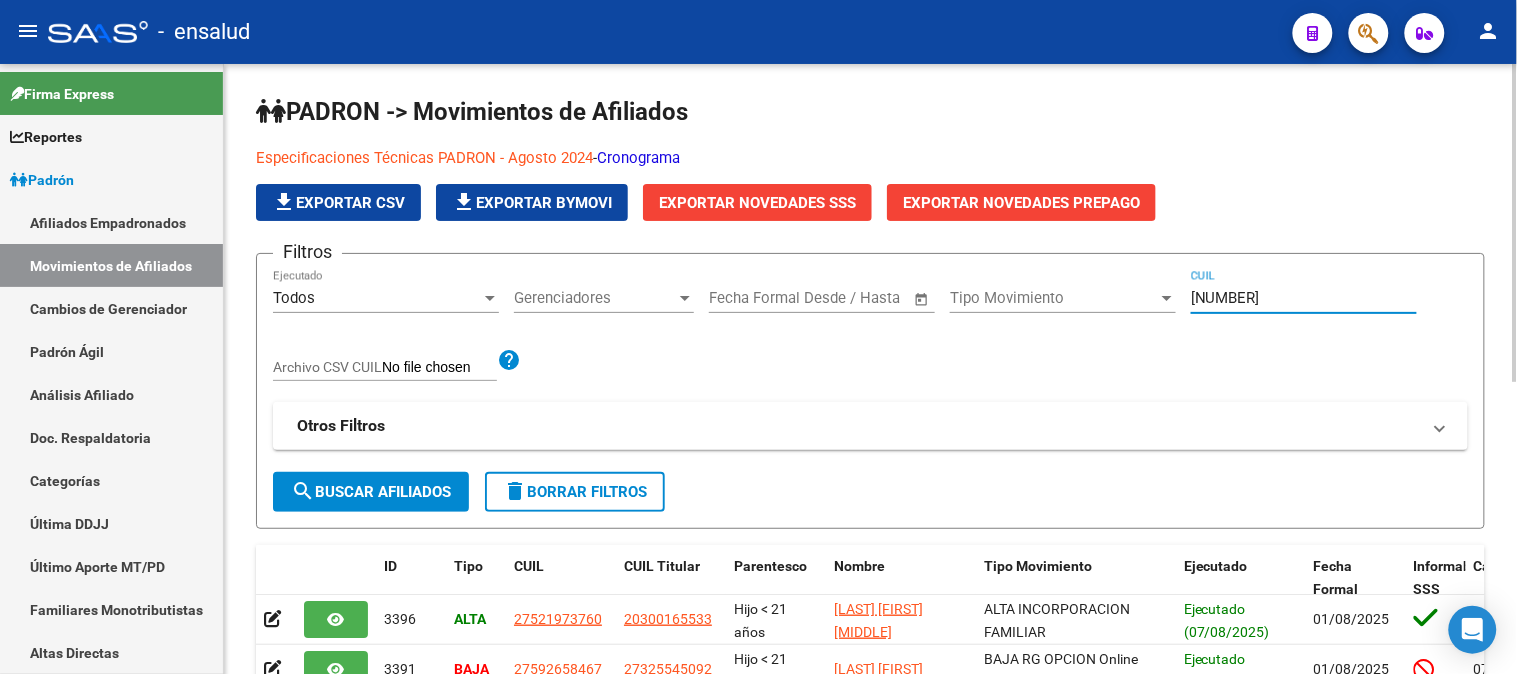 type on "20289194259" 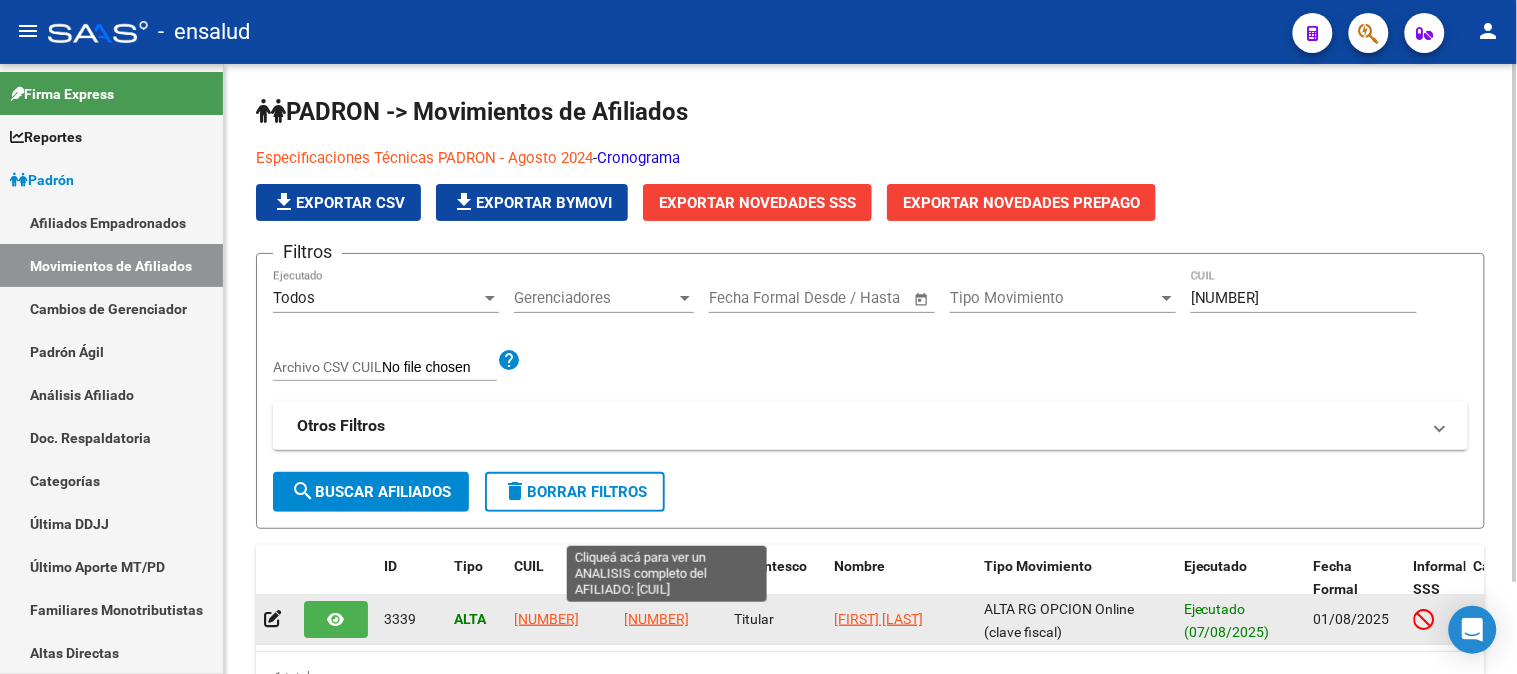 click on "20289194259" 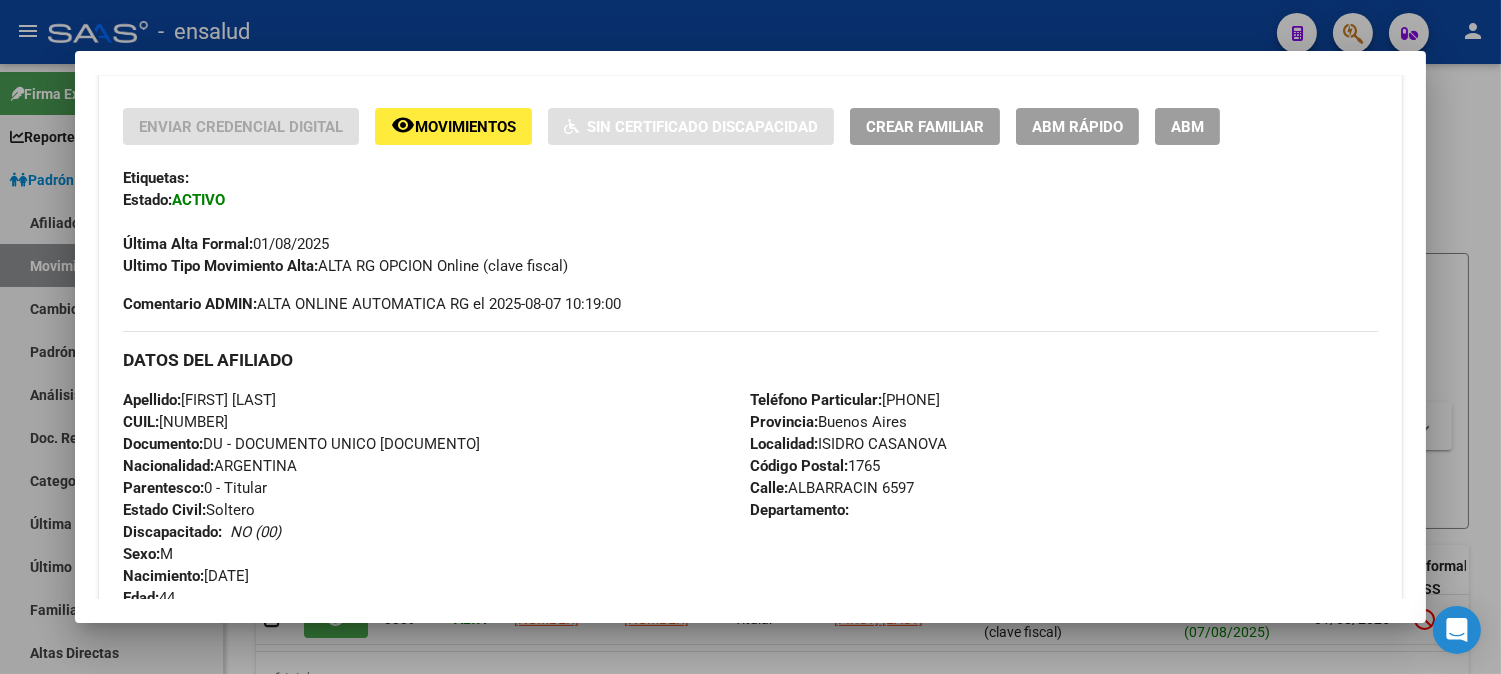 scroll, scrollTop: 143, scrollLeft: 0, axis: vertical 